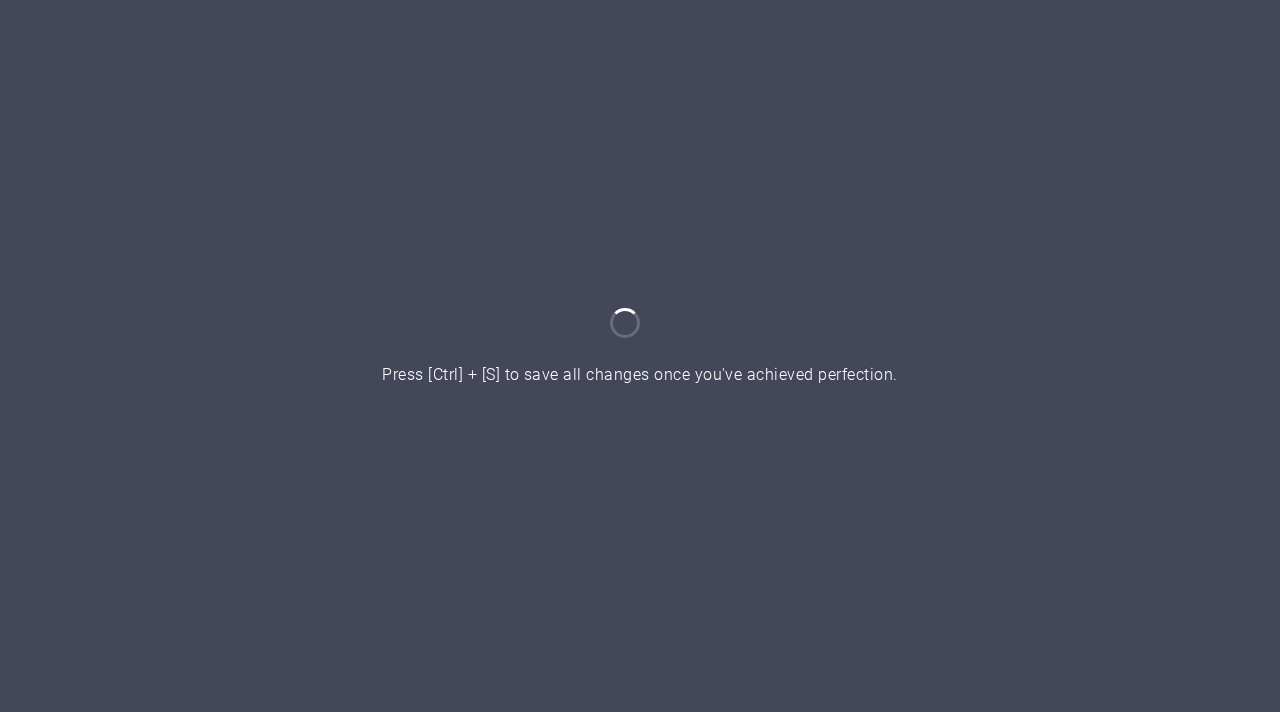 scroll, scrollTop: 0, scrollLeft: 0, axis: both 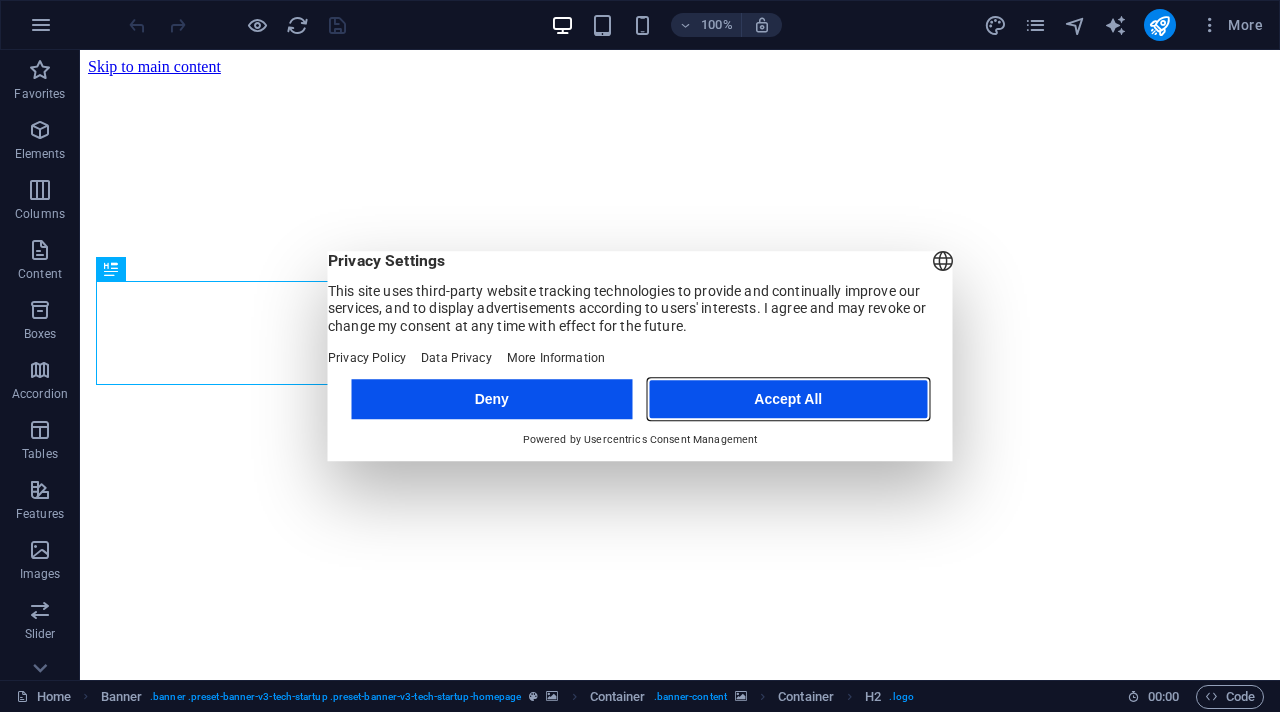 click on "Accept All" at bounding box center [788, 399] 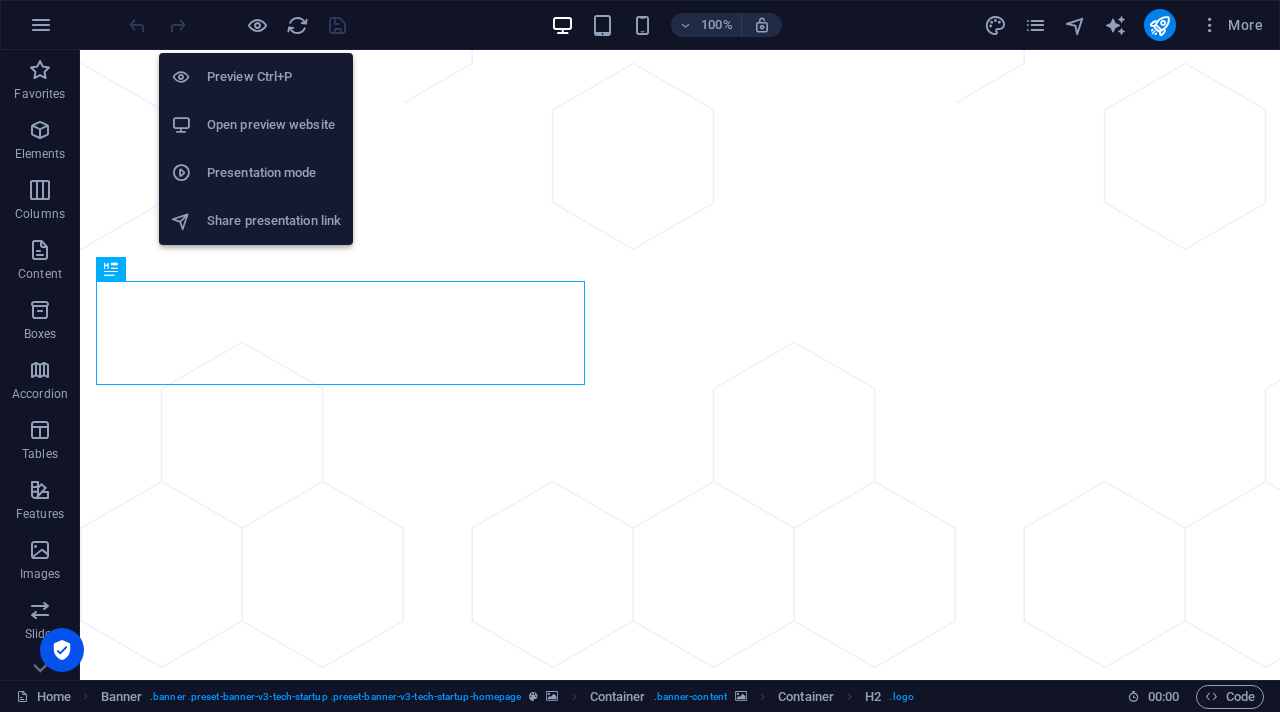 click on "Open preview website" at bounding box center [274, 125] 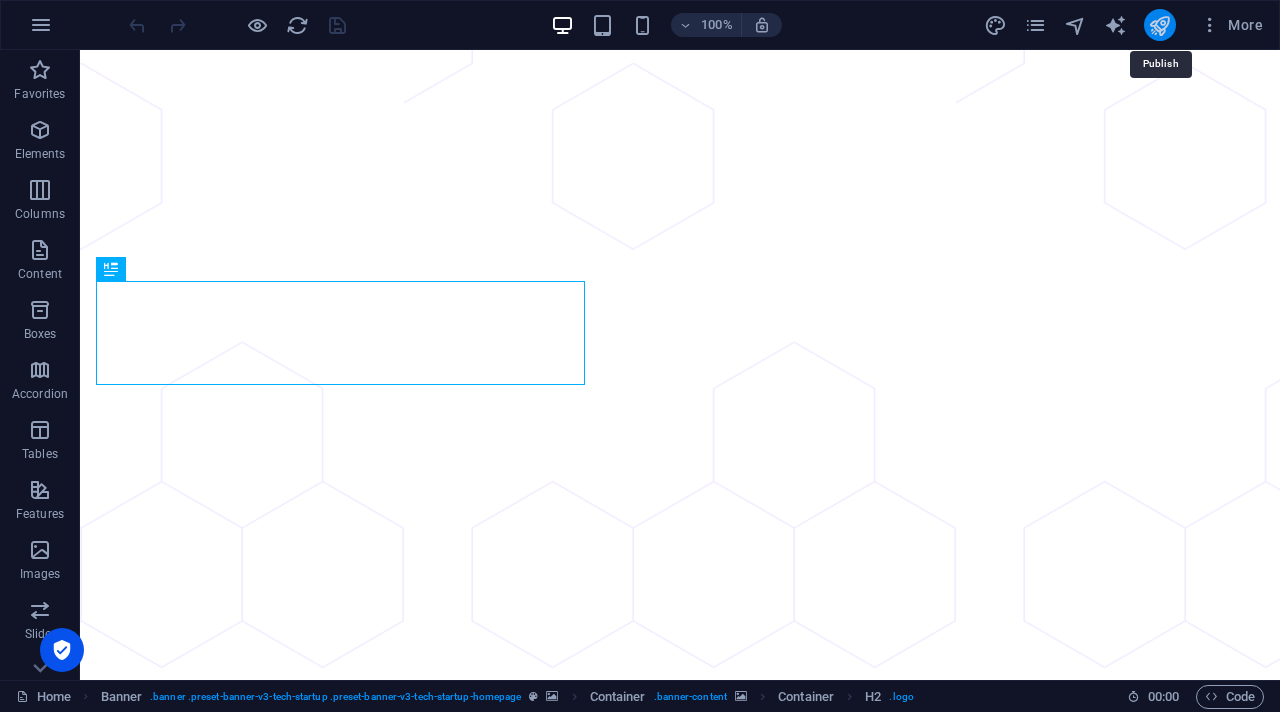 click at bounding box center [1159, 25] 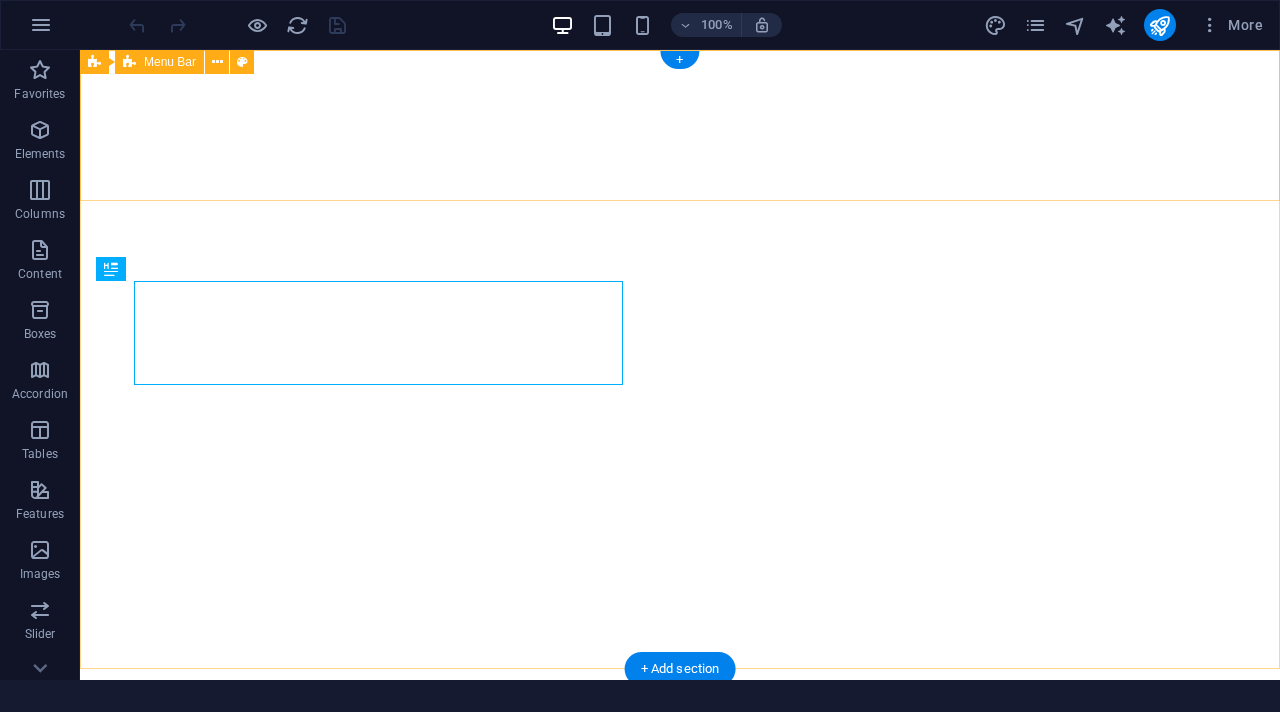 scroll, scrollTop: 0, scrollLeft: 0, axis: both 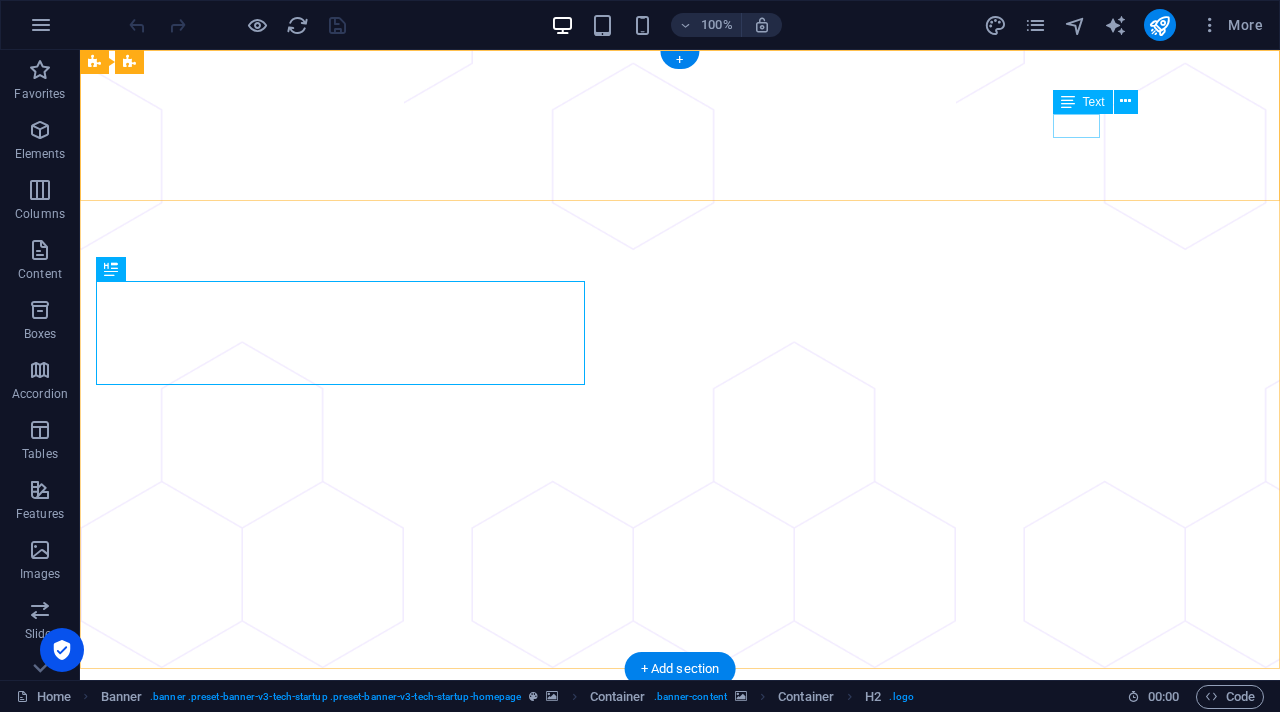 click on "Log In" at bounding box center (664, 866) 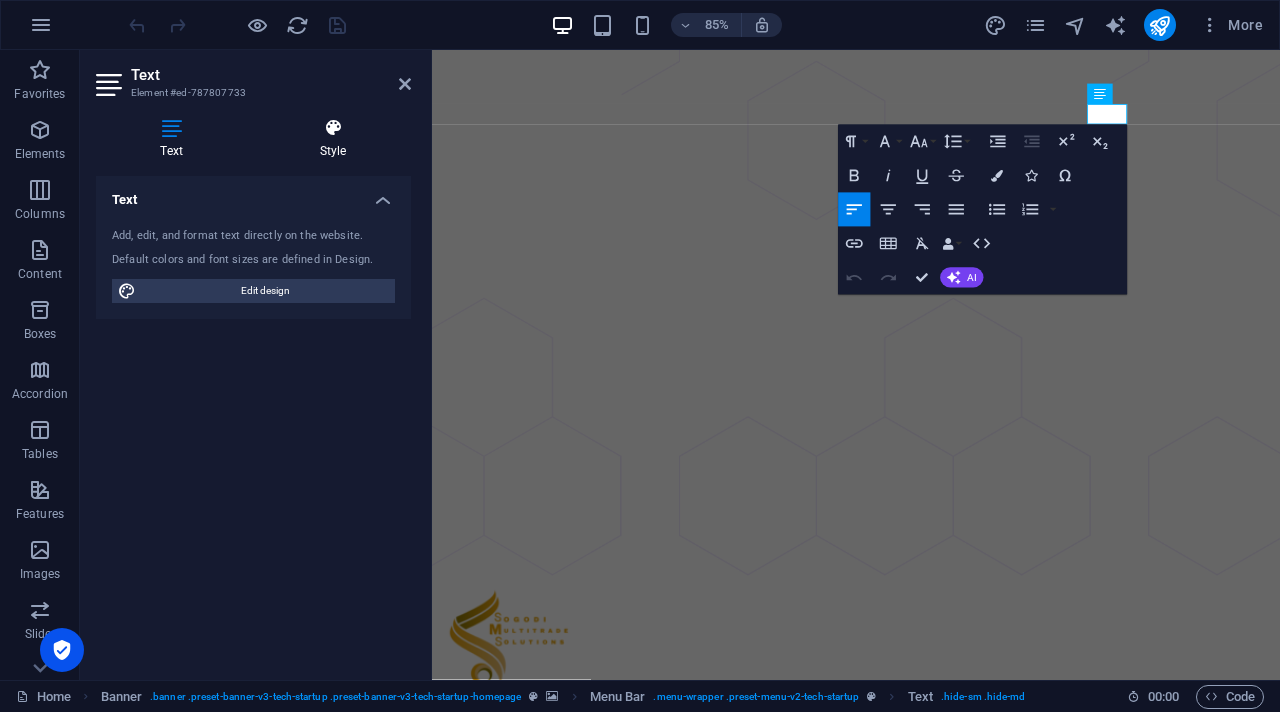 click at bounding box center [333, 128] 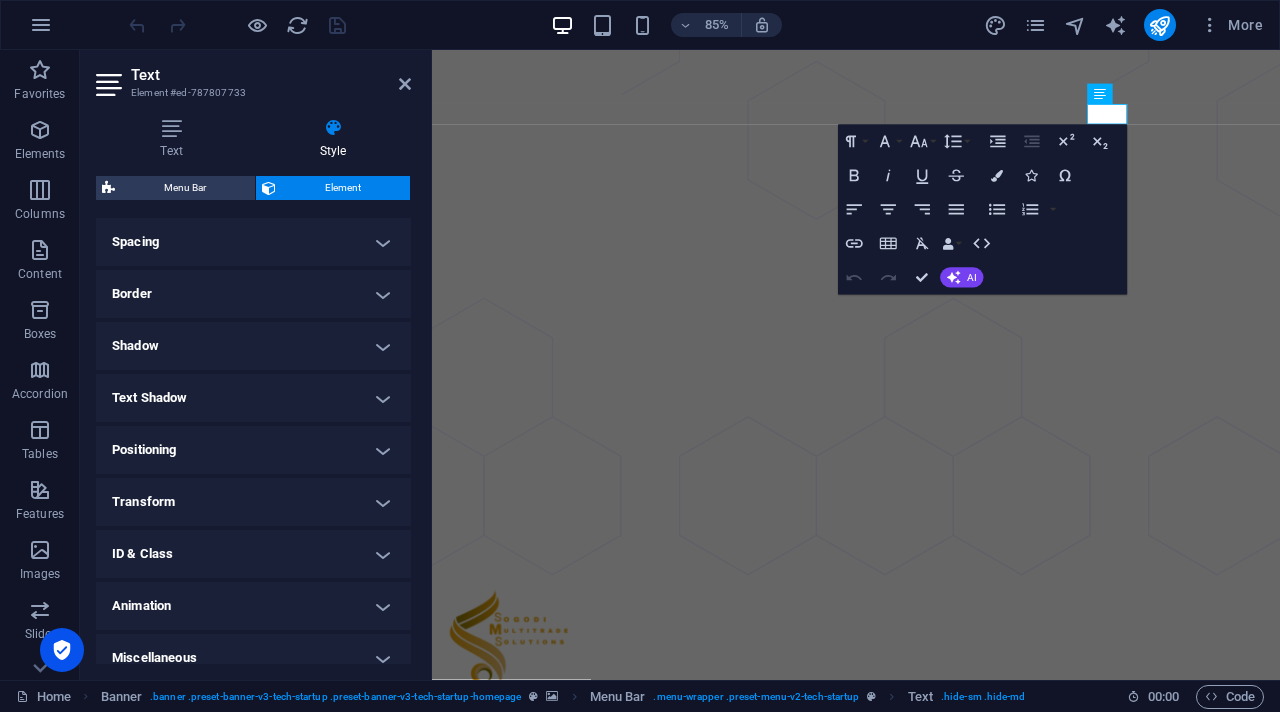 scroll, scrollTop: 398, scrollLeft: 0, axis: vertical 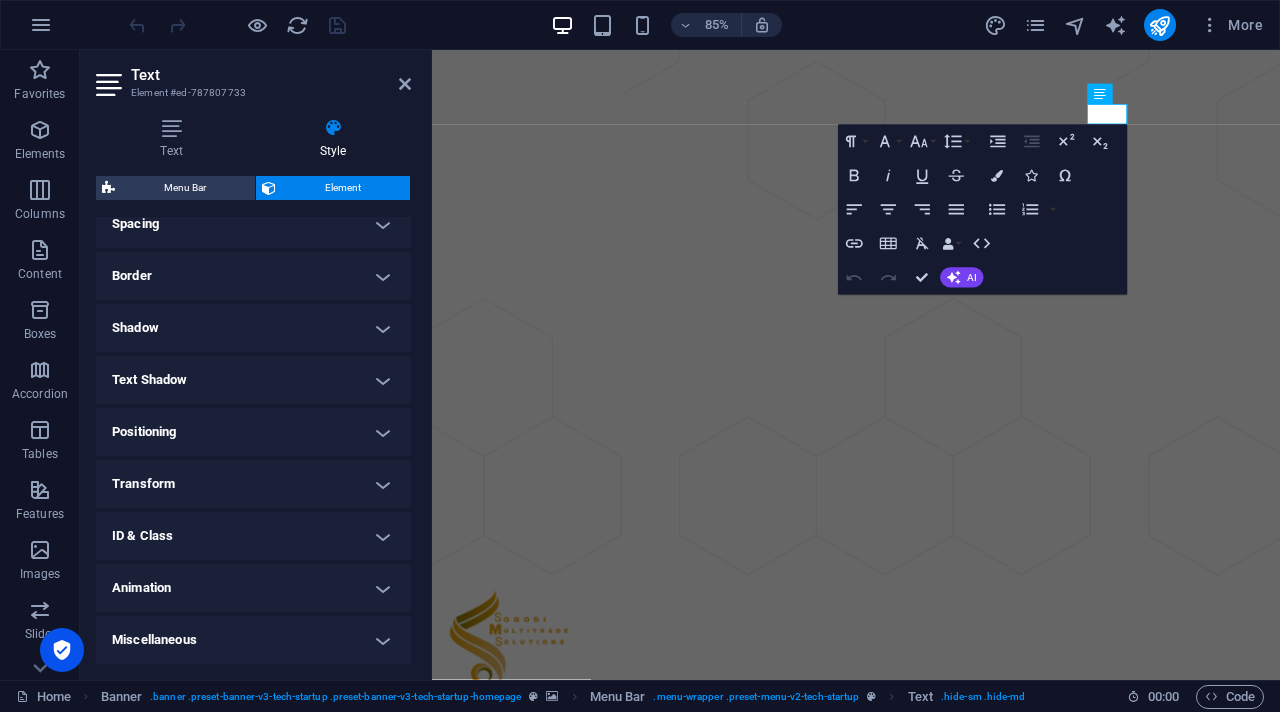 click on "Spacing" at bounding box center [253, 224] 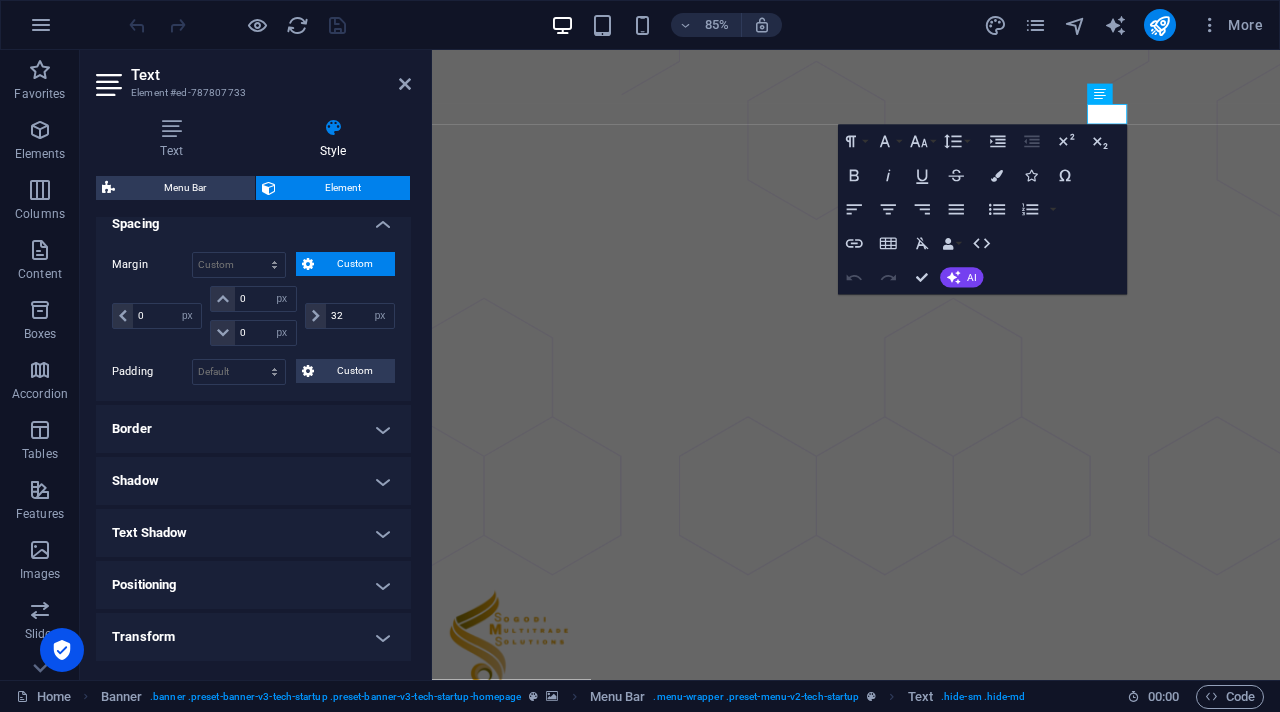 click on "Border" at bounding box center (253, 429) 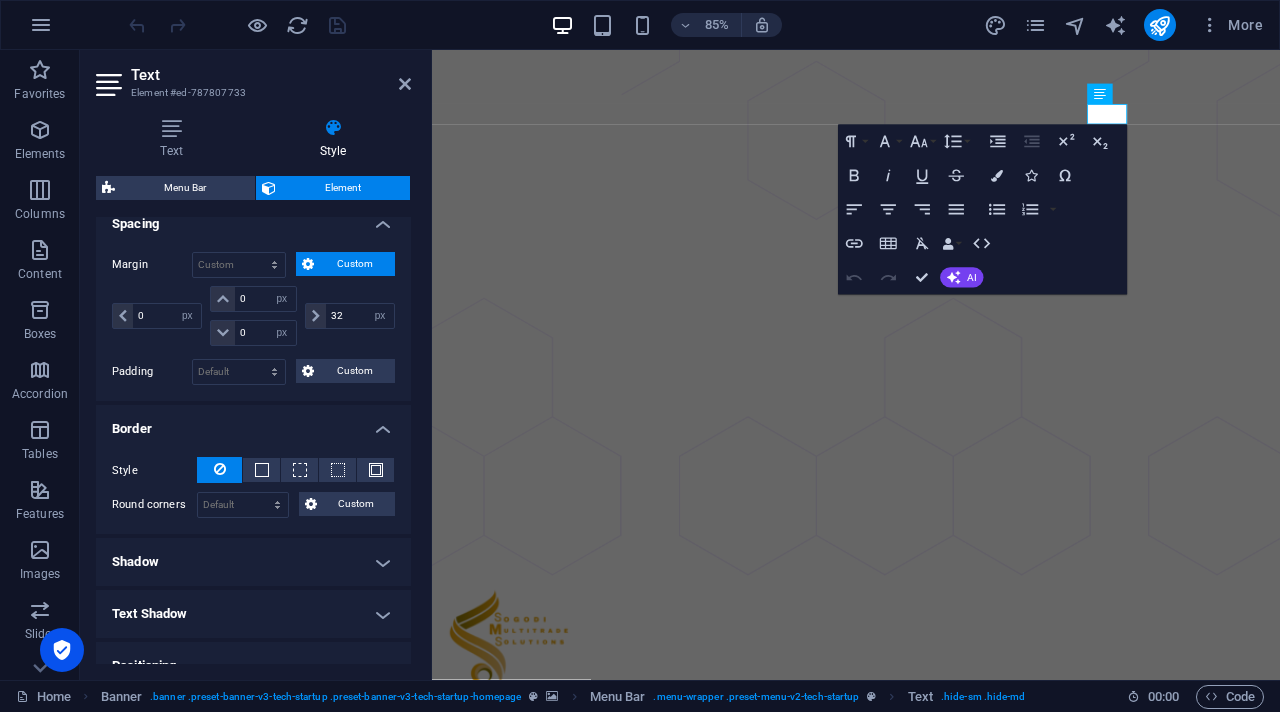 click on "Shadow" at bounding box center [253, 562] 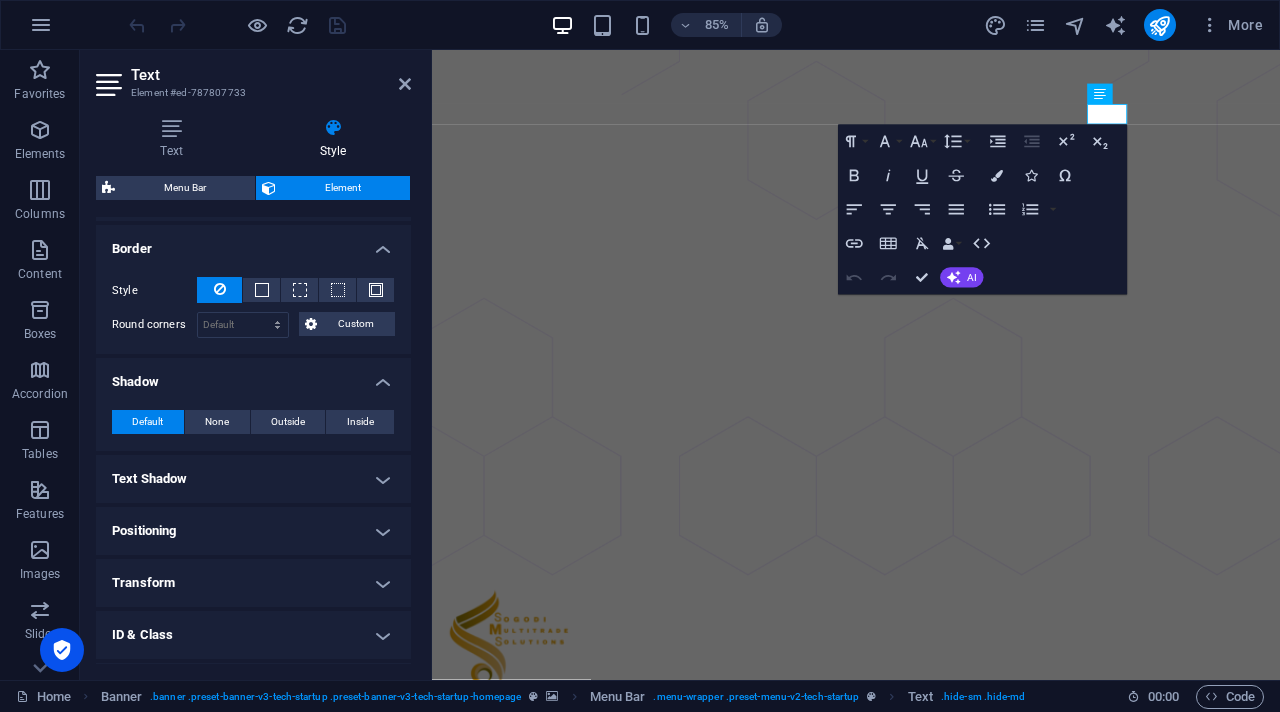 scroll, scrollTop: 613, scrollLeft: 0, axis: vertical 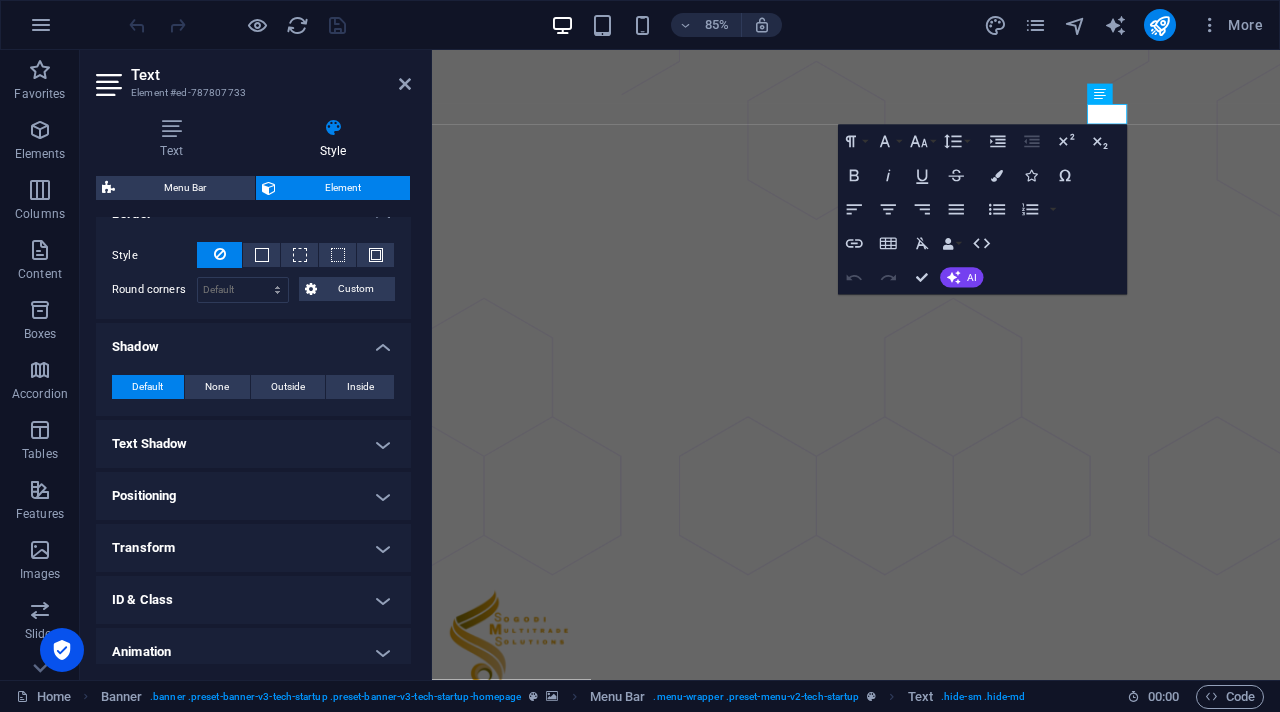 click on "Text Shadow" at bounding box center (253, 444) 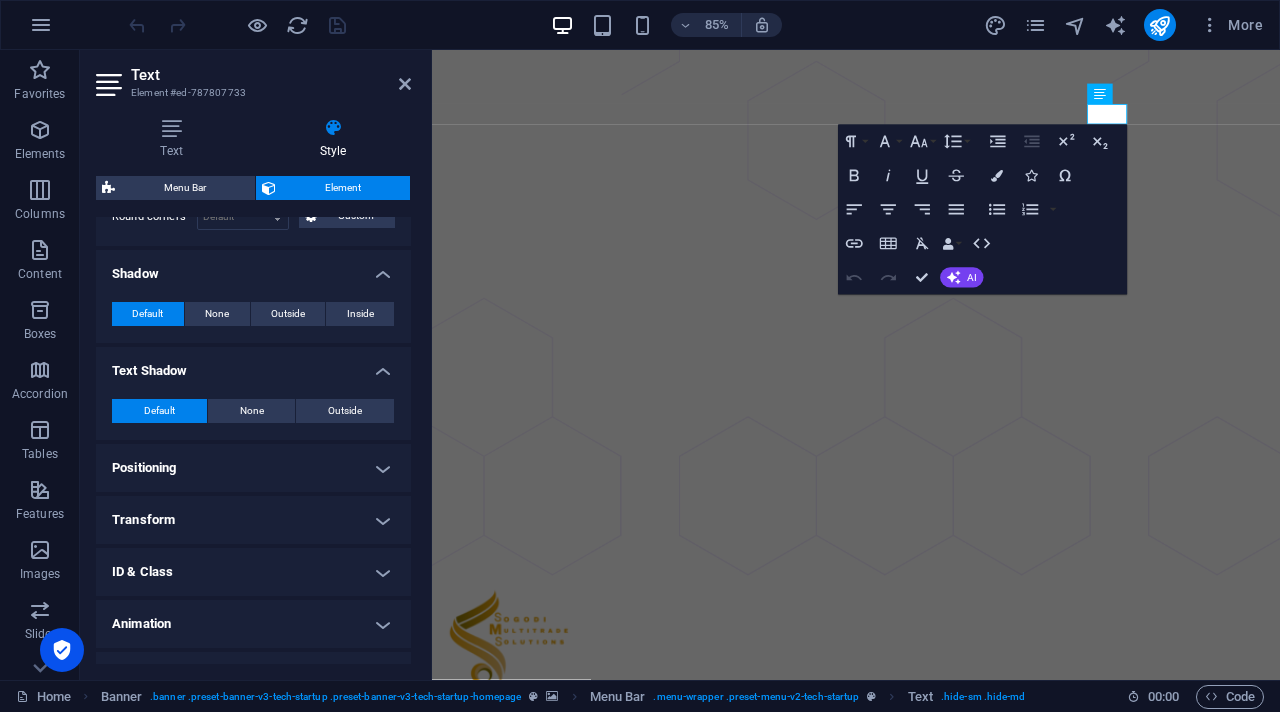 scroll, scrollTop: 701, scrollLeft: 0, axis: vertical 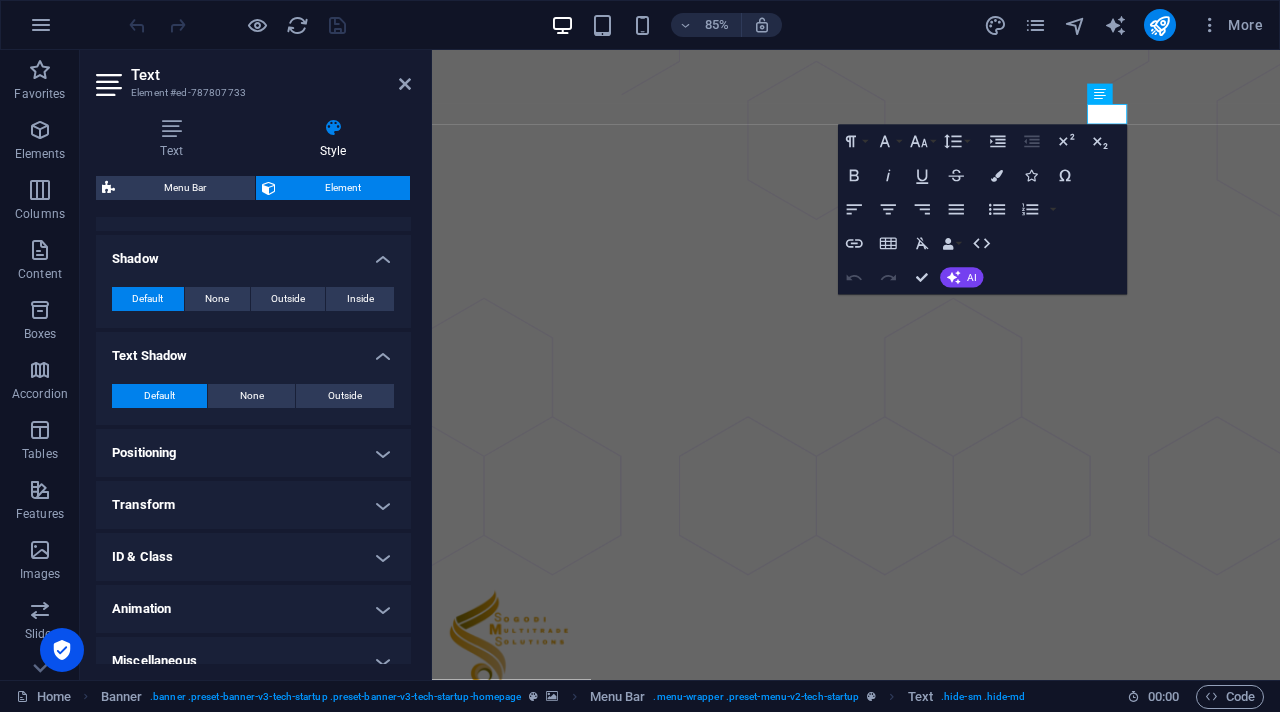 click on "Positioning" at bounding box center (253, 453) 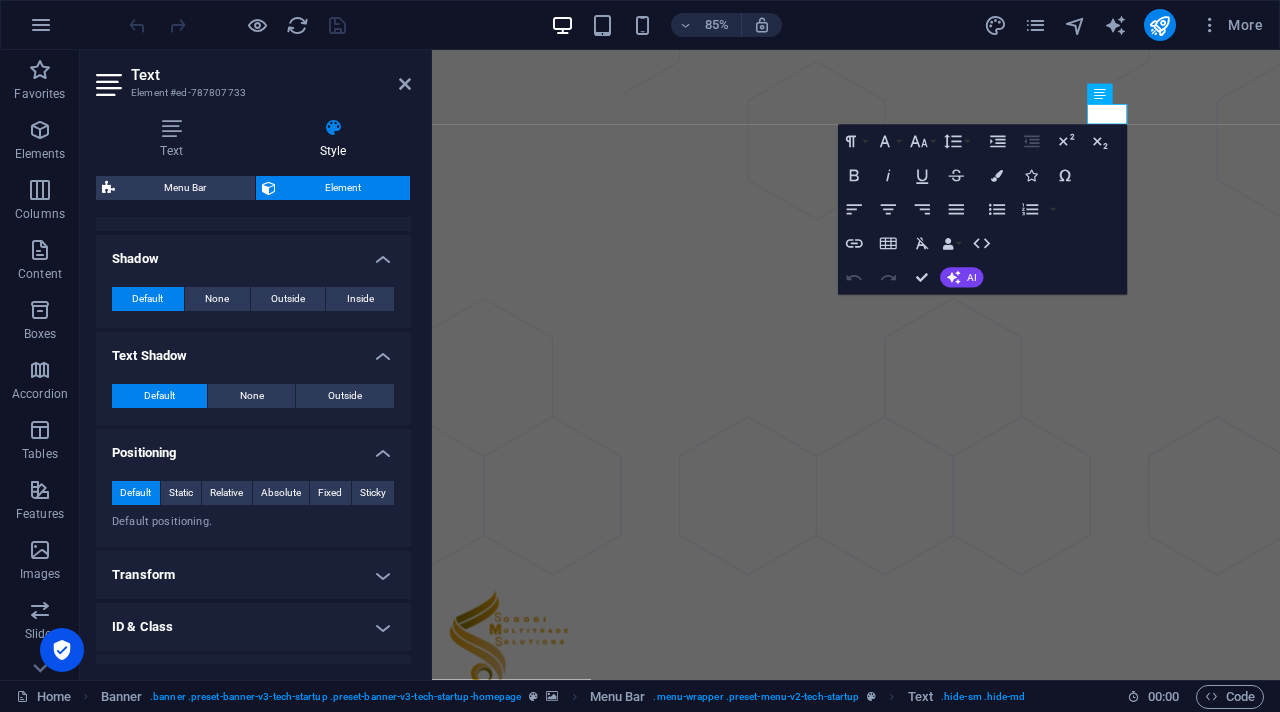 click on "Transform" at bounding box center (253, 575) 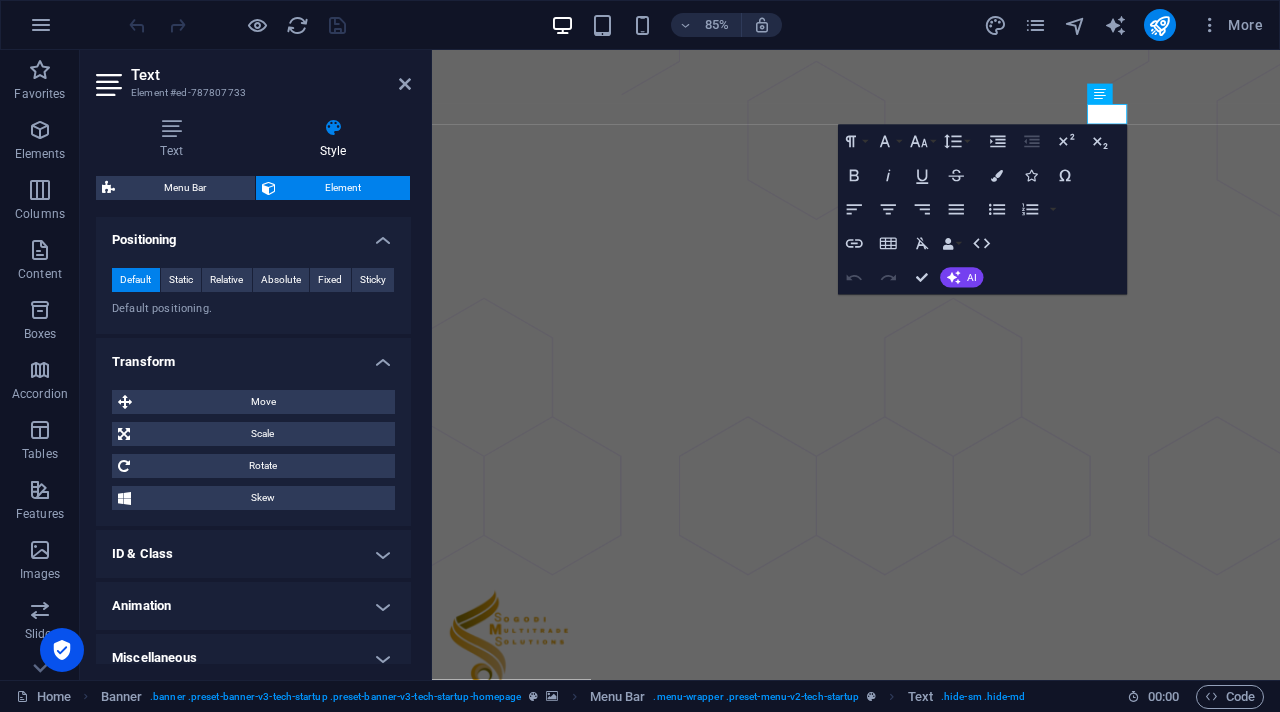 scroll, scrollTop: 932, scrollLeft: 0, axis: vertical 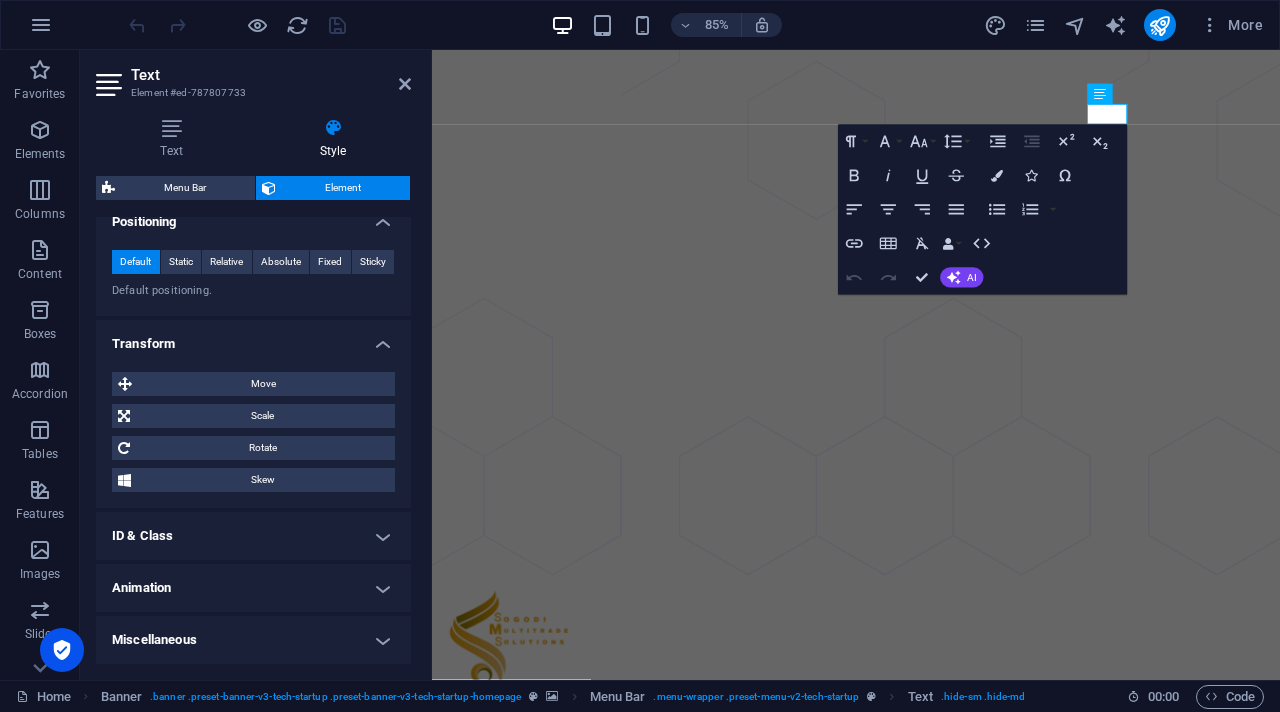click on "ID & Class" at bounding box center [253, 536] 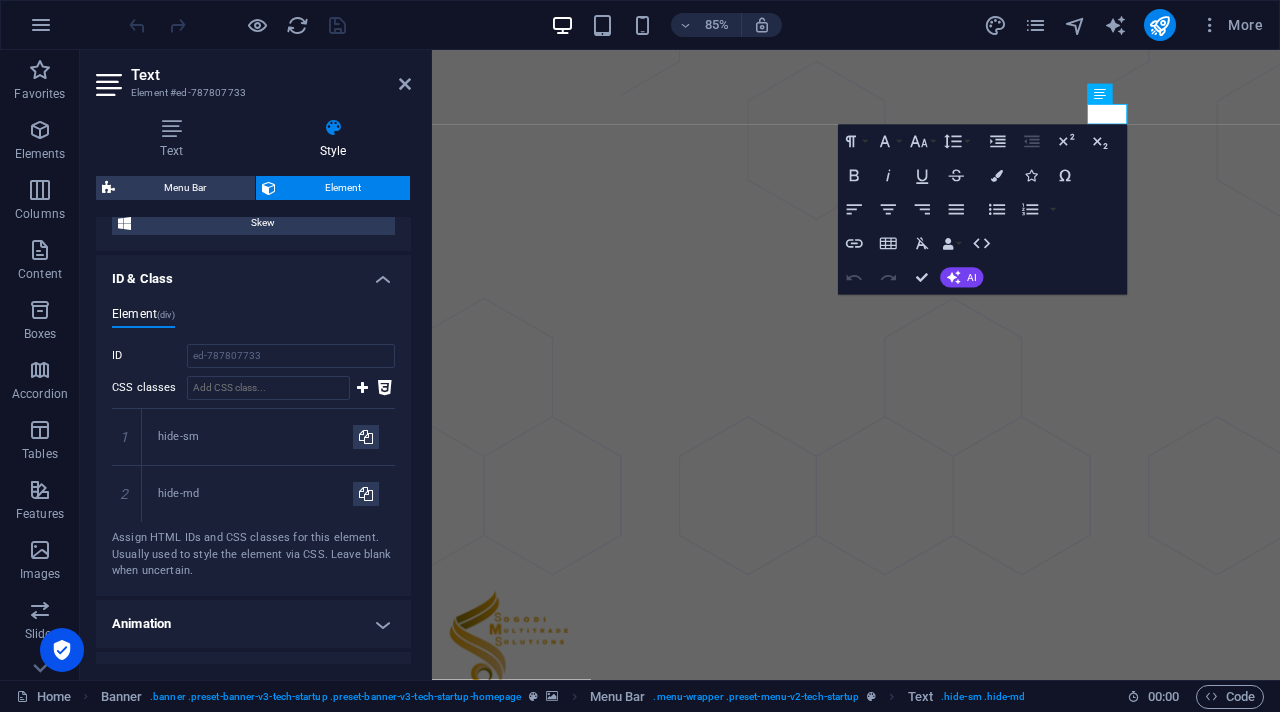 scroll, scrollTop: 1200, scrollLeft: 0, axis: vertical 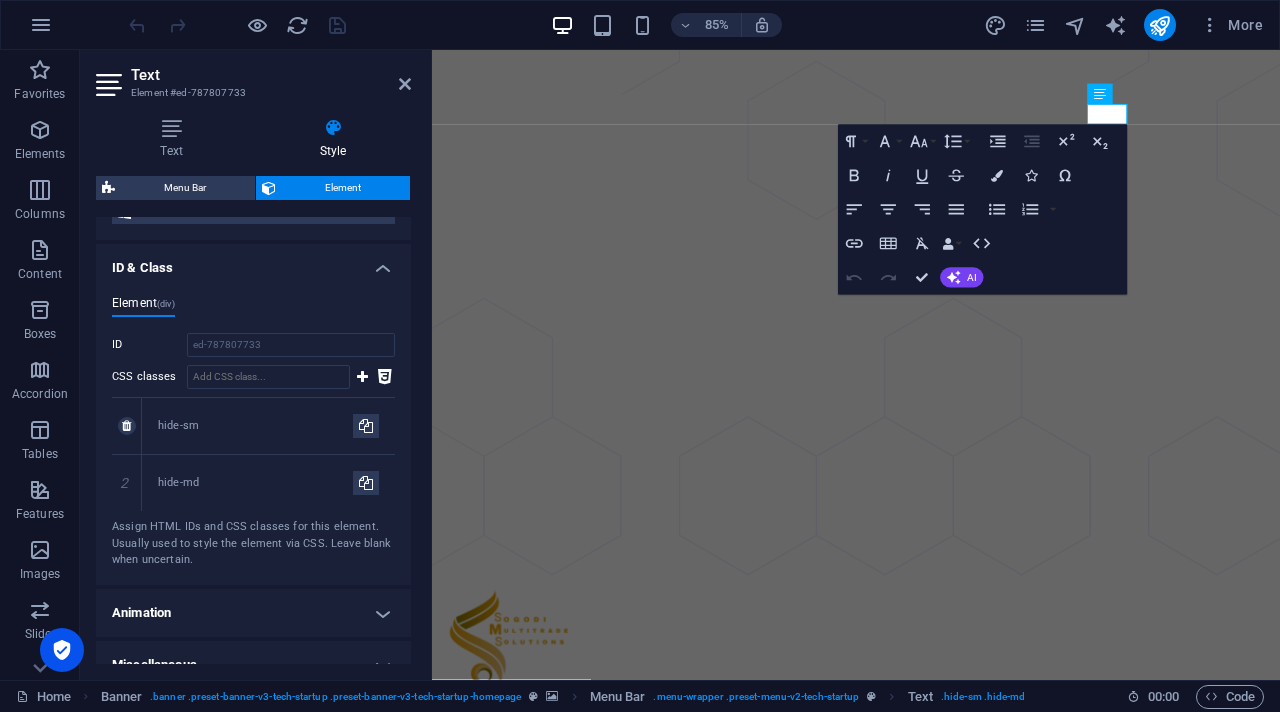 click on "hide-sm" at bounding box center (255, 426) 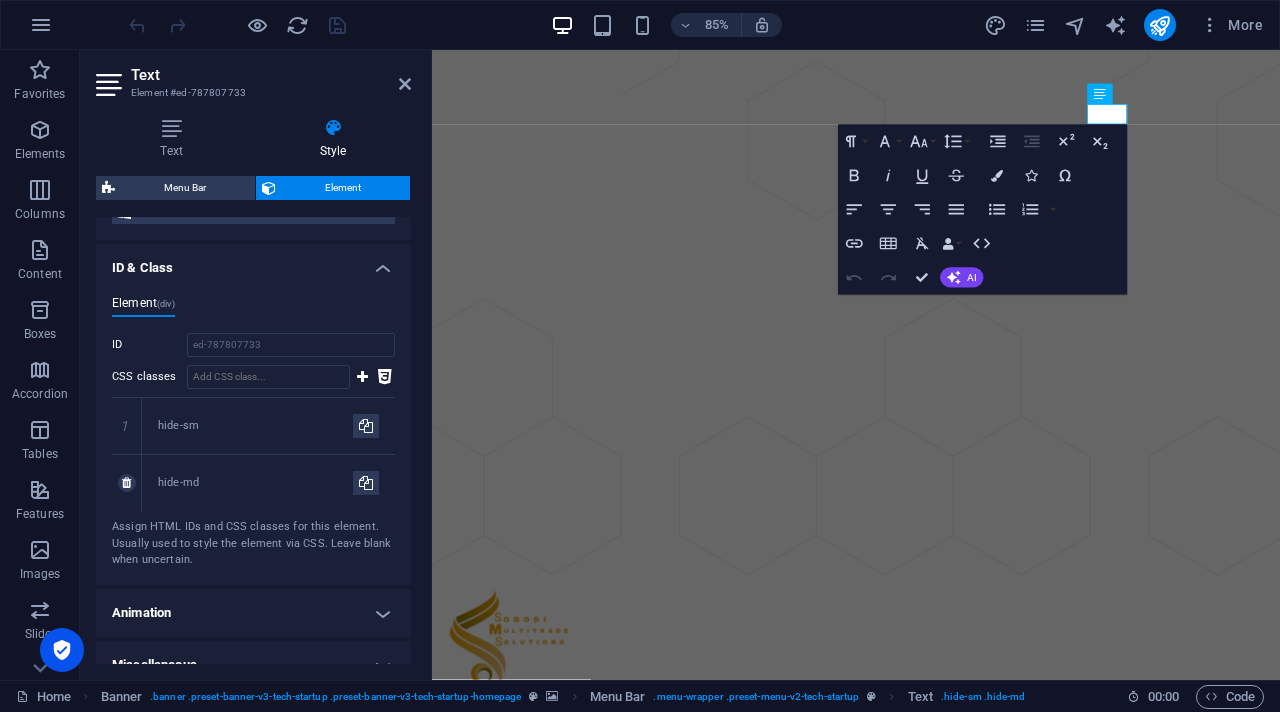 scroll, scrollTop: 1225, scrollLeft: 0, axis: vertical 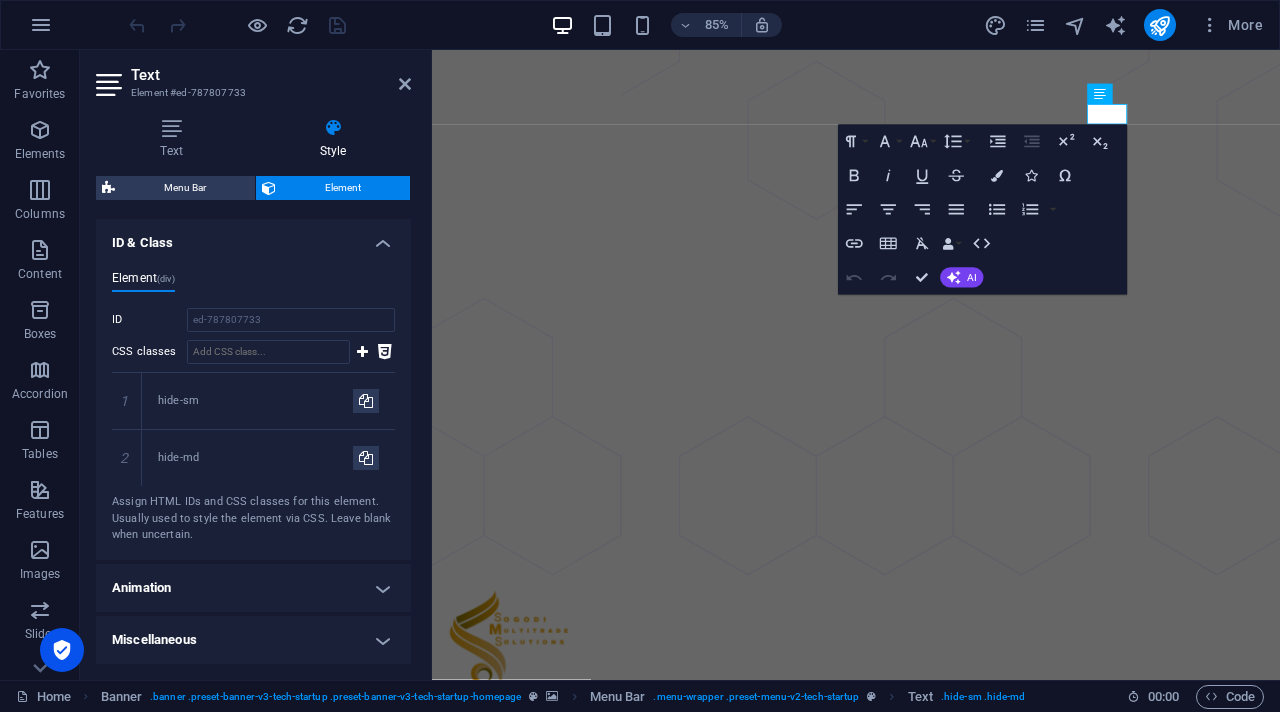 click on "Animation" at bounding box center [253, 588] 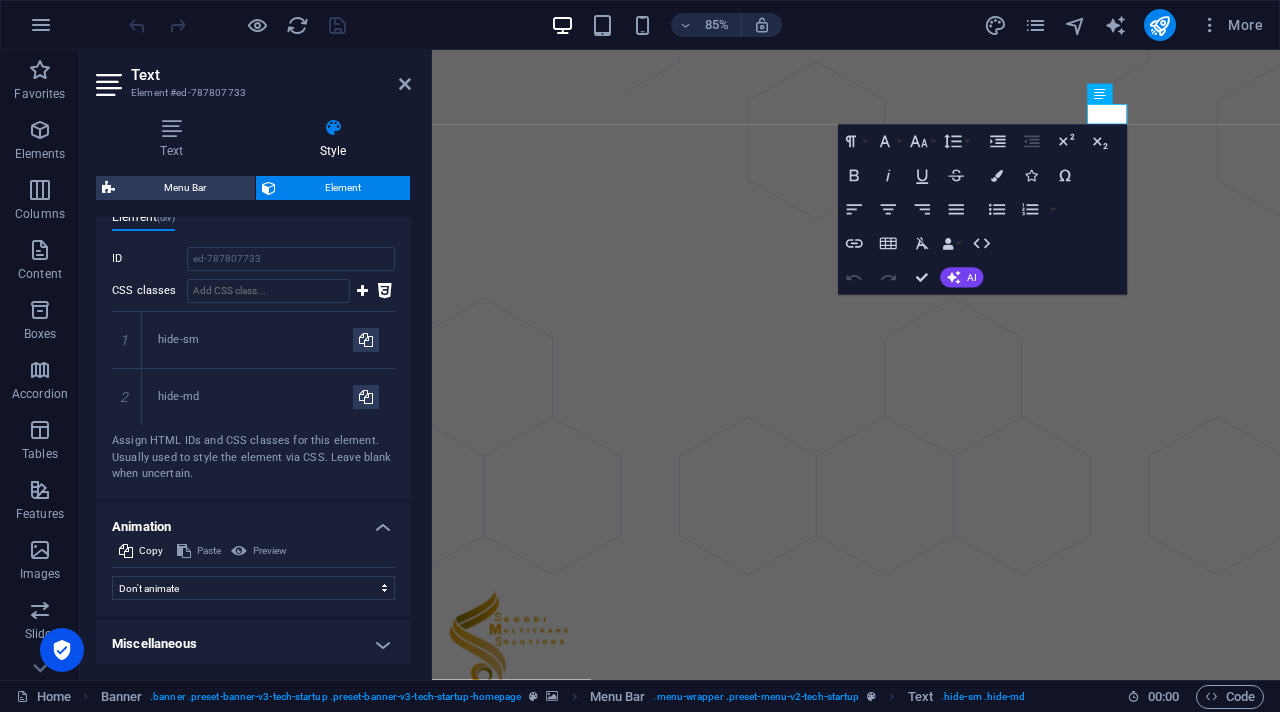 scroll, scrollTop: 1290, scrollLeft: 0, axis: vertical 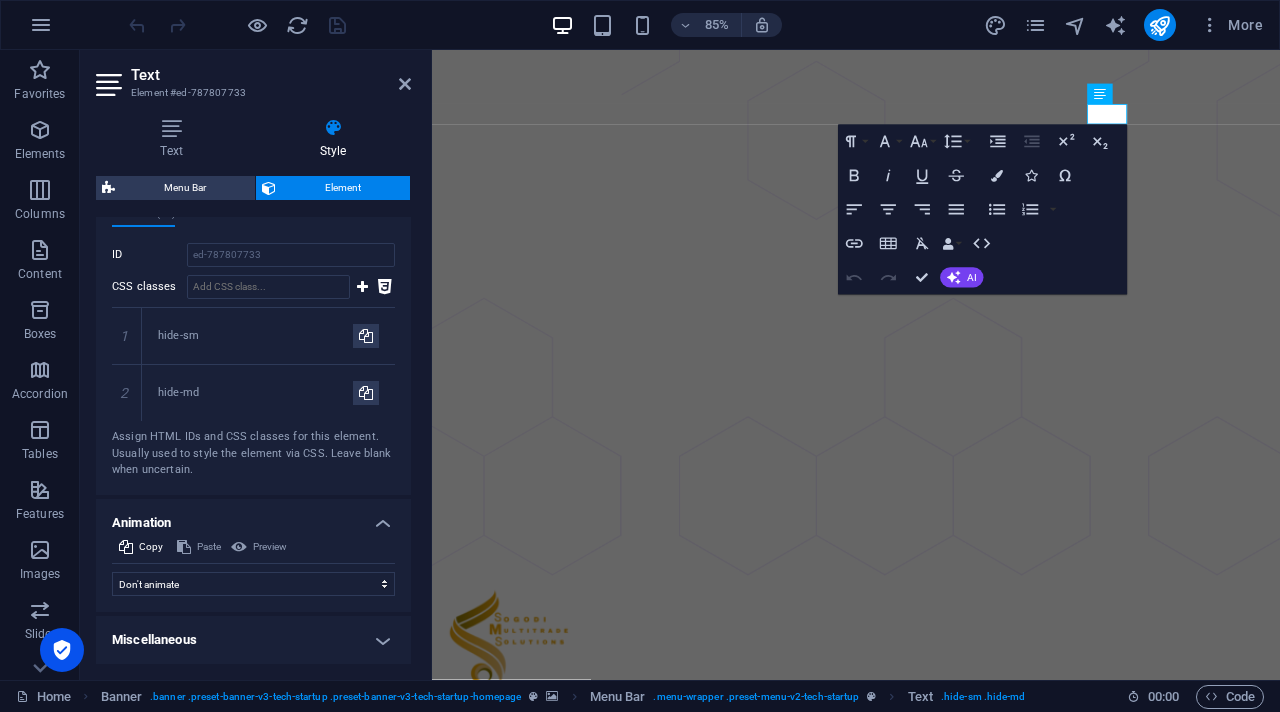 click on "Miscellaneous" at bounding box center [253, 640] 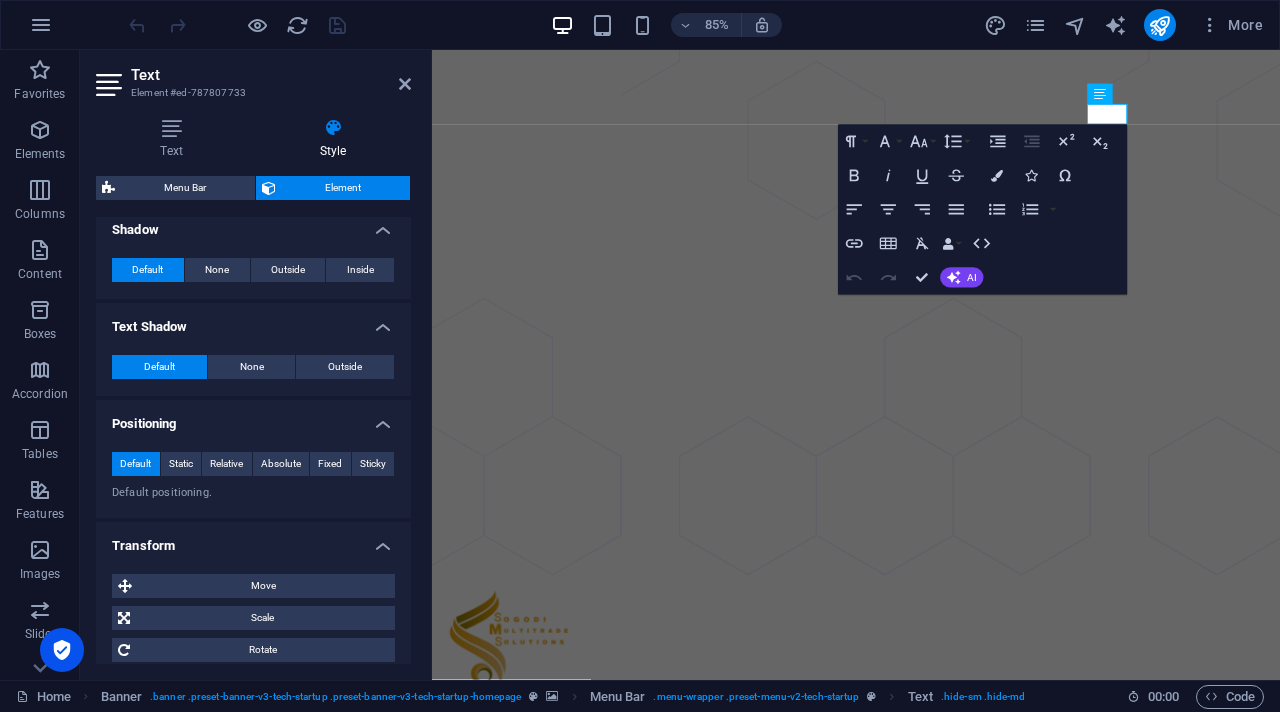 scroll, scrollTop: 0, scrollLeft: 0, axis: both 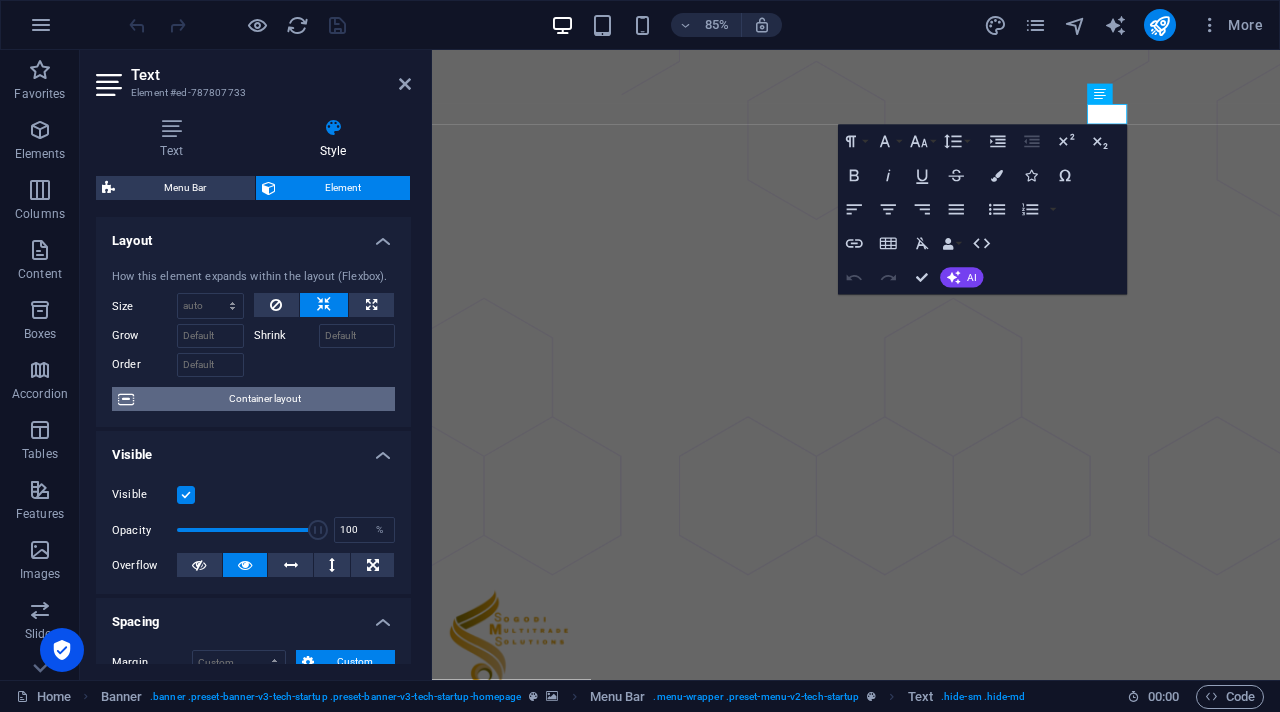 click on "Container layout" at bounding box center [264, 399] 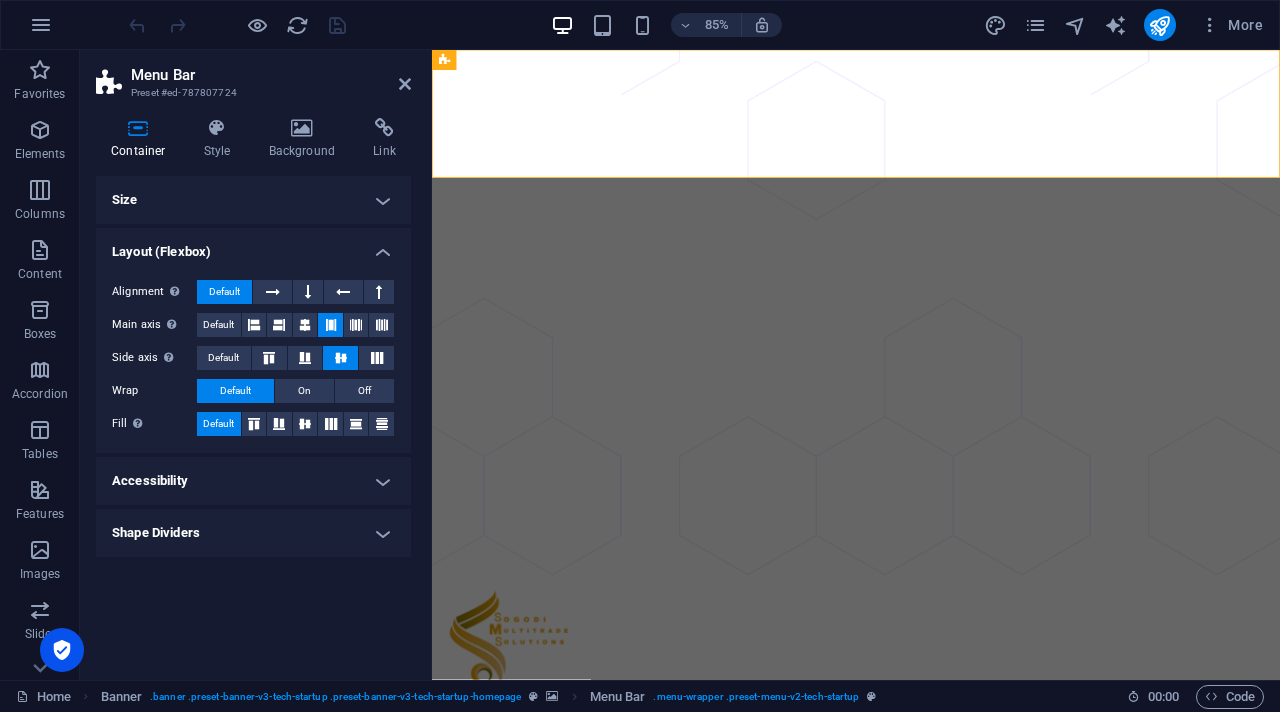 click on "Accessibility" at bounding box center (253, 481) 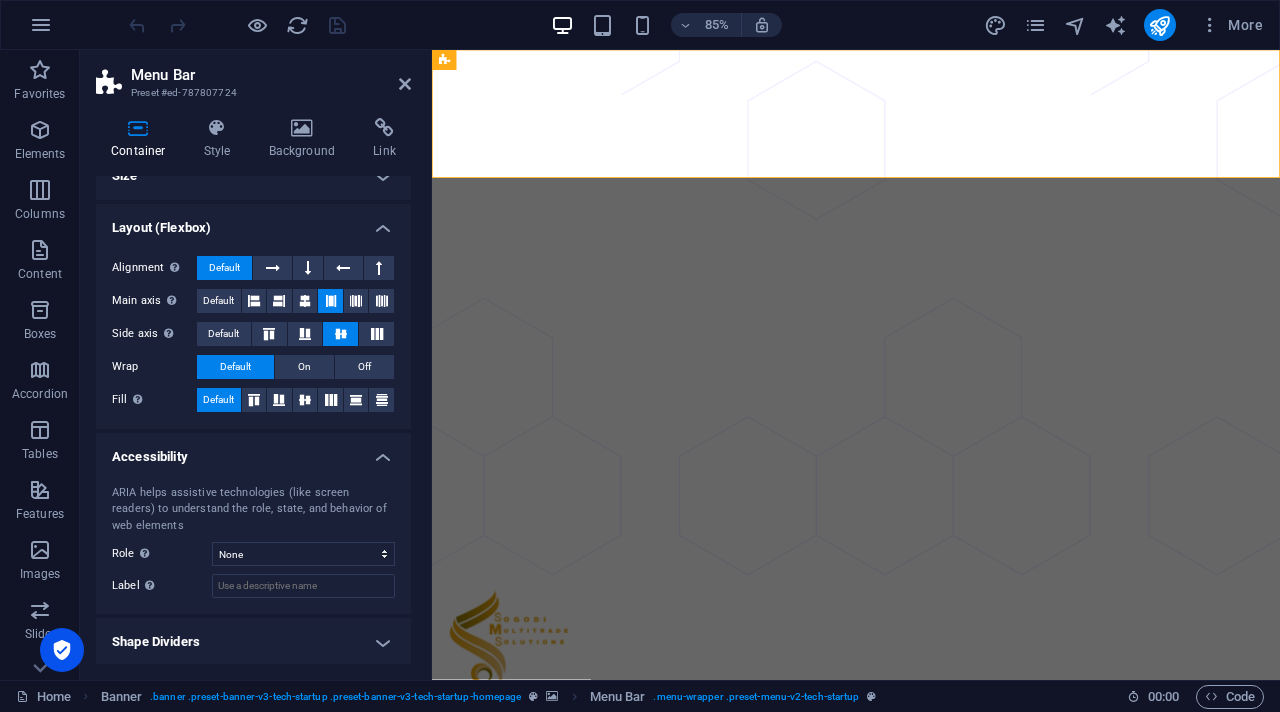 scroll, scrollTop: 26, scrollLeft: 0, axis: vertical 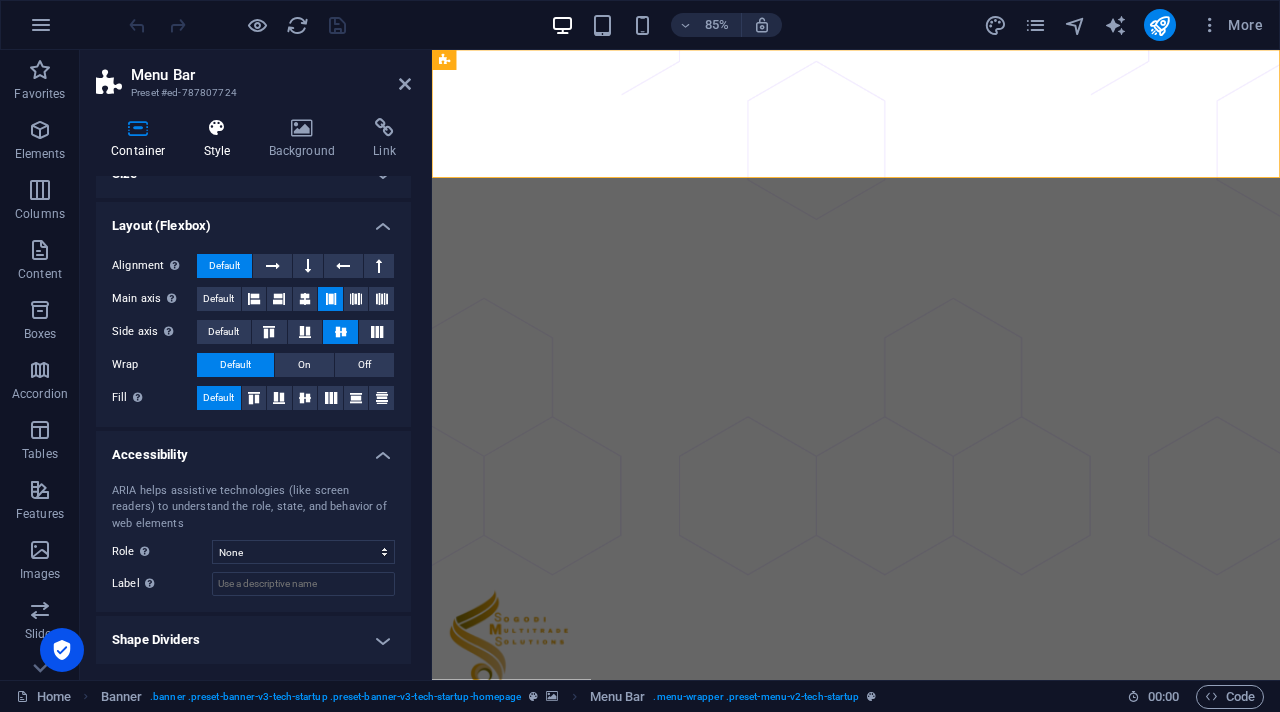 click on "Style" at bounding box center (221, 139) 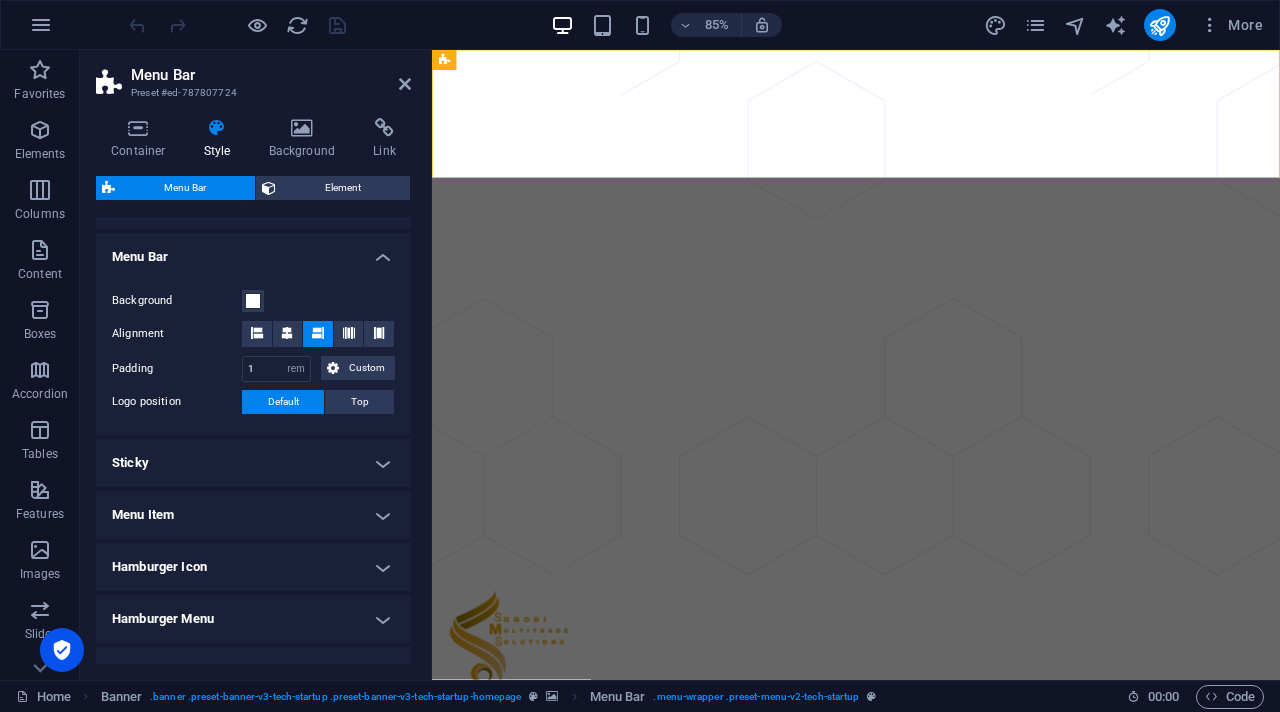 scroll, scrollTop: 328, scrollLeft: 0, axis: vertical 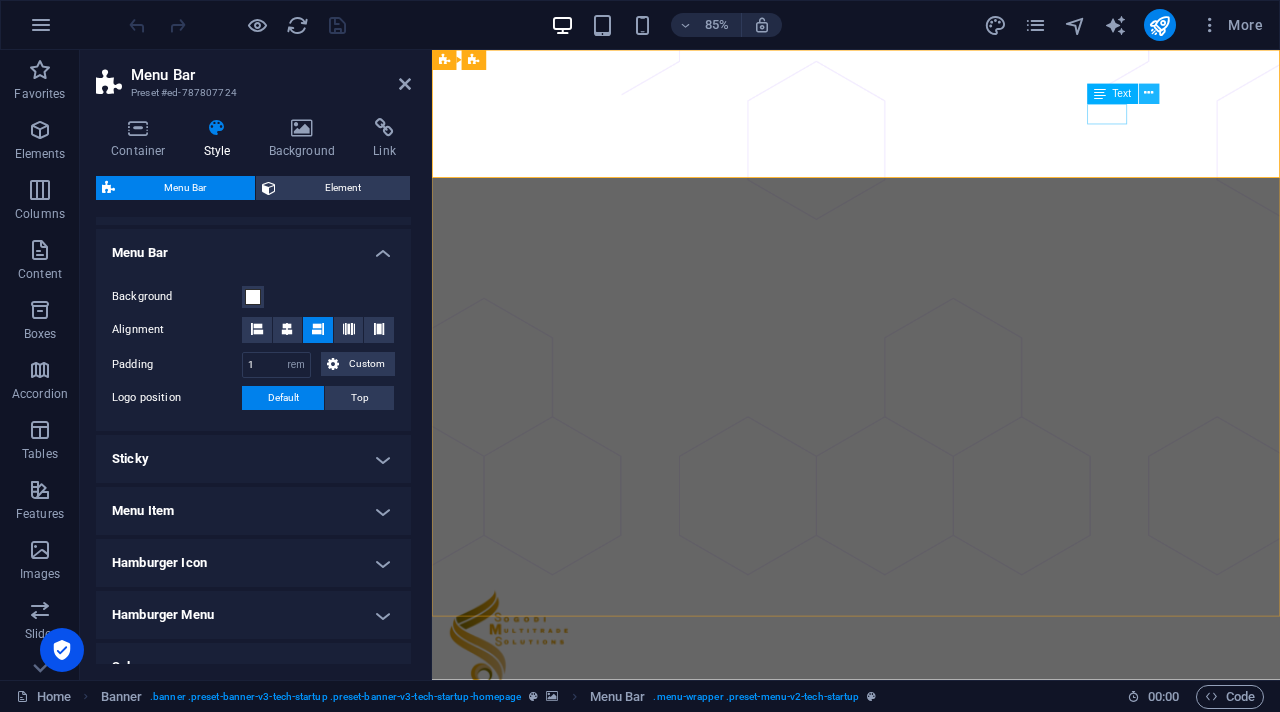 click at bounding box center (1148, 94) 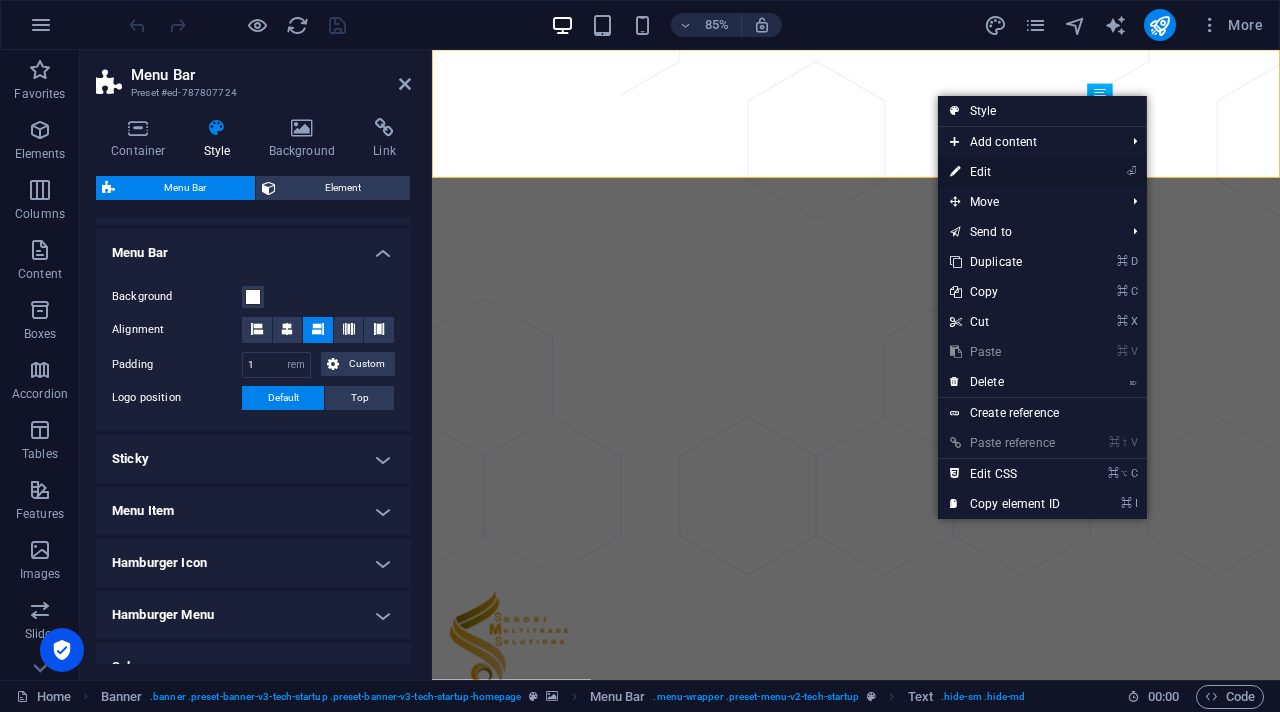 click on "⏎  Edit" at bounding box center (1005, 172) 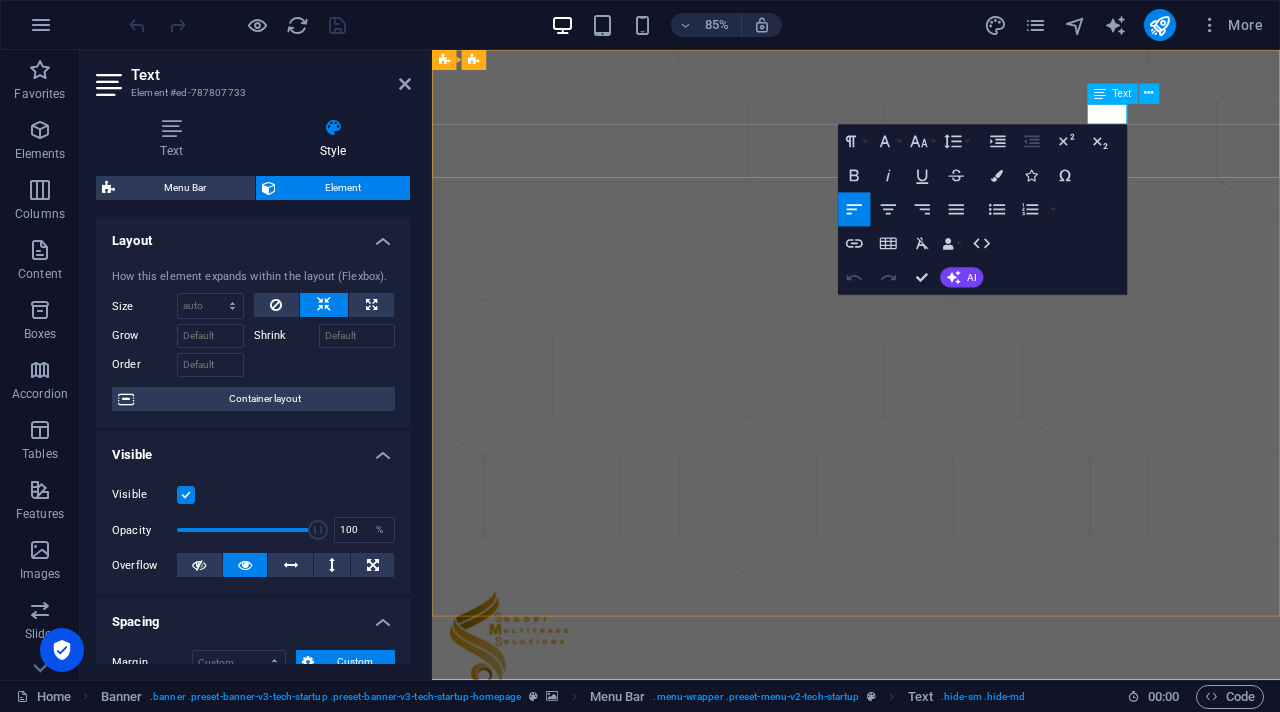 click on "Log In" at bounding box center (472, 865) 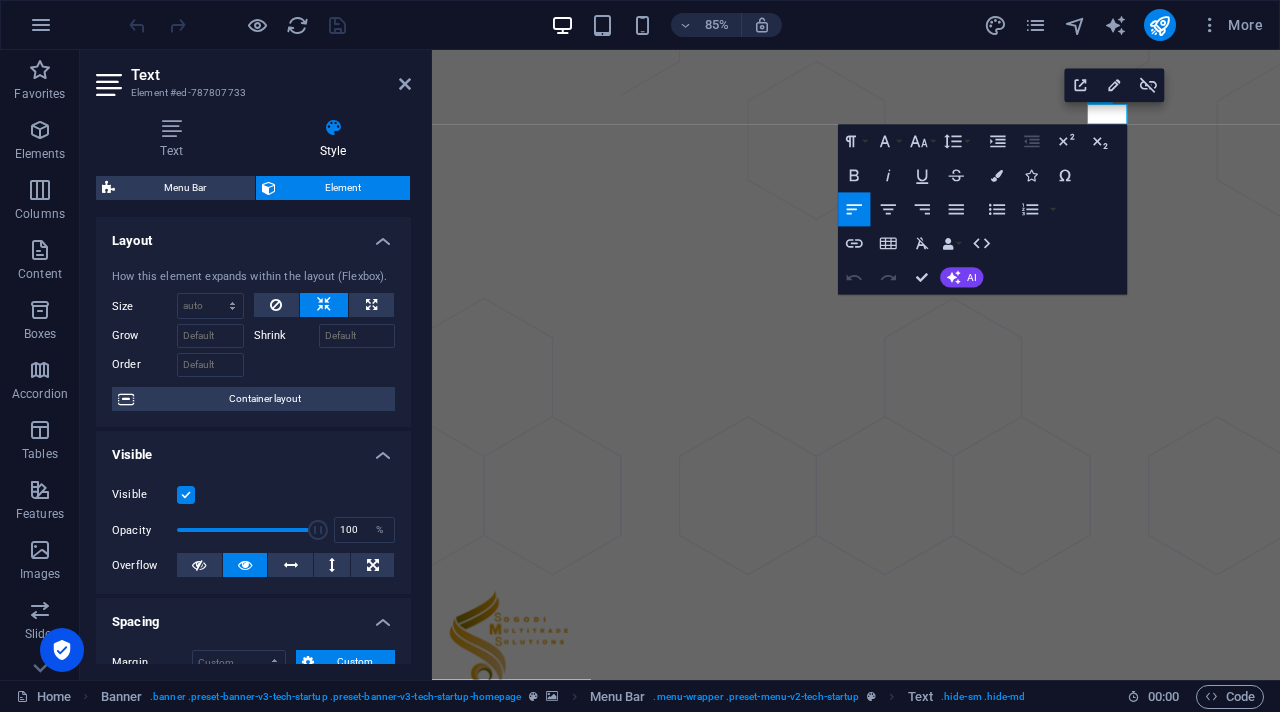 click on "Log In" at bounding box center (472, 865) 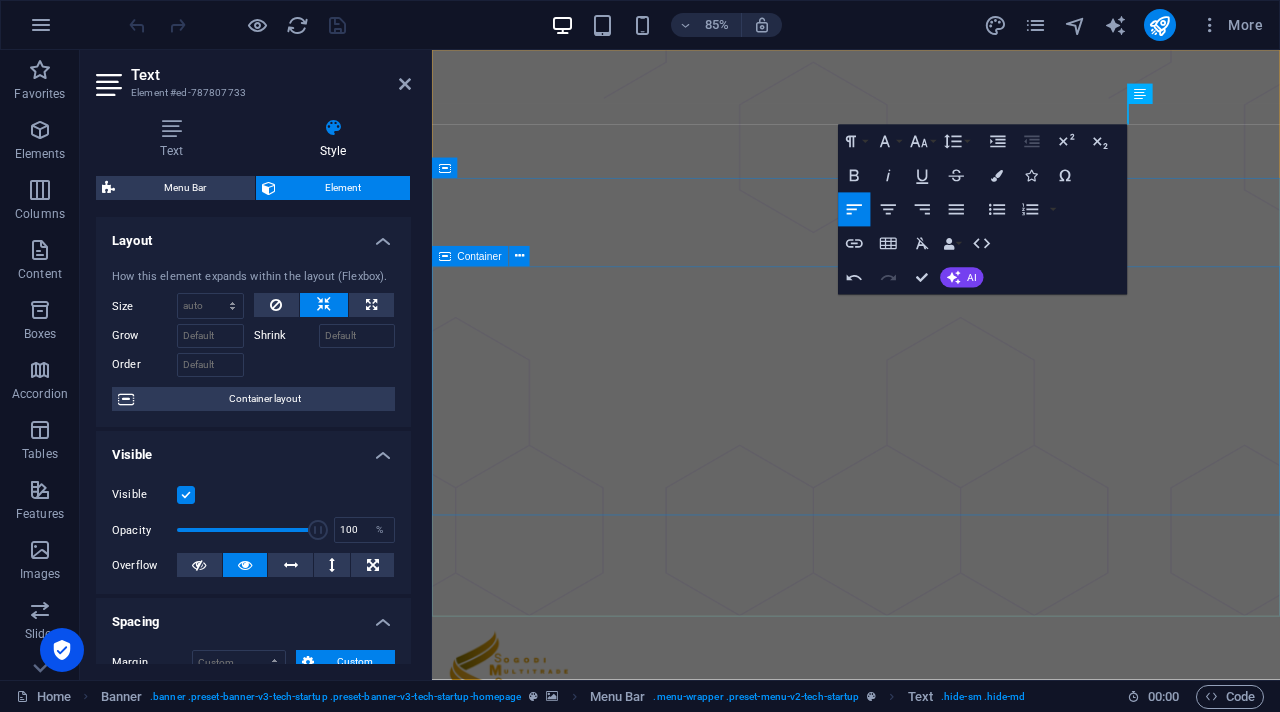 click on "Welcome to Sogodi Multitrade Solutions Your Trusted Partner in Innovative IT & Digital Solutions At Sogodi Multitrade Solutions, we empower businesses to thrive in the digital era. As a dynamic IT company, we specialize in delivering tailored technology solutions that drive efficiency, growth, and competitive advantage. Get Started Now" at bounding box center [931, 1676] 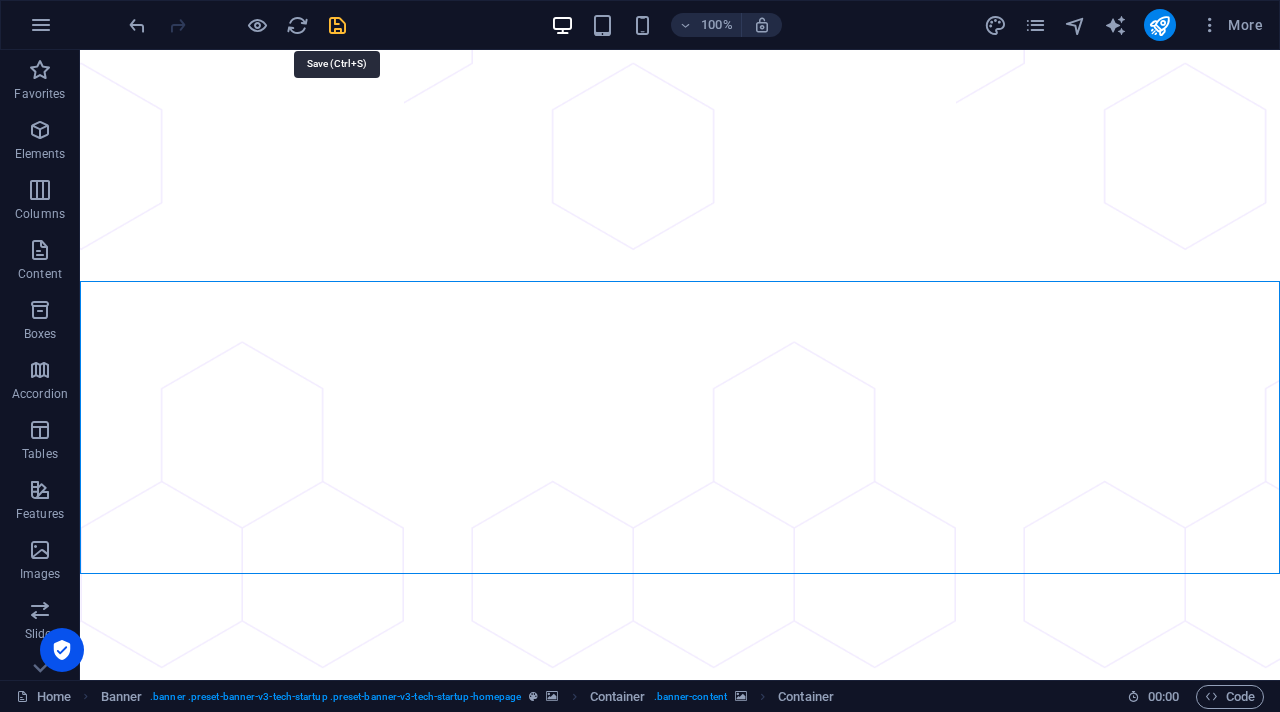 click at bounding box center (337, 25) 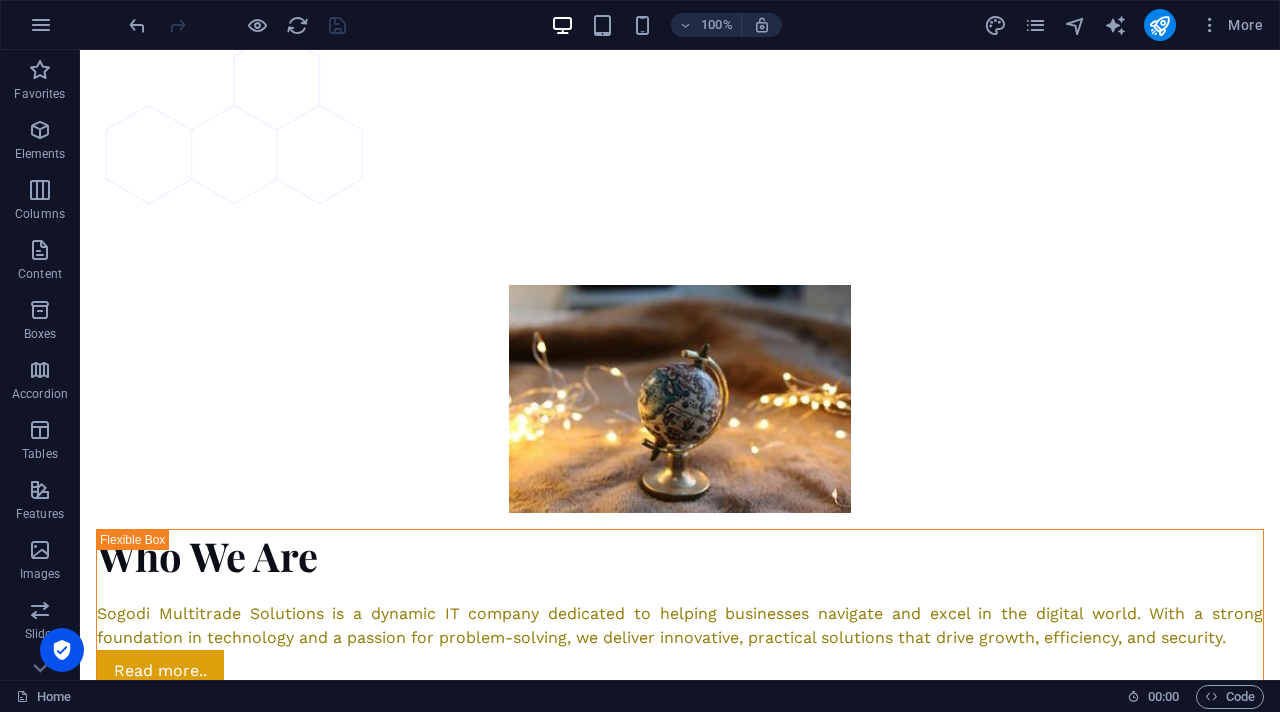scroll, scrollTop: 2815, scrollLeft: 0, axis: vertical 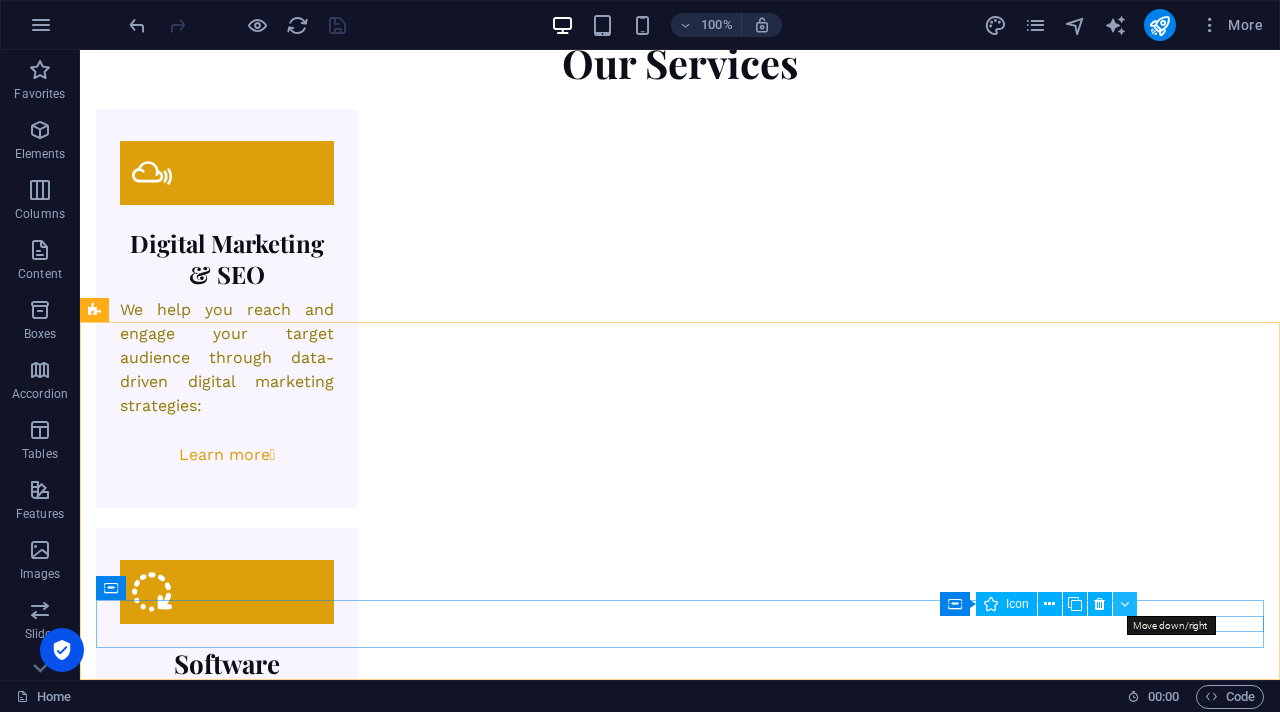 click at bounding box center [1124, 604] 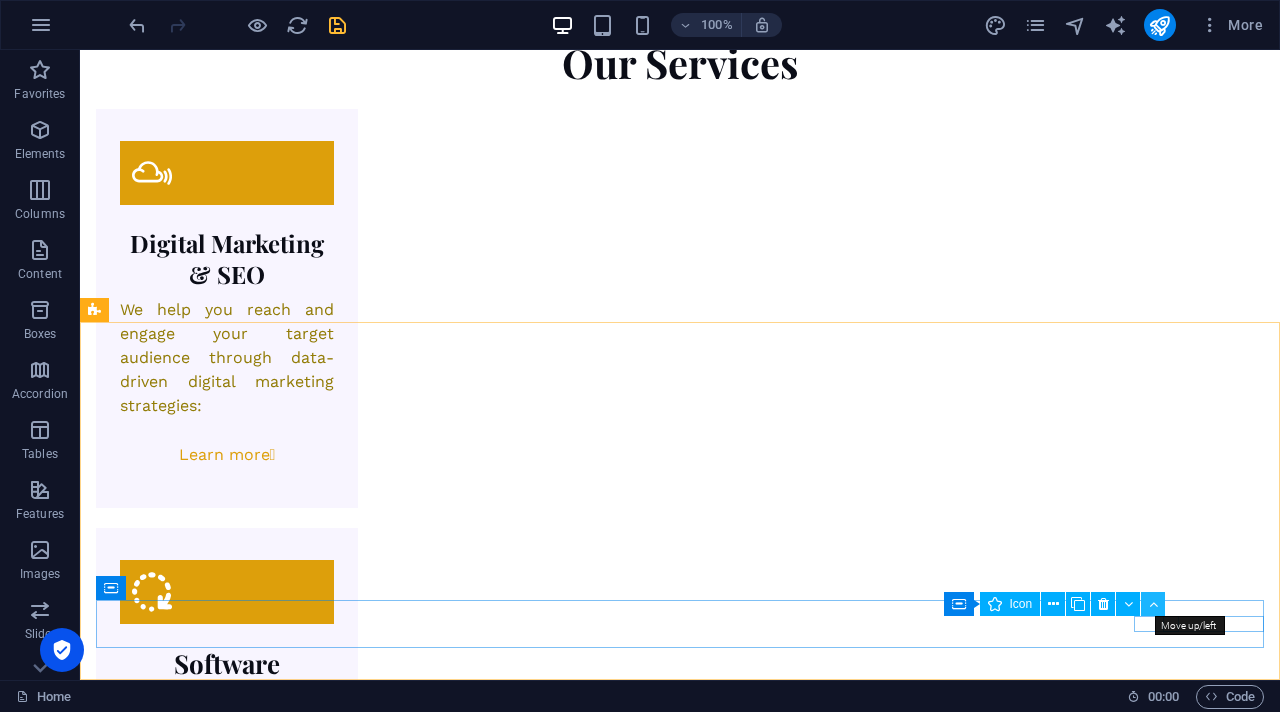 click at bounding box center (1153, 604) 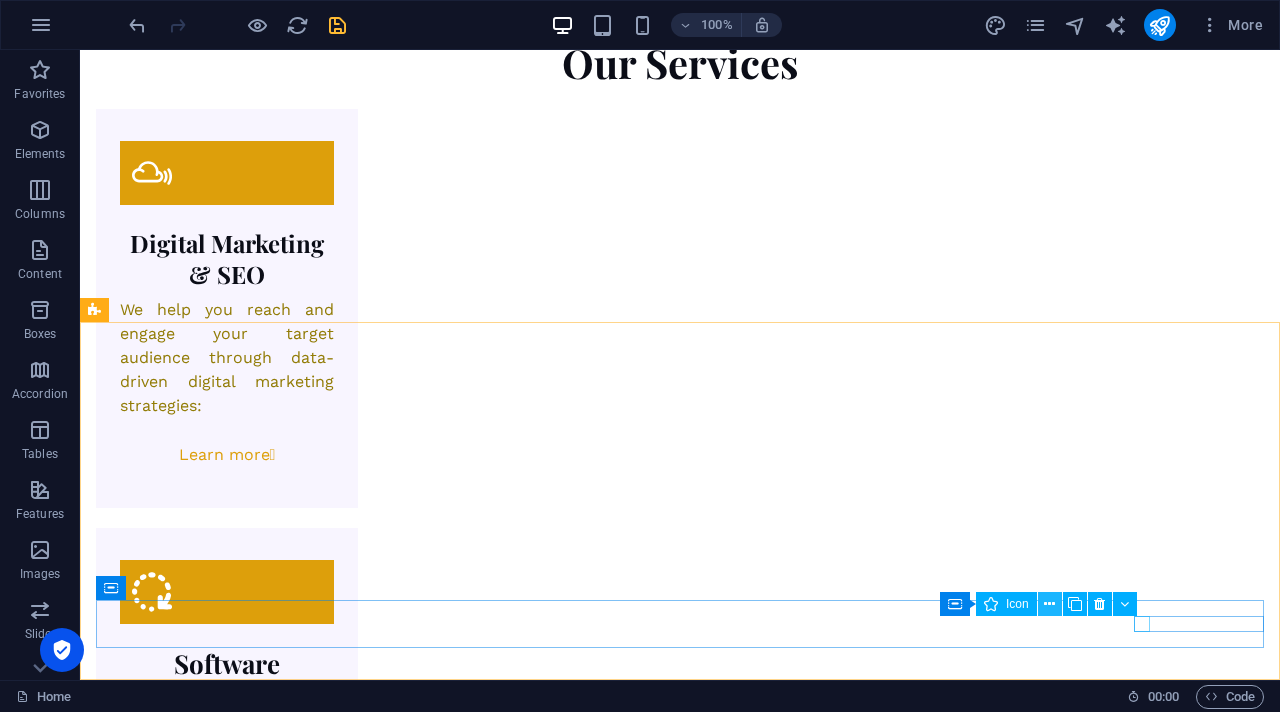 click at bounding box center [1049, 604] 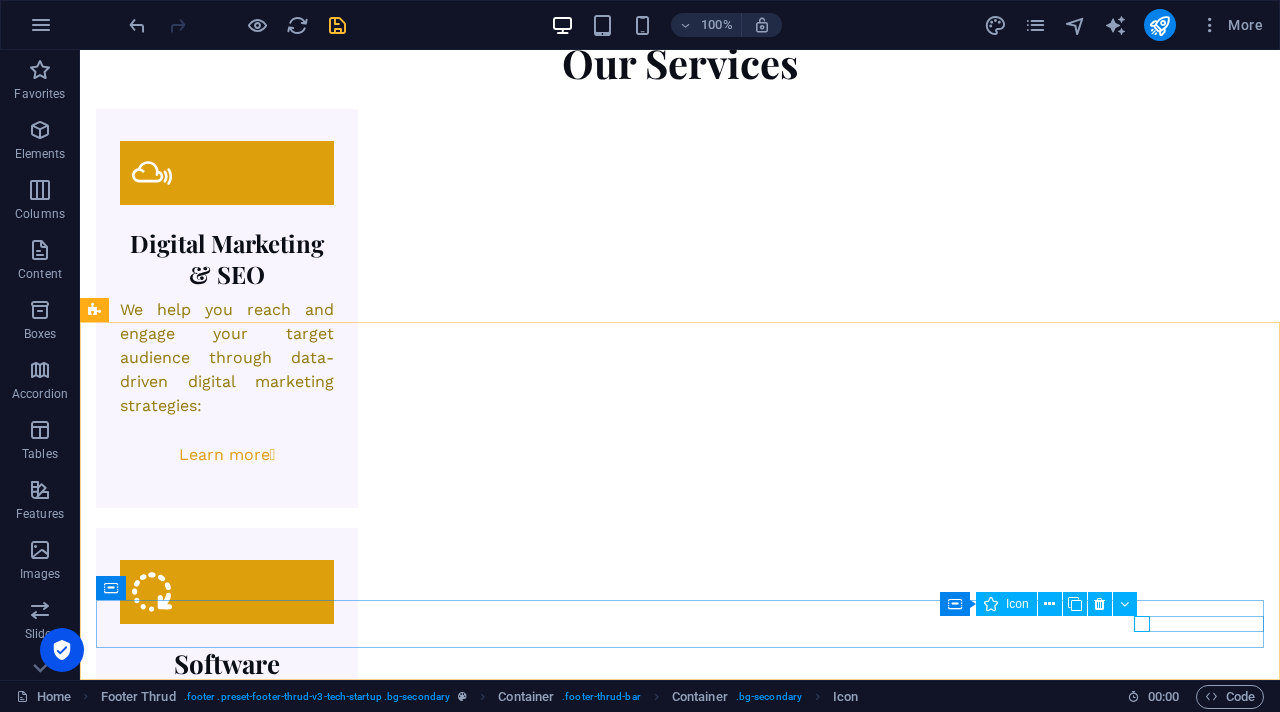 click on "Icon" at bounding box center [1017, 604] 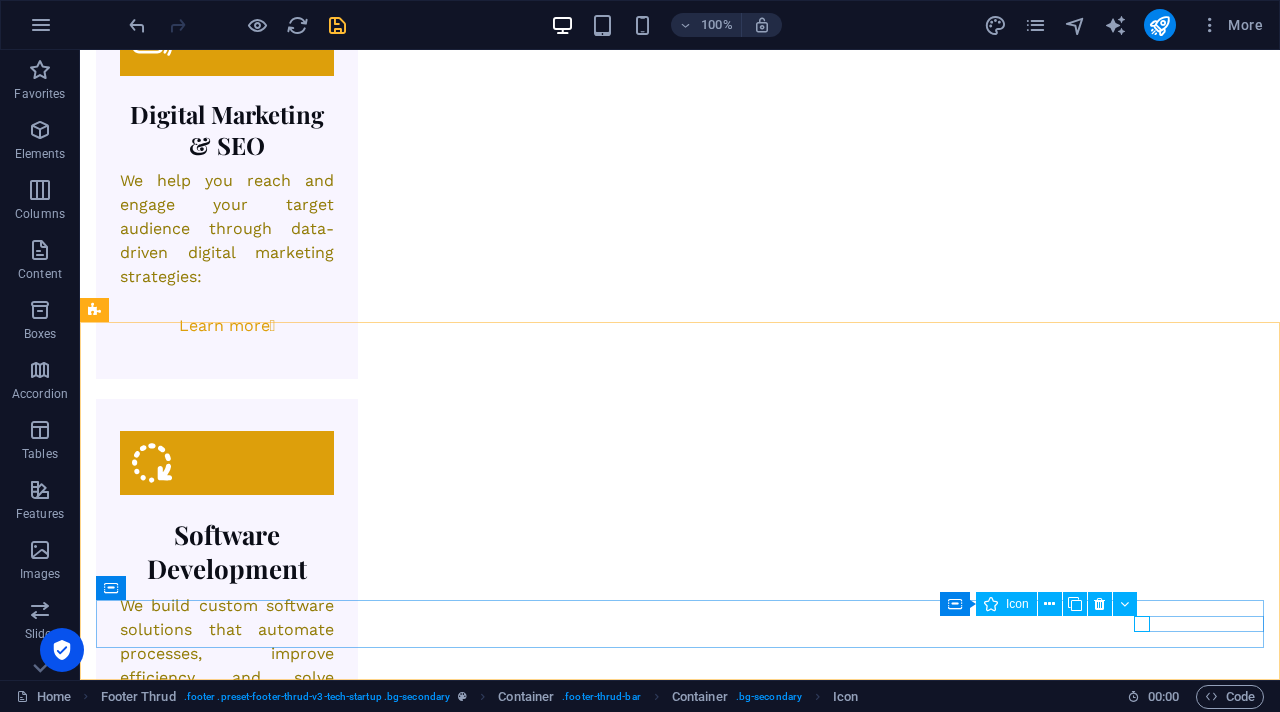 select on "xMidYMid" 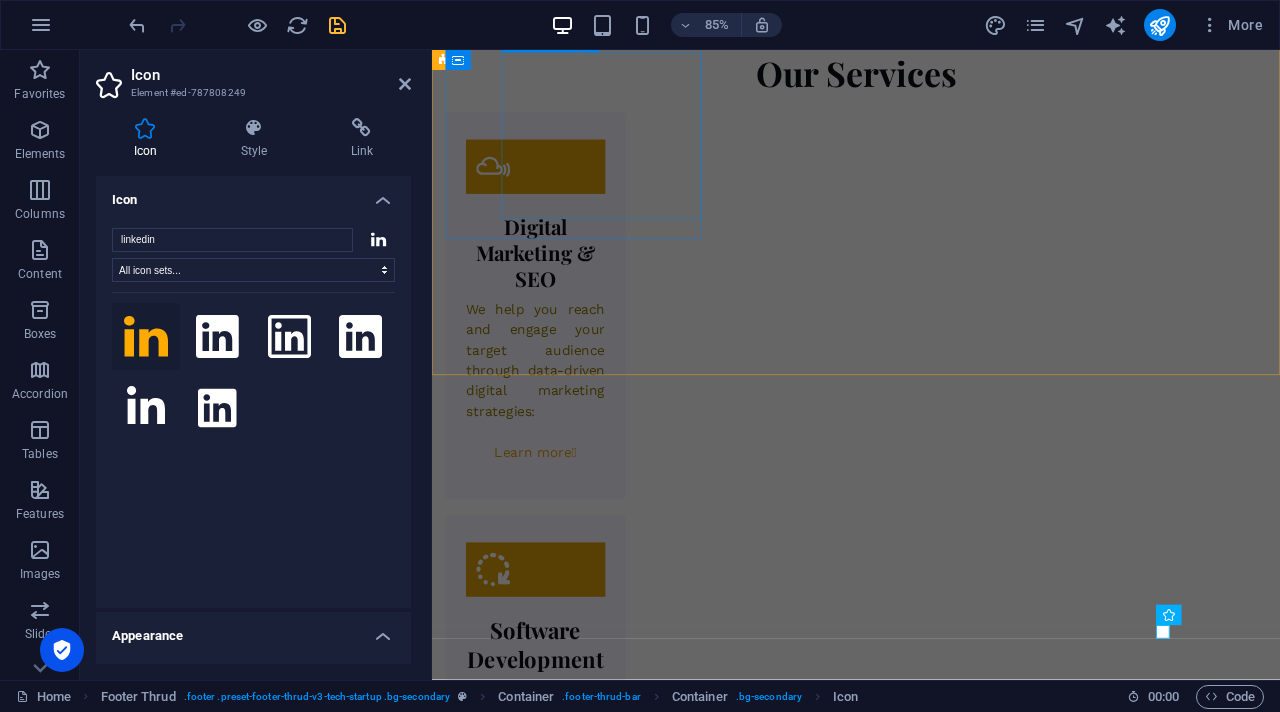 click 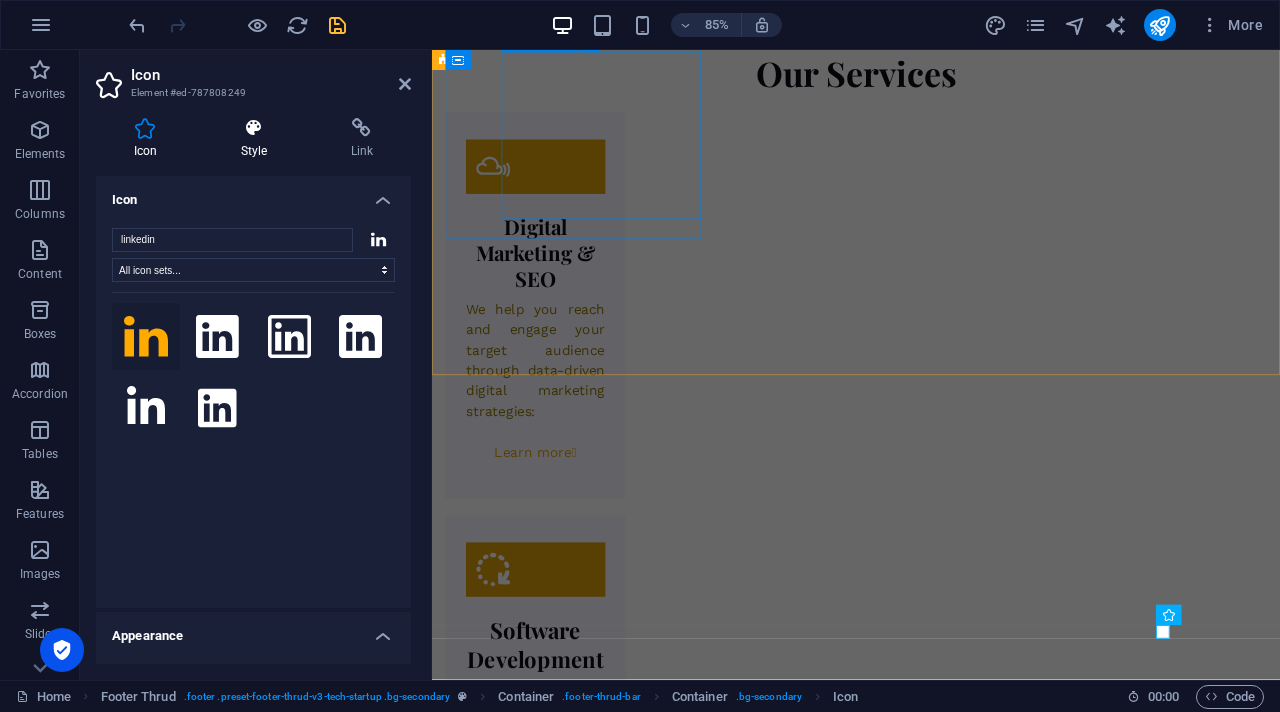 click on "Style" at bounding box center [258, 139] 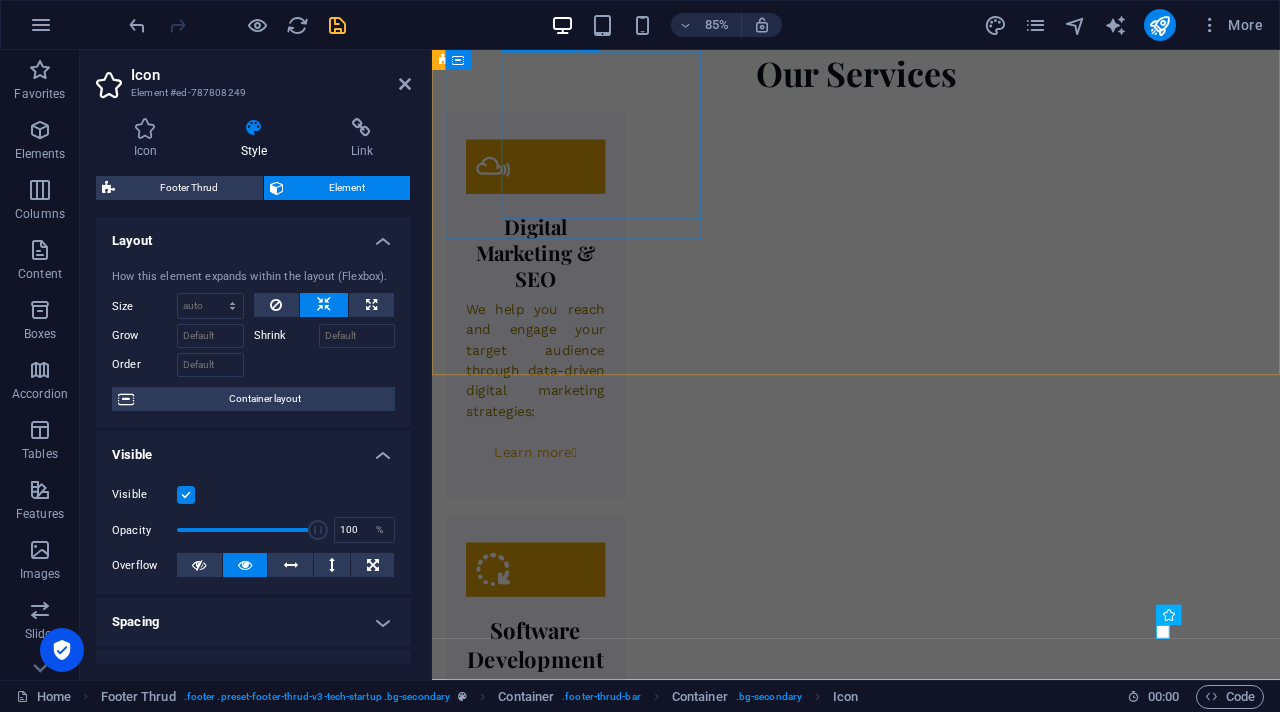 click on "Element" at bounding box center (347, 188) 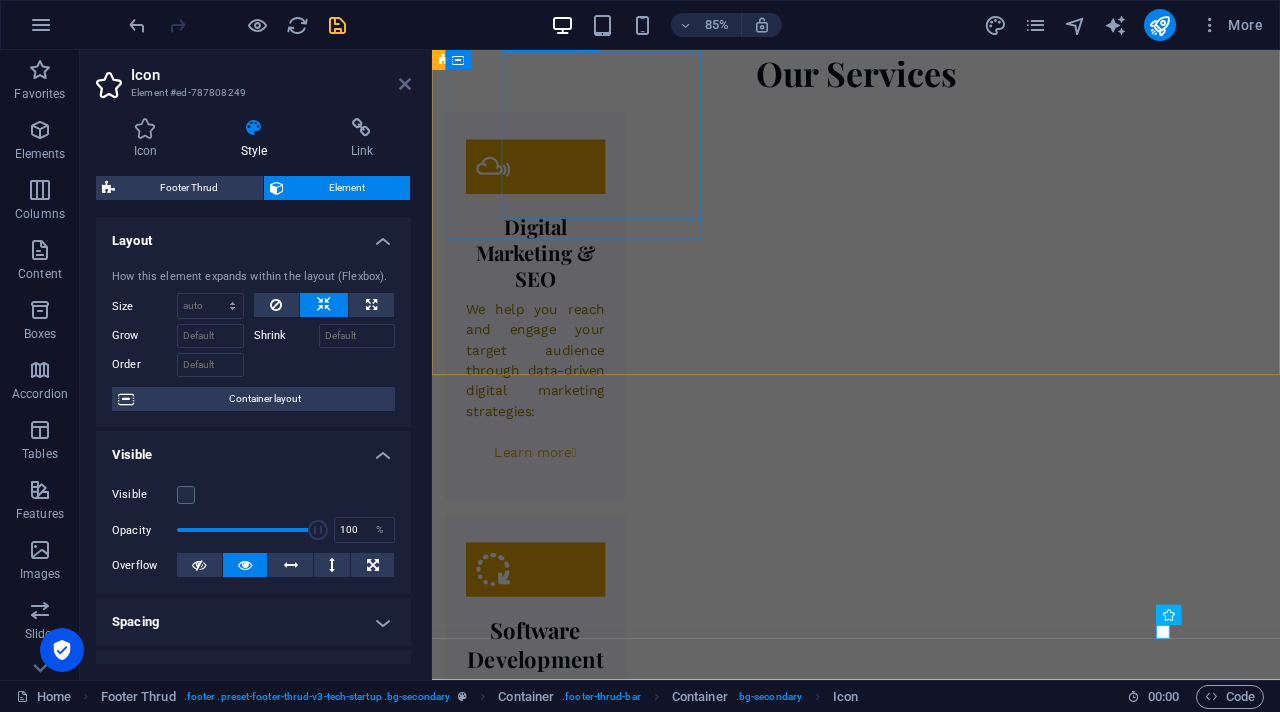 click at bounding box center (405, 84) 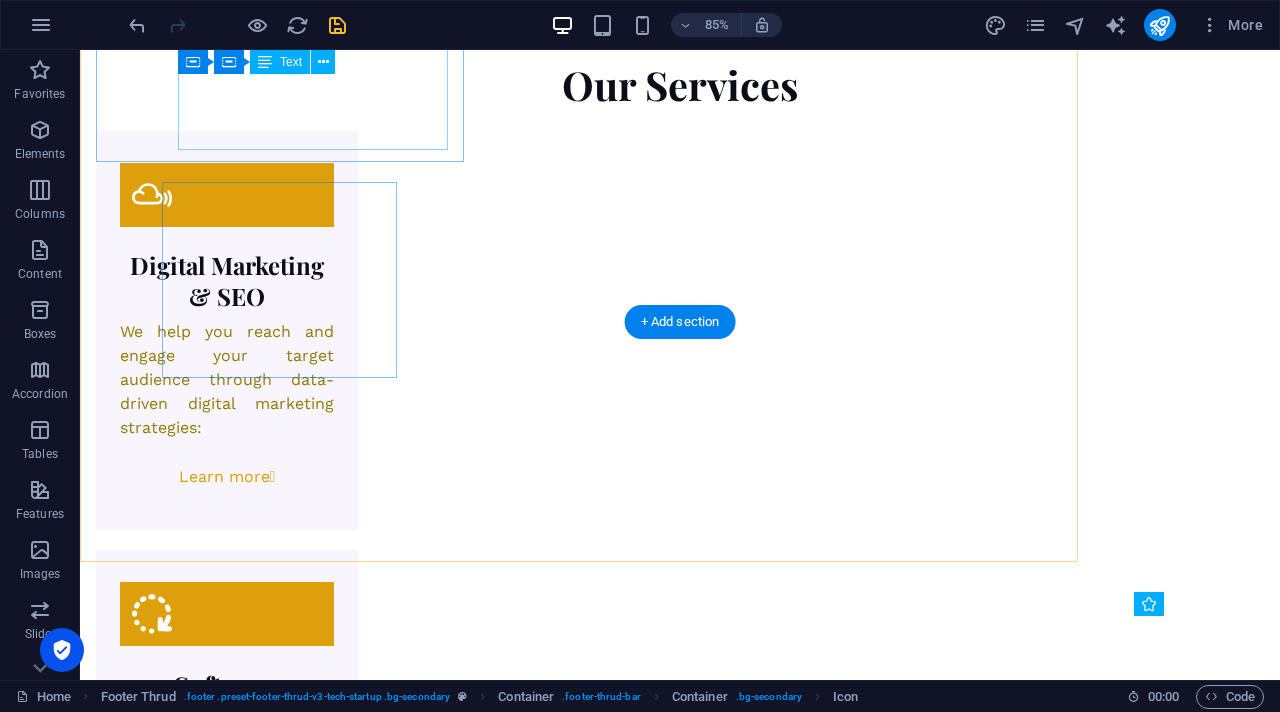 scroll, scrollTop: 2815, scrollLeft: 0, axis: vertical 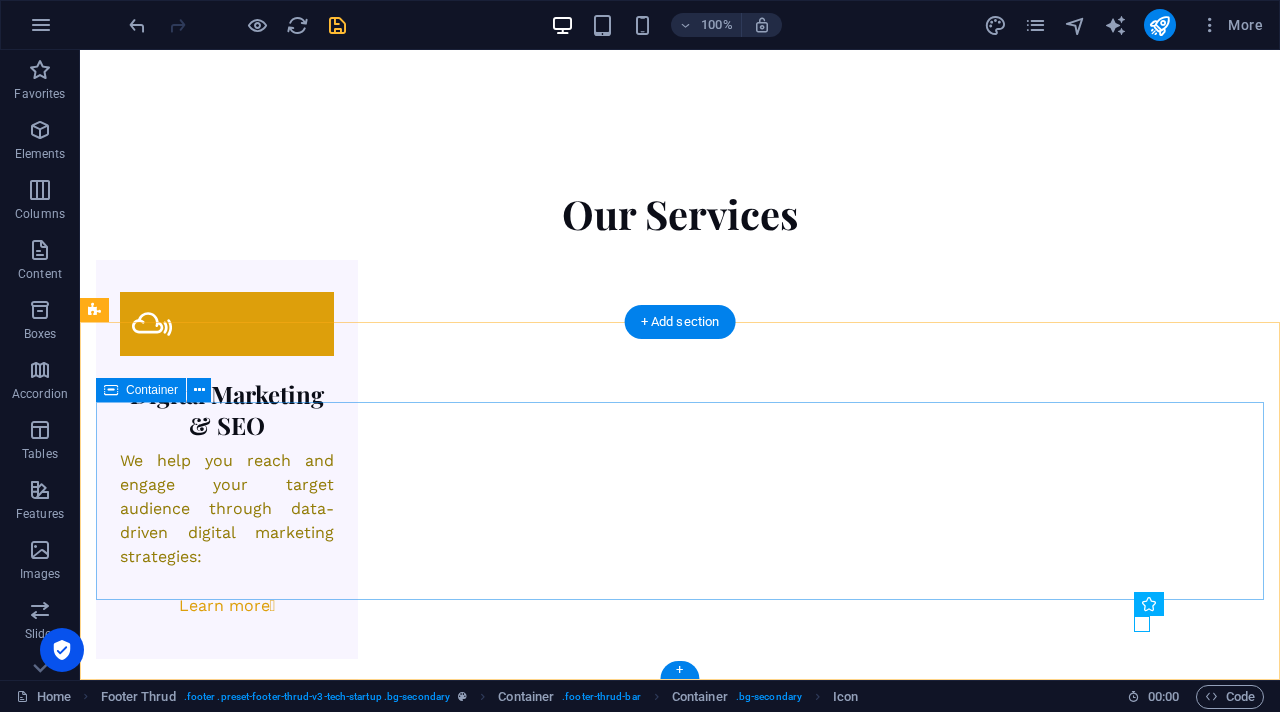 click on "Driving growth with innovative IT & digital services. We help your business thrive in a connected world. HOME ABOUT SERVICES CONTACT 8 Incubation Dr, Riversands, Gauteng Riversands   1684 +2776 078 0987" at bounding box center (680, 5504) 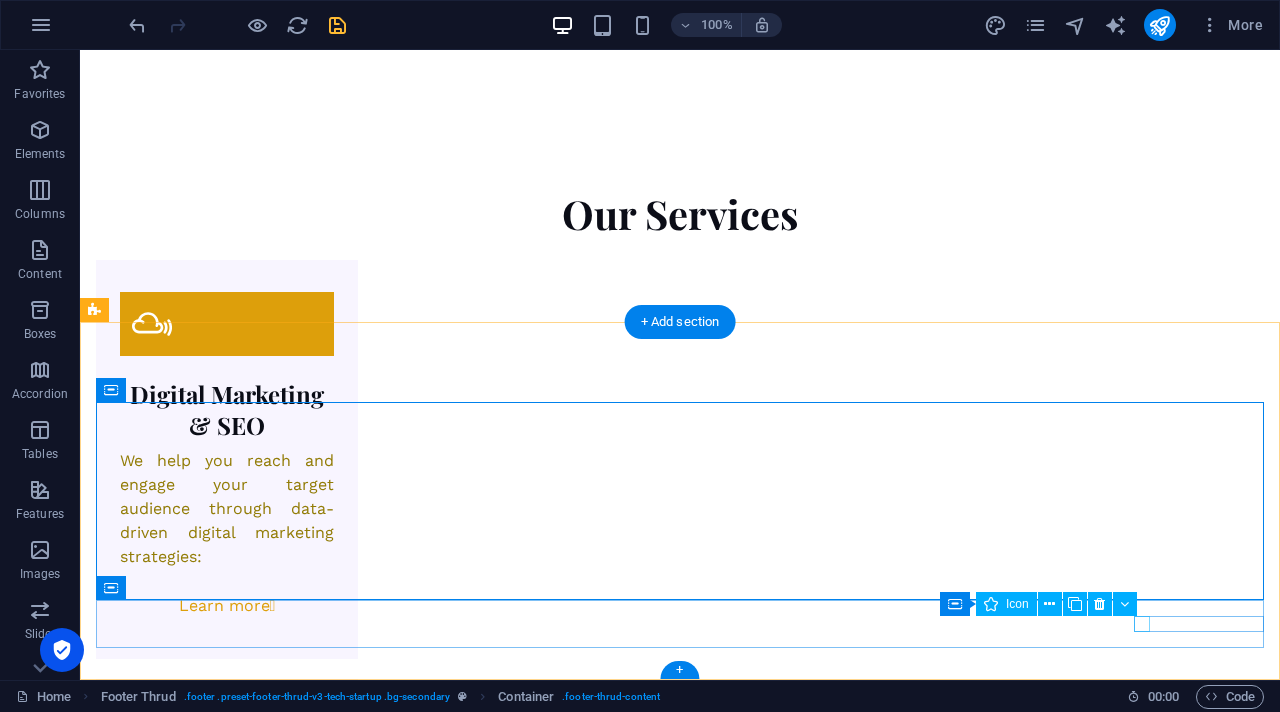 click at bounding box center [680, 5759] 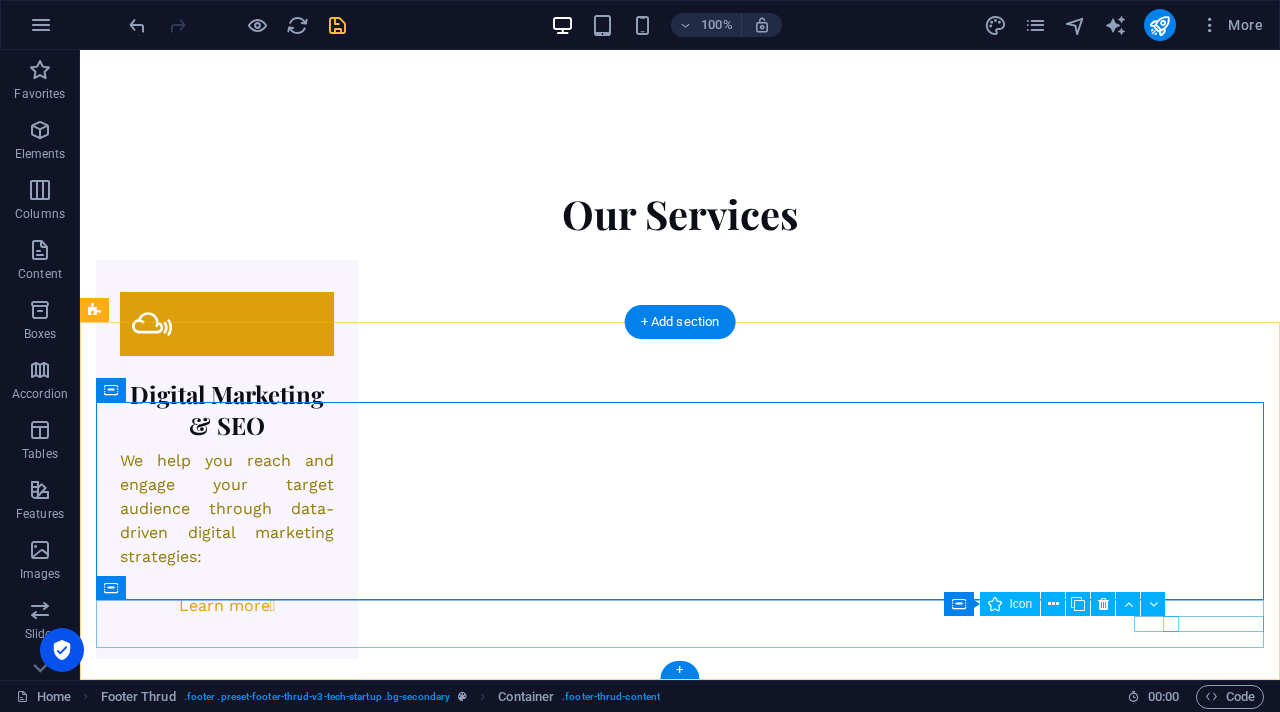 click at bounding box center [680, 5759] 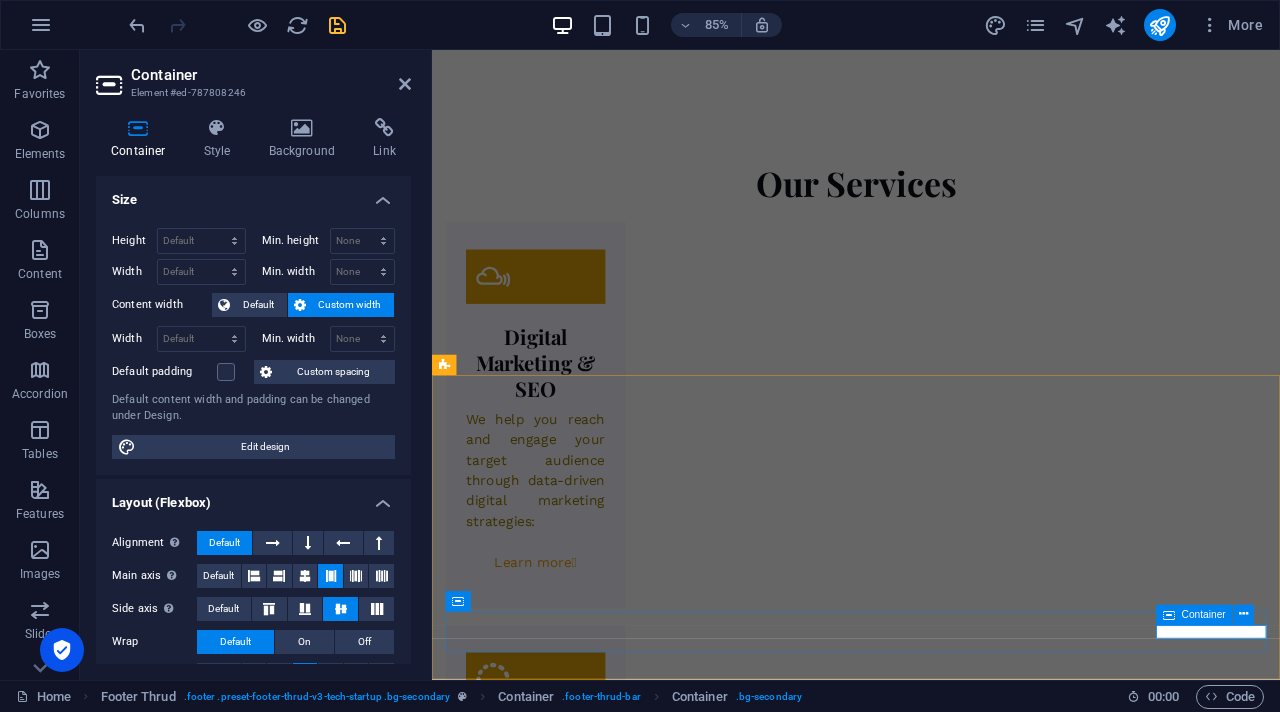 scroll, scrollTop: 2944, scrollLeft: 0, axis: vertical 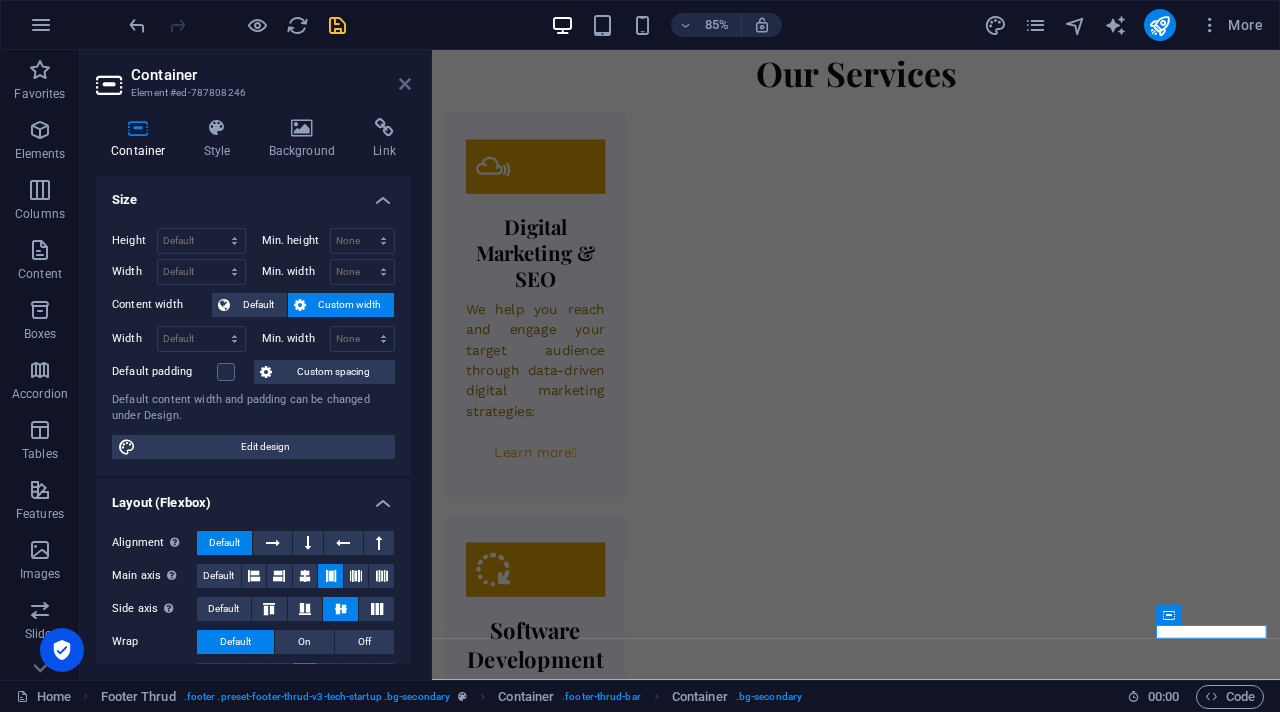 click at bounding box center (405, 84) 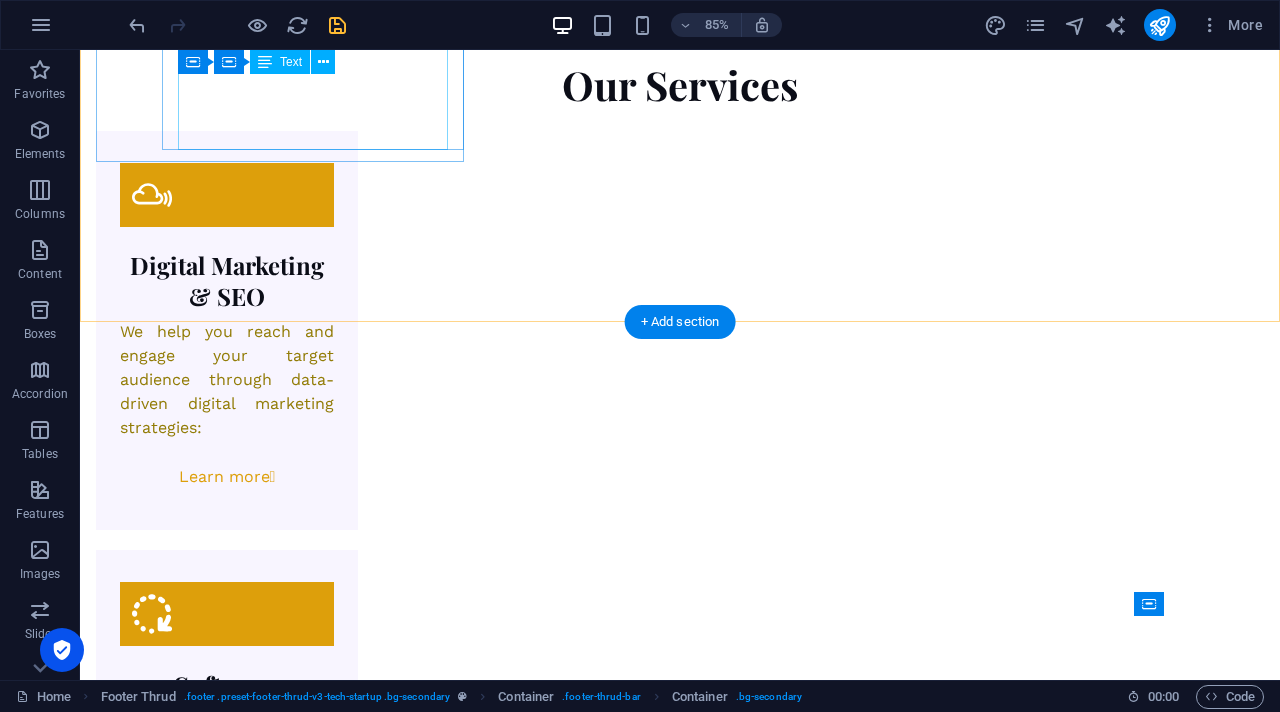 scroll, scrollTop: 2815, scrollLeft: 0, axis: vertical 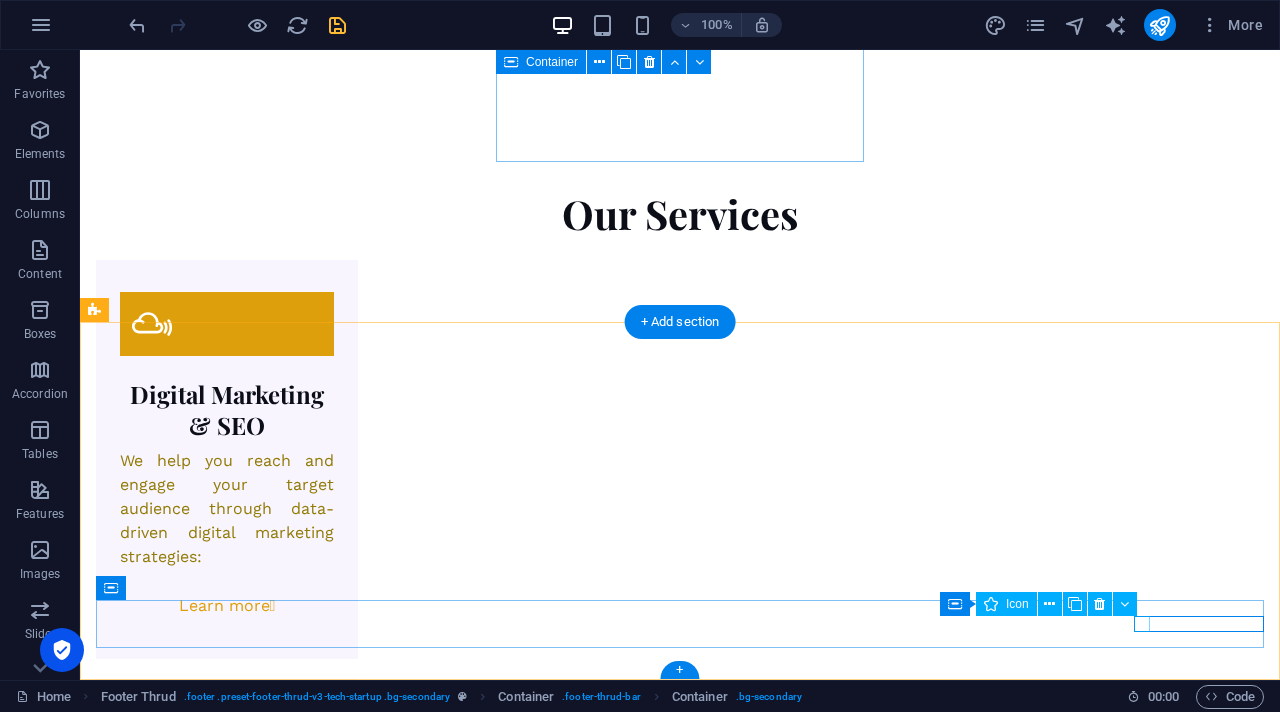 click at bounding box center (680, 5759) 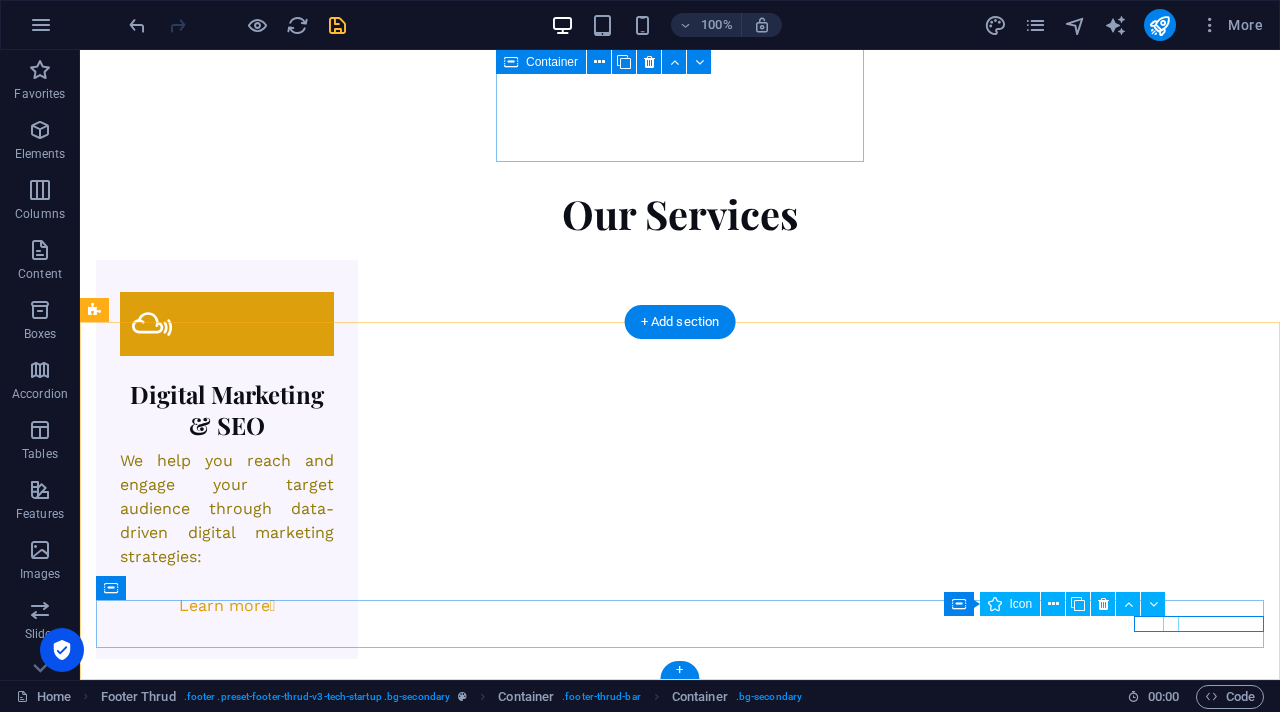 click at bounding box center (680, 5759) 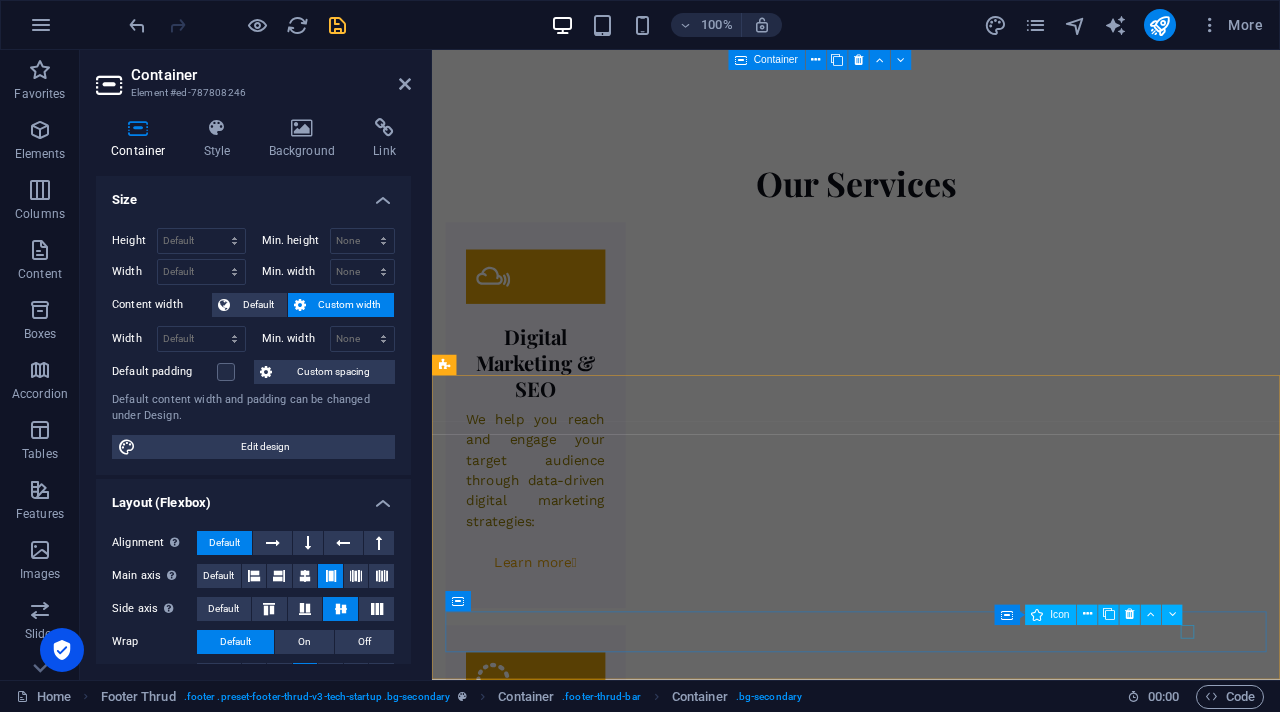 scroll, scrollTop: 2944, scrollLeft: 0, axis: vertical 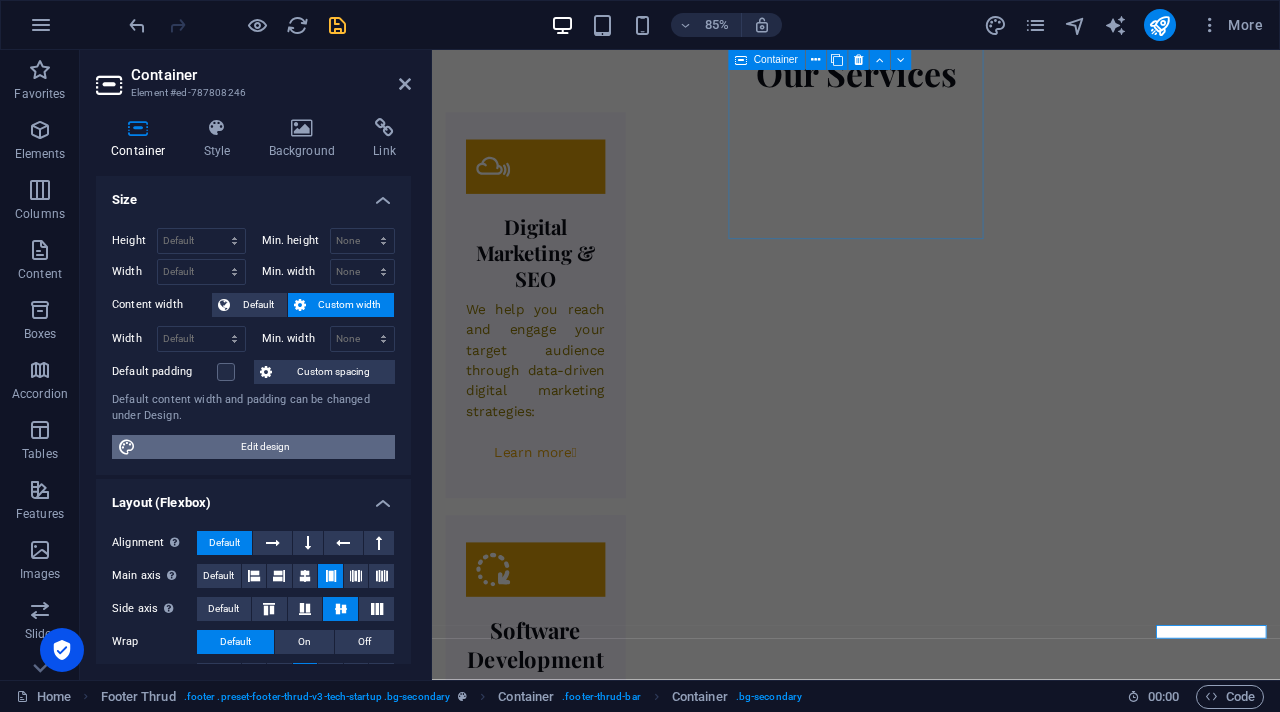 click on "Edit design" at bounding box center [265, 447] 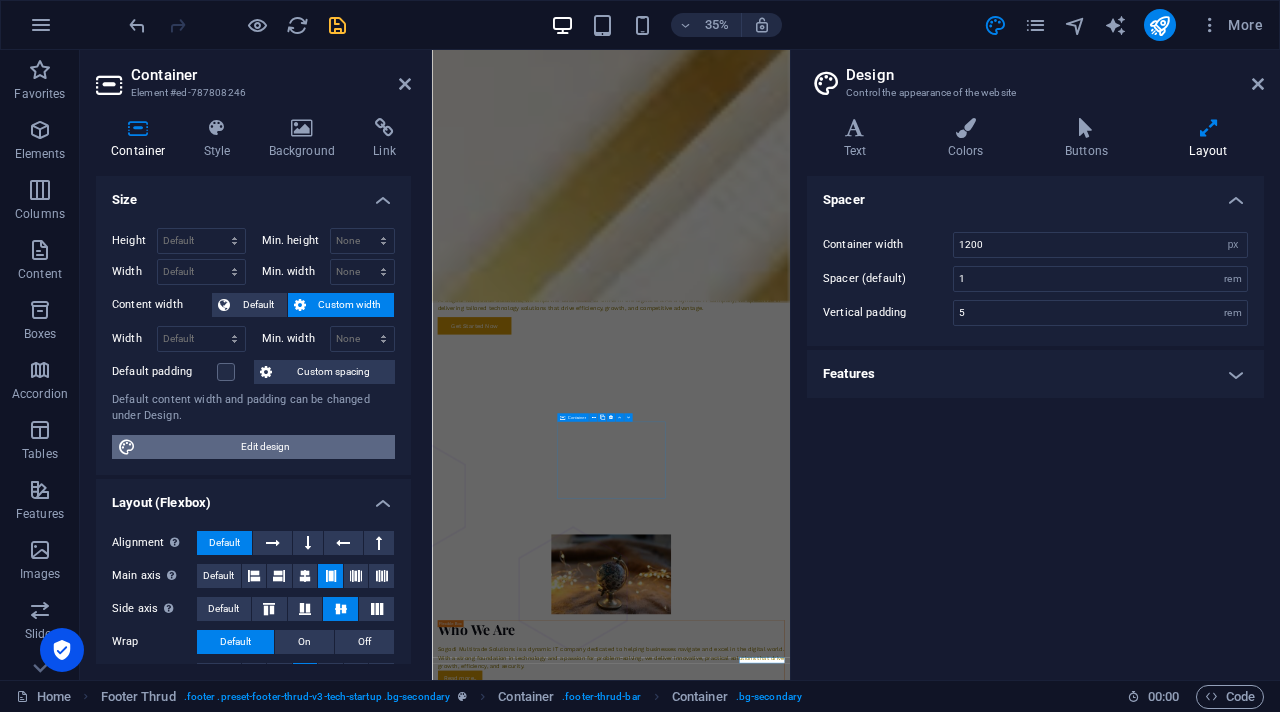scroll, scrollTop: 2766, scrollLeft: 0, axis: vertical 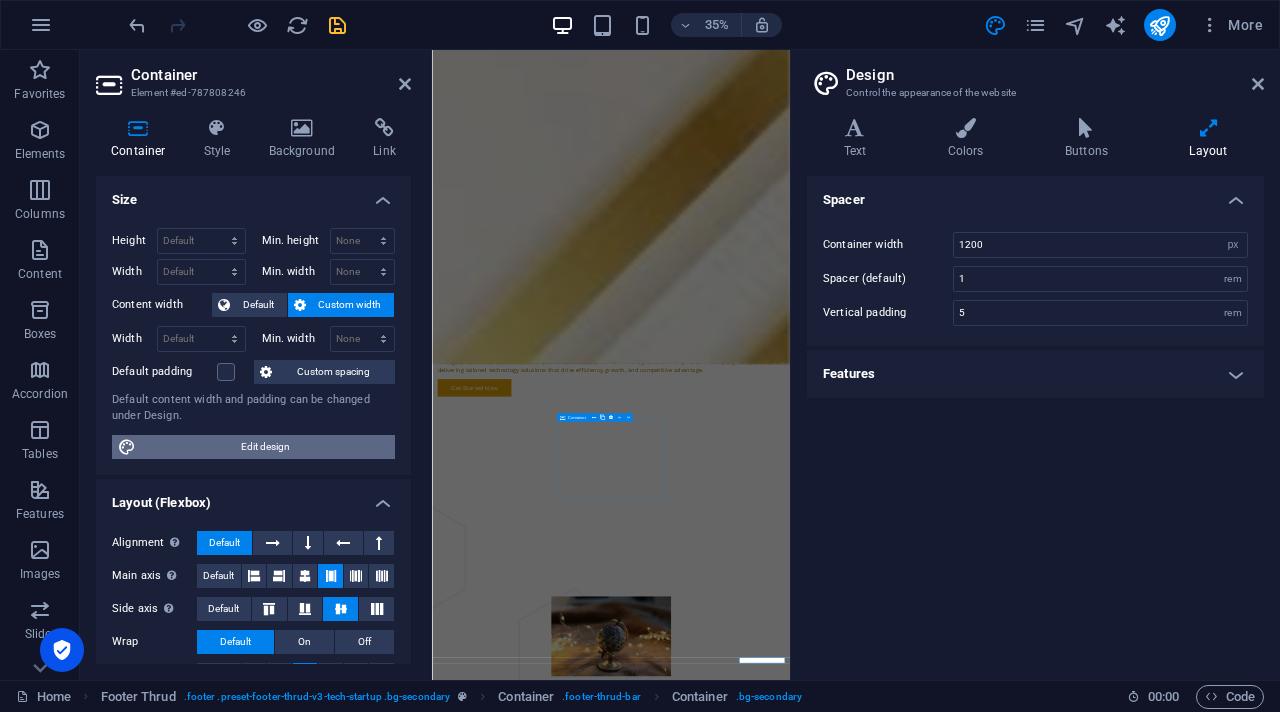 click on "Edit design" at bounding box center [265, 447] 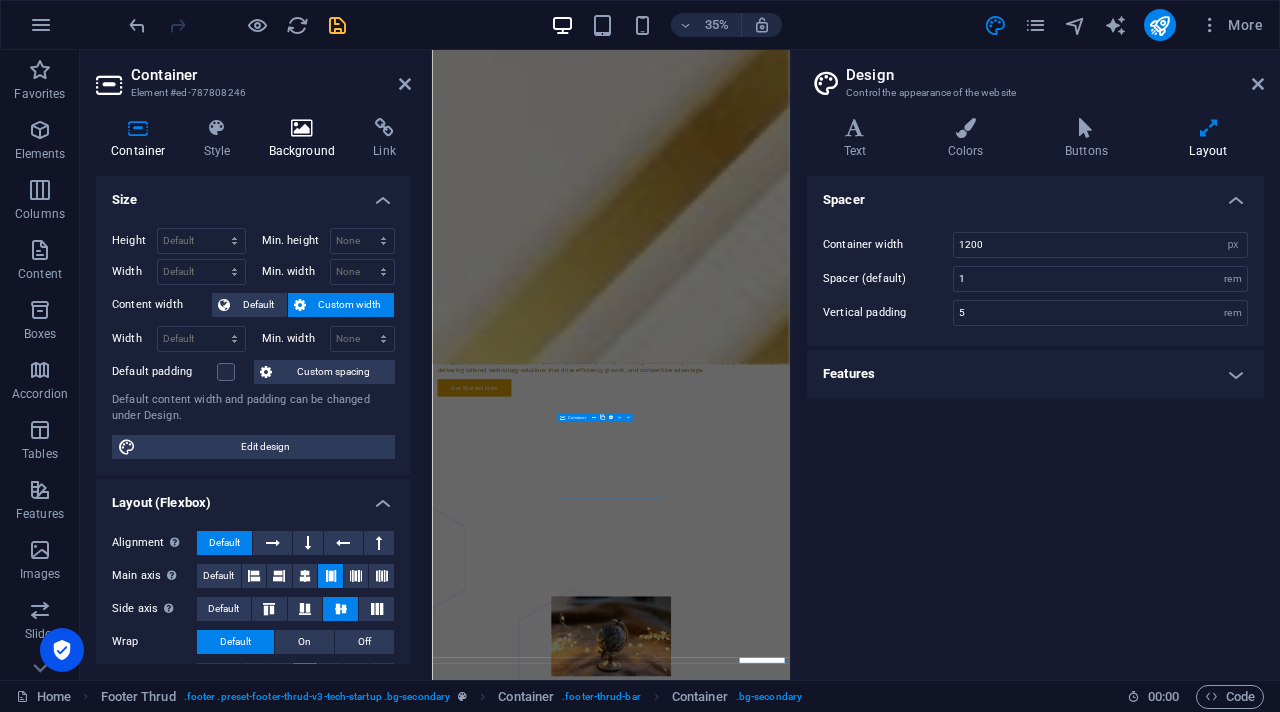 click at bounding box center (302, 128) 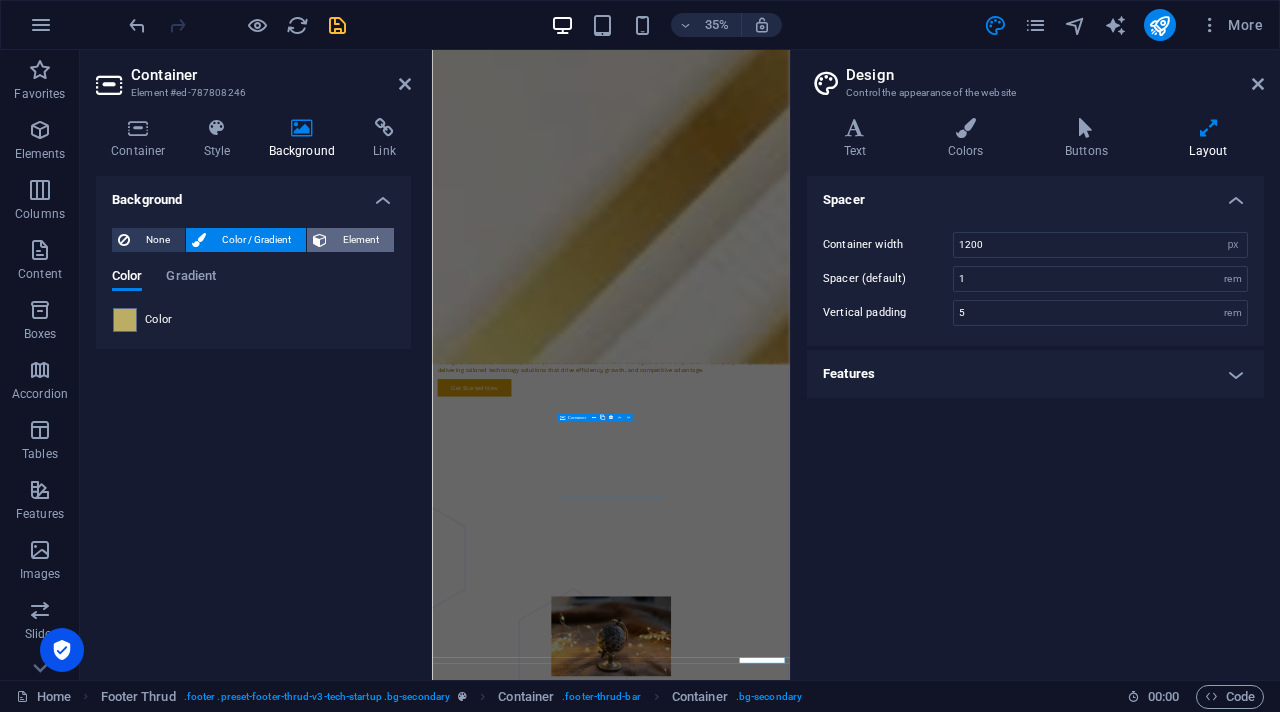 click on "Element" at bounding box center [360, 240] 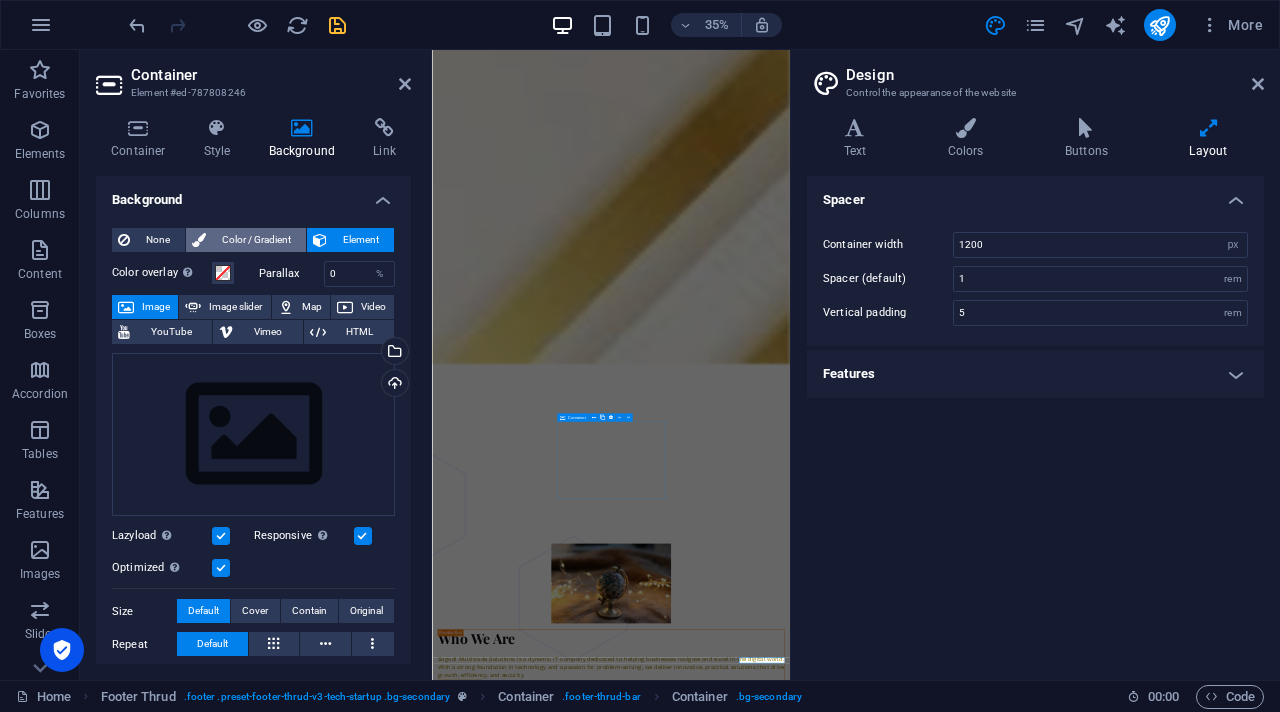click on "Color / Gradient" at bounding box center [256, 240] 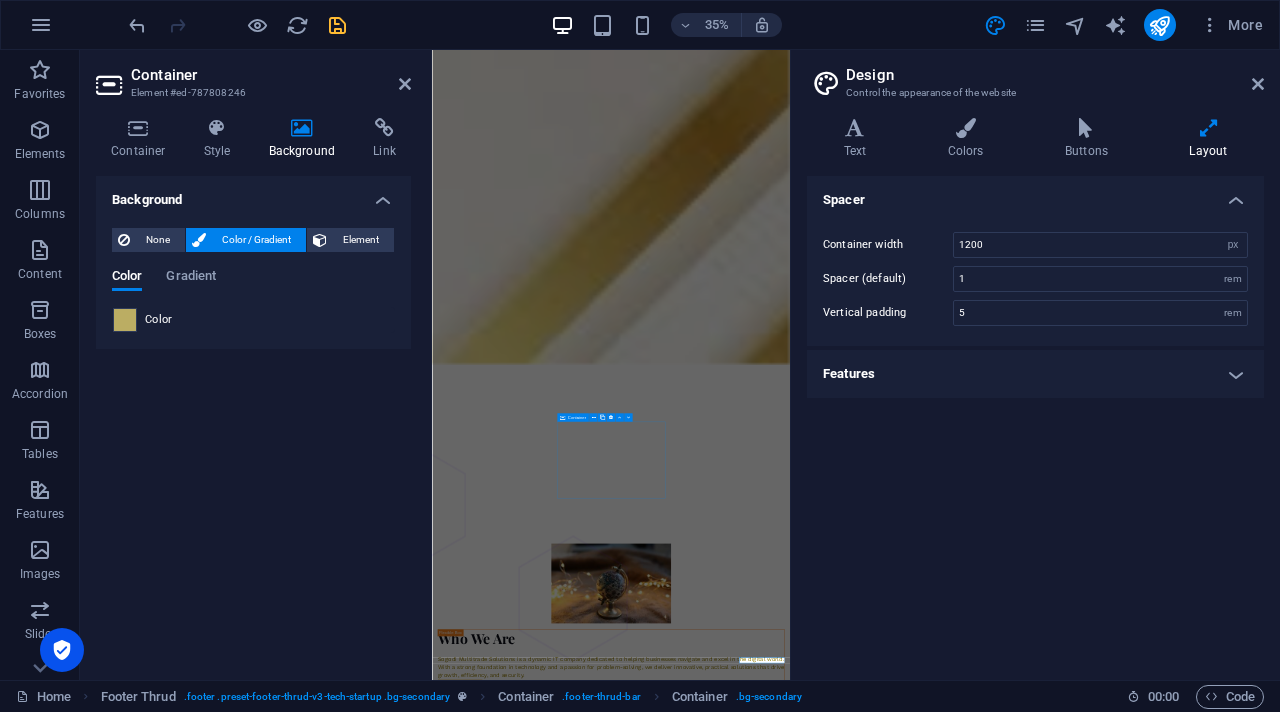 click at bounding box center (125, 320) 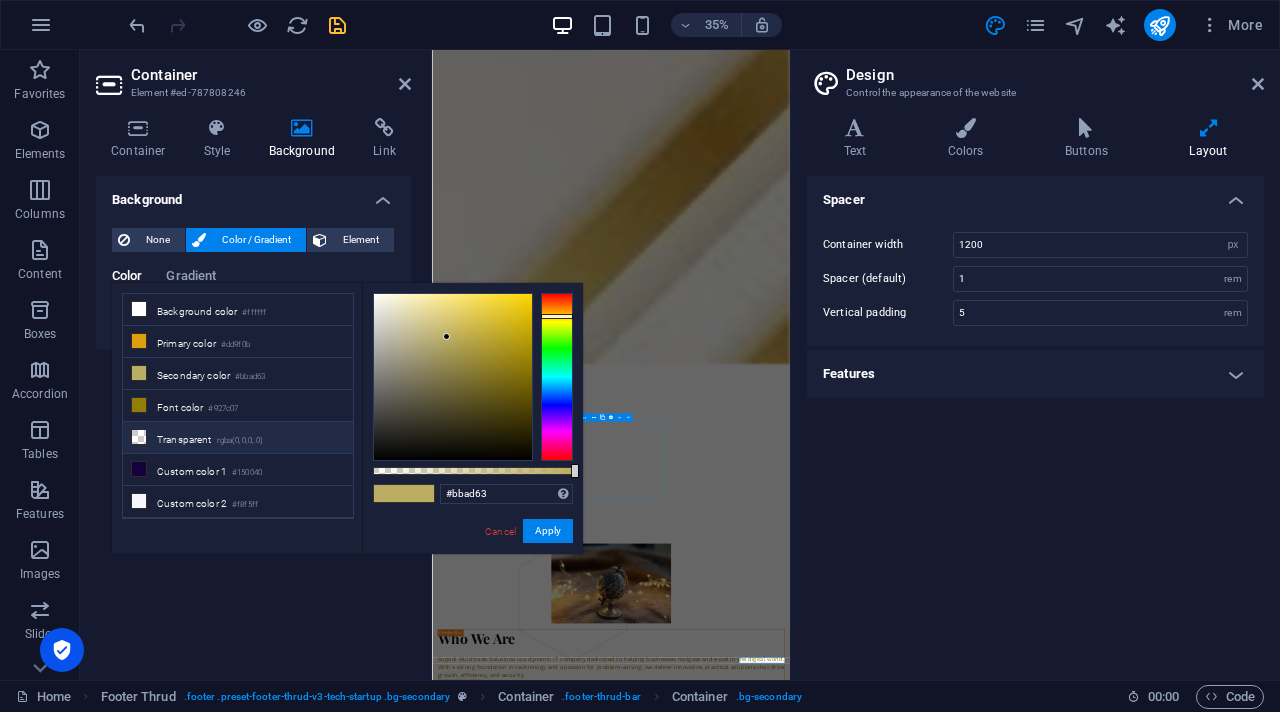 click on "Transparent
rgba(0,0,0,.0)" at bounding box center (238, 438) 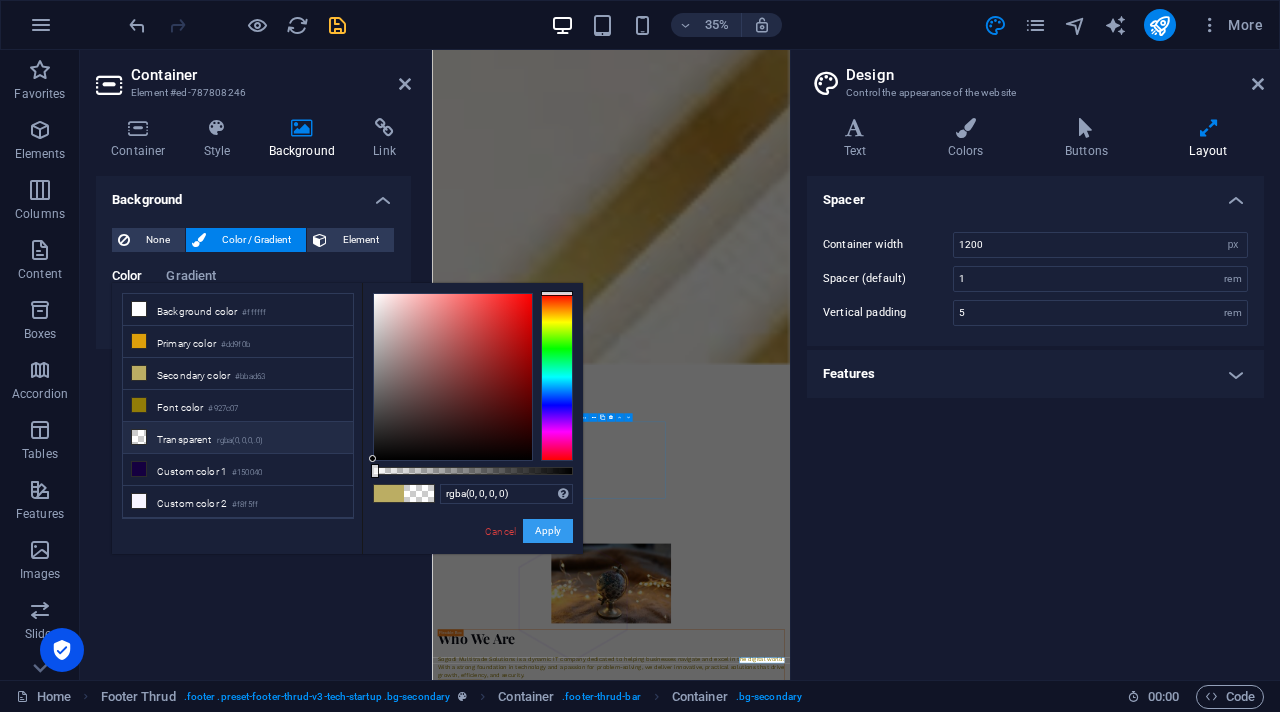 click on "Apply" at bounding box center [548, 531] 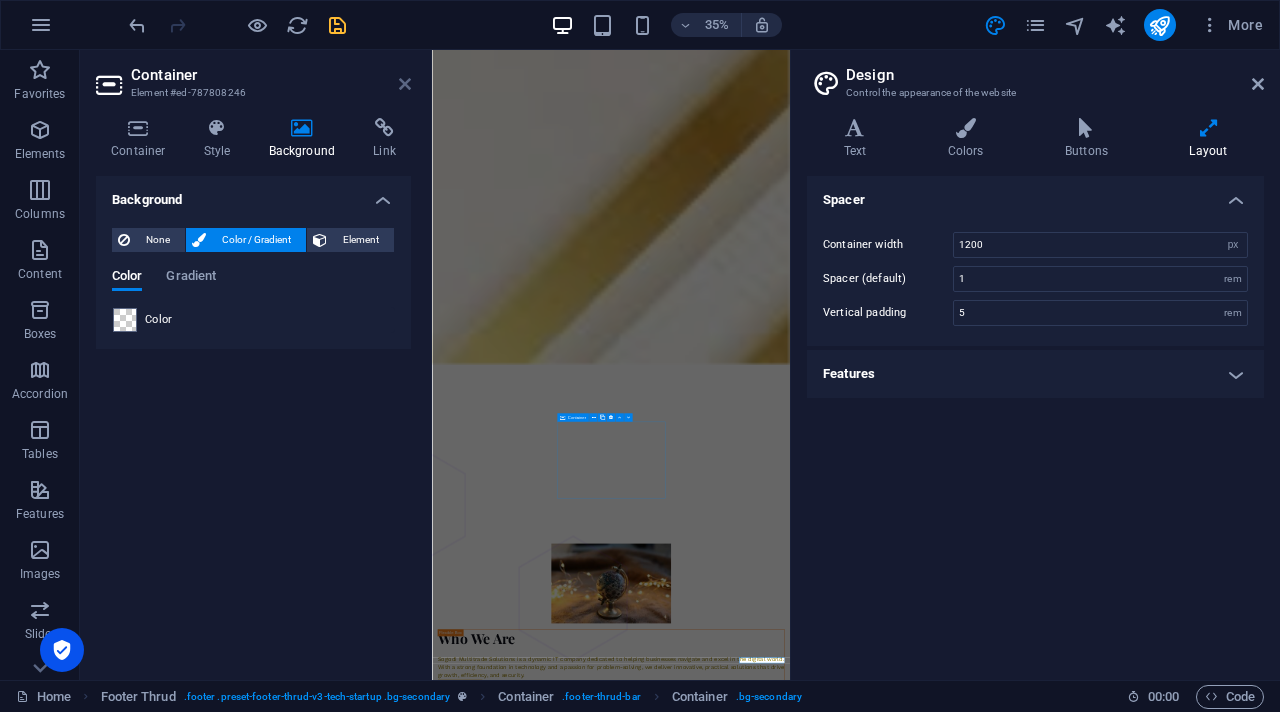 click at bounding box center [405, 84] 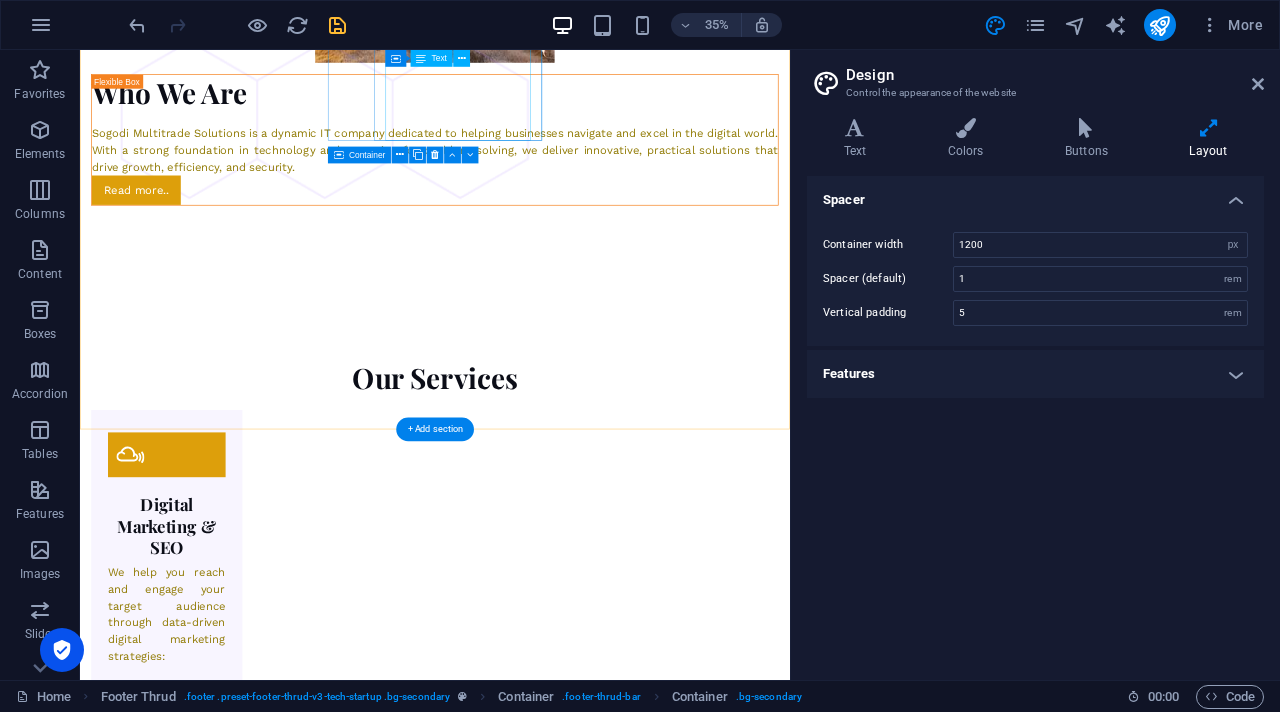 scroll, scrollTop: 2856, scrollLeft: 0, axis: vertical 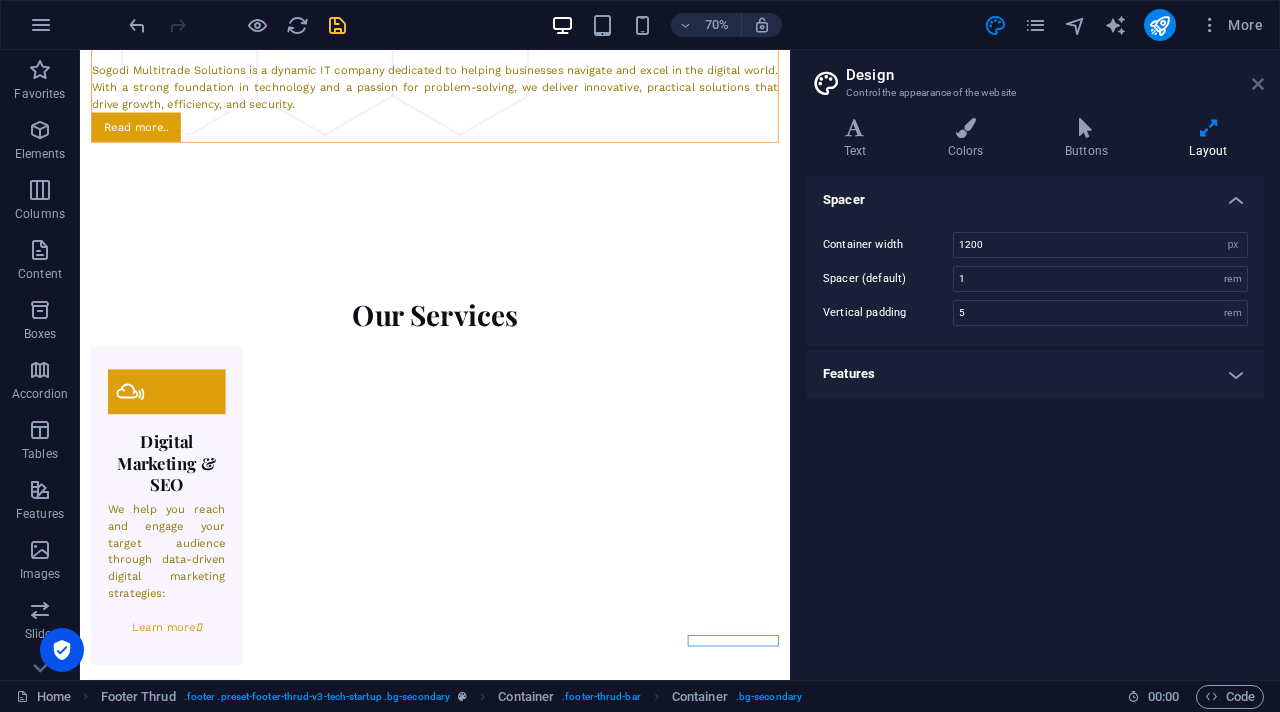 click at bounding box center (1258, 84) 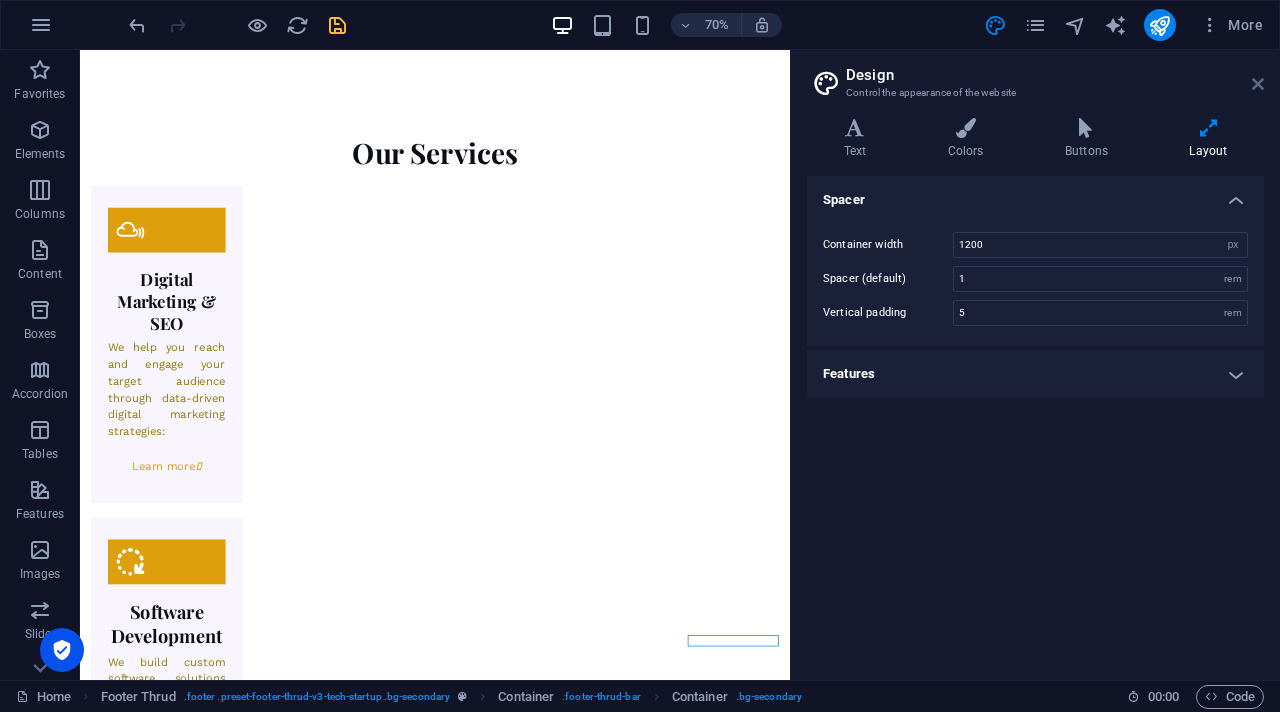 scroll, scrollTop: 2815, scrollLeft: 0, axis: vertical 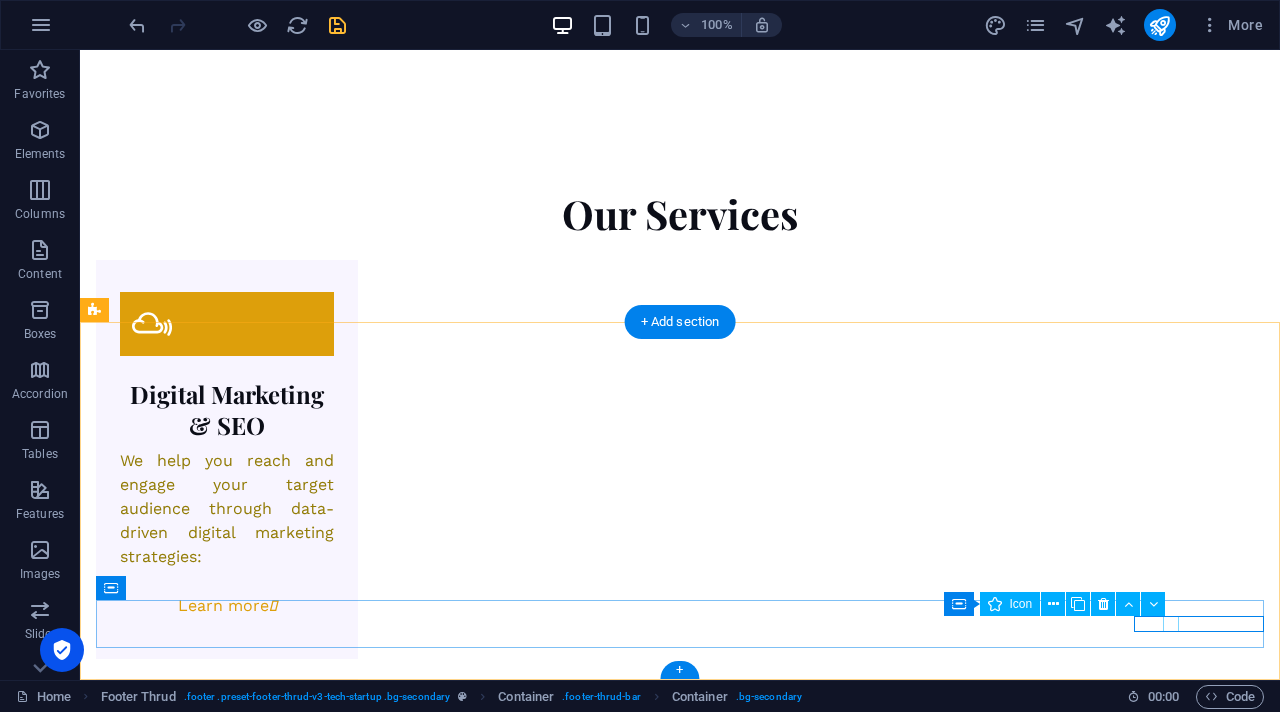 click at bounding box center [680, 5759] 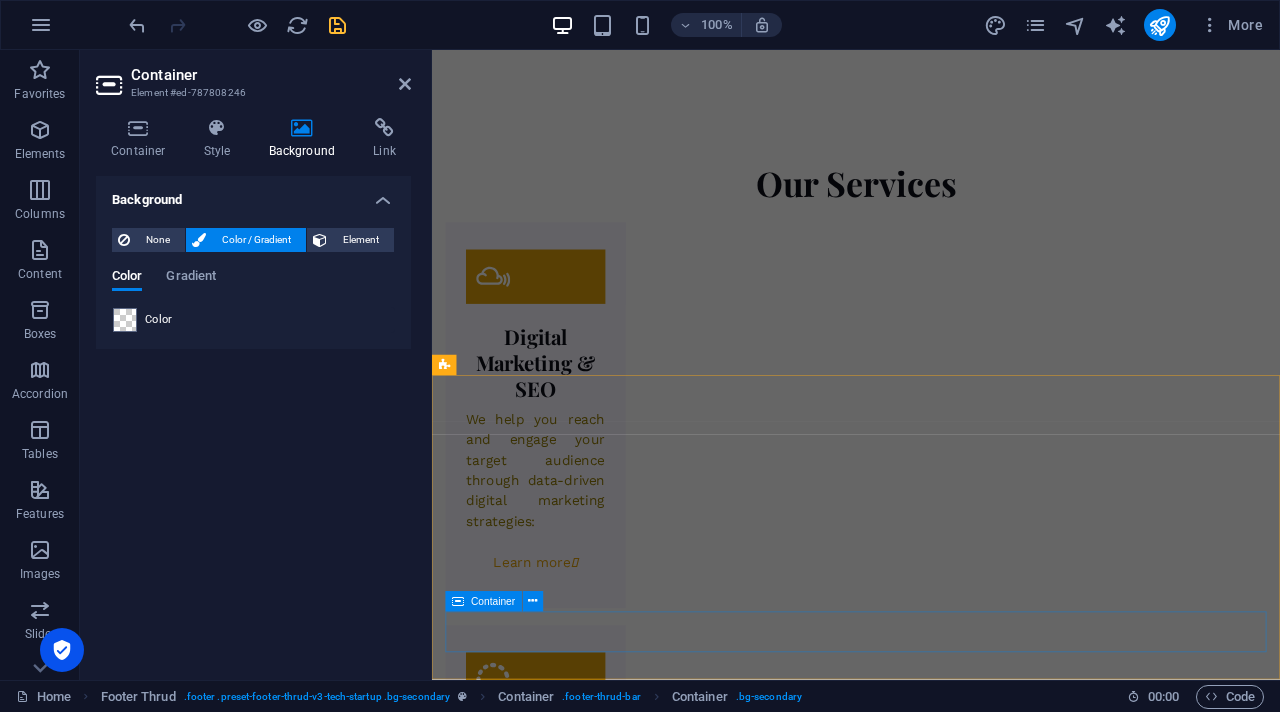 scroll, scrollTop: 2944, scrollLeft: 0, axis: vertical 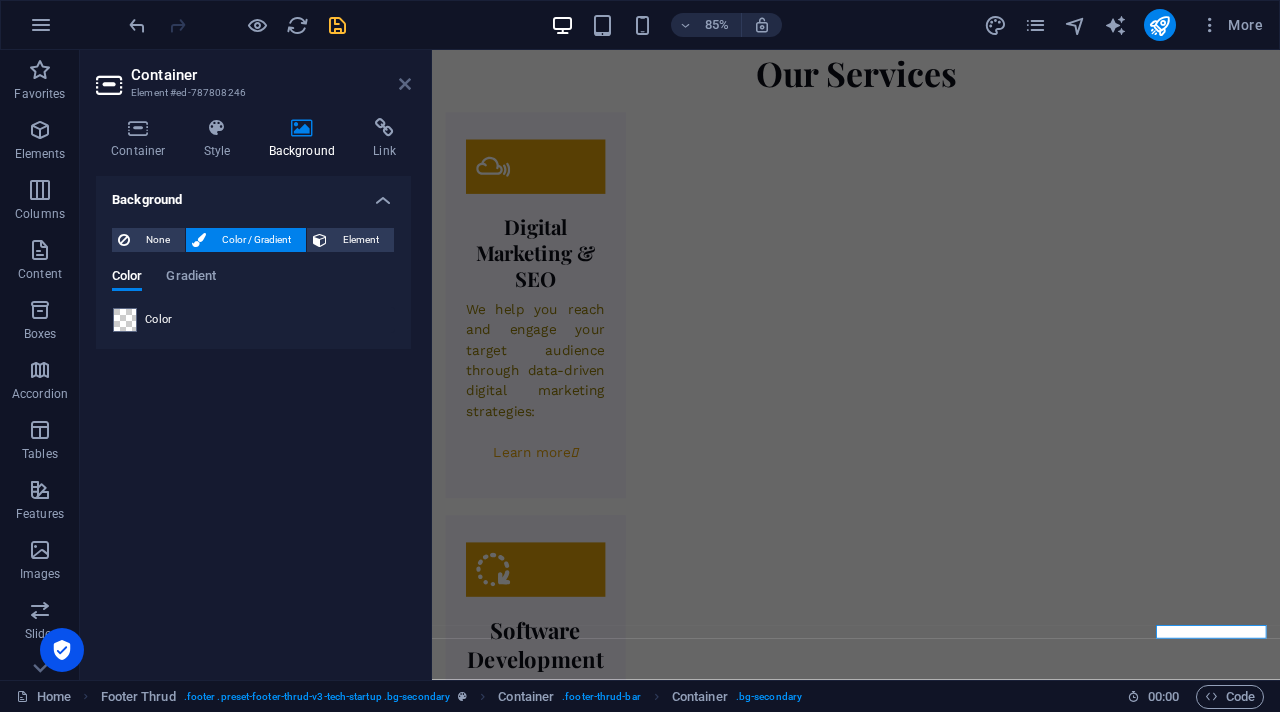 click at bounding box center [405, 84] 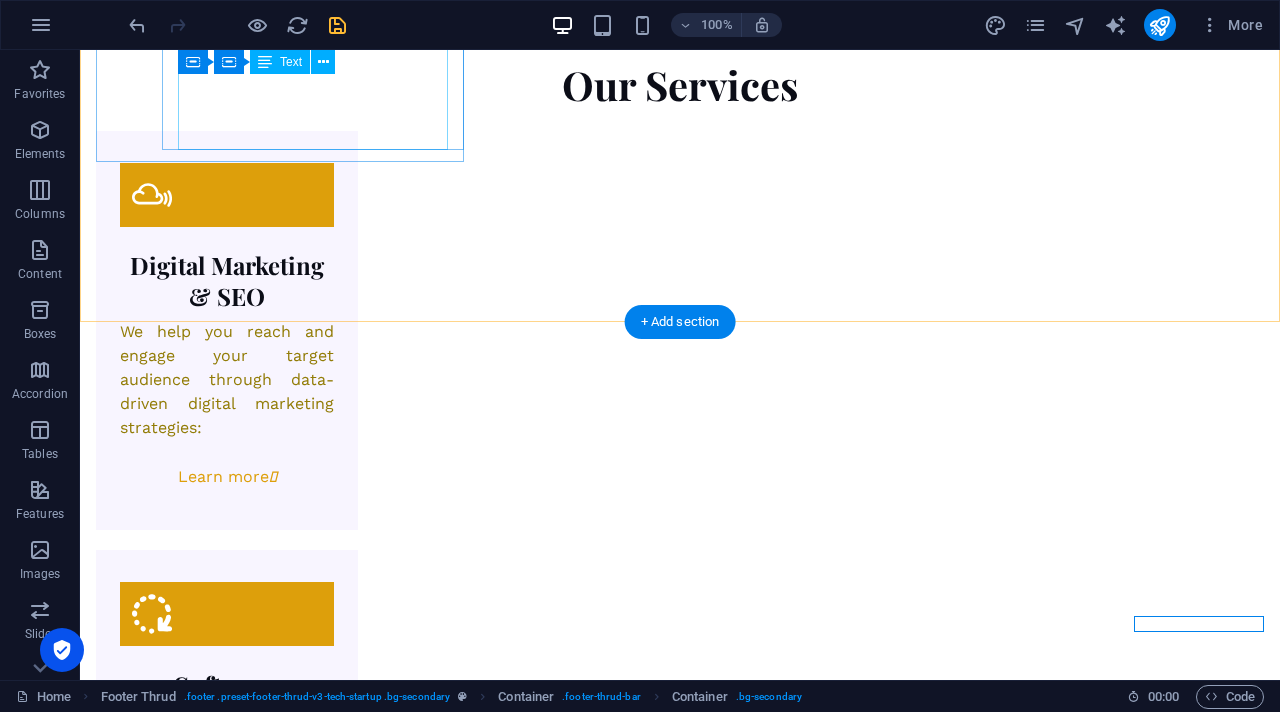 scroll, scrollTop: 2815, scrollLeft: 0, axis: vertical 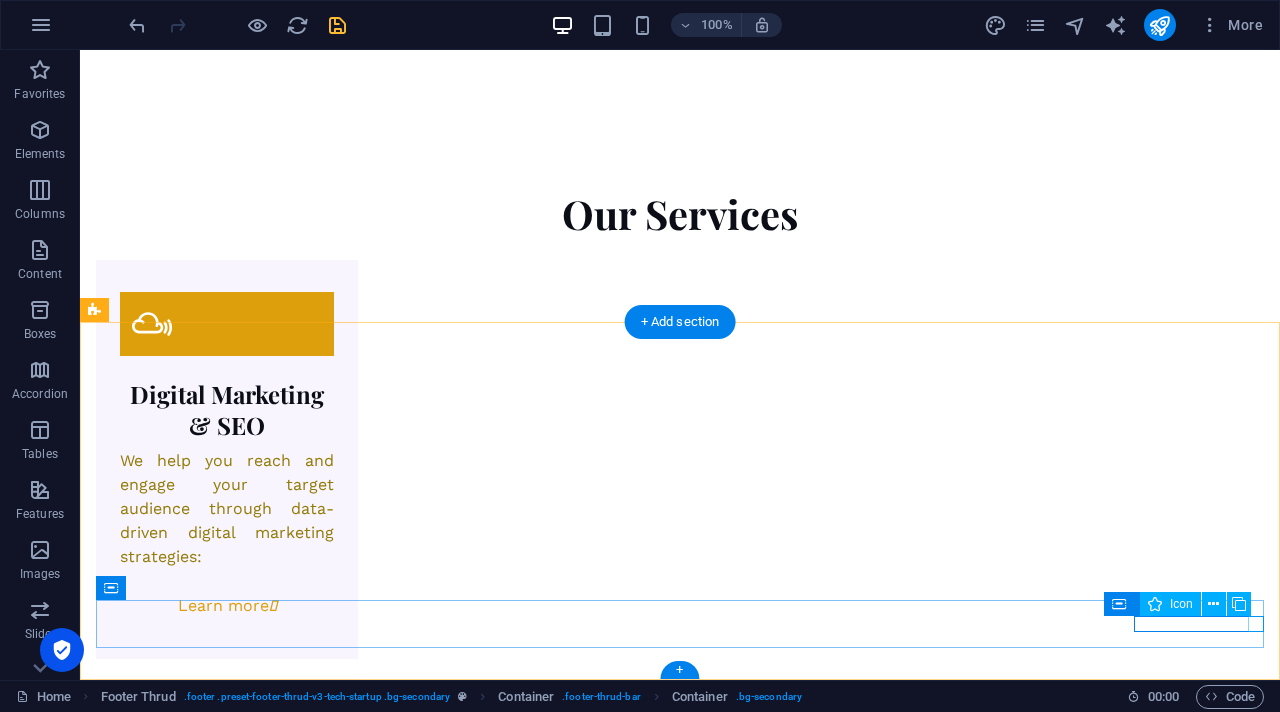 click at bounding box center (680, 5791) 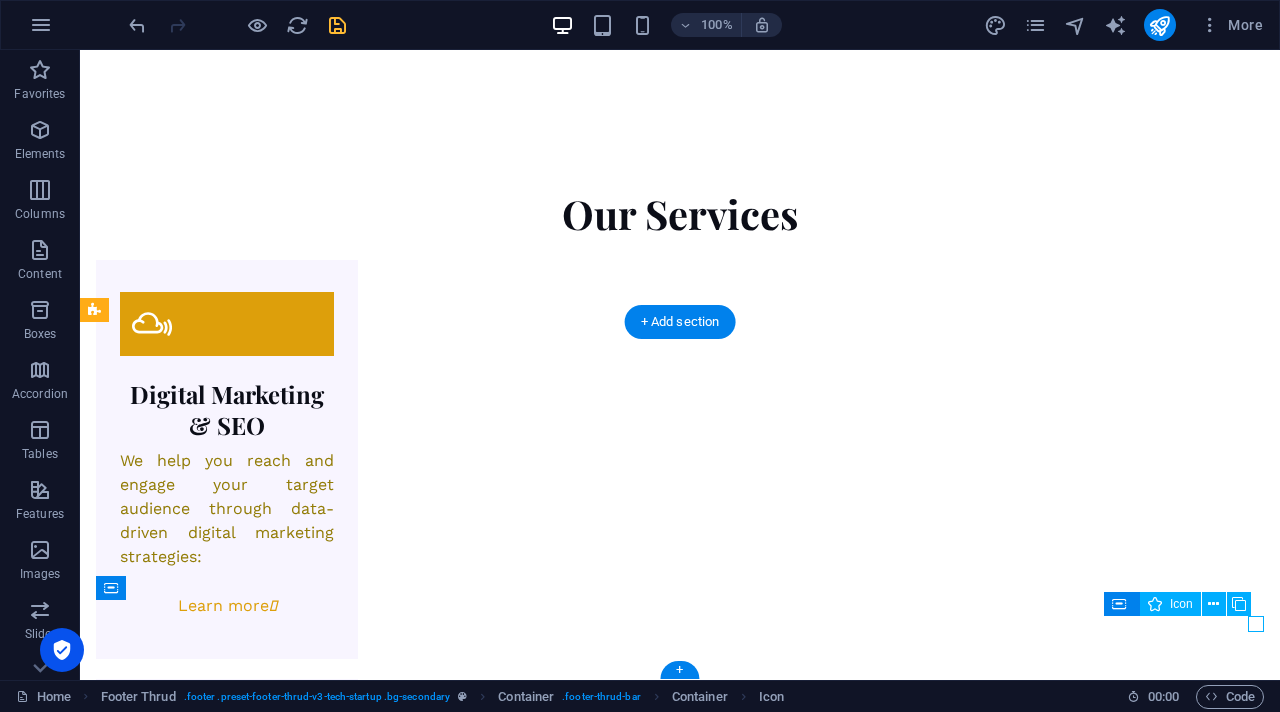 click at bounding box center [680, 5791] 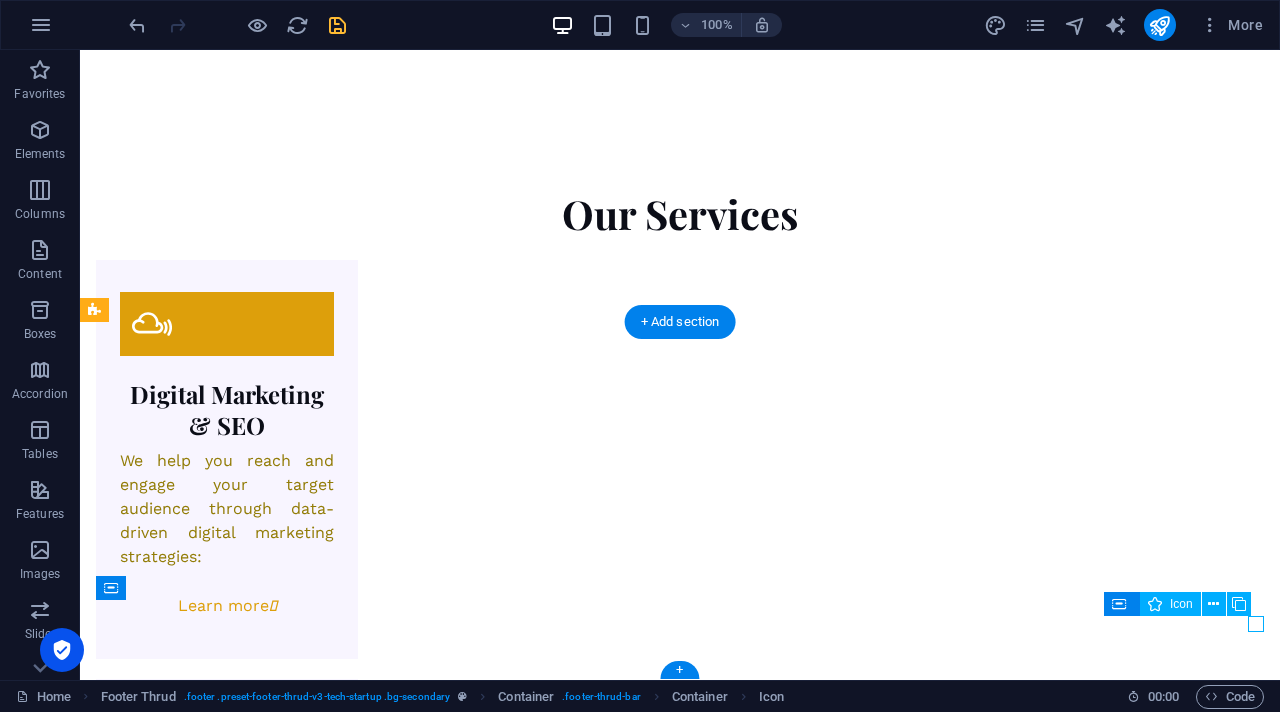click at bounding box center (680, 5791) 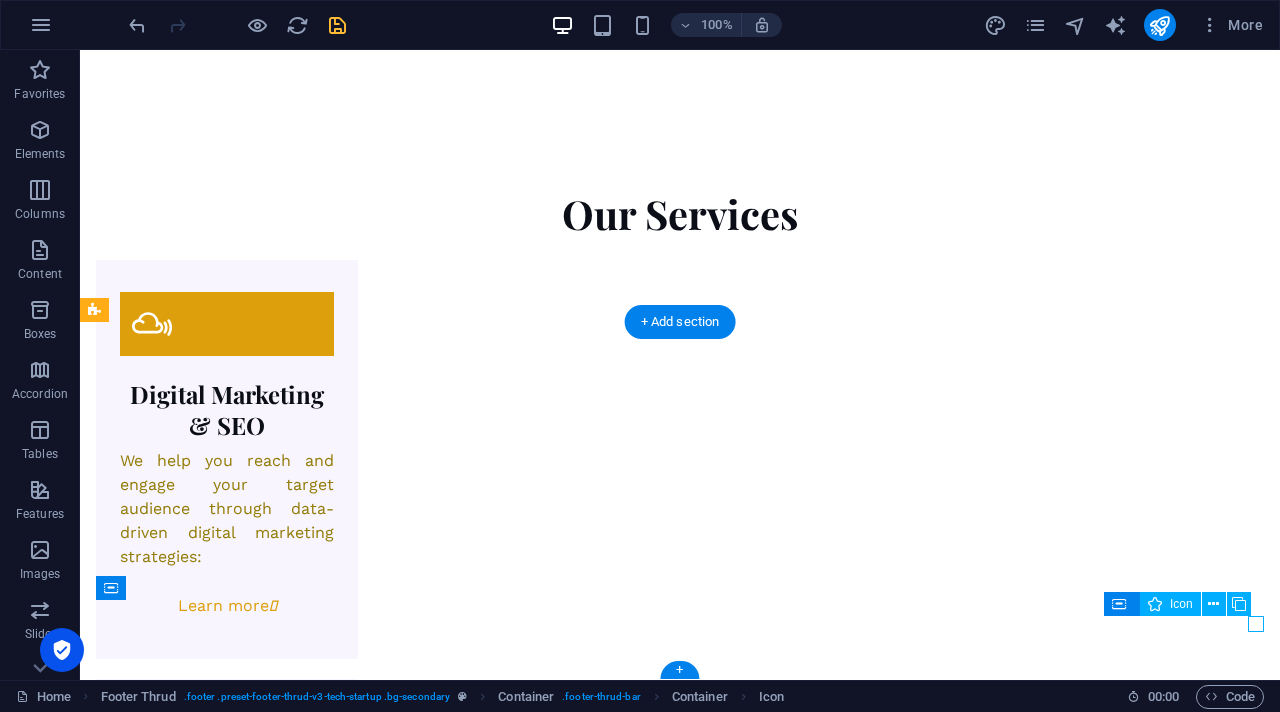 scroll, scrollTop: 2944, scrollLeft: 0, axis: vertical 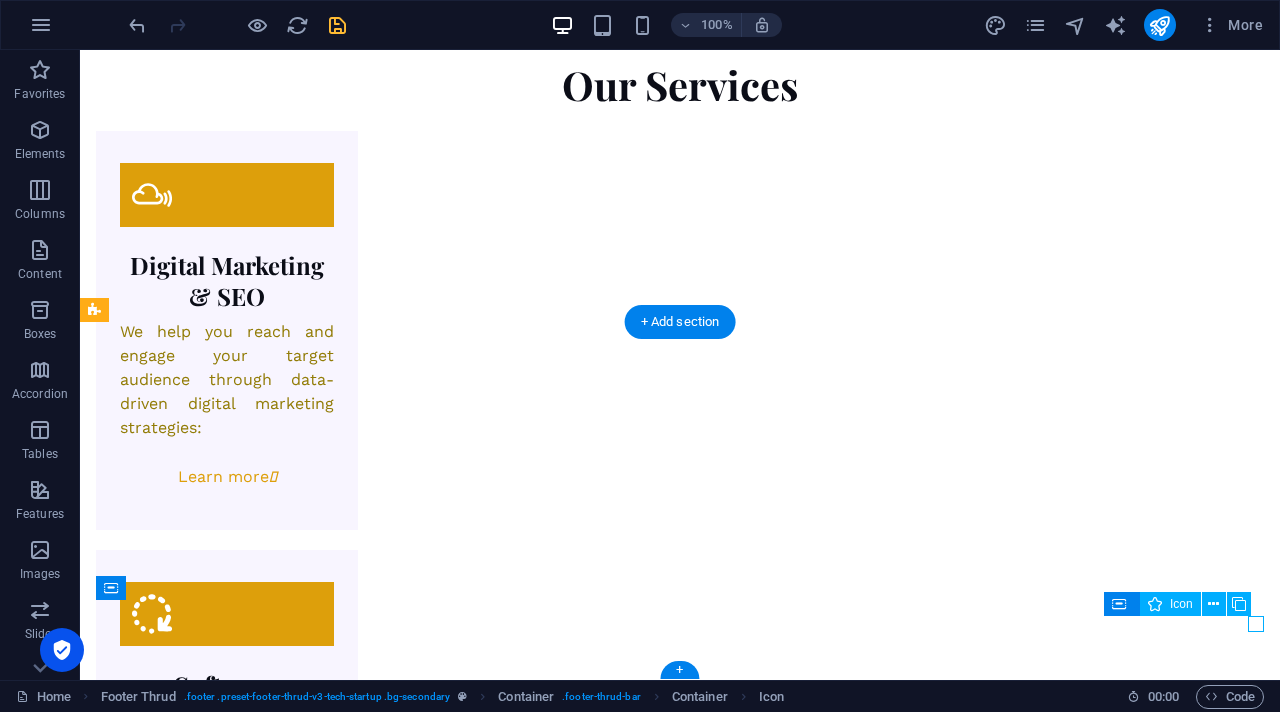 select on "xMidYMid" 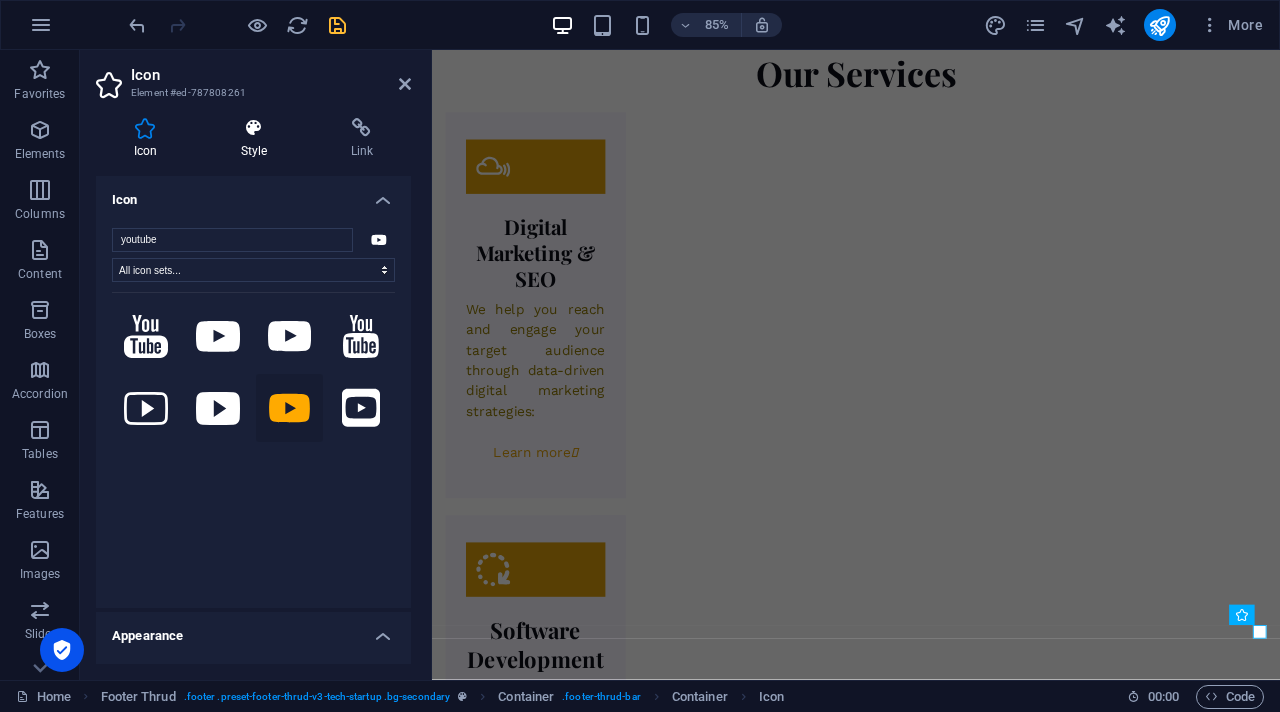 click at bounding box center [254, 128] 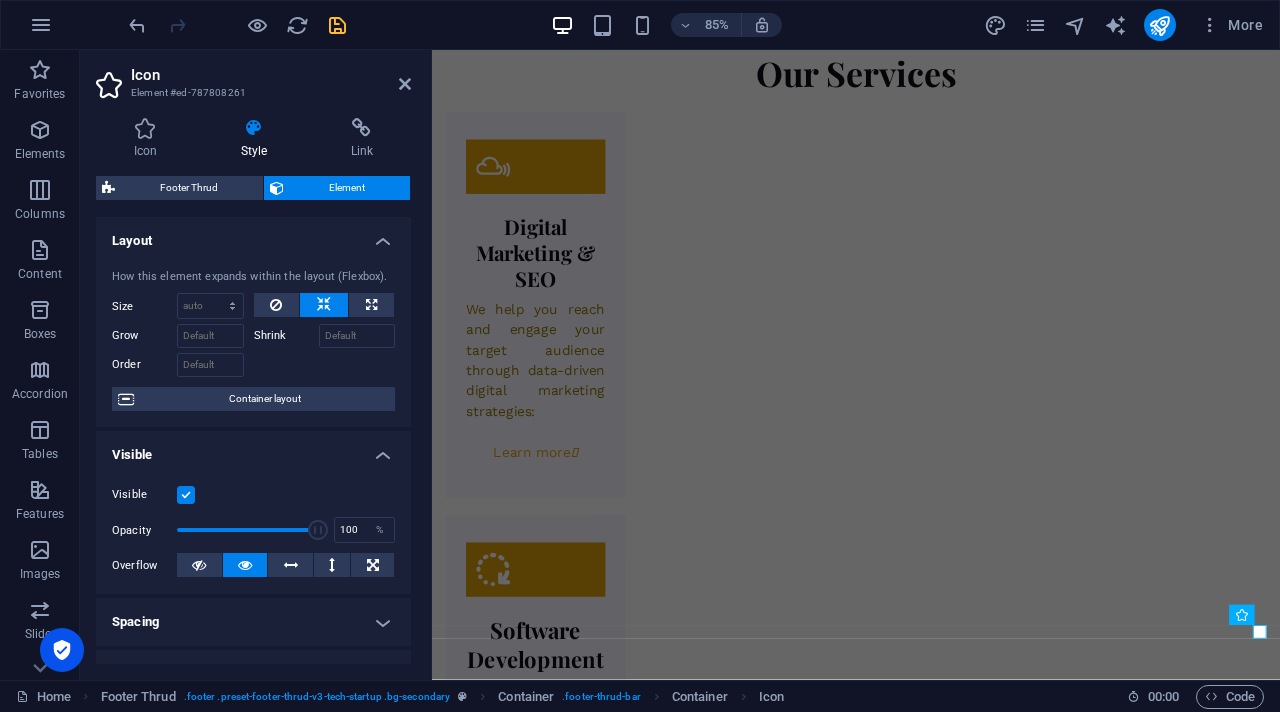 click at bounding box center (186, 495) 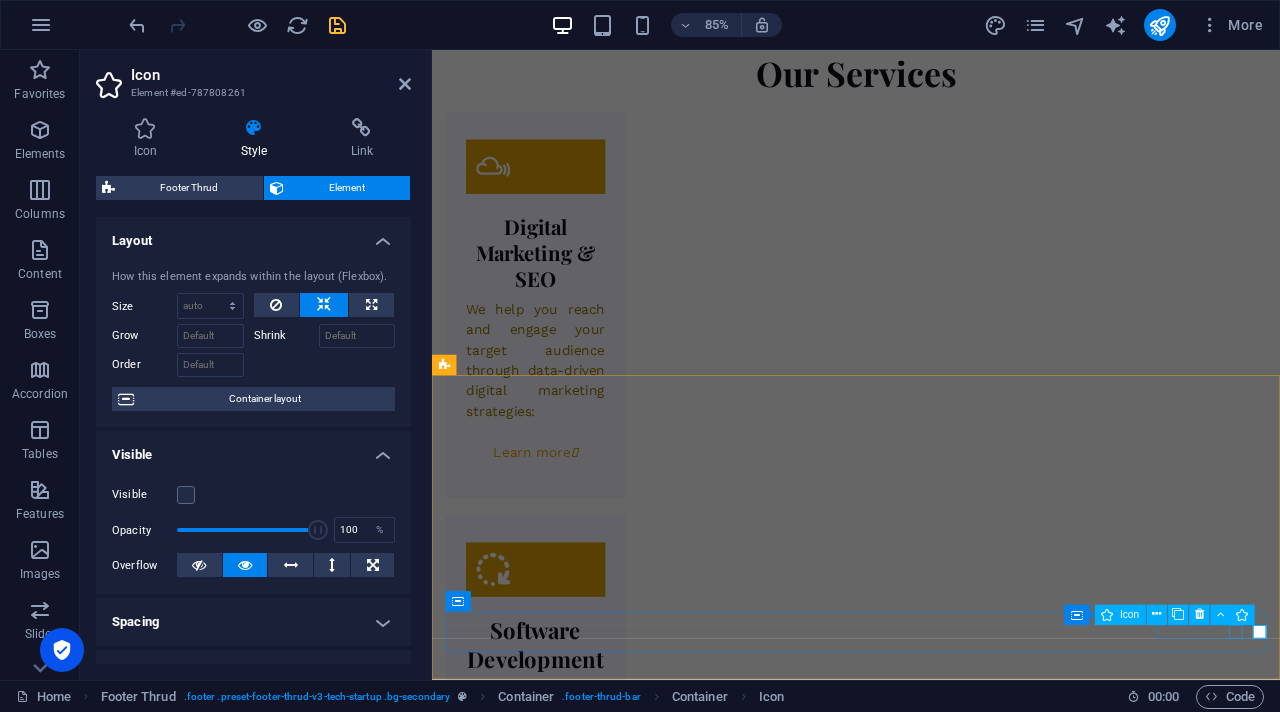 click at bounding box center (927, 6102) 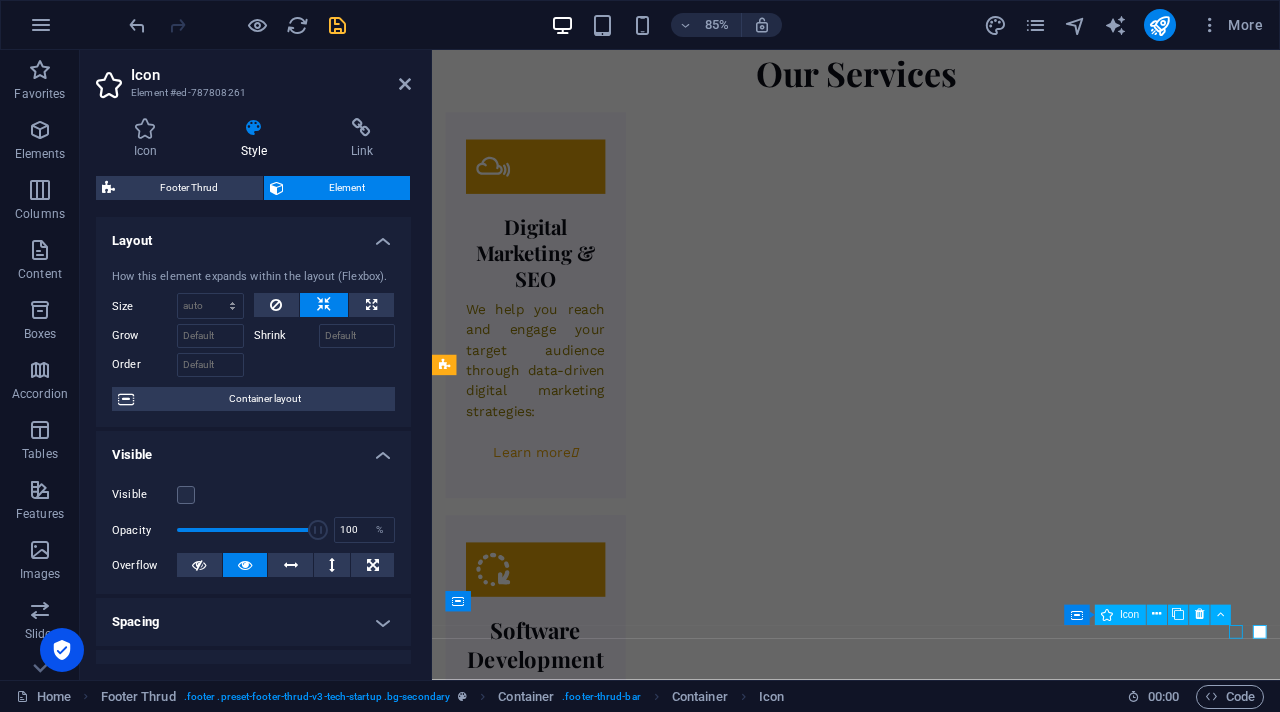 click at bounding box center [927, 6102] 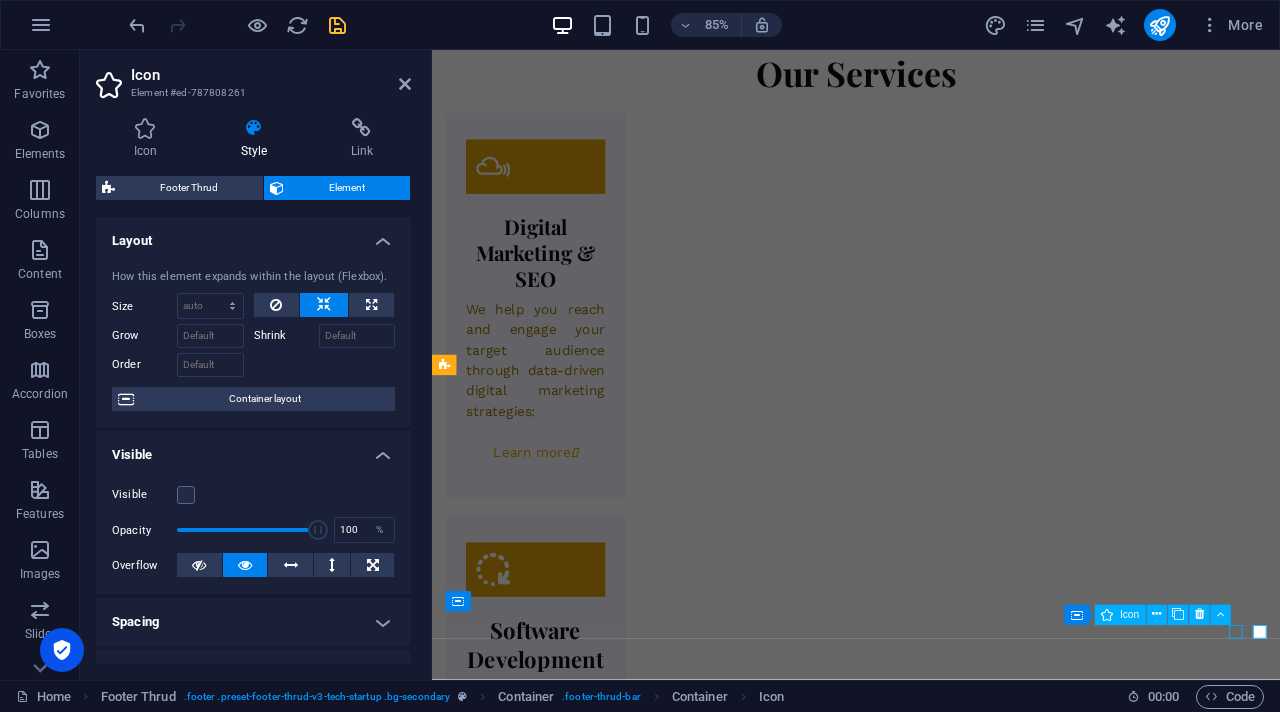 select on "xMidYMid" 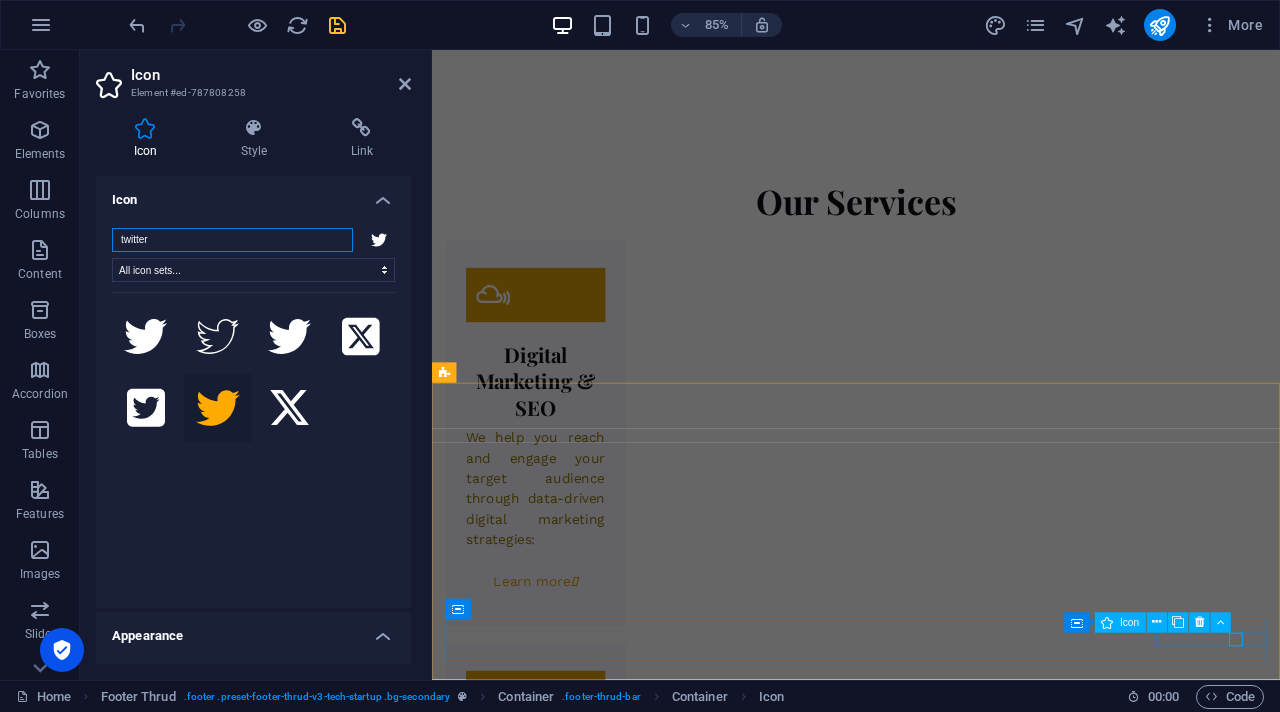 scroll, scrollTop: 2935, scrollLeft: 0, axis: vertical 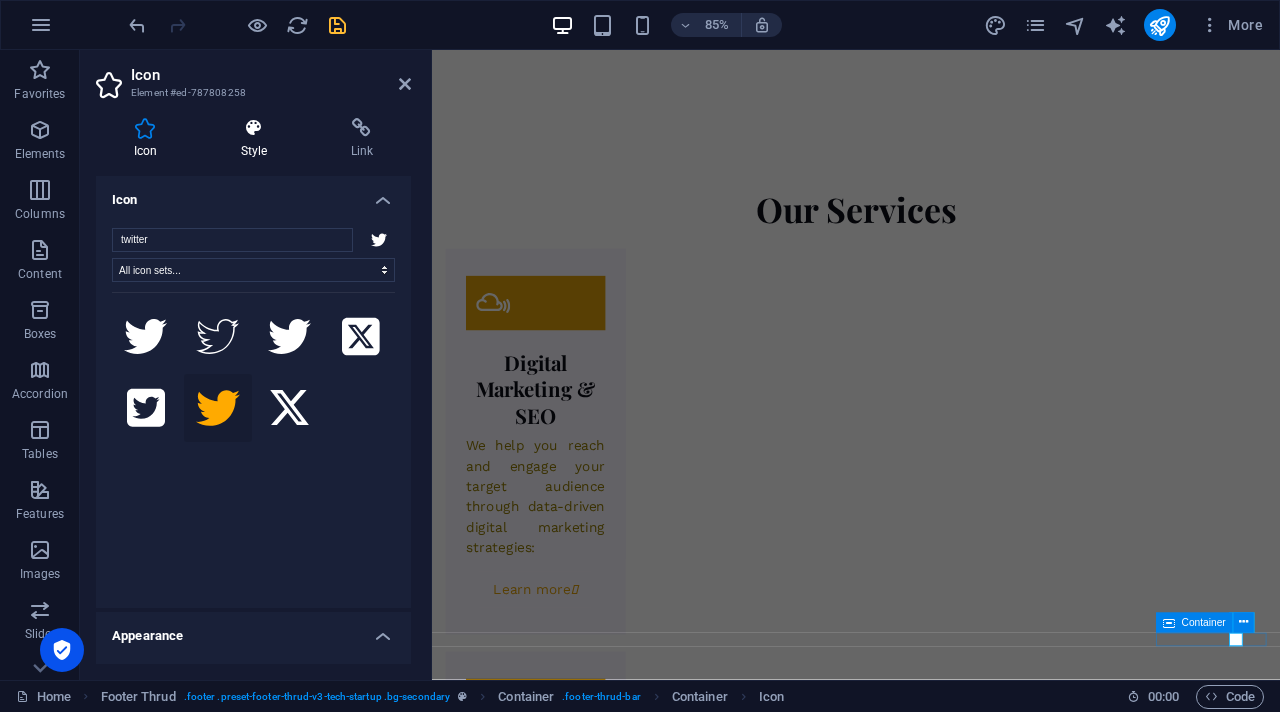 click on "Style" at bounding box center [258, 139] 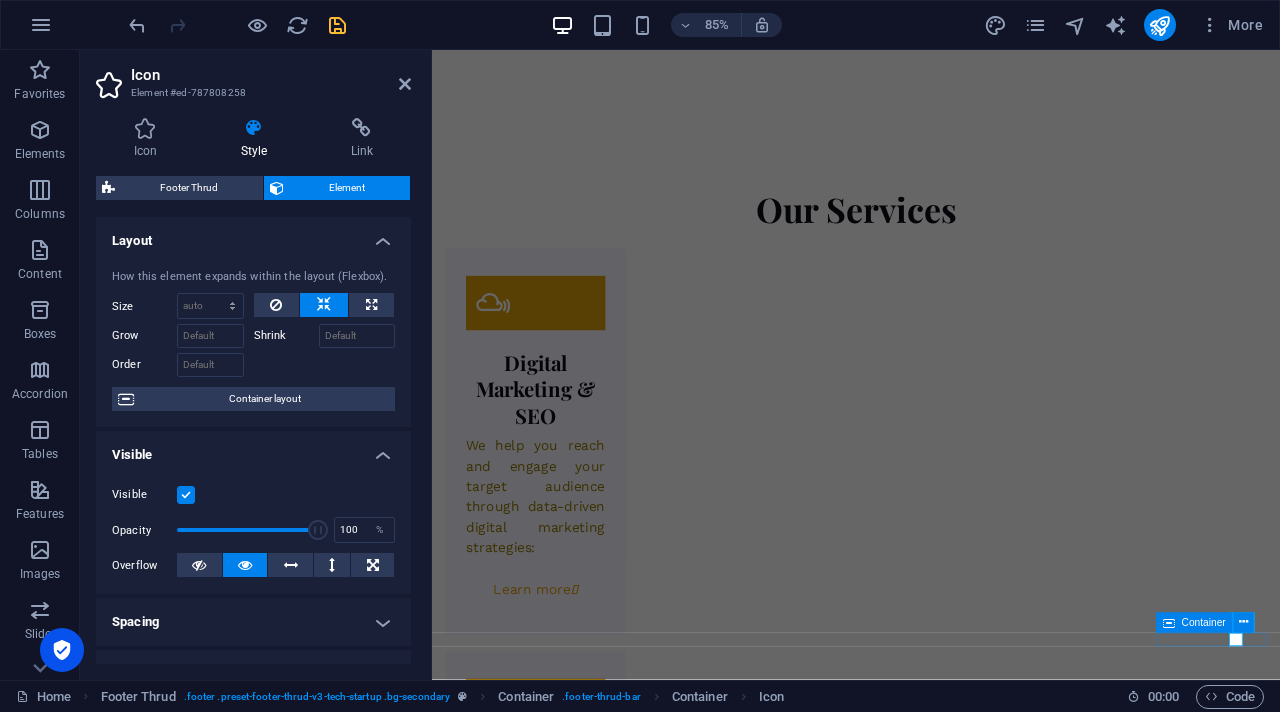 click at bounding box center [186, 495] 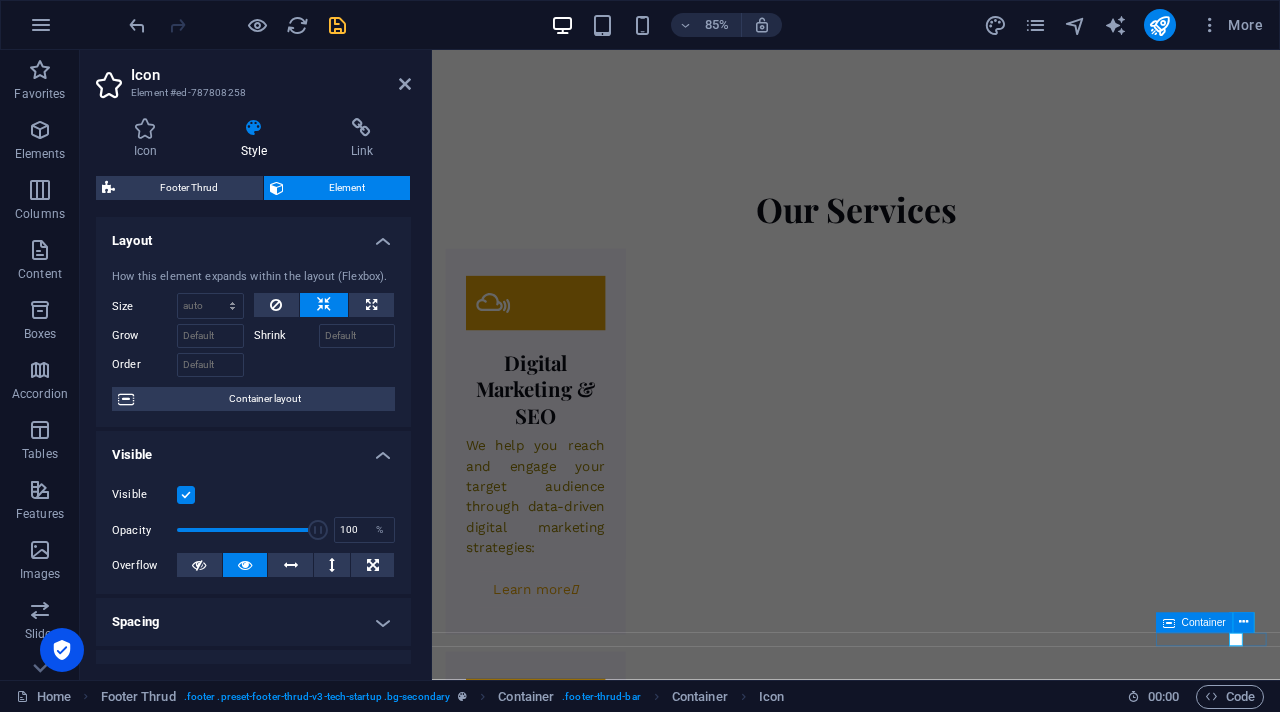click on "Visible" at bounding box center [0, 0] 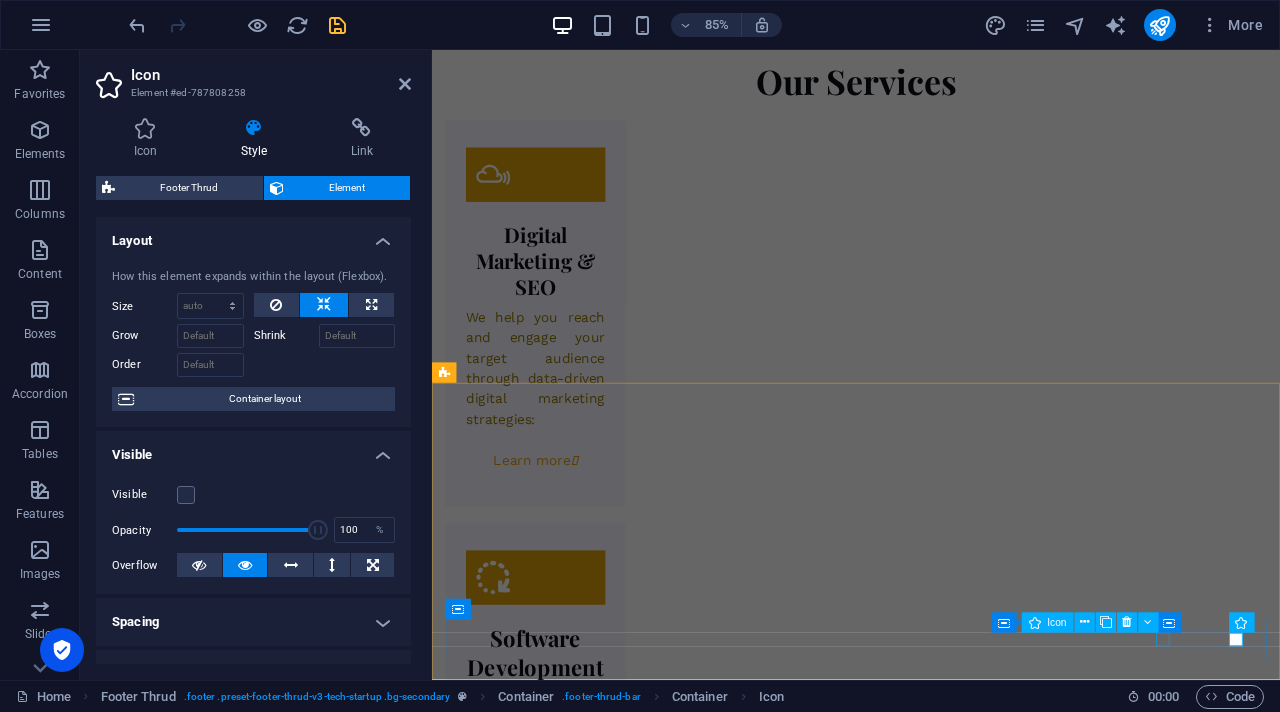 click at bounding box center (927, 6063) 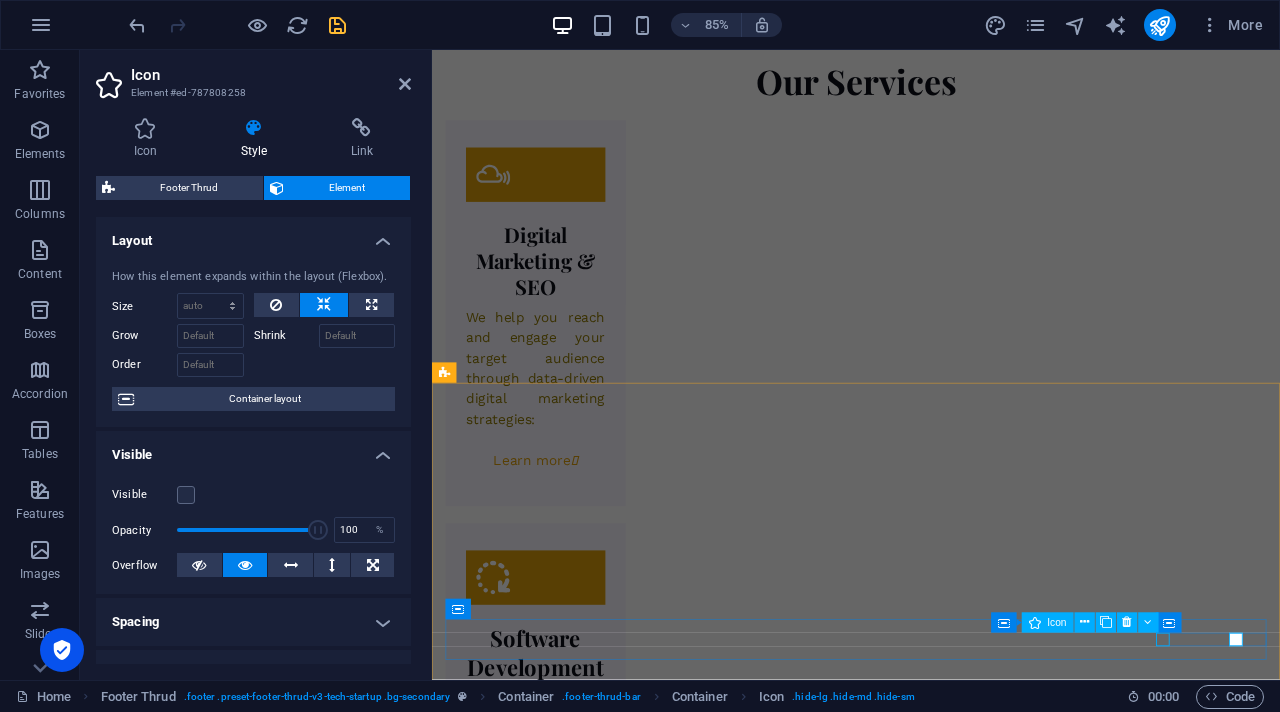 click at bounding box center (931, 6095) 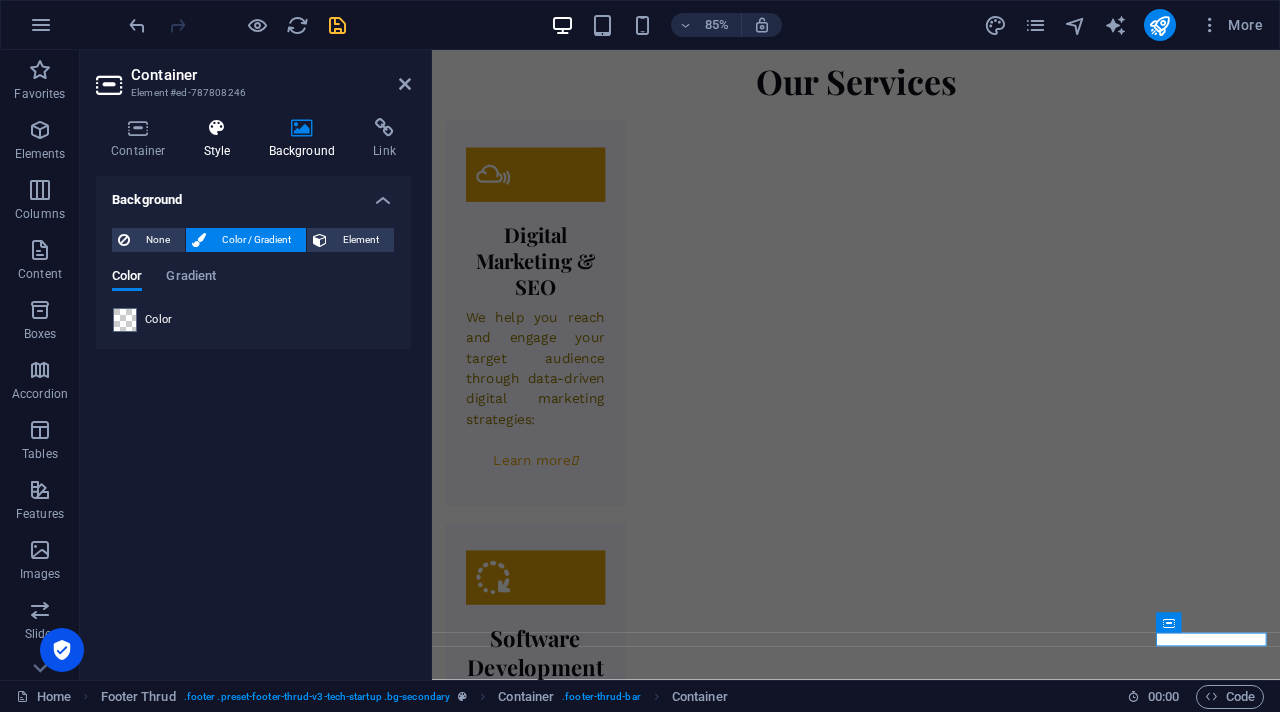 click at bounding box center [217, 128] 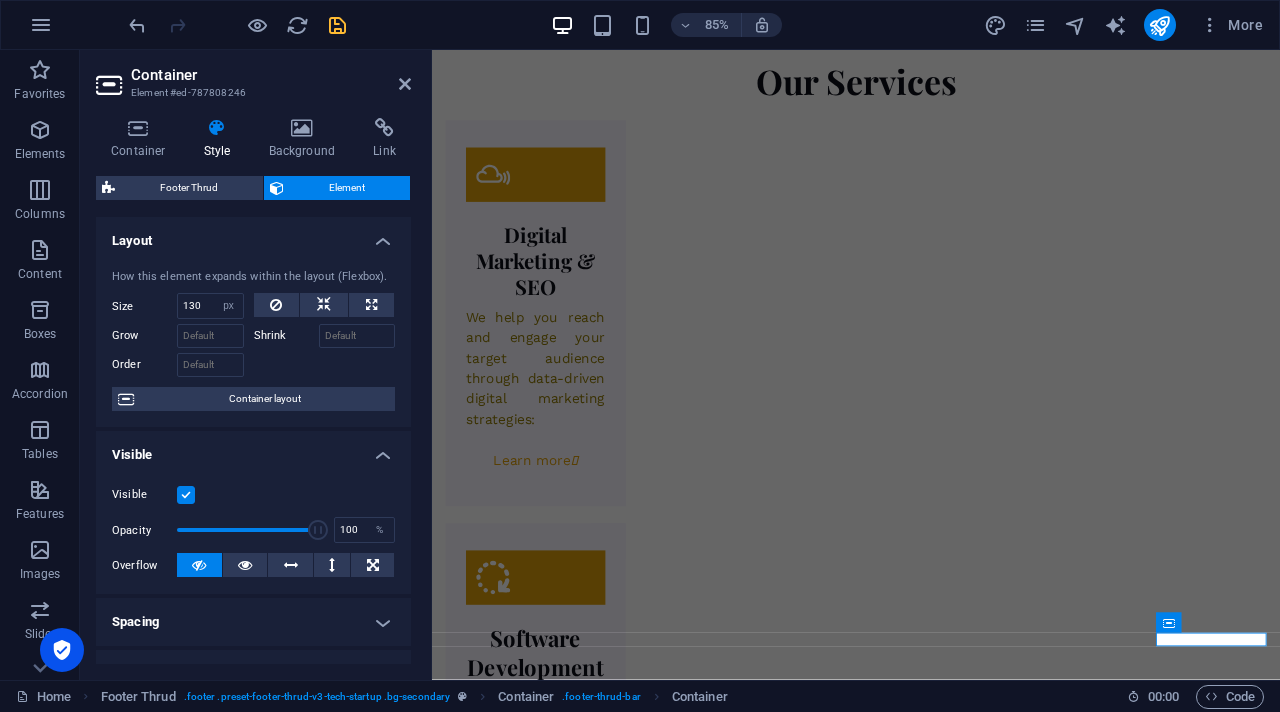 click at bounding box center [186, 495] 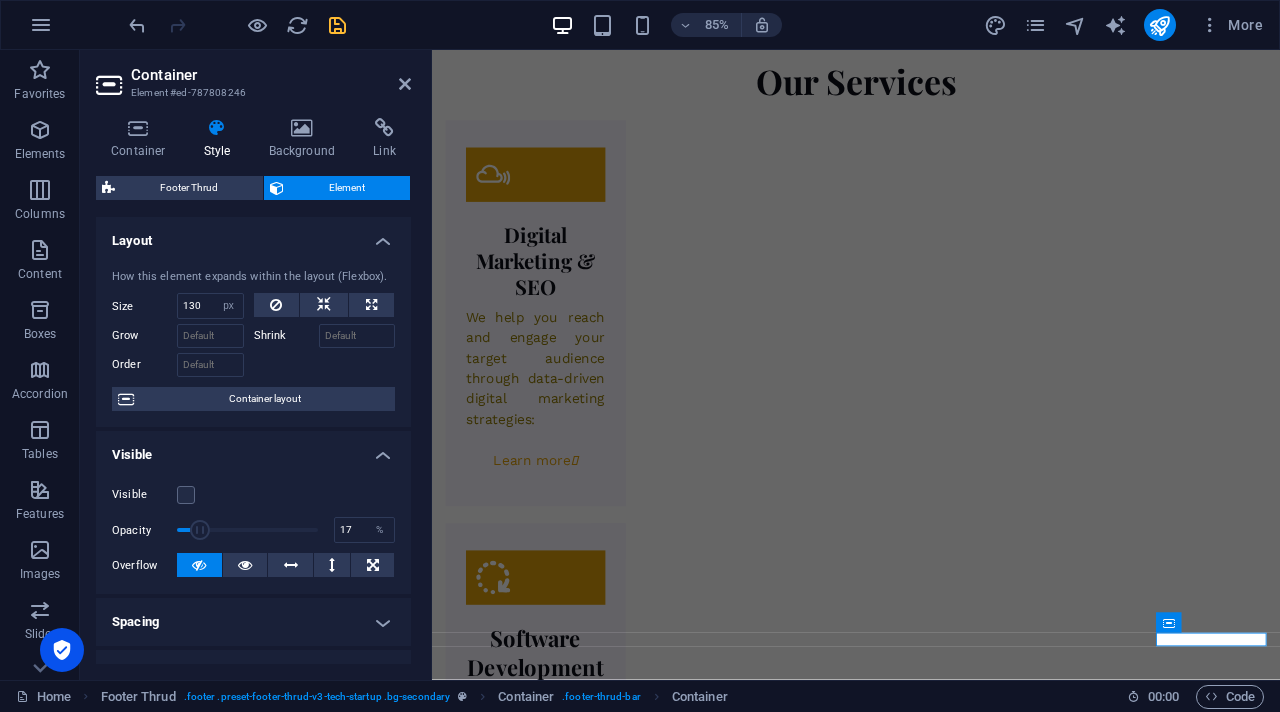 drag, startPoint x: 313, startPoint y: 528, endPoint x: 199, endPoint y: 530, distance: 114.01754 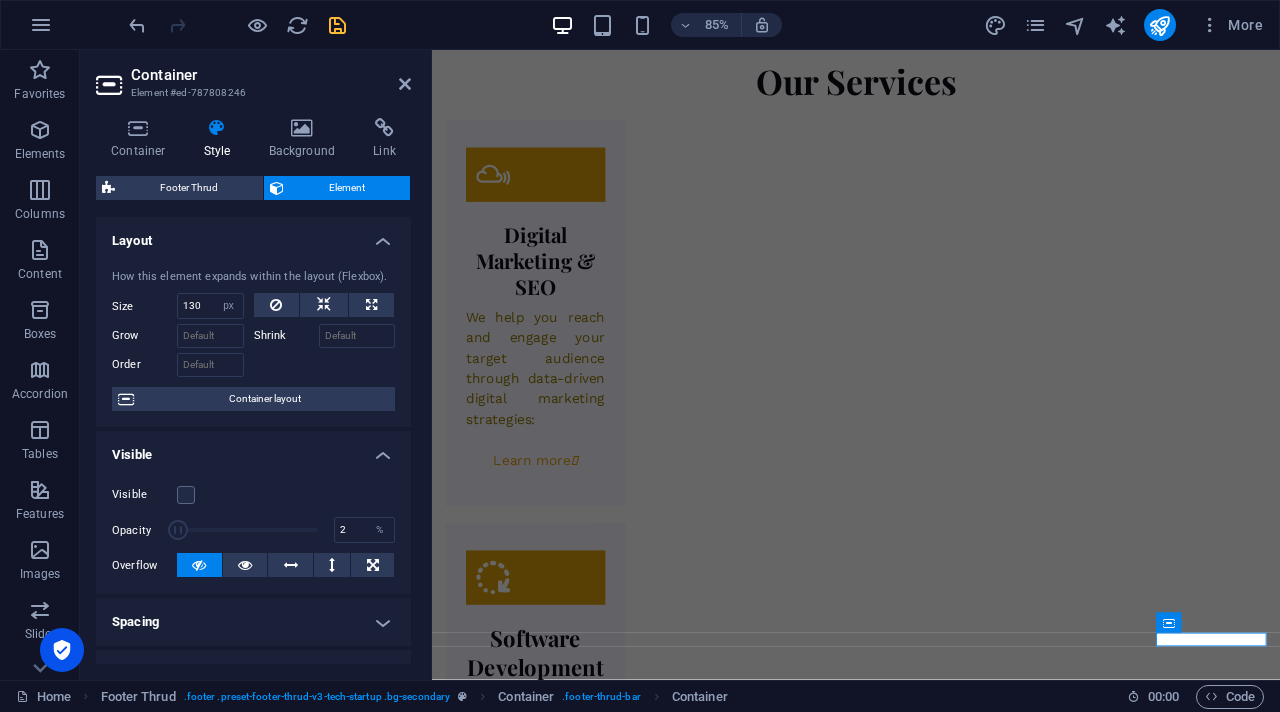 type on "1" 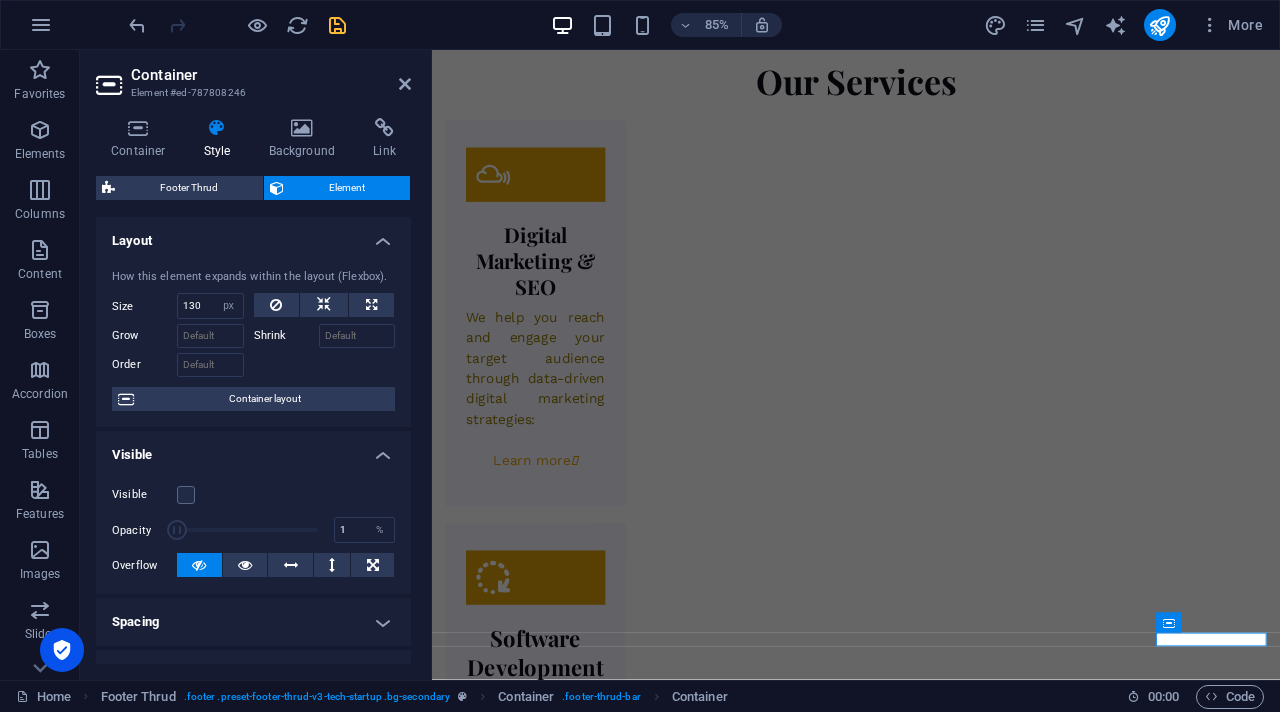 drag, startPoint x: 199, startPoint y: 530, endPoint x: 158, endPoint y: 529, distance: 41.01219 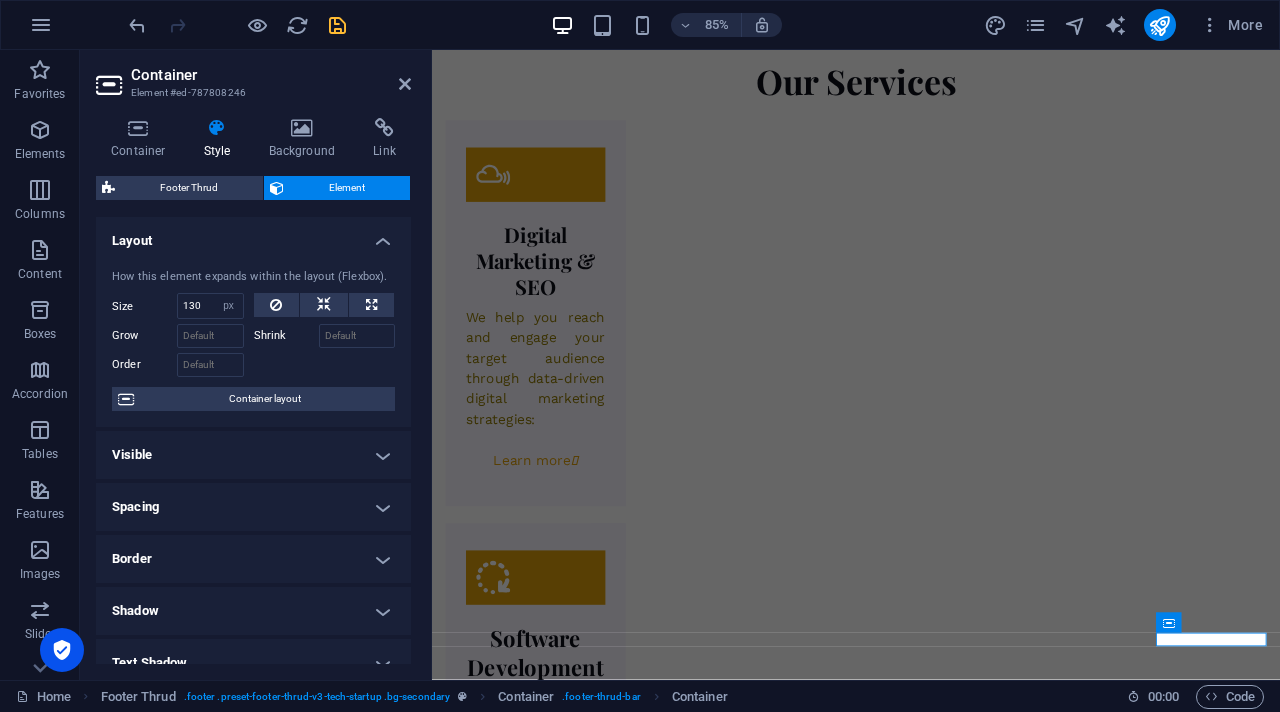 click on "Visible" at bounding box center [253, 455] 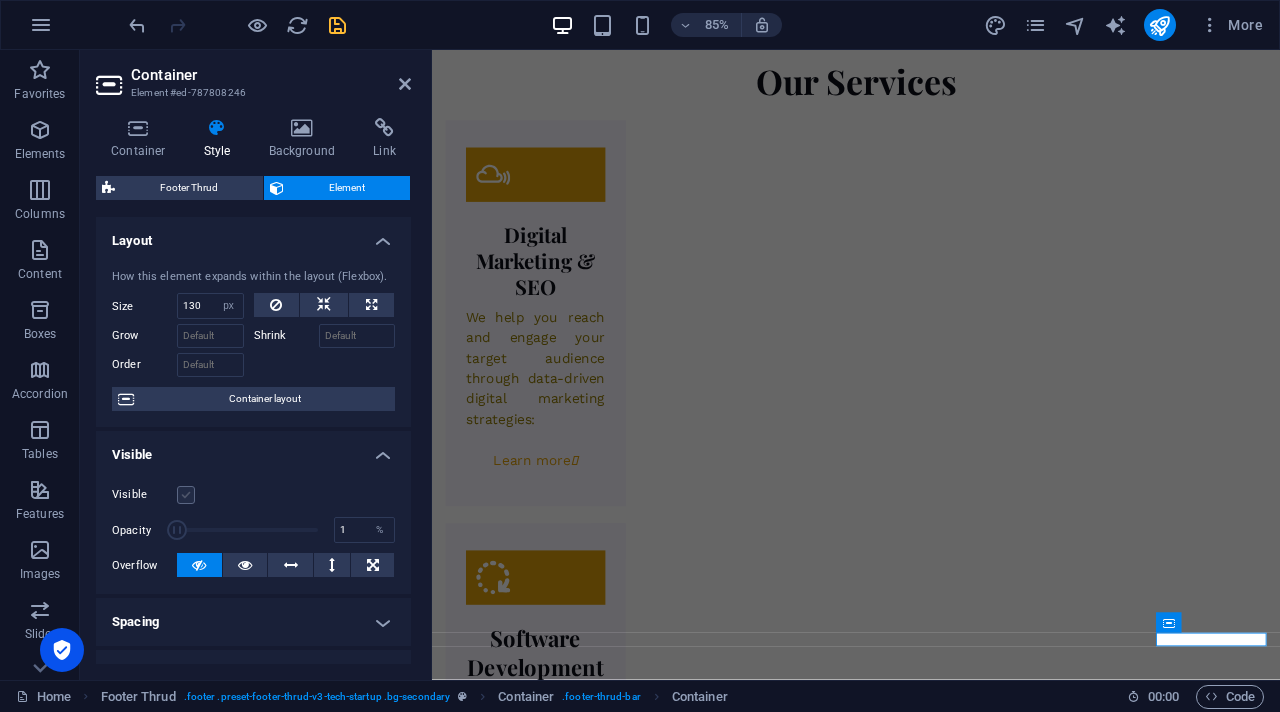 click at bounding box center (186, 495) 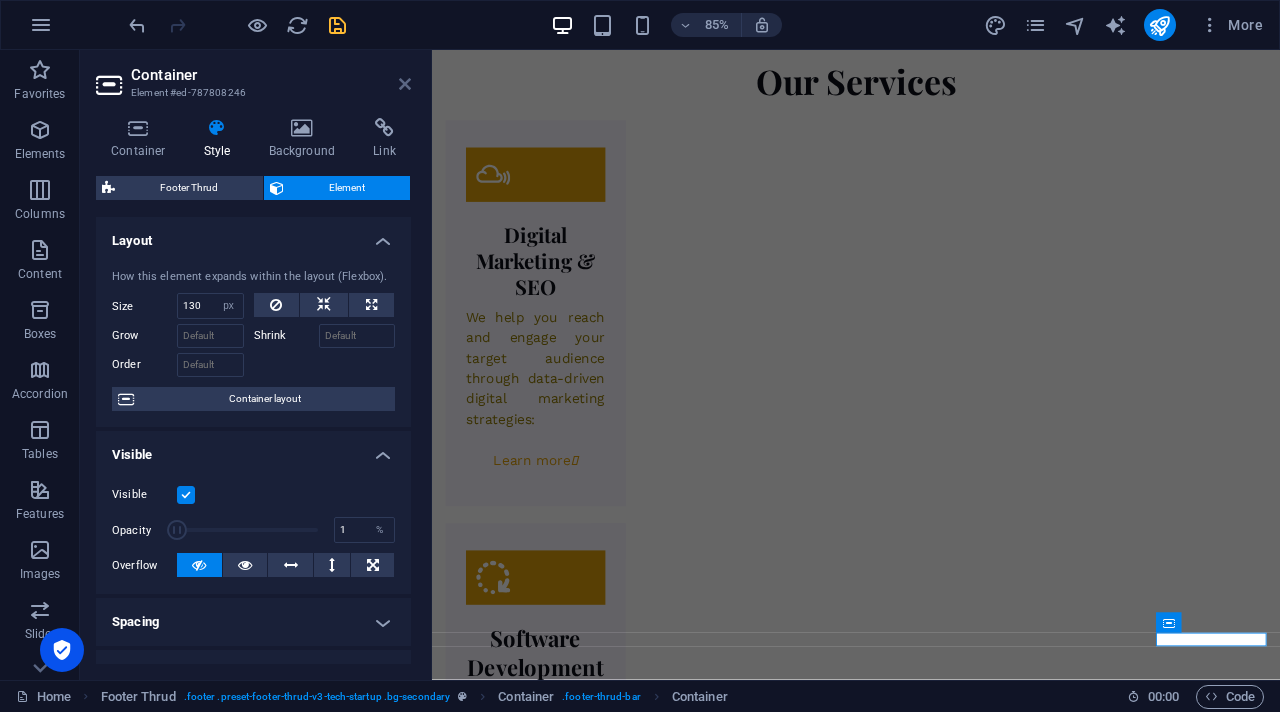 click at bounding box center (405, 84) 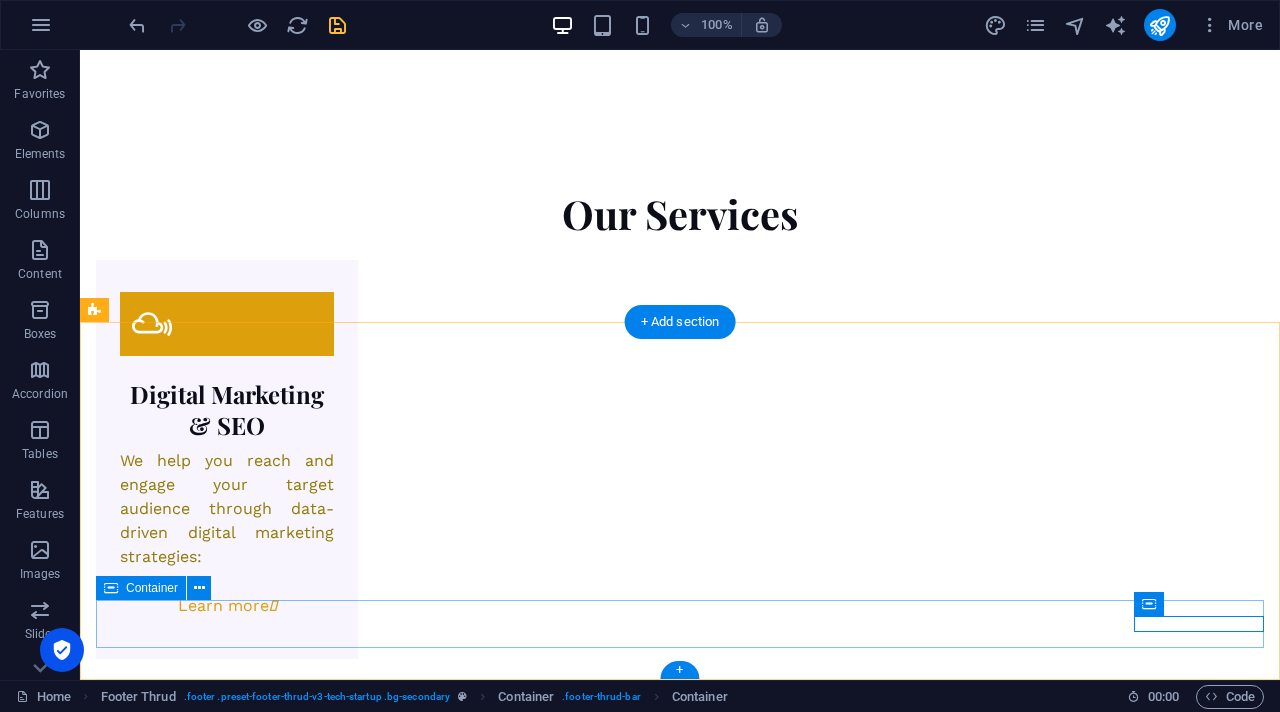 click on "All rights reserved.   2025 SOGODI MULTITRADE SOLUTIONS Legal Notice  |  Privacy Policy" at bounding box center (680, 5735) 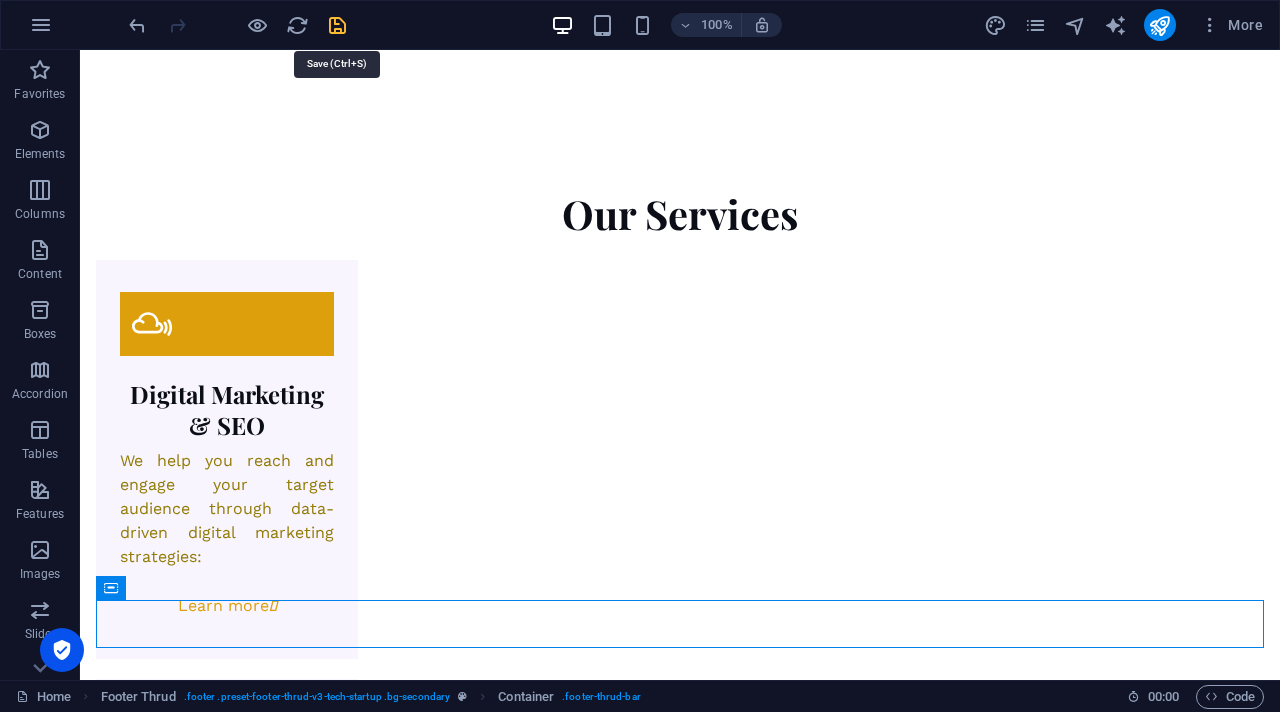 click at bounding box center [337, 25] 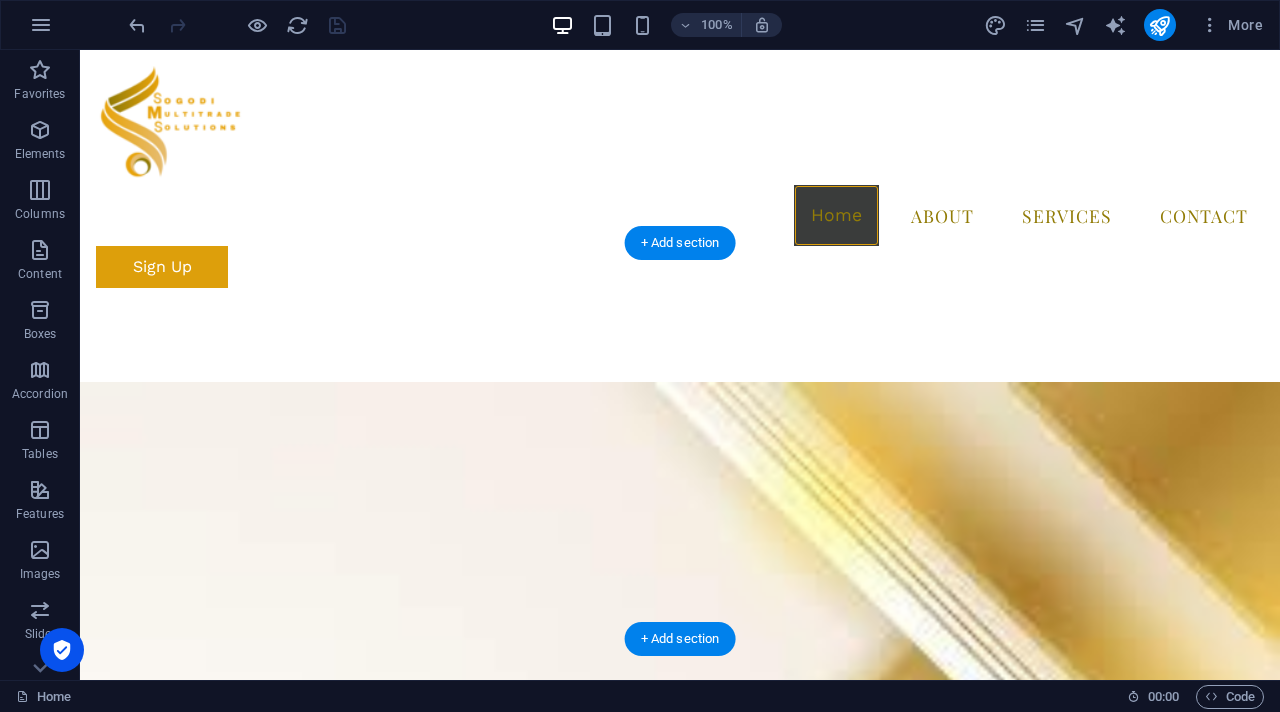 scroll, scrollTop: 426, scrollLeft: 0, axis: vertical 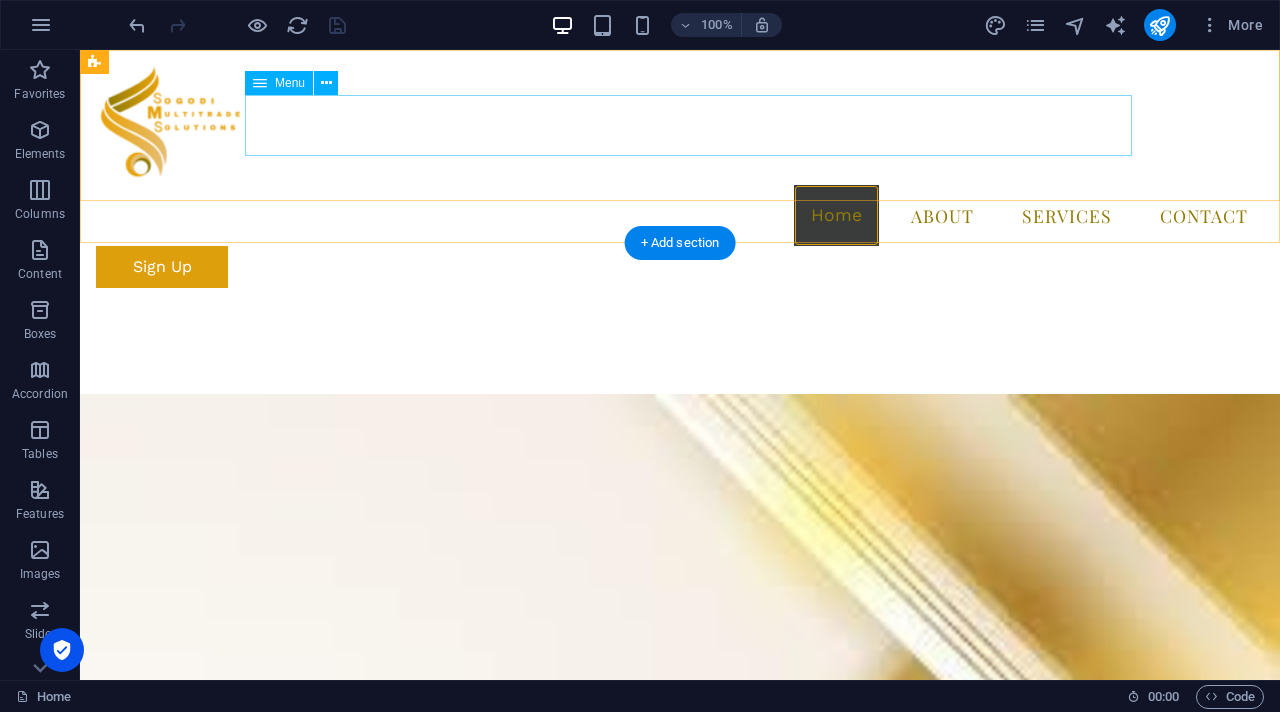 click on "Home About Services Contact" at bounding box center (680, 215) 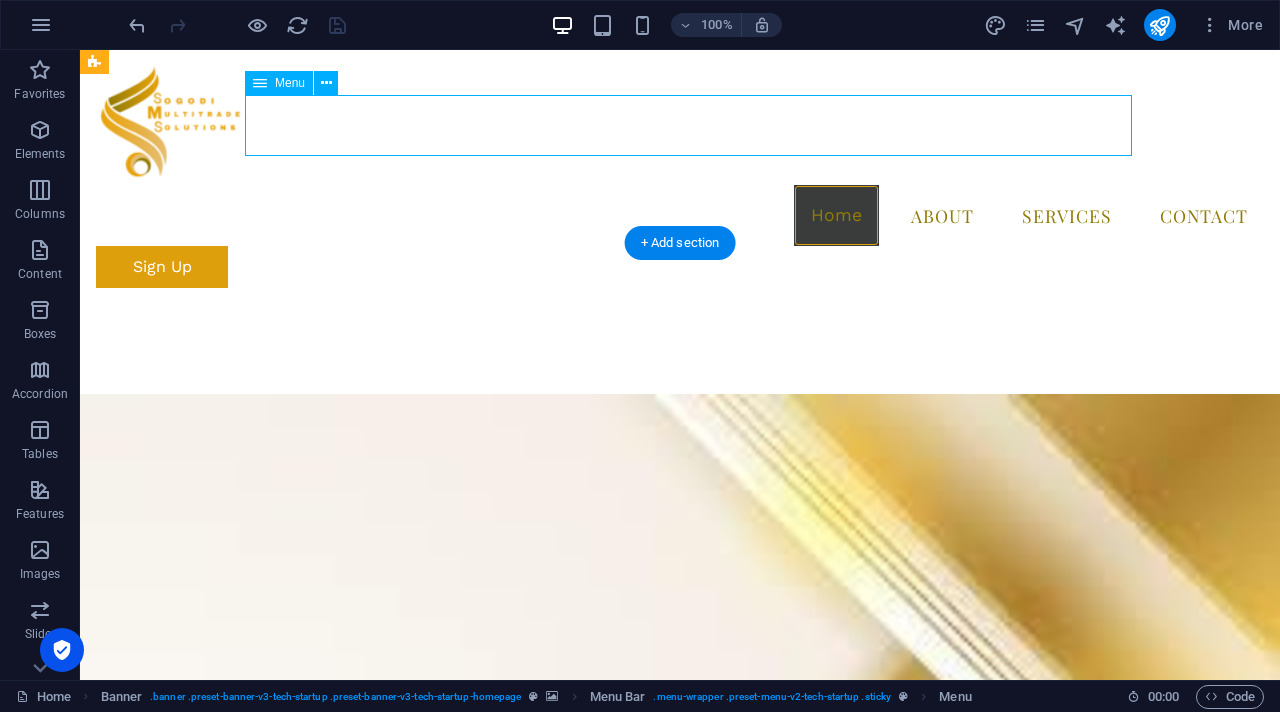 click on "Home About Services Contact" at bounding box center (680, 215) 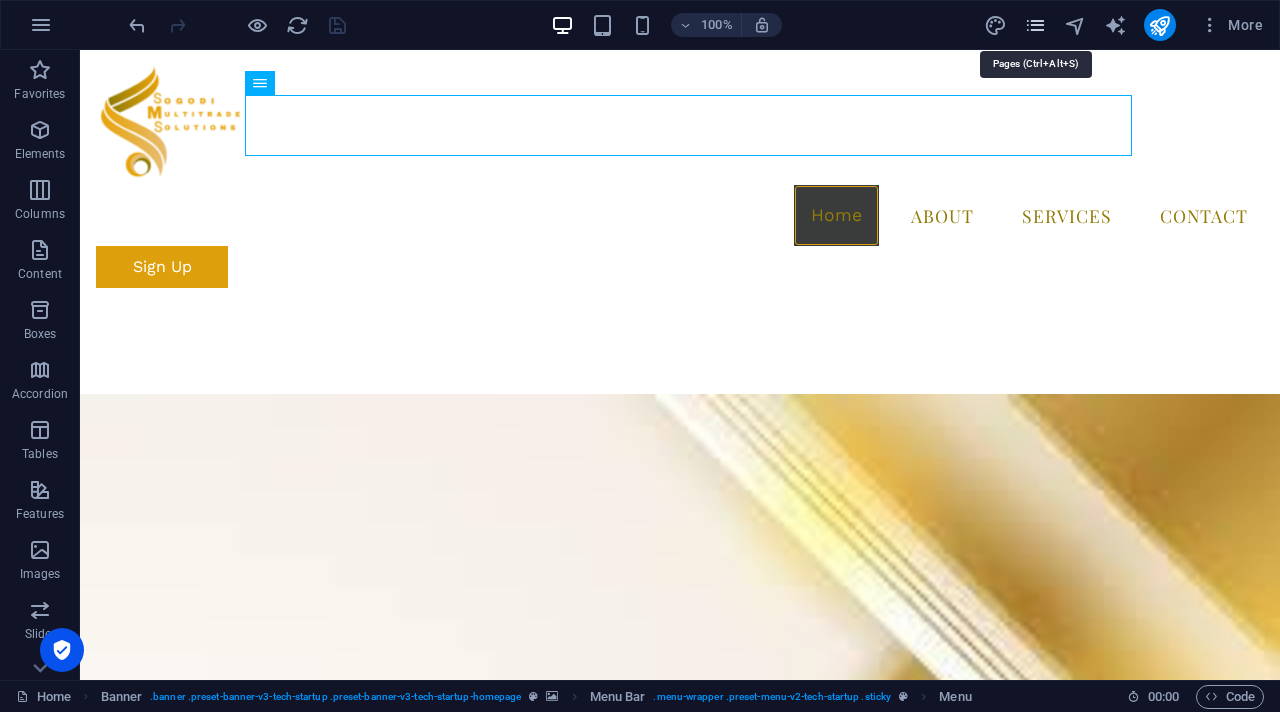 click at bounding box center (1035, 25) 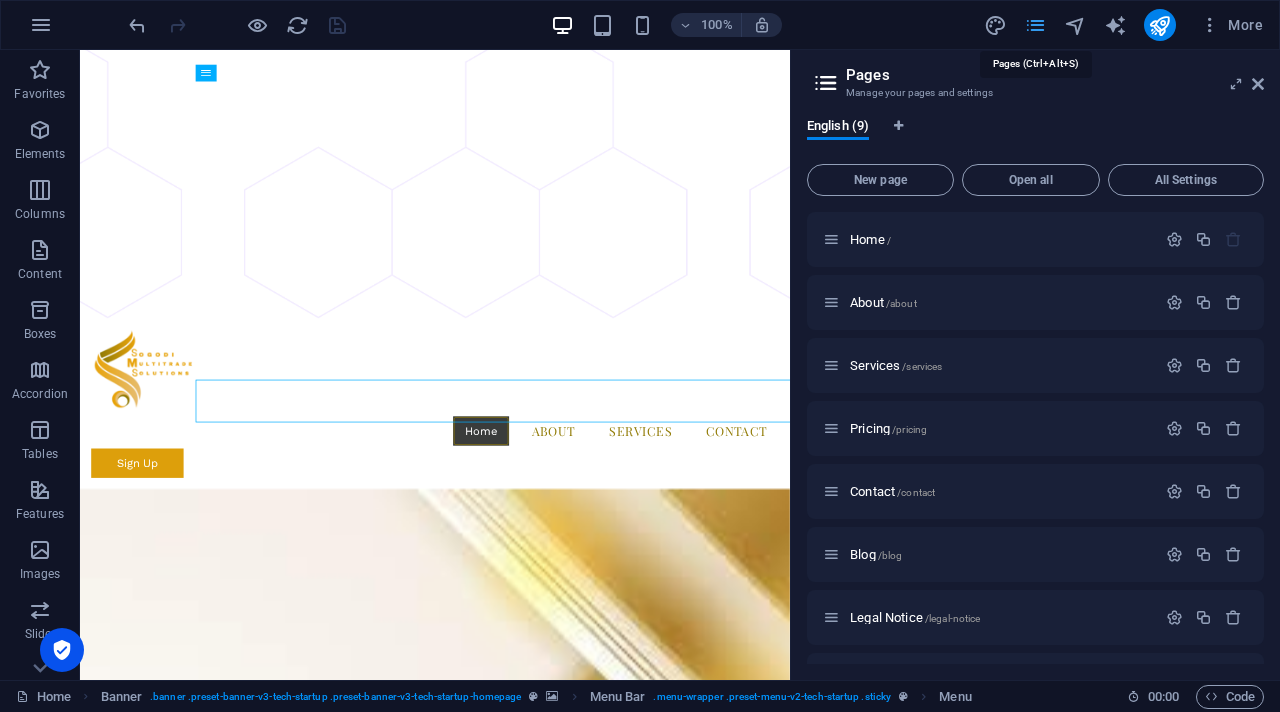 scroll, scrollTop: 0, scrollLeft: 0, axis: both 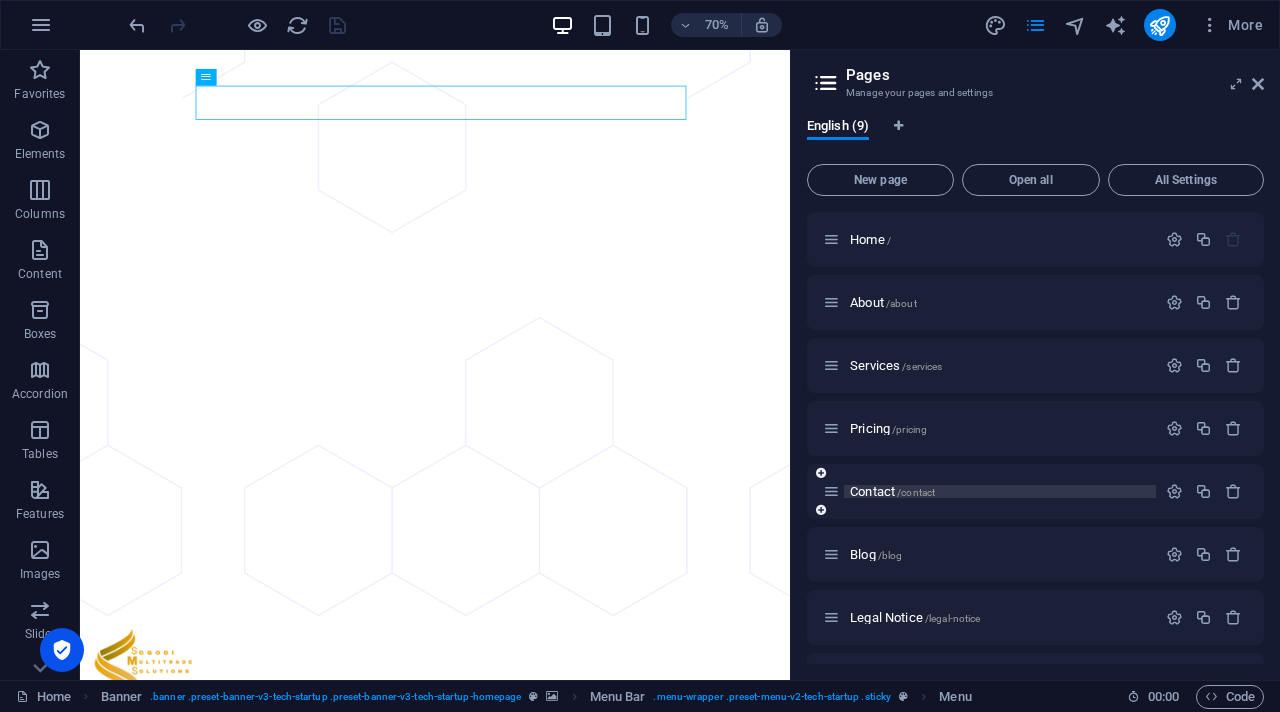 click on "Contact /contact" at bounding box center (892, 491) 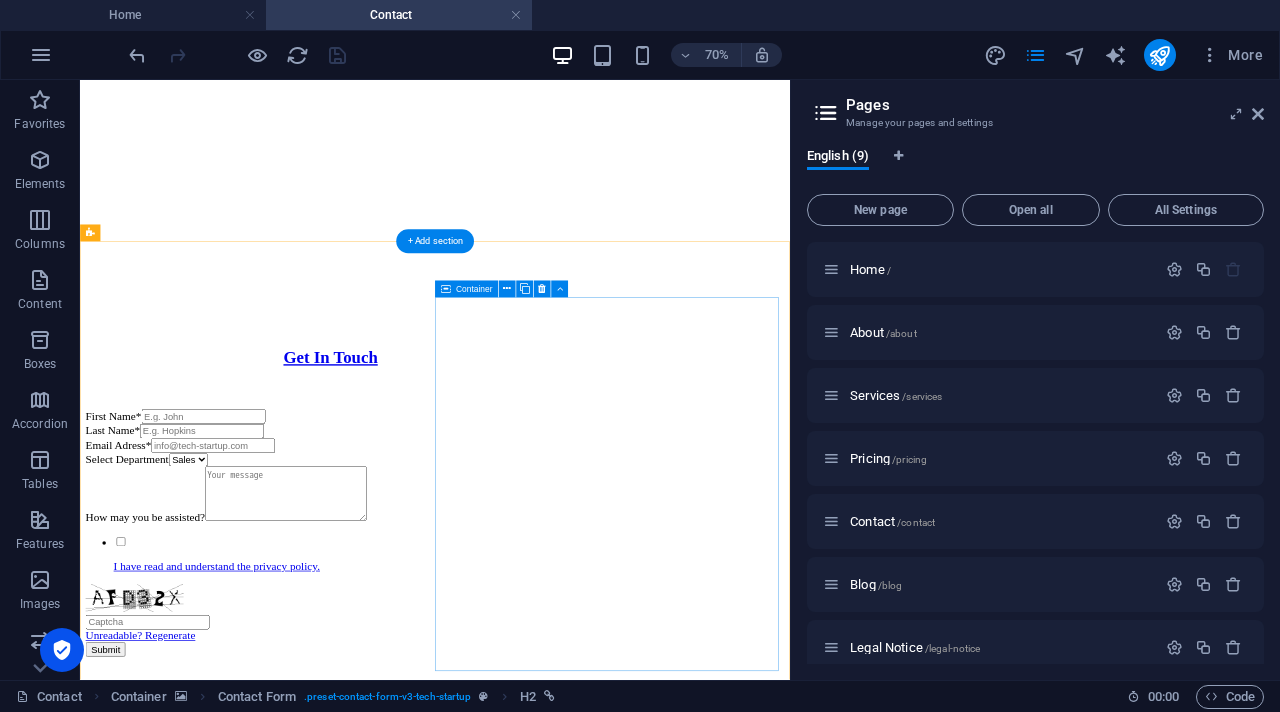 scroll, scrollTop: 660, scrollLeft: 0, axis: vertical 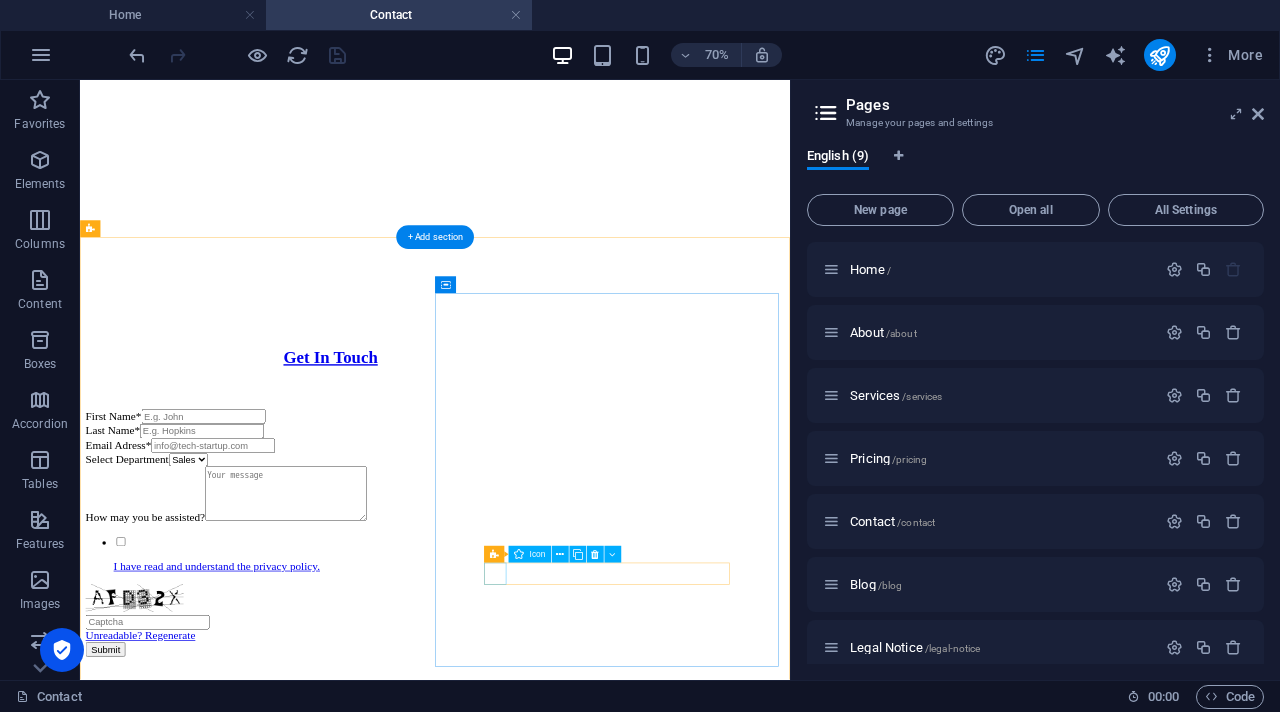 click at bounding box center [587, 2686] 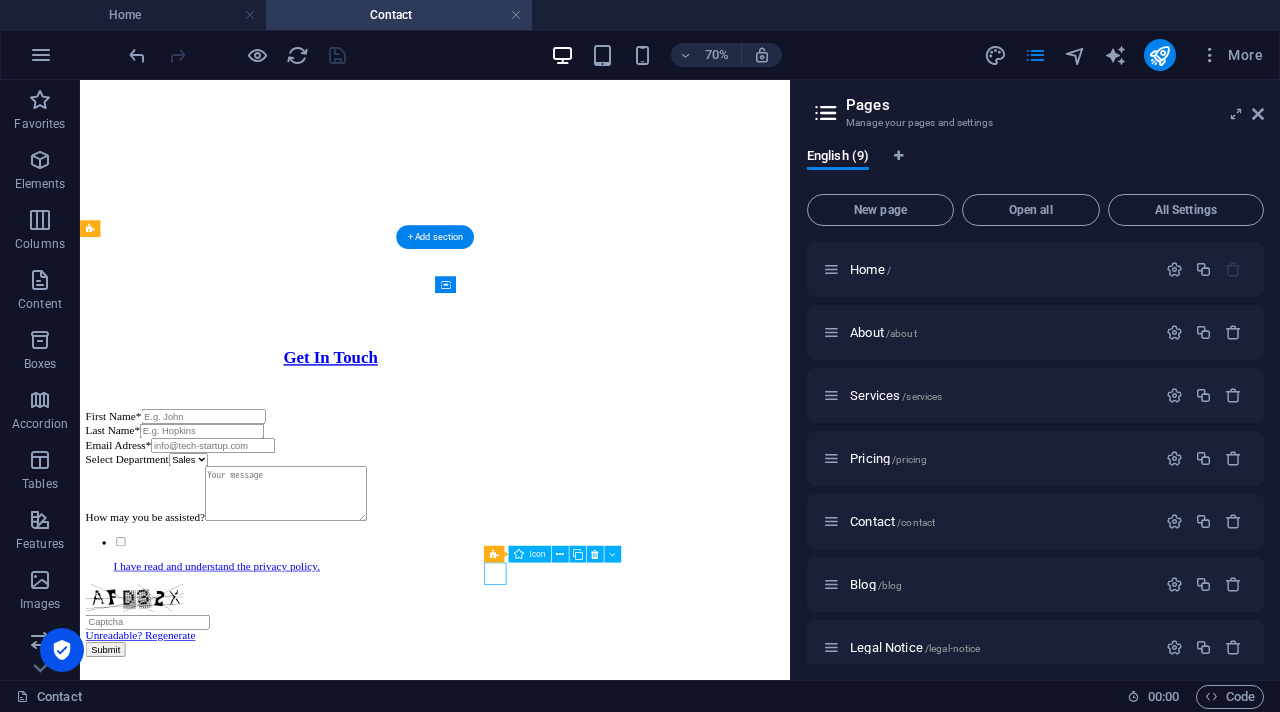 click at bounding box center [587, 2686] 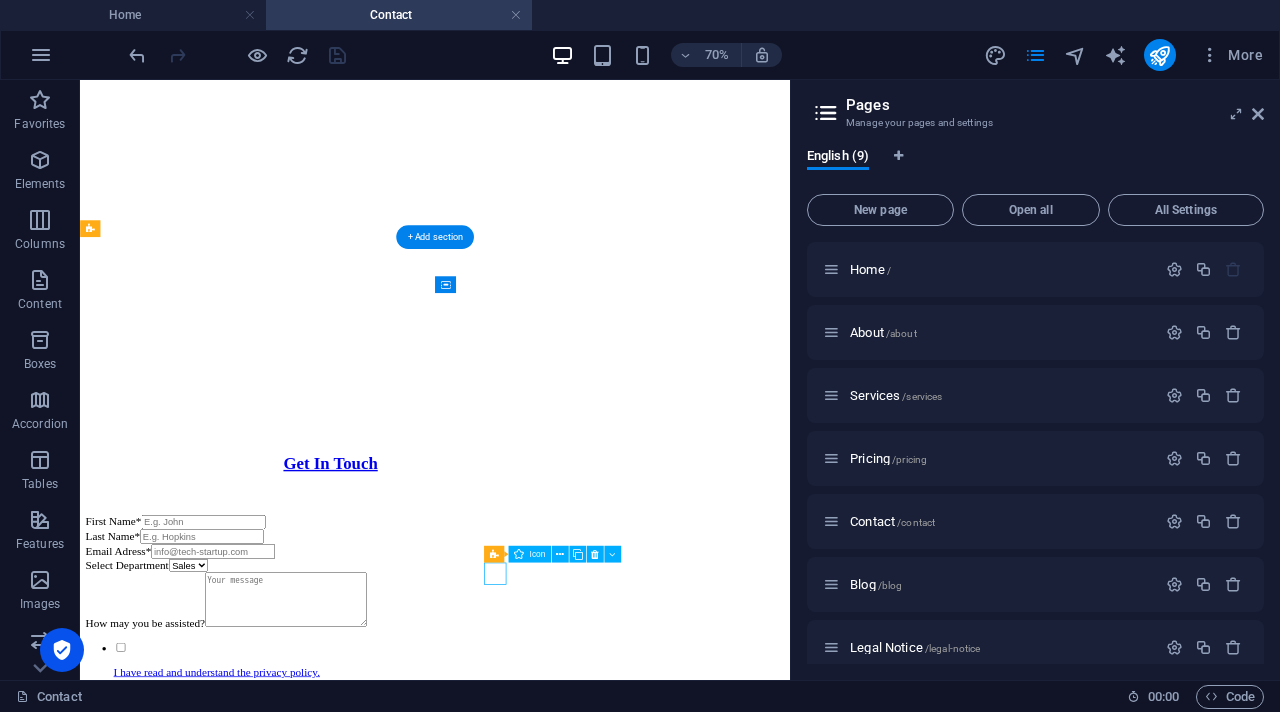 select on "xMidYMid" 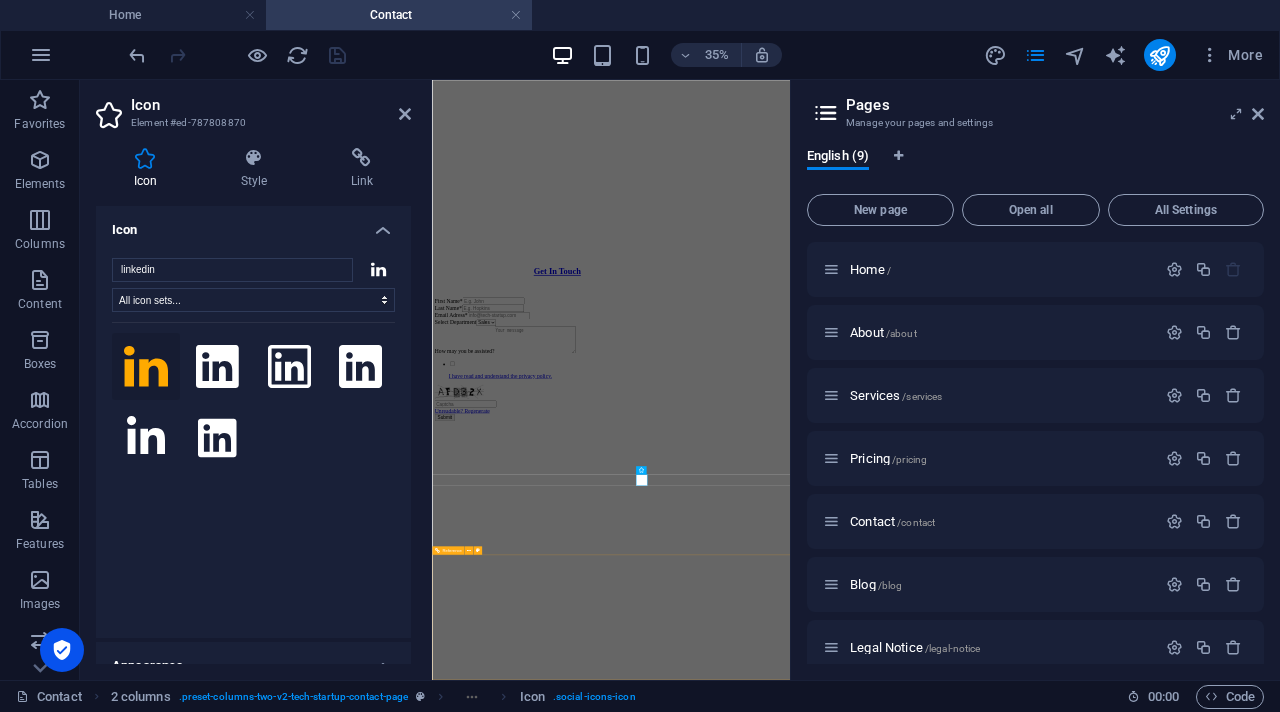 scroll, scrollTop: 223, scrollLeft: 0, axis: vertical 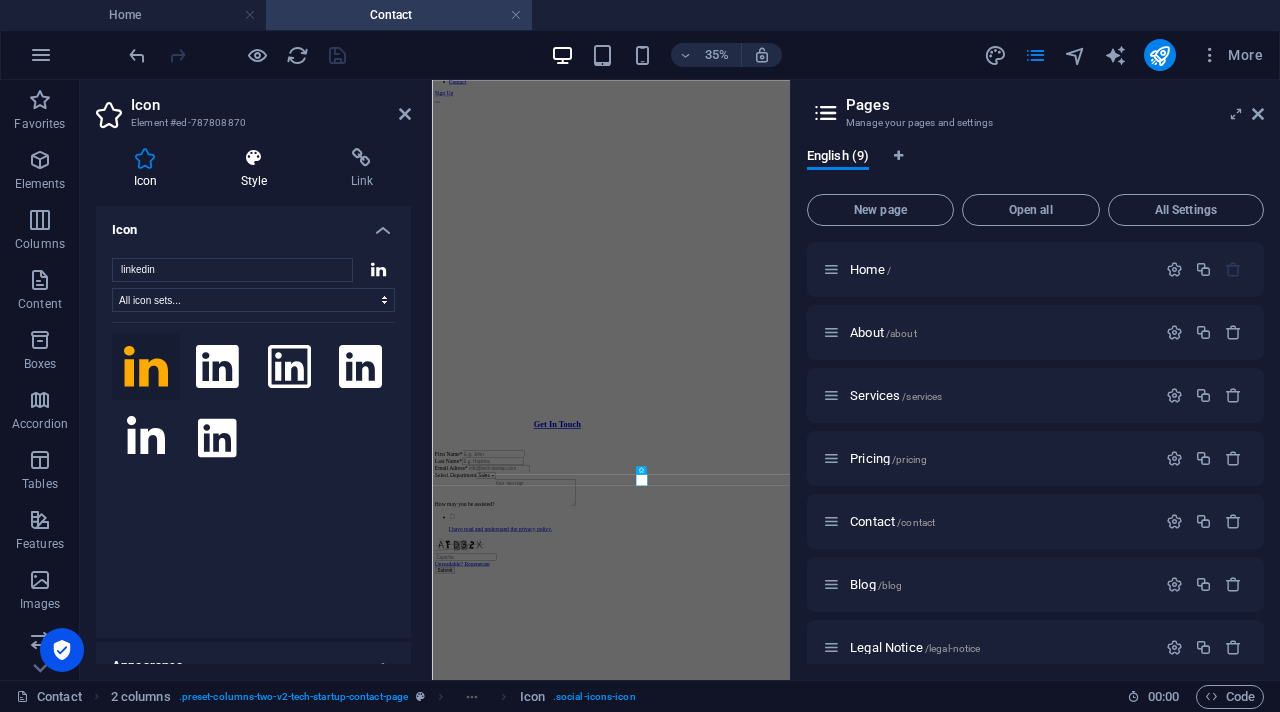 click at bounding box center [254, 158] 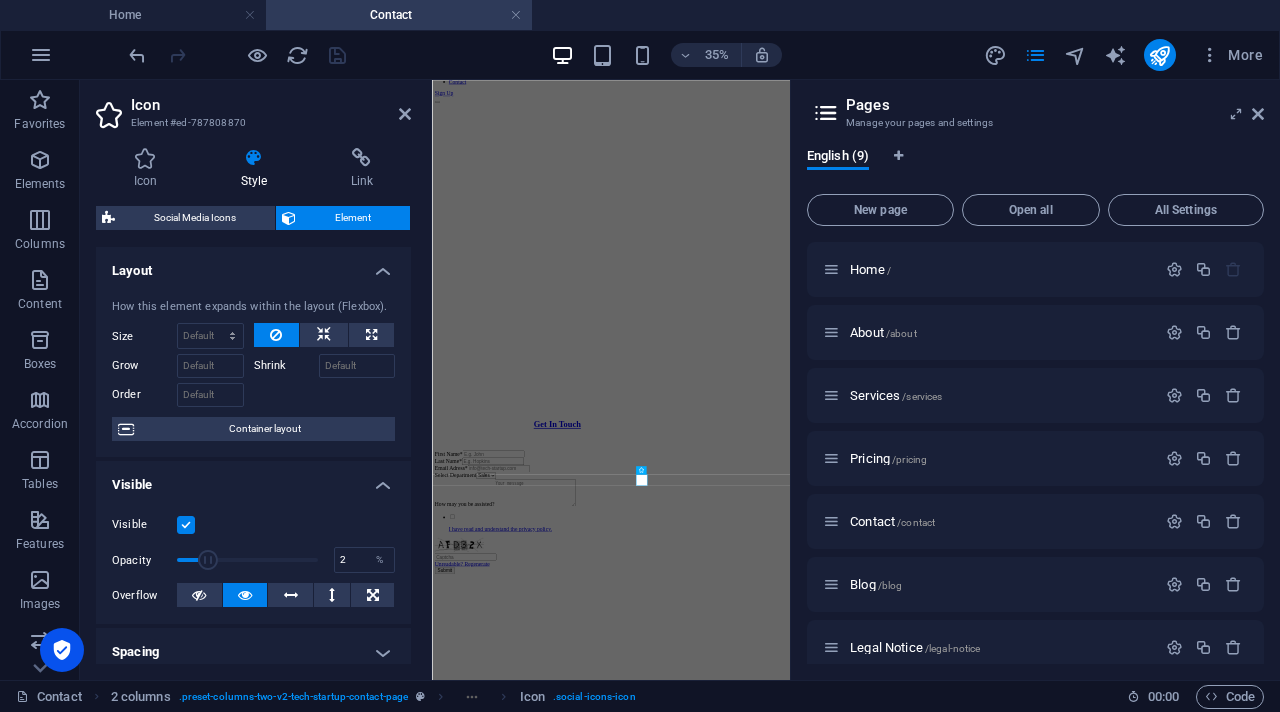 type on "1" 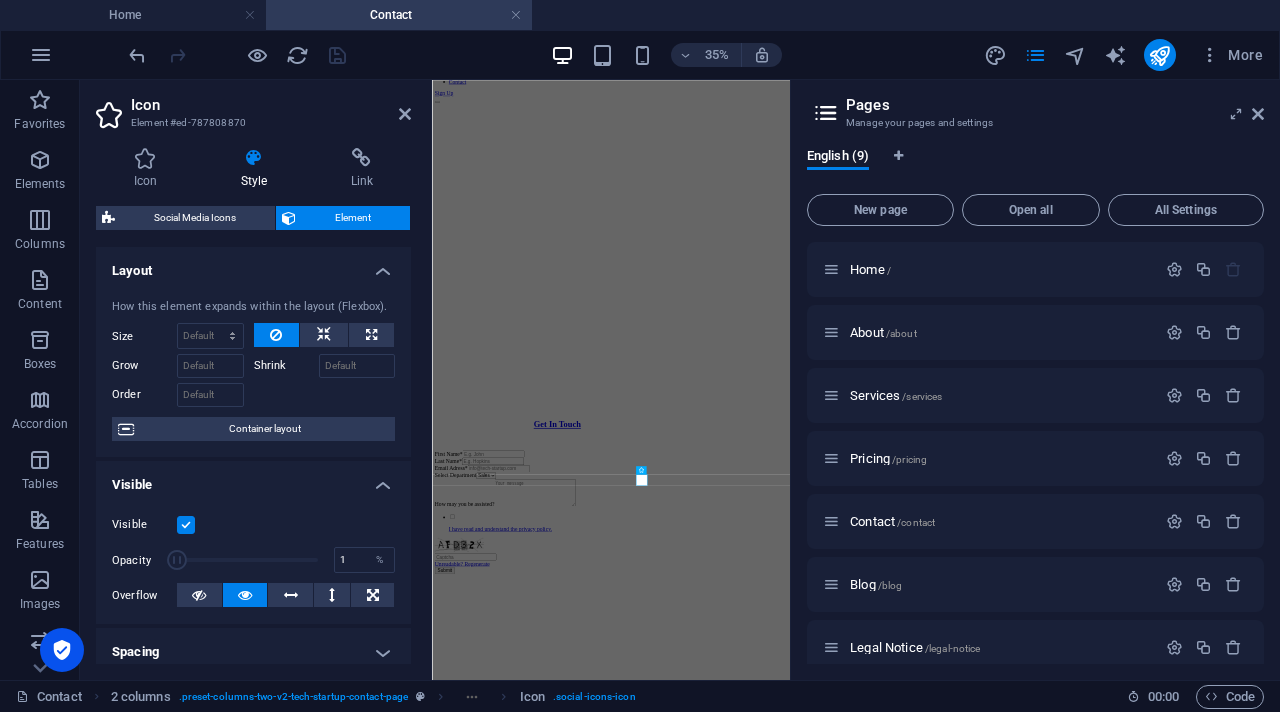 drag, startPoint x: 320, startPoint y: 558, endPoint x: 165, endPoint y: 564, distance: 155.11609 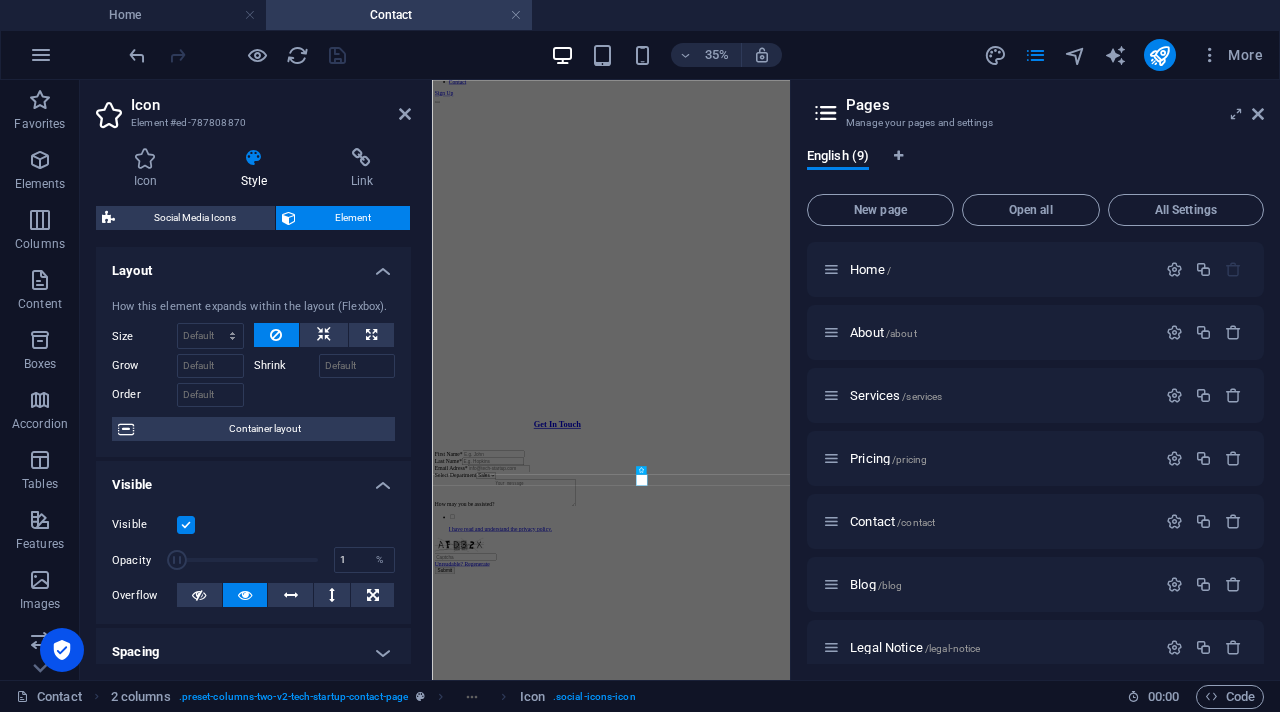 click at bounding box center [177, 560] 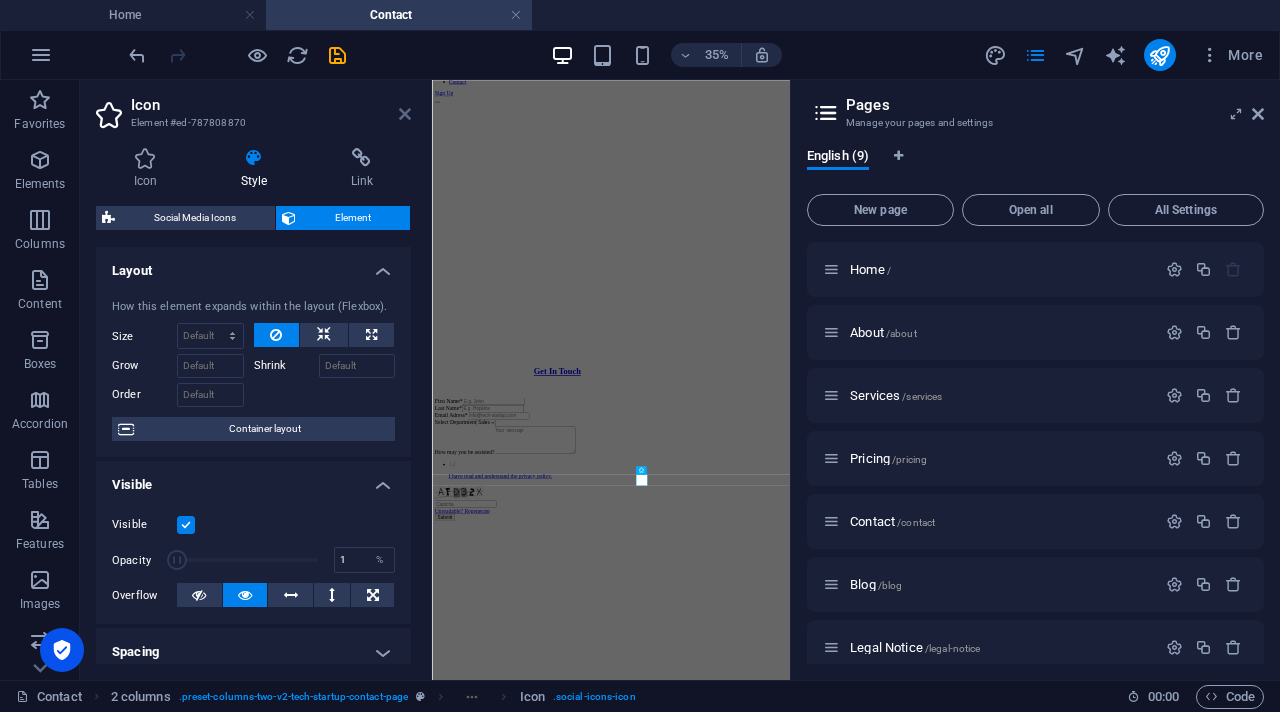 click at bounding box center [405, 114] 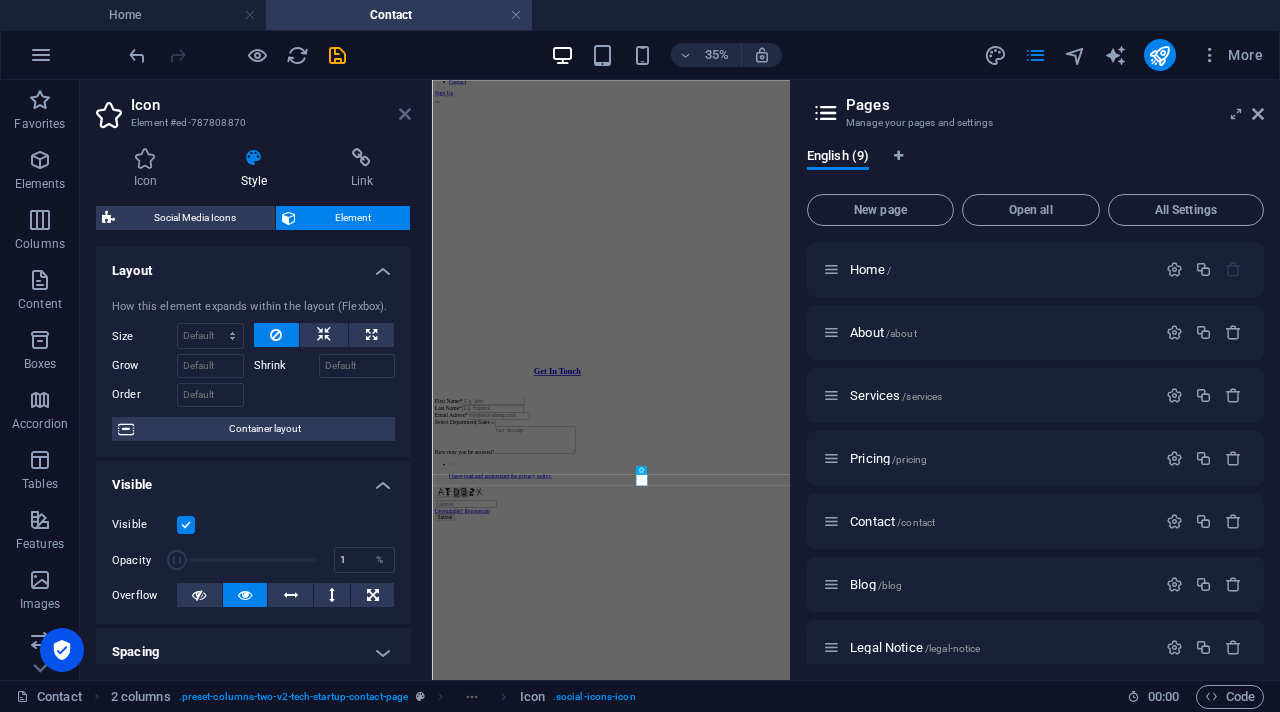 scroll, scrollTop: 937, scrollLeft: 0, axis: vertical 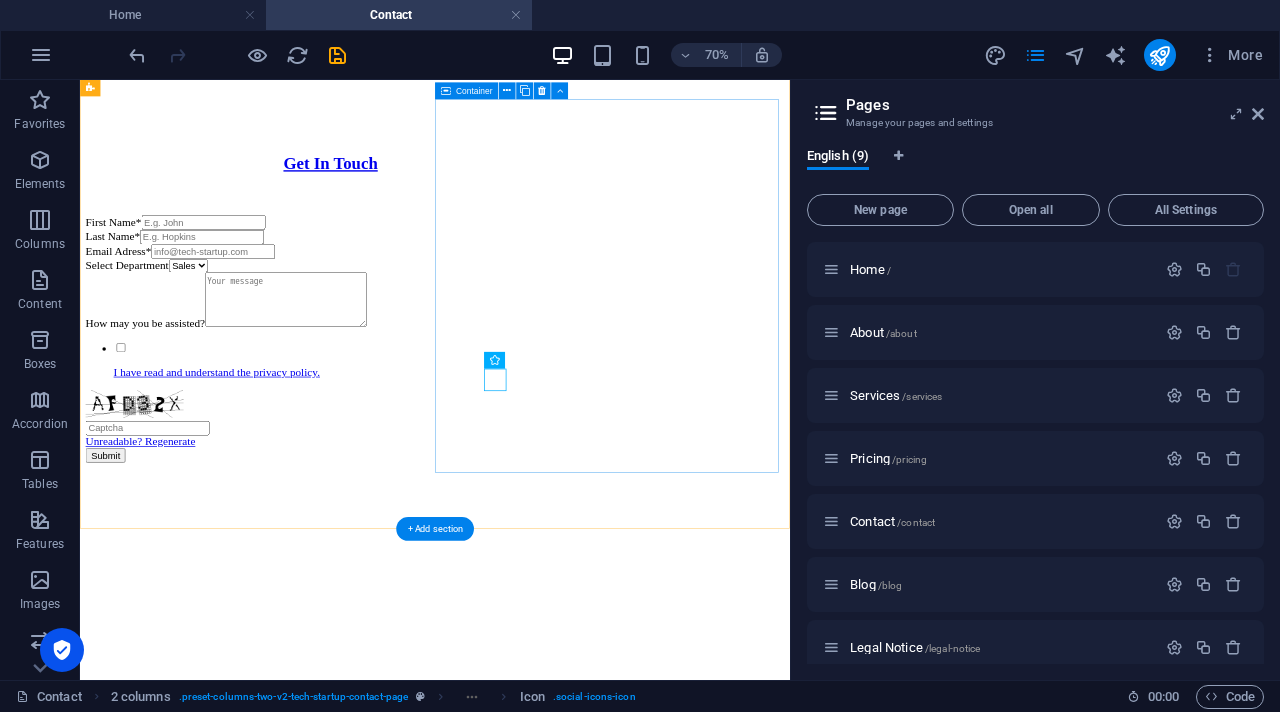 click on "Visit Us Let’s discuss how we can power your business forward. +2776 078 0987 info@sogodimsolutions.co.za" at bounding box center (587, 4180) 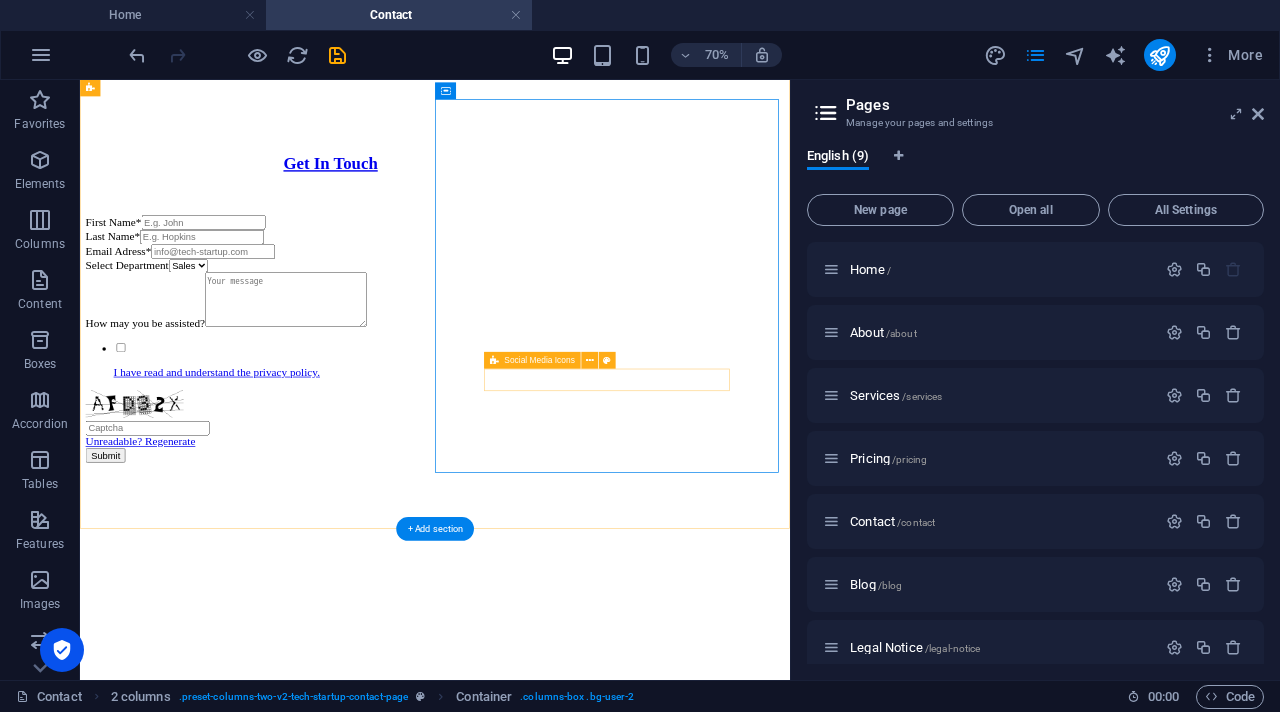 click at bounding box center [587, 4348] 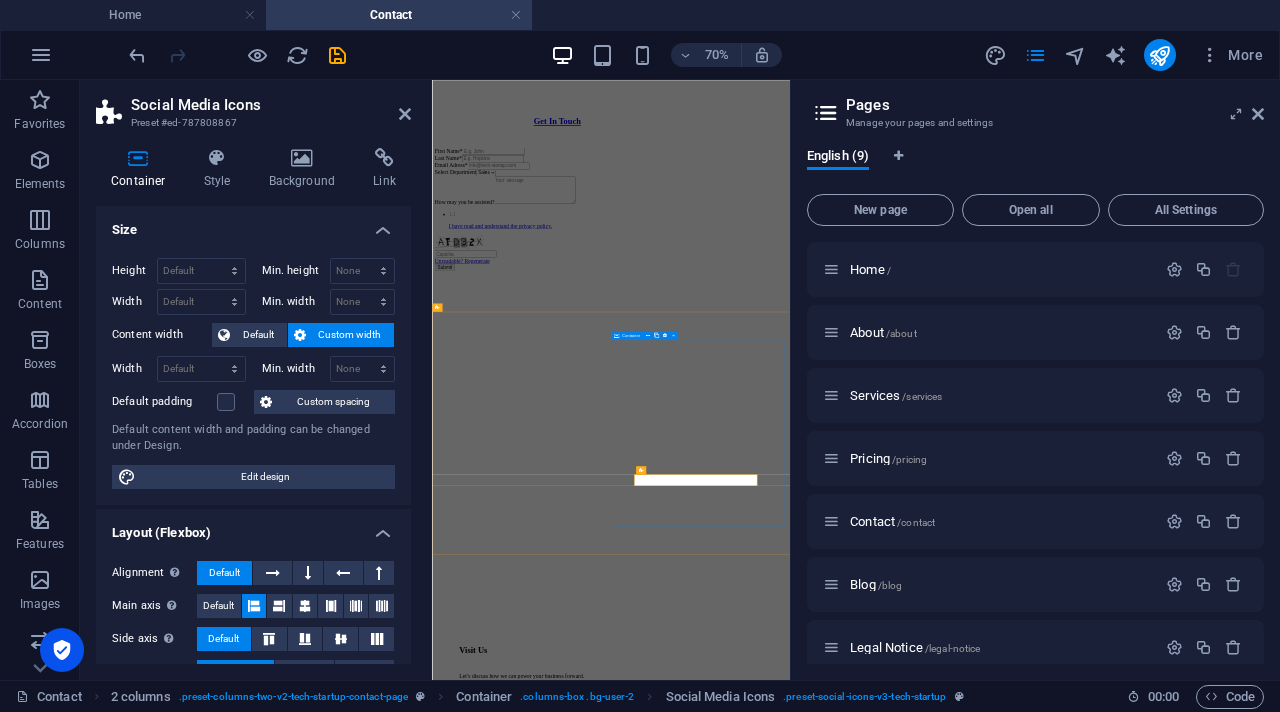 scroll, scrollTop: 223, scrollLeft: 0, axis: vertical 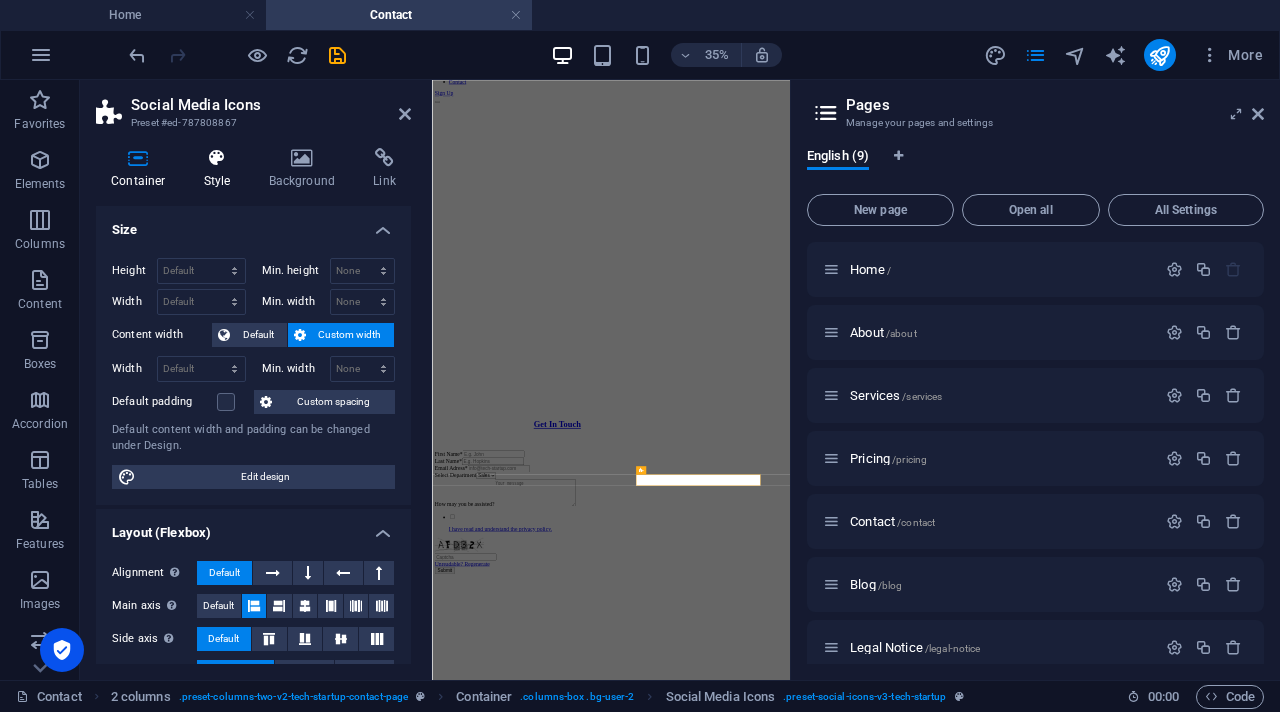 click on "Style" at bounding box center [221, 169] 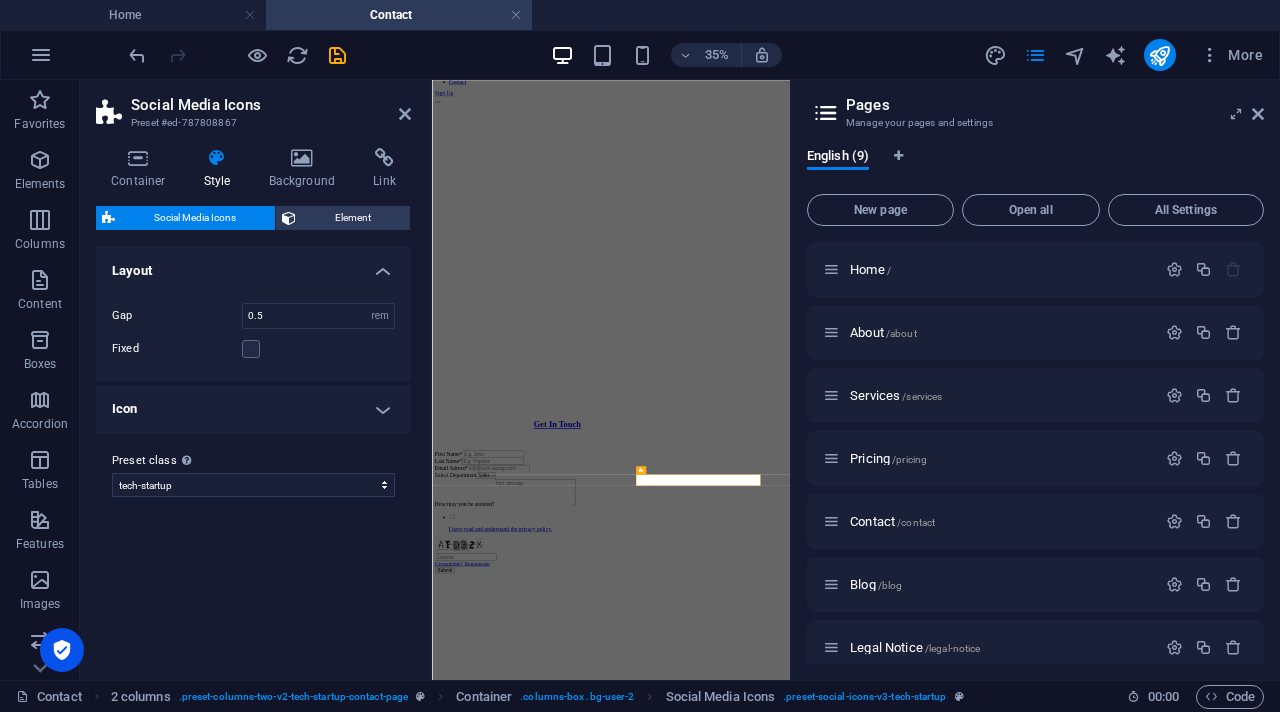 click on "Icon" at bounding box center [253, 409] 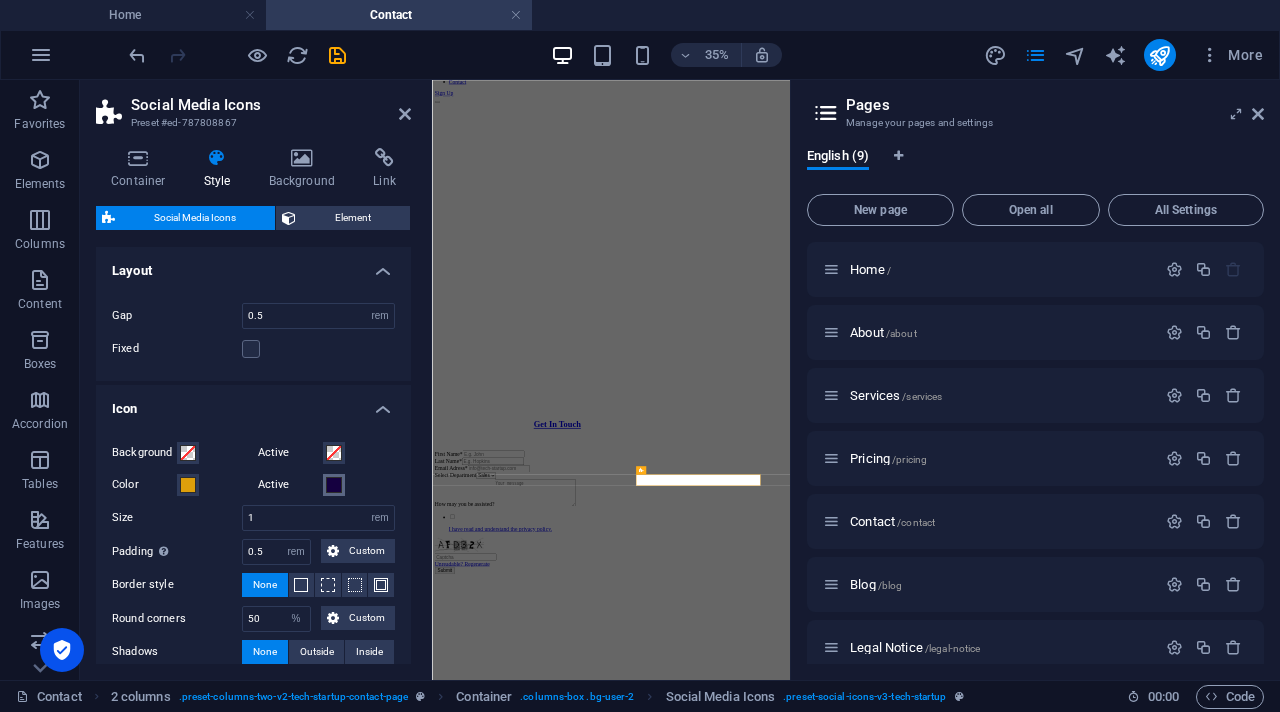 click at bounding box center (334, 485) 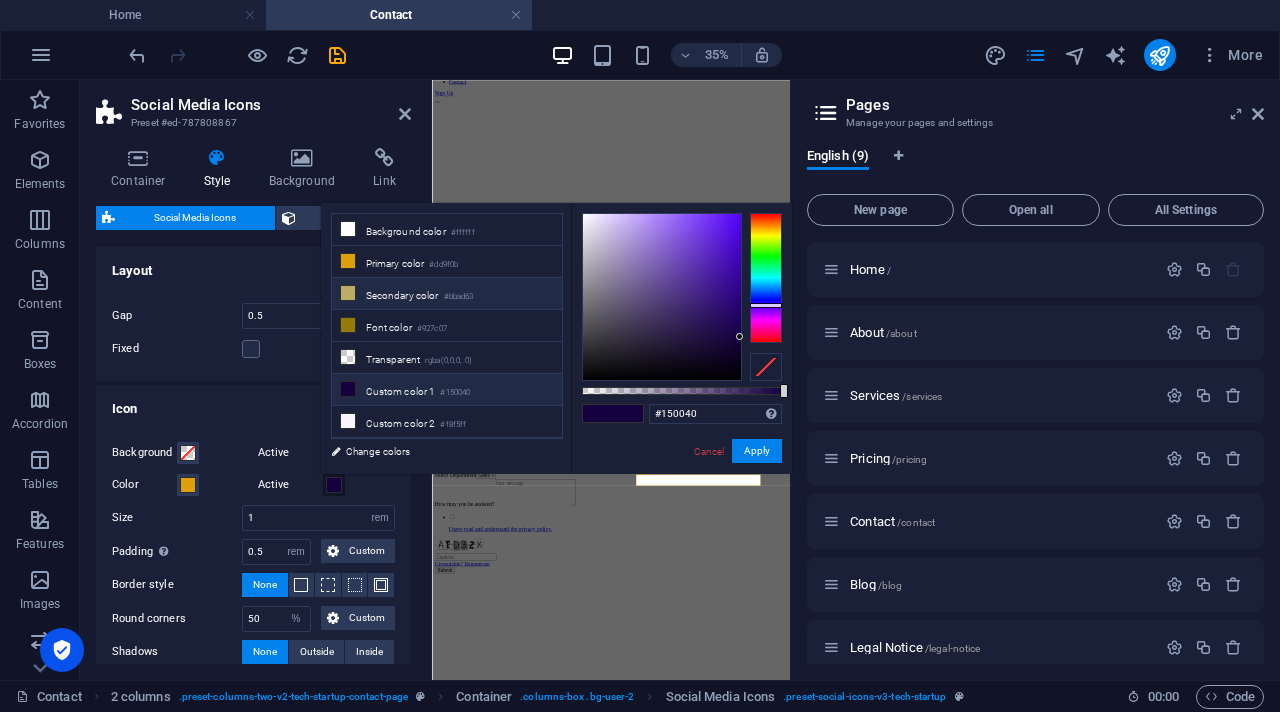 click on "Secondary color
#bbad63" at bounding box center [447, 294] 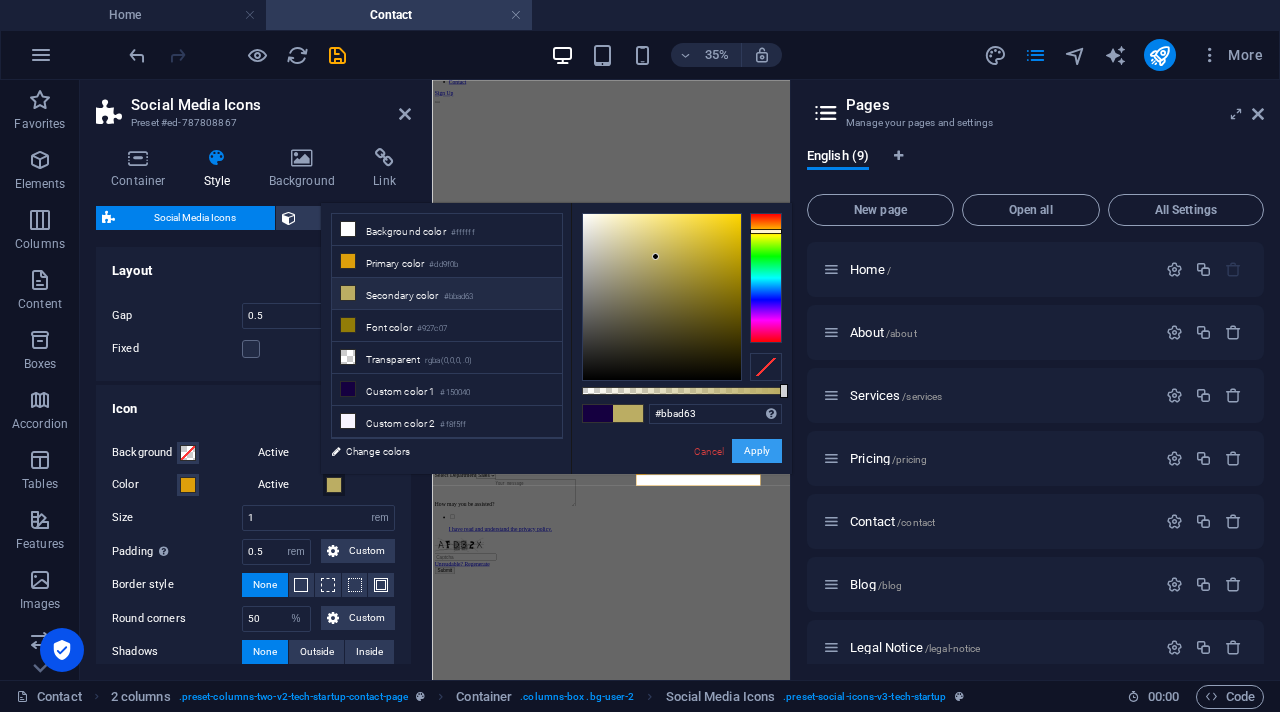 click on "Apply" at bounding box center [757, 451] 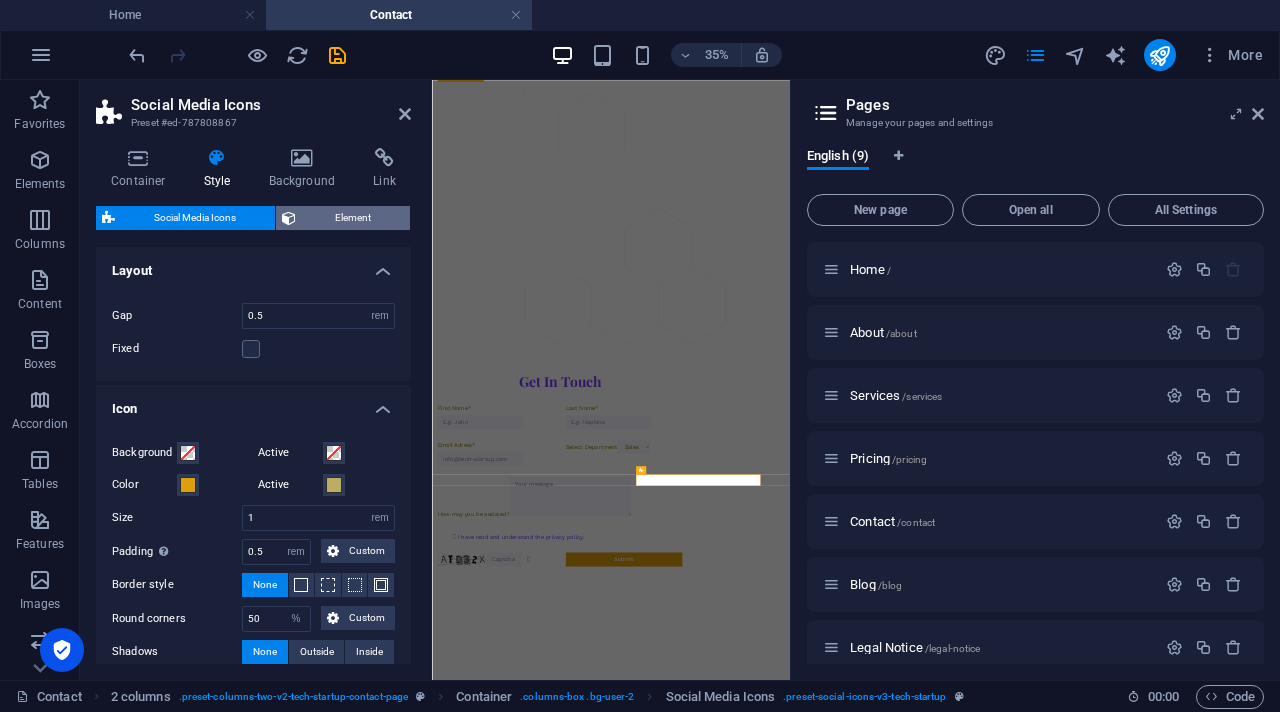 click on "Element" at bounding box center (353, 218) 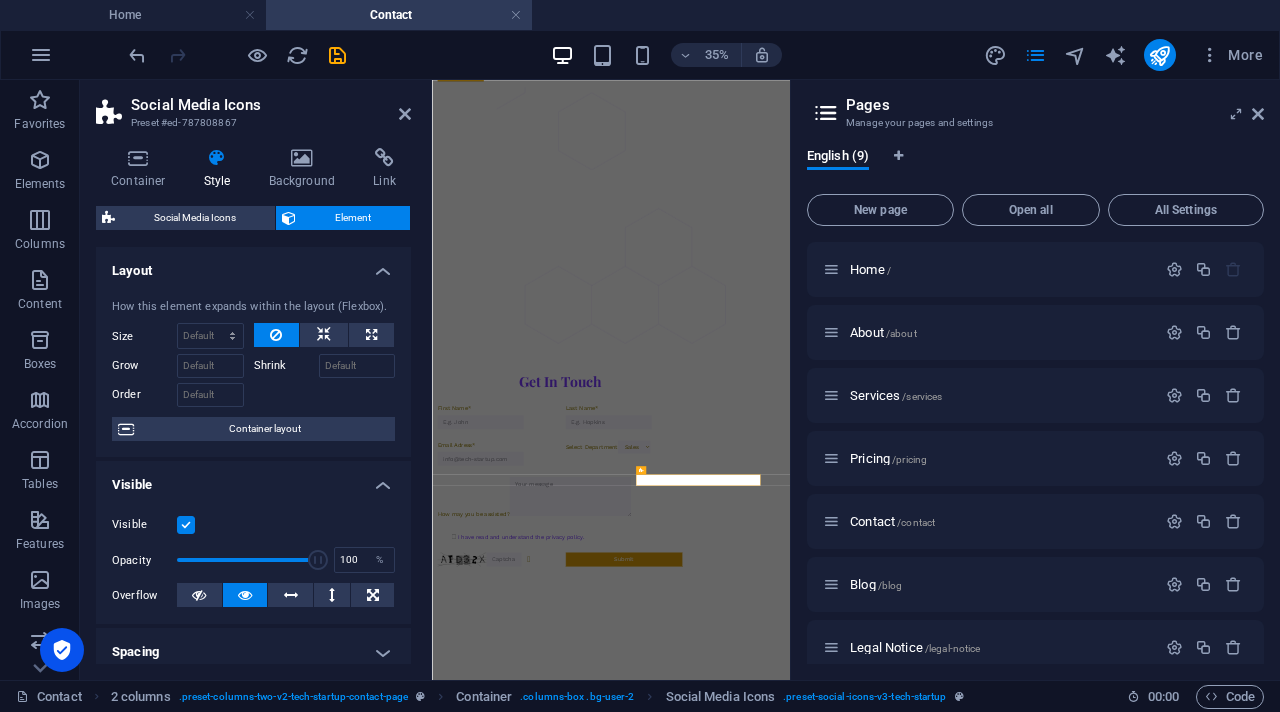 click on "Visible" at bounding box center (253, 479) 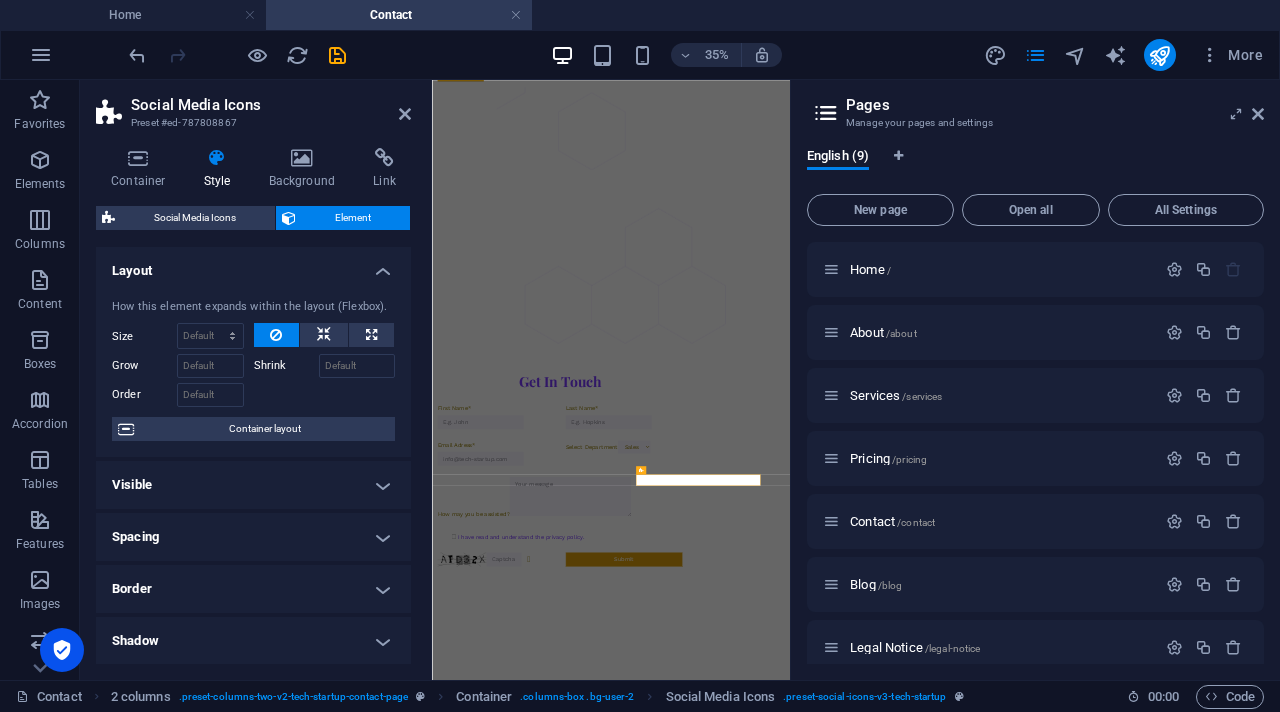 click on "Visible" at bounding box center (253, 485) 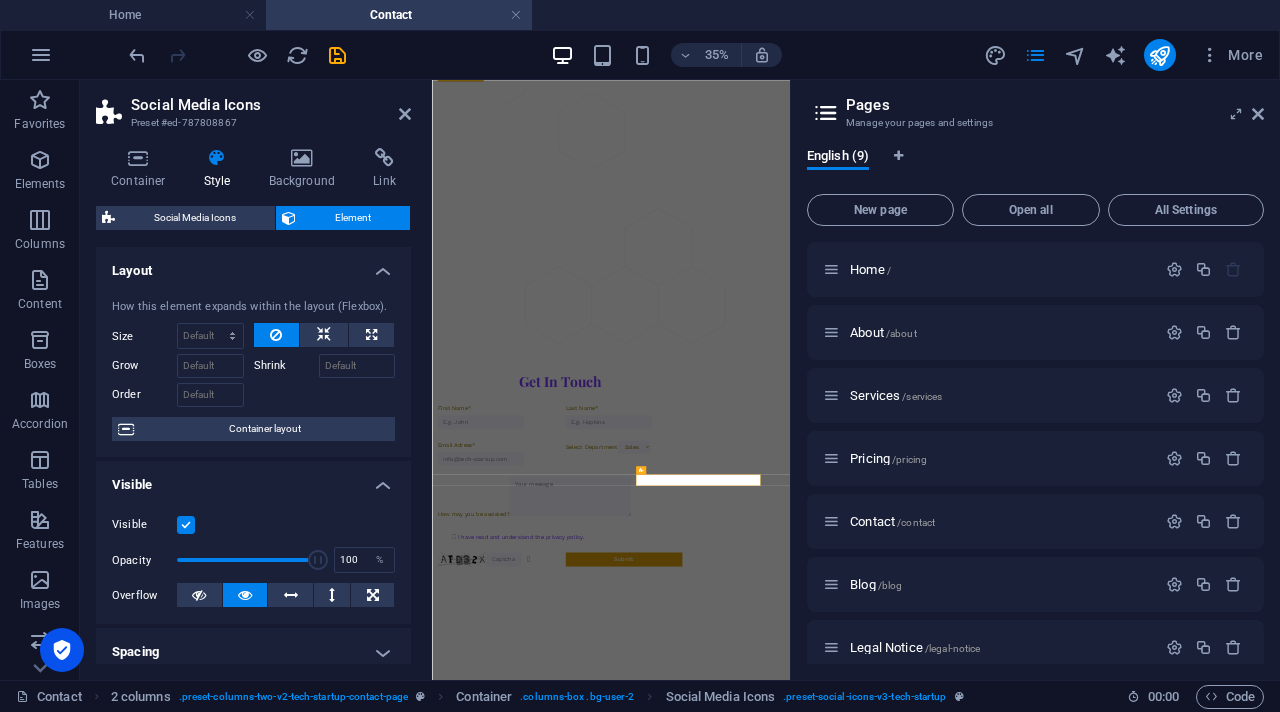 click at bounding box center [186, 525] 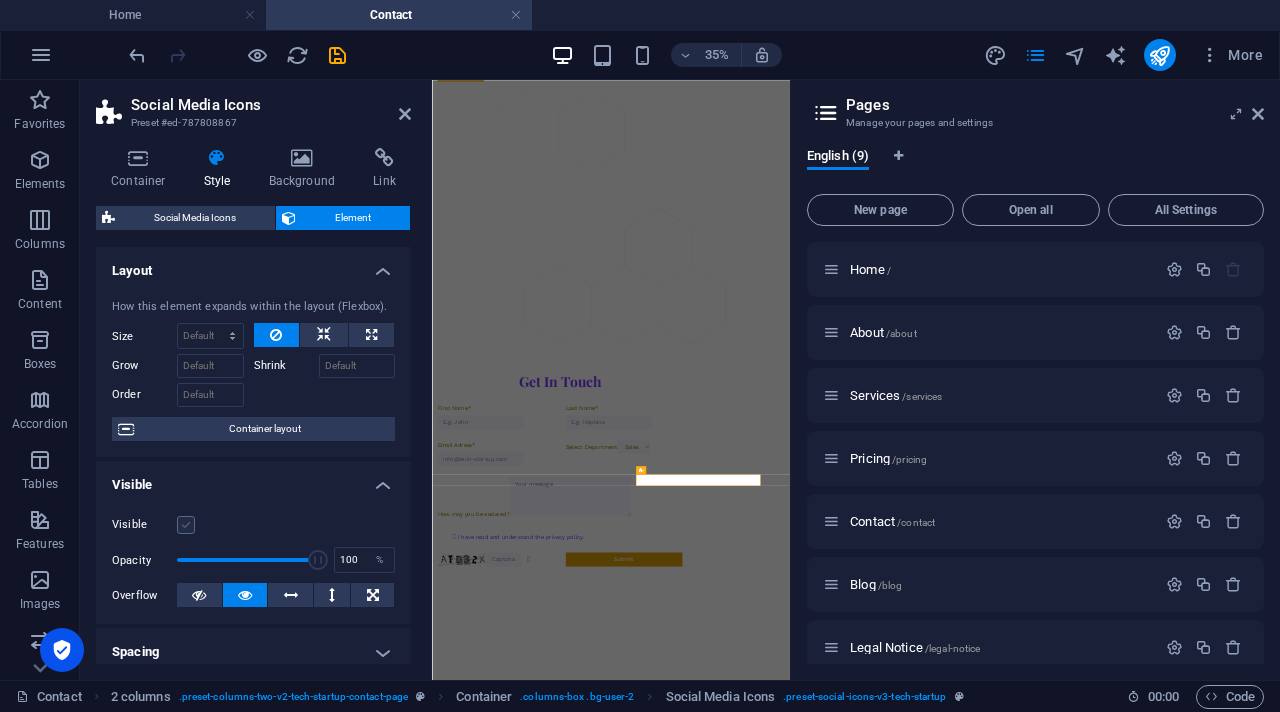 click at bounding box center (186, 525) 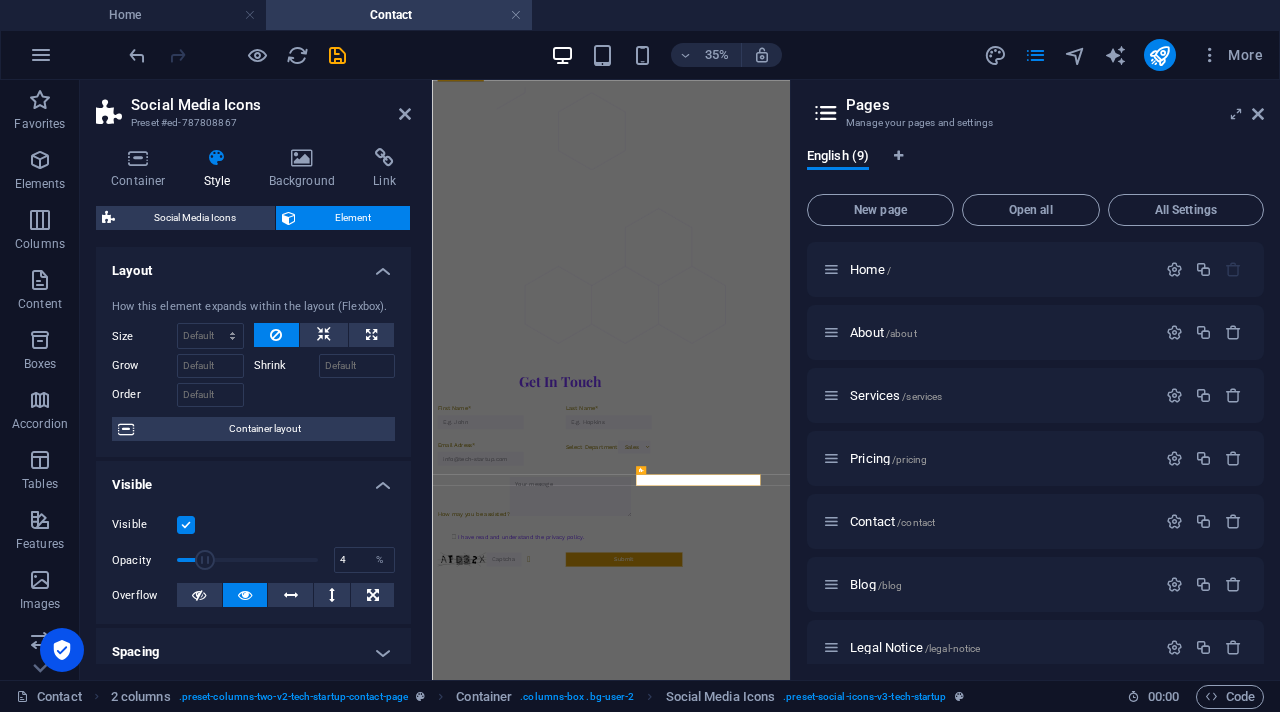 type on "1" 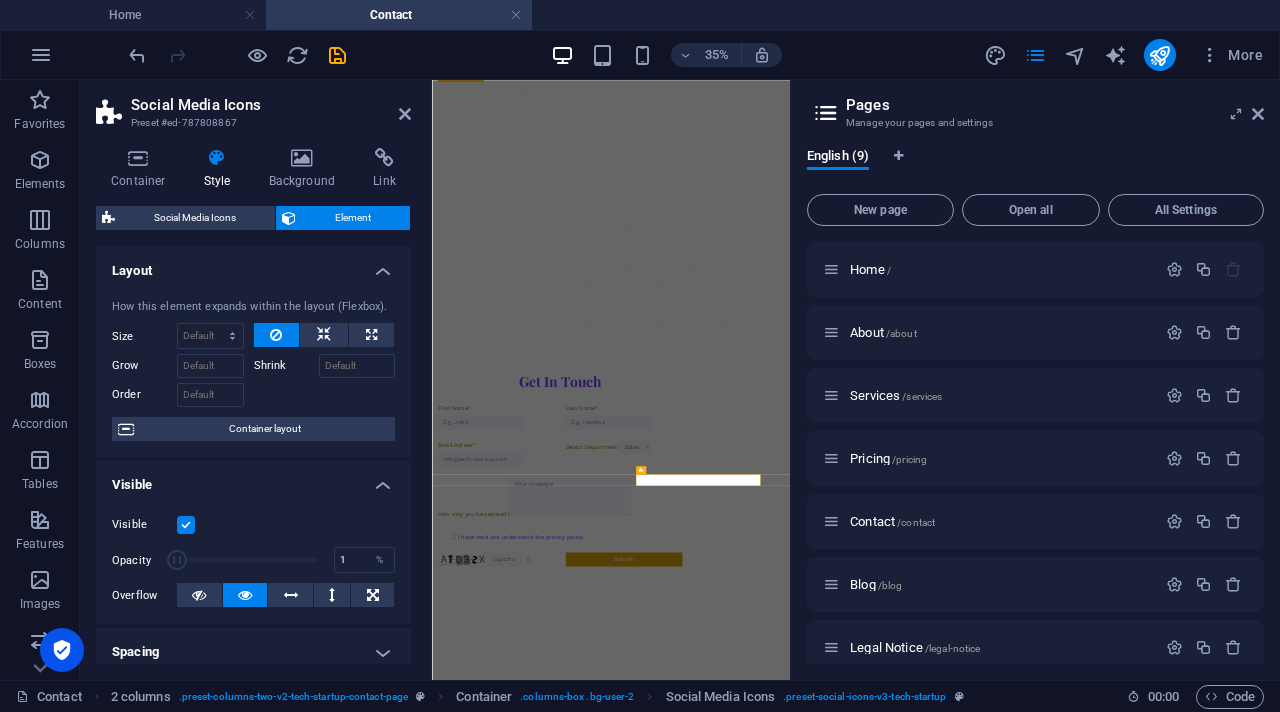 drag, startPoint x: 314, startPoint y: 558, endPoint x: 165, endPoint y: 555, distance: 149.0302 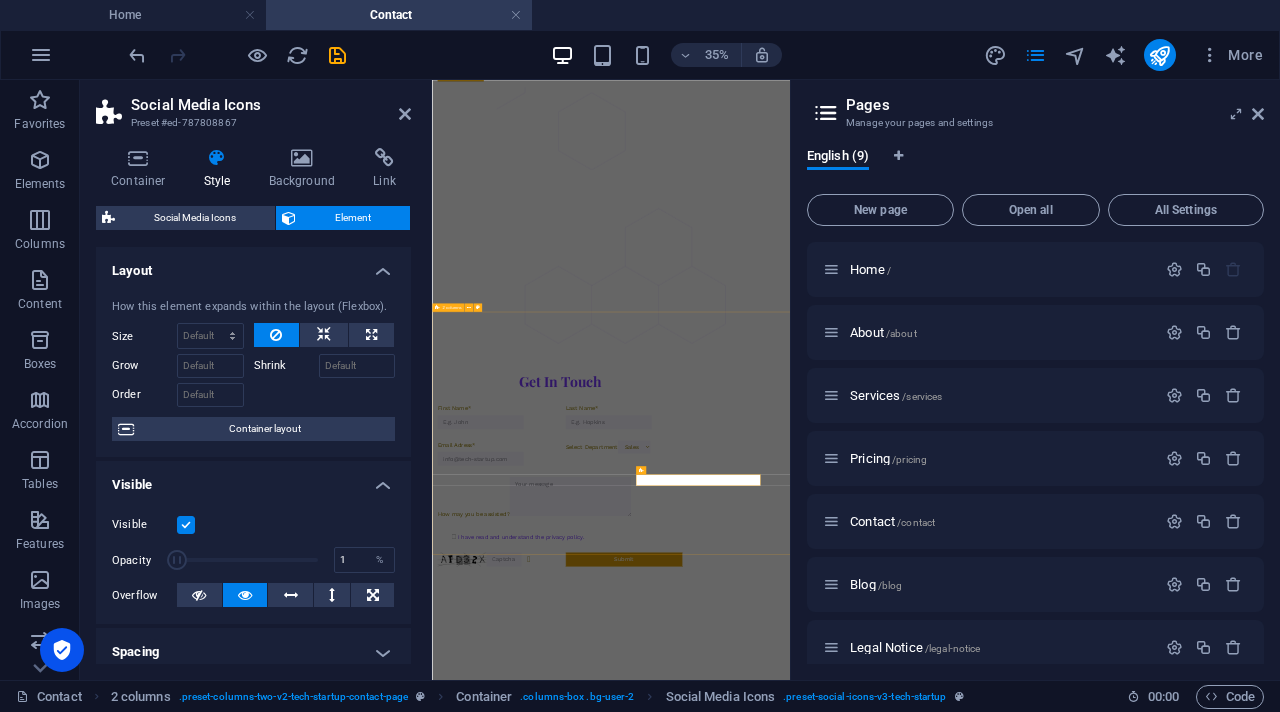click on "Visit Us Let’s discuss how we can power your business forward. +2776 078 0987 info@sogodimsolutions.co.za" at bounding box center (943, 2459) 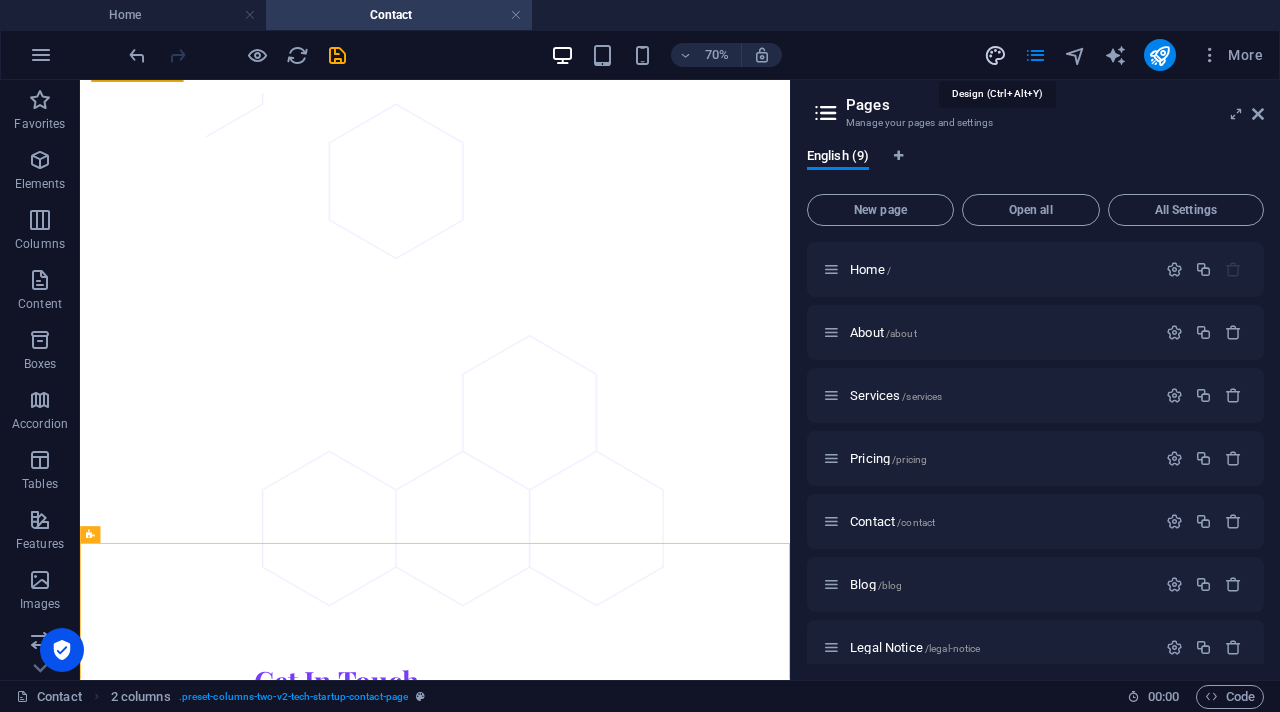 click at bounding box center [995, 55] 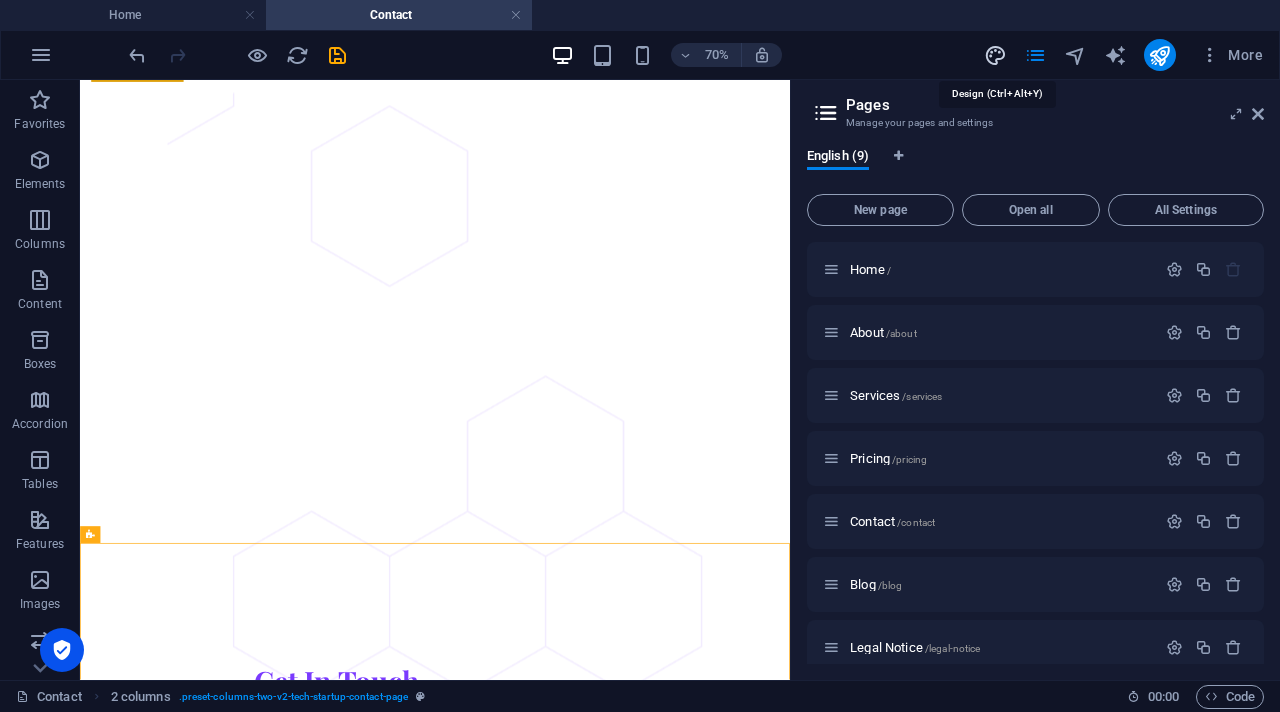 scroll, scrollTop: 920, scrollLeft: 0, axis: vertical 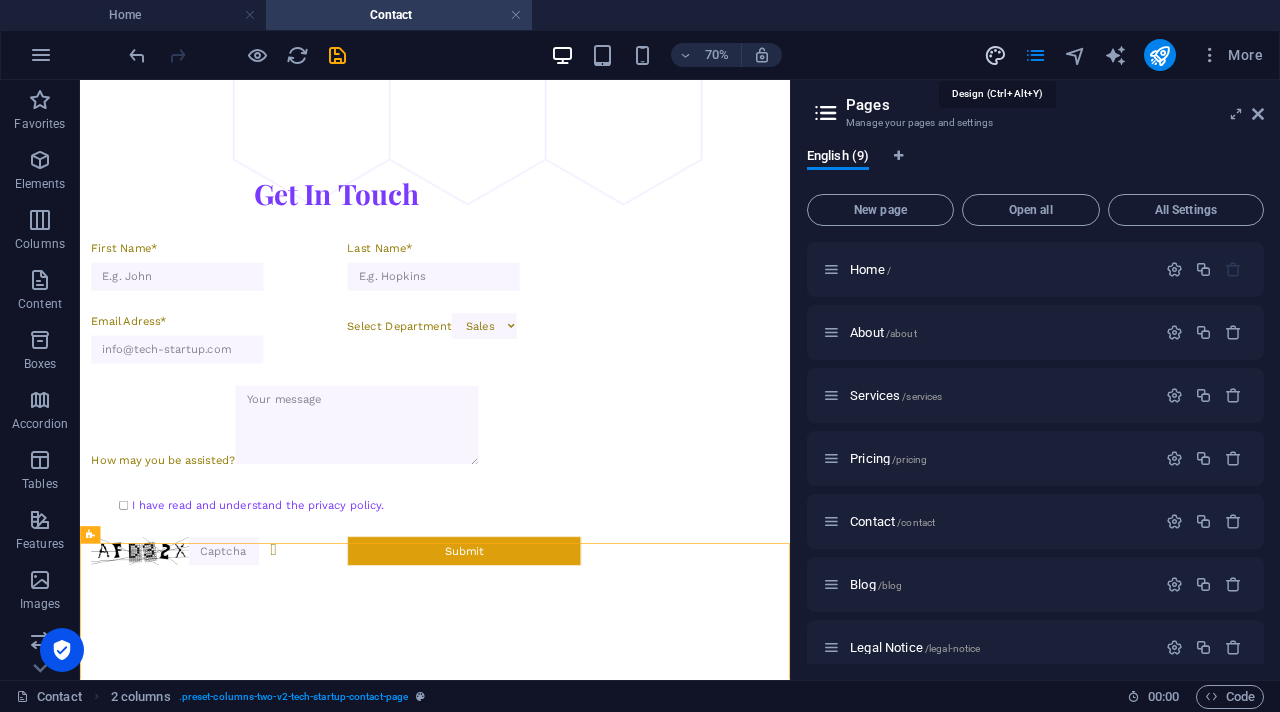 select on "px" 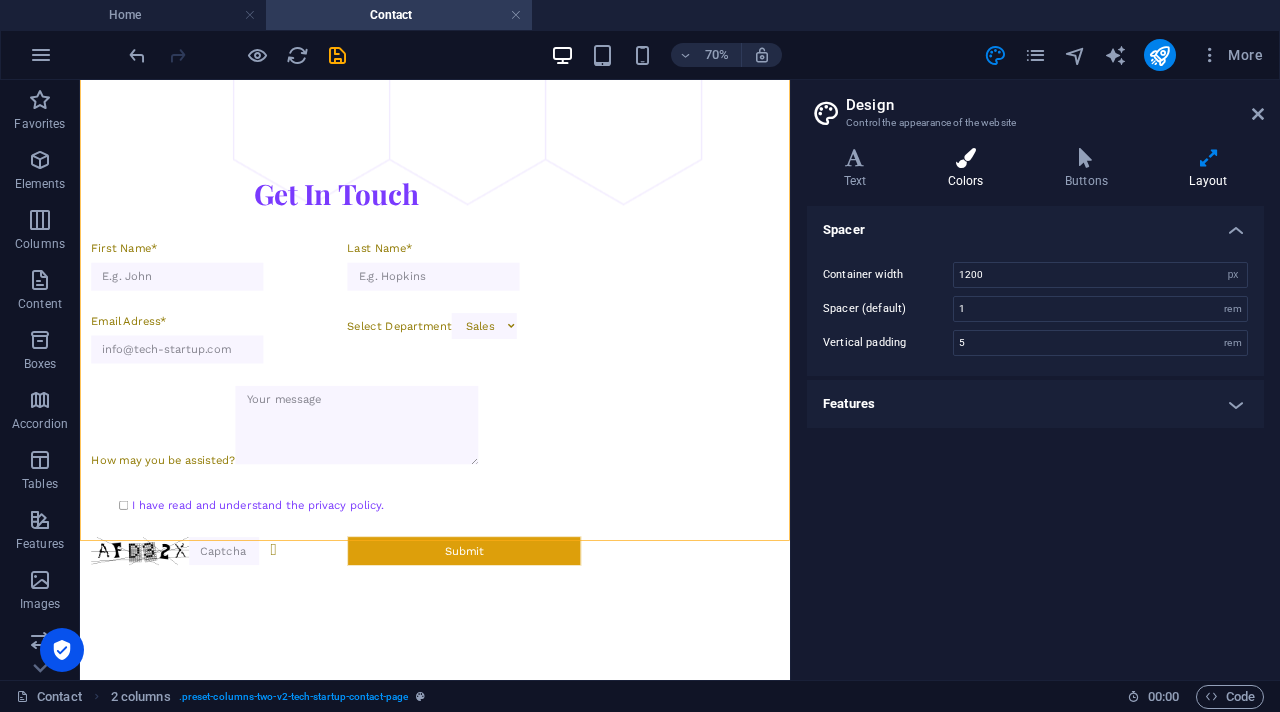 click on "Colors" at bounding box center [969, 169] 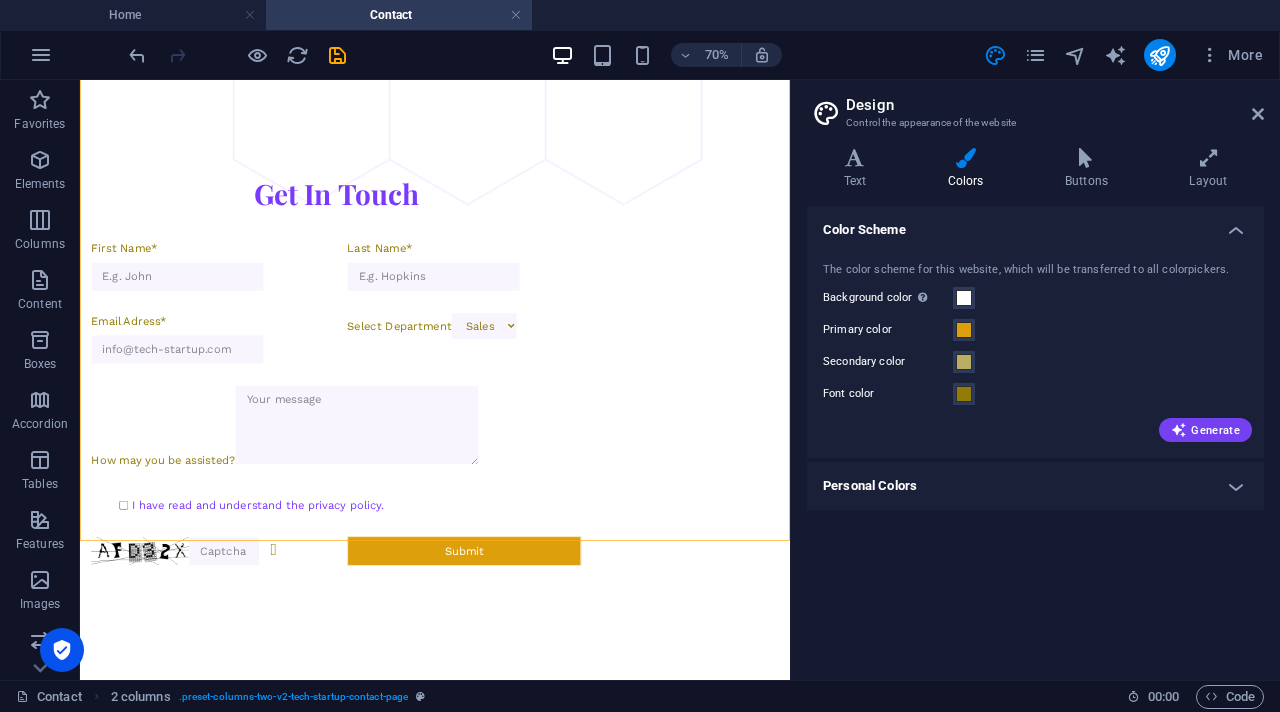 click on "Personal Colors" at bounding box center [1035, 486] 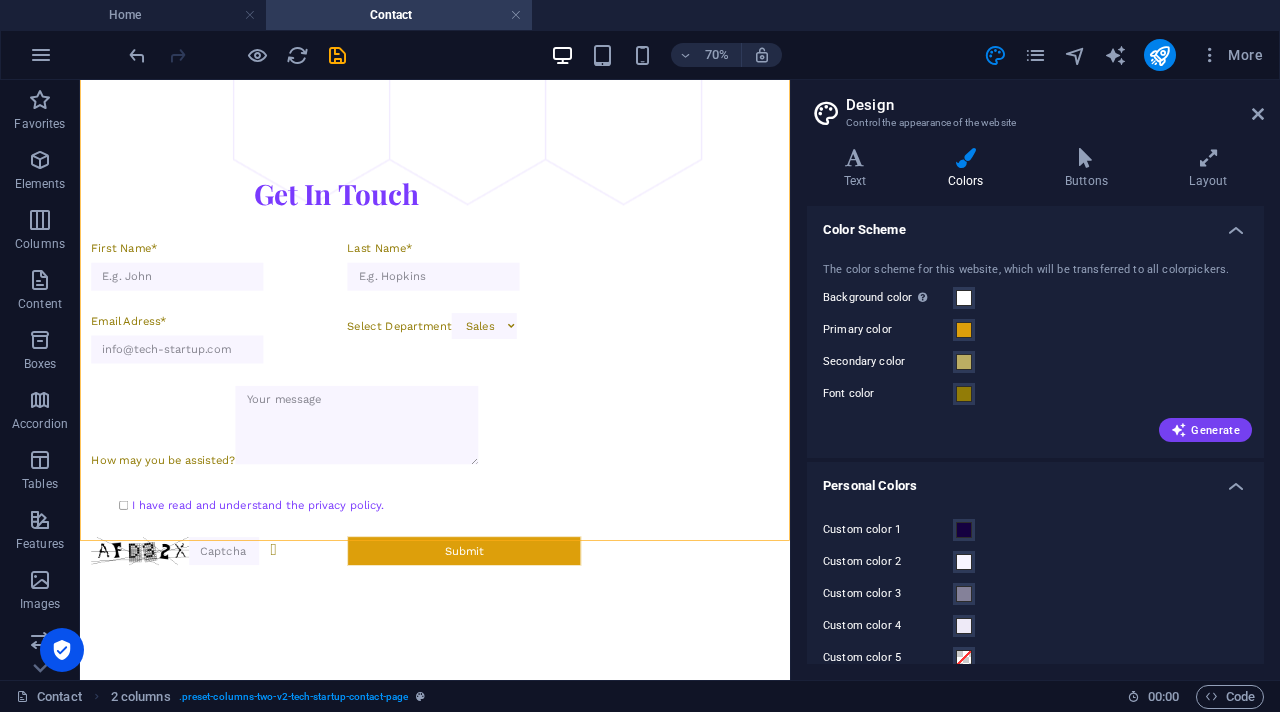 scroll, scrollTop: 26, scrollLeft: 0, axis: vertical 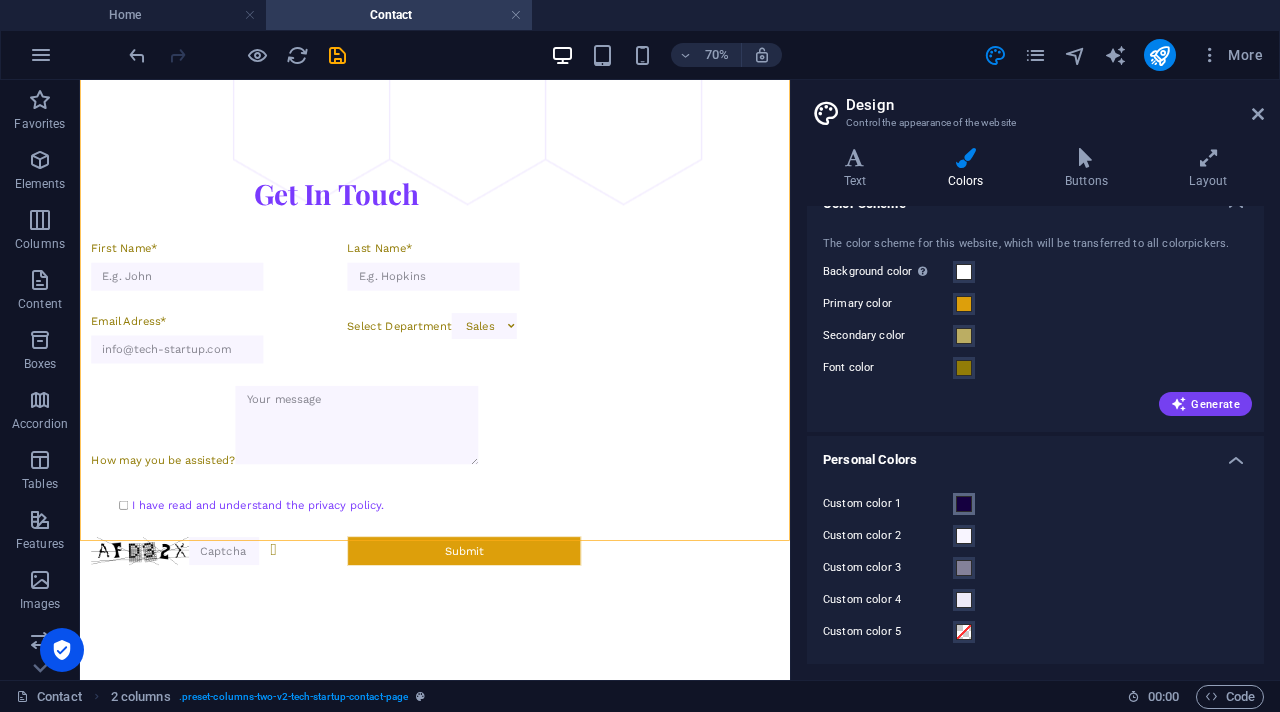 click at bounding box center (964, 504) 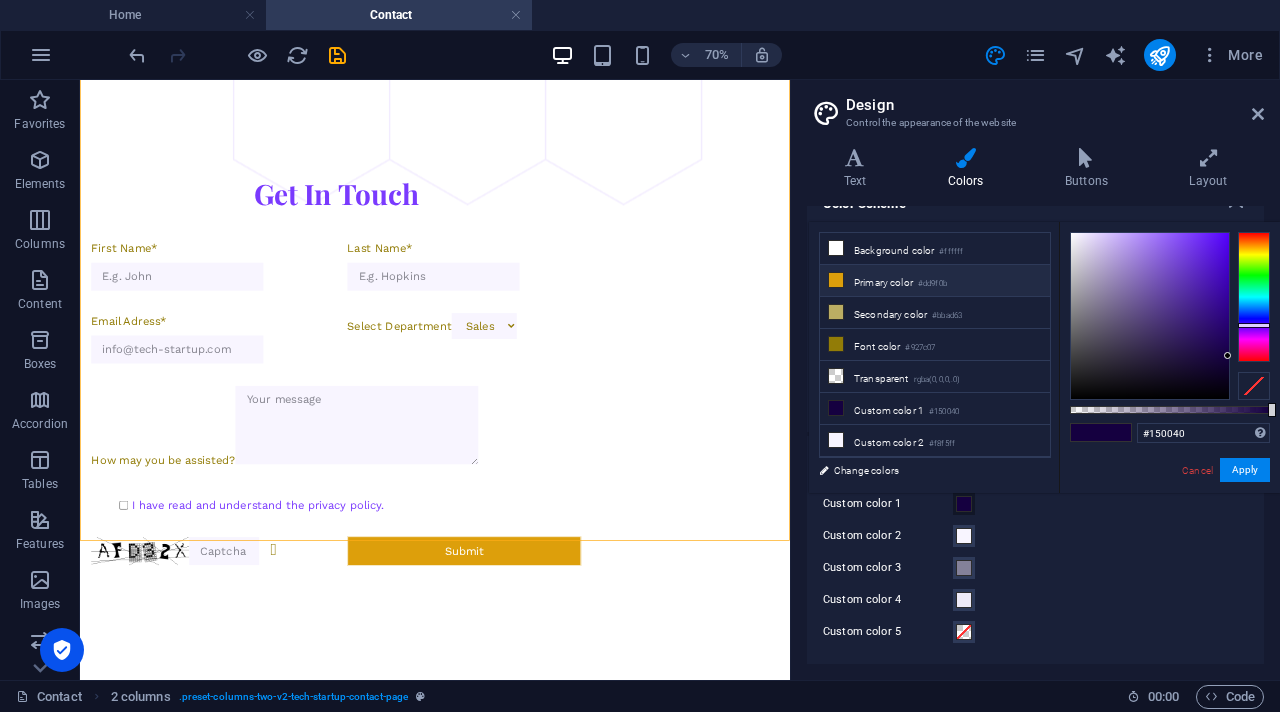 click on "Primary color
#dd9f0b" at bounding box center (935, 281) 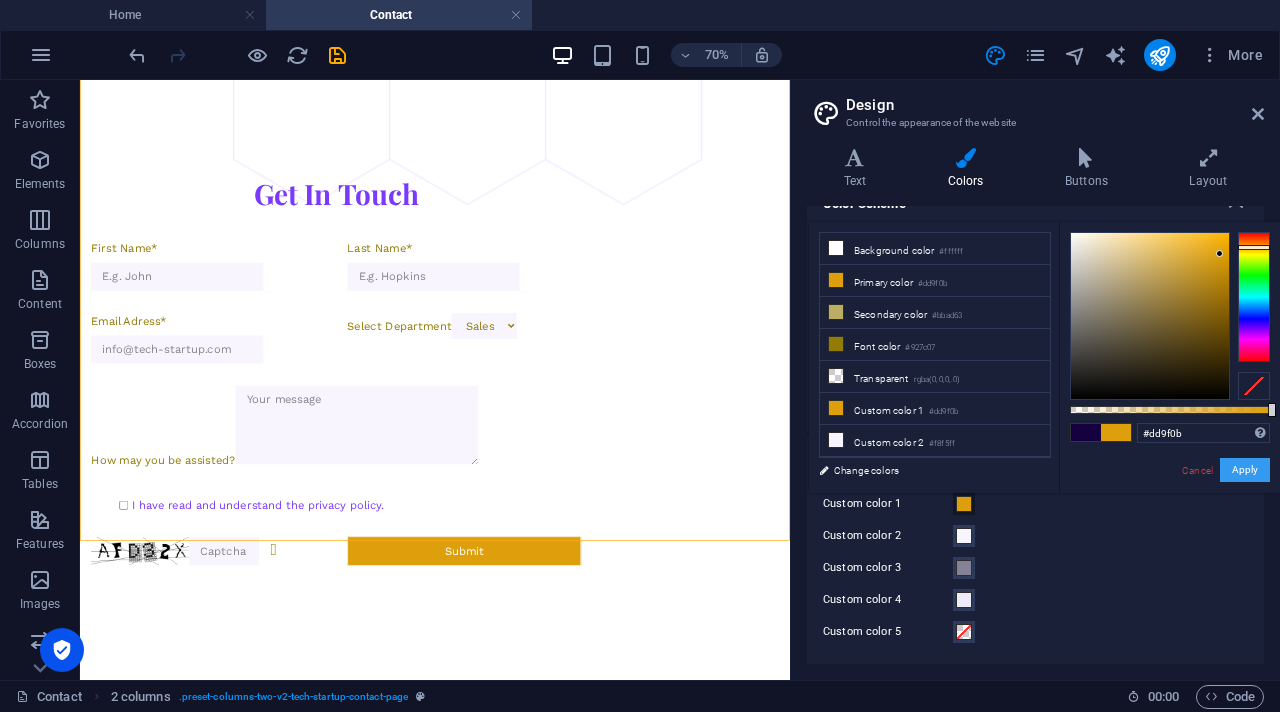 click on "Apply" at bounding box center (1245, 470) 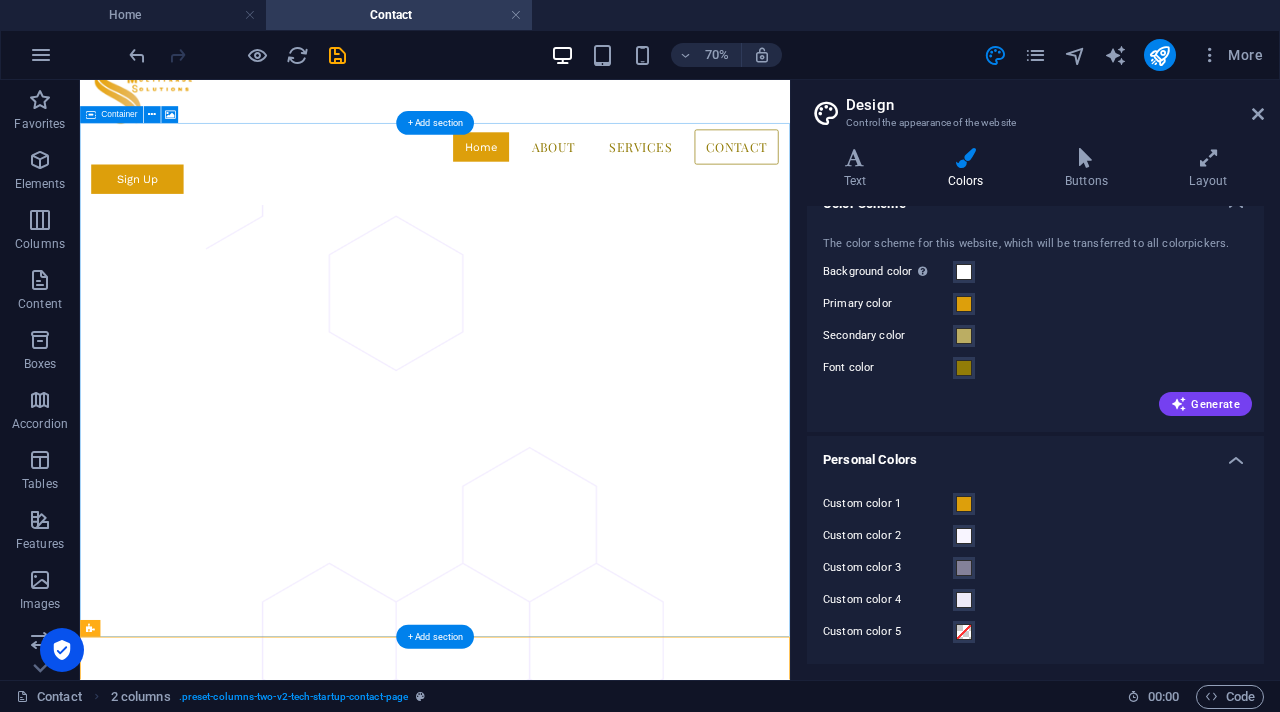 scroll, scrollTop: 0, scrollLeft: 0, axis: both 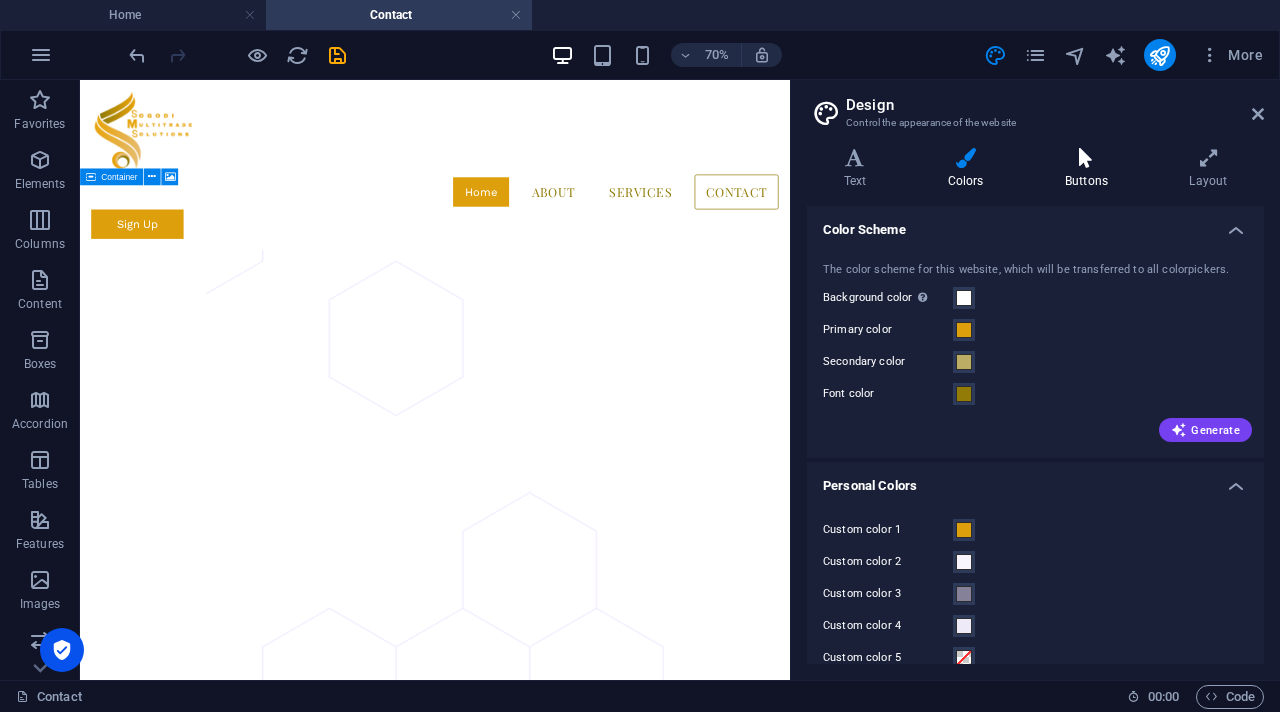 click at bounding box center [1086, 158] 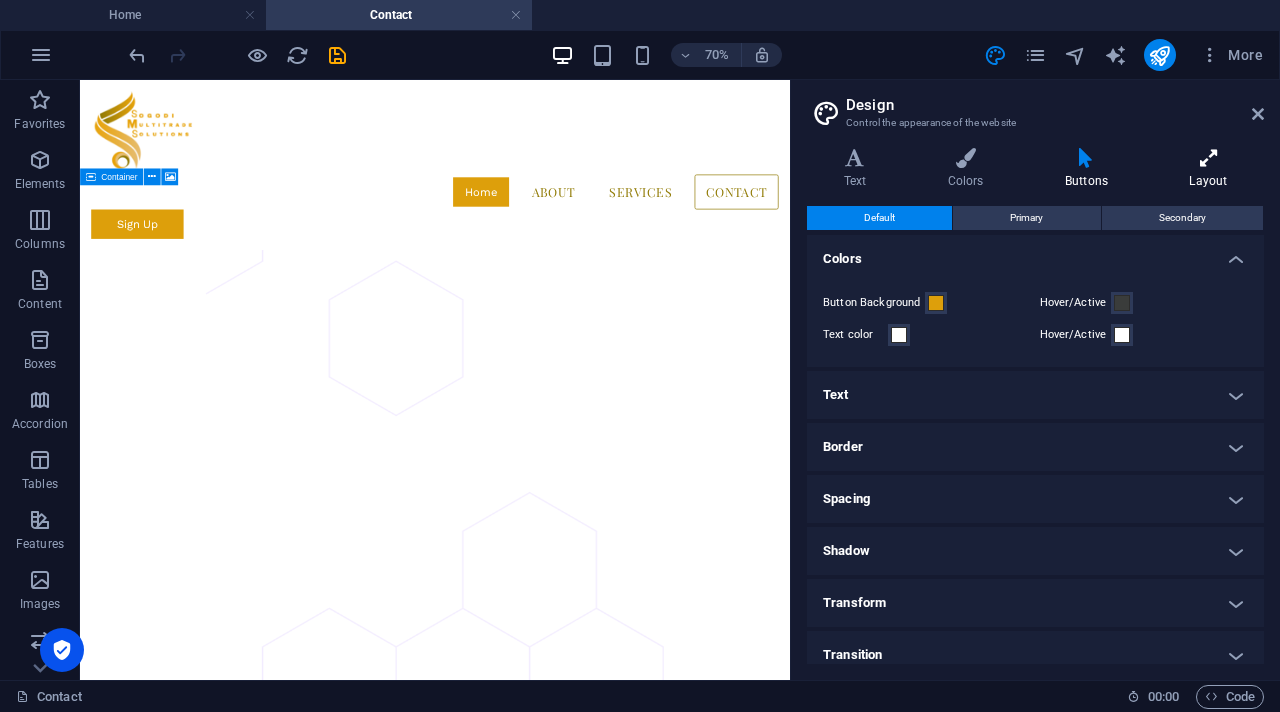 click at bounding box center [1208, 158] 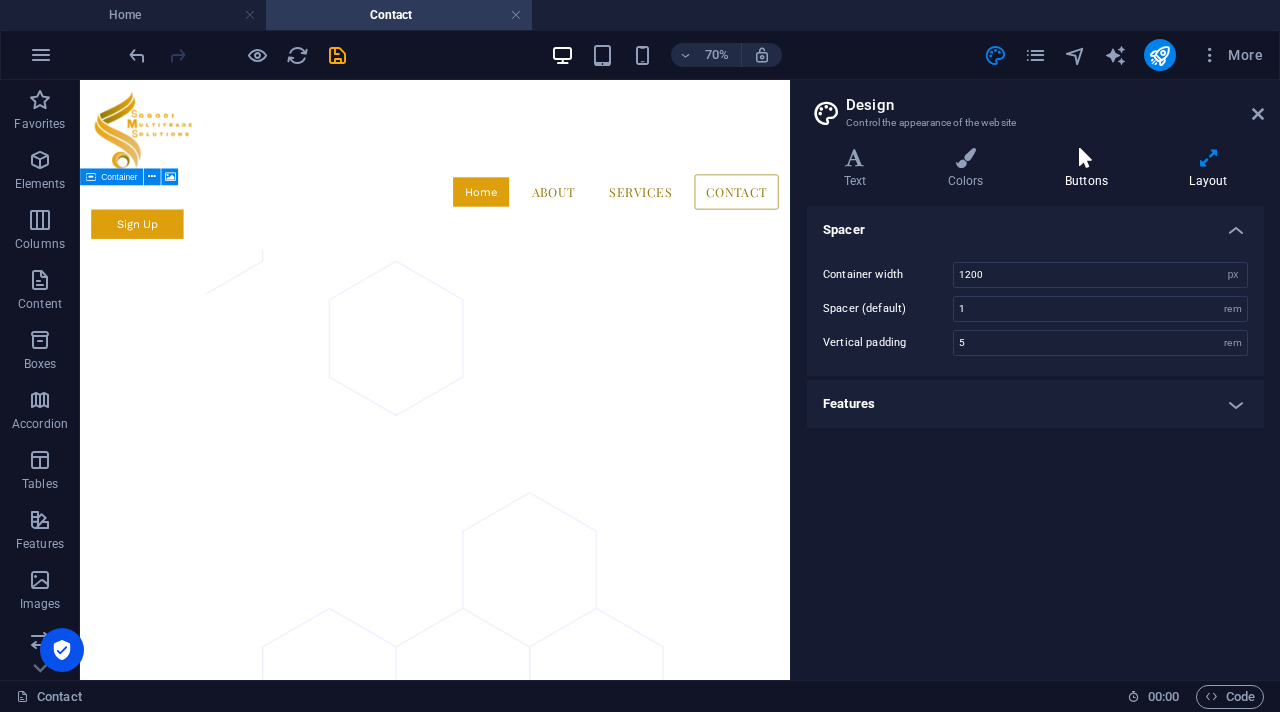 click at bounding box center (1086, 158) 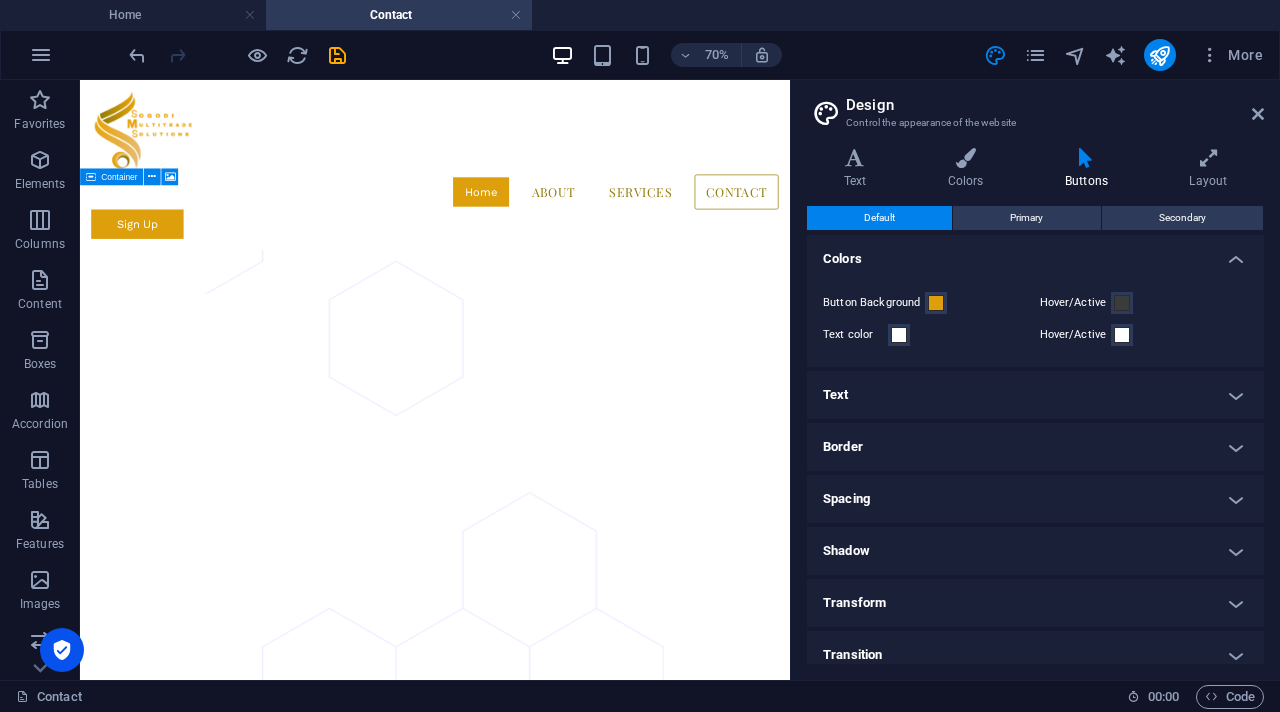 scroll, scrollTop: 15, scrollLeft: 0, axis: vertical 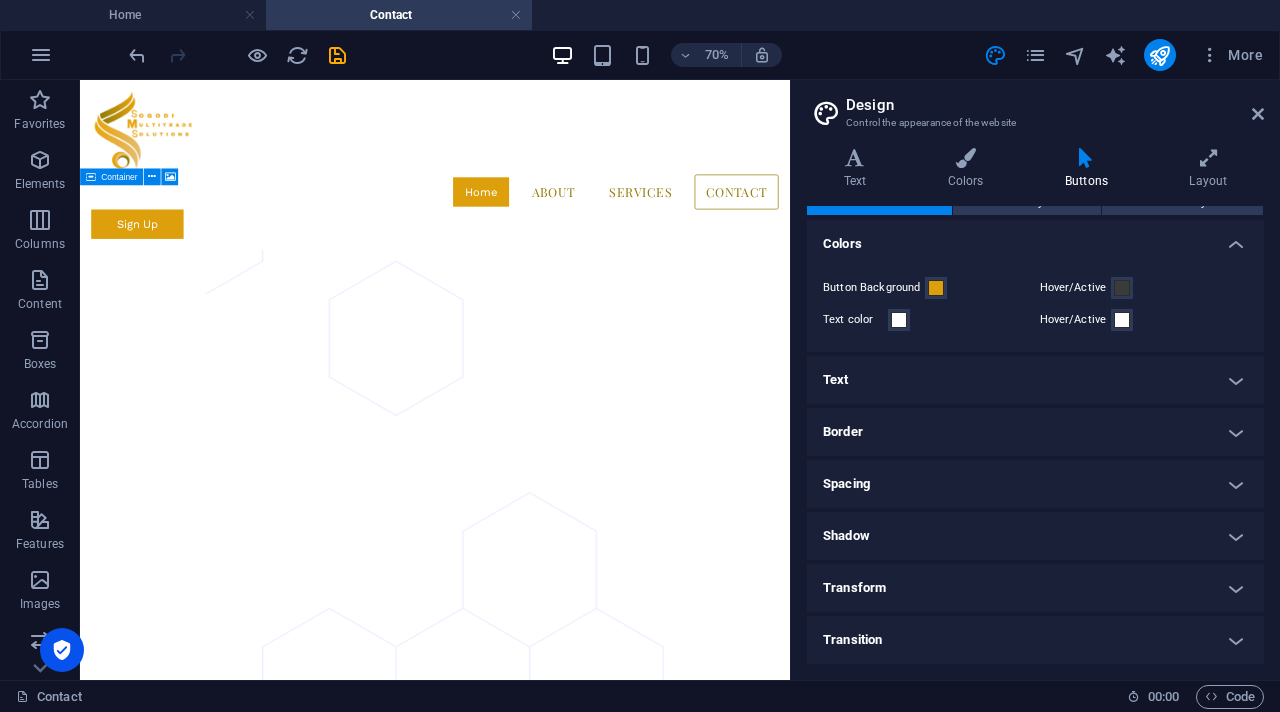 click on "Text" at bounding box center [1035, 380] 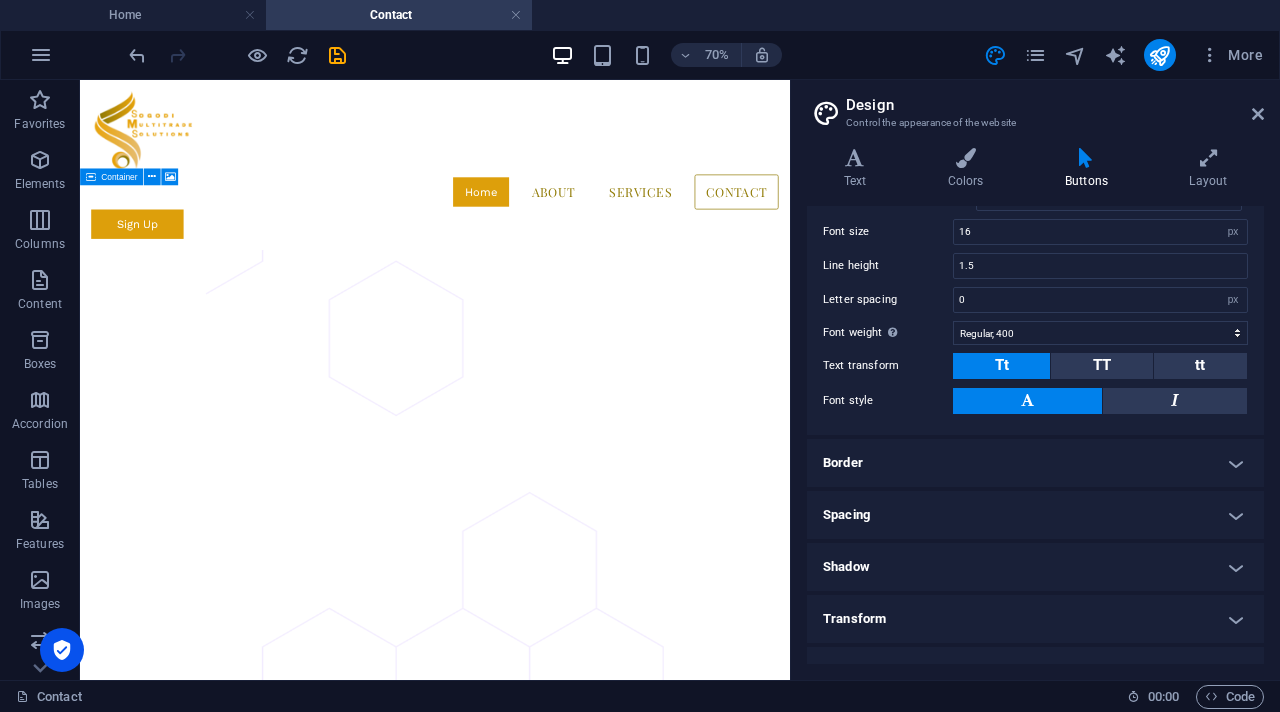 scroll, scrollTop: 304, scrollLeft: 0, axis: vertical 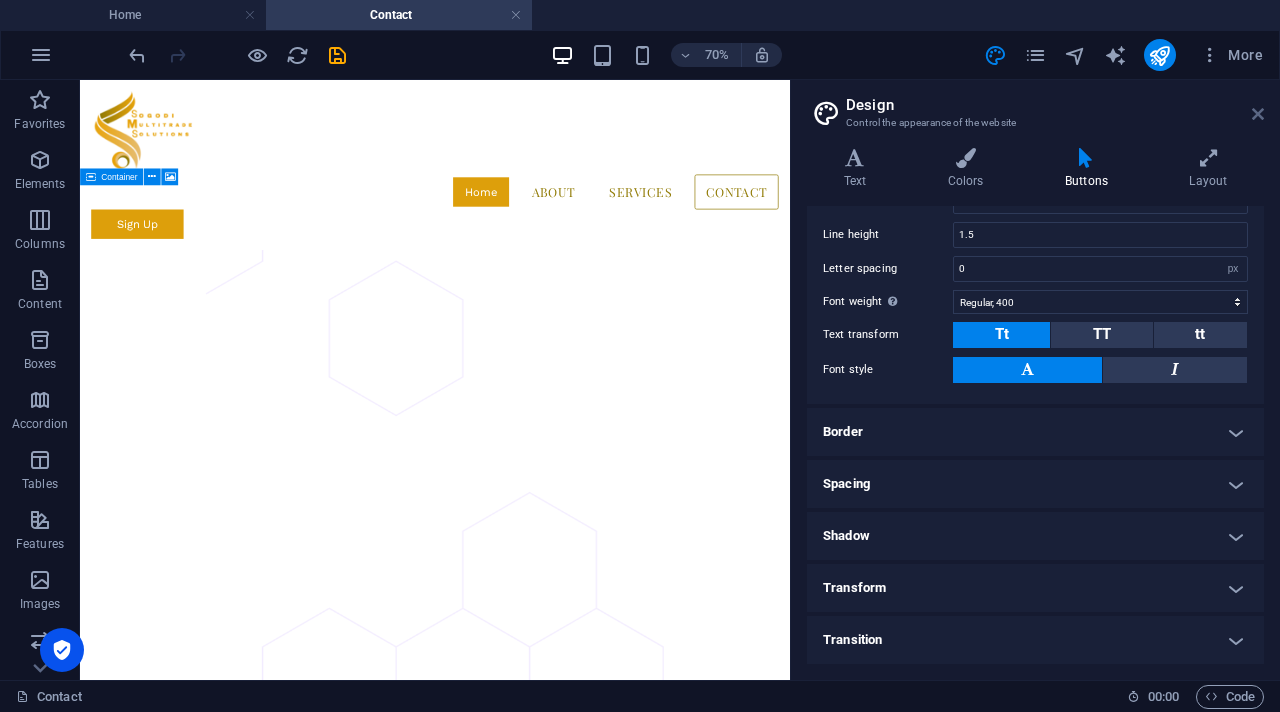 click at bounding box center [1258, 114] 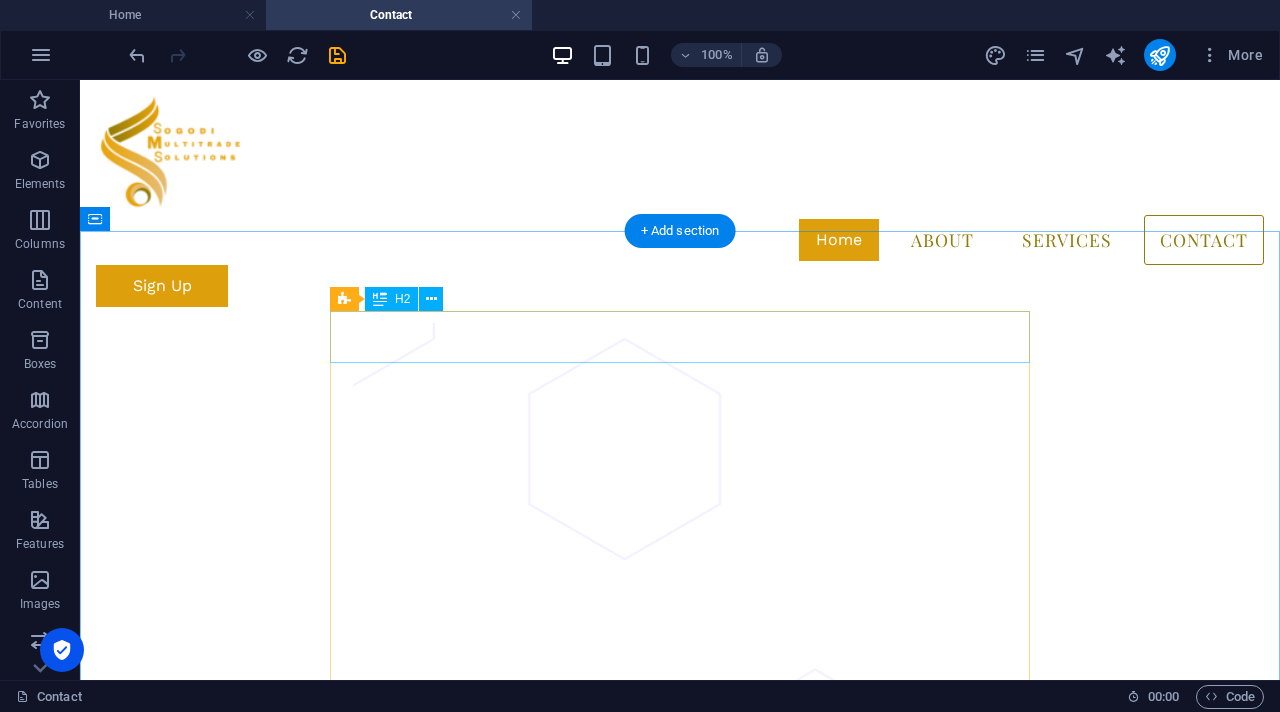 click on "Get In Touch" at bounding box center [446, 1163] 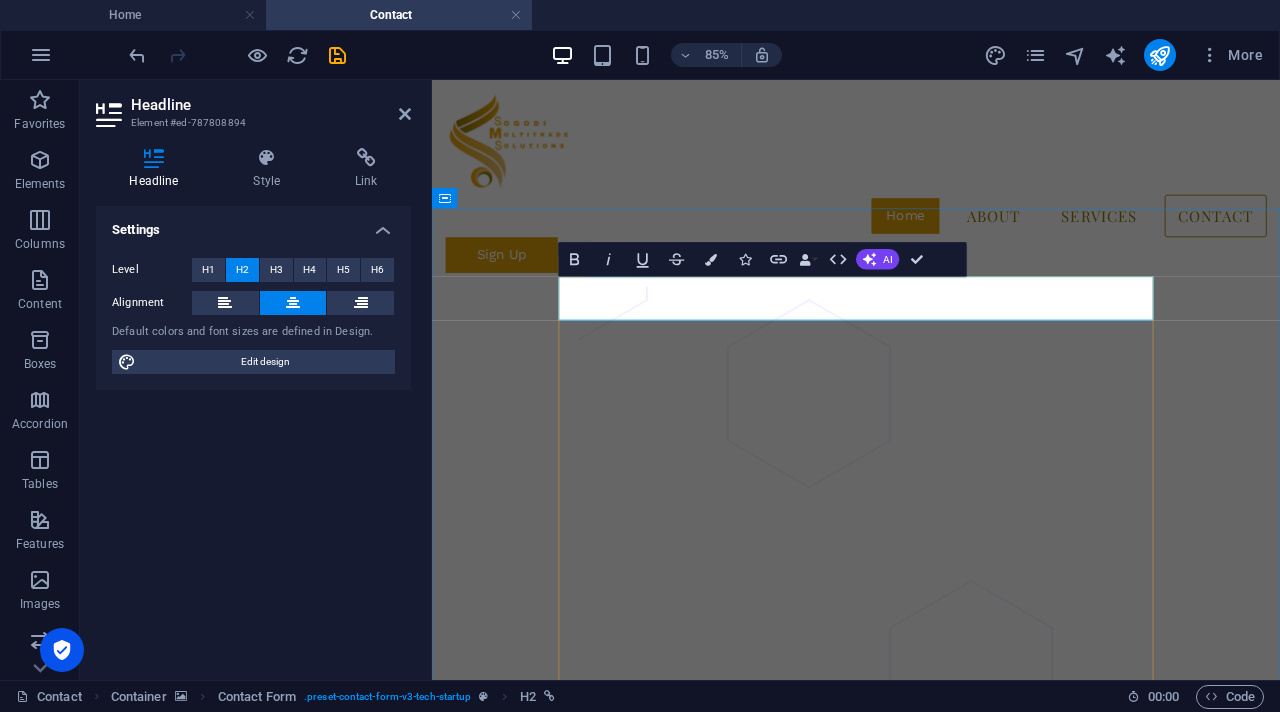 click on "Get In Touch" at bounding box center (798, 1162) 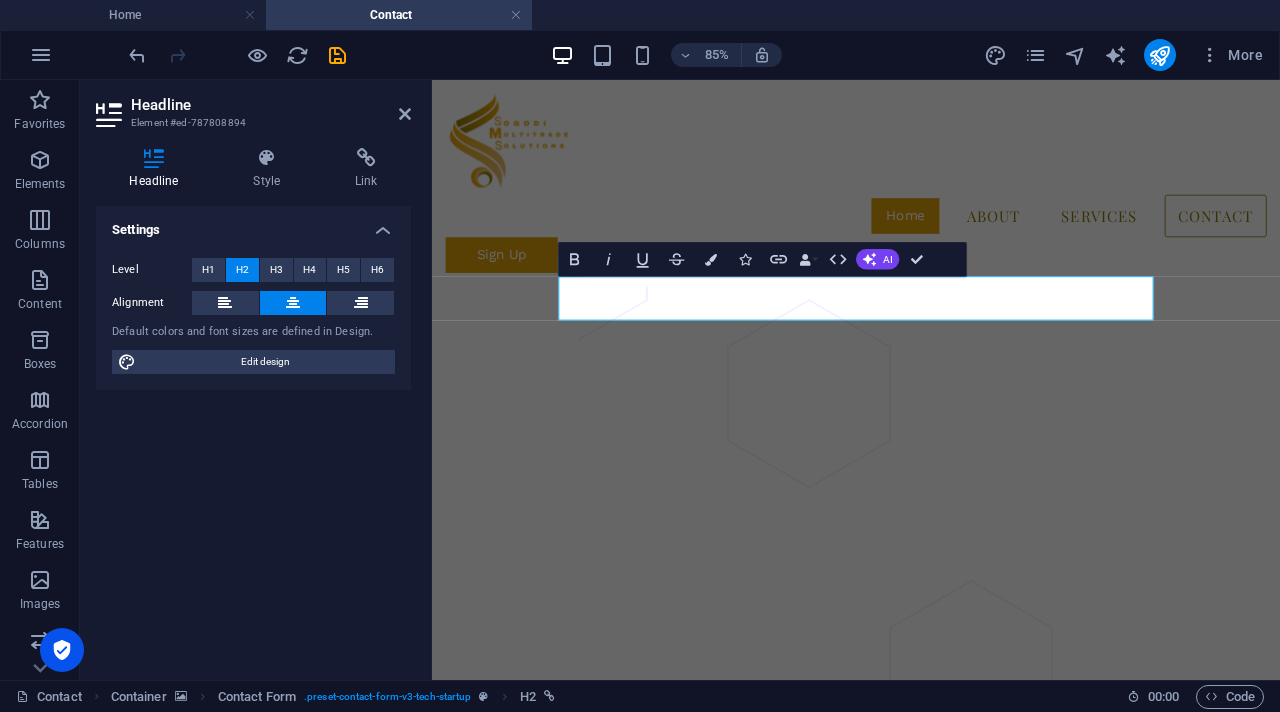 click at bounding box center (154, 158) 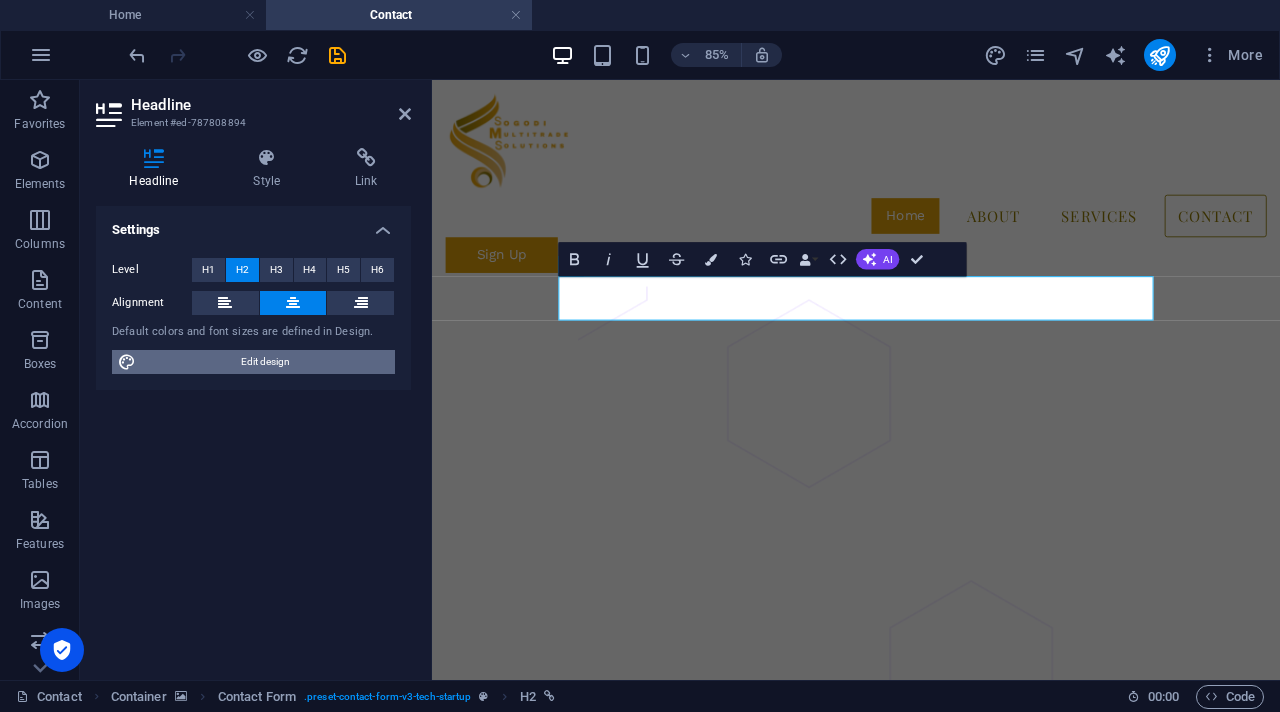 click on "Edit design" at bounding box center [265, 362] 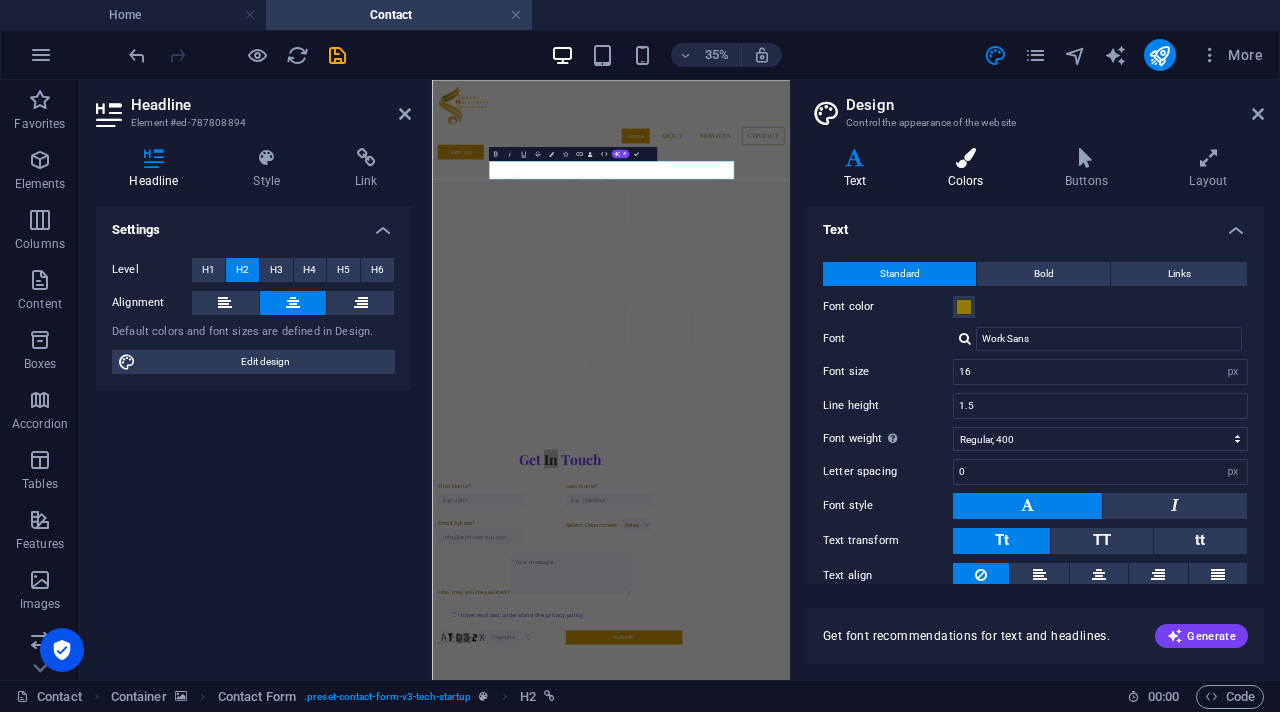 click on "Colors" at bounding box center [969, 169] 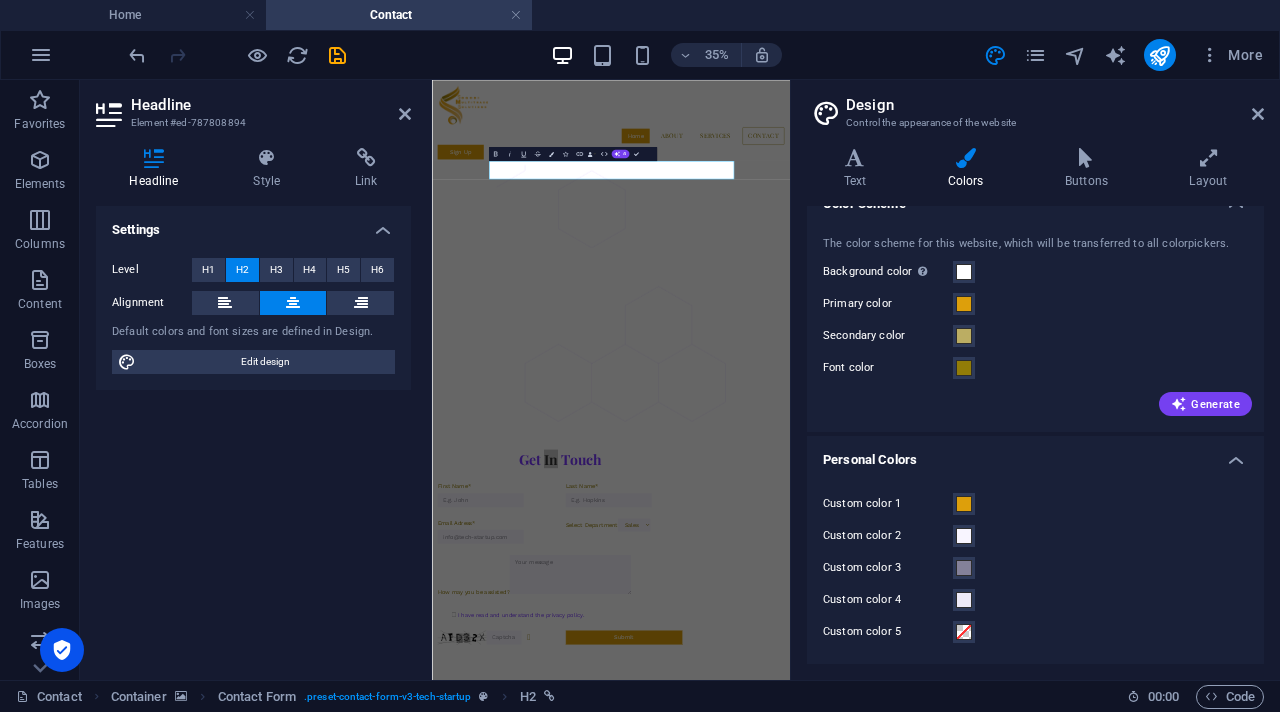 scroll, scrollTop: 0, scrollLeft: 0, axis: both 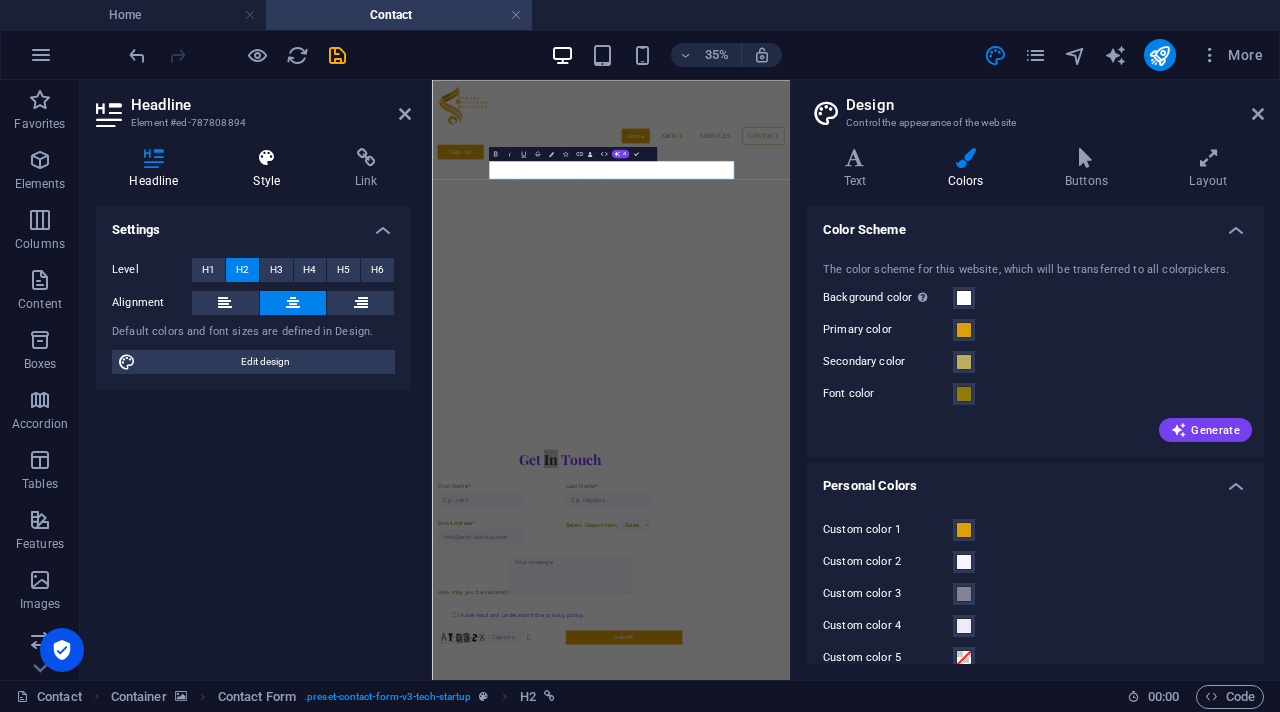 click at bounding box center [267, 158] 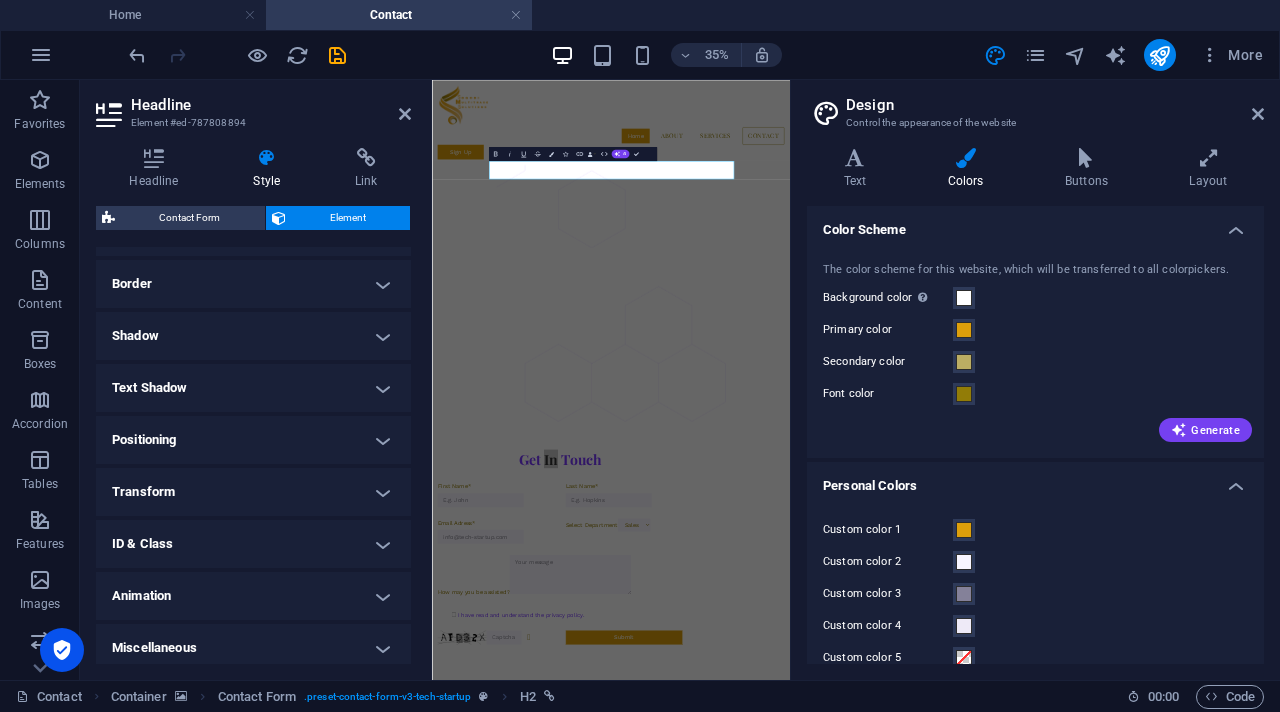 scroll, scrollTop: 428, scrollLeft: 0, axis: vertical 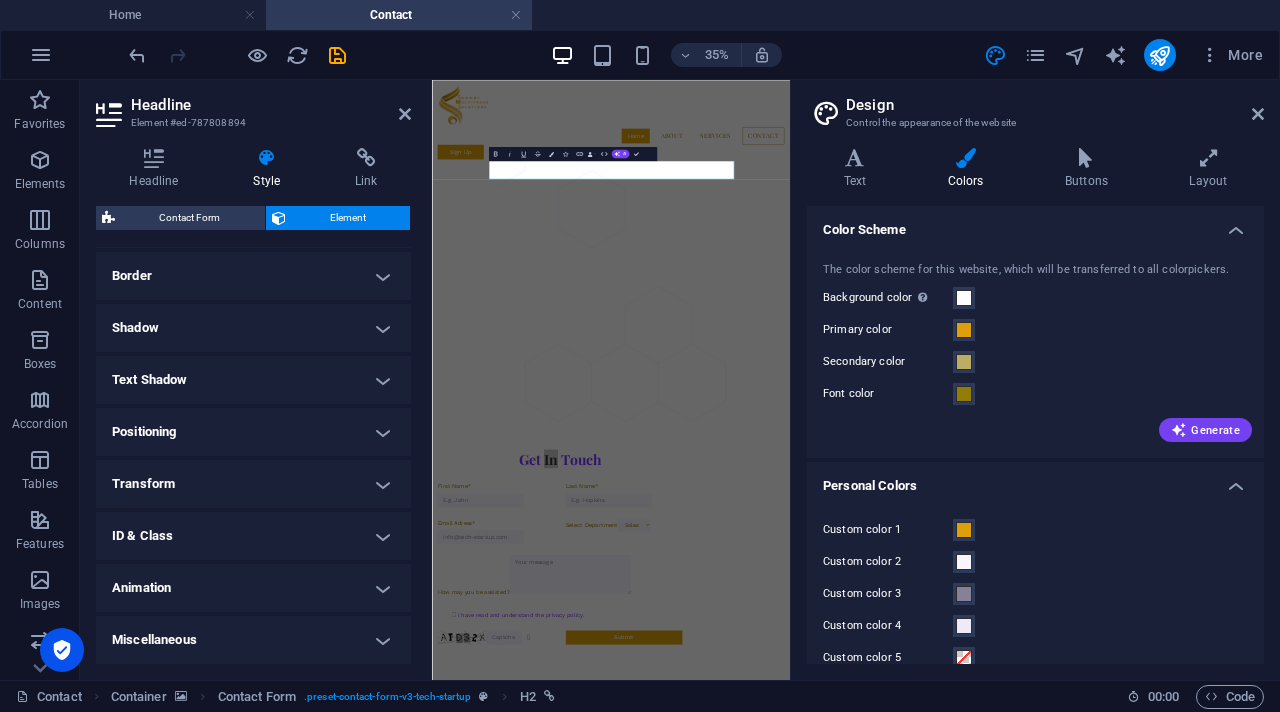 click on "Transform" at bounding box center [253, 484] 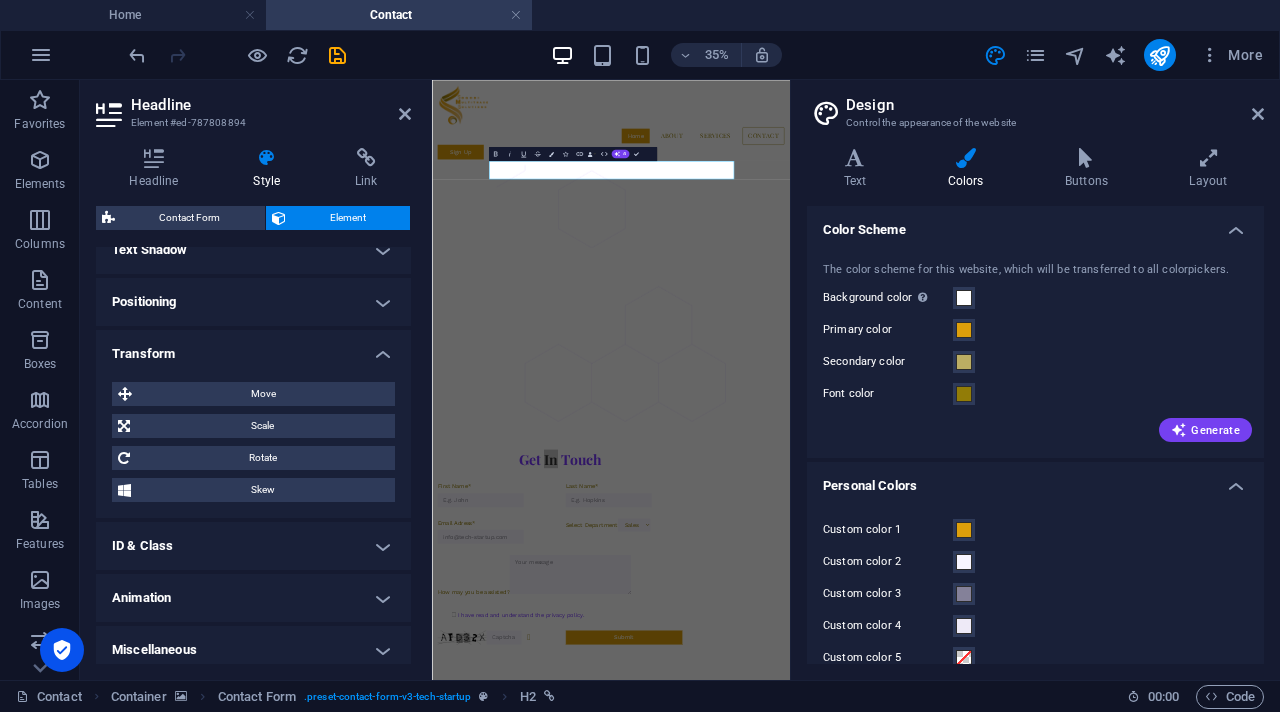 scroll, scrollTop: 568, scrollLeft: 0, axis: vertical 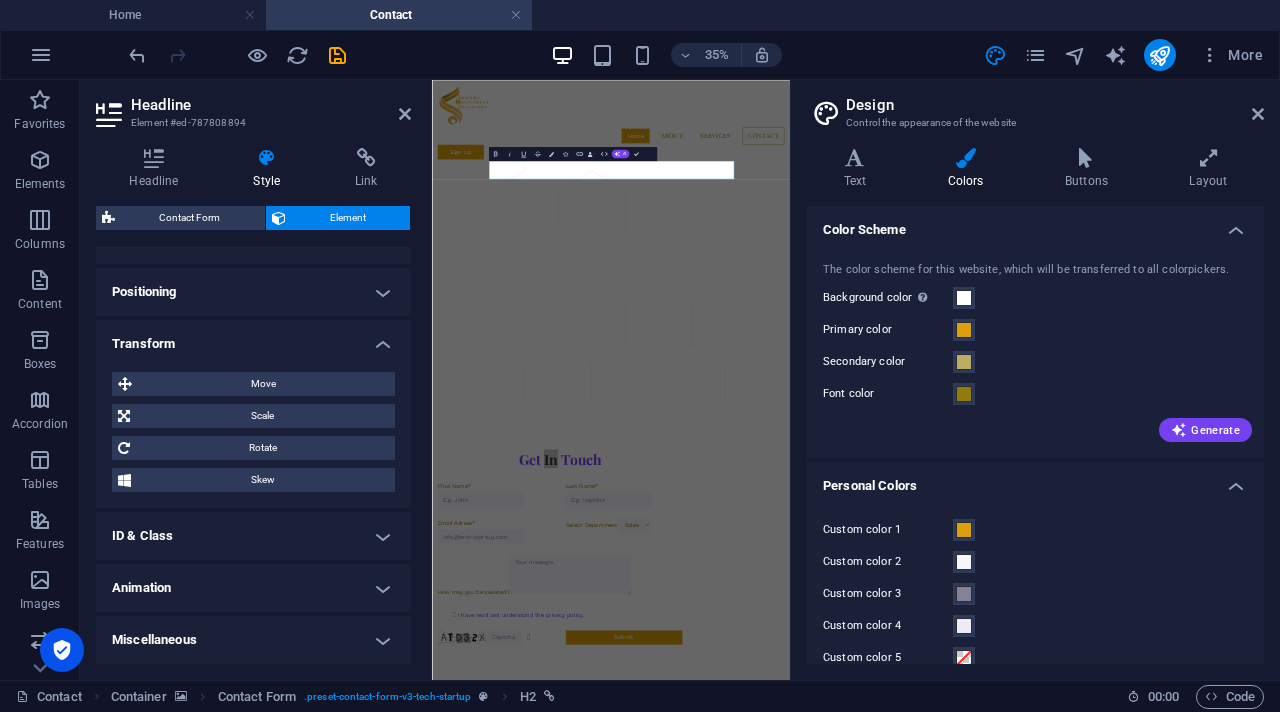 click on "Transform" at bounding box center [253, 338] 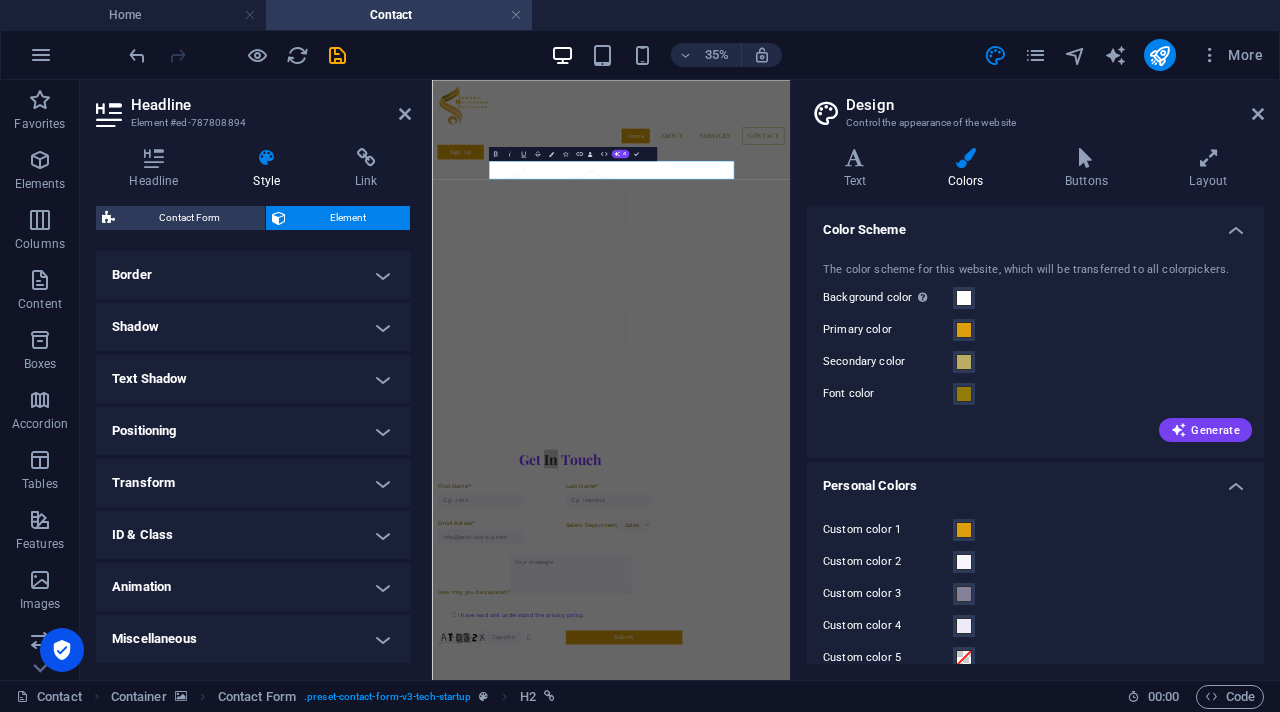 click on "Animation" at bounding box center [253, 587] 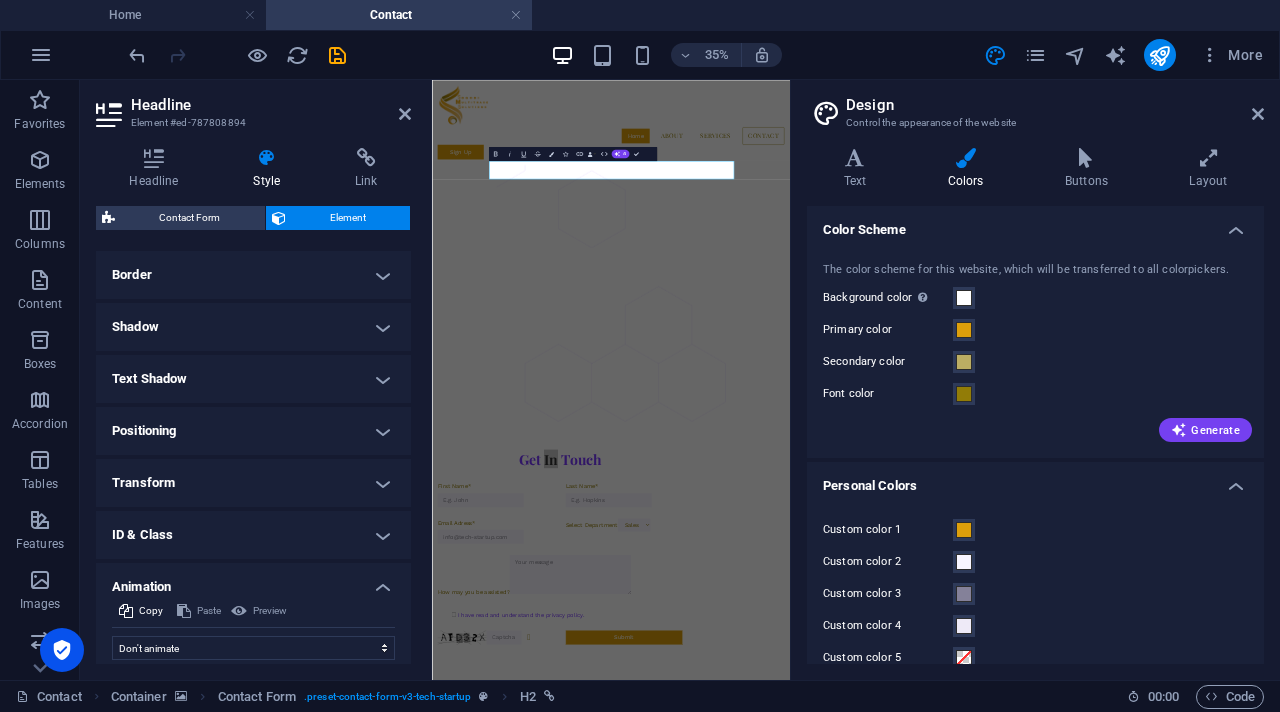 scroll, scrollTop: 494, scrollLeft: 0, axis: vertical 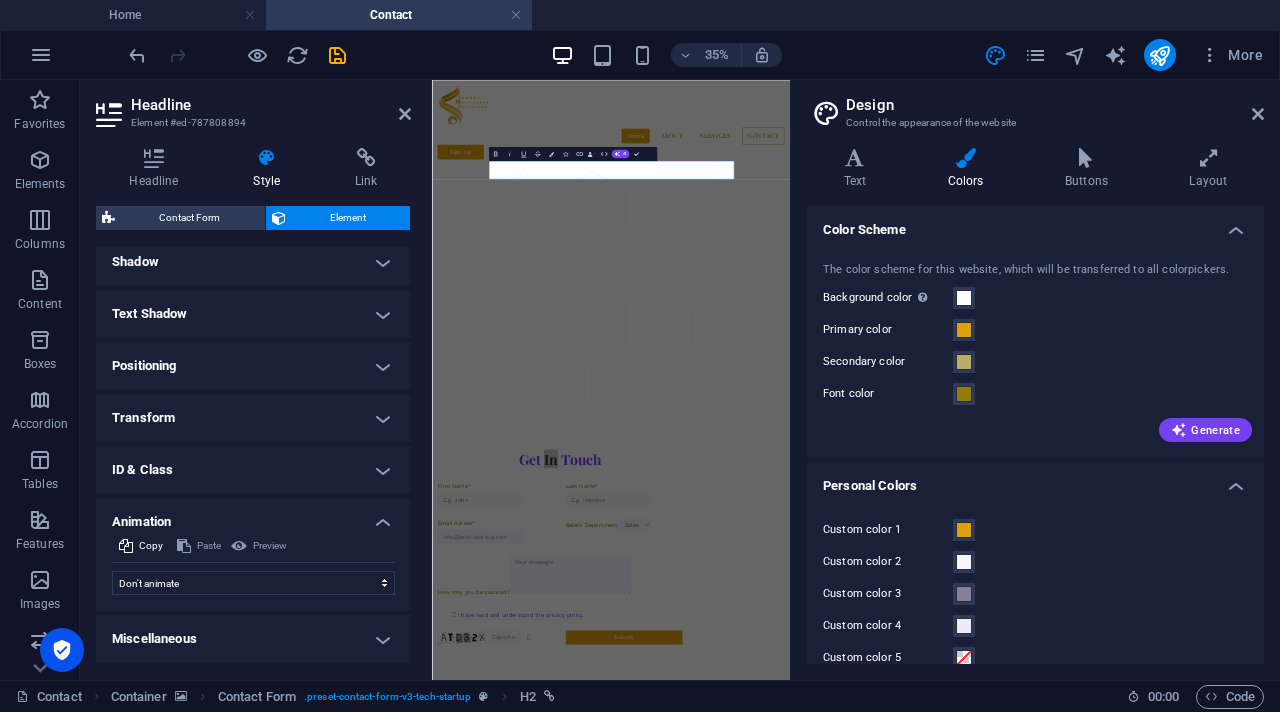 click on "Miscellaneous" at bounding box center (253, 639) 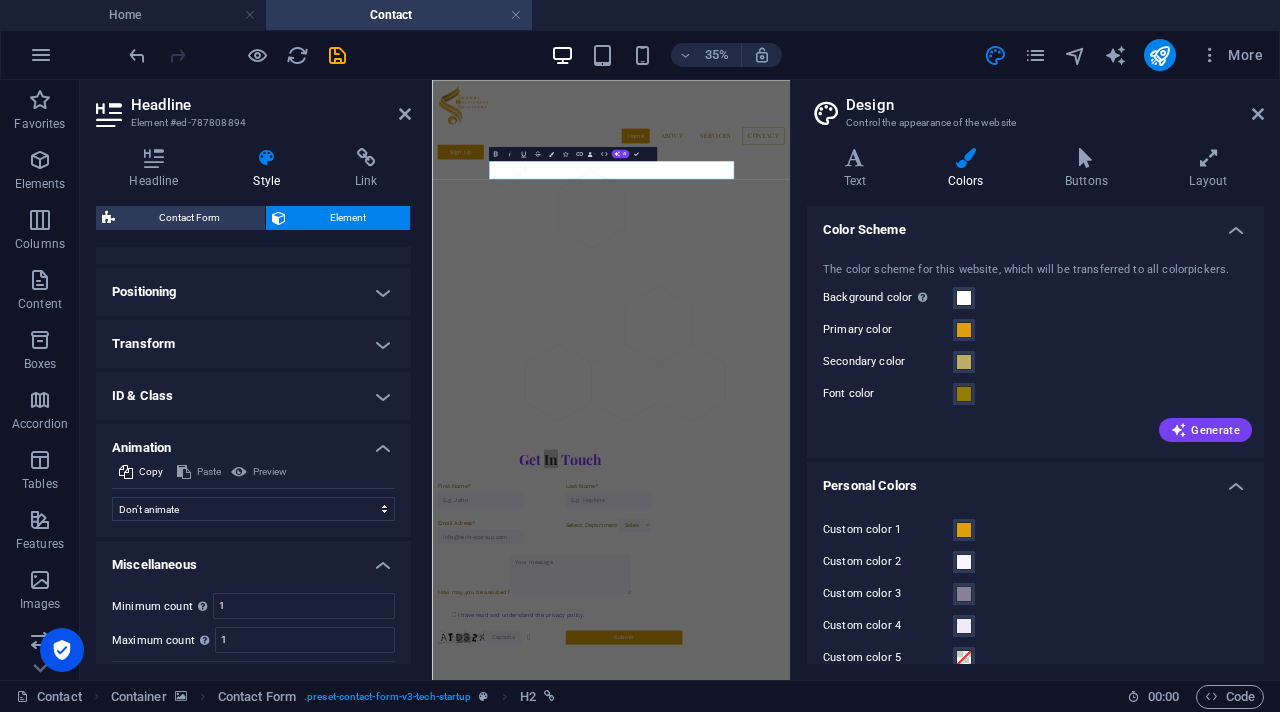 click on "ID & Class" at bounding box center [253, 396] 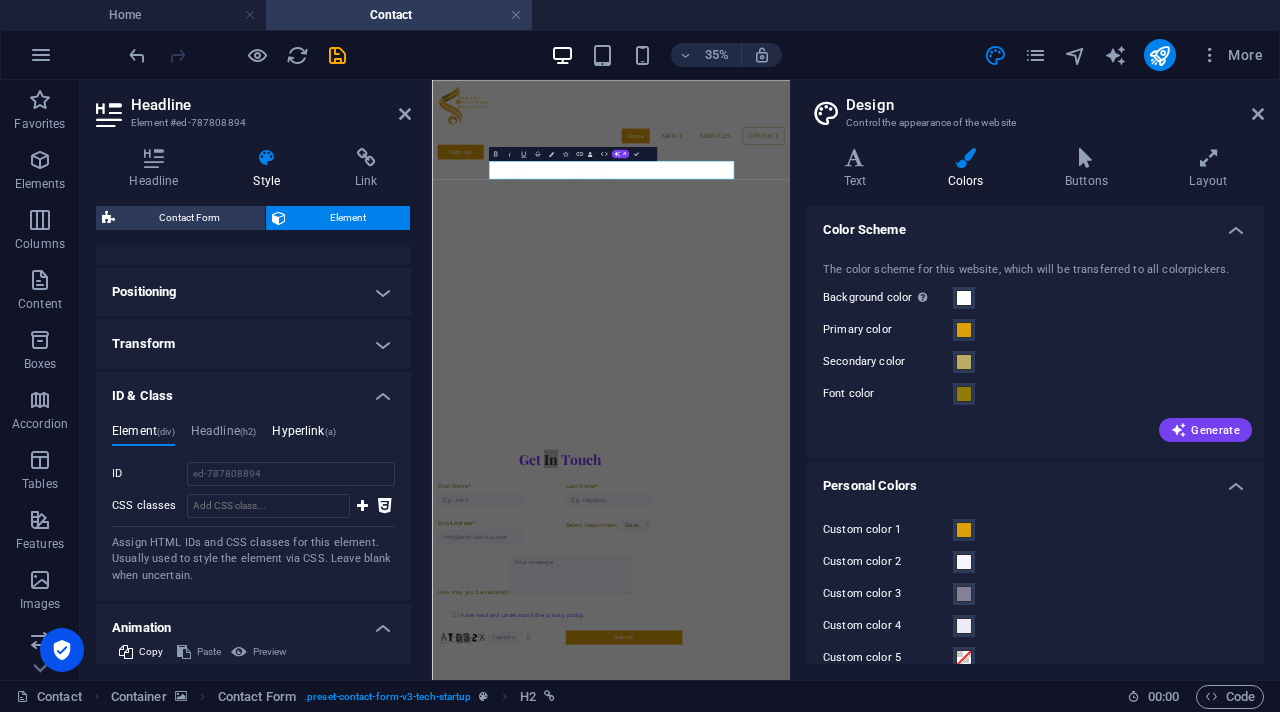 click on "Hyperlink  (a)" at bounding box center (304, 435) 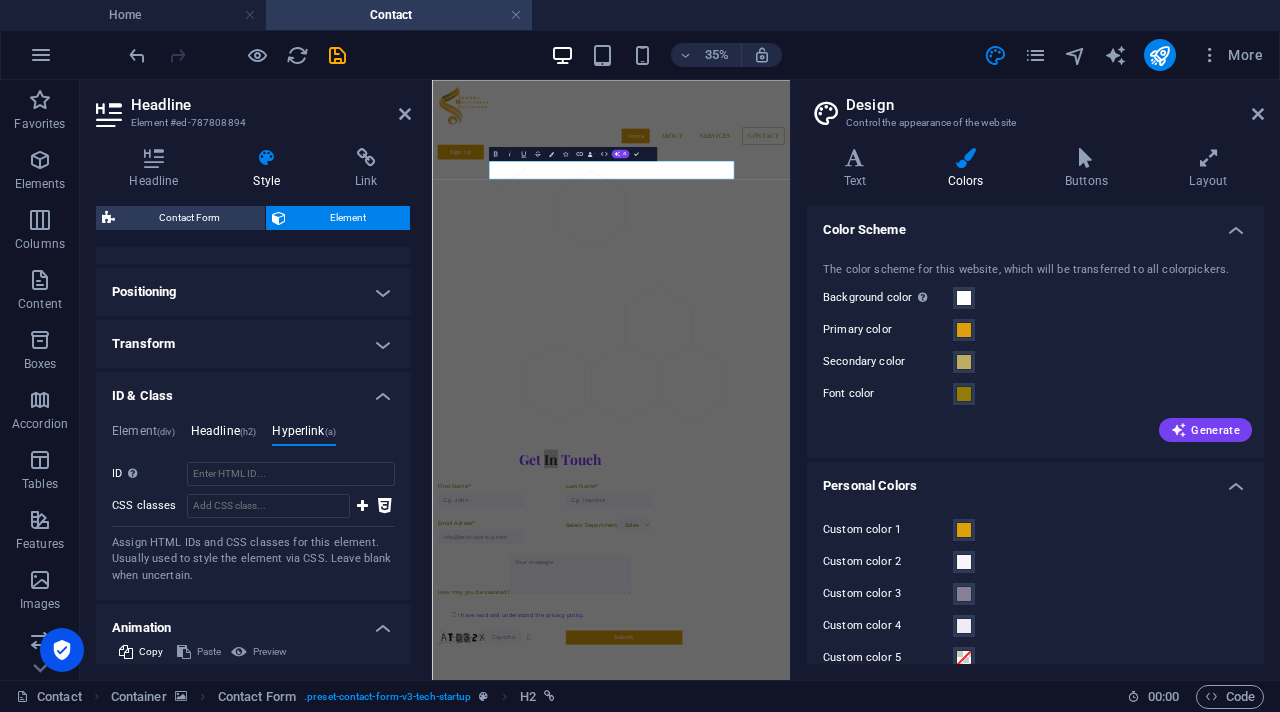 click on "Headline  (h2)" at bounding box center [224, 435] 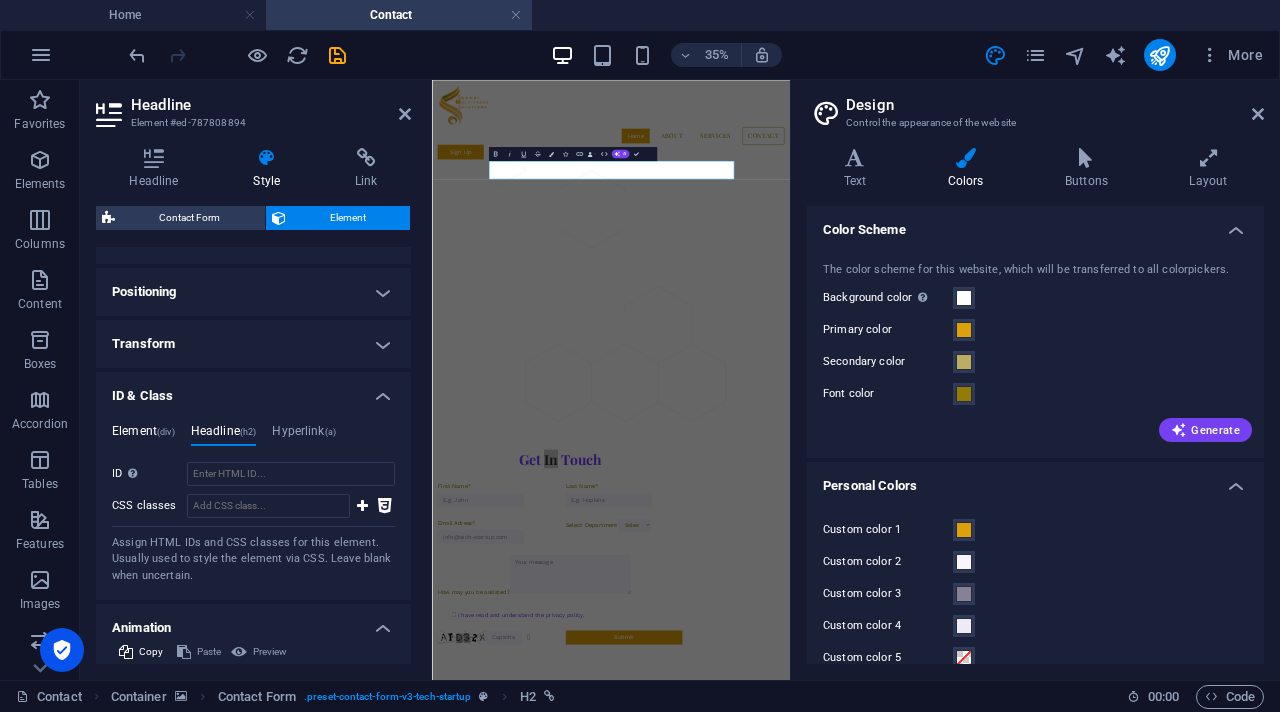 click on "Element  (div)" at bounding box center [143, 435] 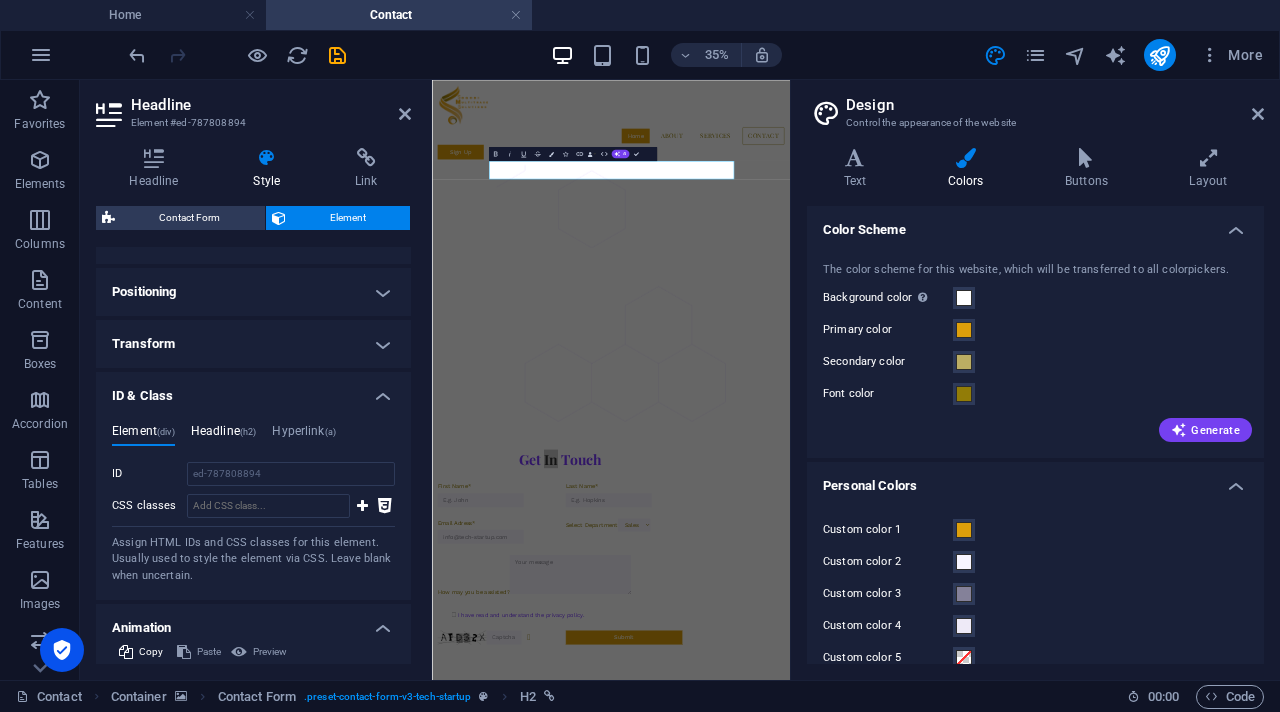 click on "Headline  (h2)" at bounding box center [224, 435] 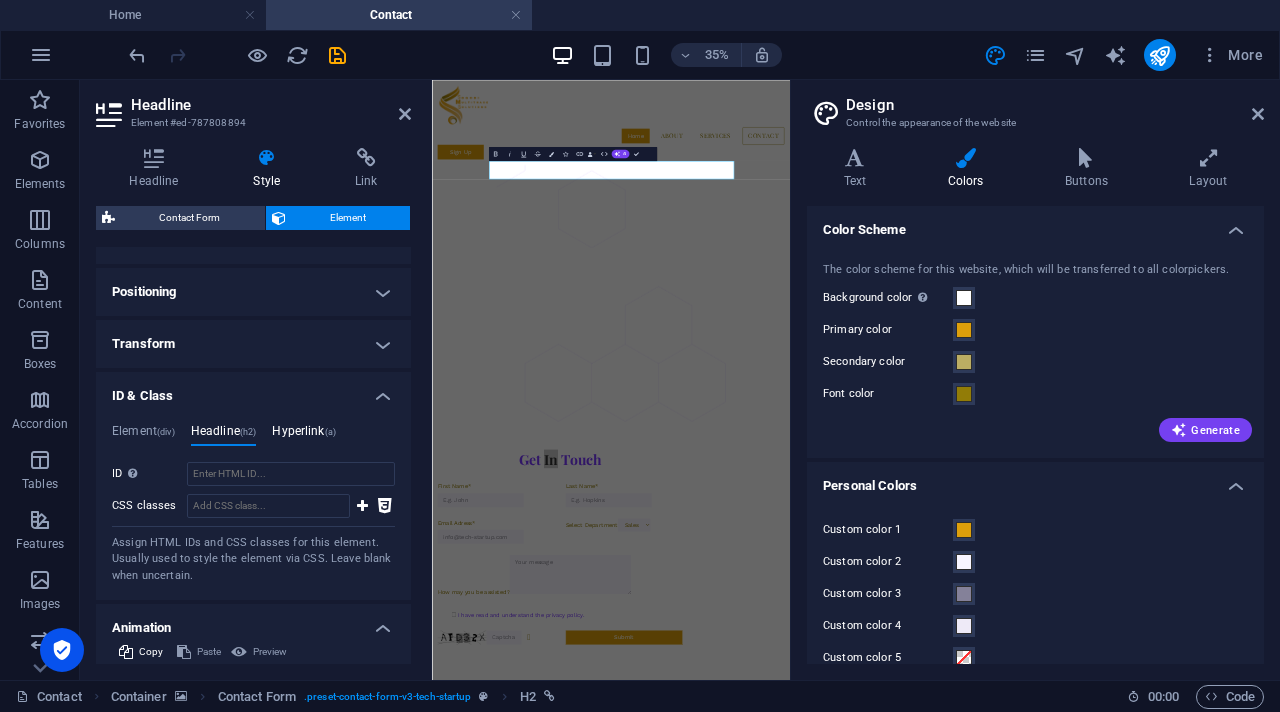 click on "Hyperlink  (a)" at bounding box center [304, 435] 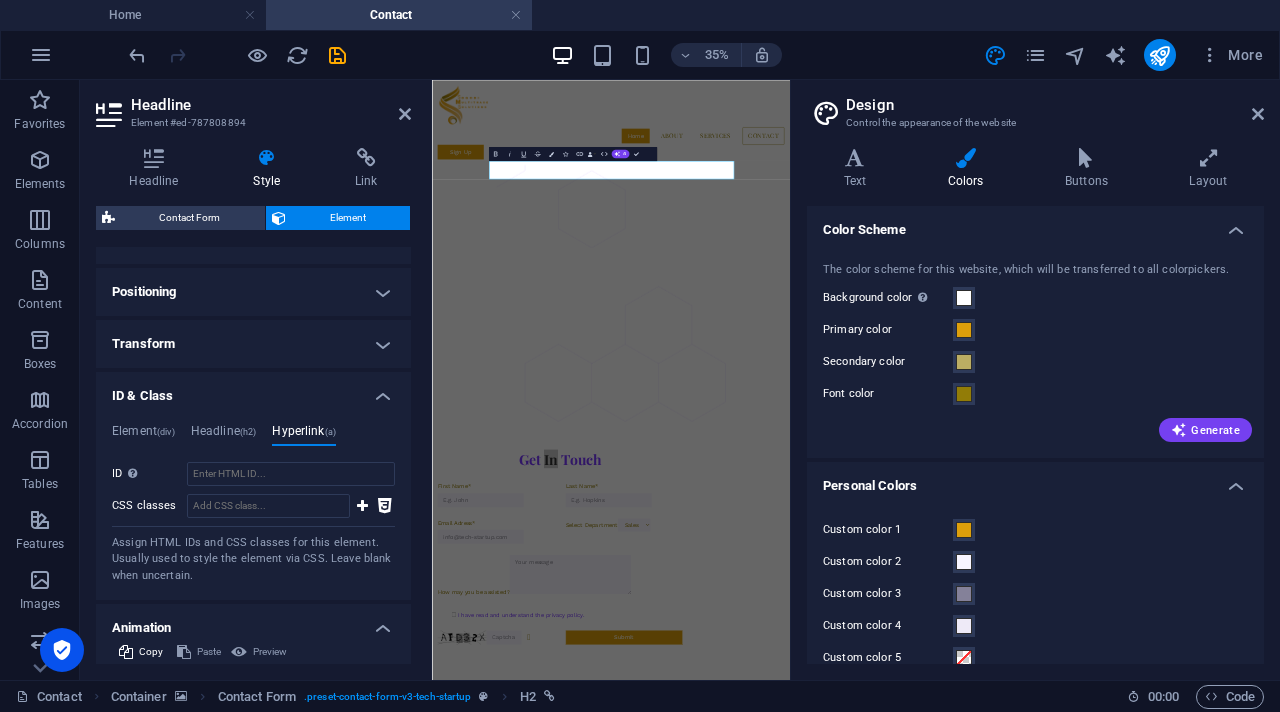 click on "Hyperlink  (a)" at bounding box center [304, 435] 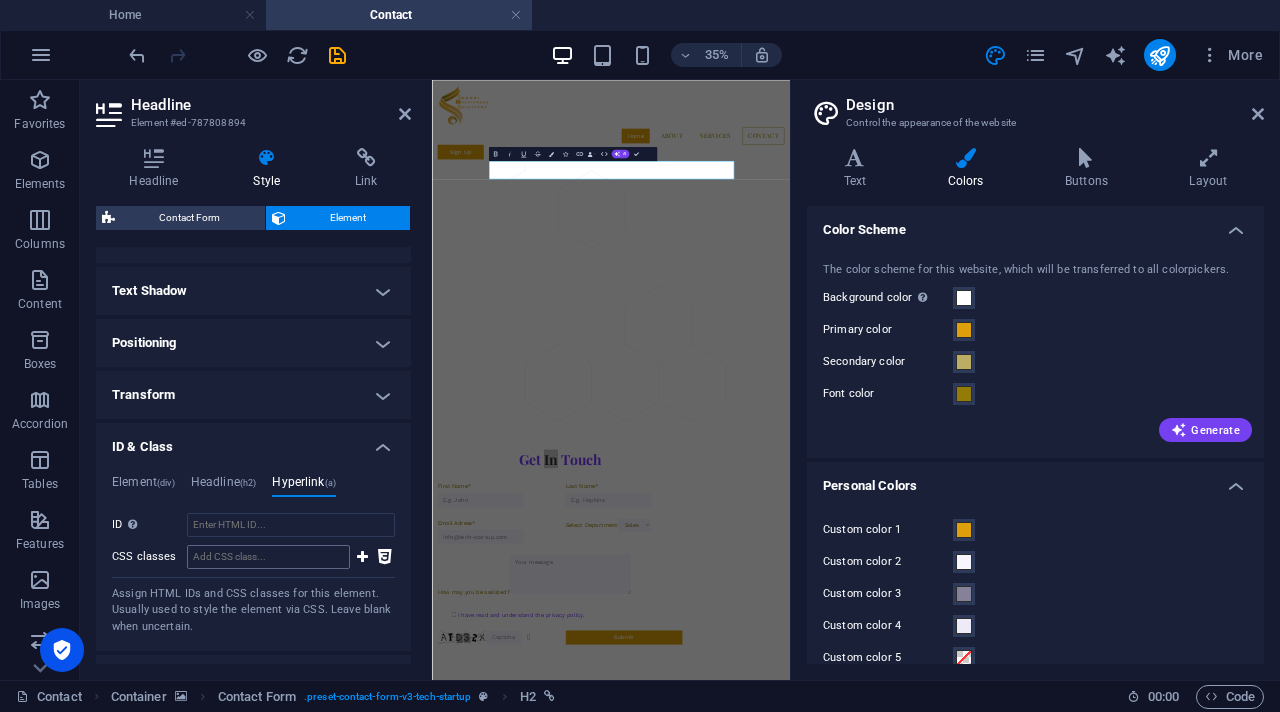 scroll, scrollTop: 516, scrollLeft: 0, axis: vertical 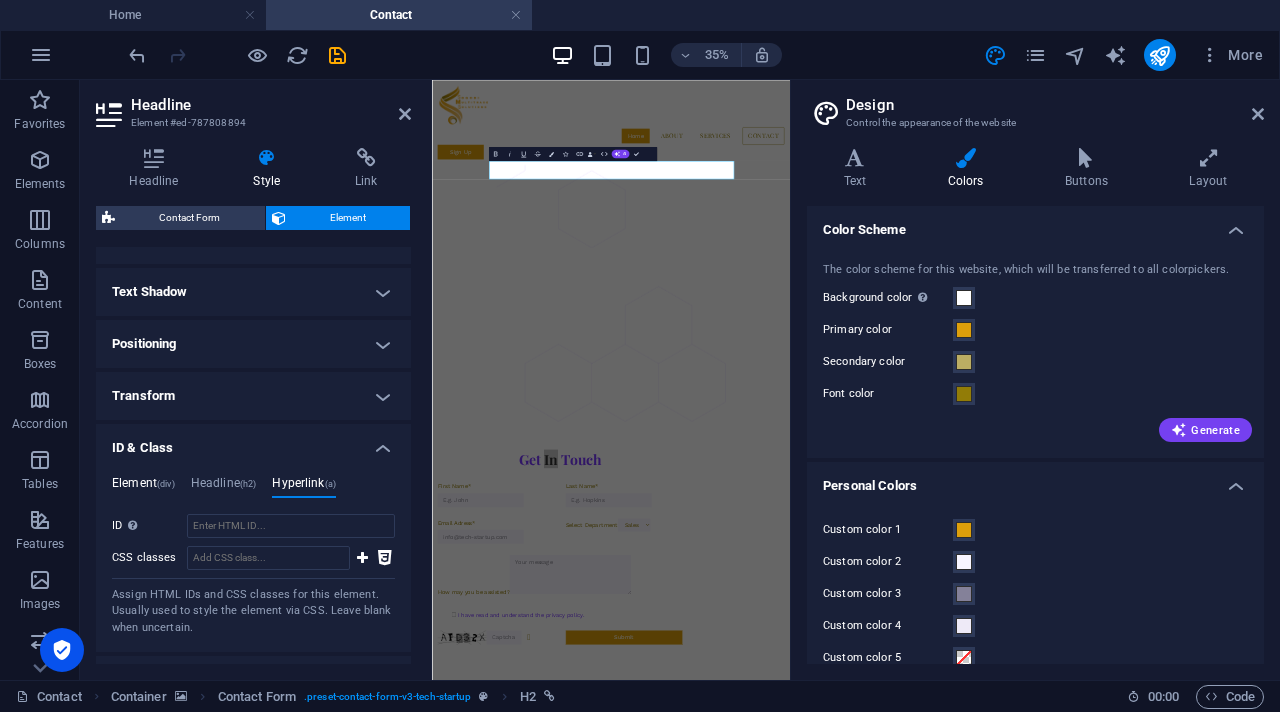 click on "Element  (div)" at bounding box center (143, 487) 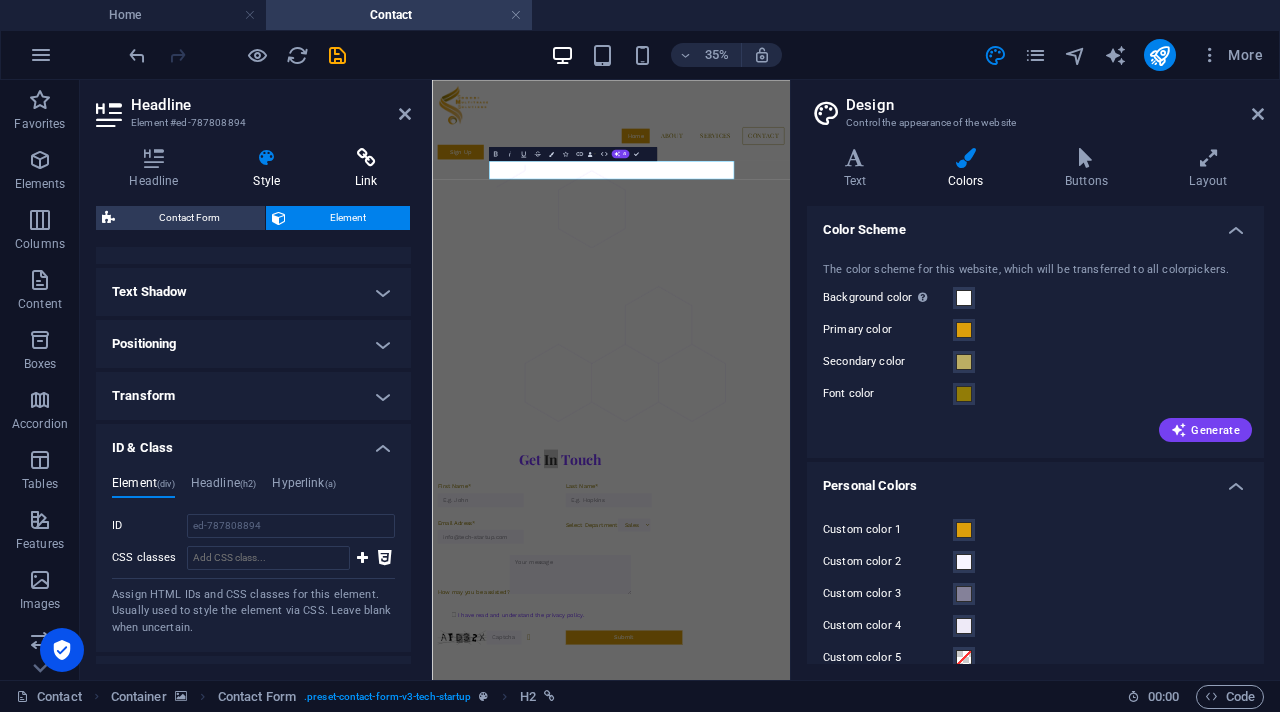 click on "Link" at bounding box center [366, 169] 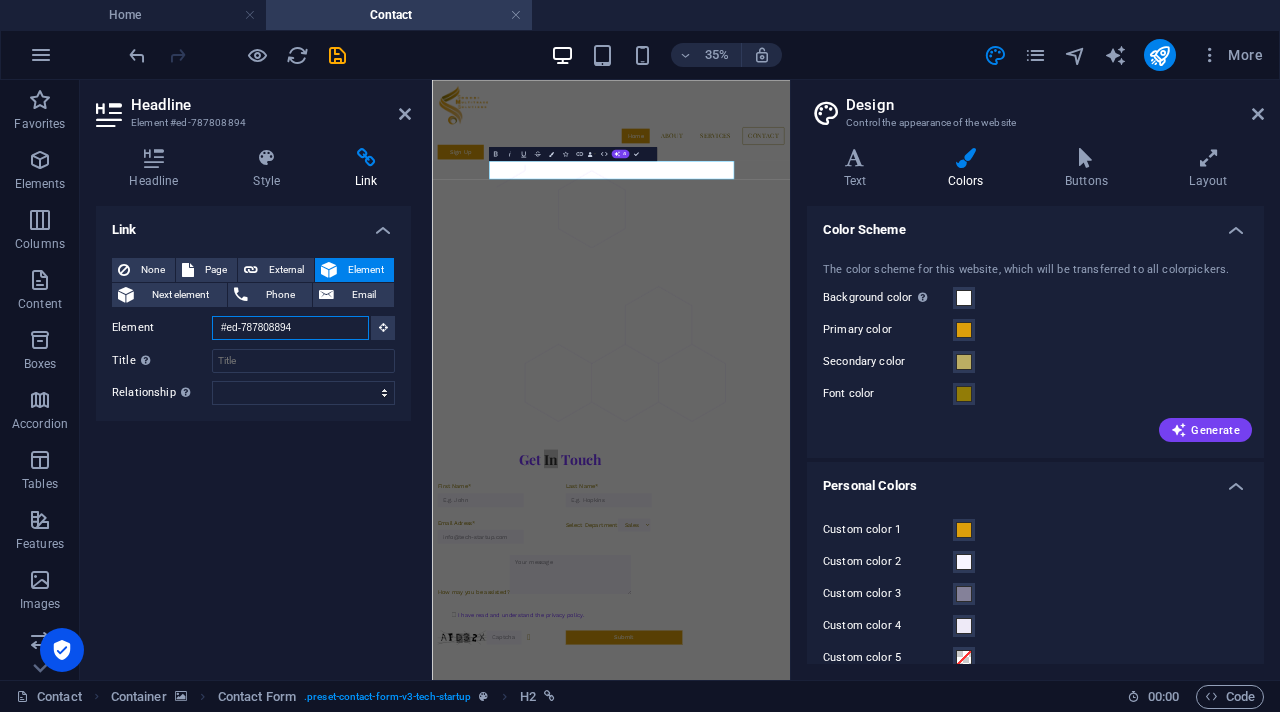 click on "#ed-787808894" at bounding box center [290, 328] 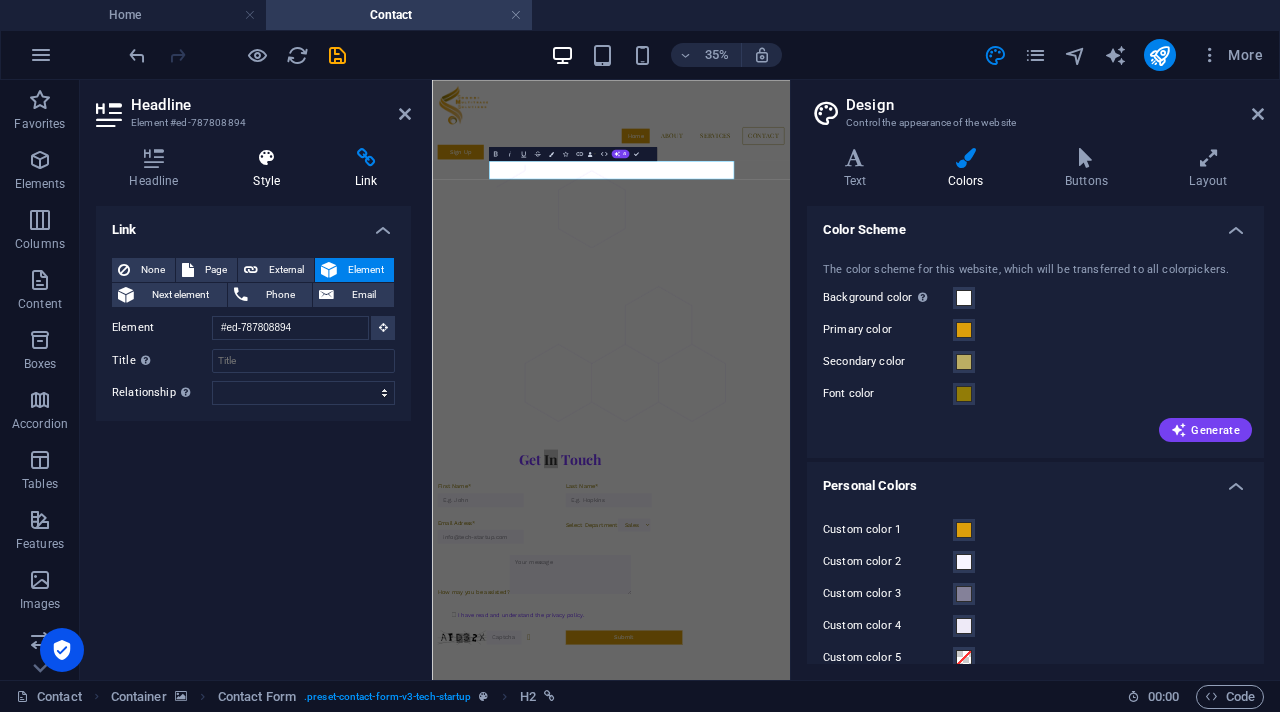 click at bounding box center (267, 158) 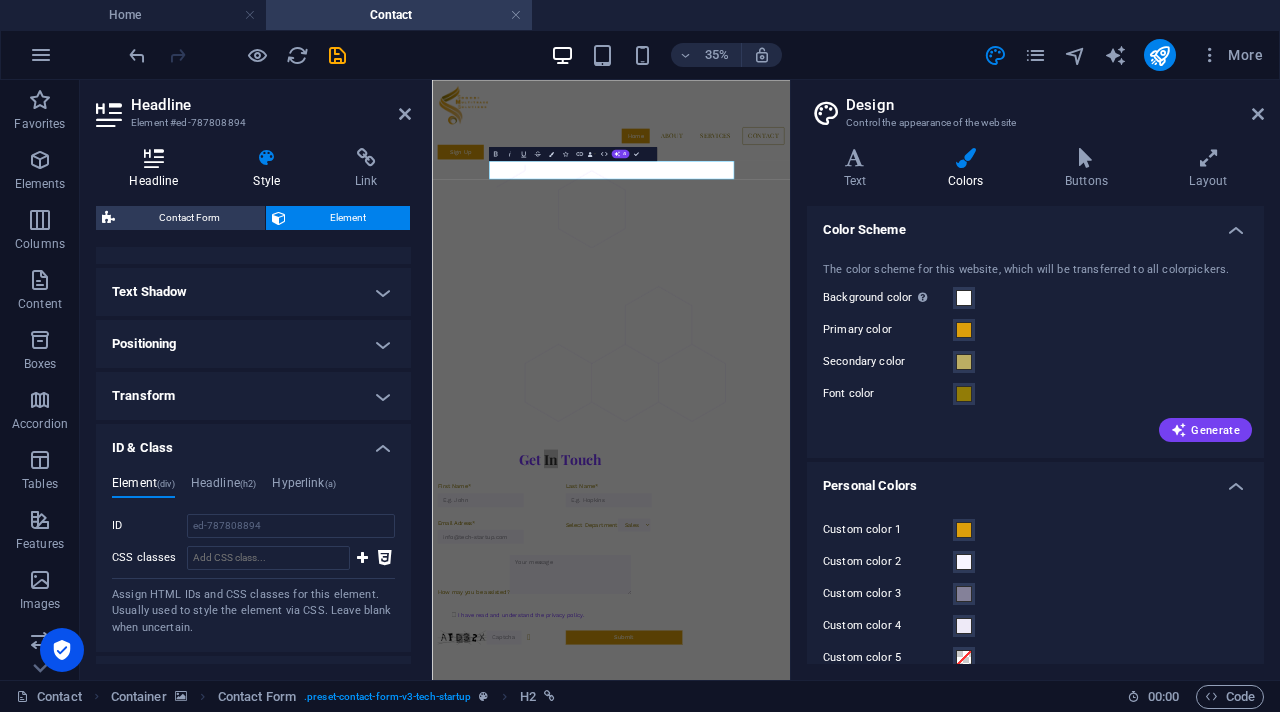 click at bounding box center [154, 158] 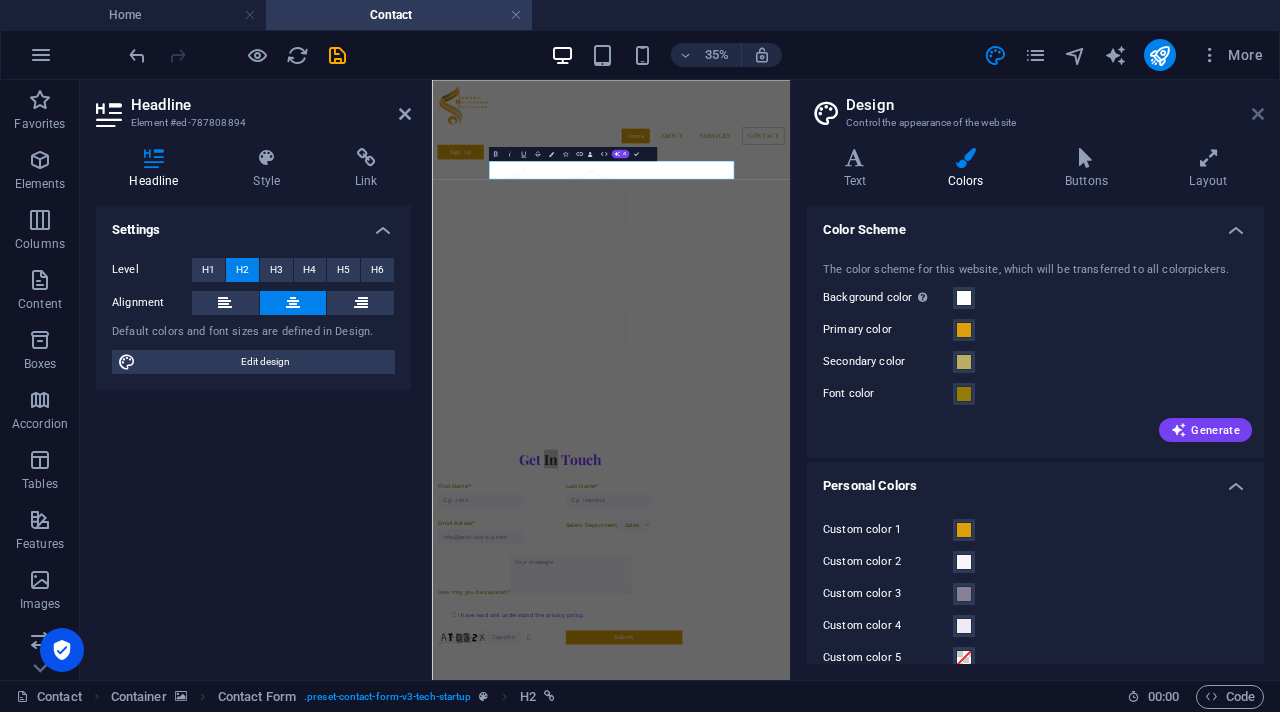 click at bounding box center (1258, 114) 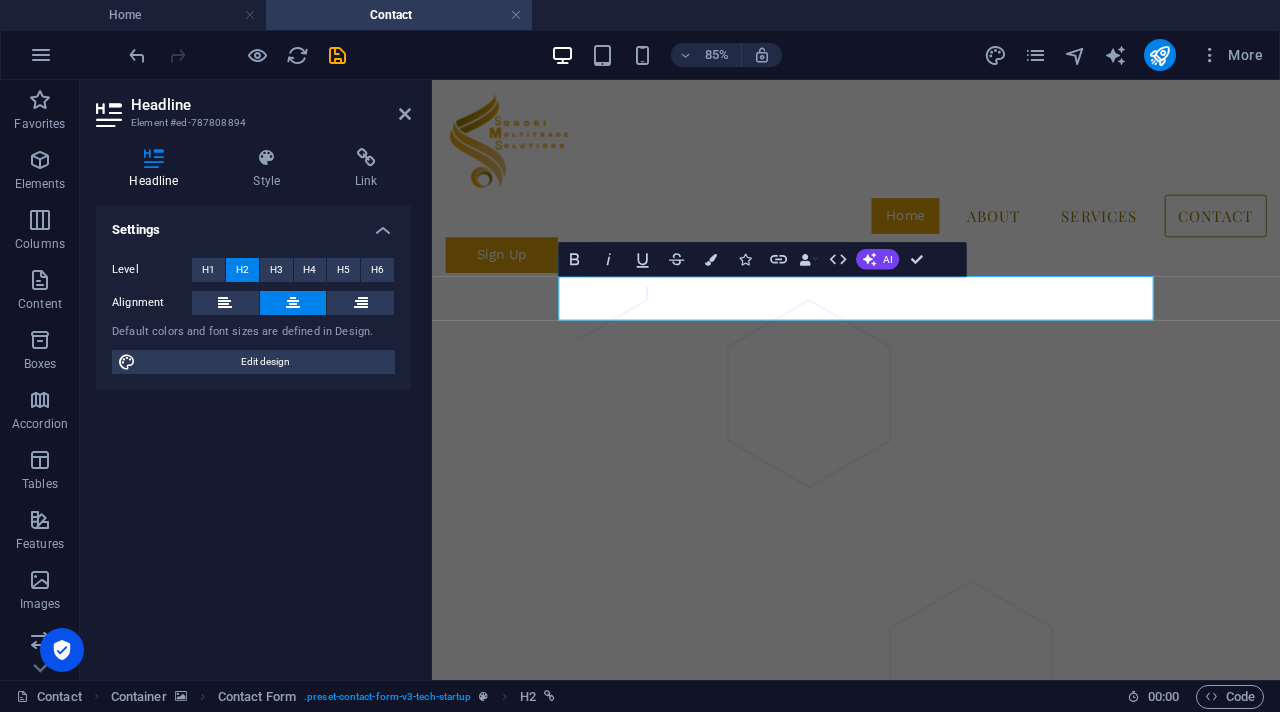 click at bounding box center (931, 690) 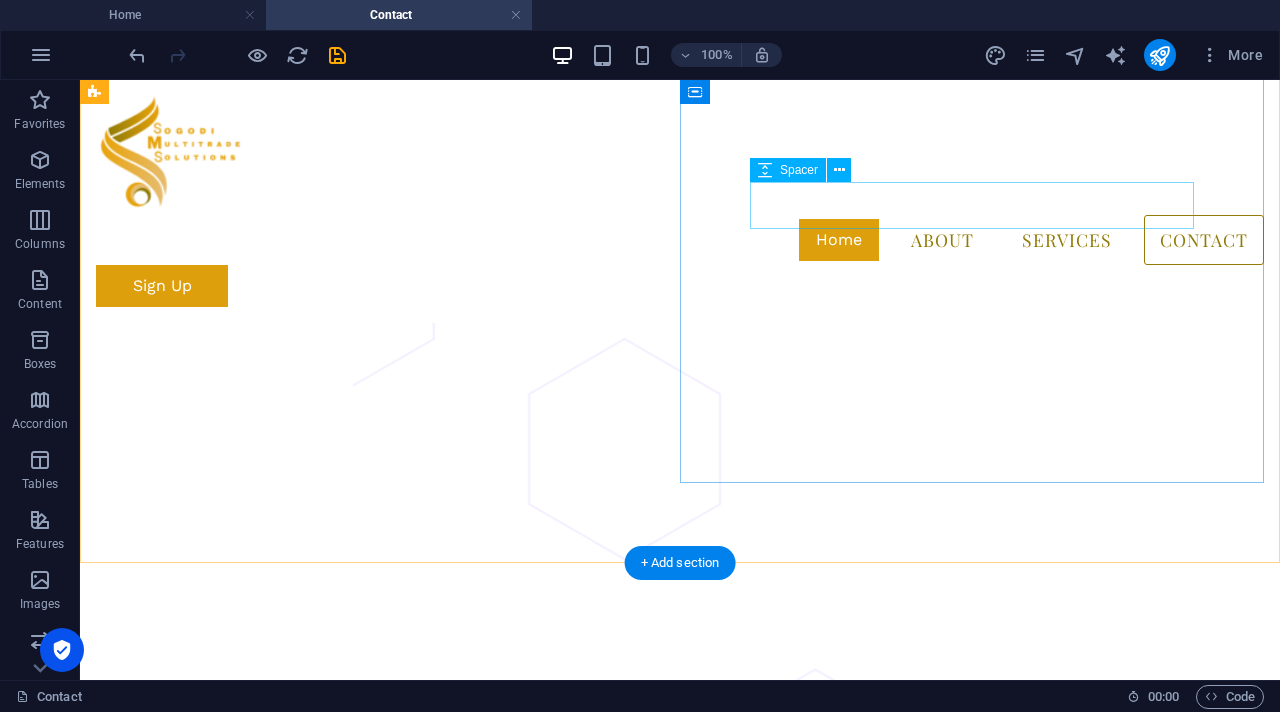 scroll, scrollTop: 1313, scrollLeft: 0, axis: vertical 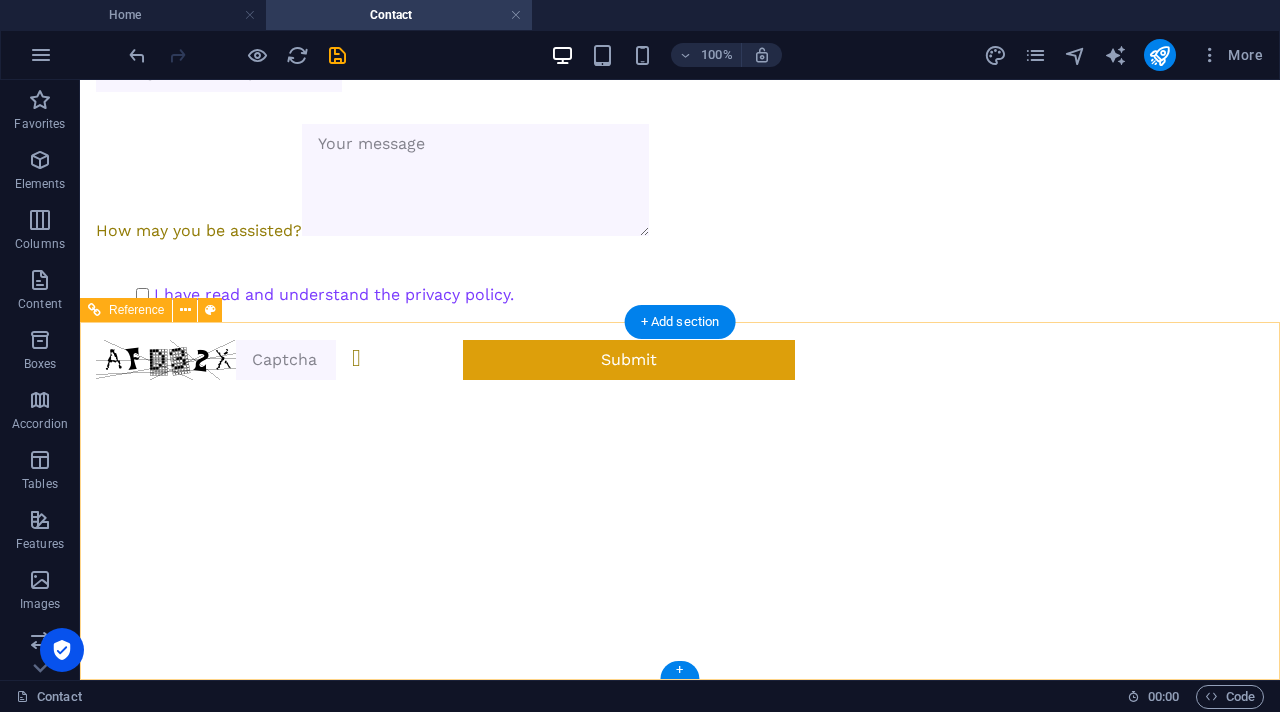 click on "HOME ABOUT SERVICES CONTACT 8 Incubation Dr, Riversands, Gauteng Riversands   1684 +2776 078 0987" at bounding box center (384, 2537) 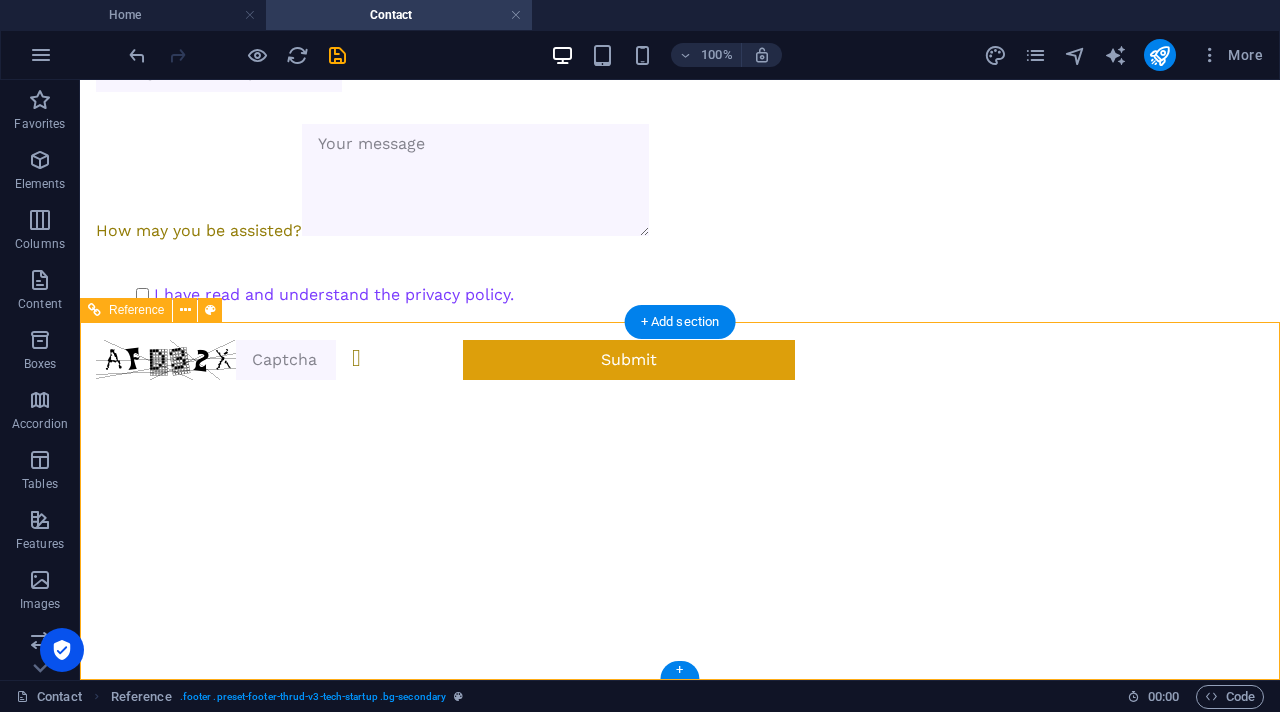 click on "HOME ABOUT SERVICES CONTACT" at bounding box center (384, 2489) 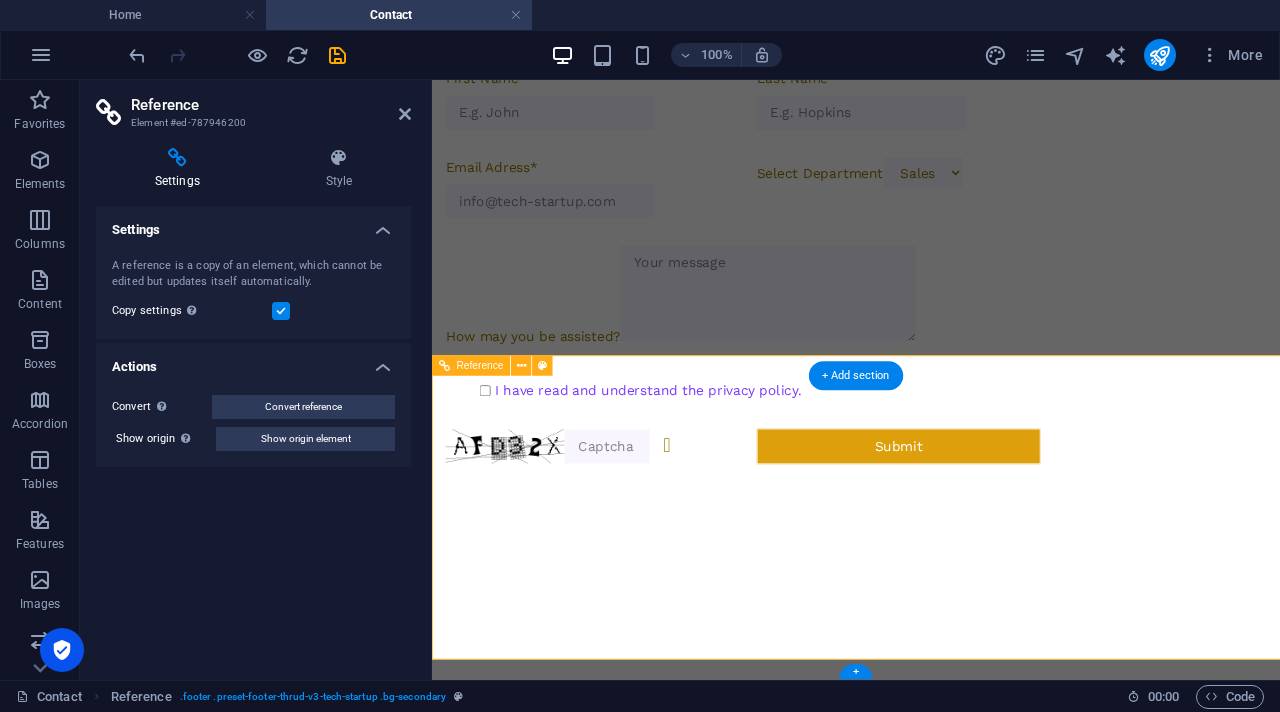 scroll, scrollTop: 1231, scrollLeft: 0, axis: vertical 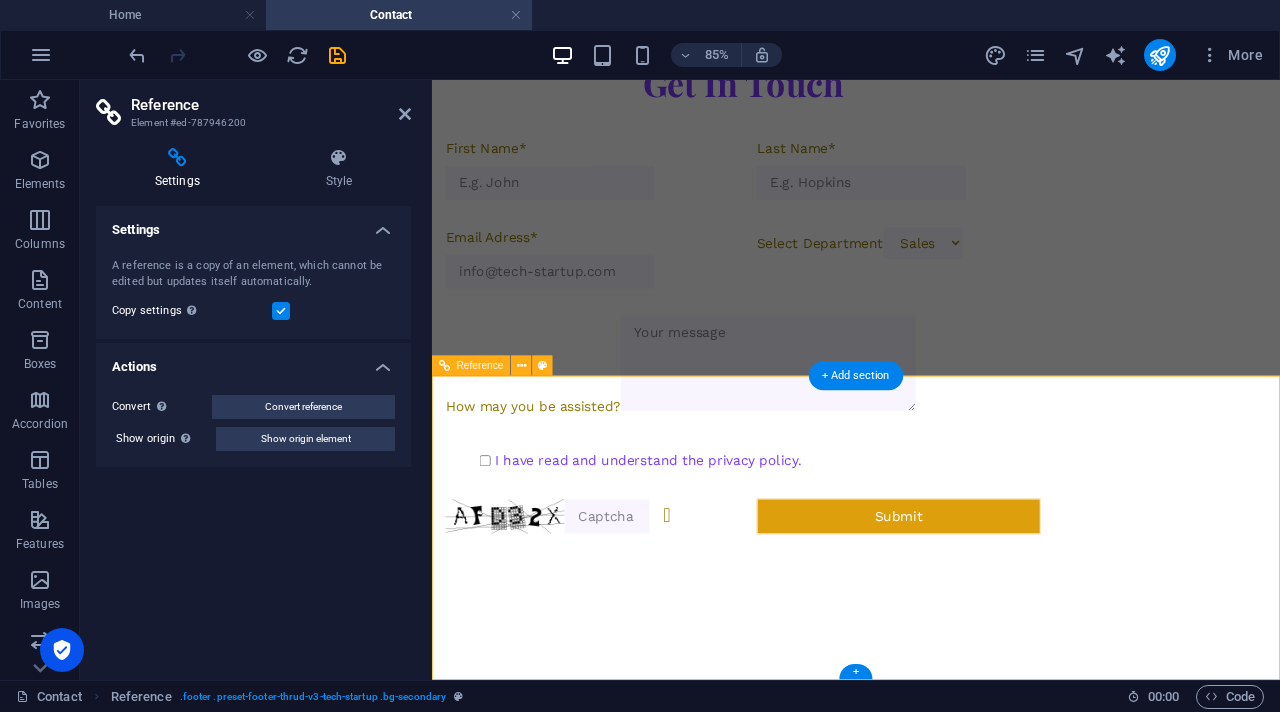 click on "HOME ABOUT SERVICES CONTACT" at bounding box center (685, 2800) 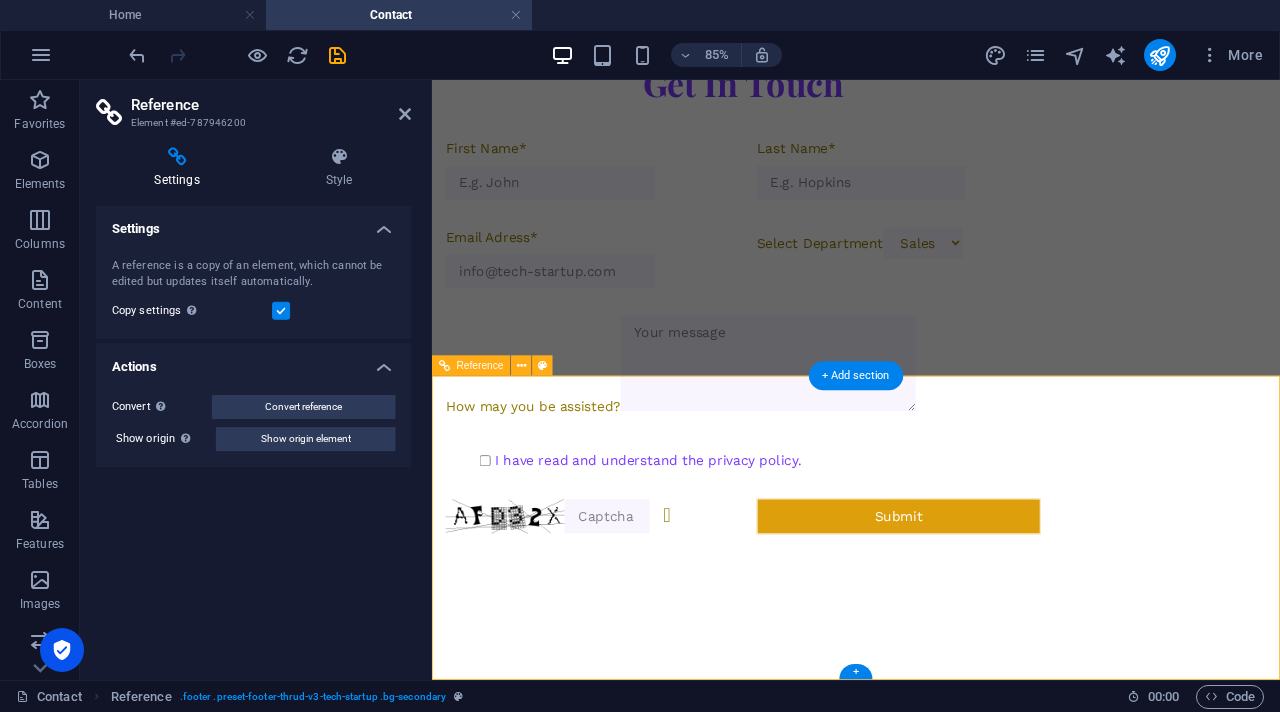 click on "HOME ABOUT SERVICES CONTACT" at bounding box center (685, 2800) 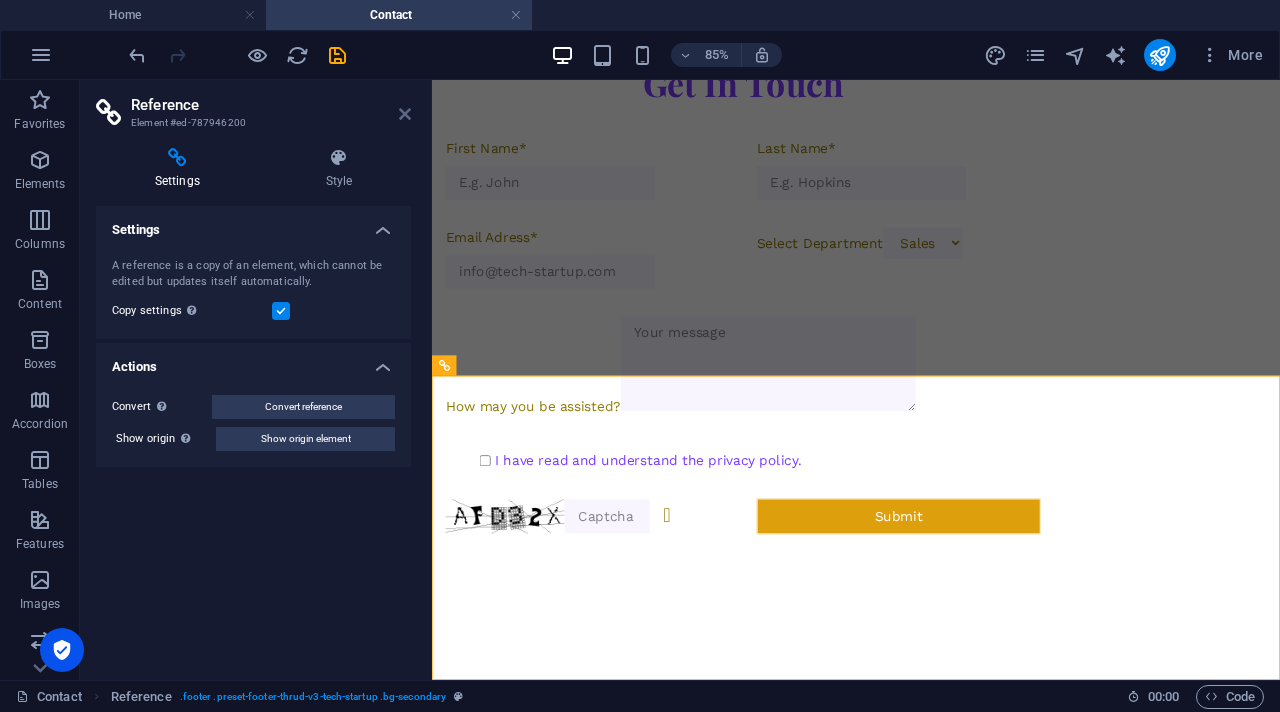 click at bounding box center (405, 114) 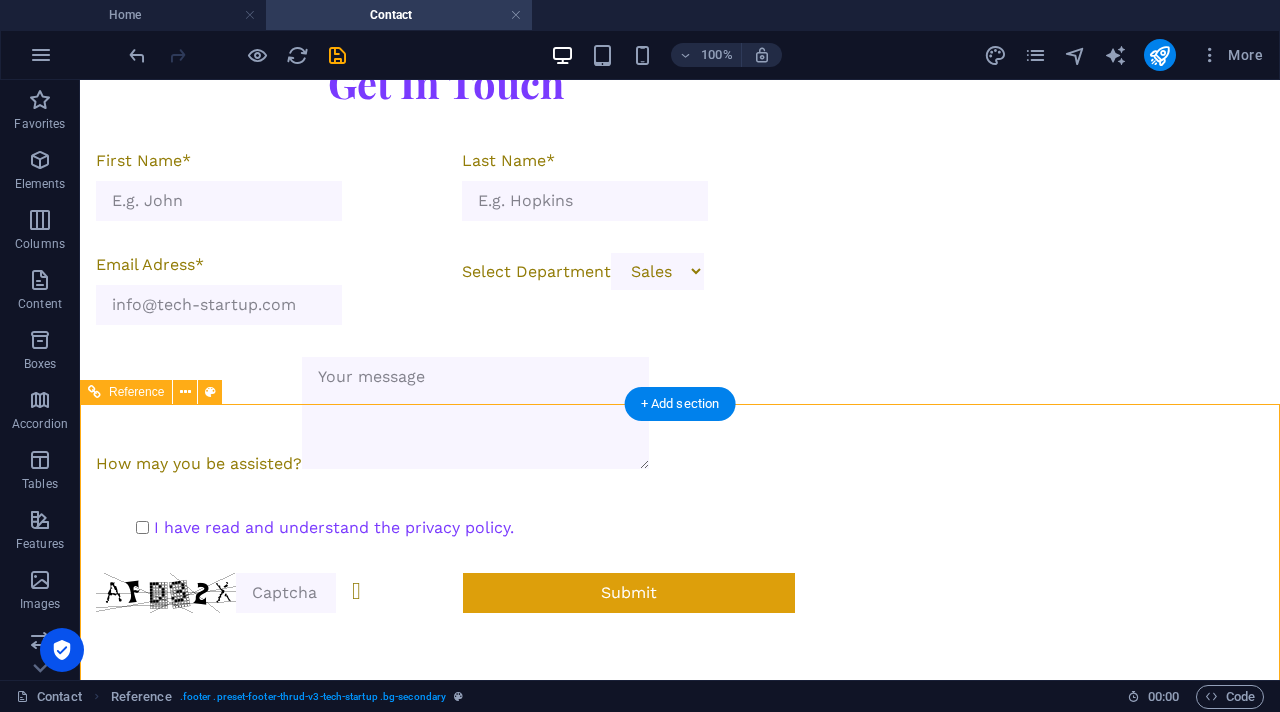 click on "HOME ABOUT SERVICES CONTACT" at bounding box center [384, 2746] 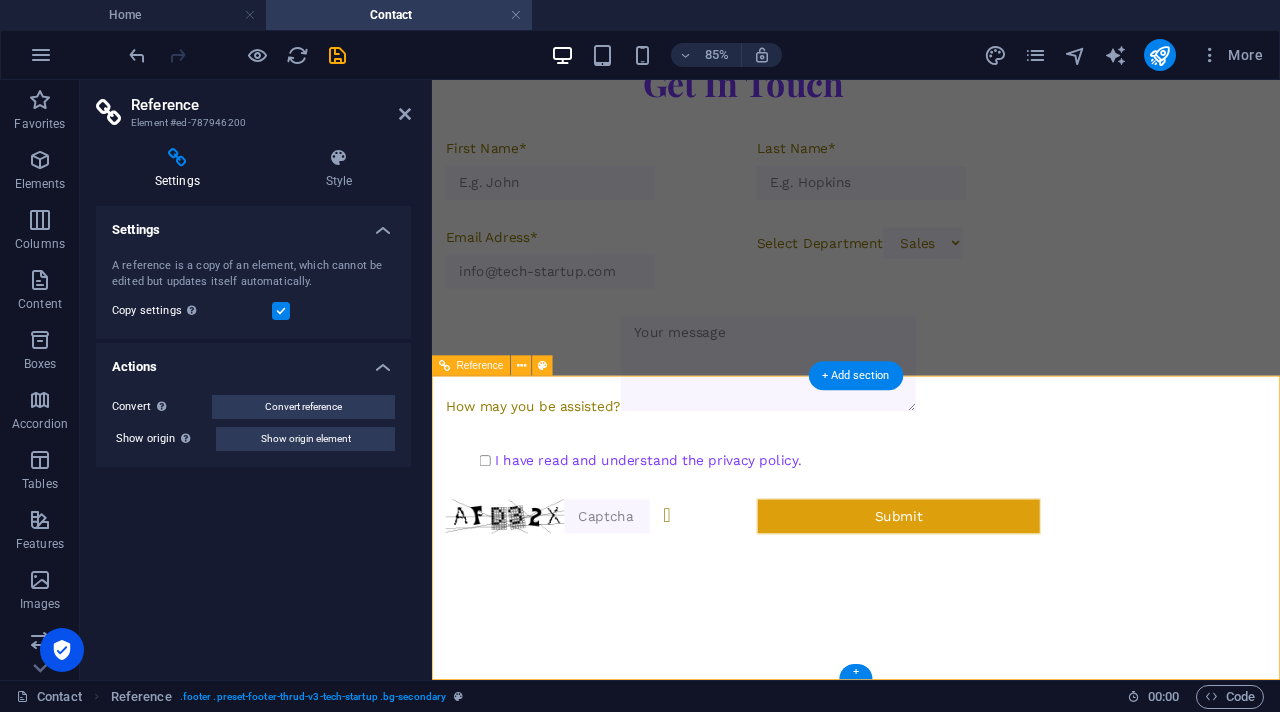 click on "Driving growth with innovative IT & digital services. We help your business thrive in a connected world." at bounding box center [685, 2740] 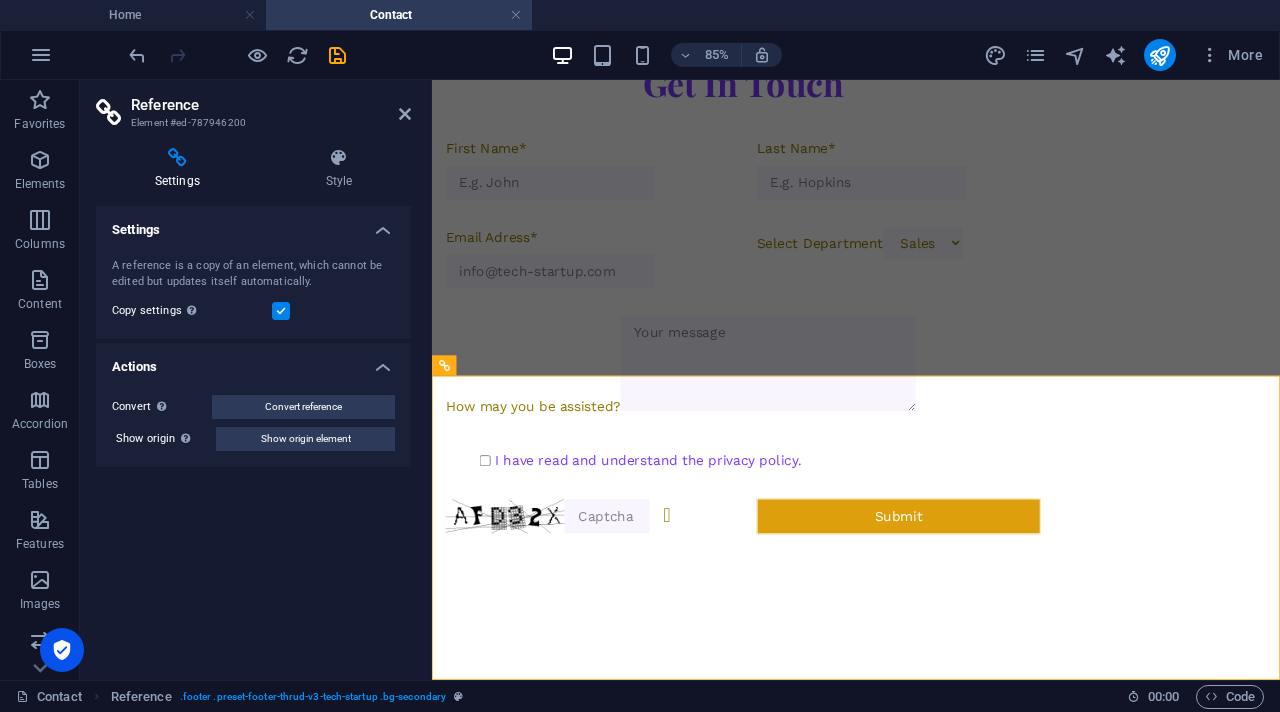 click on "Settings A reference is a copy of an element, which cannot be edited but updates itself automatically.  Copy settings Use the same settings (flex, animation, position, style) as for the reference target element Actions Convert Convert the reference into a separate element. All subsequent changes made won't affect the initially referenced element. Convert reference Show origin Jump to the referenced element. If the referenced element is on another page, it will be opened in a new tab. Show origin element" at bounding box center [253, 435] 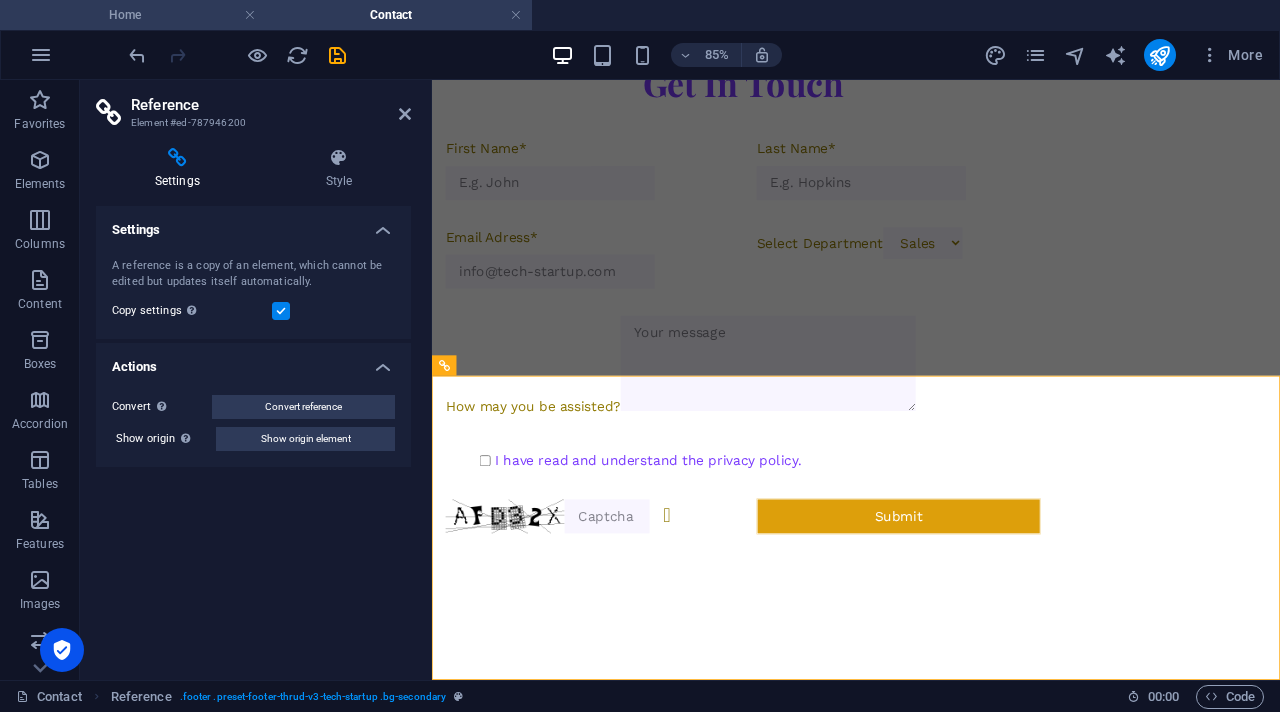 click on "Home" at bounding box center [133, 15] 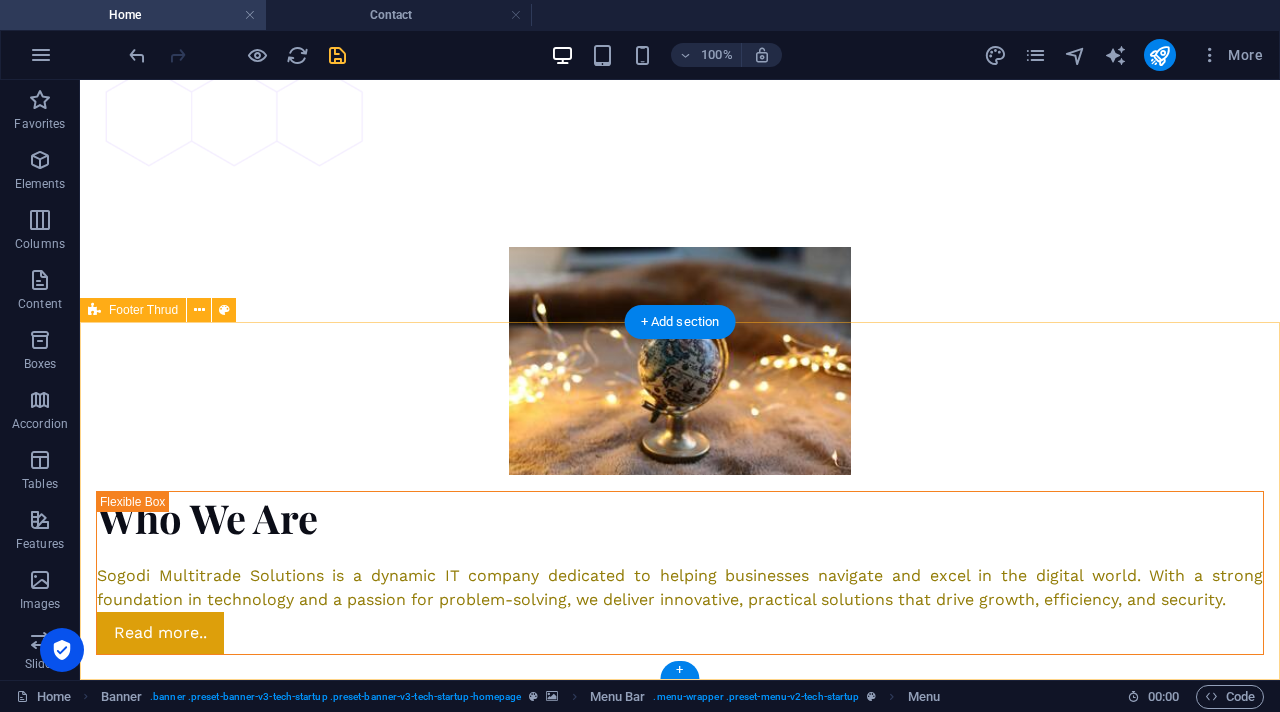 scroll, scrollTop: 2845, scrollLeft: 0, axis: vertical 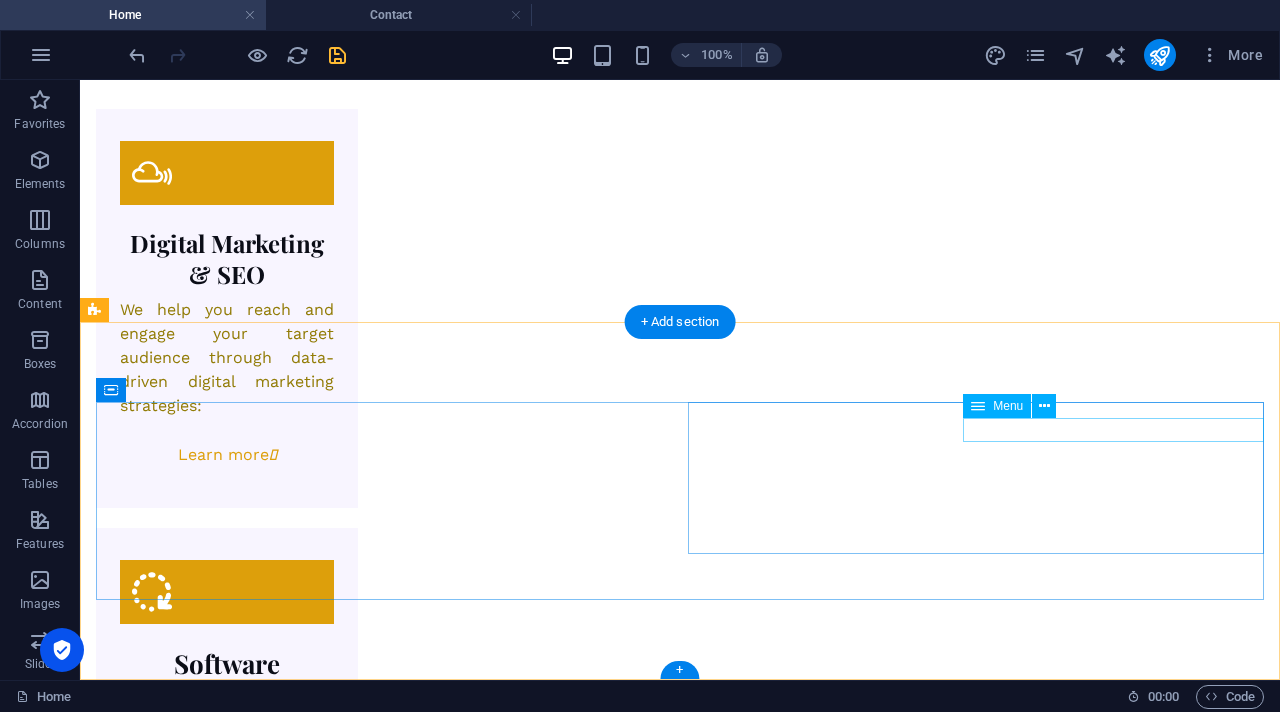 click on "HOME ABOUT SERVICES CONTACT" at bounding box center (384, 5396) 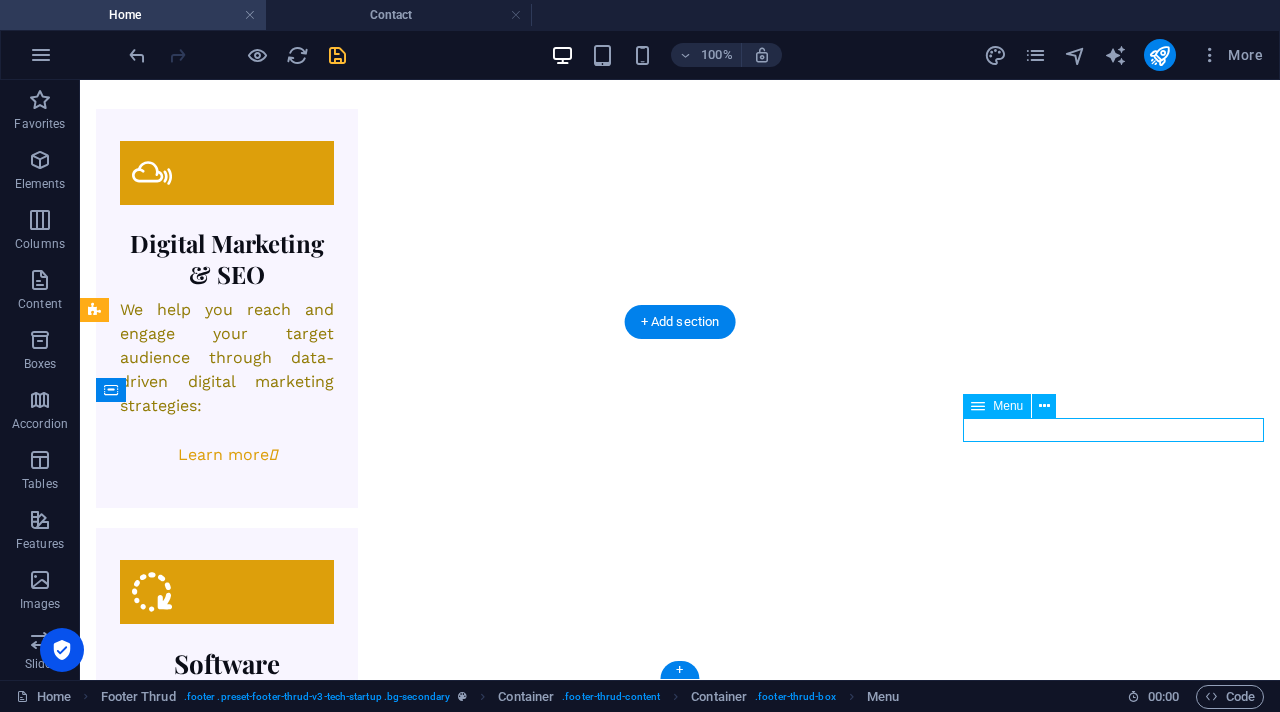 click on "HOME ABOUT SERVICES CONTACT" at bounding box center [384, 5396] 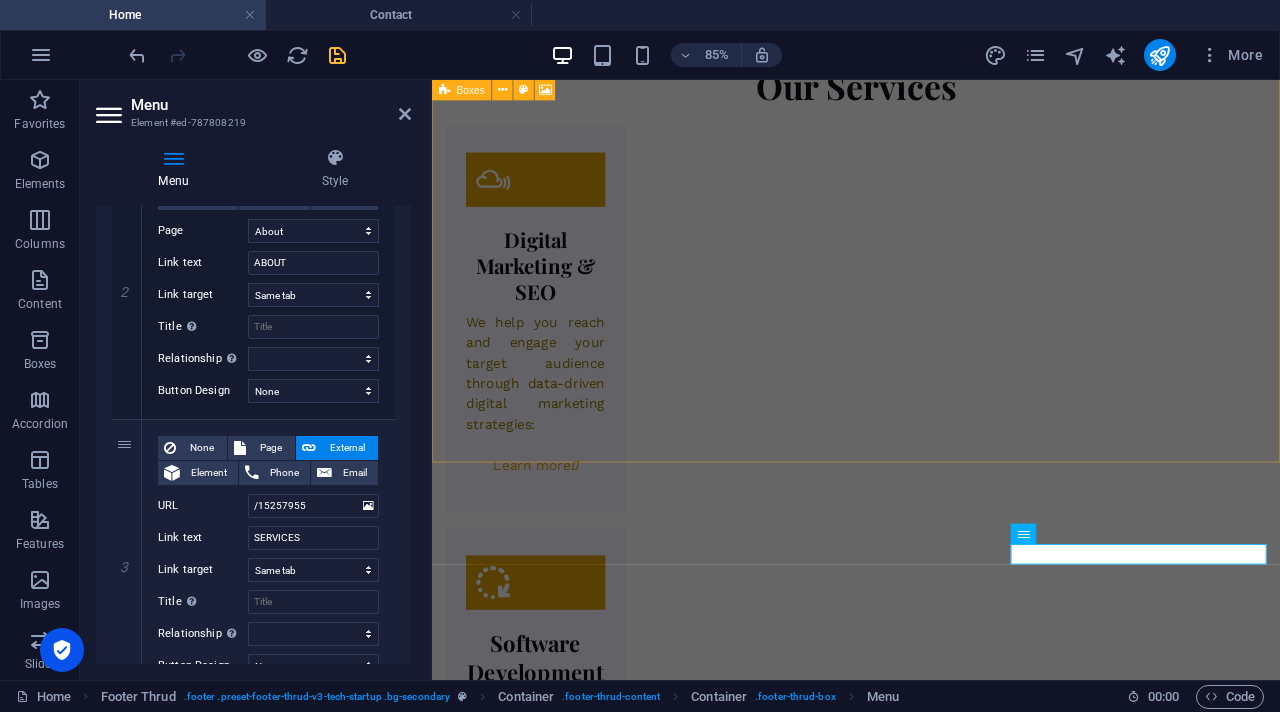 scroll, scrollTop: 527, scrollLeft: 0, axis: vertical 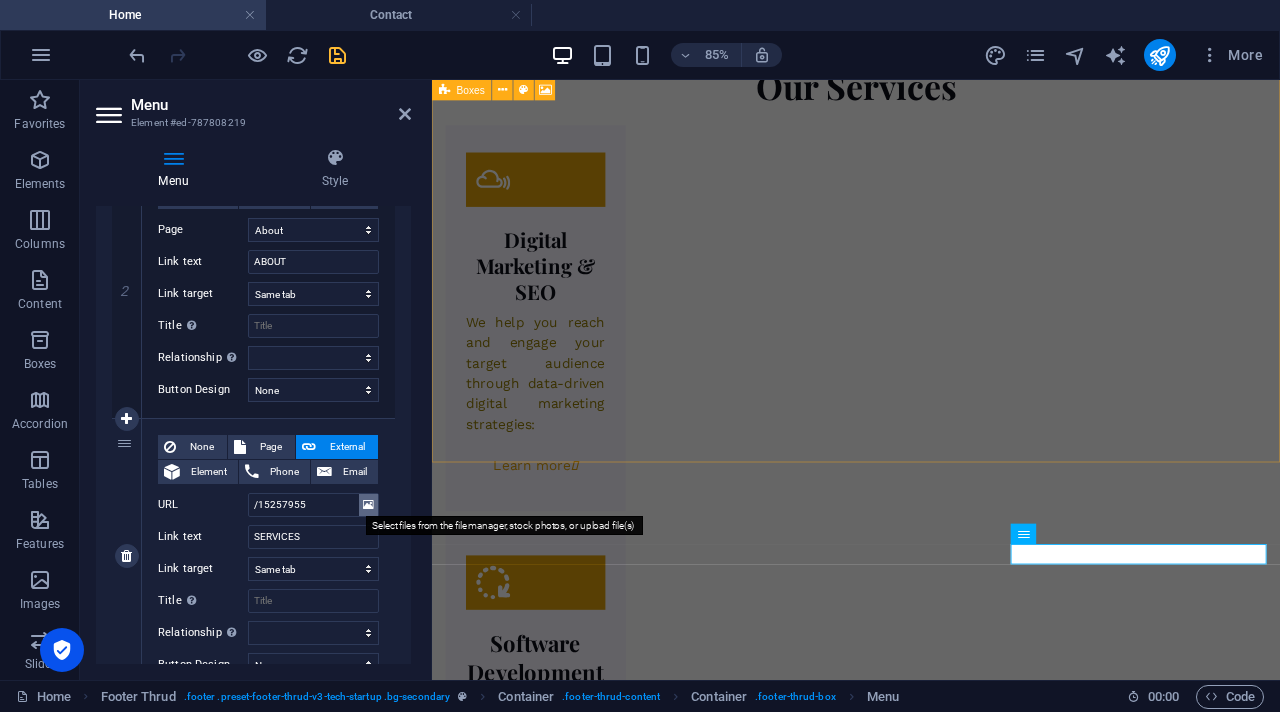 click at bounding box center (368, 505) 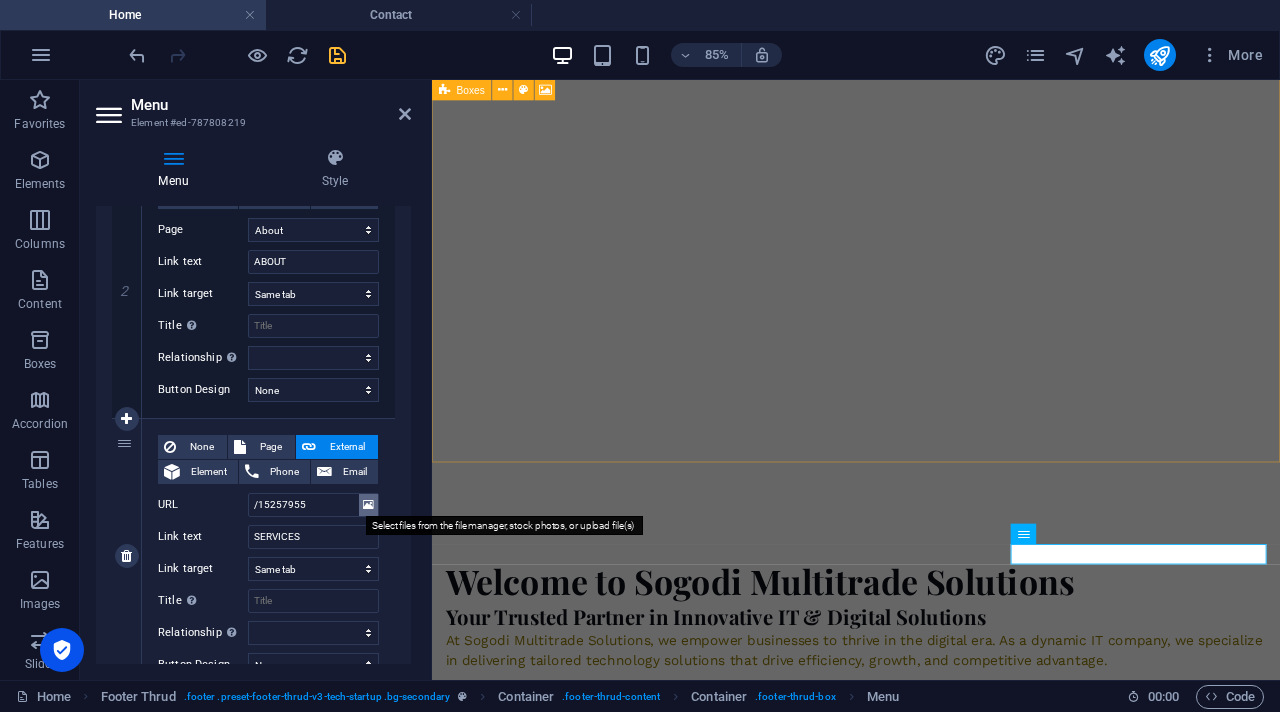 scroll, scrollTop: 2774, scrollLeft: 0, axis: vertical 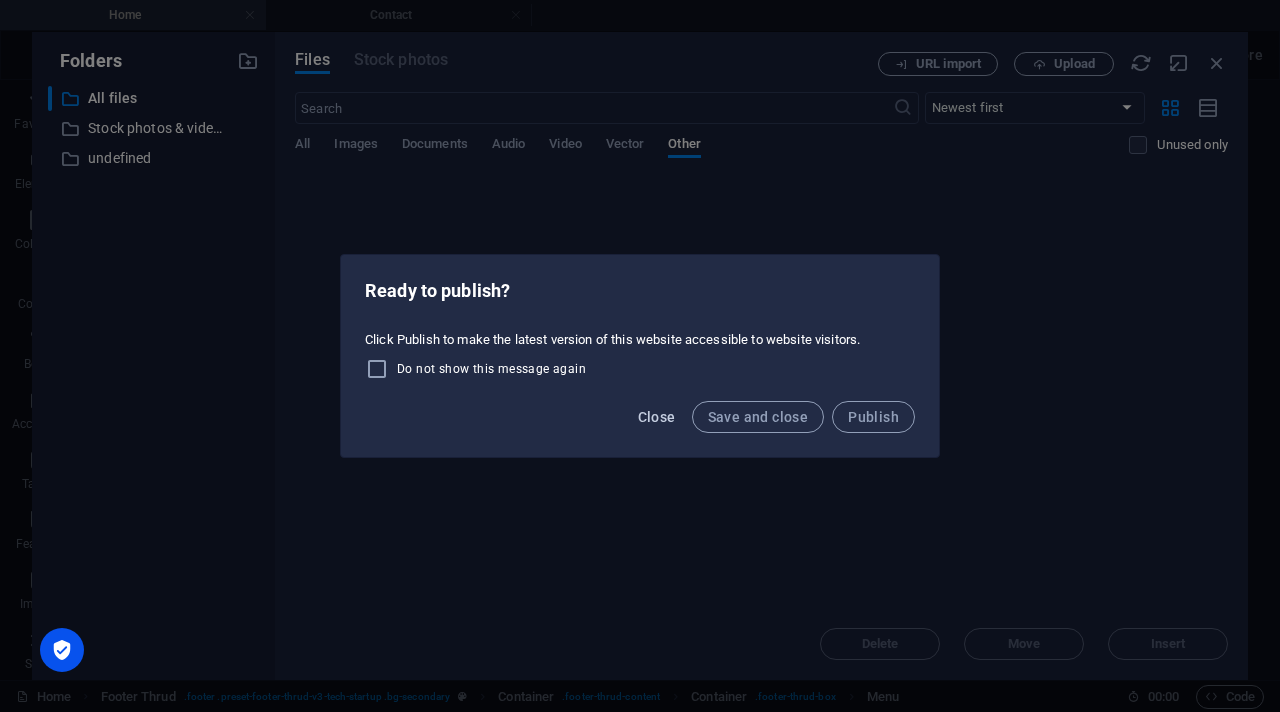 click on "Close" at bounding box center (657, 417) 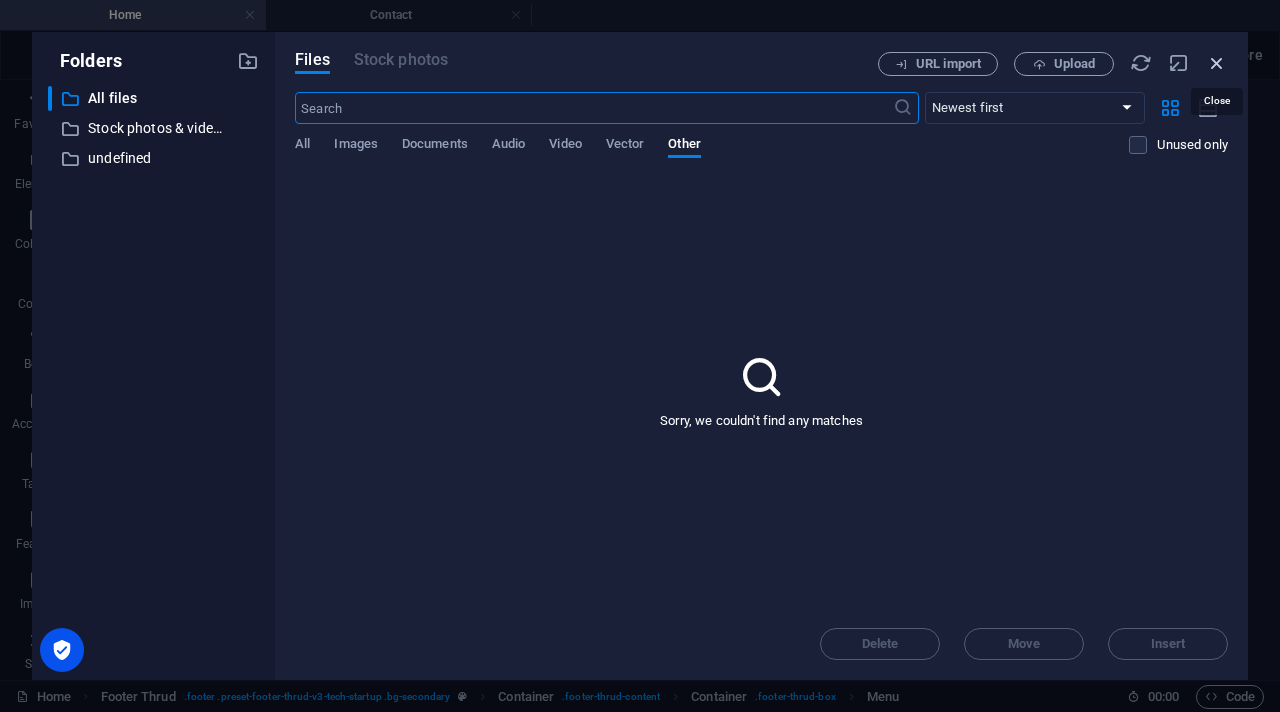 click at bounding box center [1217, 63] 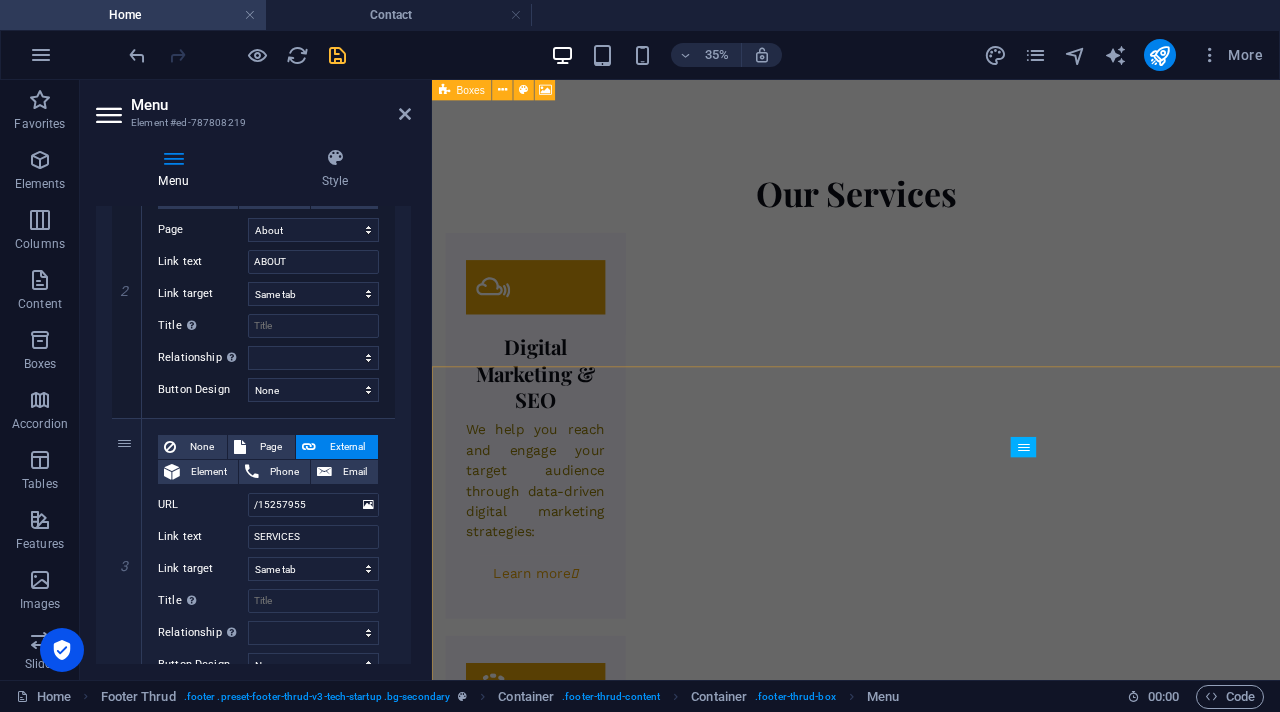scroll, scrollTop: 2947, scrollLeft: 0, axis: vertical 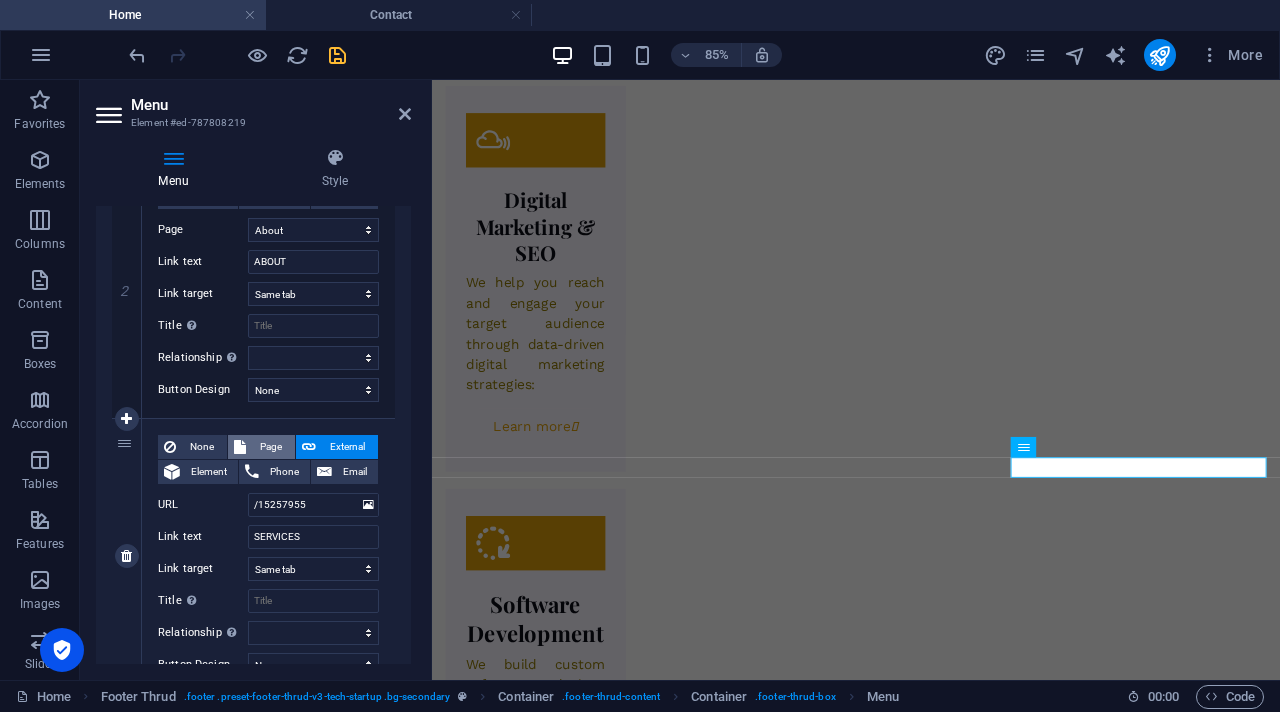 click on "Page" at bounding box center (270, 447) 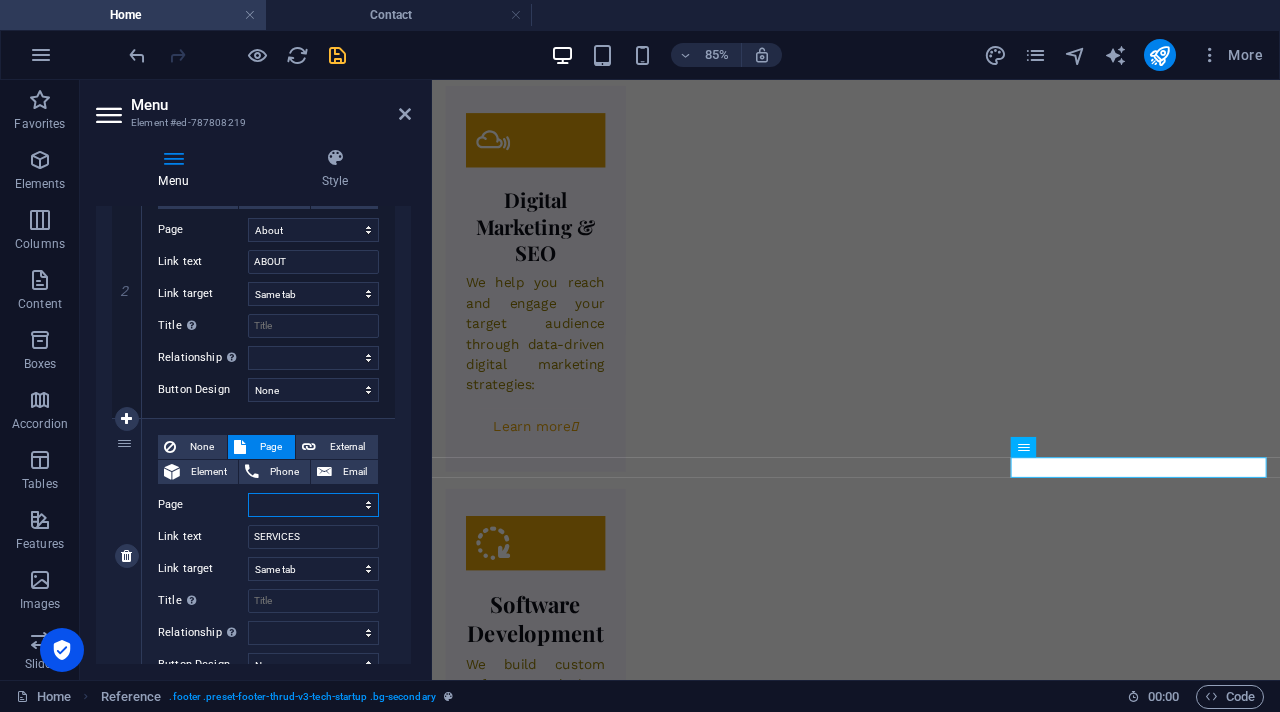 click on "Home About Services Pricing Contact Blog Legal Notice Privacy" at bounding box center [313, 505] 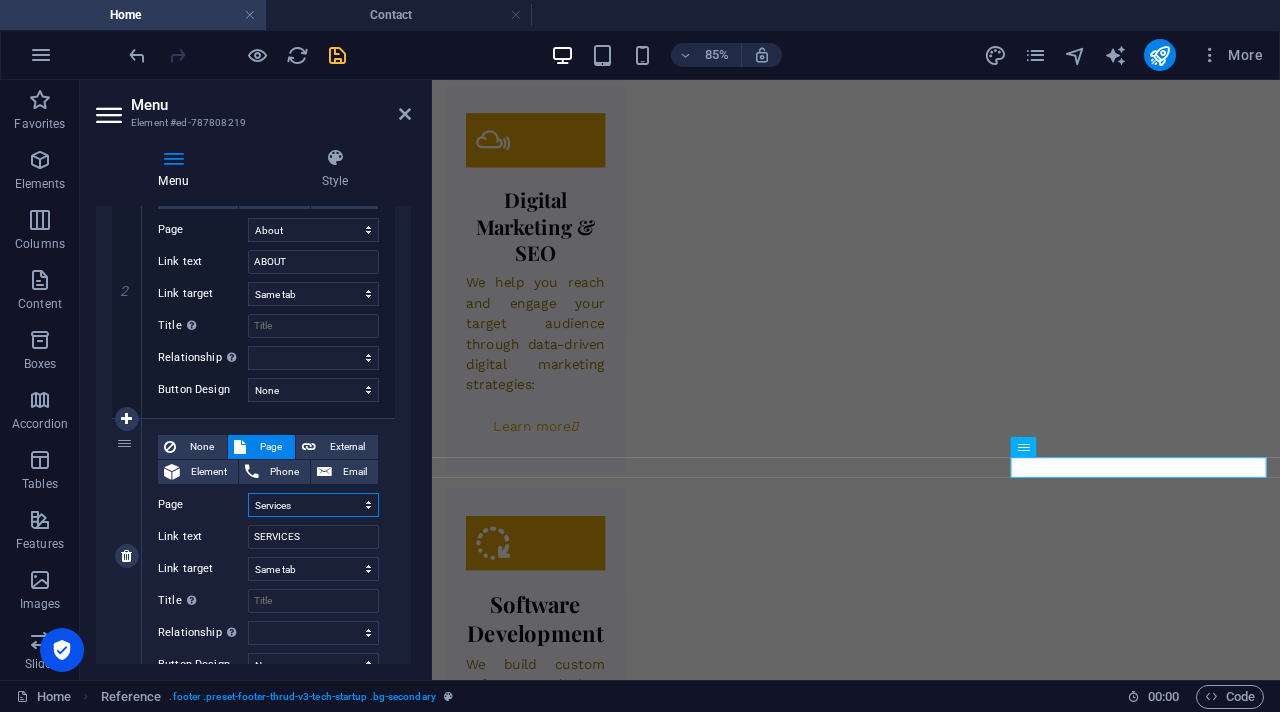 select 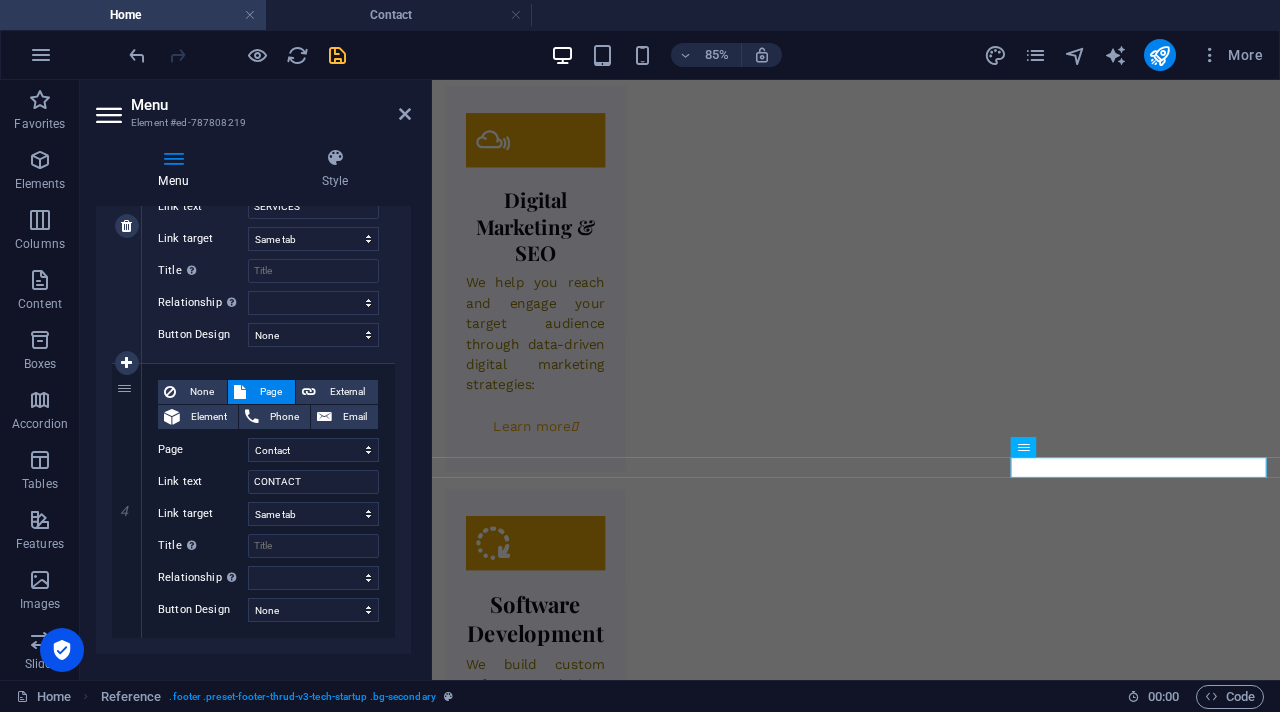 scroll, scrollTop: 887, scrollLeft: 0, axis: vertical 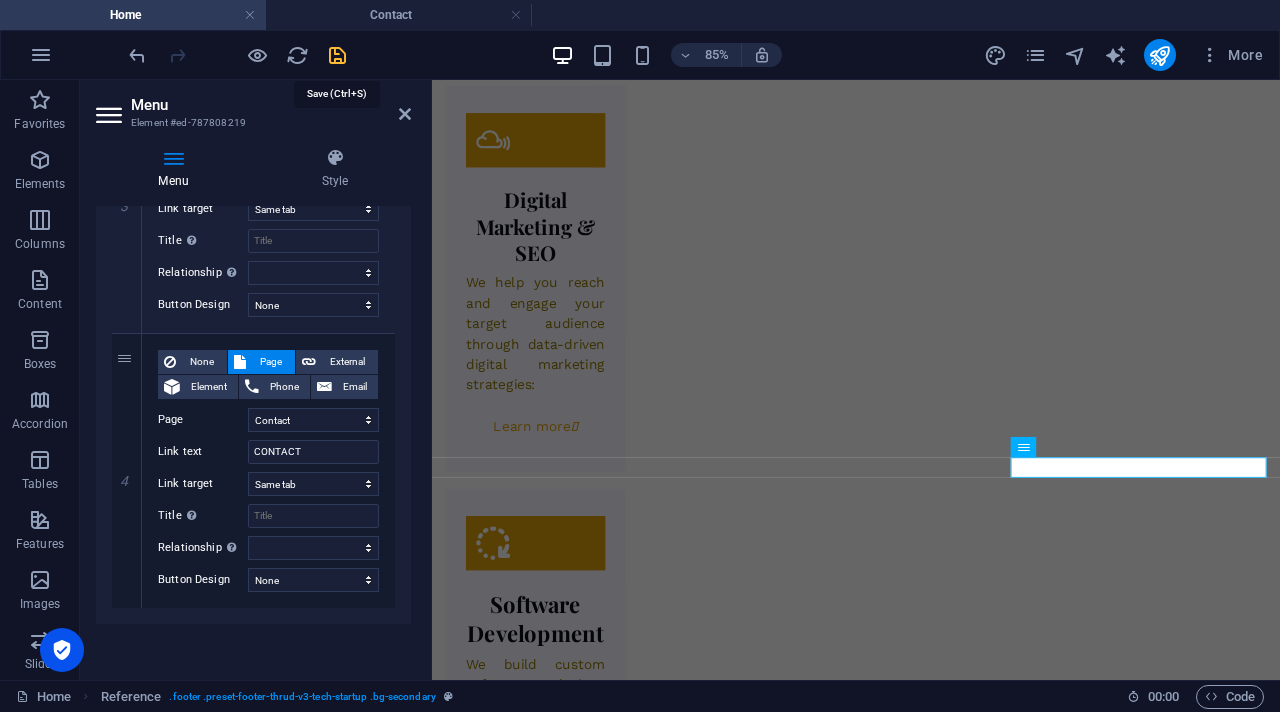 click at bounding box center (337, 55) 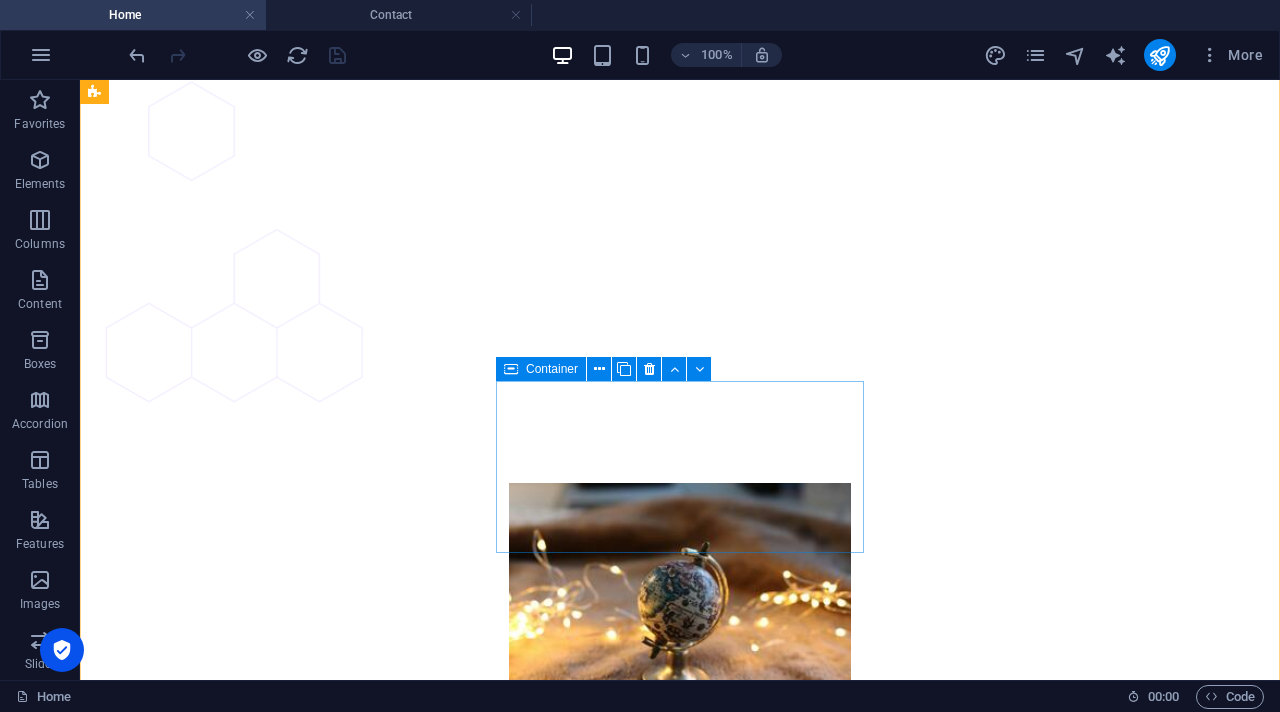 scroll, scrollTop: 2845, scrollLeft: 0, axis: vertical 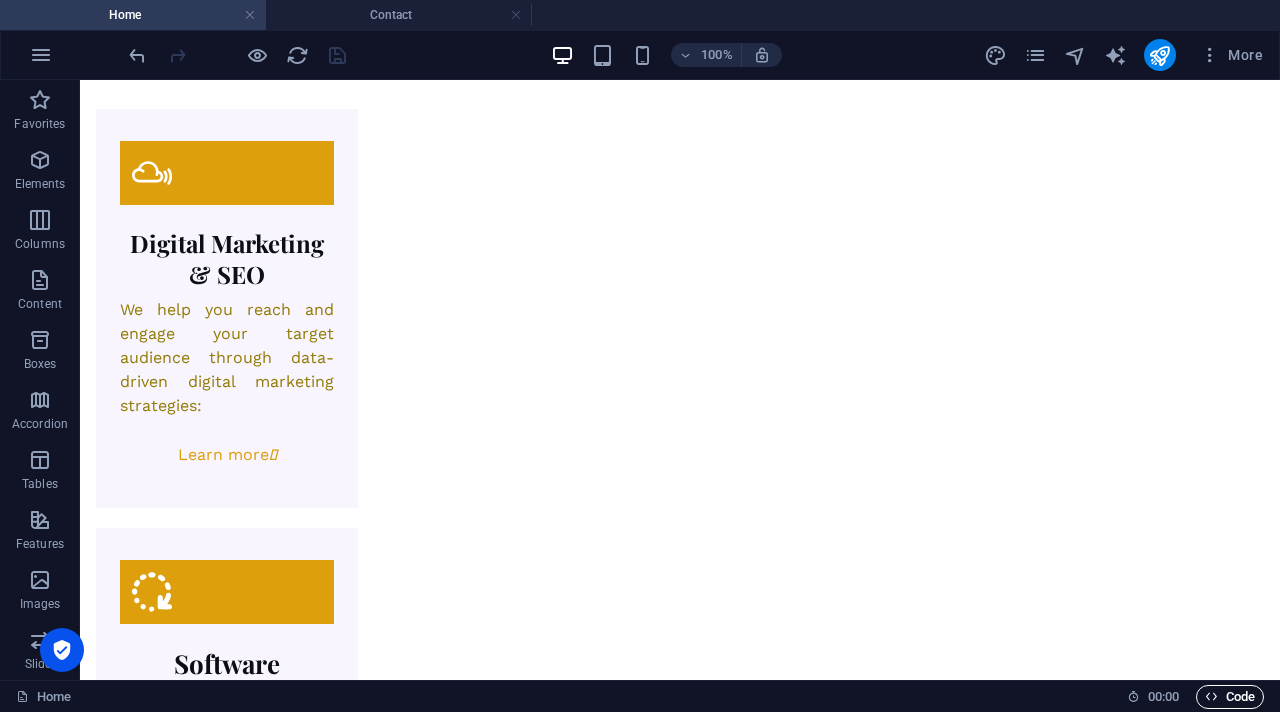 click on "Code" at bounding box center (1230, 697) 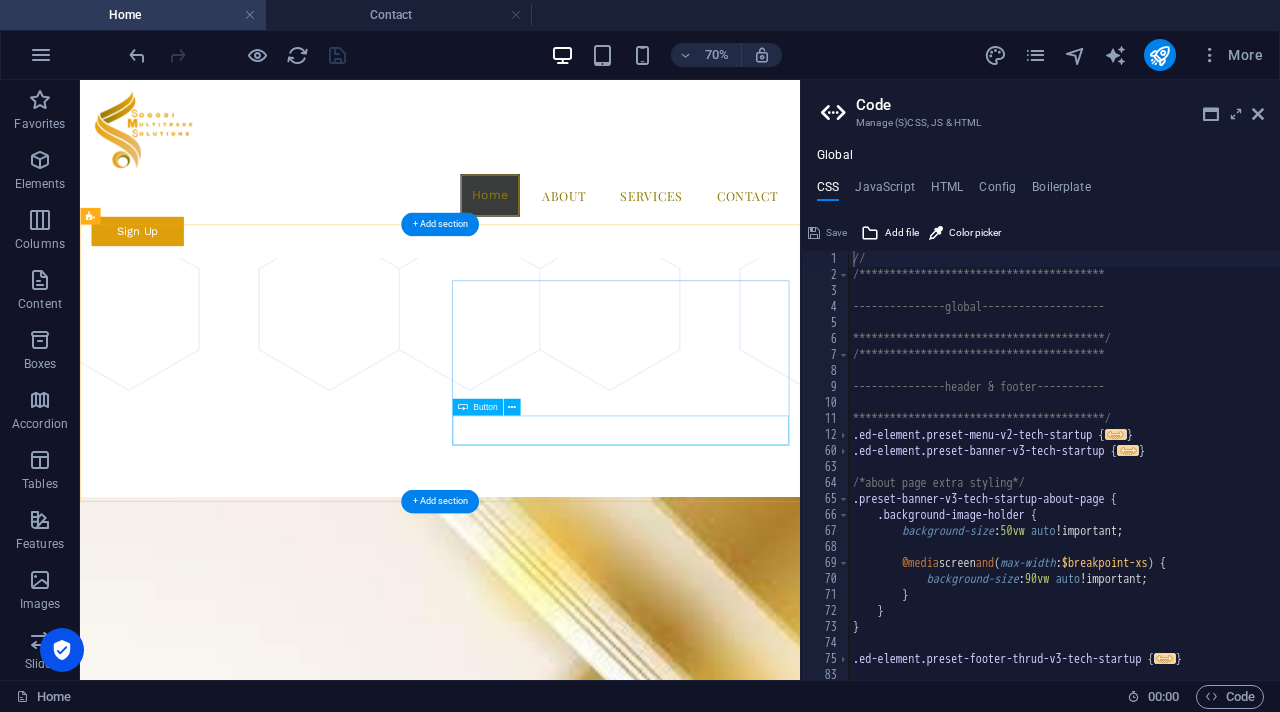scroll, scrollTop: 0, scrollLeft: 0, axis: both 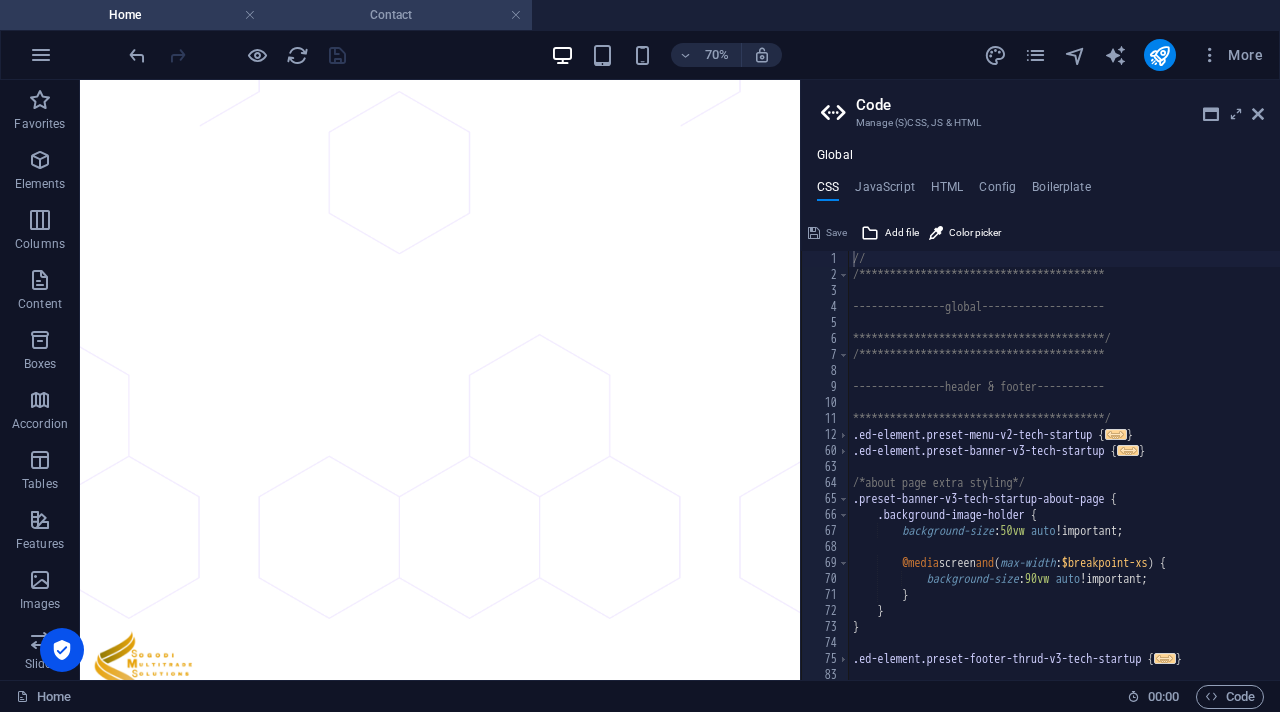 click on "Contact" at bounding box center [399, 15] 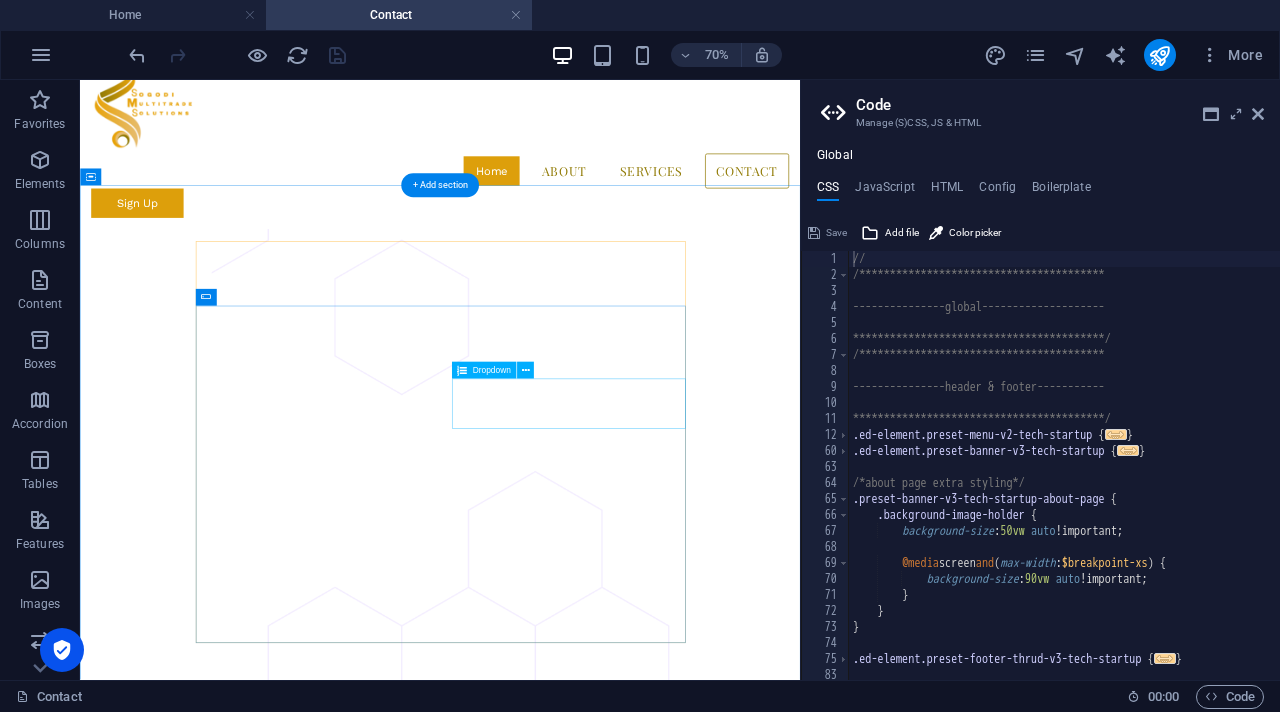scroll, scrollTop: 0, scrollLeft: 0, axis: both 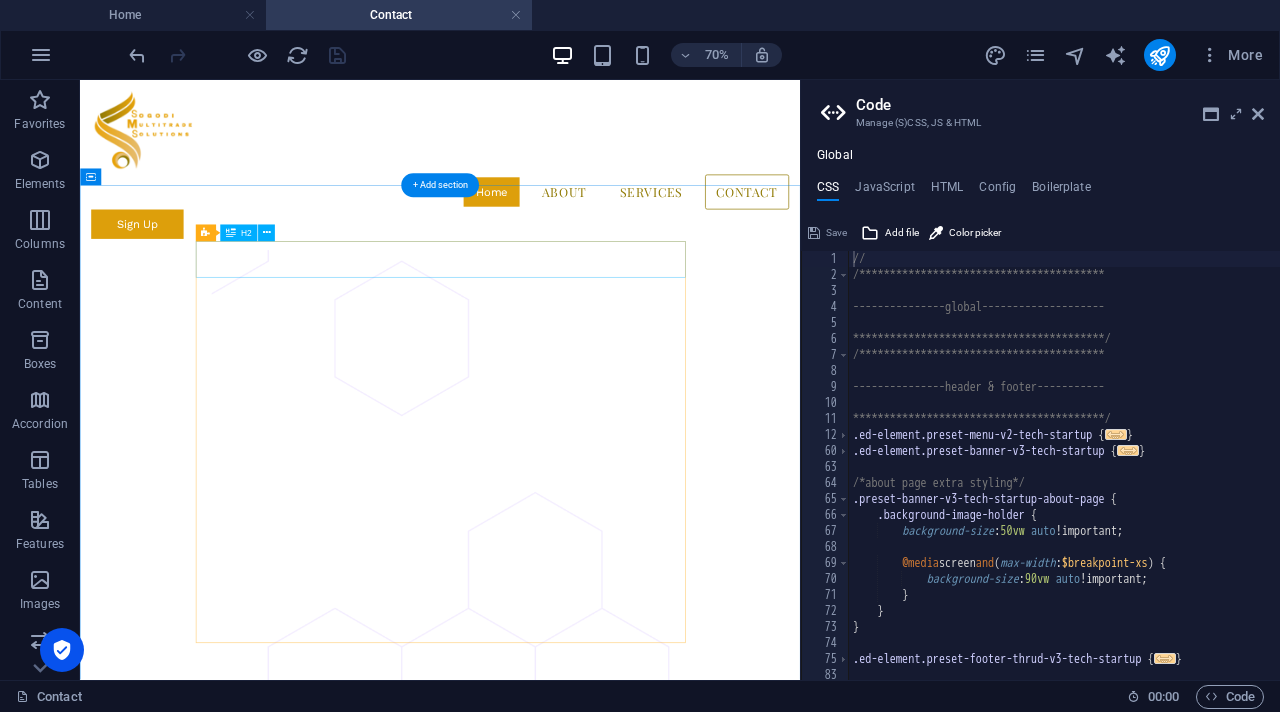 click on "Get In Touch" at bounding box center (446, 1163) 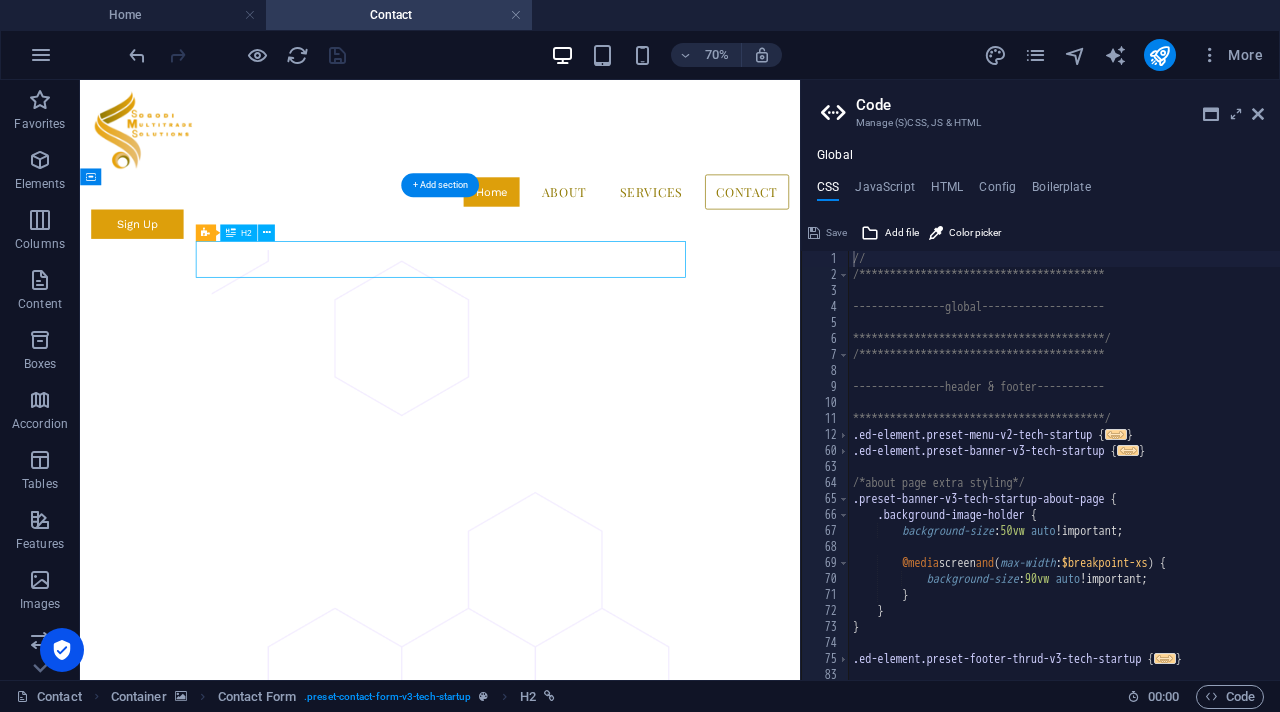 click on "Get In Touch" at bounding box center [446, 1163] 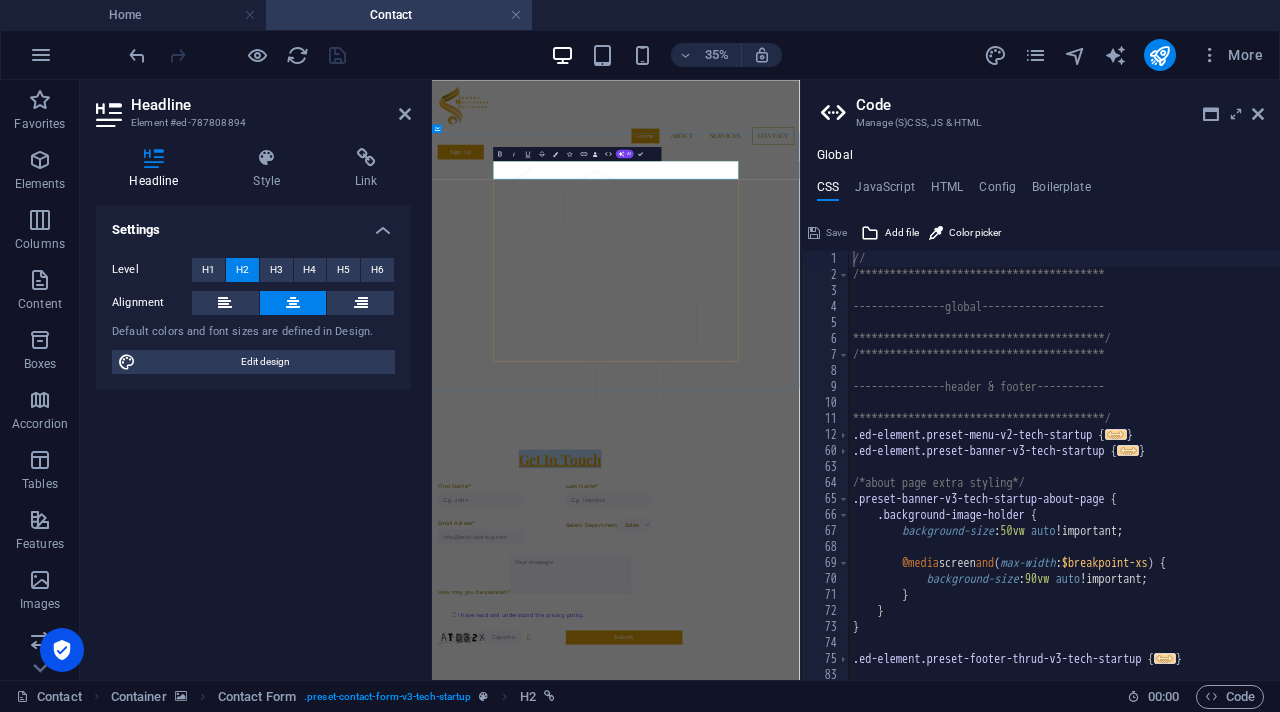 click on "Get In Touch" at bounding box center [798, 1162] 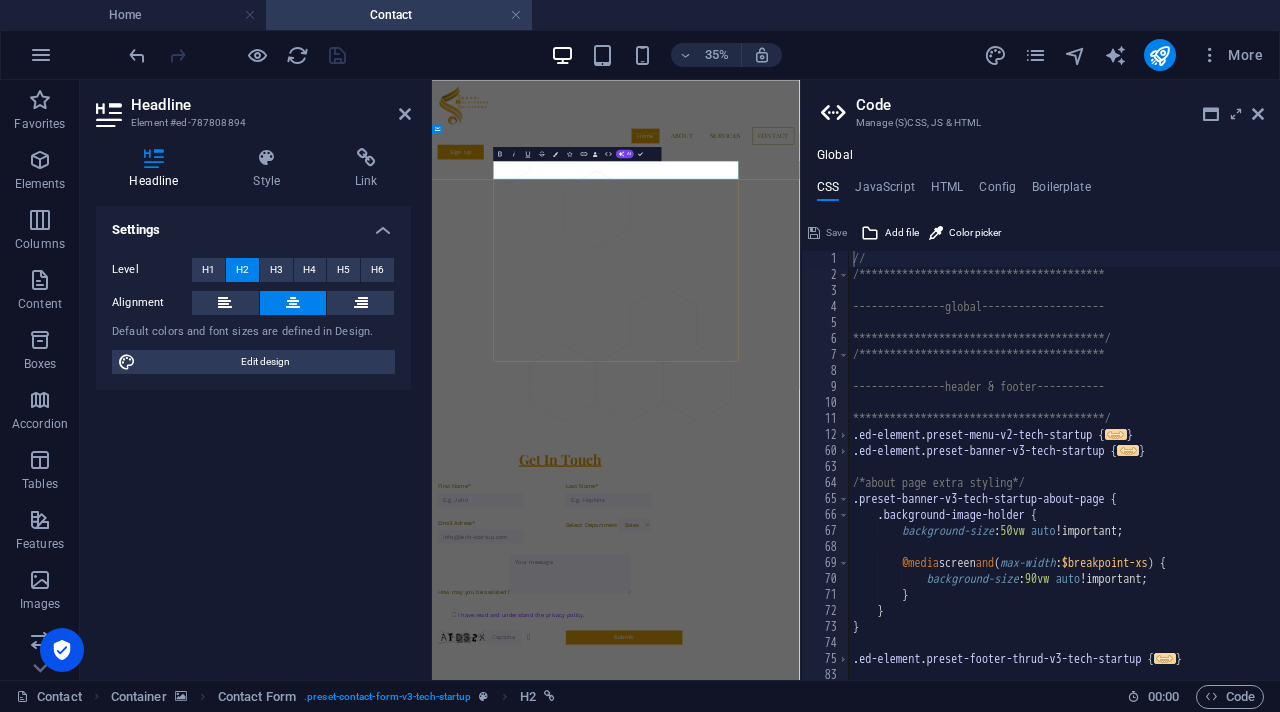 click on "Get In Touch" at bounding box center (798, 1162) 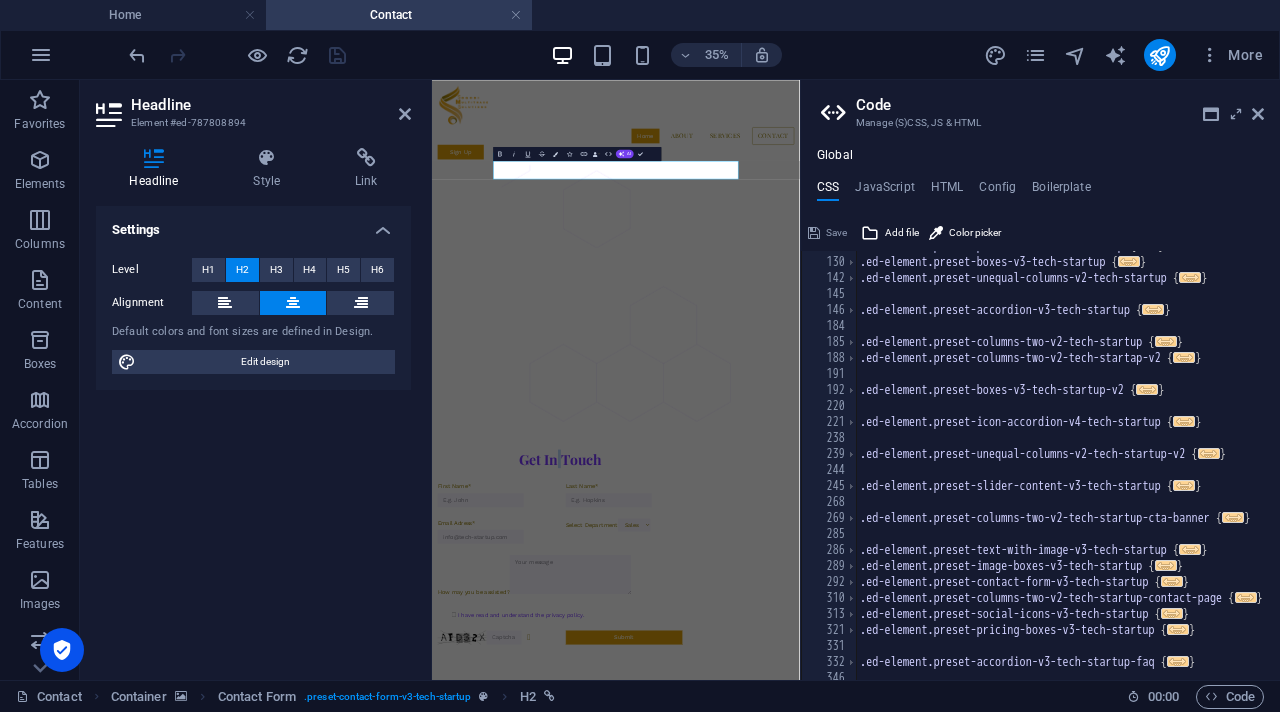 scroll, scrollTop: 732, scrollLeft: 0, axis: vertical 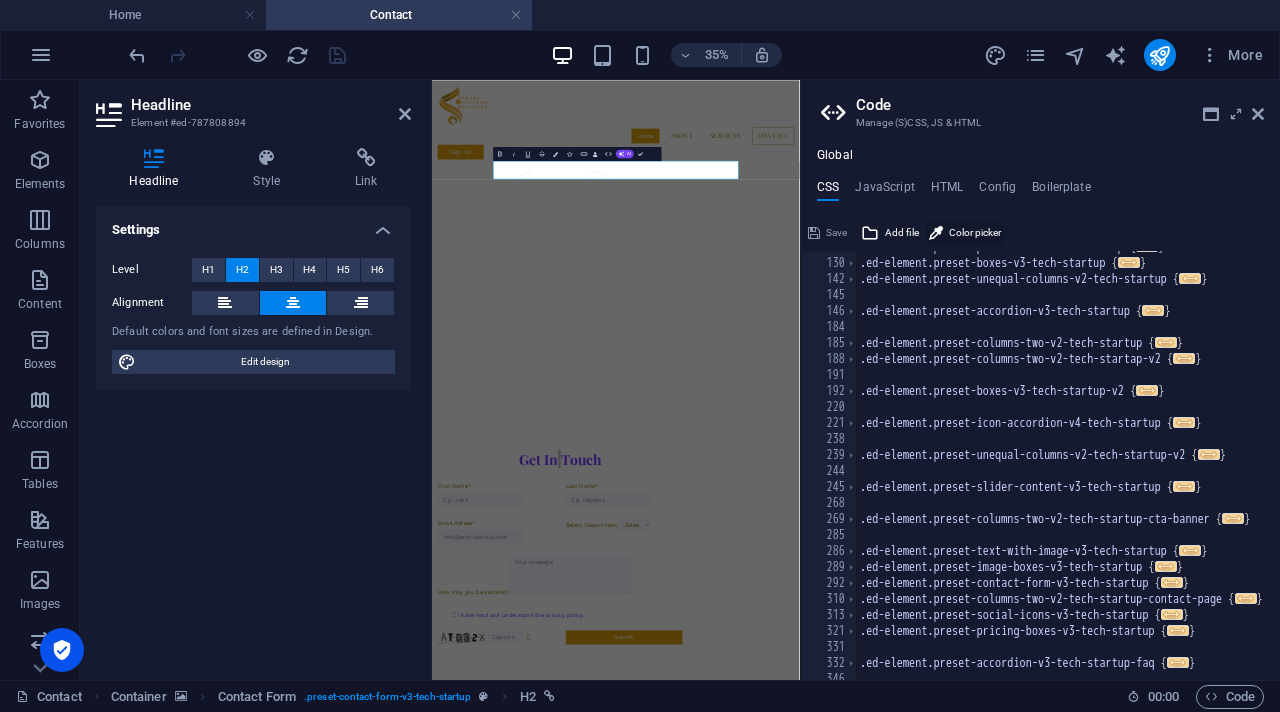 click on "Color picker" at bounding box center [975, 233] 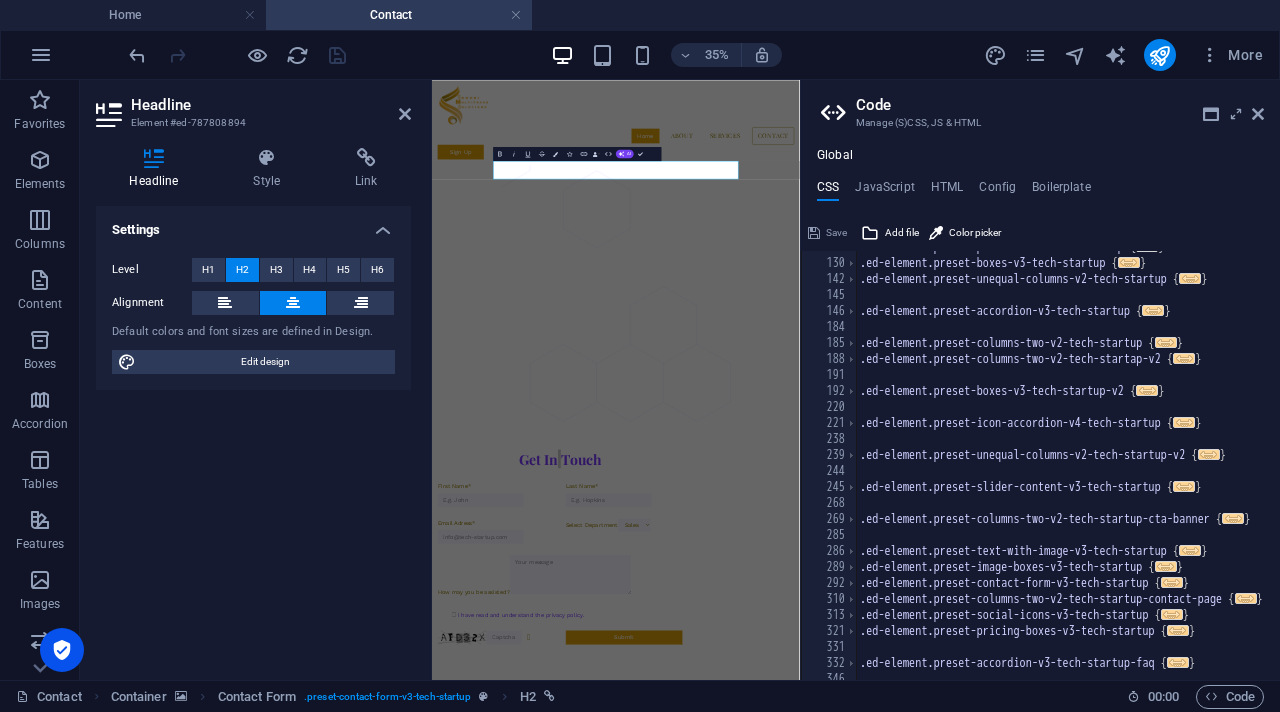 click on "CSS JavaScript HTML Config Boilerplate // 123 130 142 145 146 184 185 188 191 192 220 221 238 239 244 245 268 269 285 286 289 292 310 313 321 331 332 346 347 .ed-element.preset-partners-v3-tech-startup   { ... } .ed-element.preset-boxes-v3-tech-startup   { ... } .ed-element.preset-unequal-columns-v2-tech-startup   { ... } .ed-element.preset-accordion-v3-tech-startup   { ... } .ed-element.preset-columns-two-v2-tech-startup   { ... } .ed-element.preset-columns-two-v2-tech-startap-v2   { ... } .ed-element.preset-boxes-v3-tech-startup-v2   { ... } .ed-element.preset-icon-accordion-v4-tech-startup   { ... } .ed-element.preset-unequal-columns-v2-tech-startup-v2   { ... } .ed-element.preset-slider-content-v3-tech-startup   { ... } .ed-element.preset-columns-two-v2-tech-startup-cta-banner   { ... } .ed-element.preset-text-with-image-v3-tech-startup   { ... } .ed-element.preset-image-boxes-v3-tech-startup   { ... } .ed-element.preset-contact-form-v3-tech-startup   { ... }   { ... }   { ... }   { ... }   { ... }" at bounding box center (1040, 430) 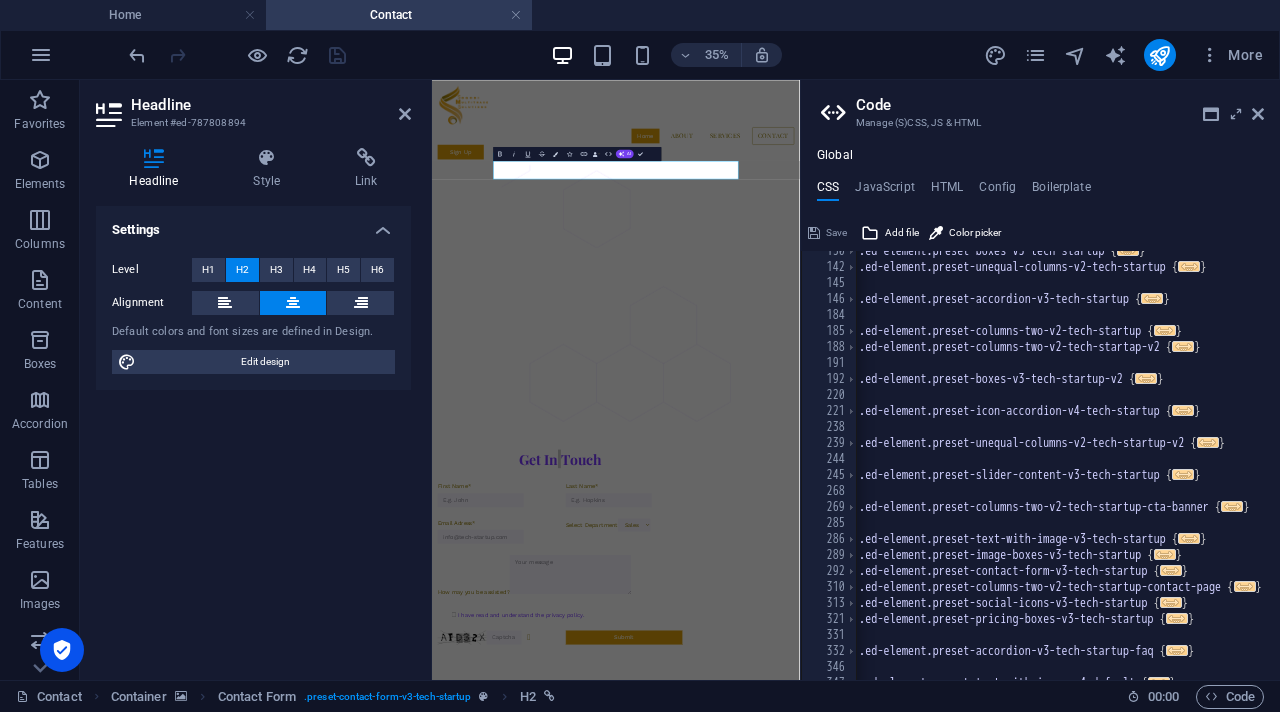 scroll, scrollTop: 783, scrollLeft: 0, axis: vertical 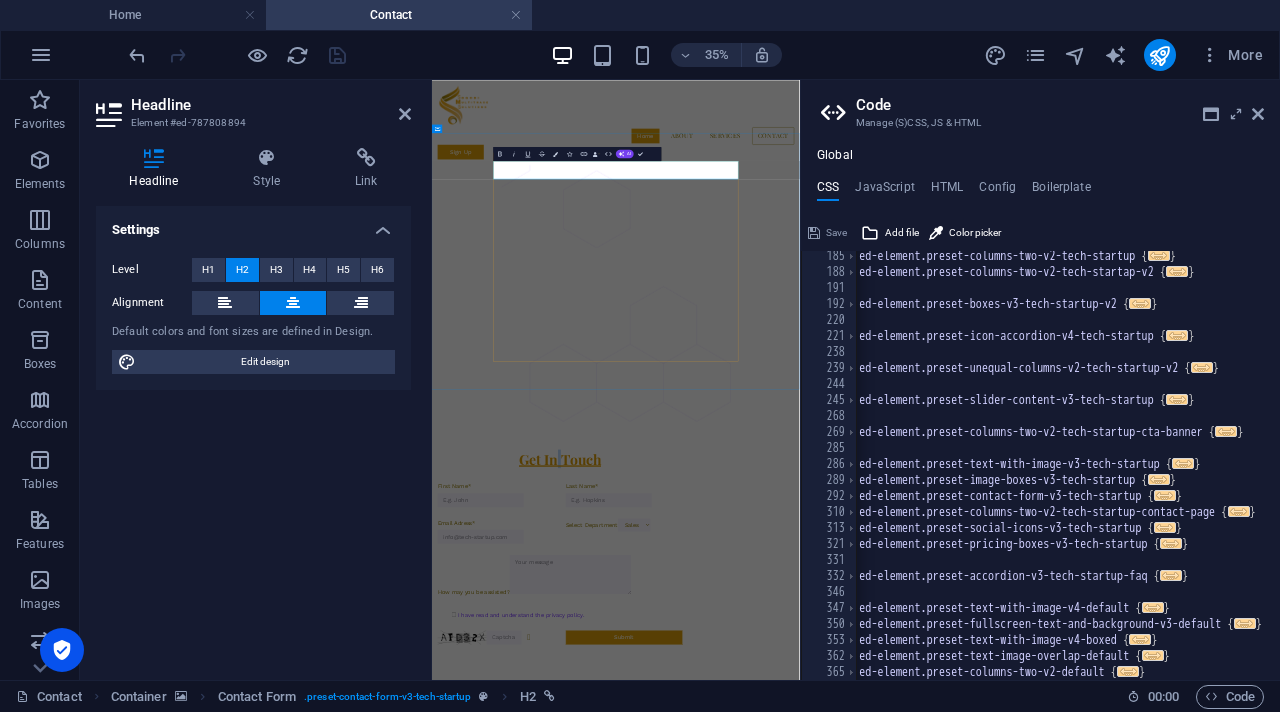 click on "Get In Touch" at bounding box center (798, 1162) 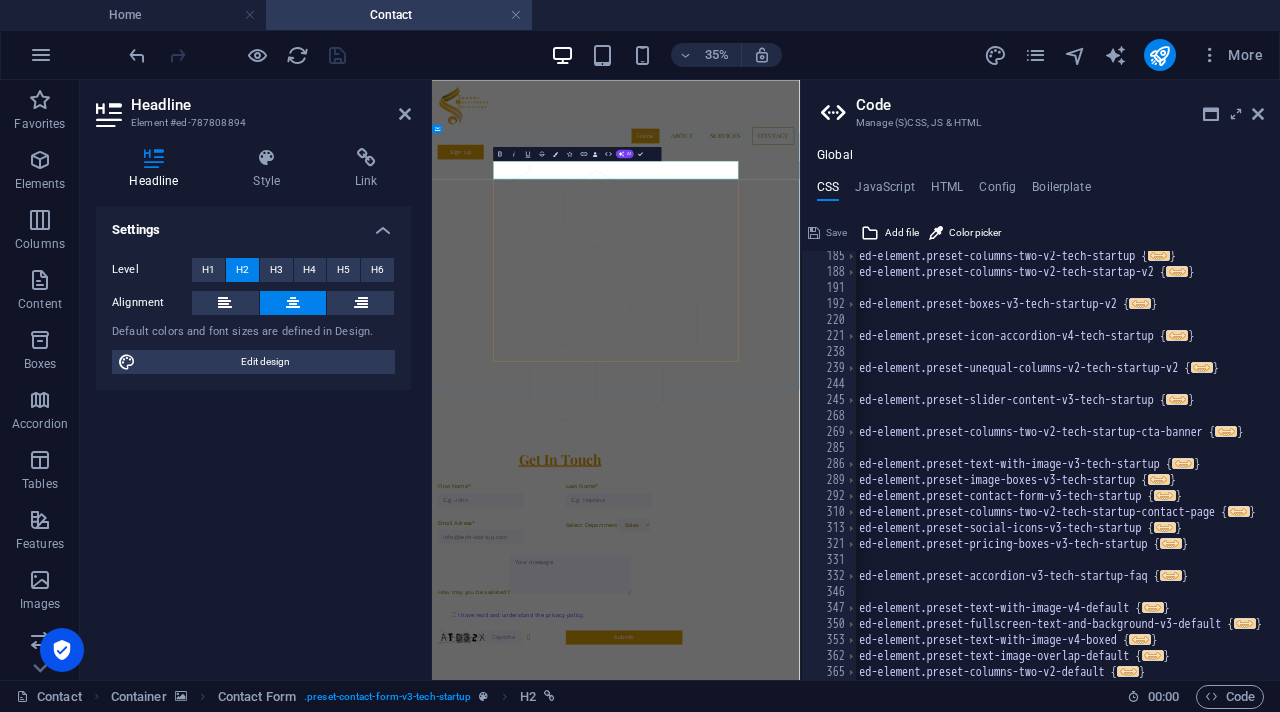 click on "Get In Touch" at bounding box center [798, 1162] 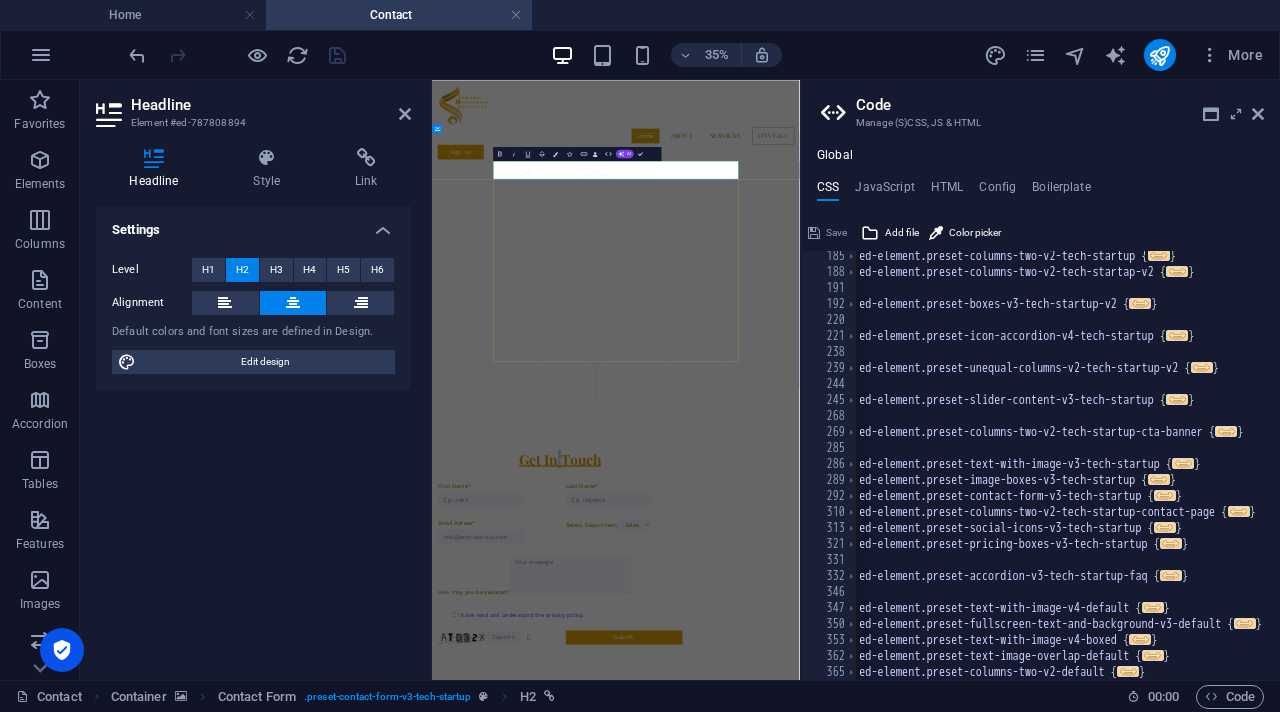 click on "Get In Touch" at bounding box center [798, 1162] 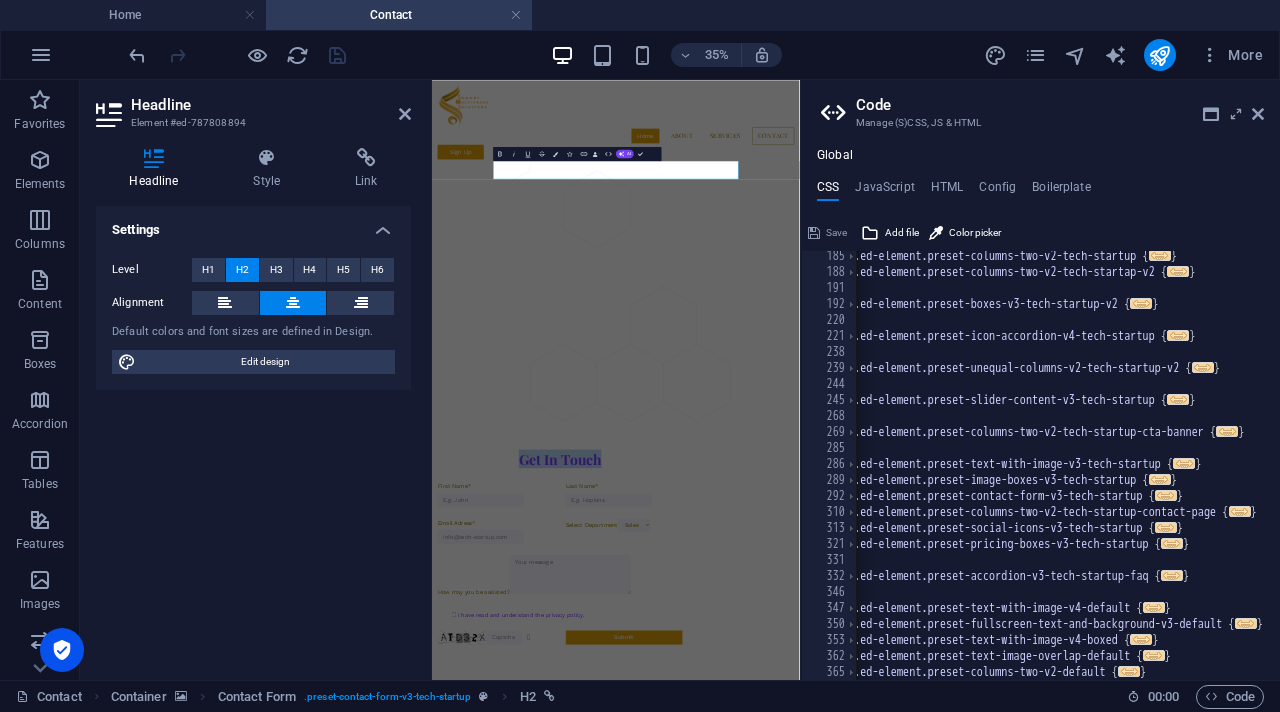 scroll, scrollTop: 0, scrollLeft: 0, axis: both 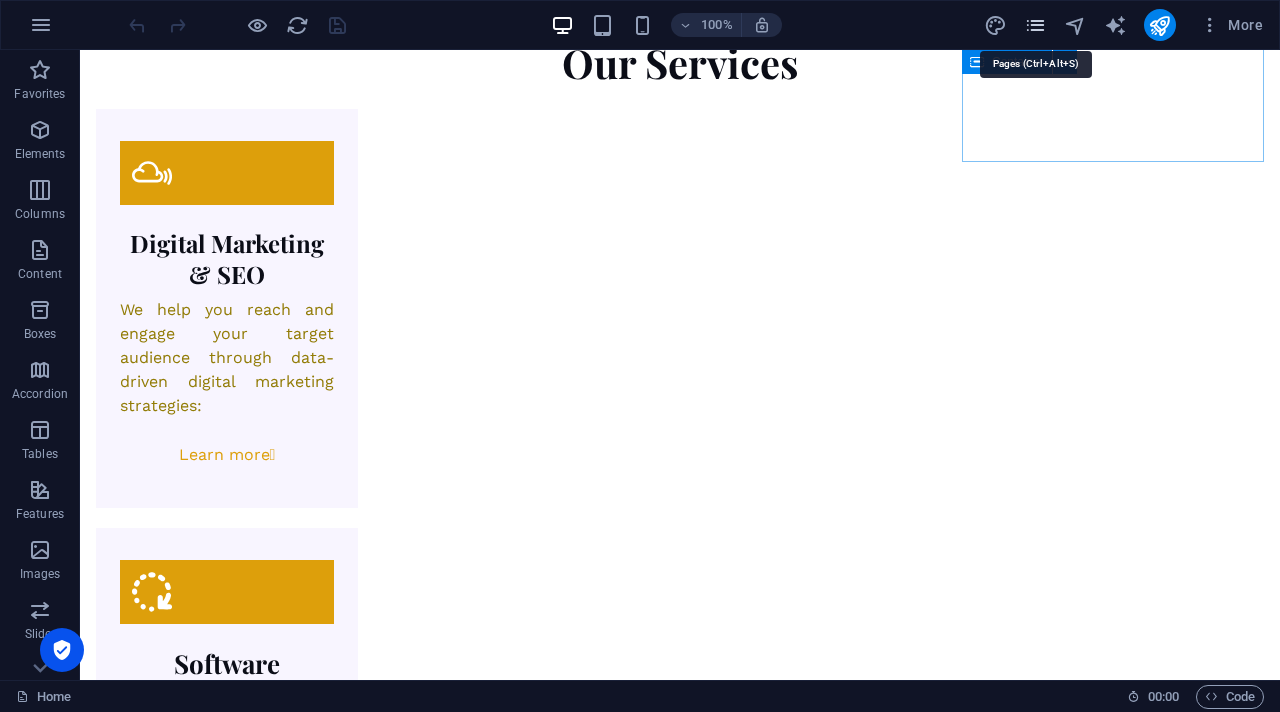 click at bounding box center (1035, 25) 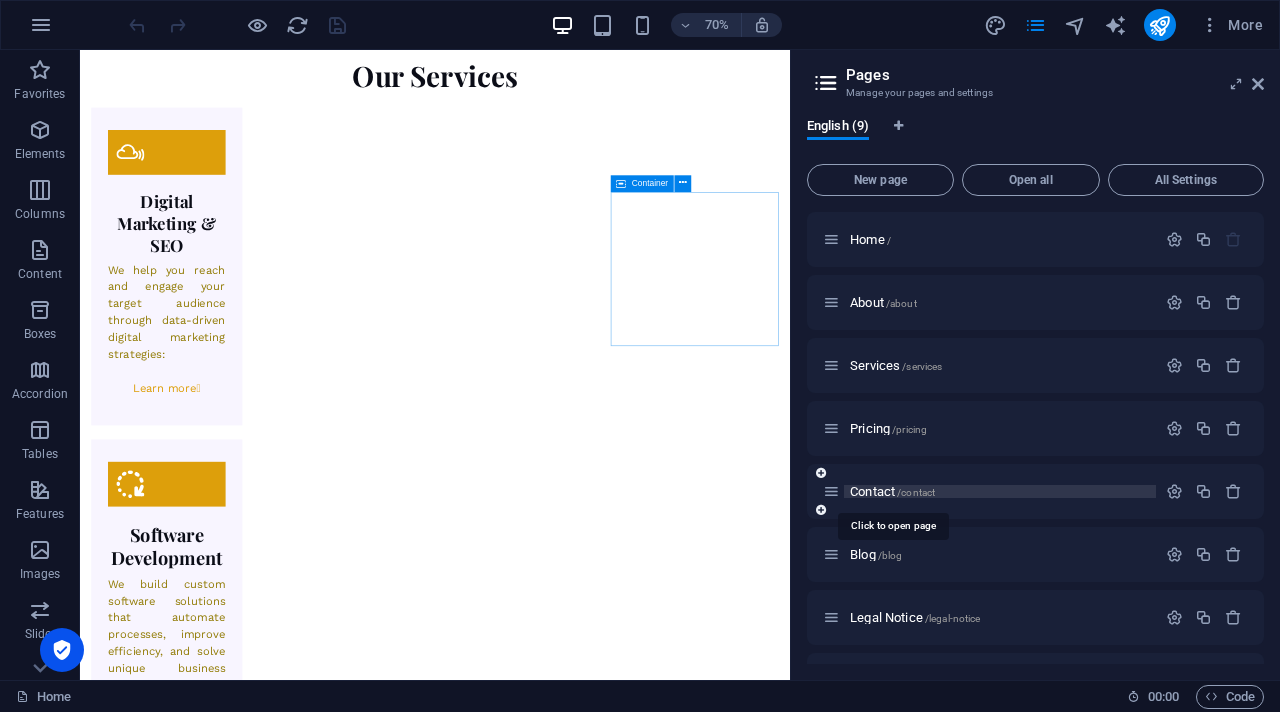 click on "Contact /contact" at bounding box center [892, 491] 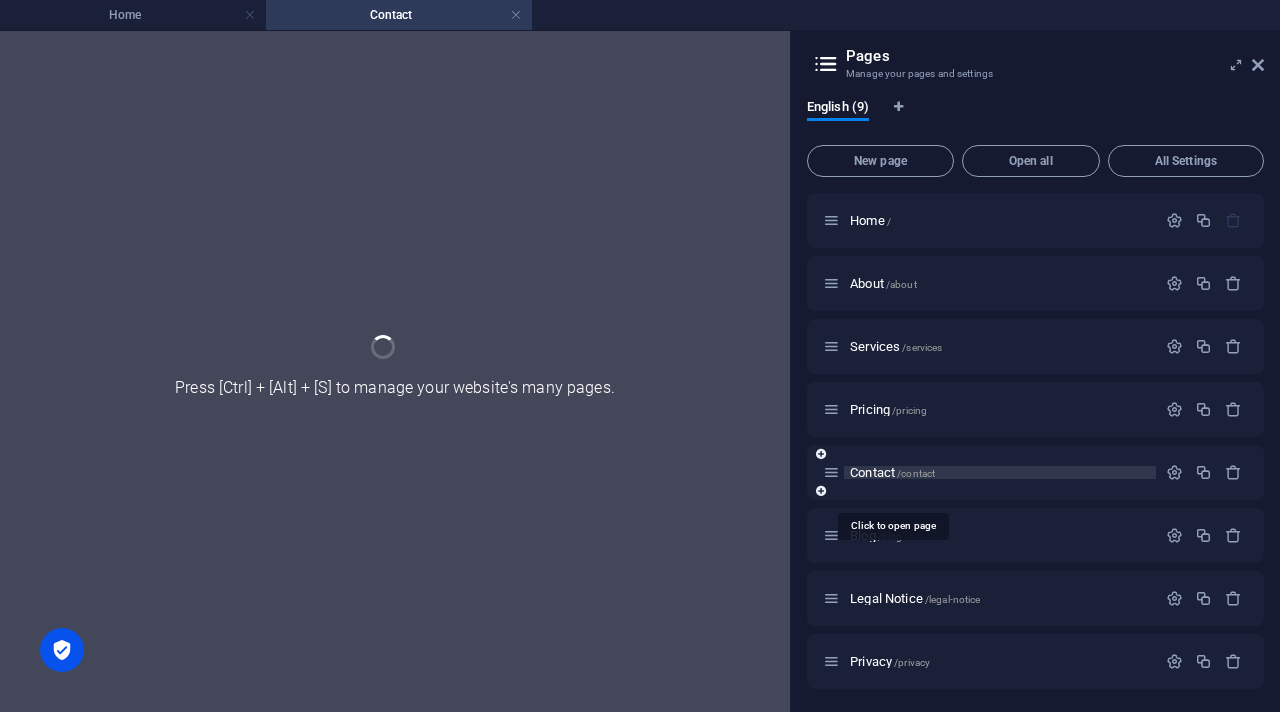 click on "Contact /contact" at bounding box center [1035, 472] 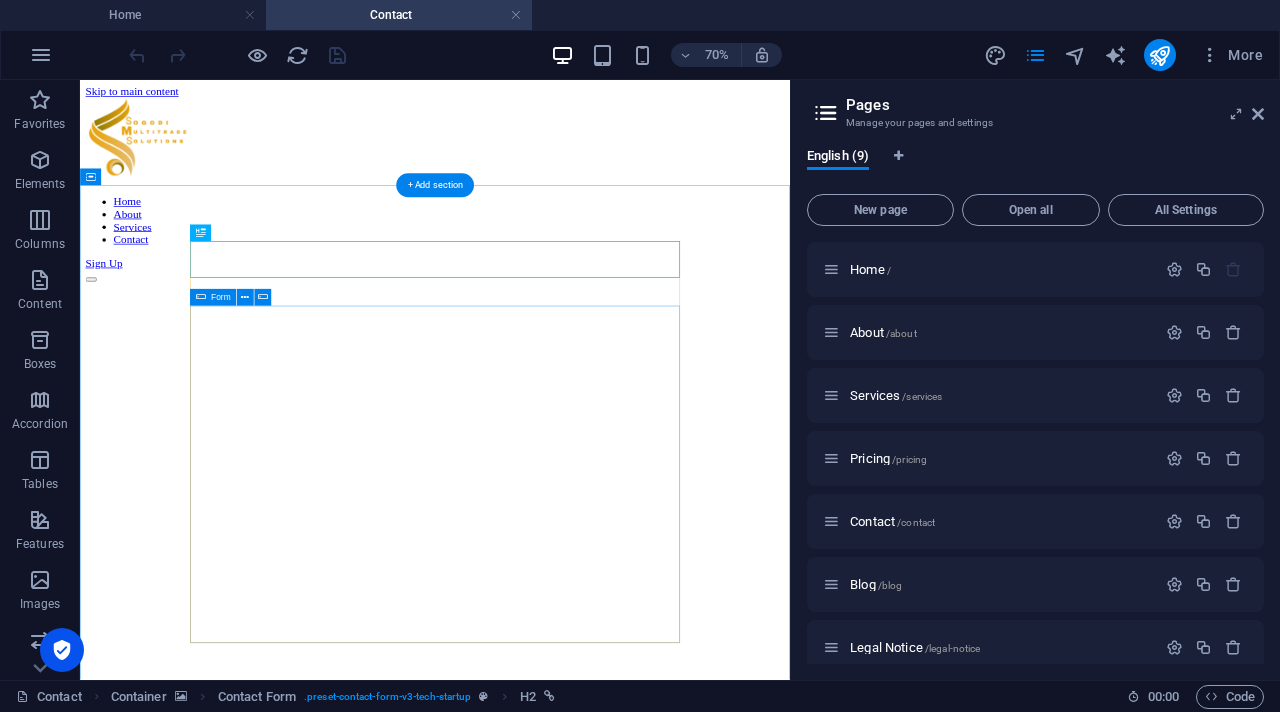 scroll, scrollTop: 0, scrollLeft: 0, axis: both 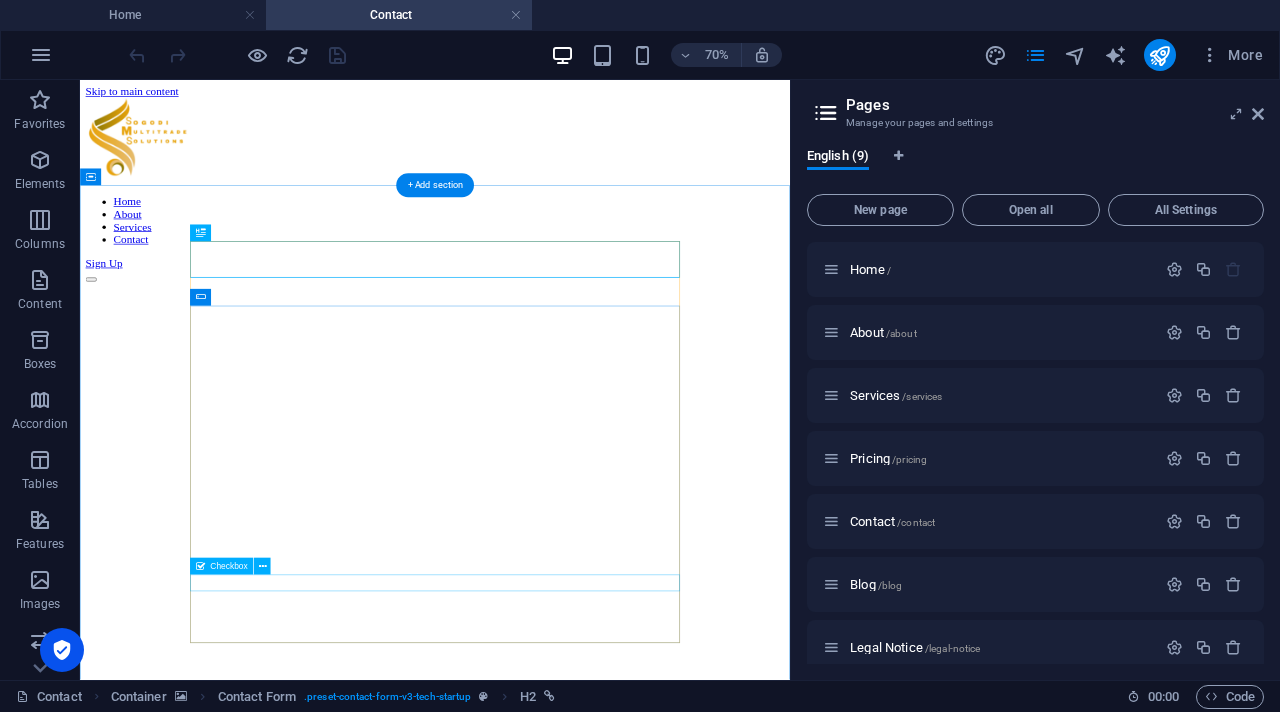 click on "I have read and understand the privacy policy." at bounding box center [438, 1417] 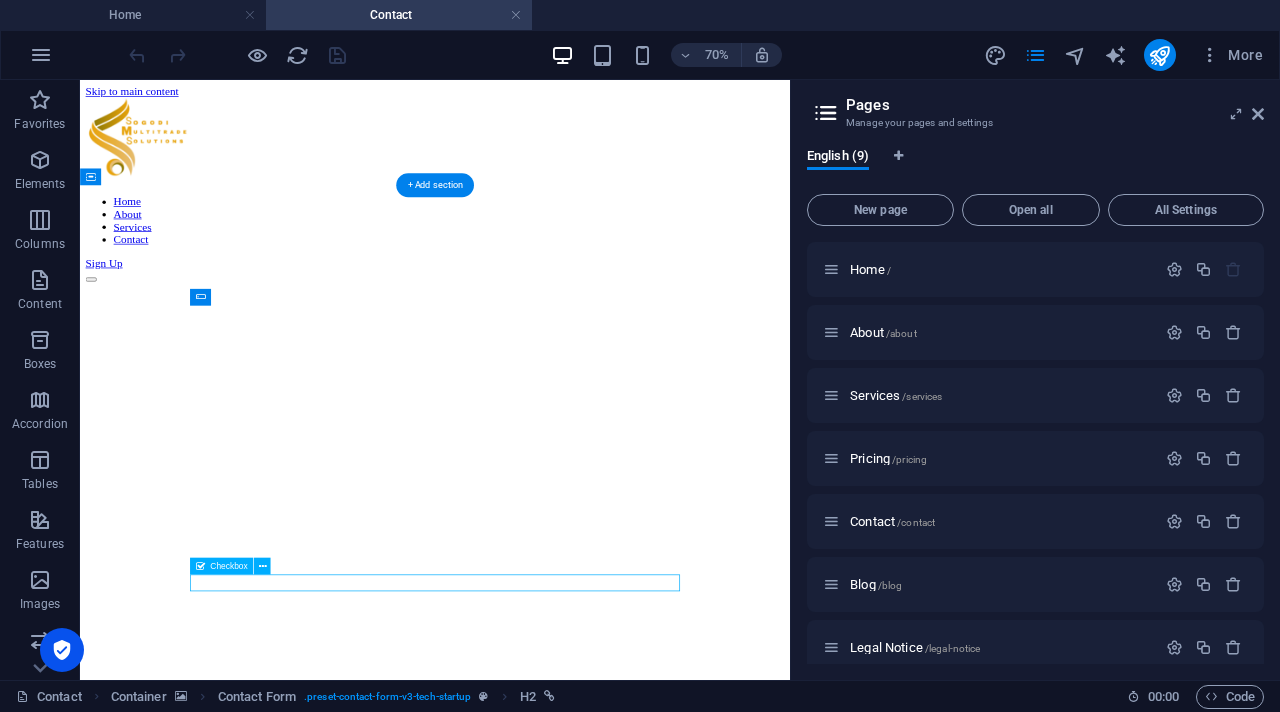 click on "I have read and understand the privacy policy." at bounding box center [438, 1417] 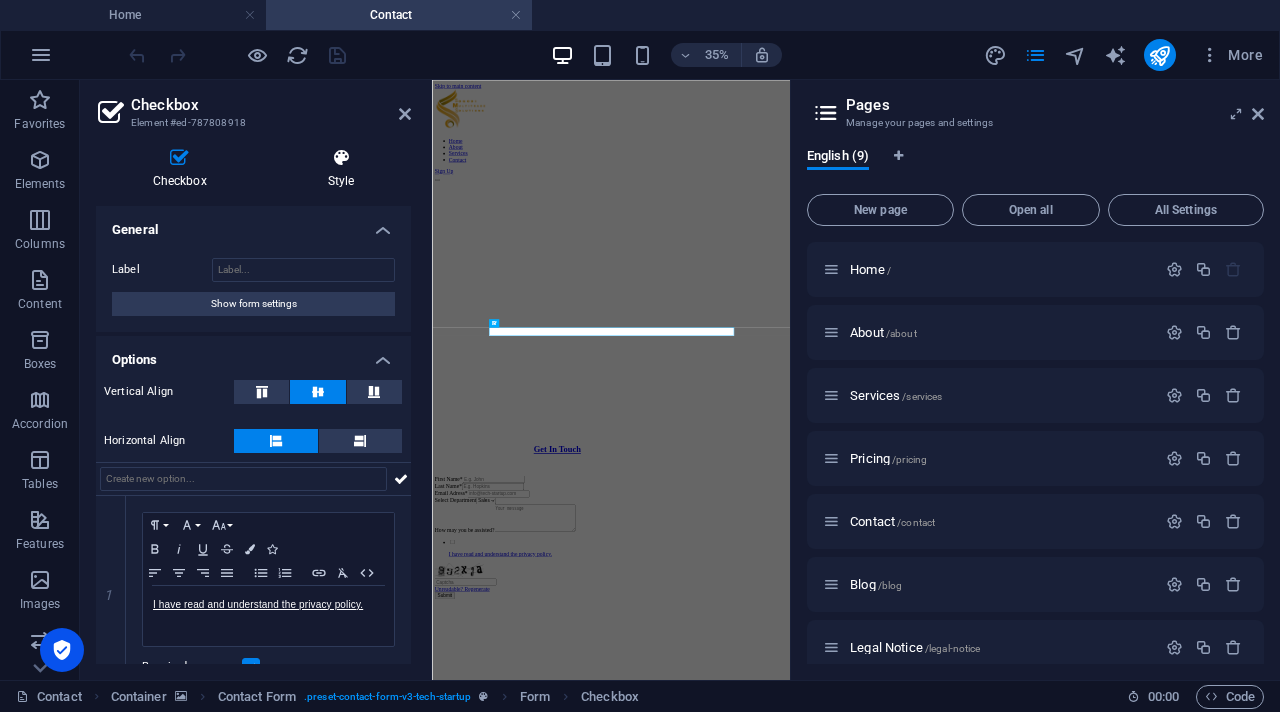 click at bounding box center (341, 158) 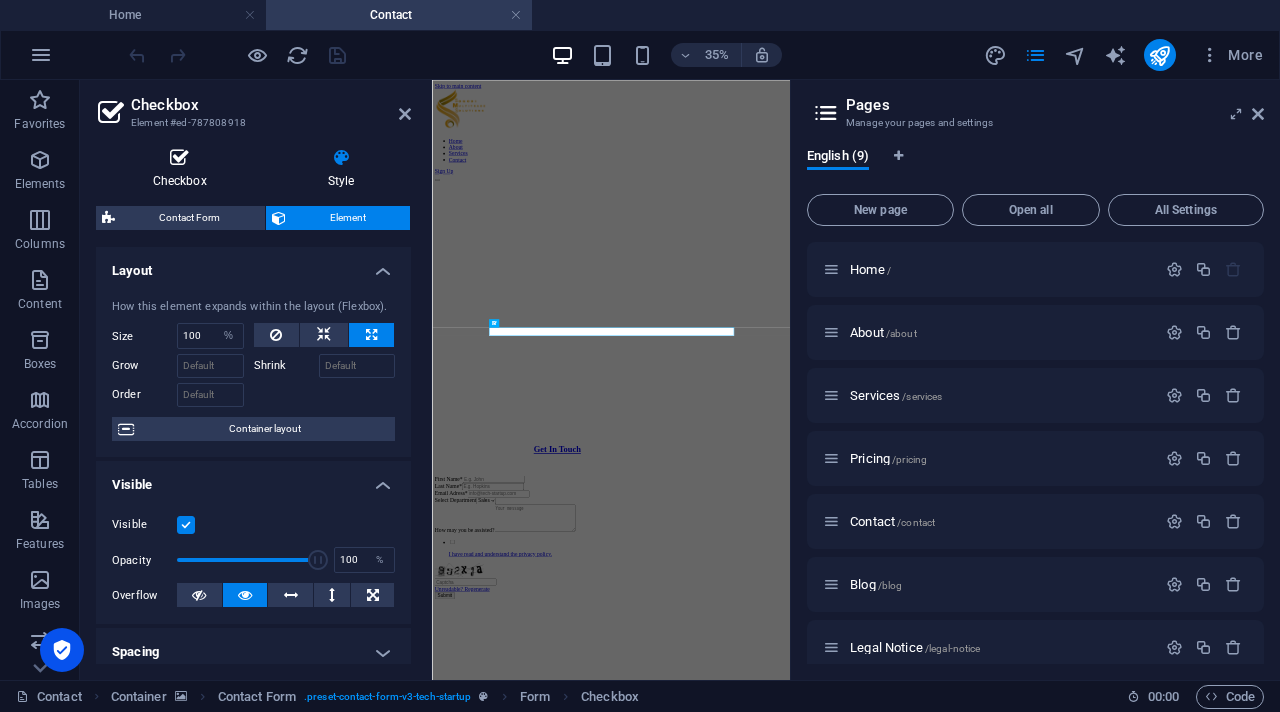 click at bounding box center [179, 158] 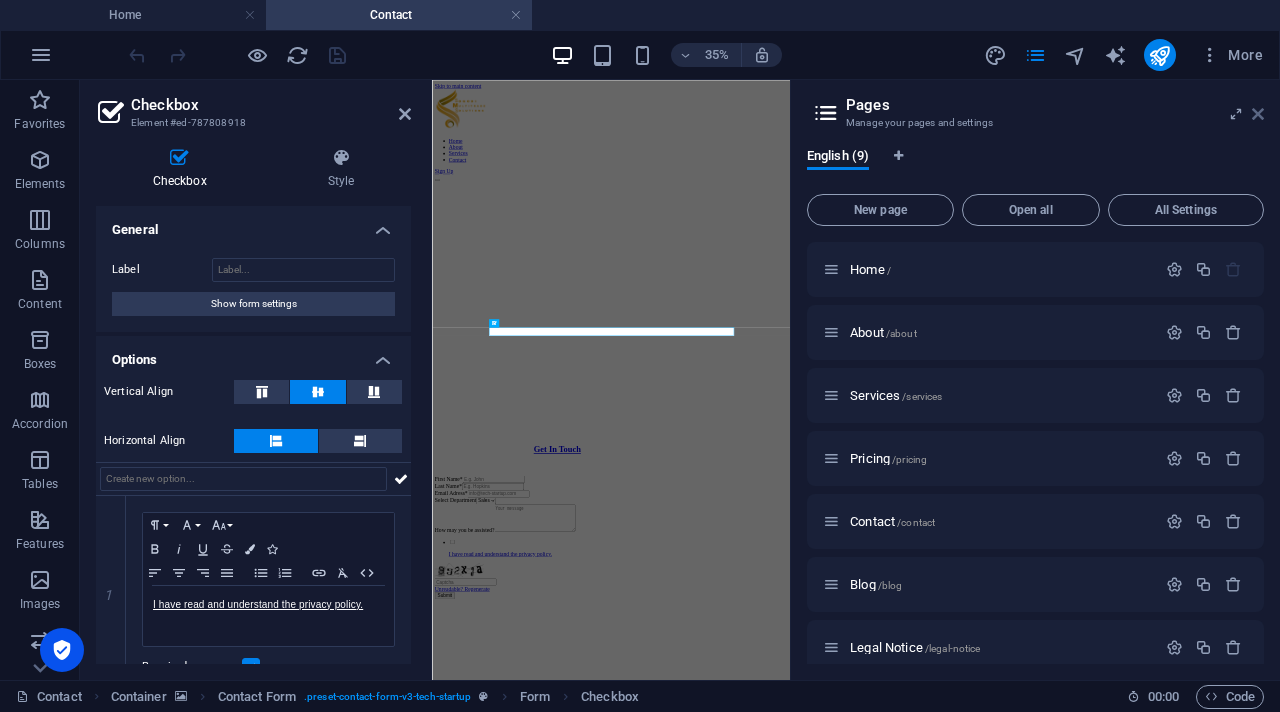 click at bounding box center [1258, 114] 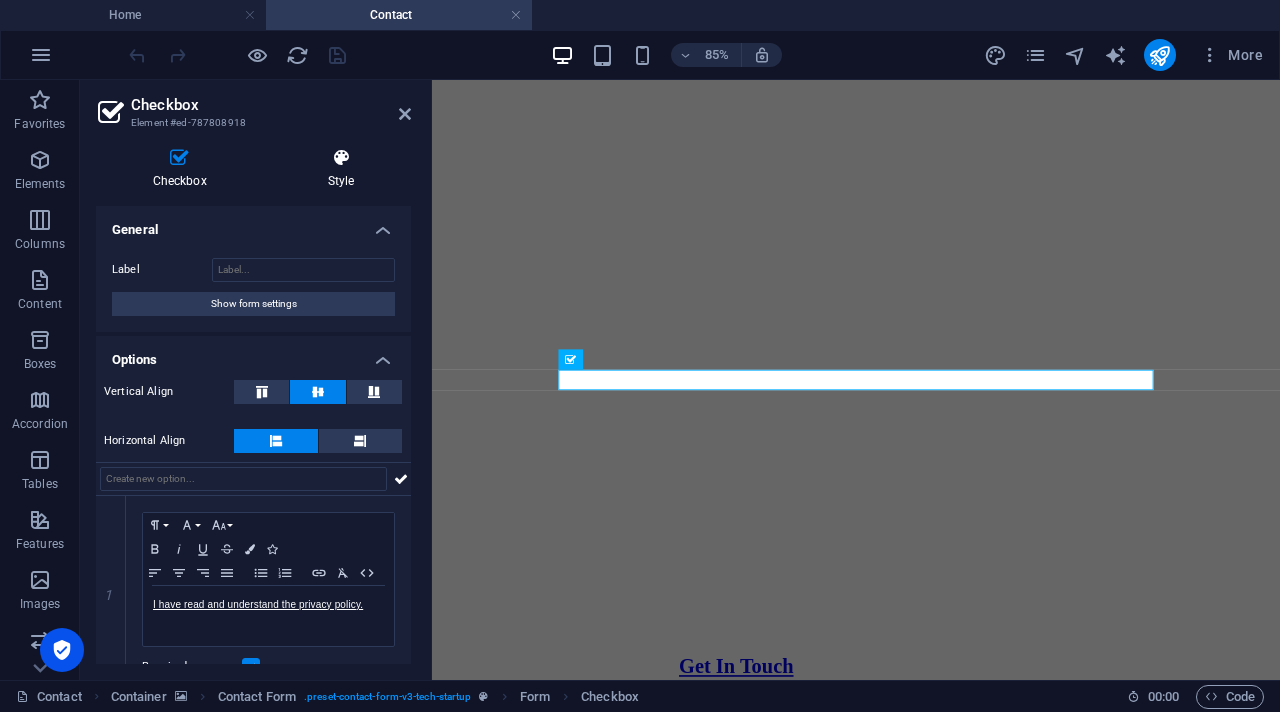 click at bounding box center (341, 158) 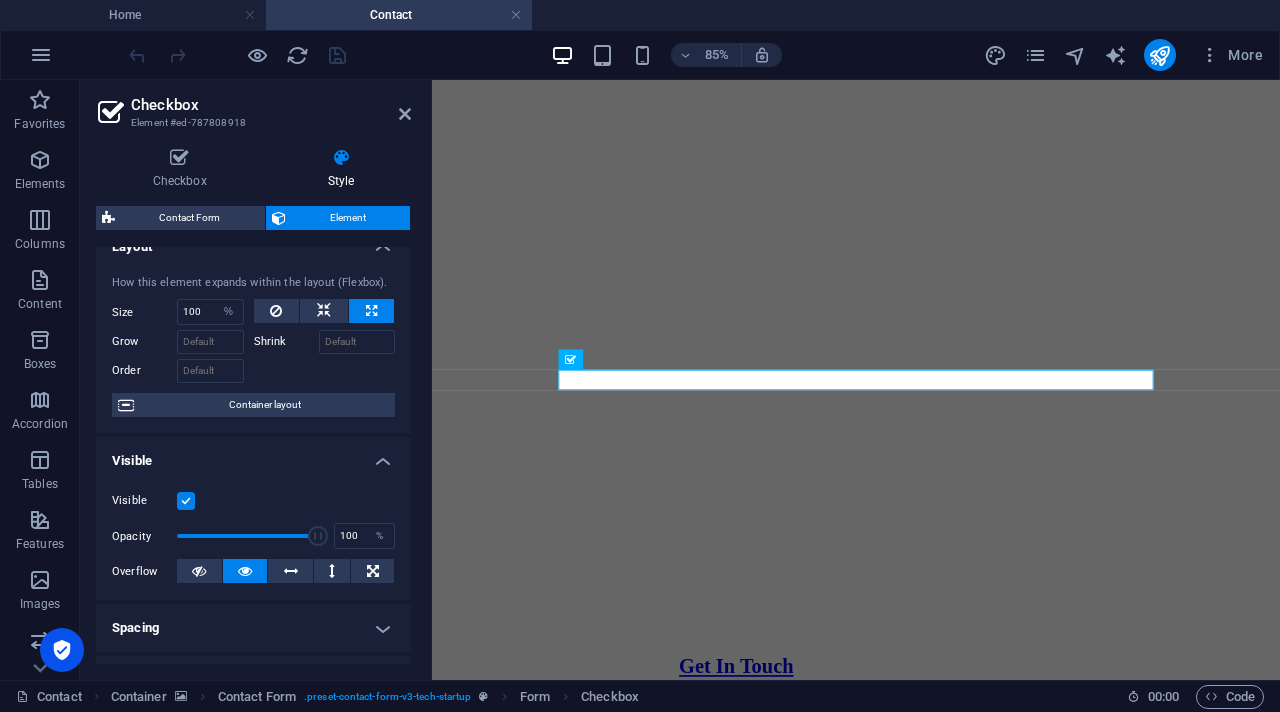 scroll, scrollTop: 26, scrollLeft: 0, axis: vertical 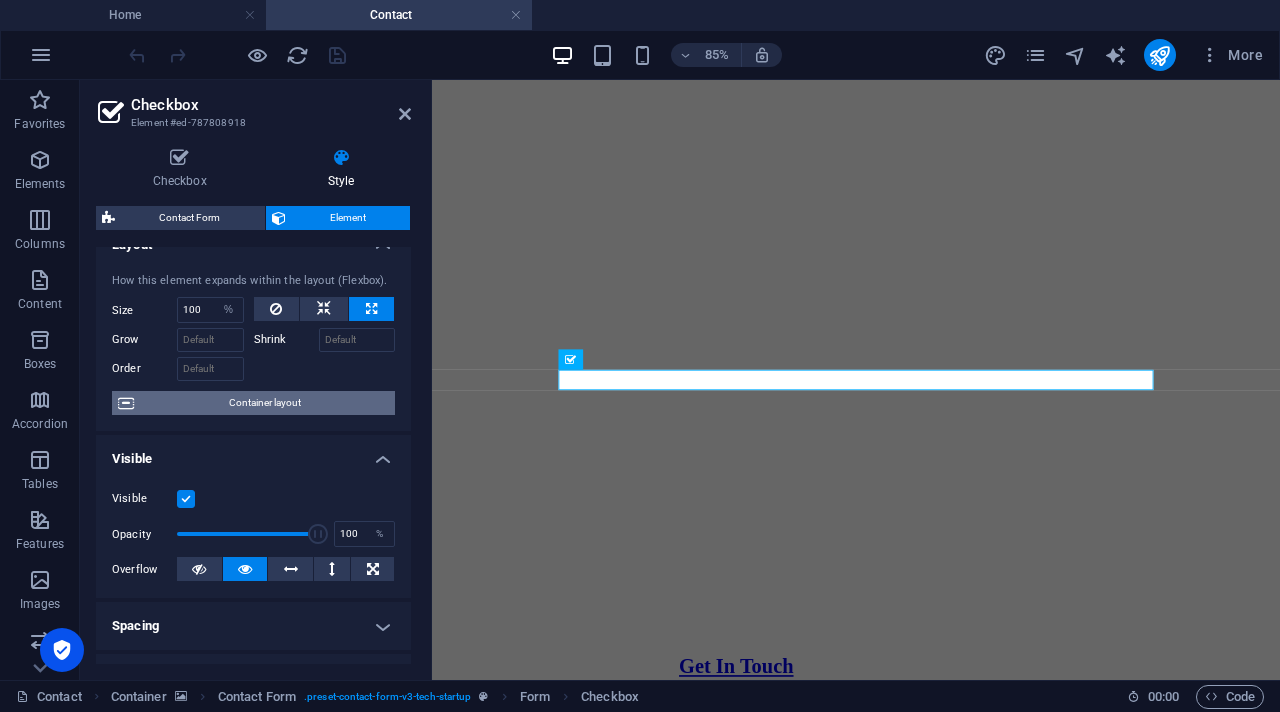 click on "Container layout" at bounding box center (264, 403) 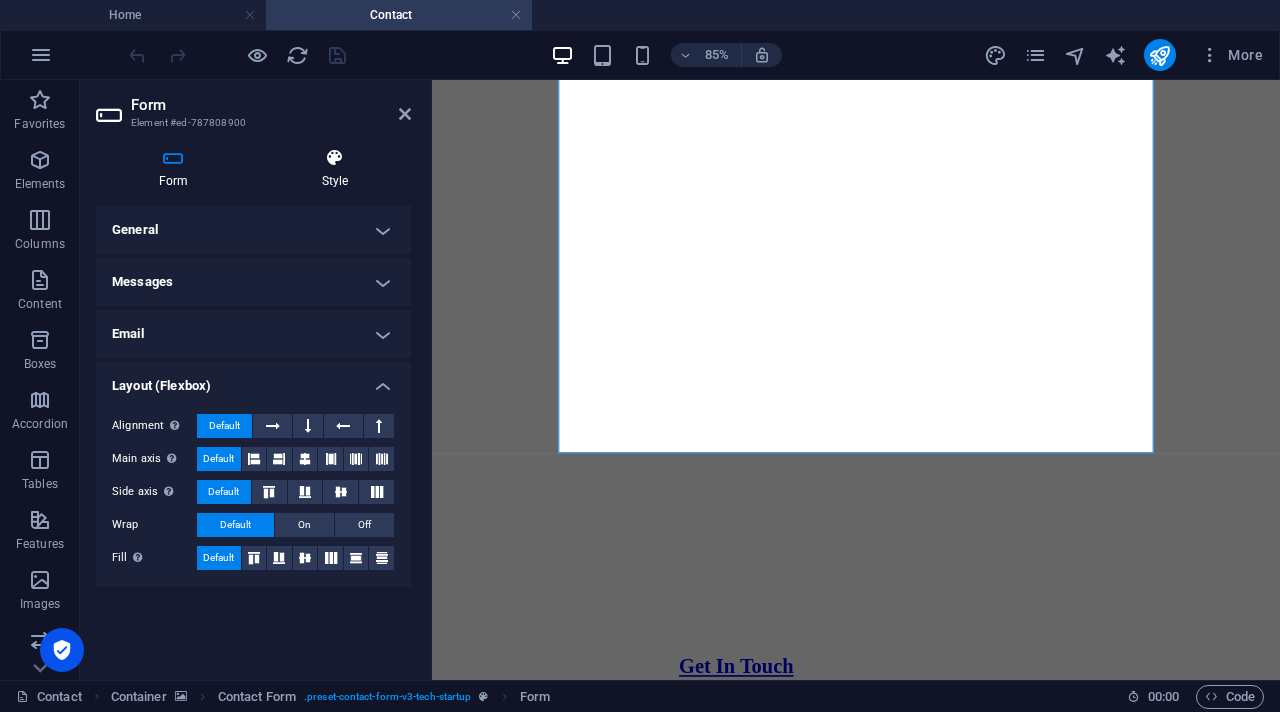 click at bounding box center [335, 158] 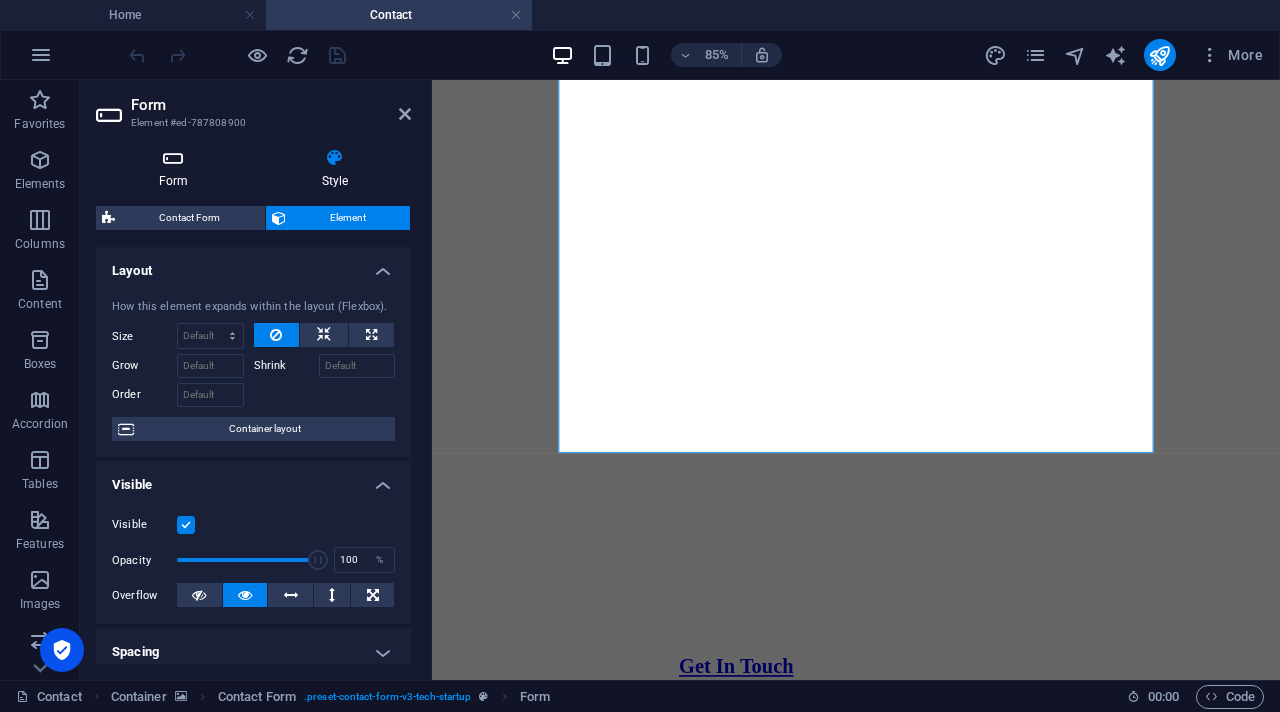 click on "Form" at bounding box center [177, 169] 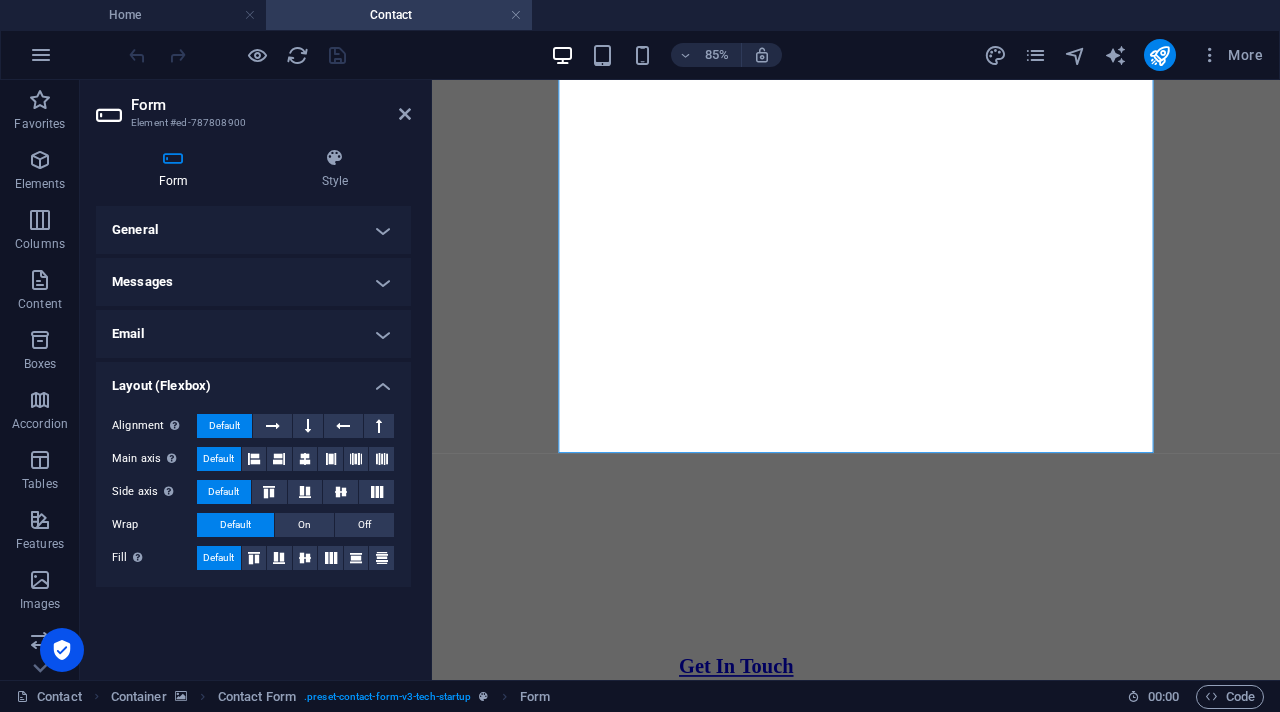 click on "General" at bounding box center (253, 230) 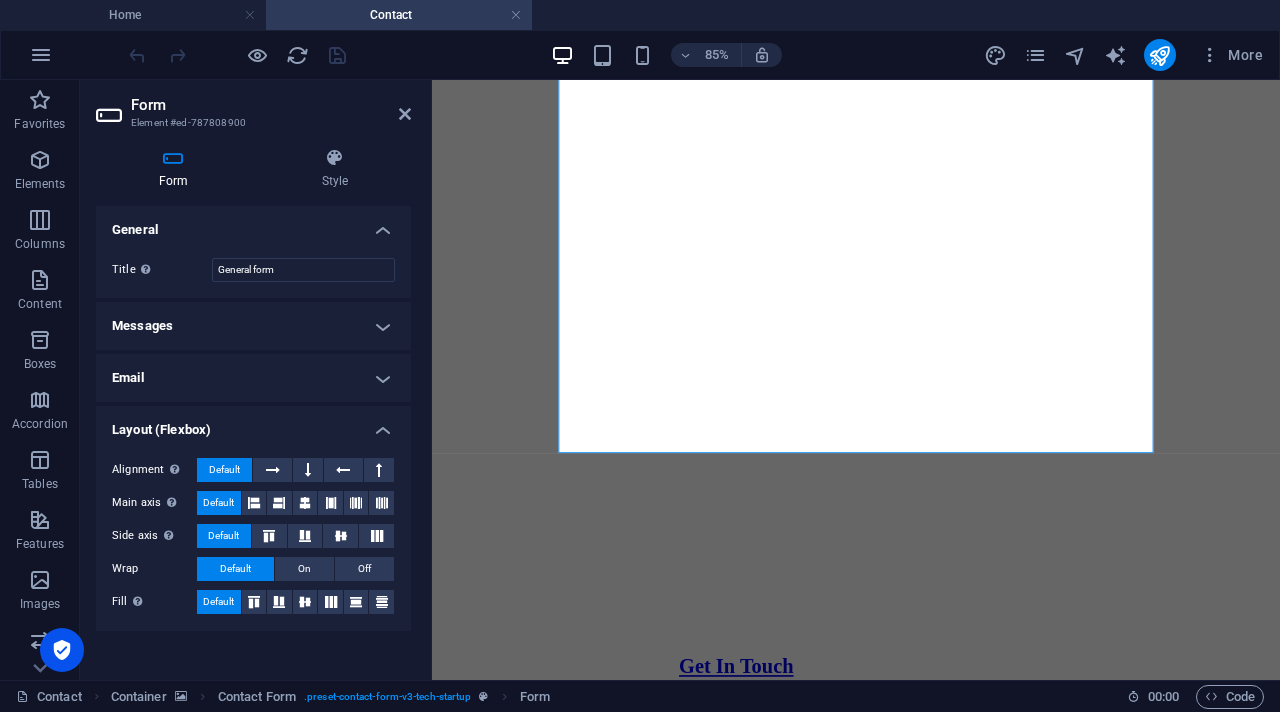click on "General" at bounding box center (253, 224) 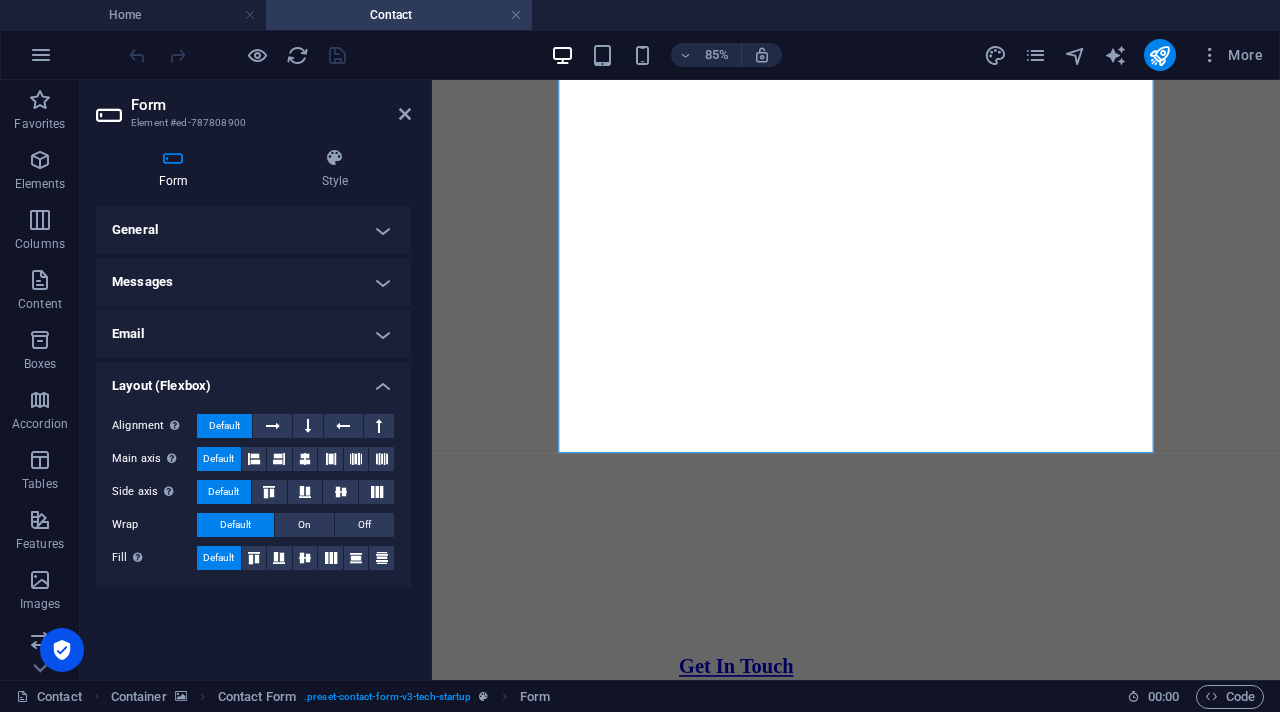 click on "Email" at bounding box center [253, 334] 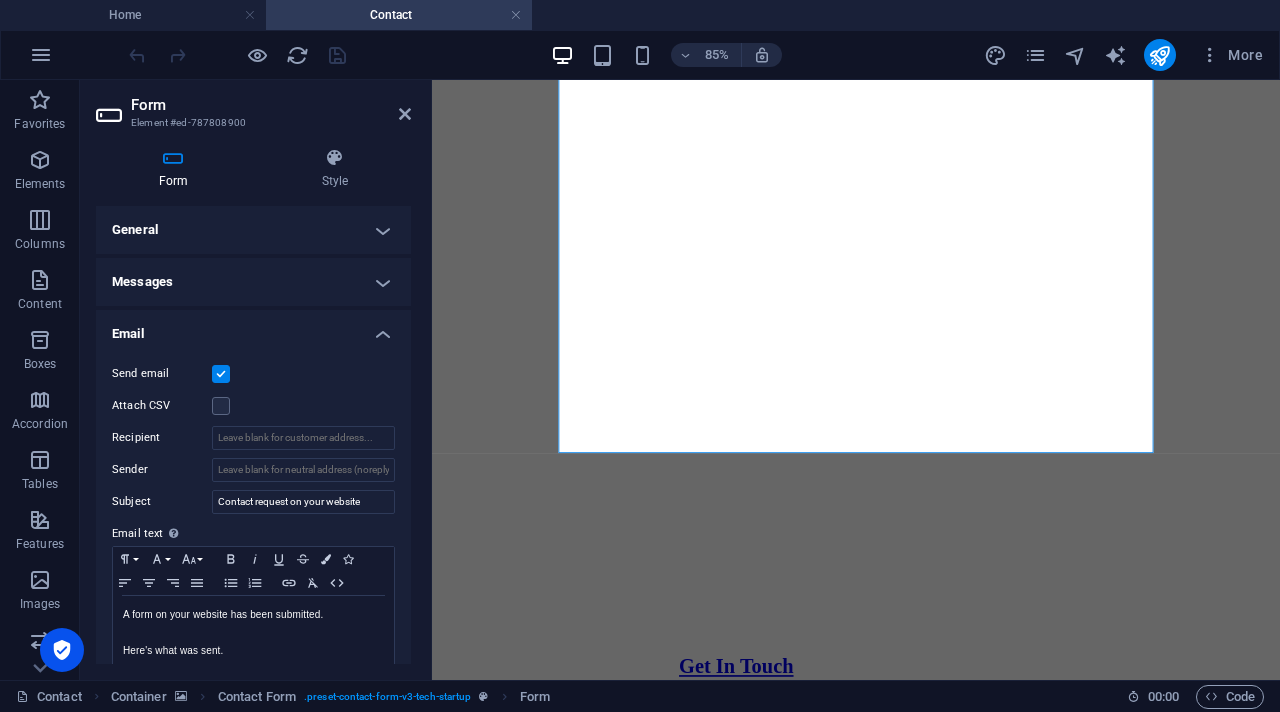 click on "Email" at bounding box center [253, 328] 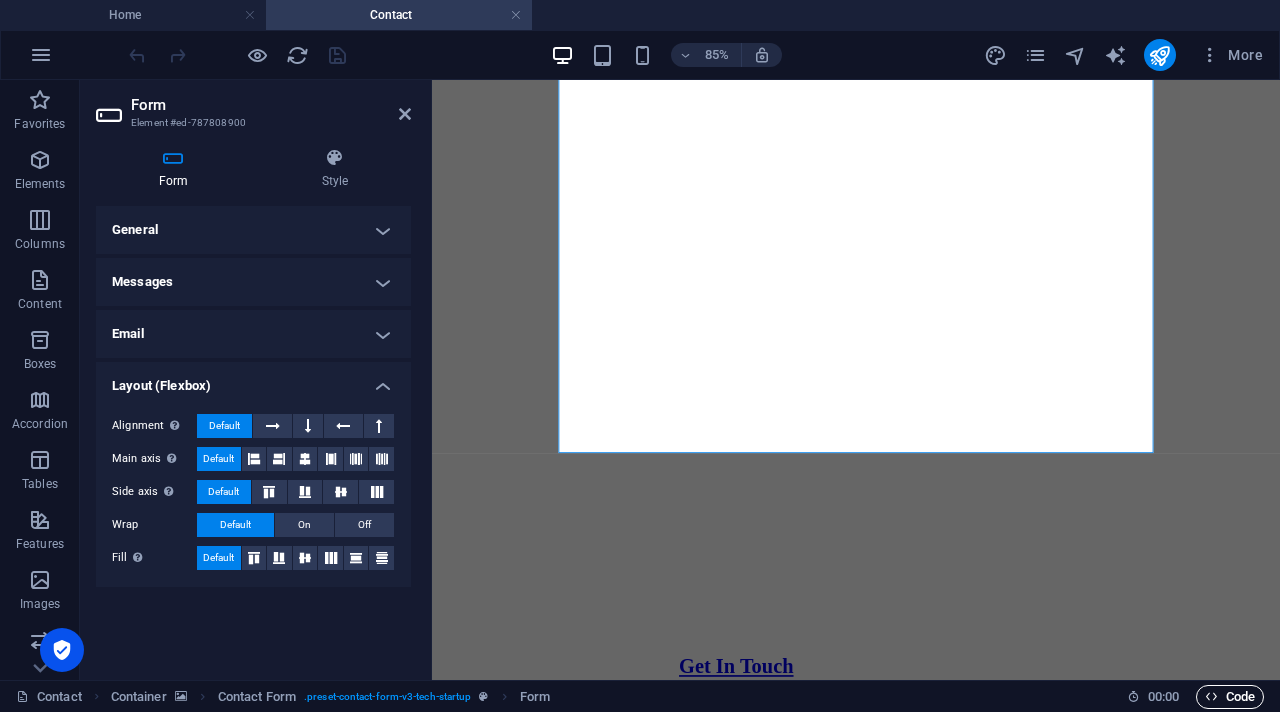 click on "Code" at bounding box center (1230, 697) 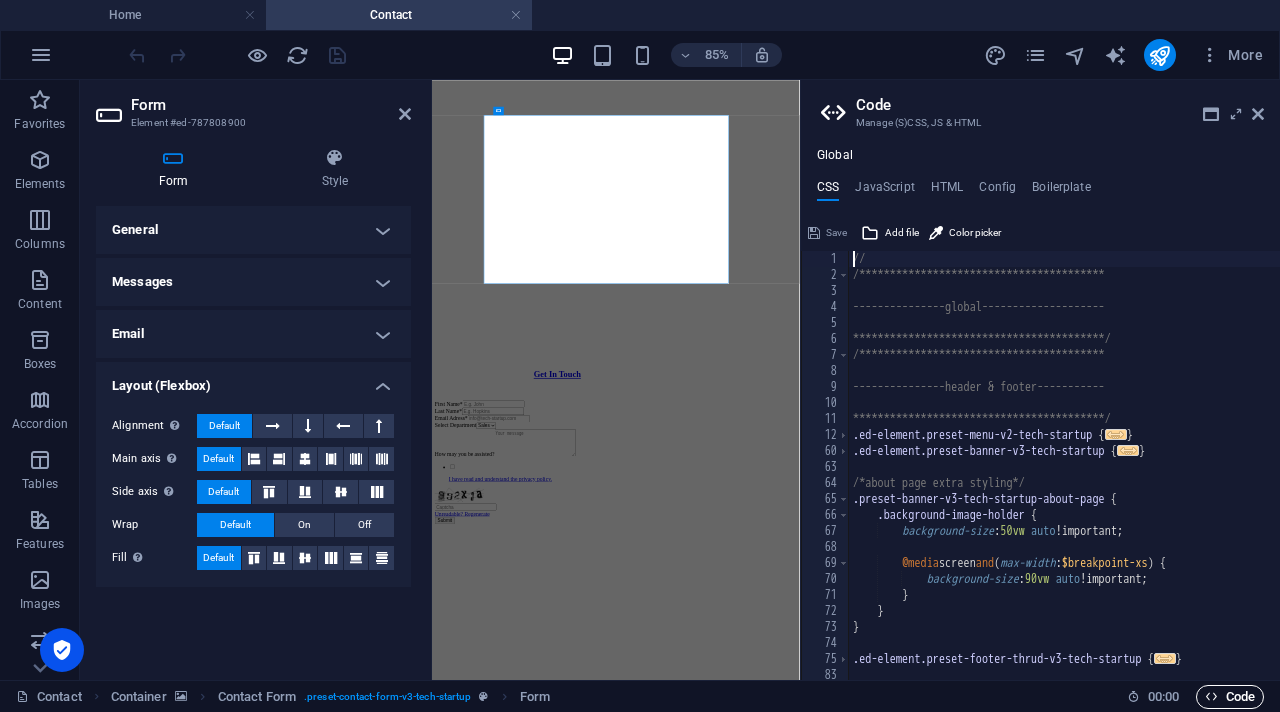scroll, scrollTop: 223, scrollLeft: 0, axis: vertical 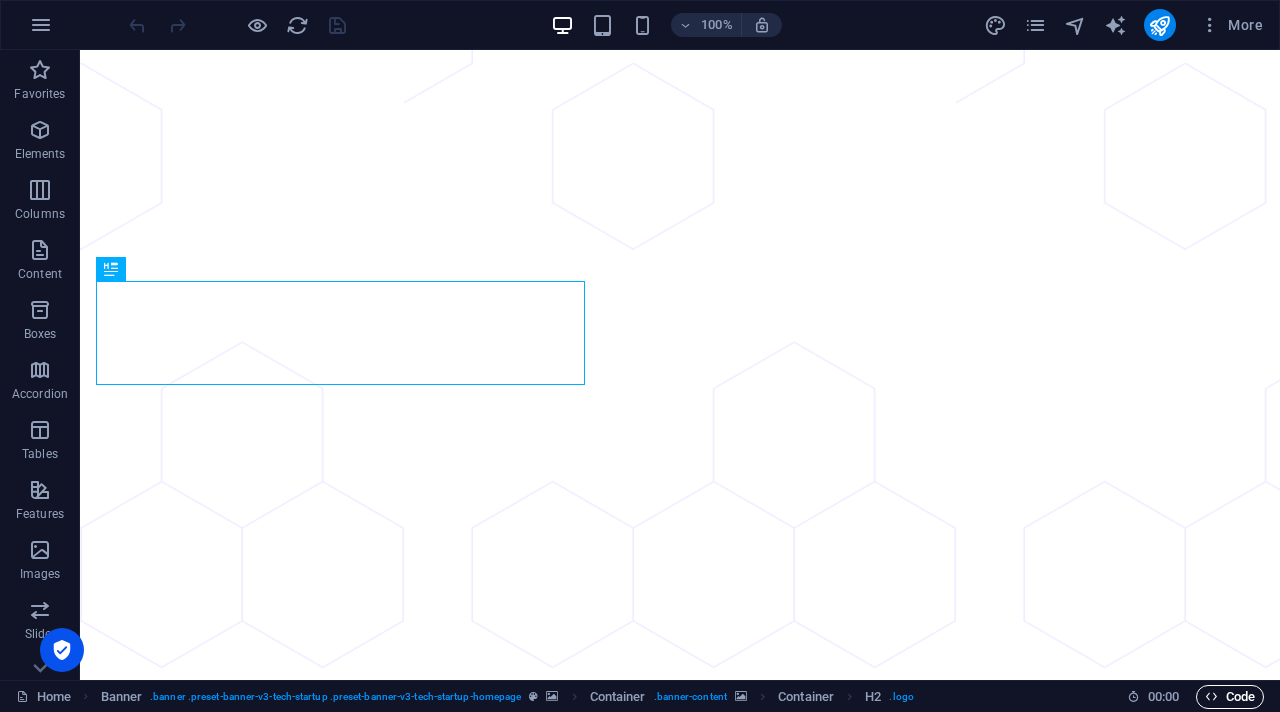 click on "Code" at bounding box center [1230, 697] 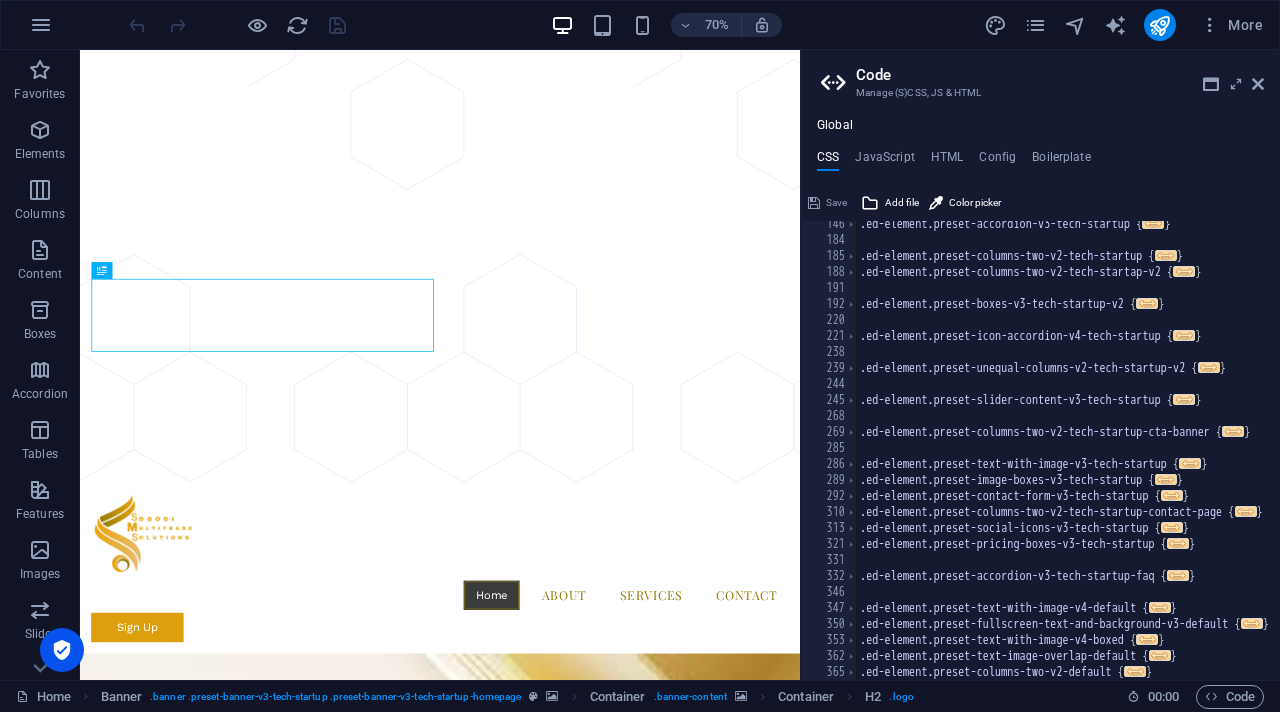 scroll, scrollTop: 789, scrollLeft: 0, axis: vertical 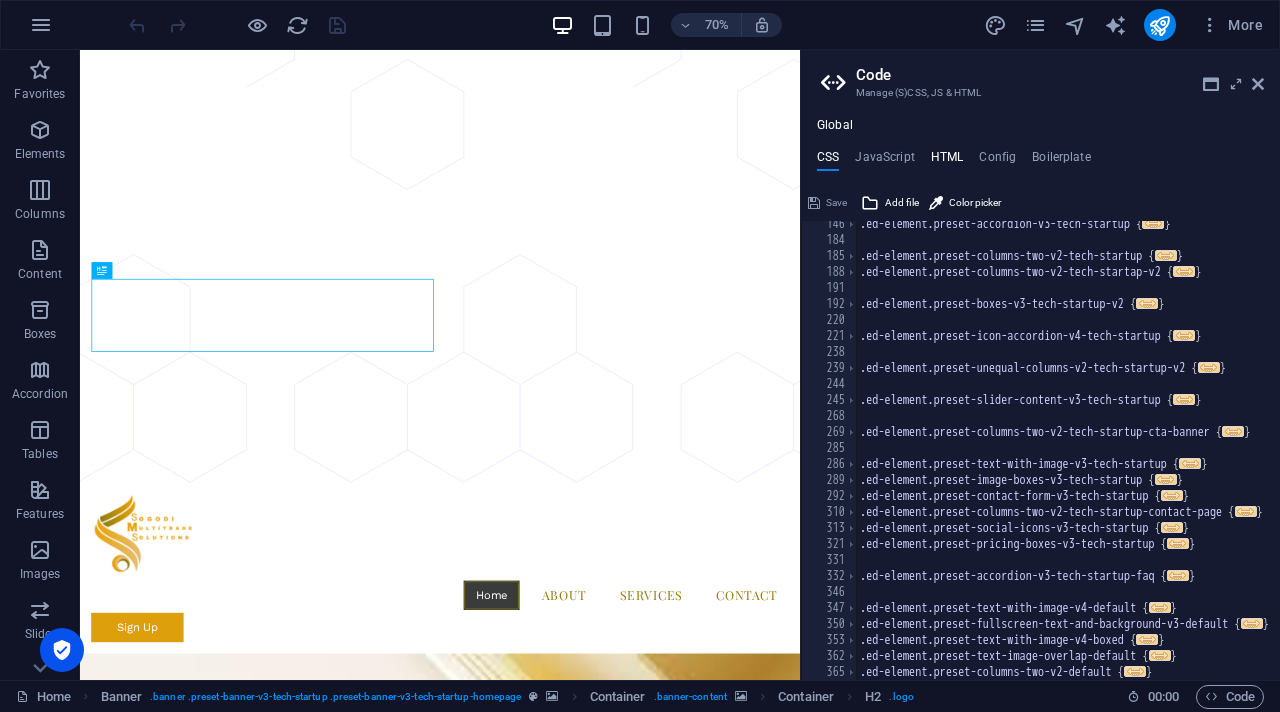 click on "HTML" at bounding box center [947, 161] 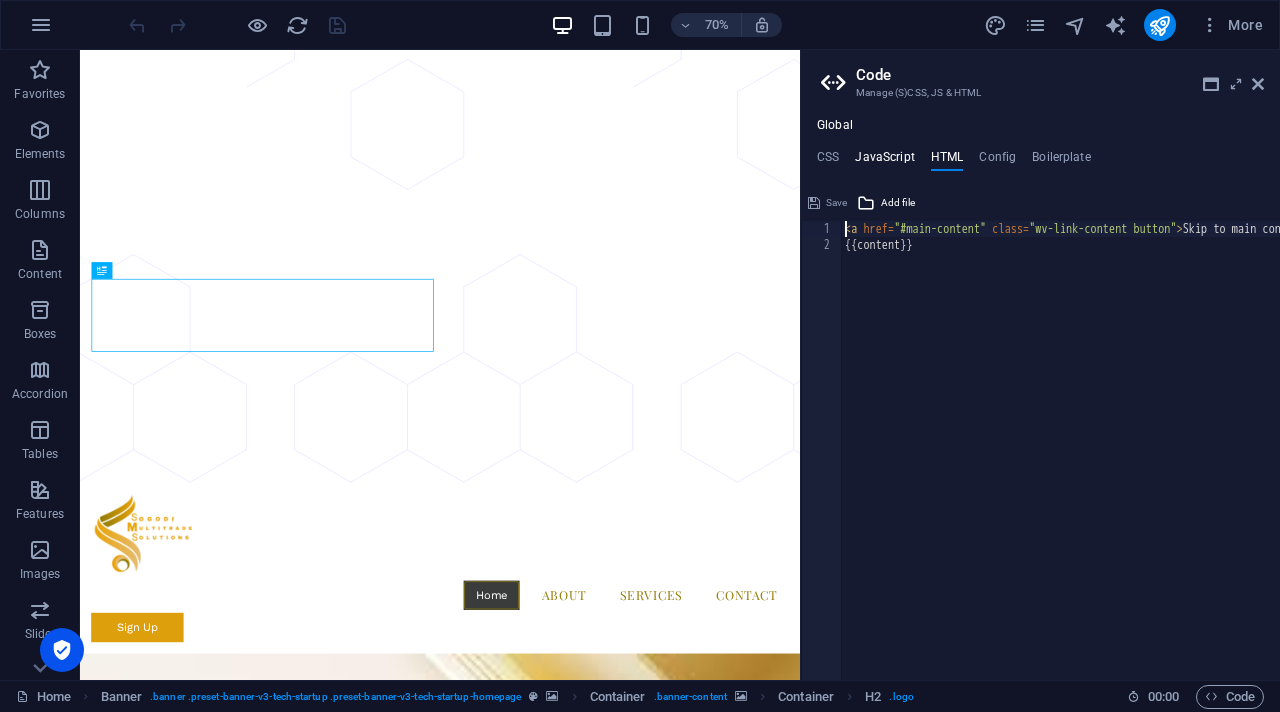 click on "JavaScript" at bounding box center [884, 161] 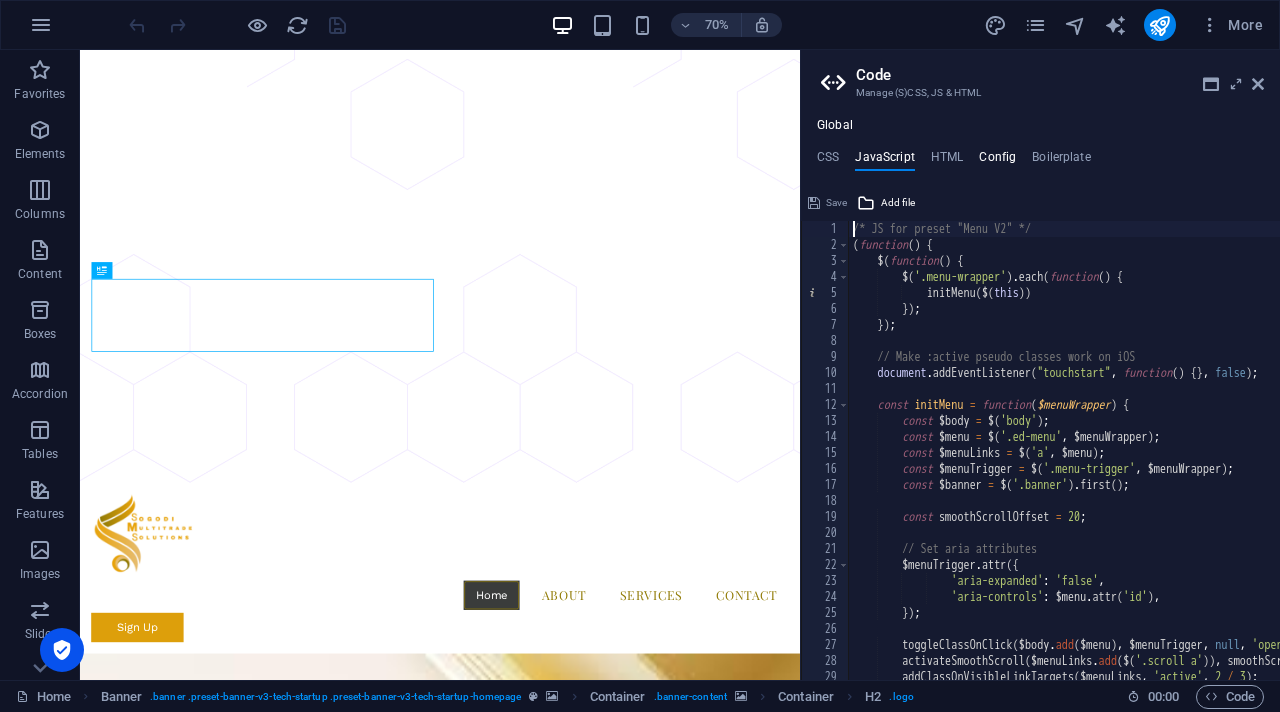 click on "Config" at bounding box center [997, 161] 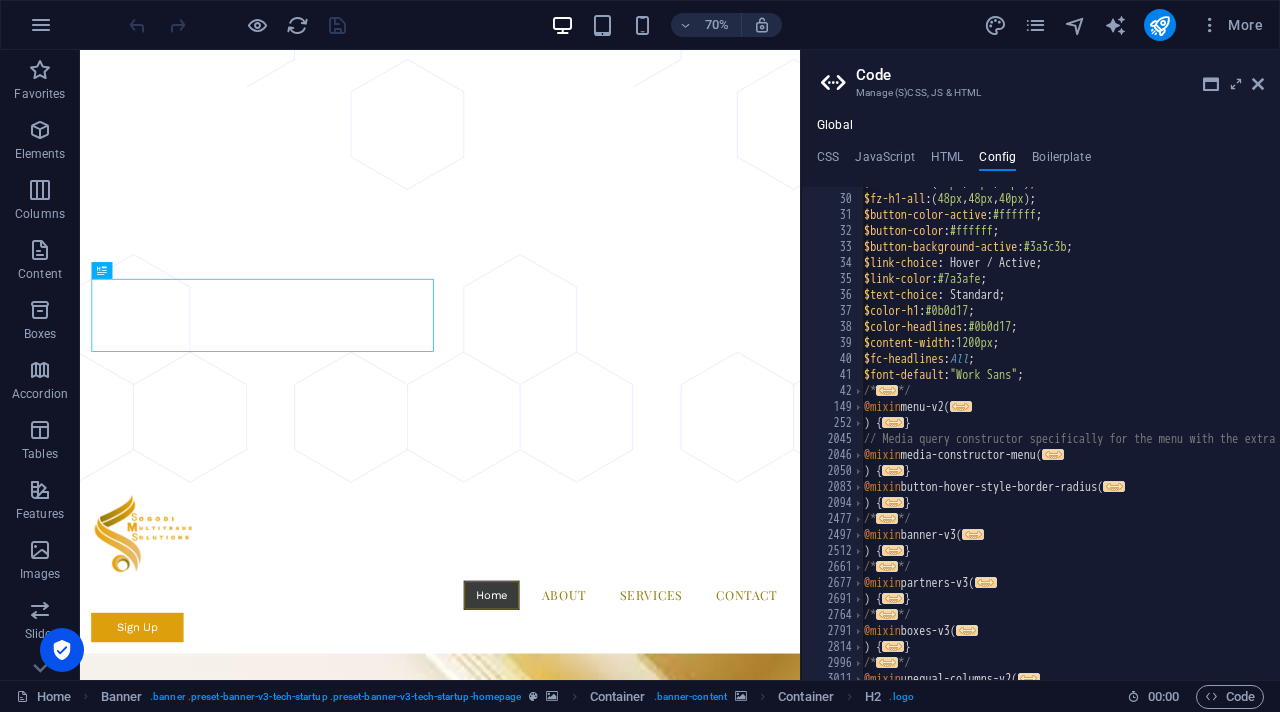 scroll, scrollTop: 481, scrollLeft: 0, axis: vertical 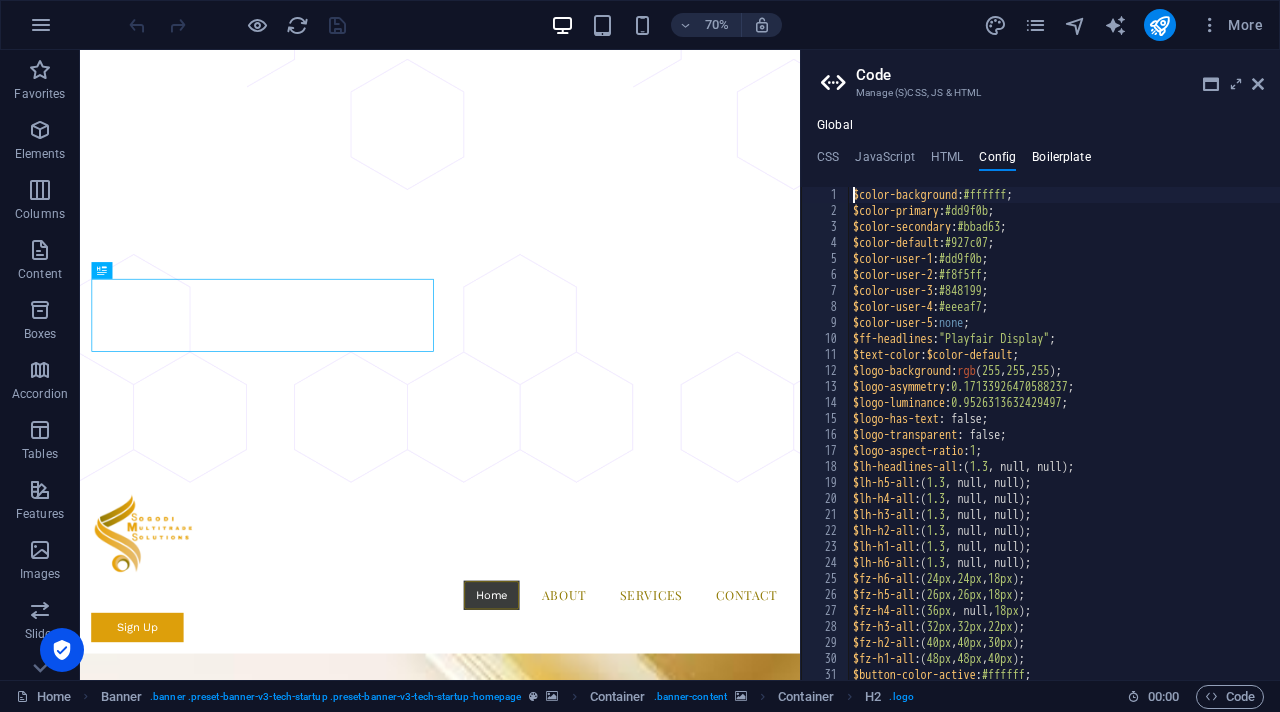 click on "Boilerplate" at bounding box center (1061, 161) 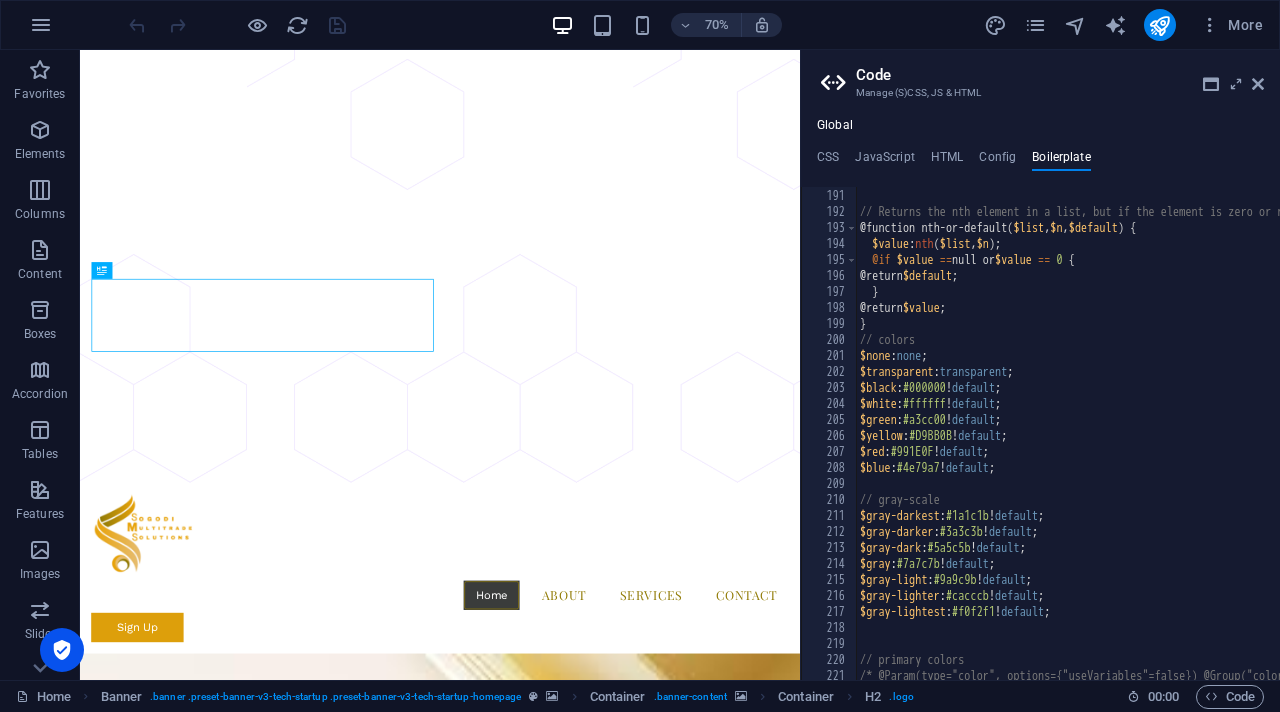 scroll, scrollTop: 1566, scrollLeft: 0, axis: vertical 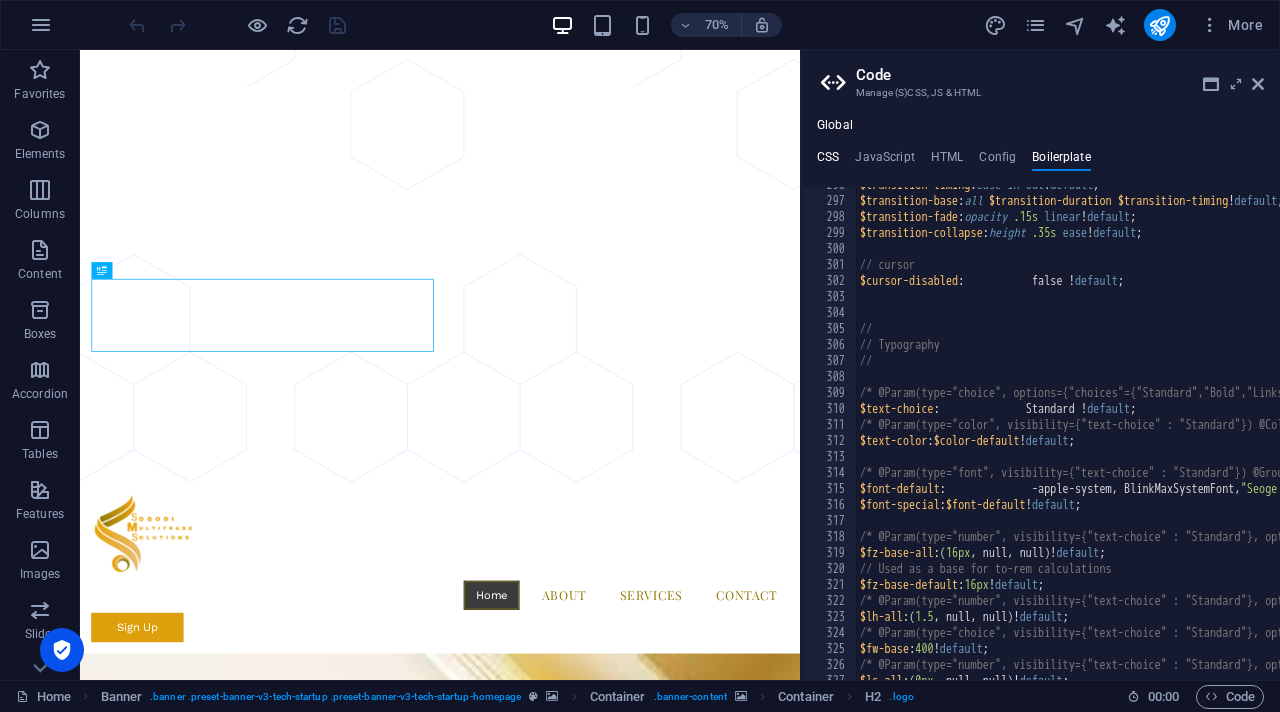 click on "CSS" at bounding box center [828, 161] 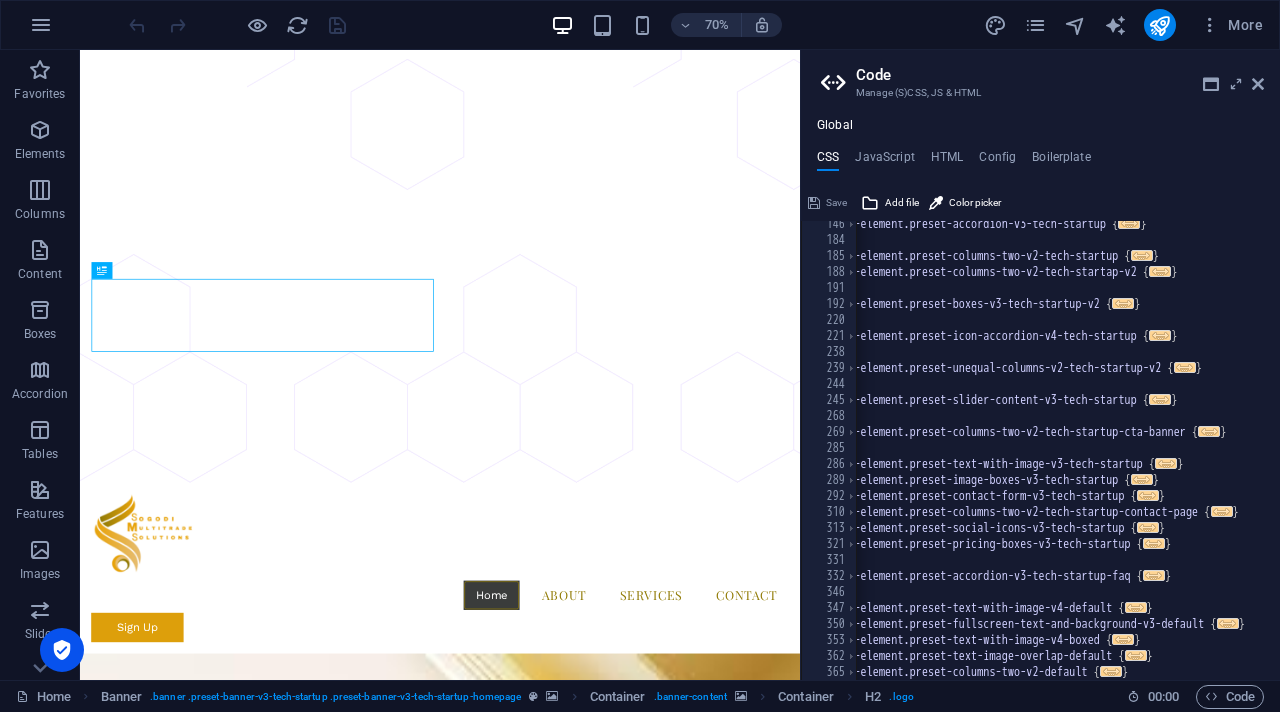 scroll, scrollTop: 0, scrollLeft: 24, axis: horizontal 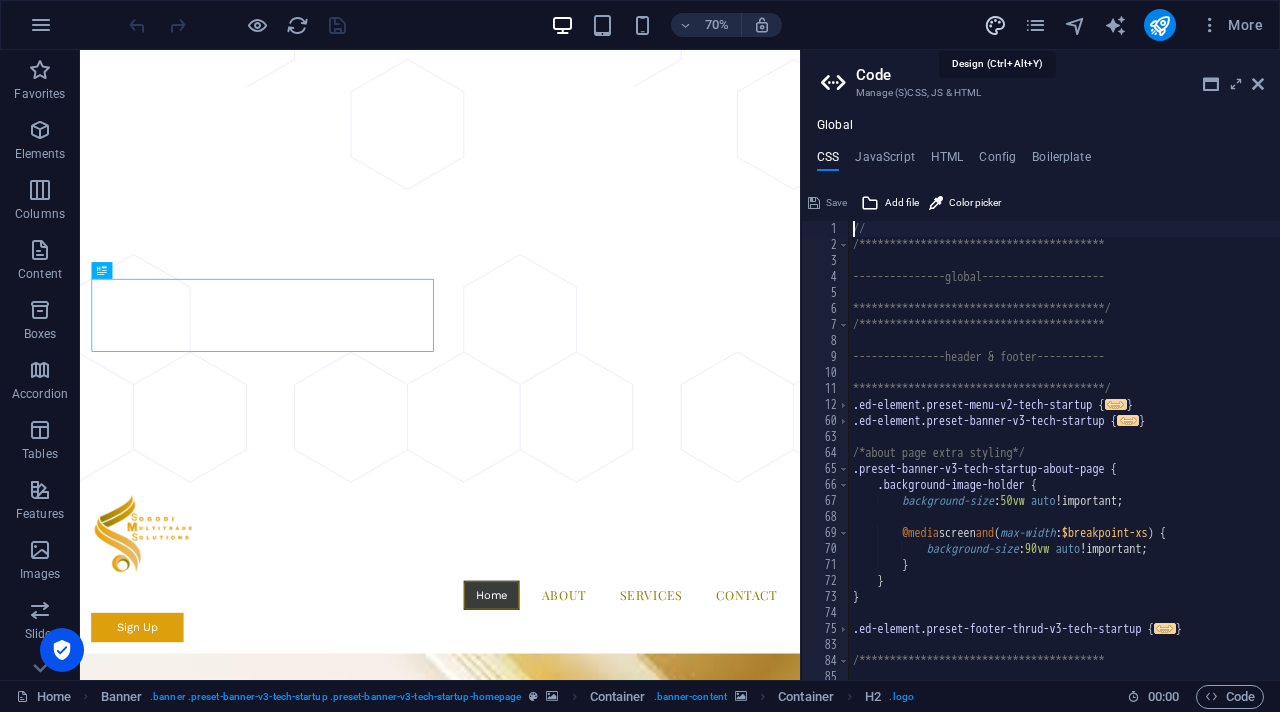 click at bounding box center (995, 25) 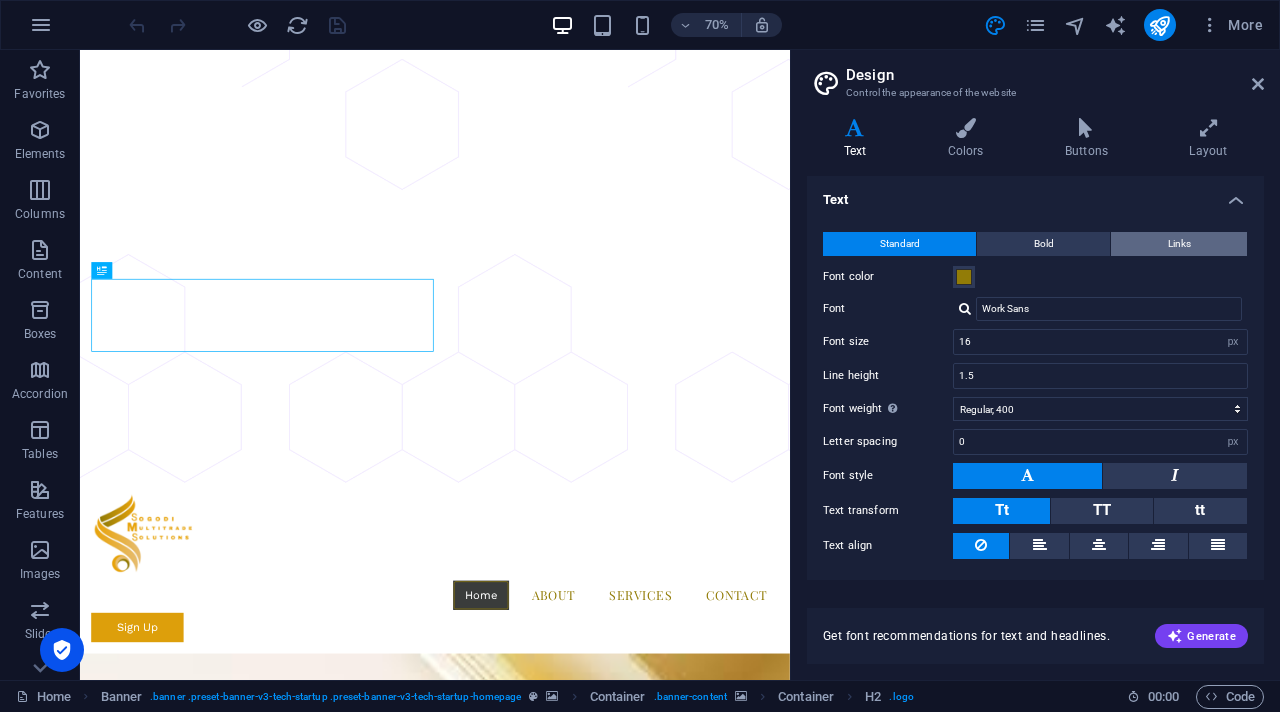 click on "Links" at bounding box center (1179, 244) 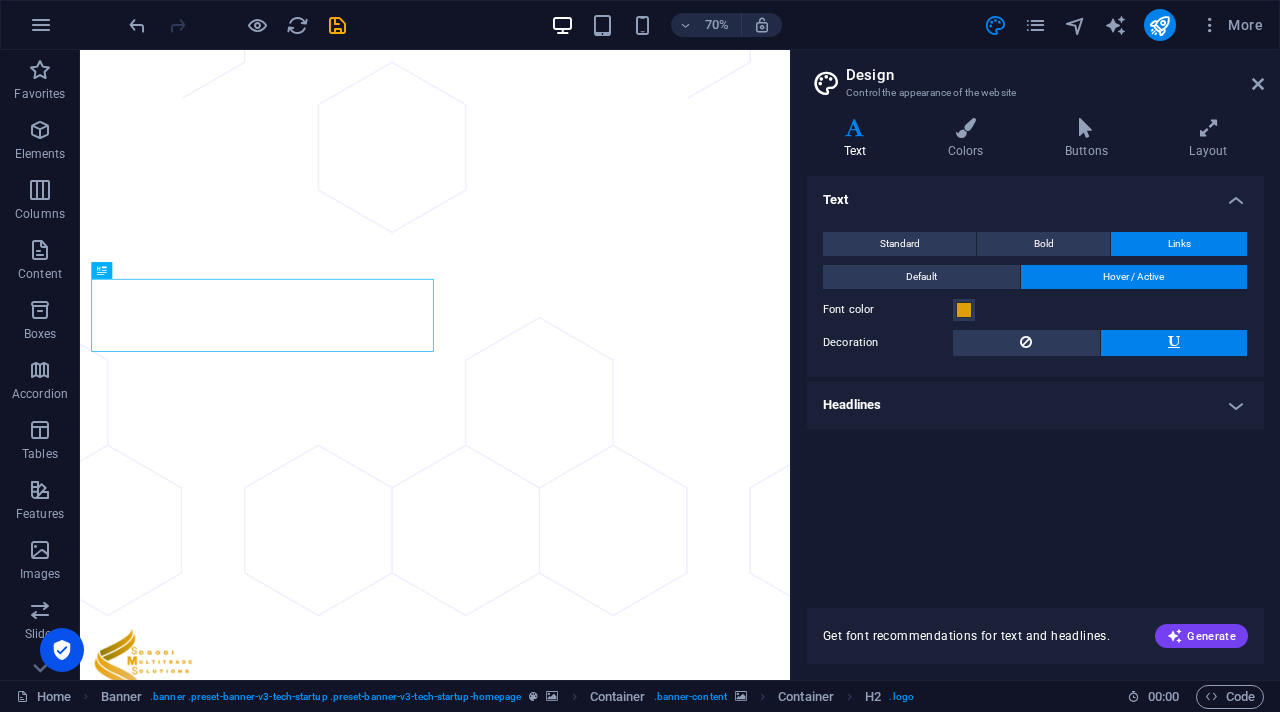 click on "Hover / Active" at bounding box center (1133, 277) 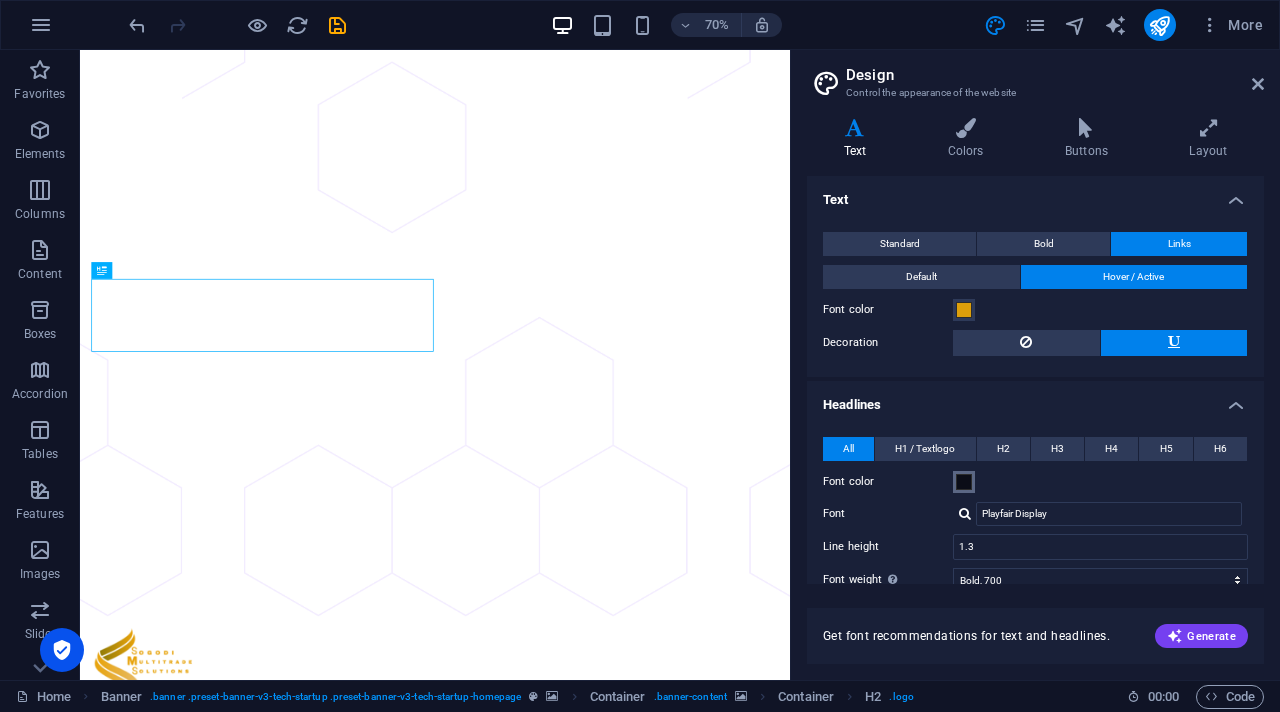 click at bounding box center (964, 482) 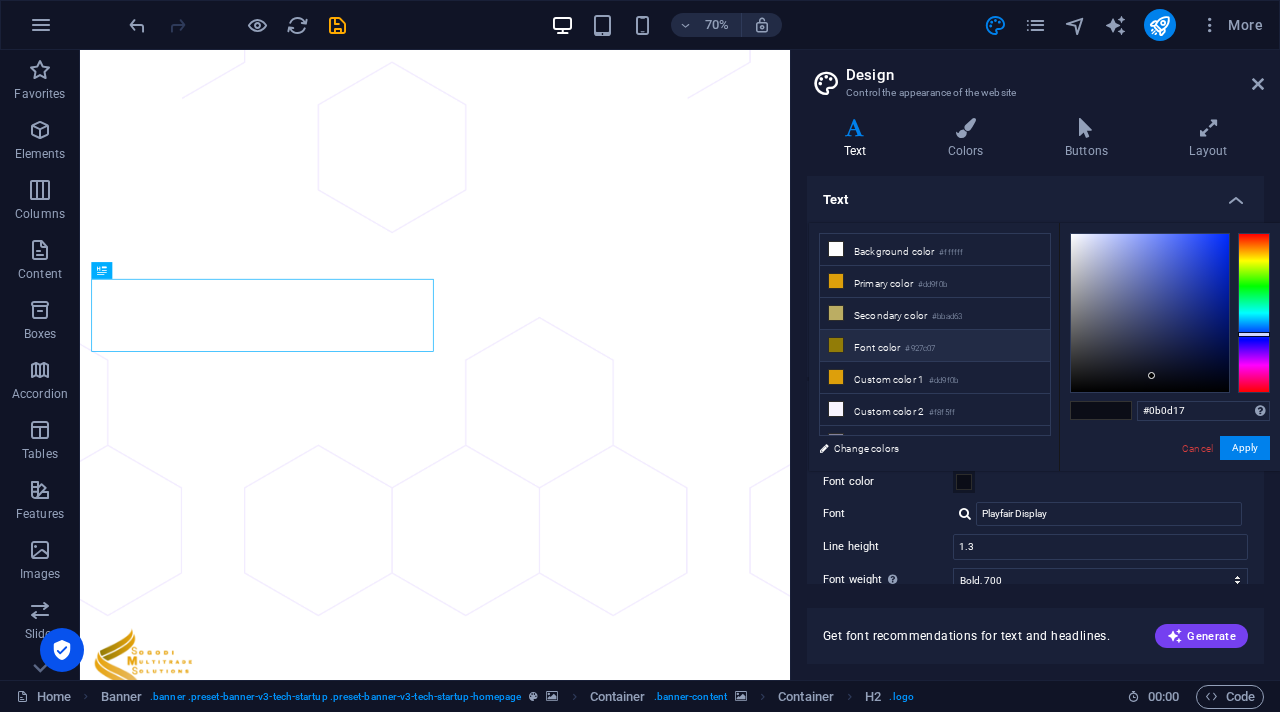 click on "Font color
#927c07" at bounding box center (935, 346) 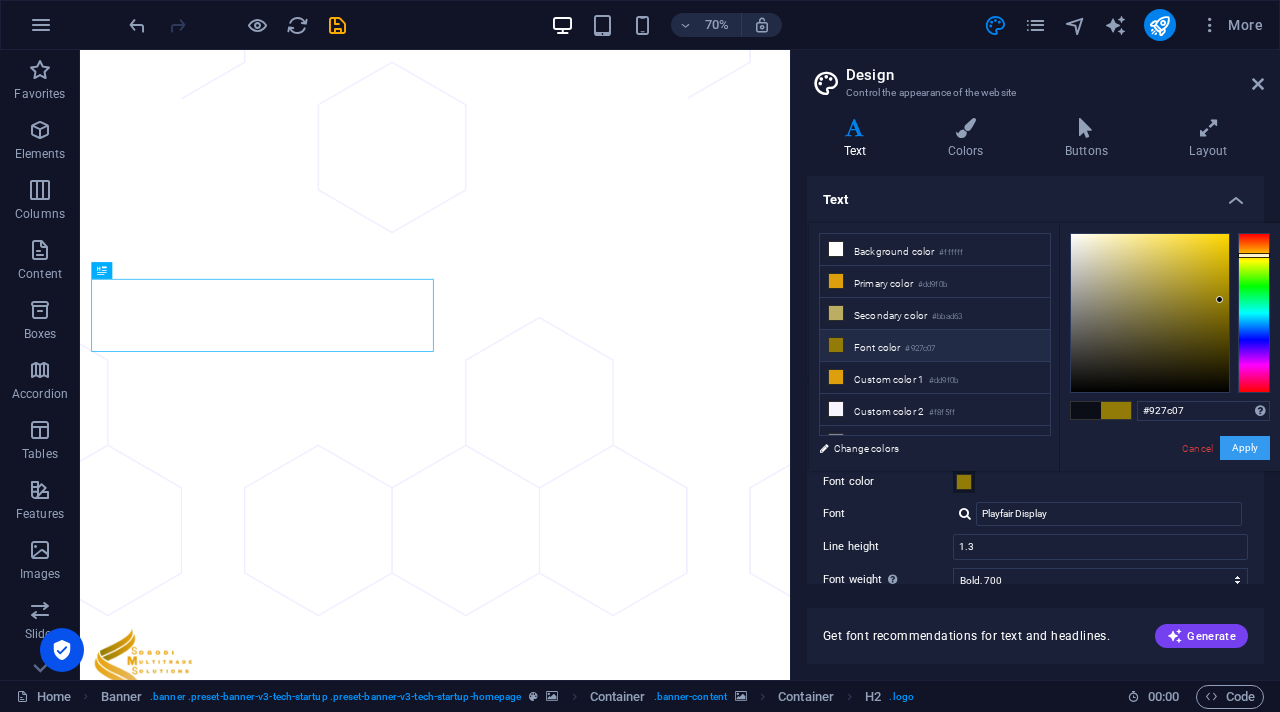 click on "Apply" at bounding box center (1245, 448) 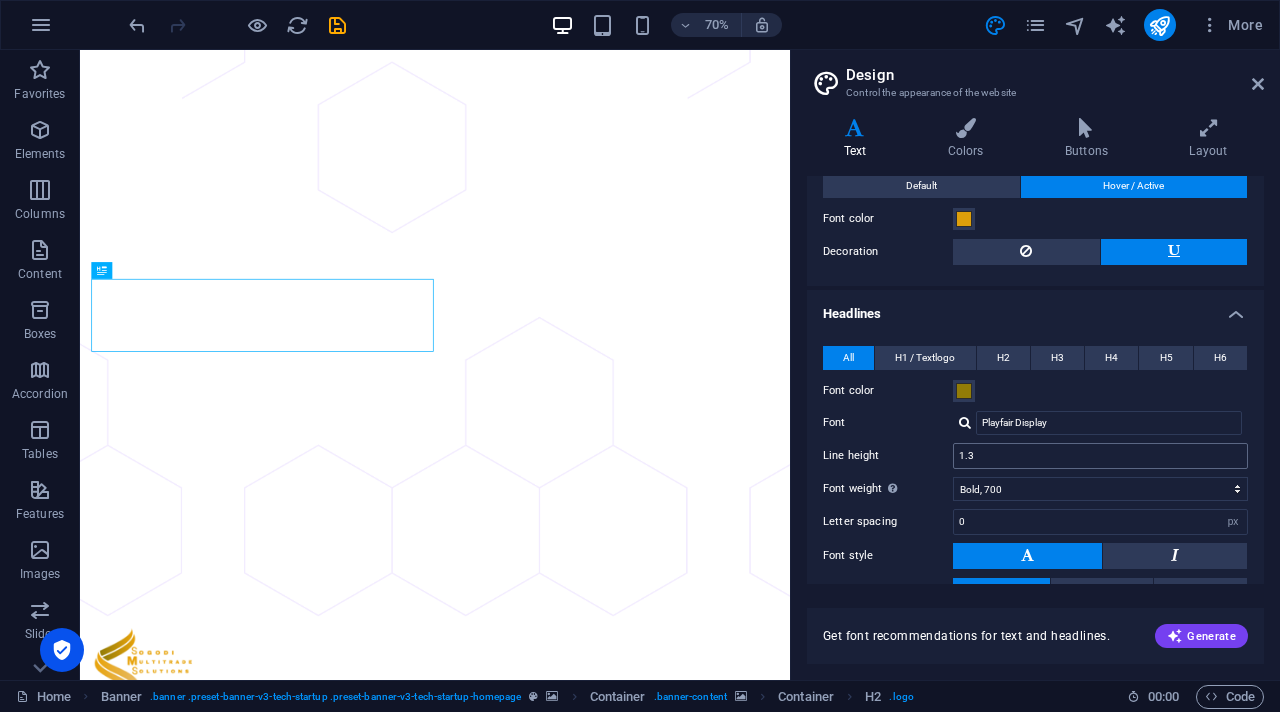 scroll, scrollTop: 0, scrollLeft: 0, axis: both 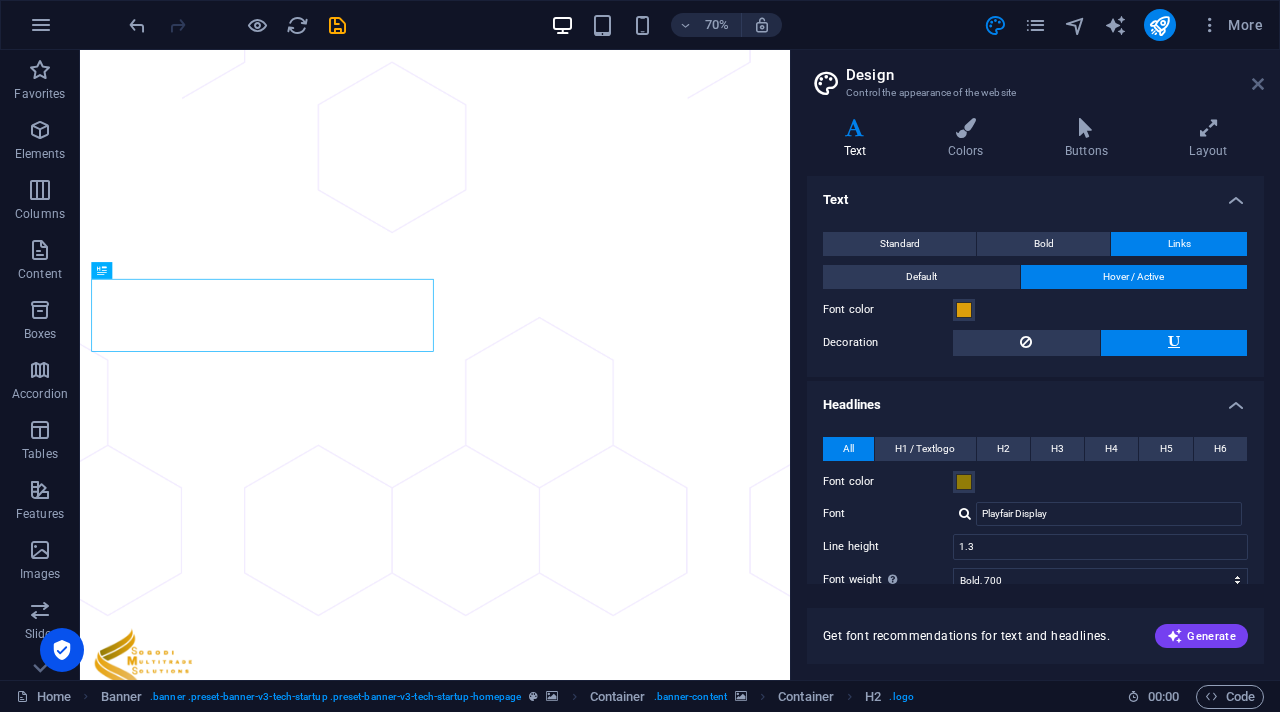 click at bounding box center [1258, 84] 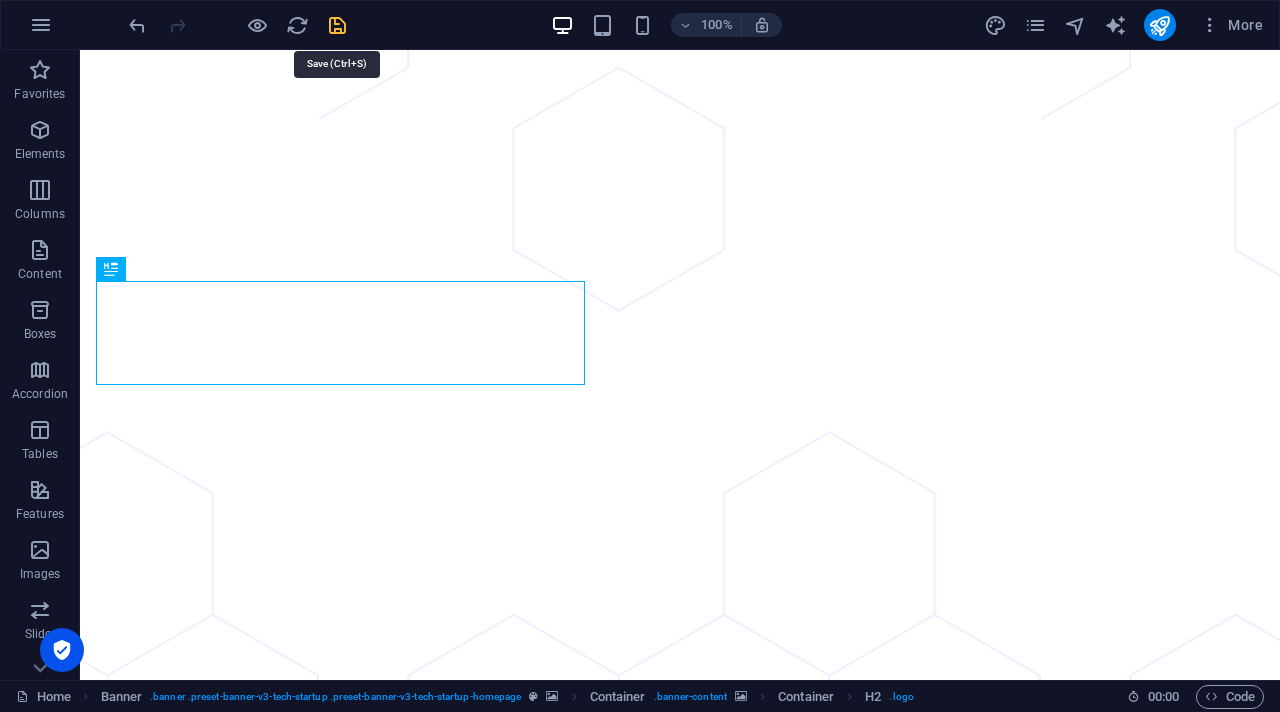 click at bounding box center (337, 25) 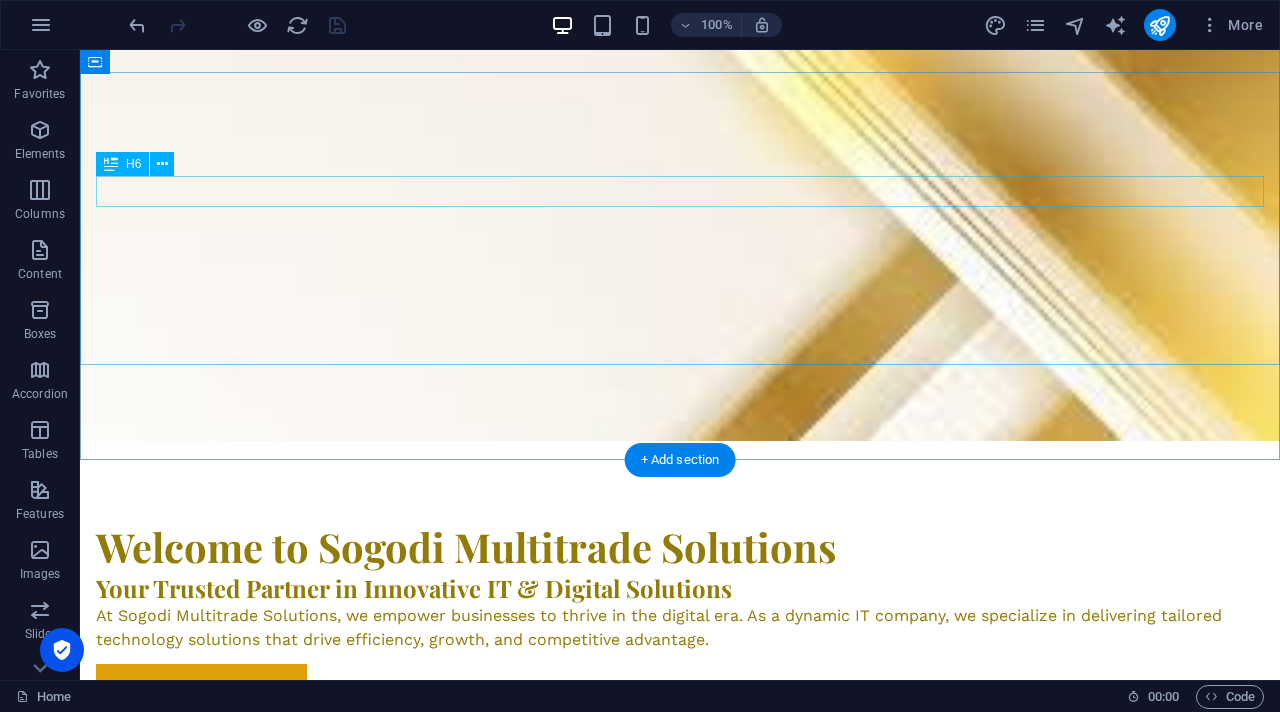 scroll, scrollTop: 0, scrollLeft: 0, axis: both 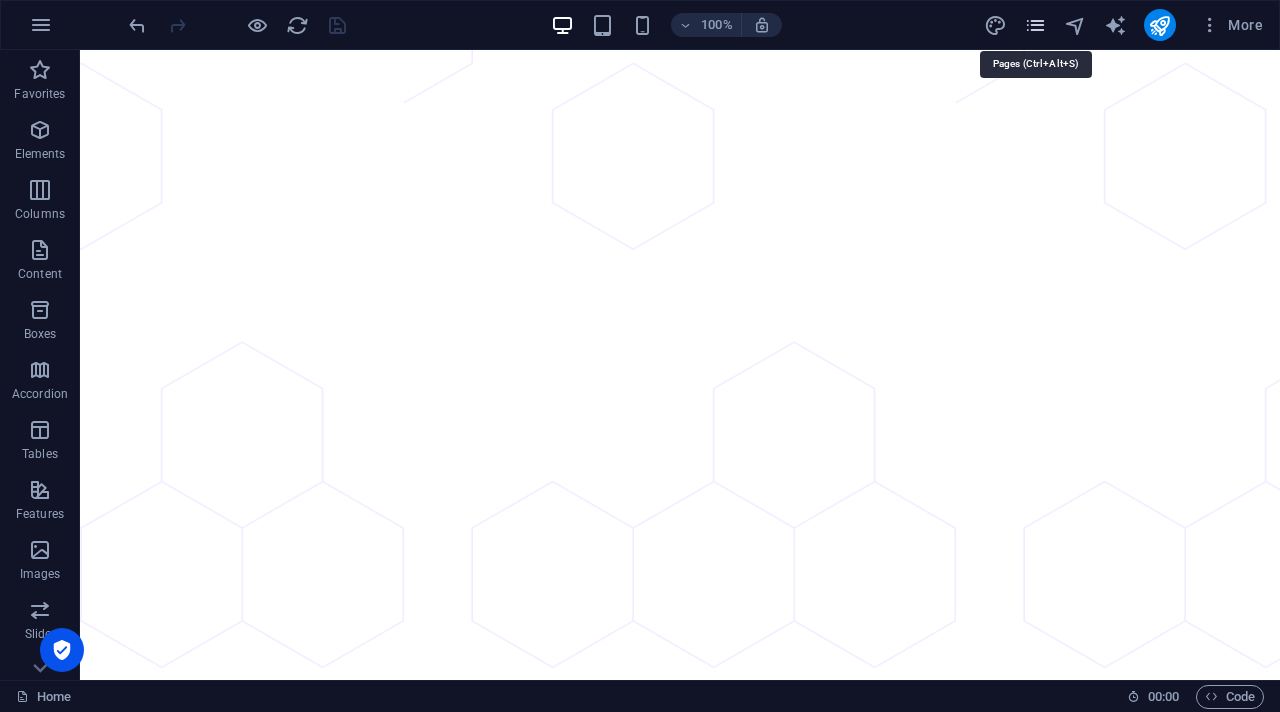 click at bounding box center (1035, 25) 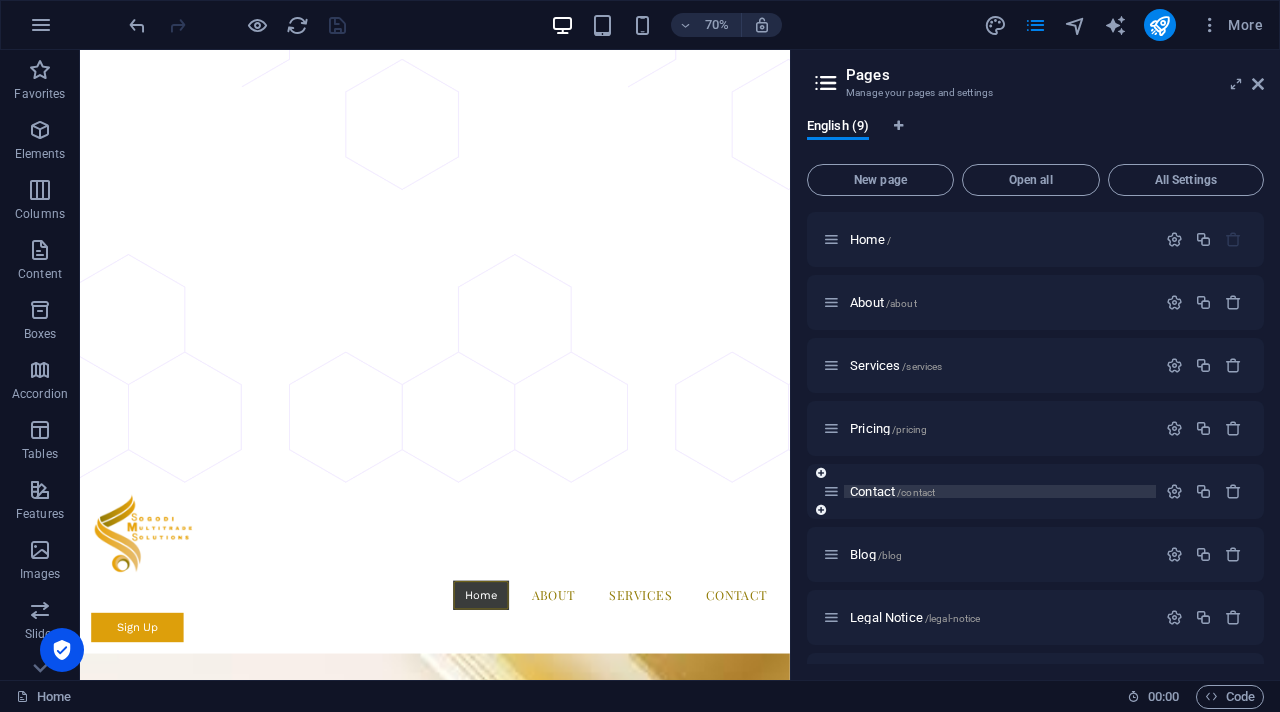 click on "Contact /contact" at bounding box center [892, 491] 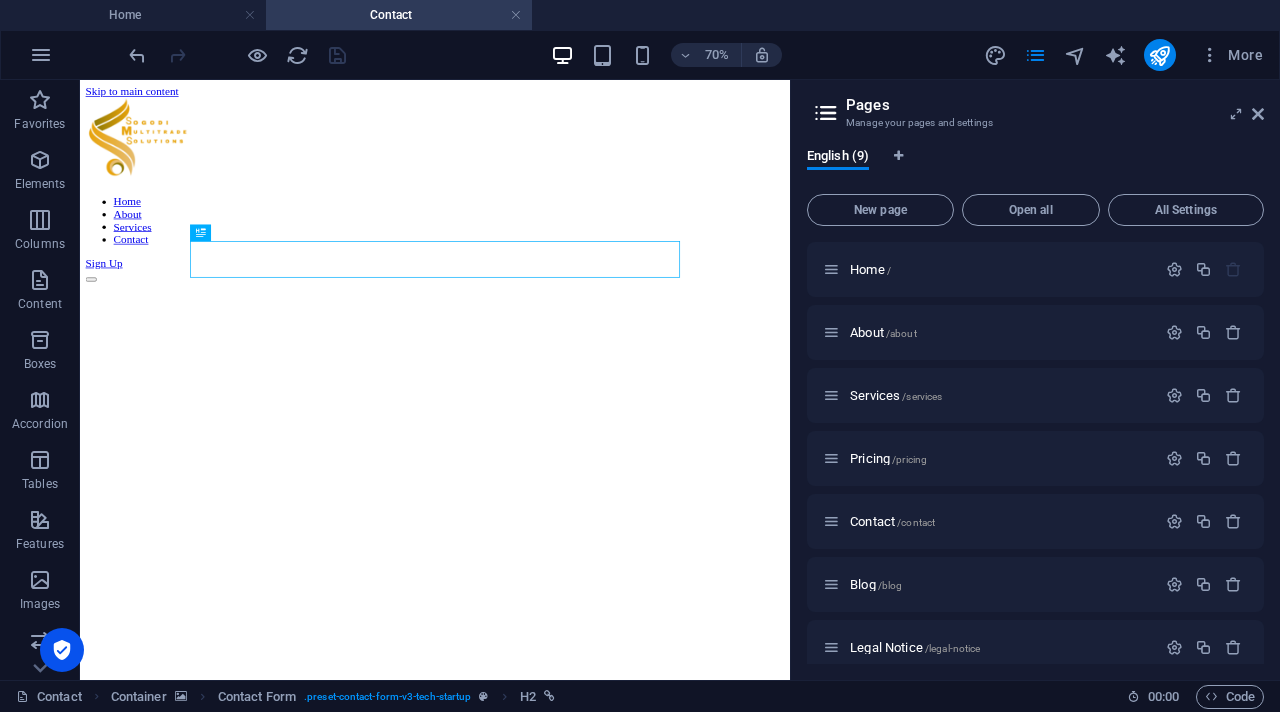 scroll, scrollTop: 0, scrollLeft: 0, axis: both 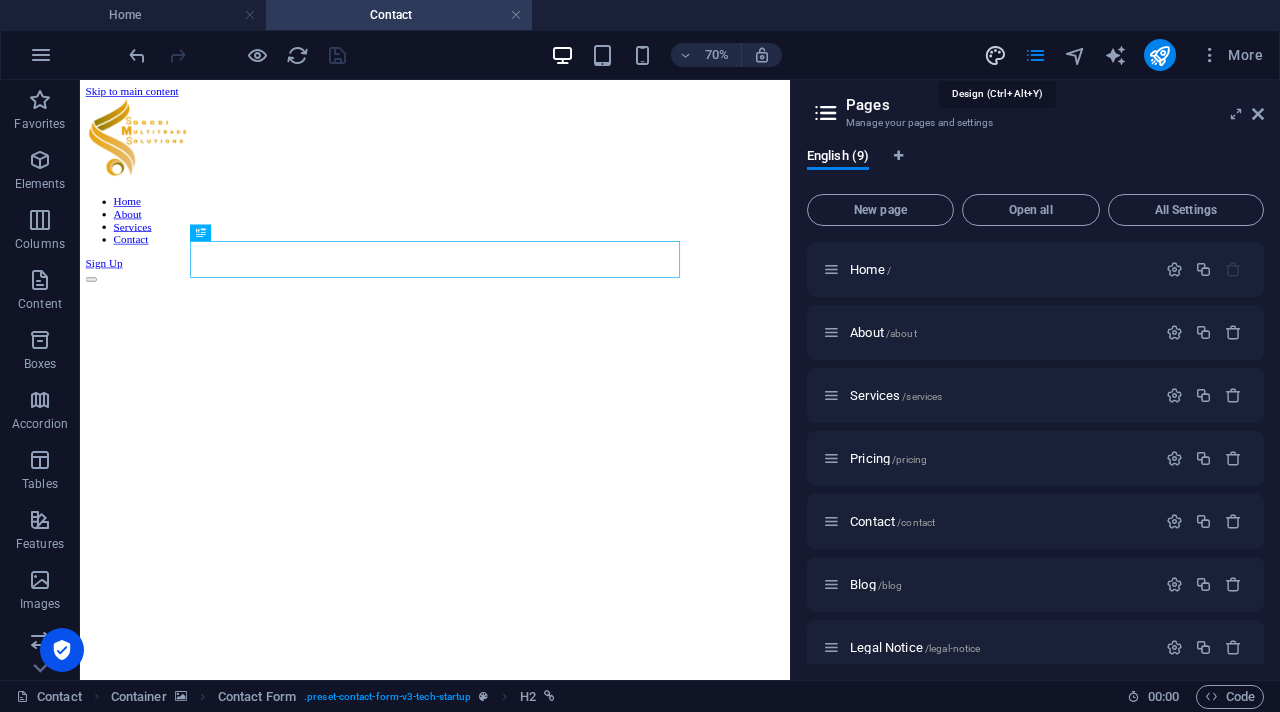 click at bounding box center [995, 55] 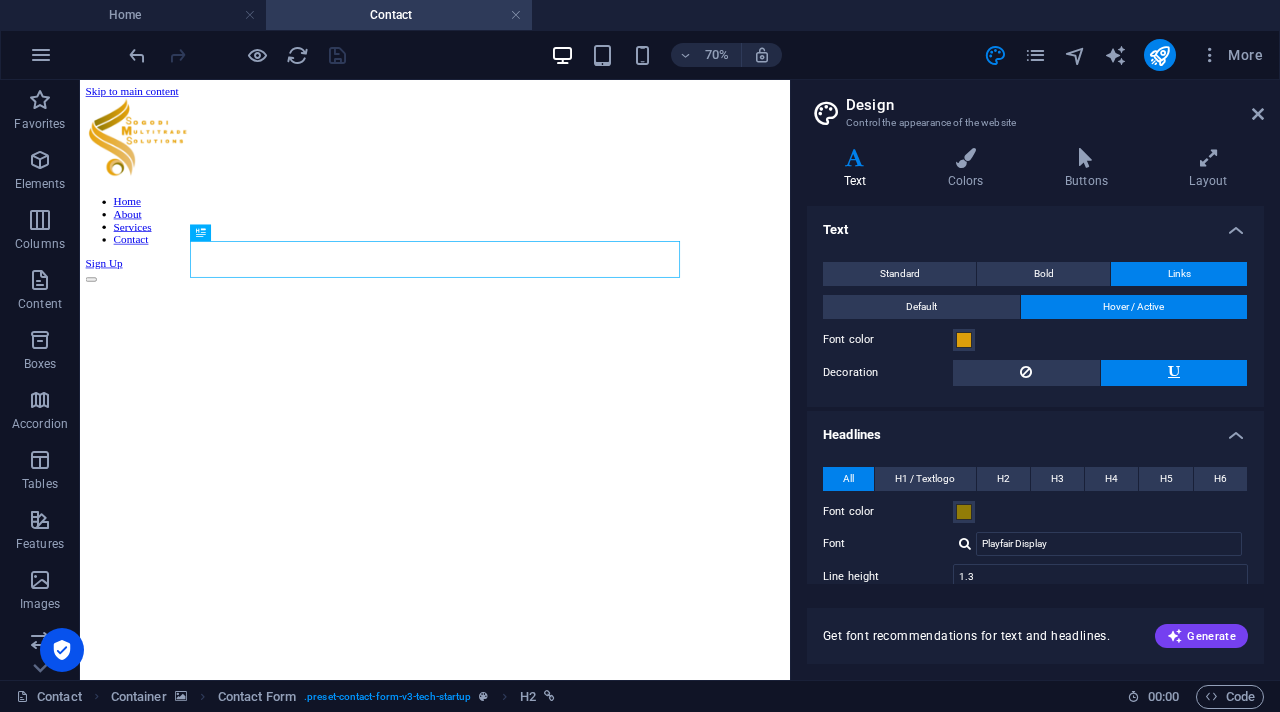 click on "Links" at bounding box center [1179, 274] 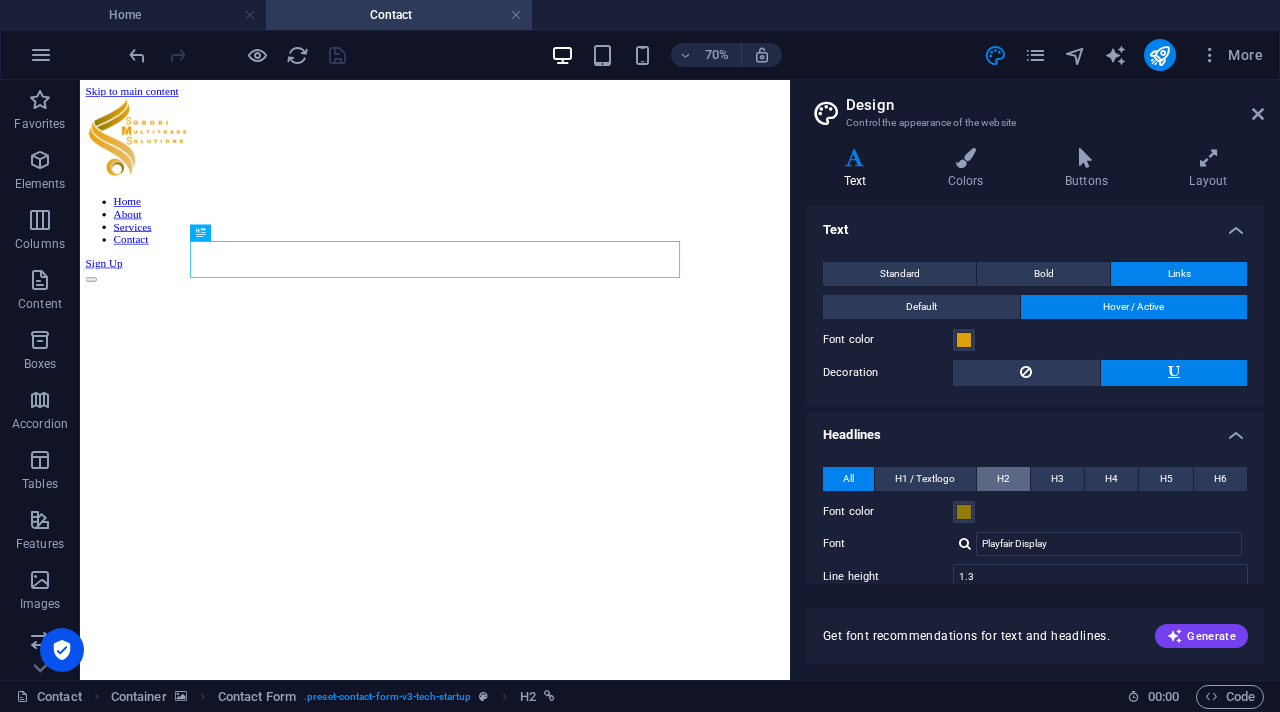 click on "H2" at bounding box center (1003, 479) 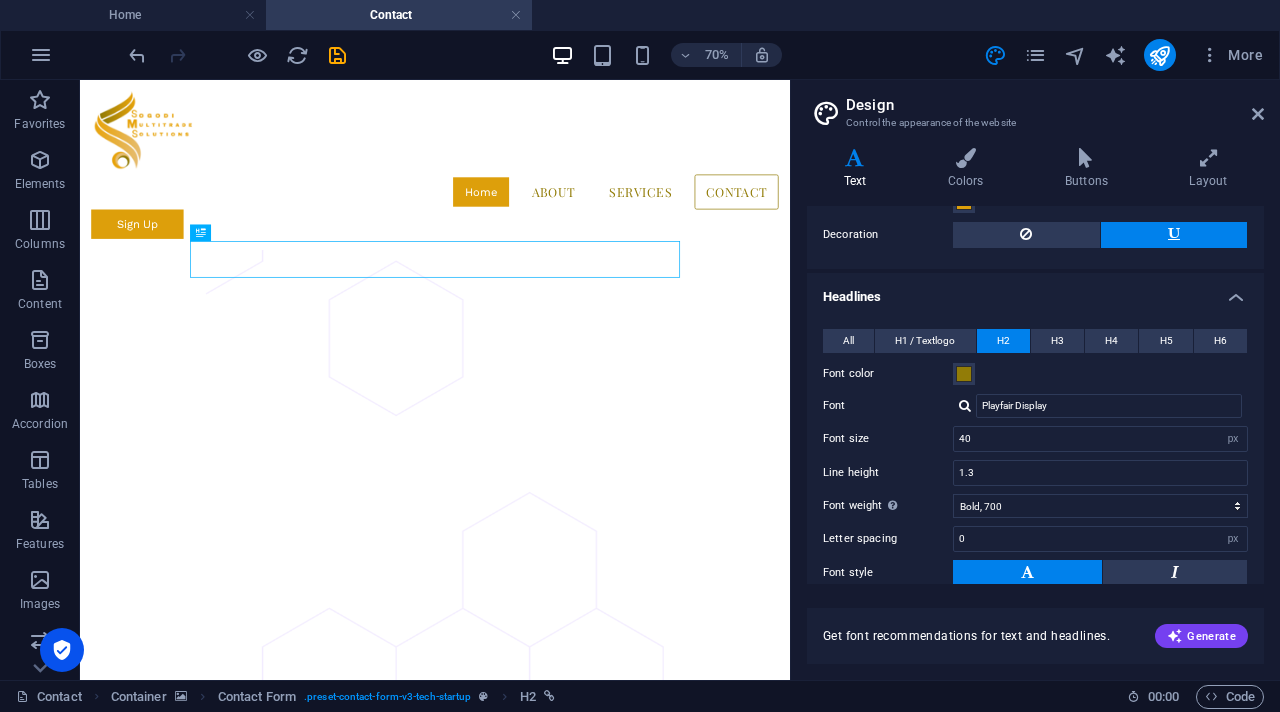 scroll, scrollTop: 0, scrollLeft: 0, axis: both 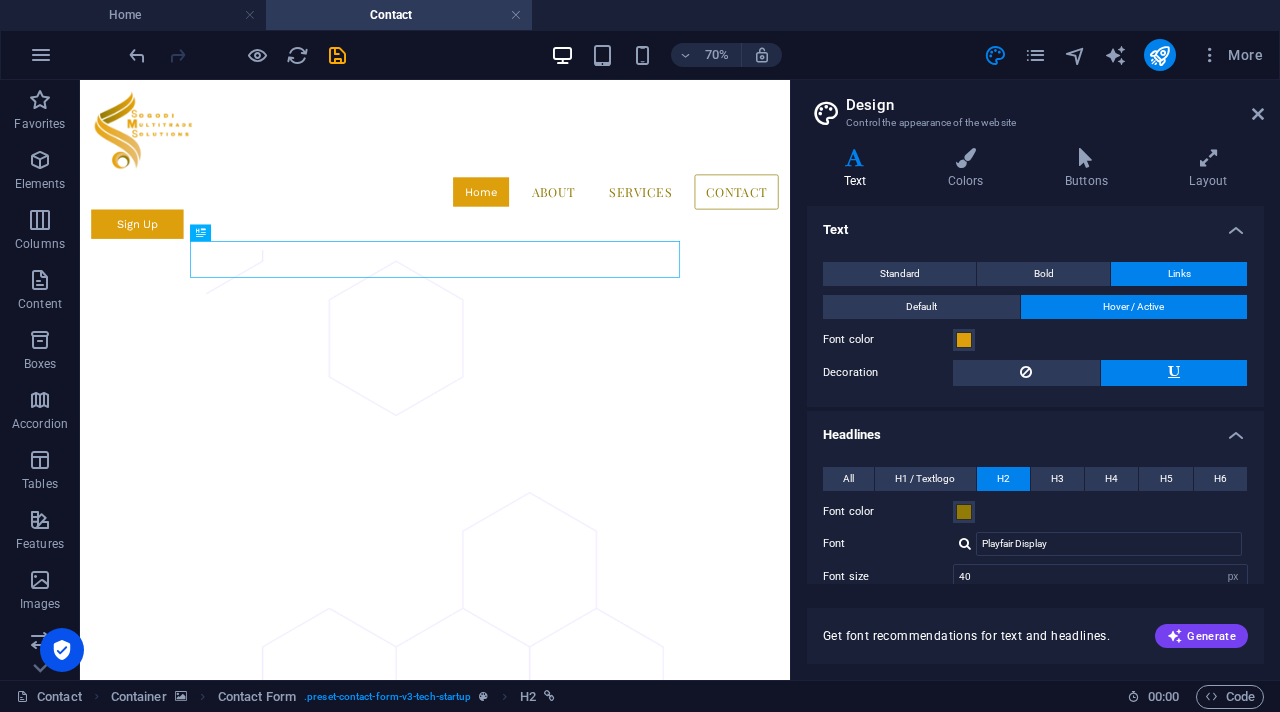 click on "Links" at bounding box center (1179, 274) 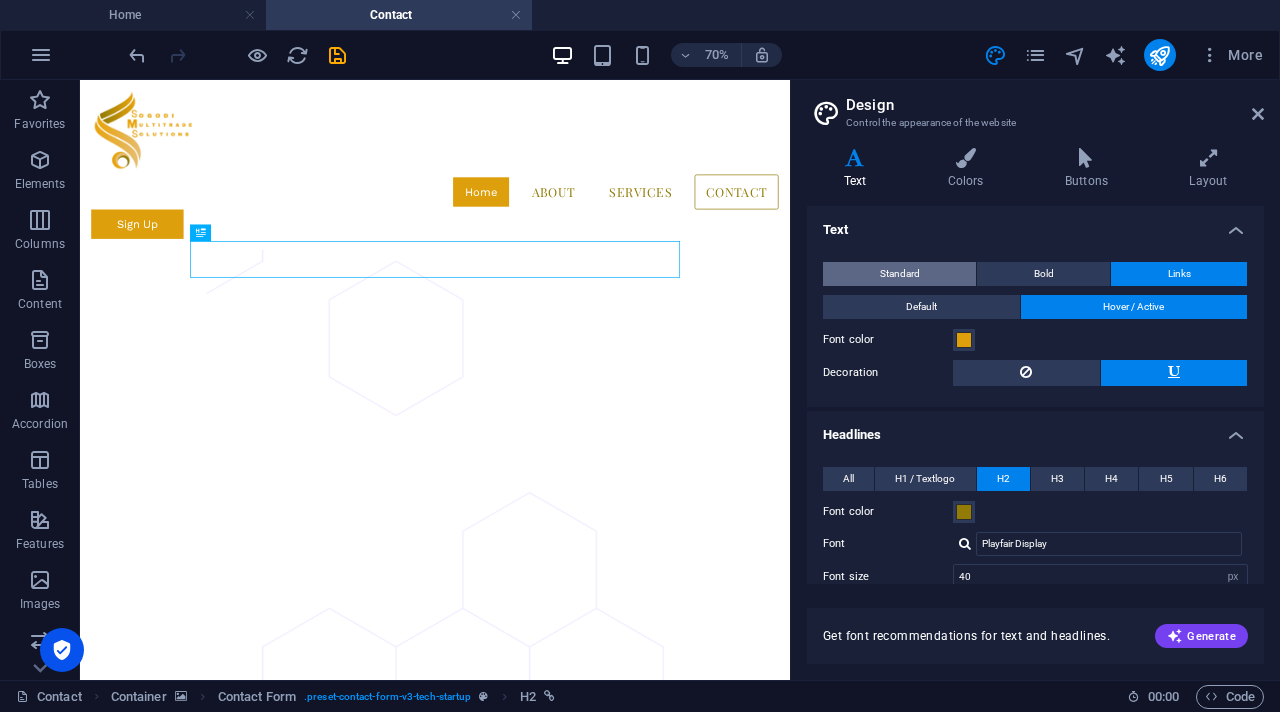 click on "Standard" at bounding box center (900, 274) 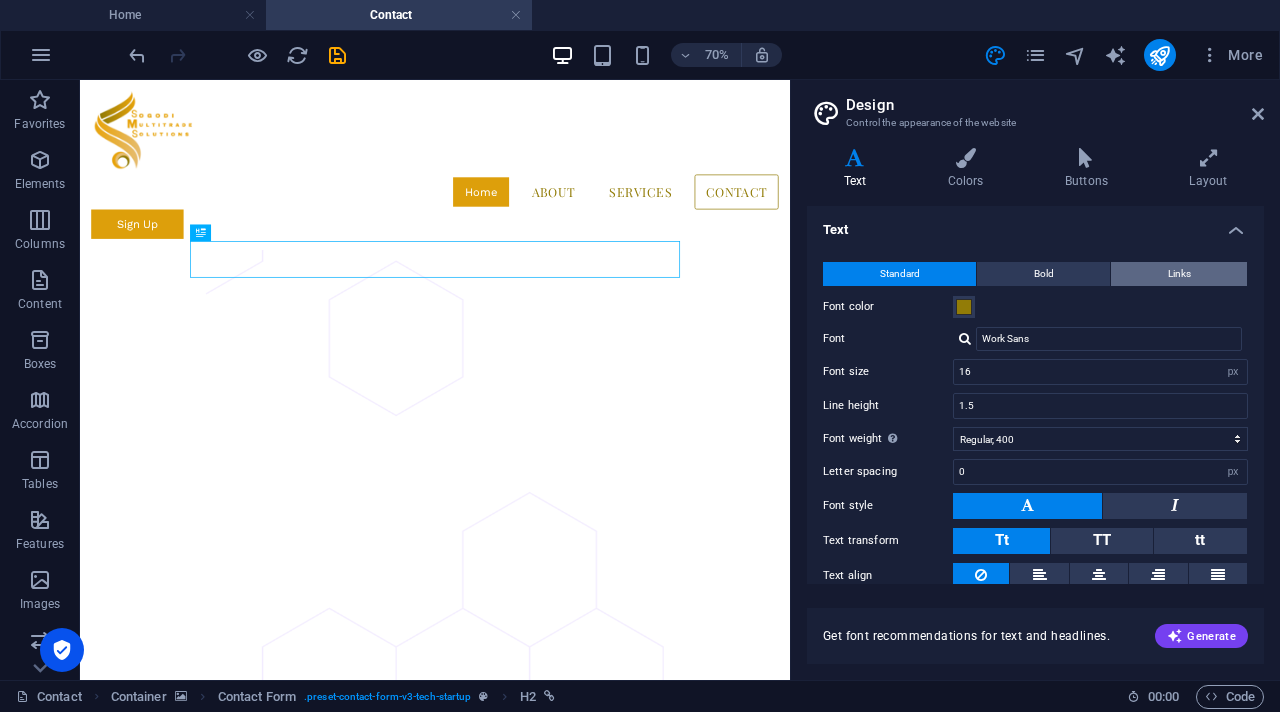 click on "Links" at bounding box center (1179, 274) 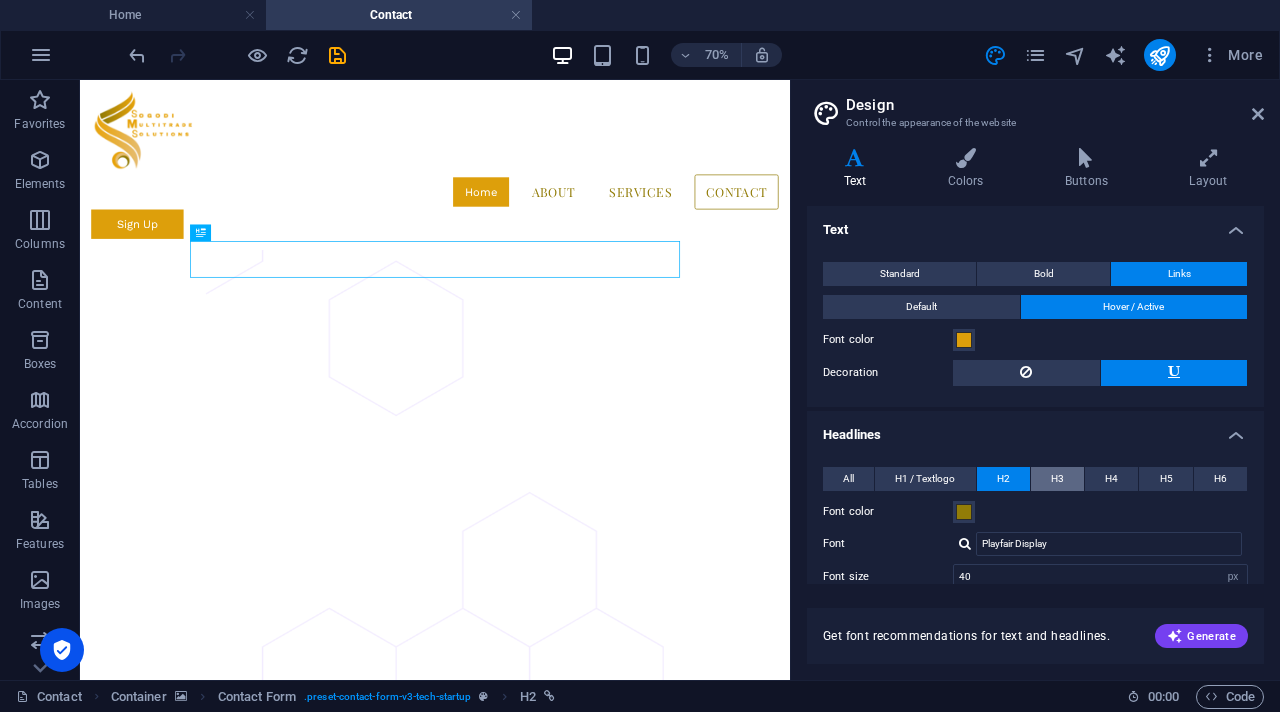 click on "H3" at bounding box center [1057, 479] 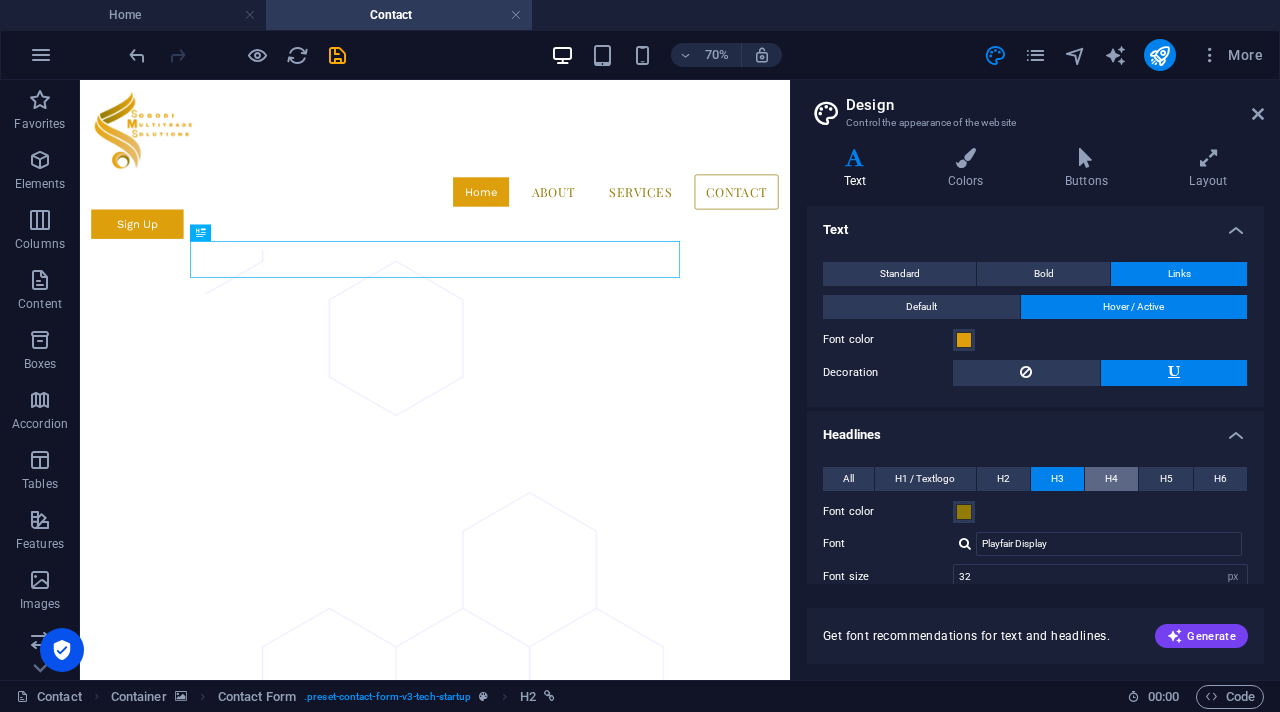 click on "H4" at bounding box center [1111, 479] 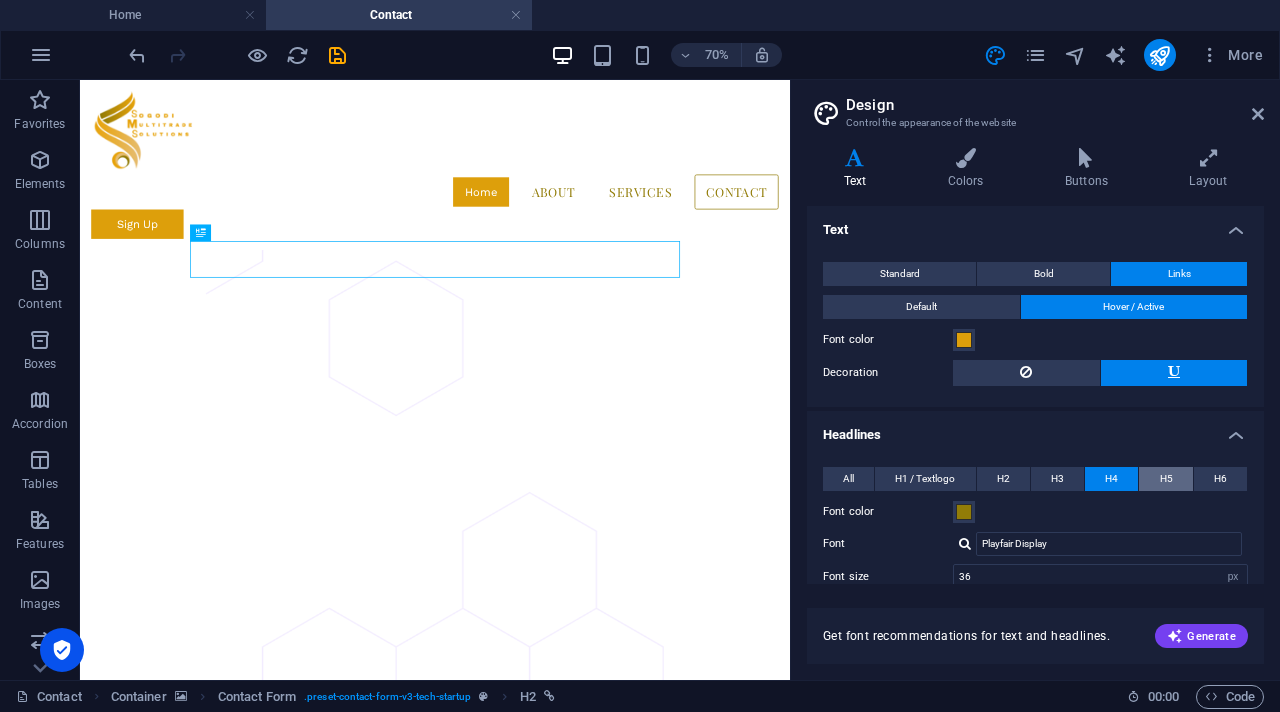 click on "H5" at bounding box center [1165, 479] 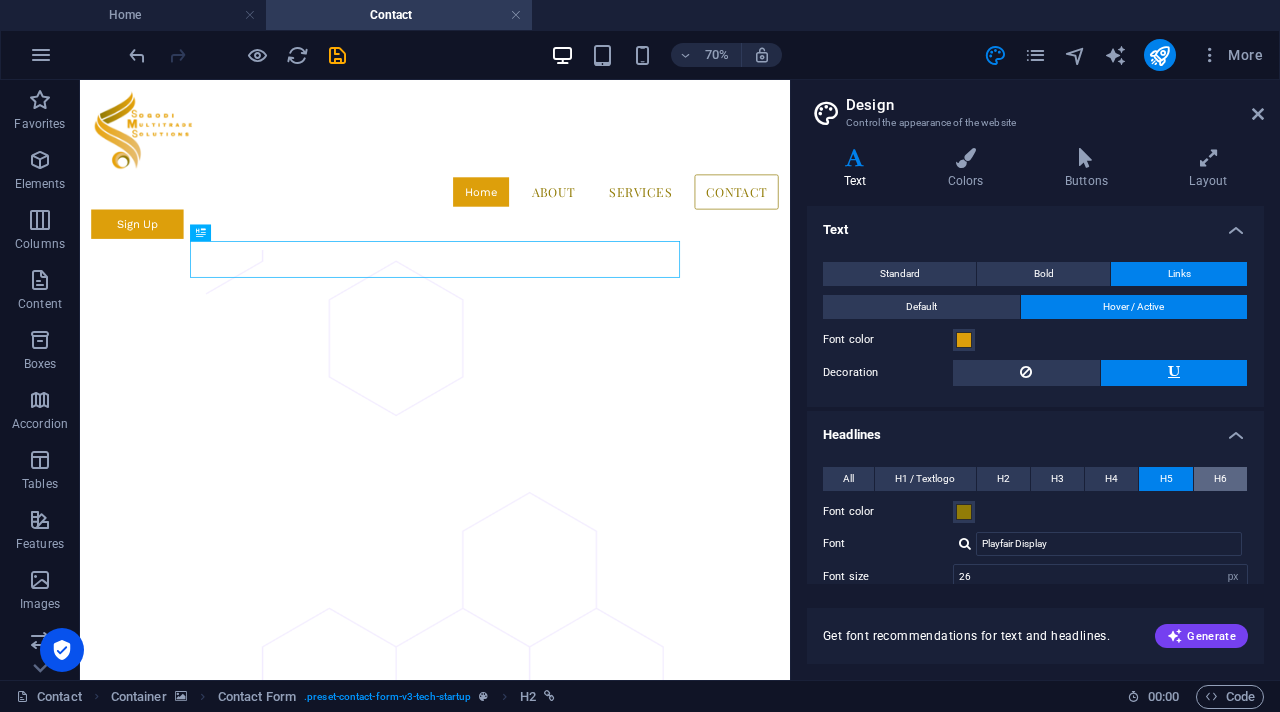 click on "H6" at bounding box center [1220, 479] 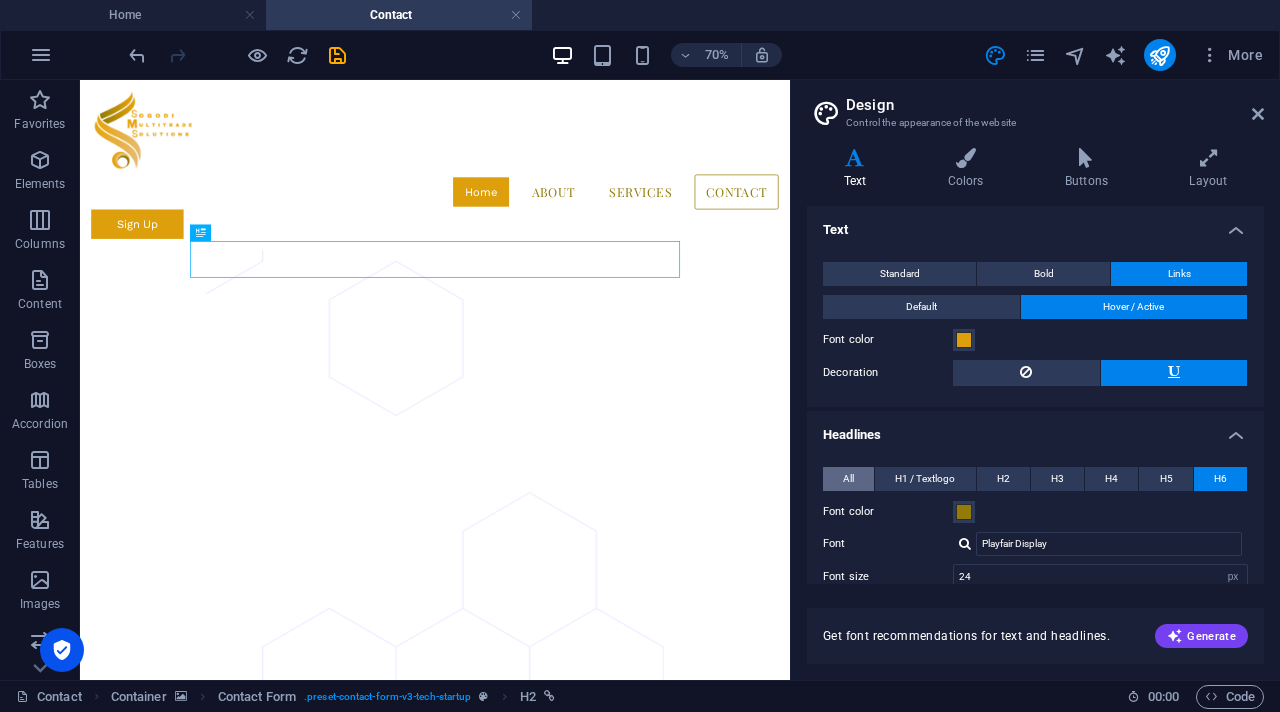 click on "All" at bounding box center (848, 479) 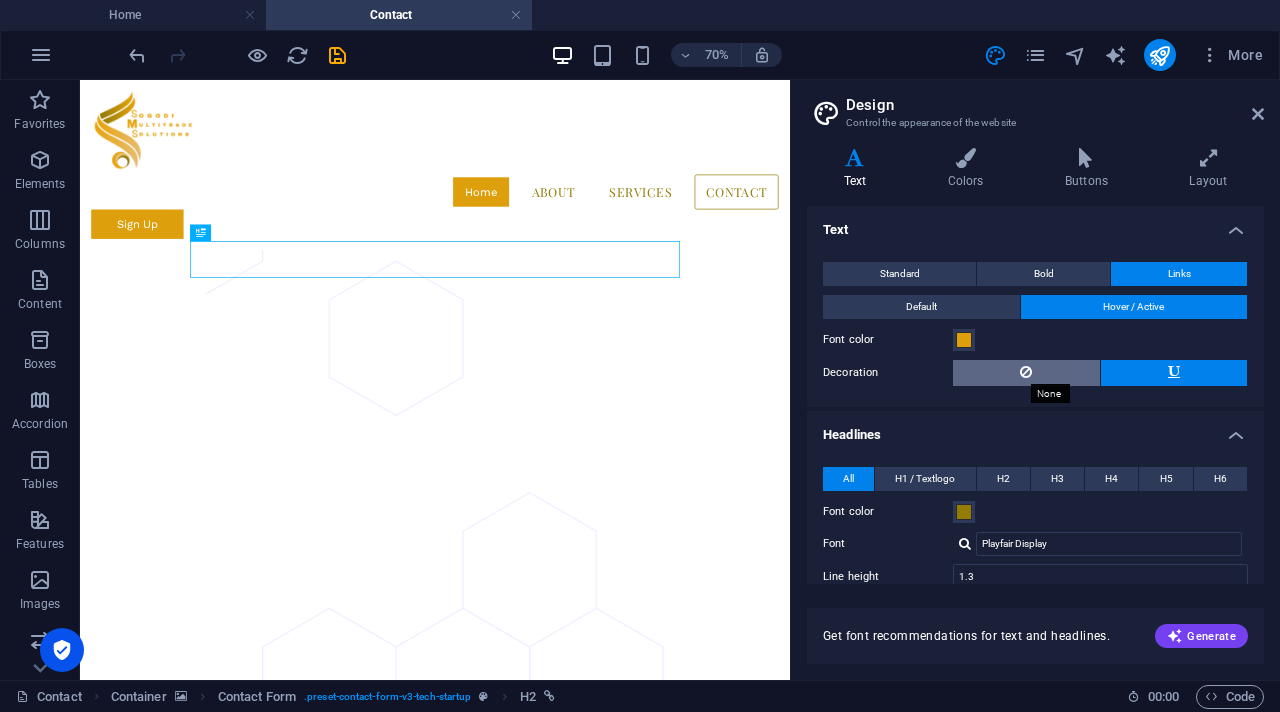 click at bounding box center (1026, 372) 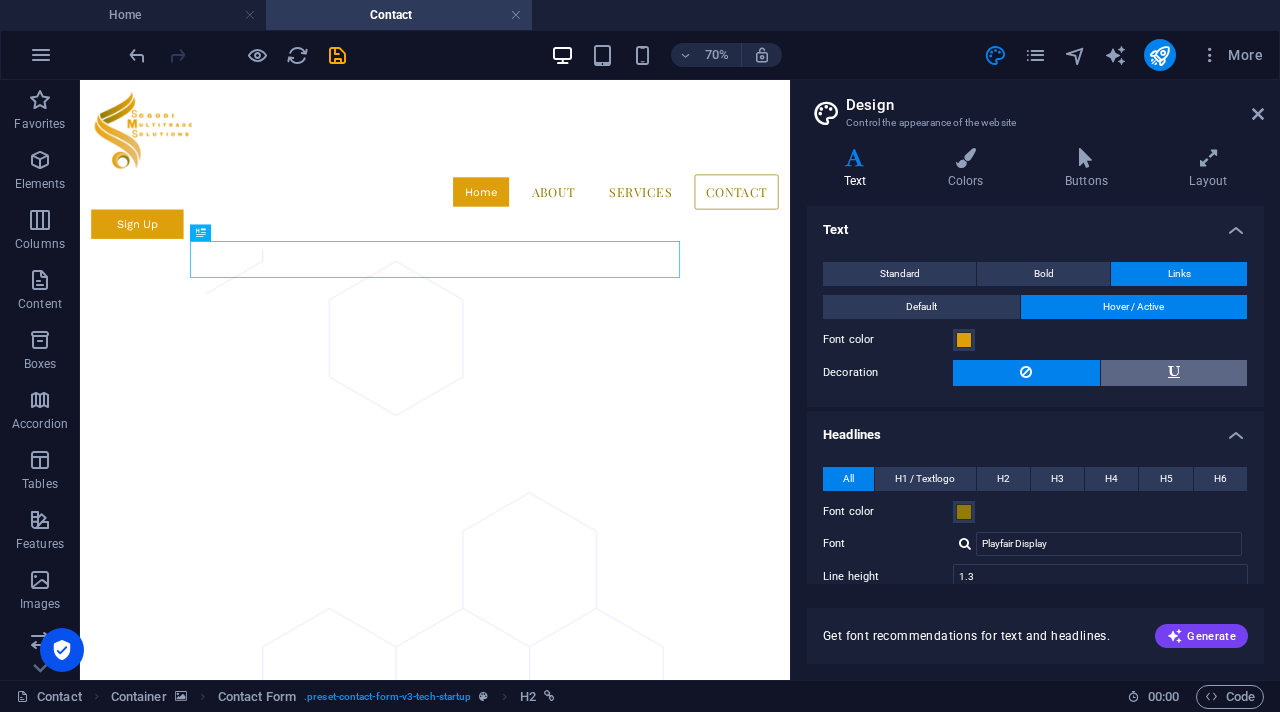 click at bounding box center (1174, 373) 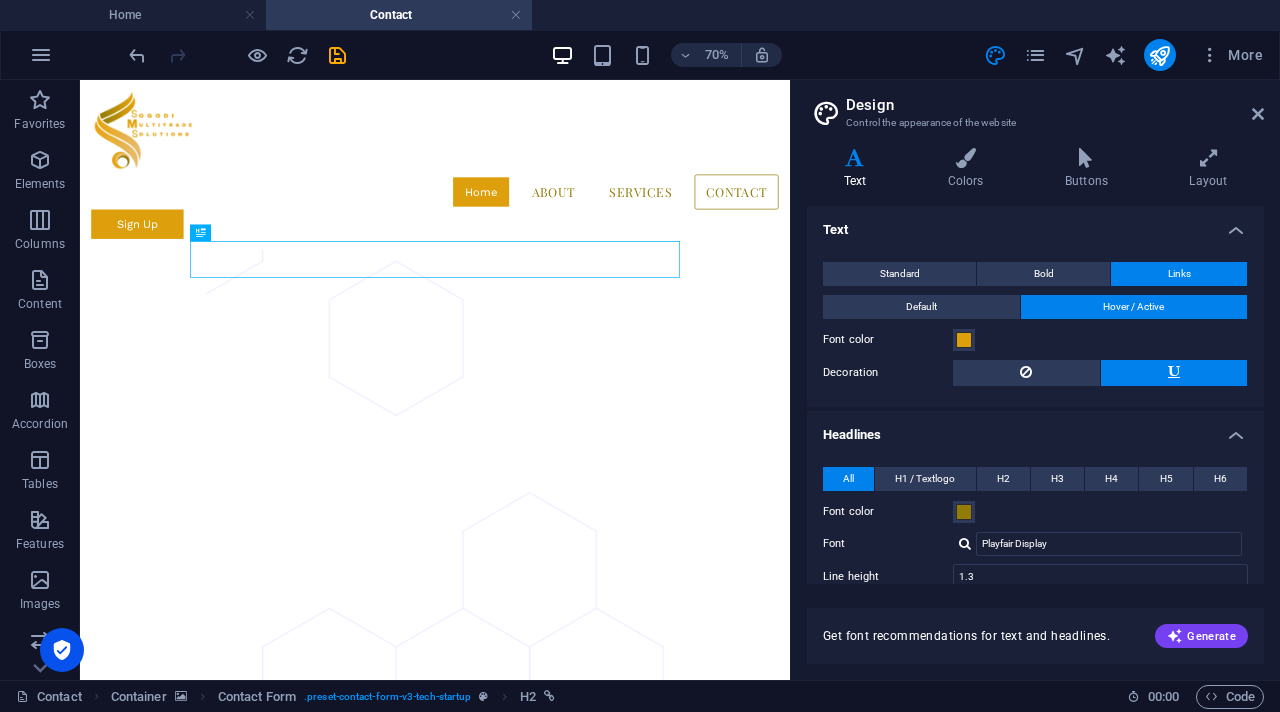 click on "Links" at bounding box center [1179, 274] 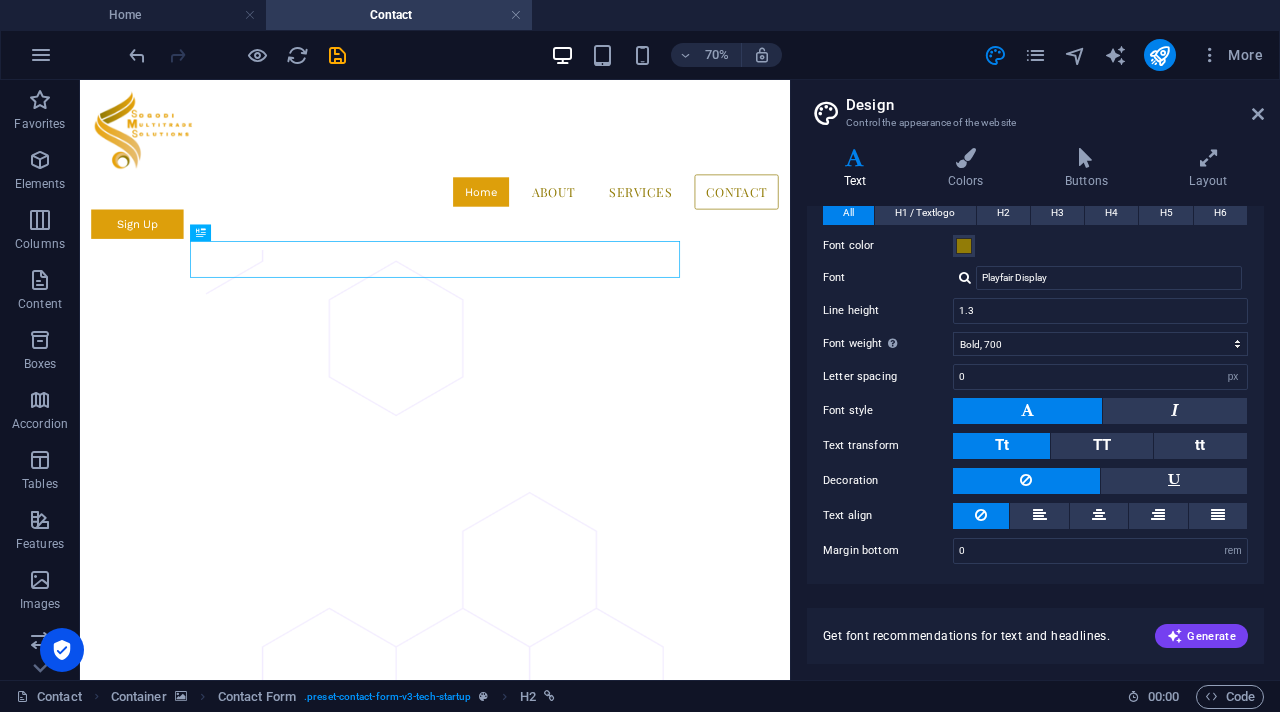 scroll, scrollTop: 0, scrollLeft: 0, axis: both 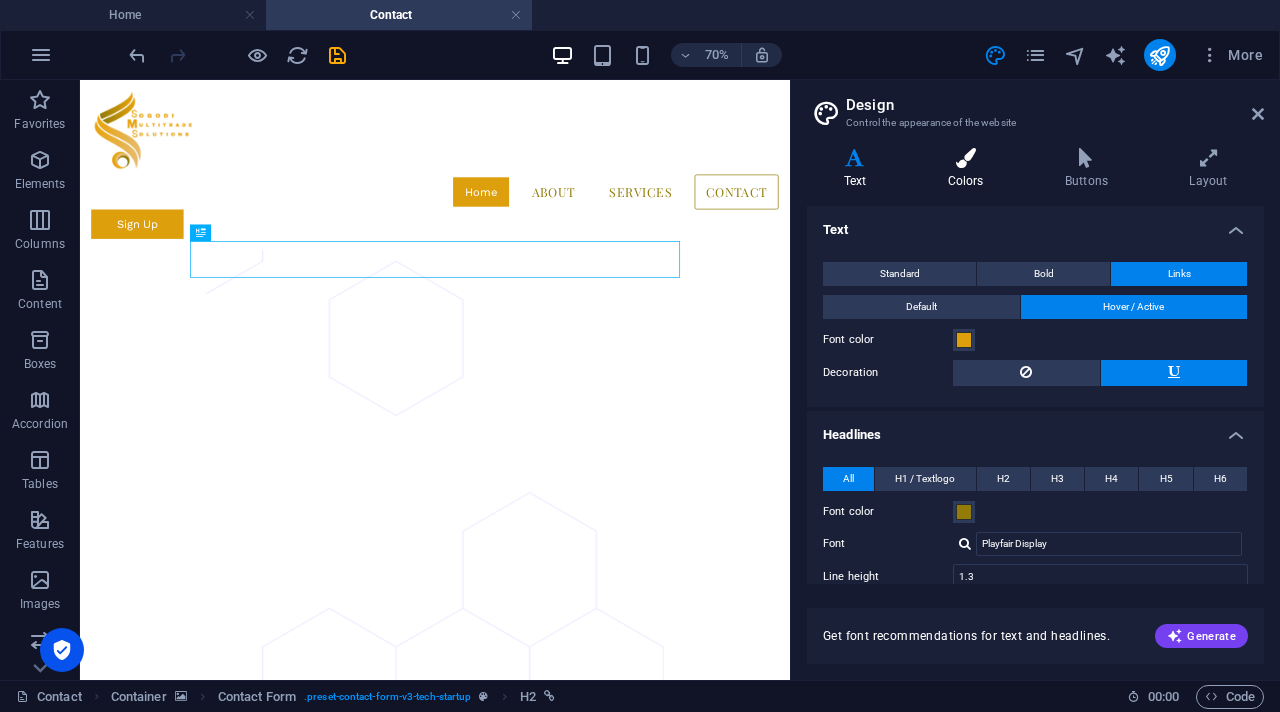 click on "Colors" at bounding box center (969, 169) 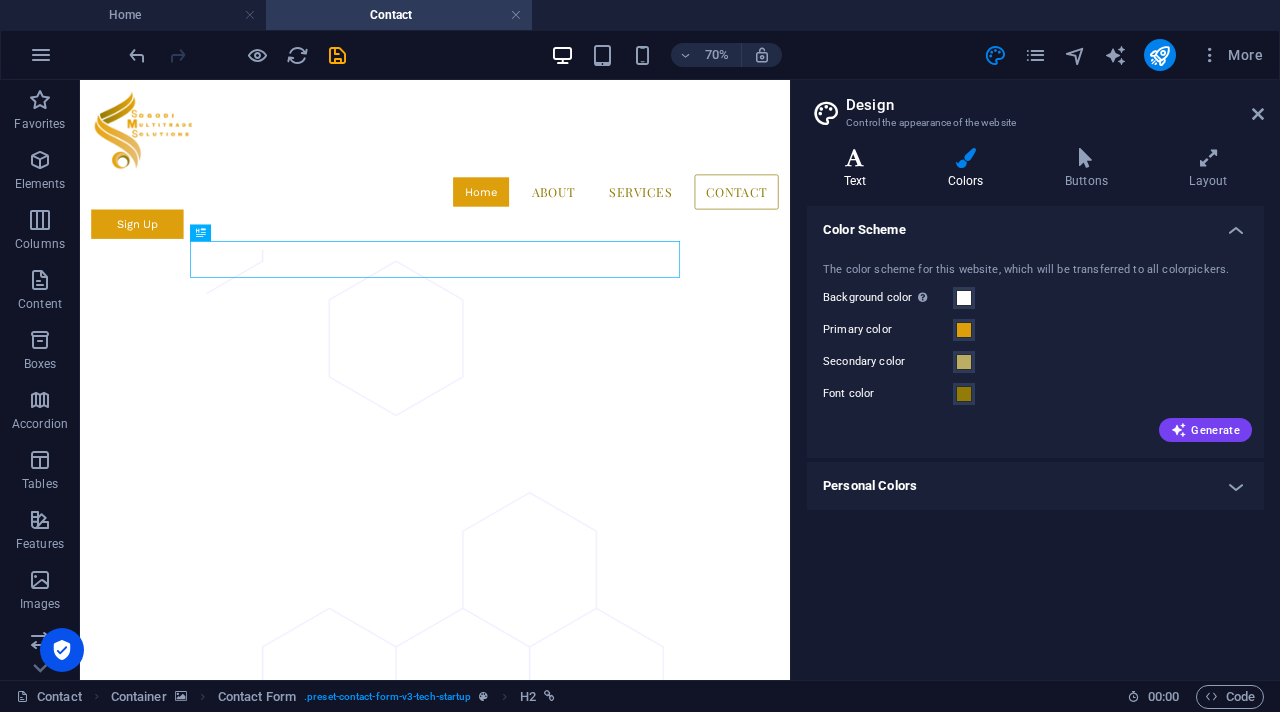 click on "Text" at bounding box center [859, 169] 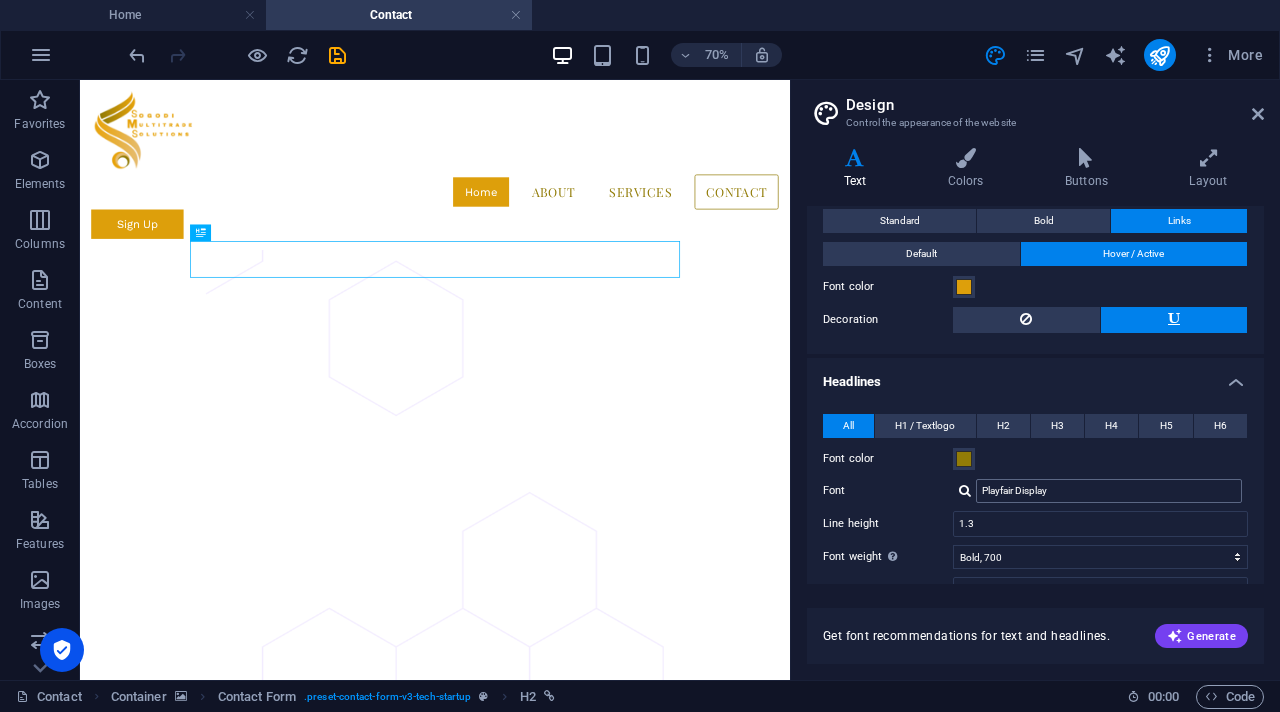scroll, scrollTop: 0, scrollLeft: 0, axis: both 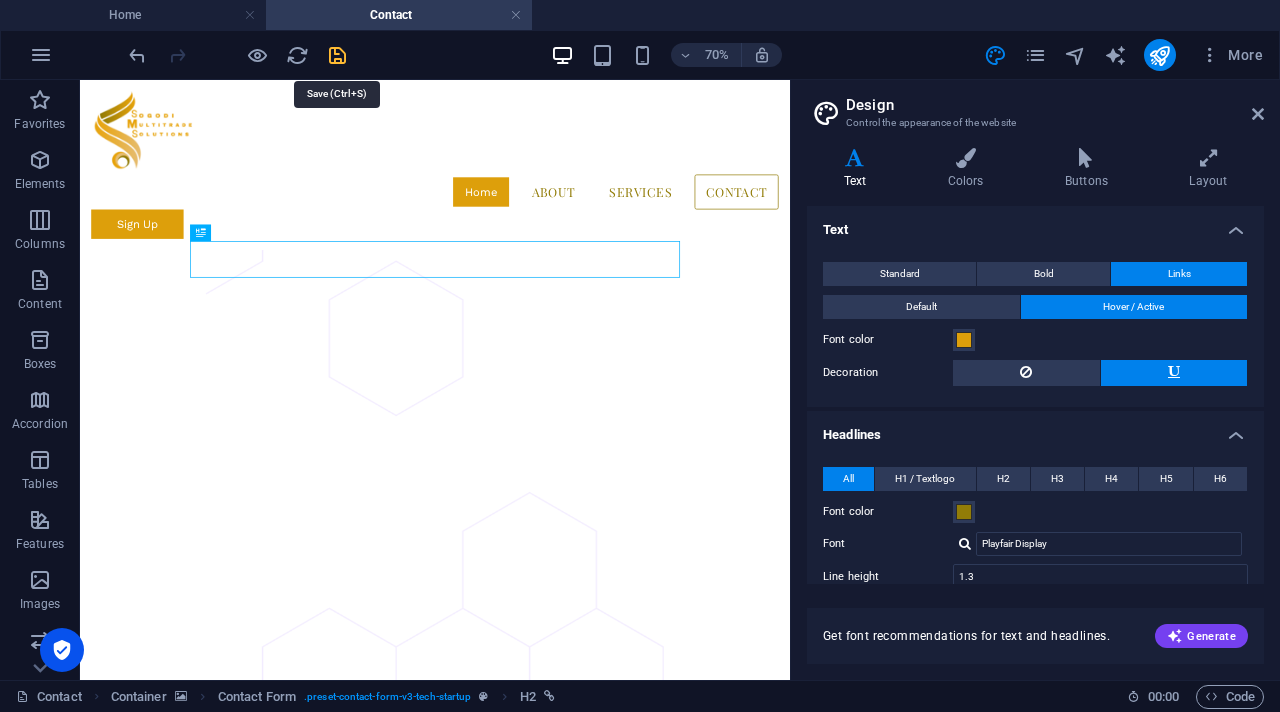 click at bounding box center [337, 55] 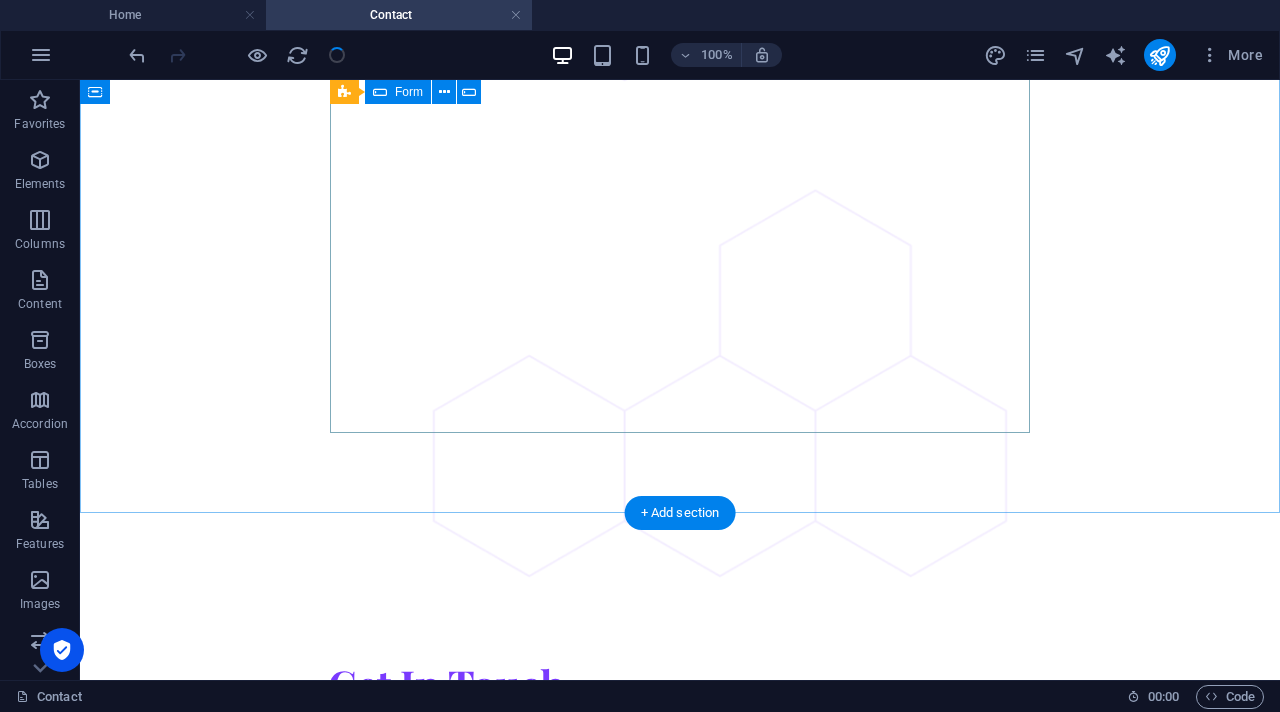 scroll, scrollTop: 494, scrollLeft: 0, axis: vertical 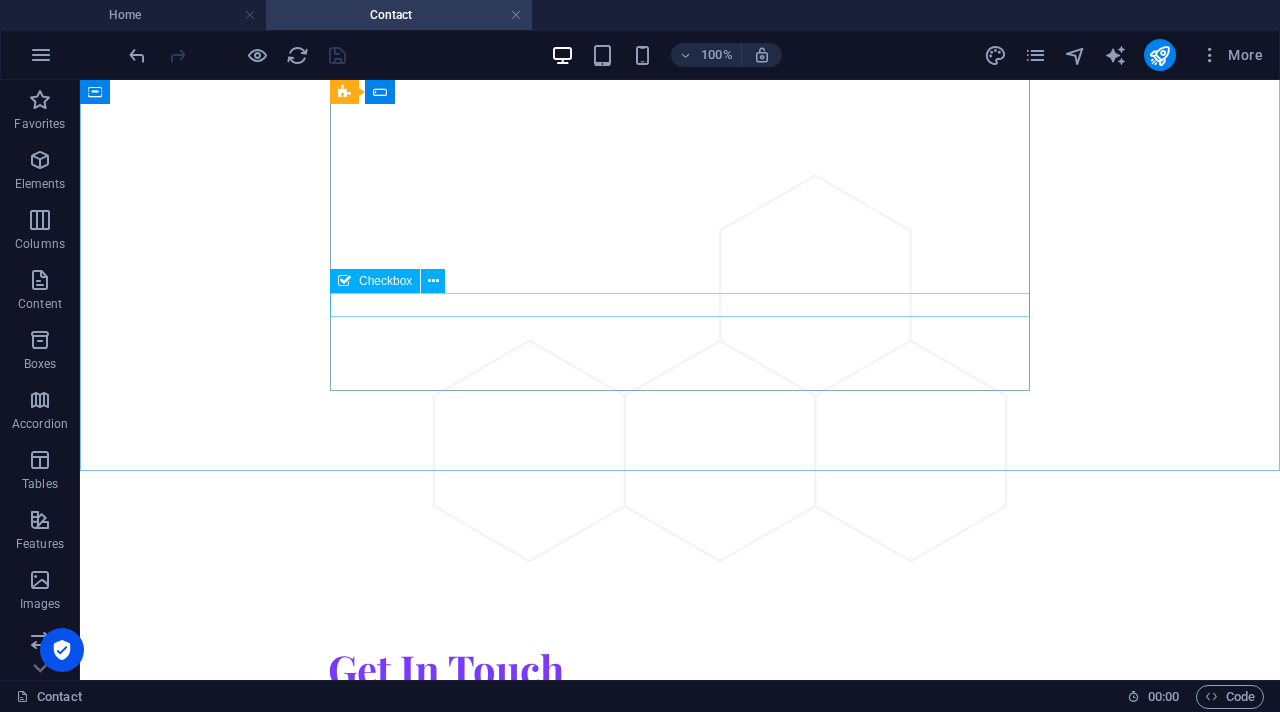 click on "Checkbox" at bounding box center [385, 281] 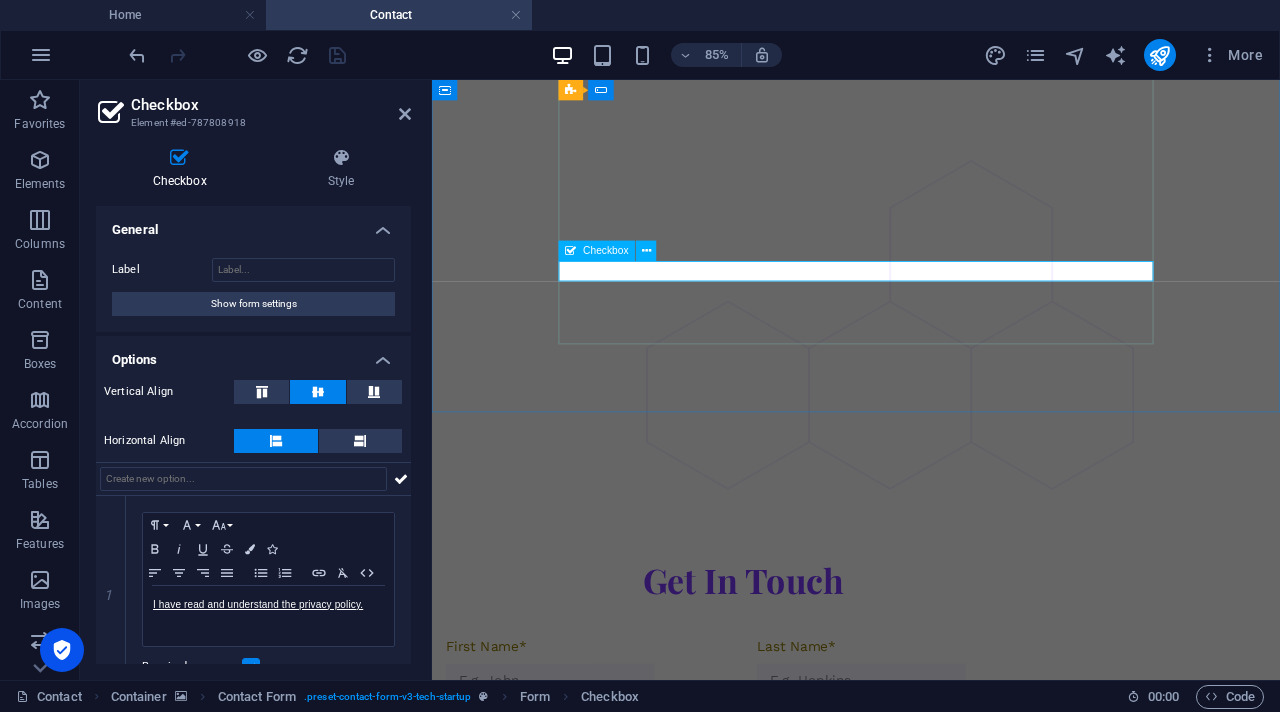 click on "I have read and understand the privacy policy." at bounding box center [798, 1114] 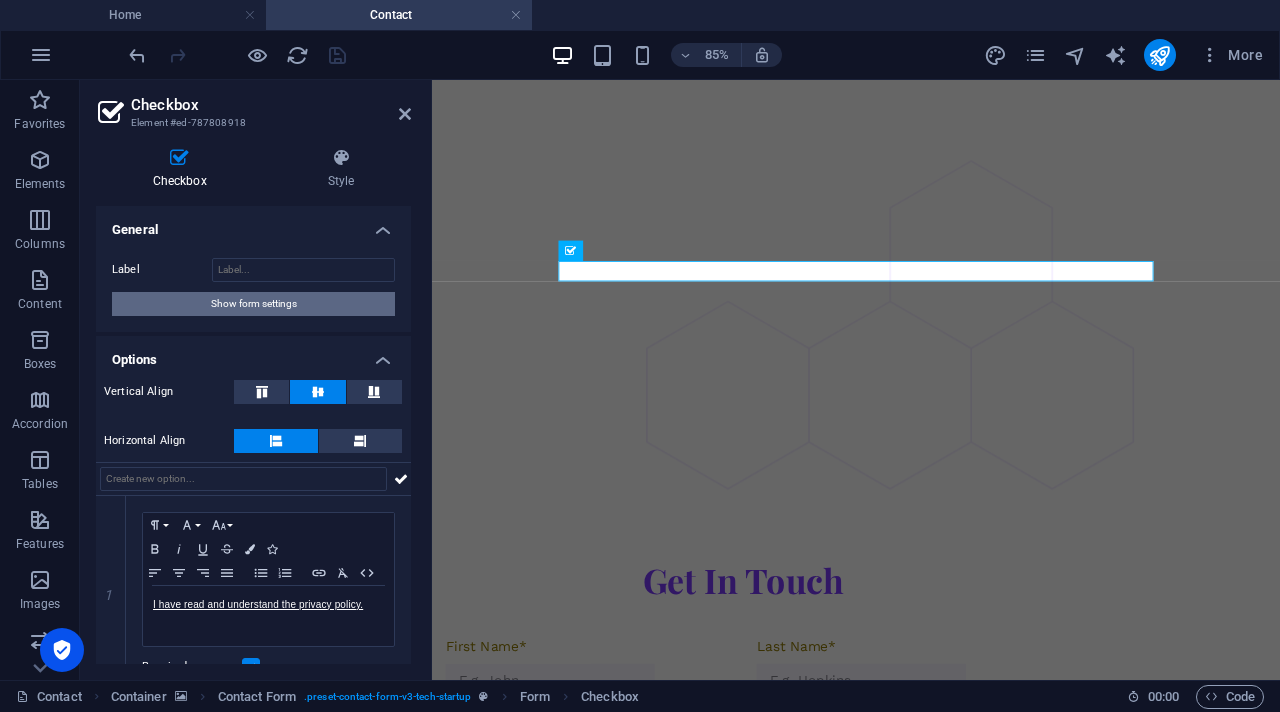 click on "Show form settings" at bounding box center [254, 304] 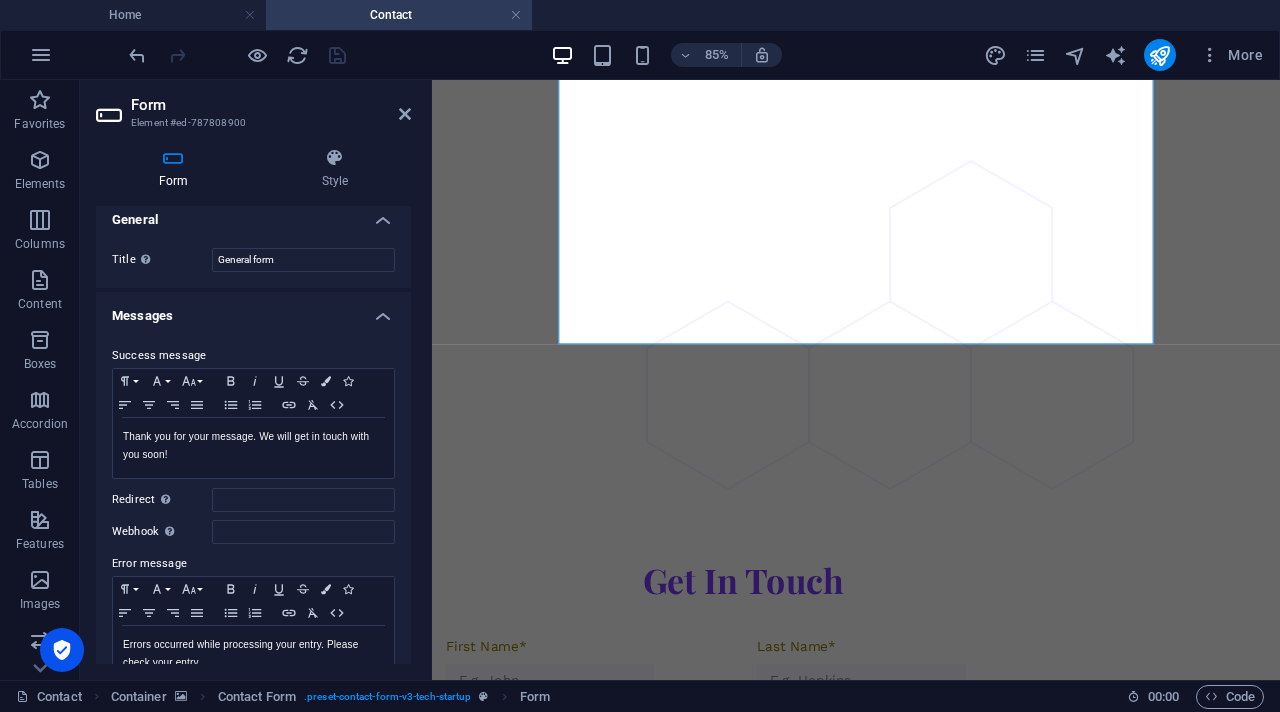 scroll, scrollTop: 0, scrollLeft: 0, axis: both 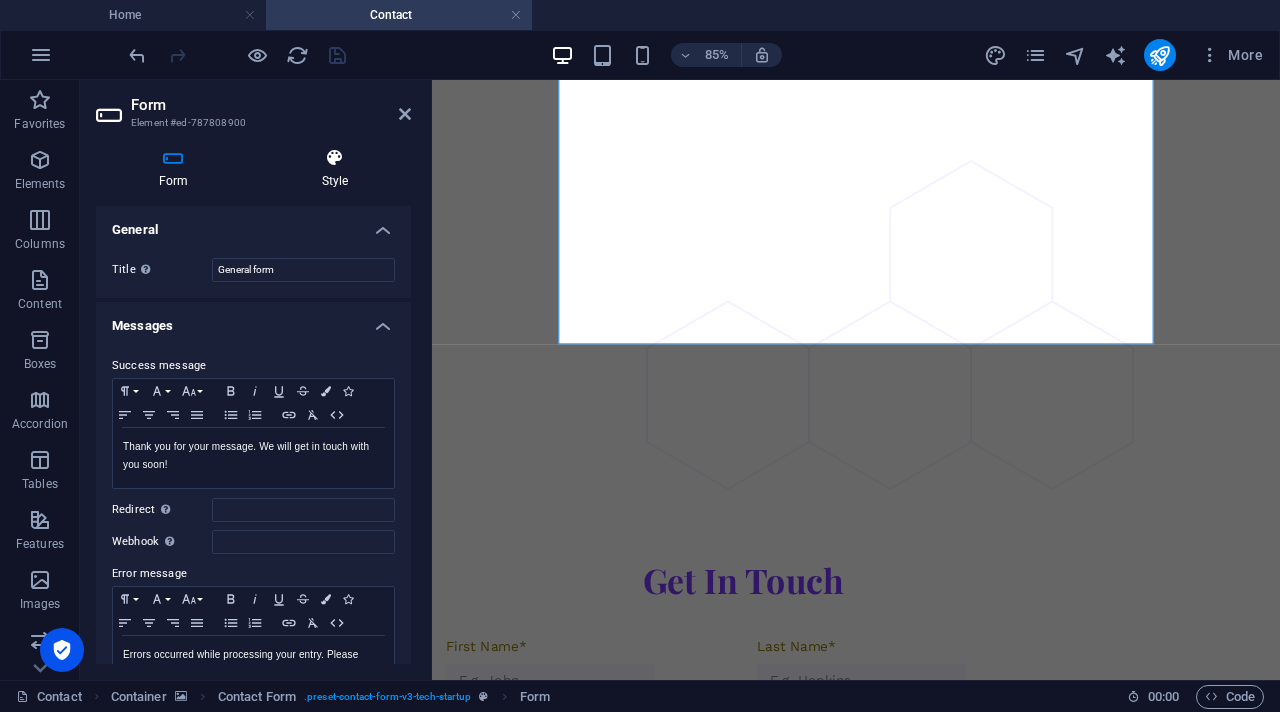 click at bounding box center [335, 158] 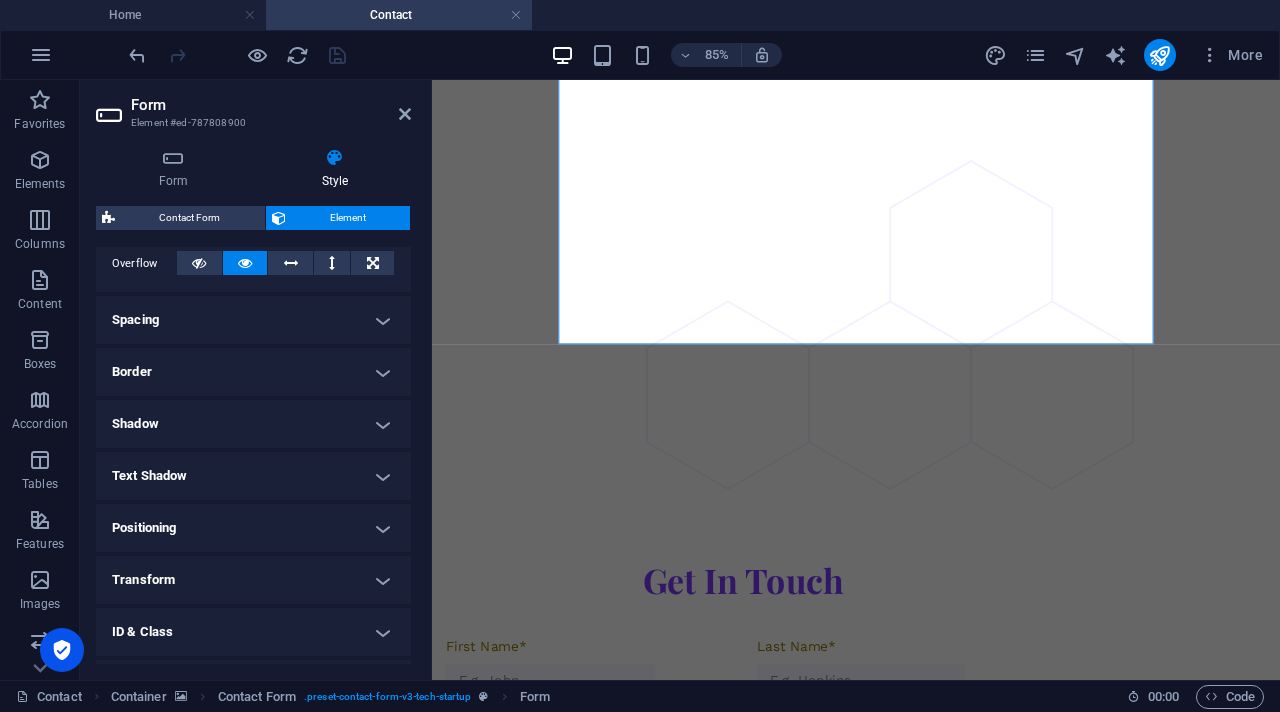 scroll, scrollTop: 0, scrollLeft: 0, axis: both 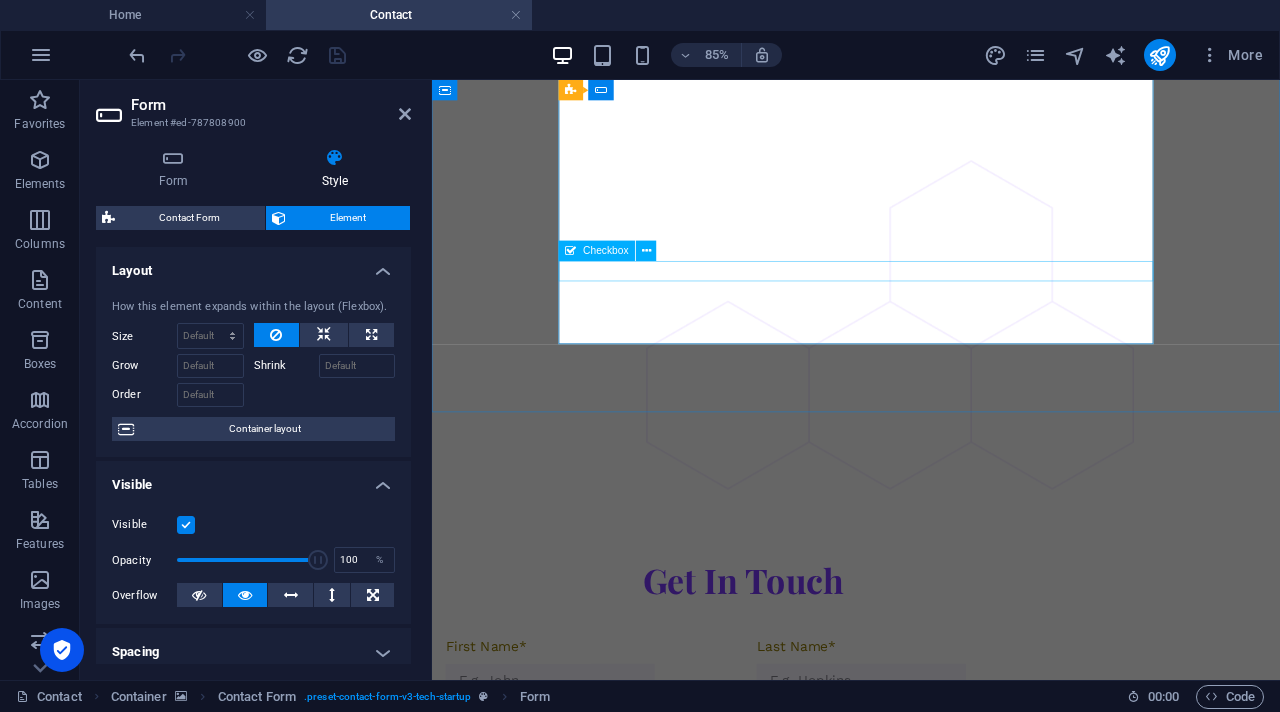click on "I have read and understand the privacy policy." at bounding box center [798, 1114] 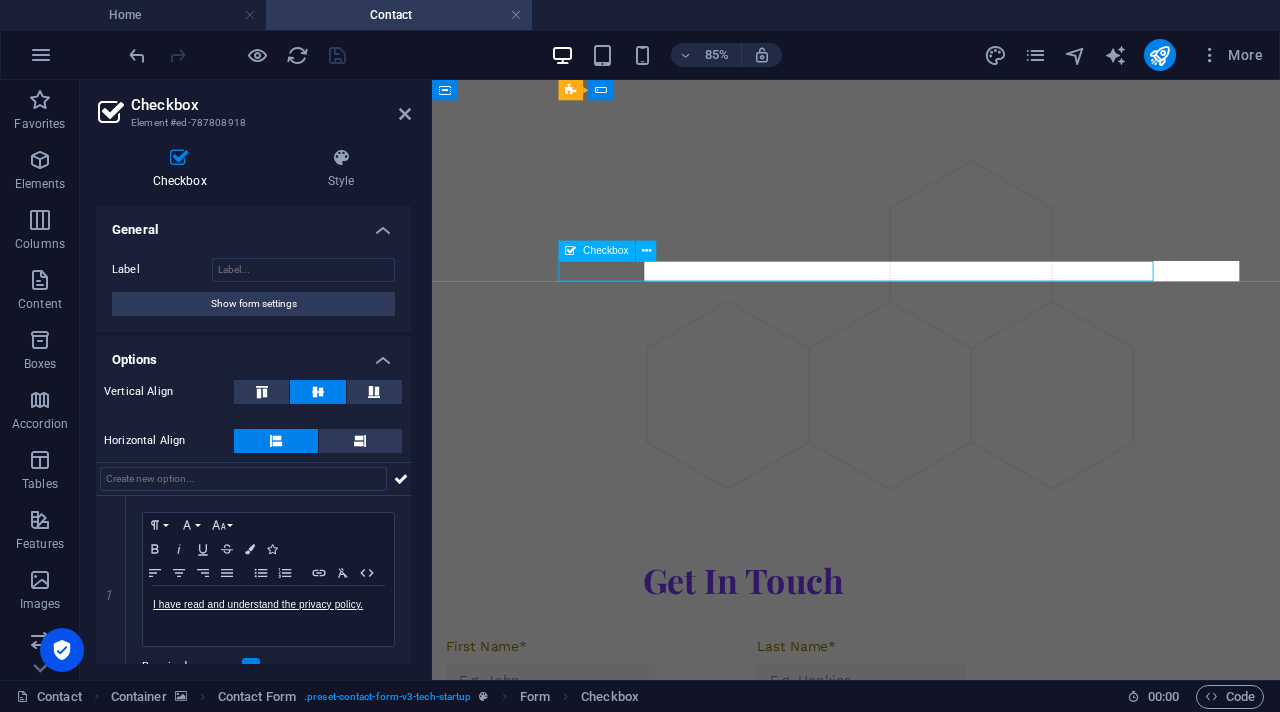 click on "I have read and understand the privacy policy." at bounding box center (798, 1114) 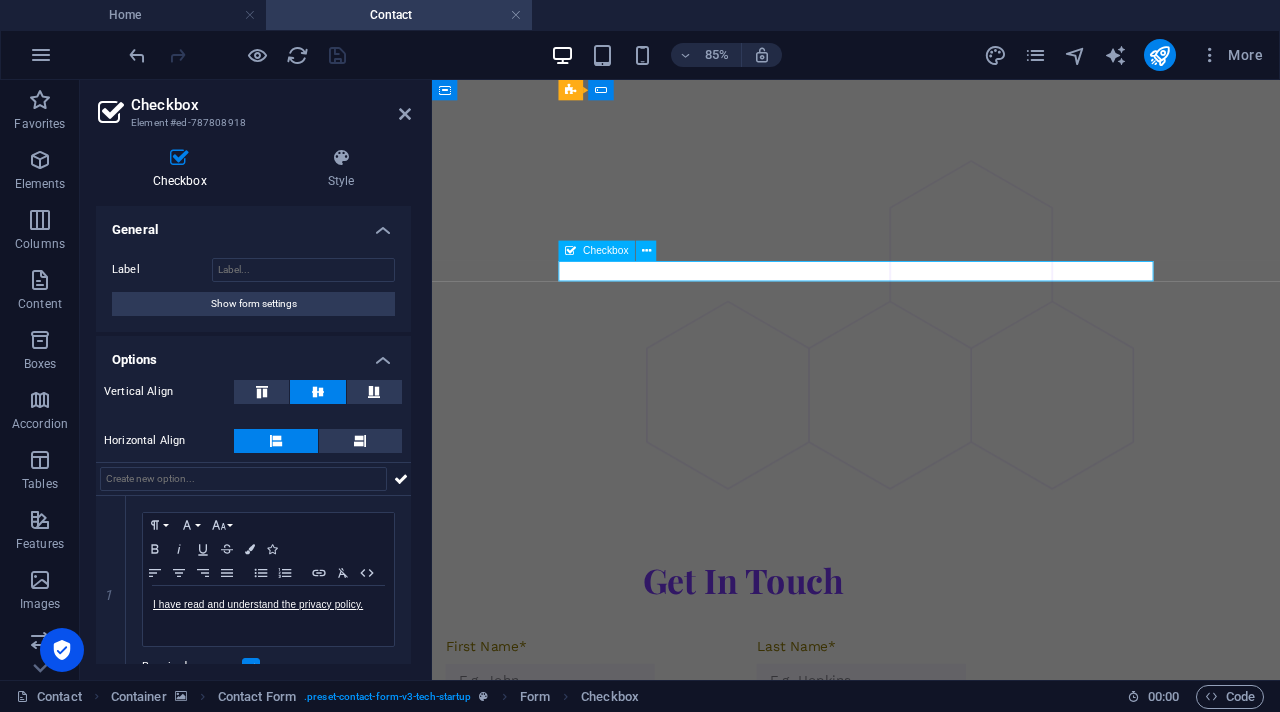 click on "I have read and understand the privacy policy." at bounding box center (798, 1114) 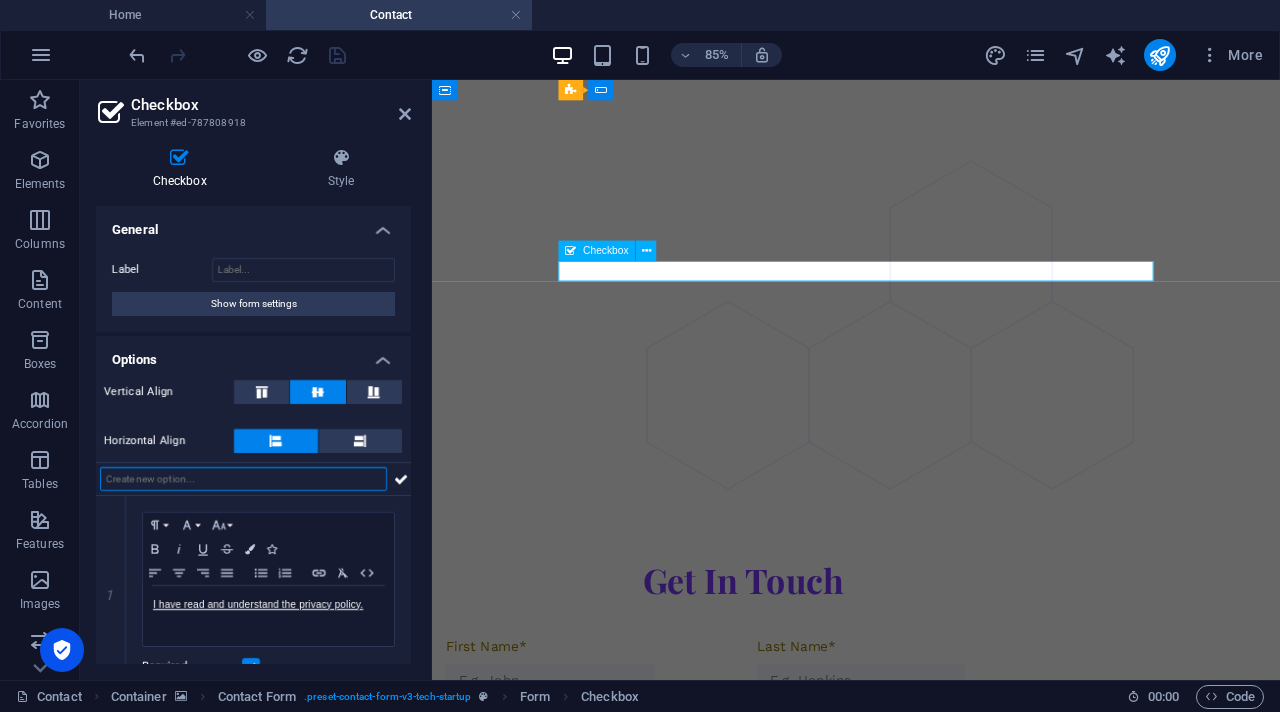click on "I have read and understand the privacy policy." at bounding box center [798, 1114] 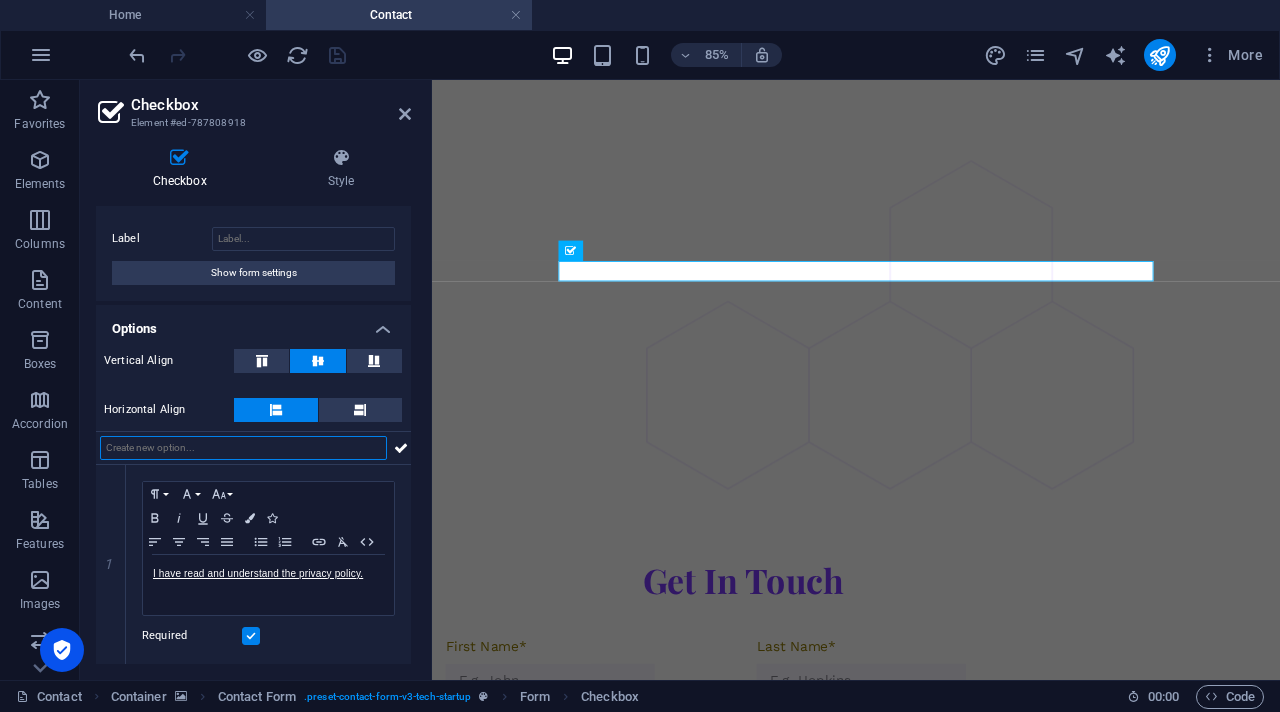 scroll, scrollTop: 0, scrollLeft: 0, axis: both 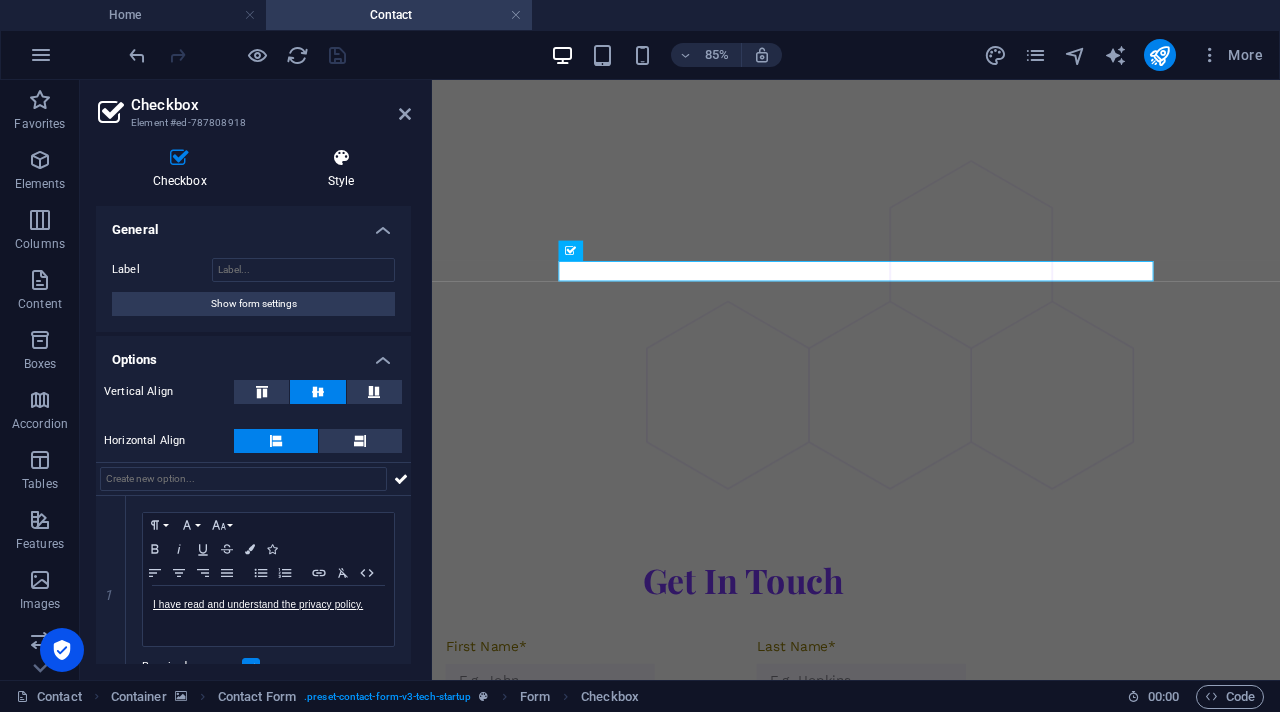 click on "Style" at bounding box center (341, 169) 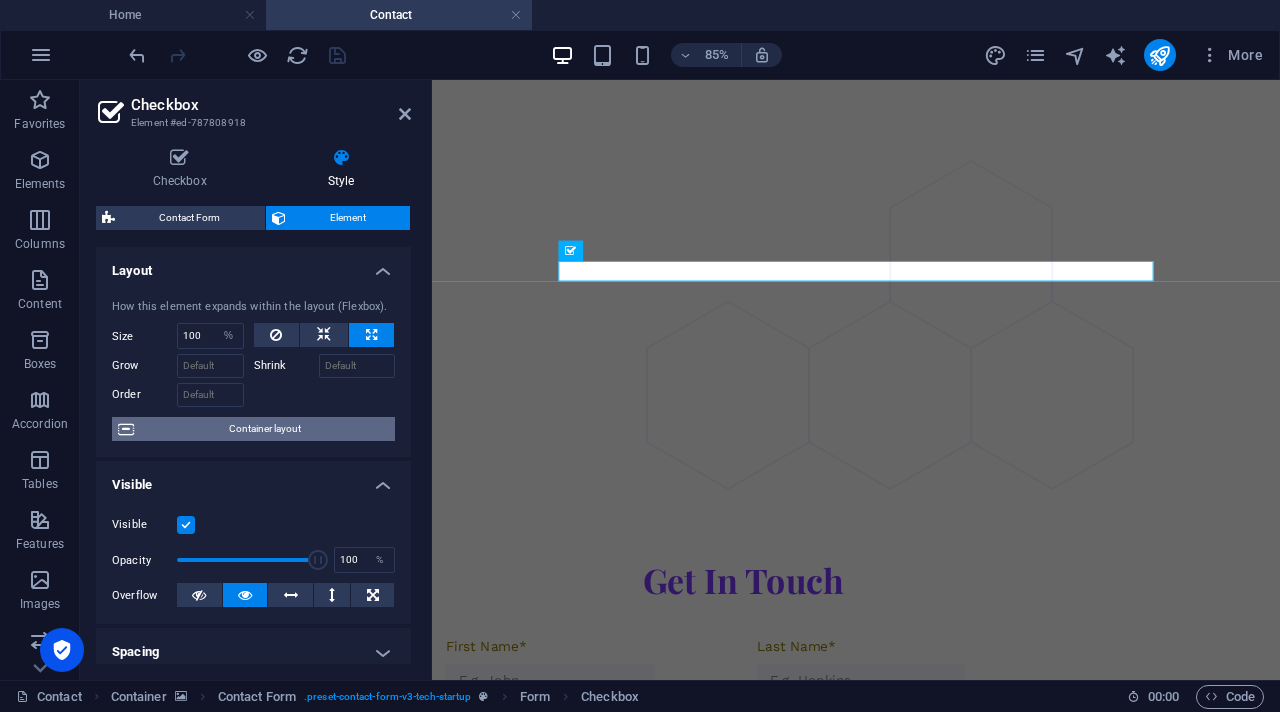 click on "Container layout" at bounding box center [264, 429] 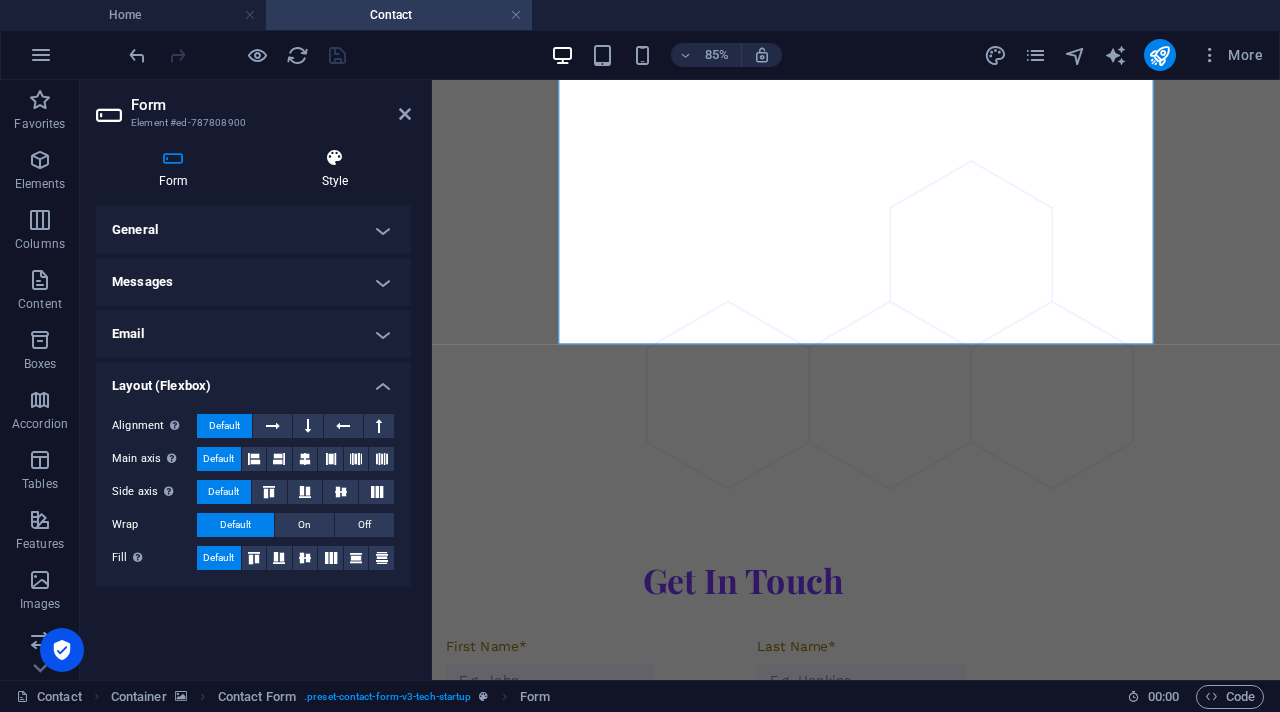 click on "Style" at bounding box center [335, 169] 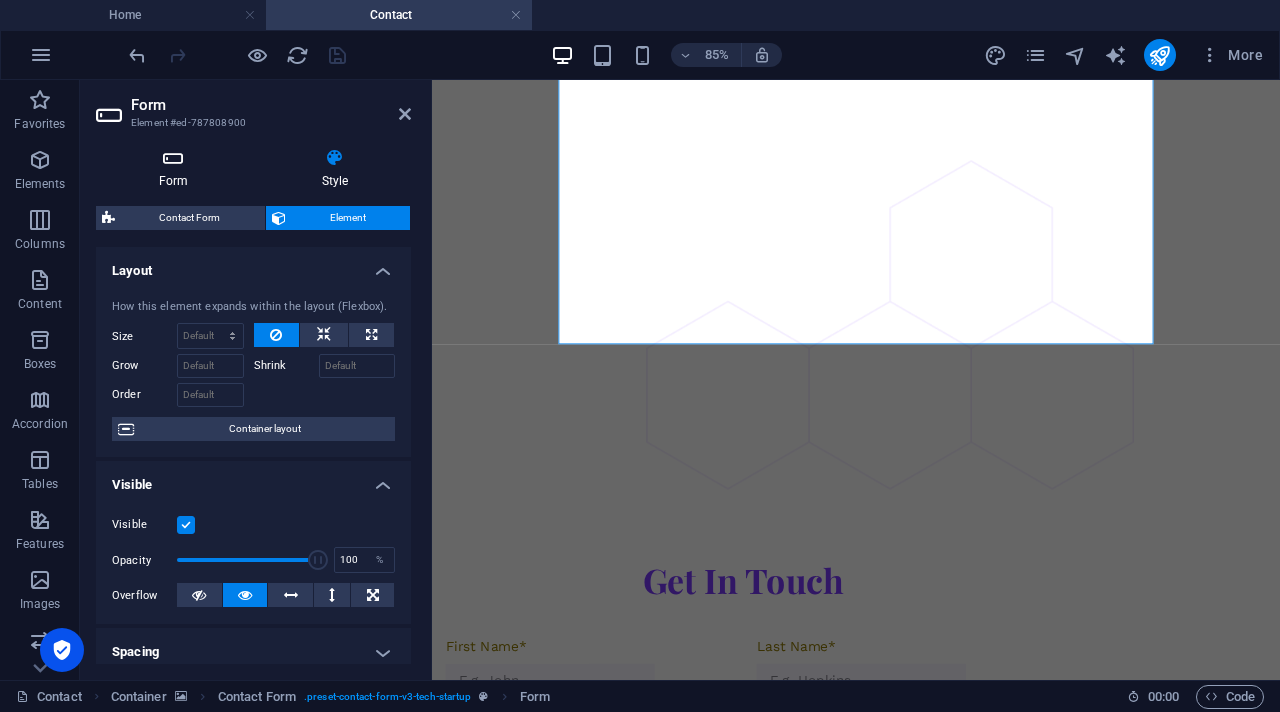 click on "Form" at bounding box center (177, 169) 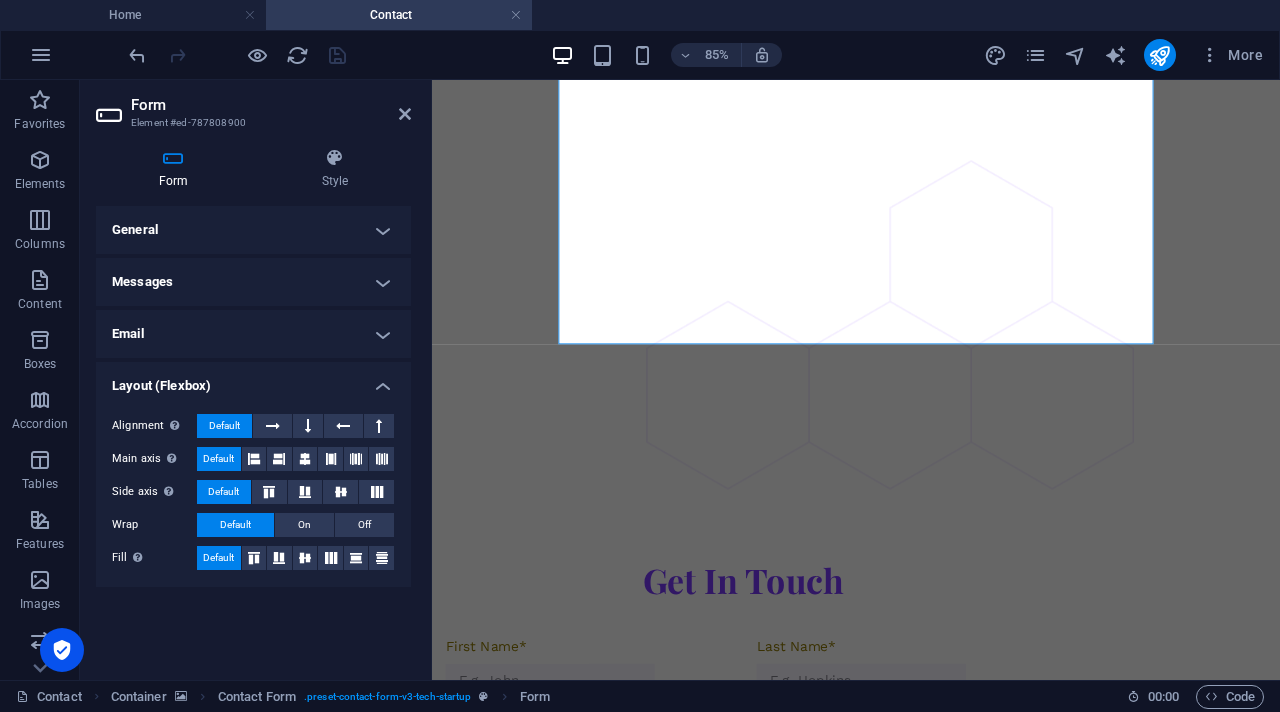 click on "Email" at bounding box center [253, 334] 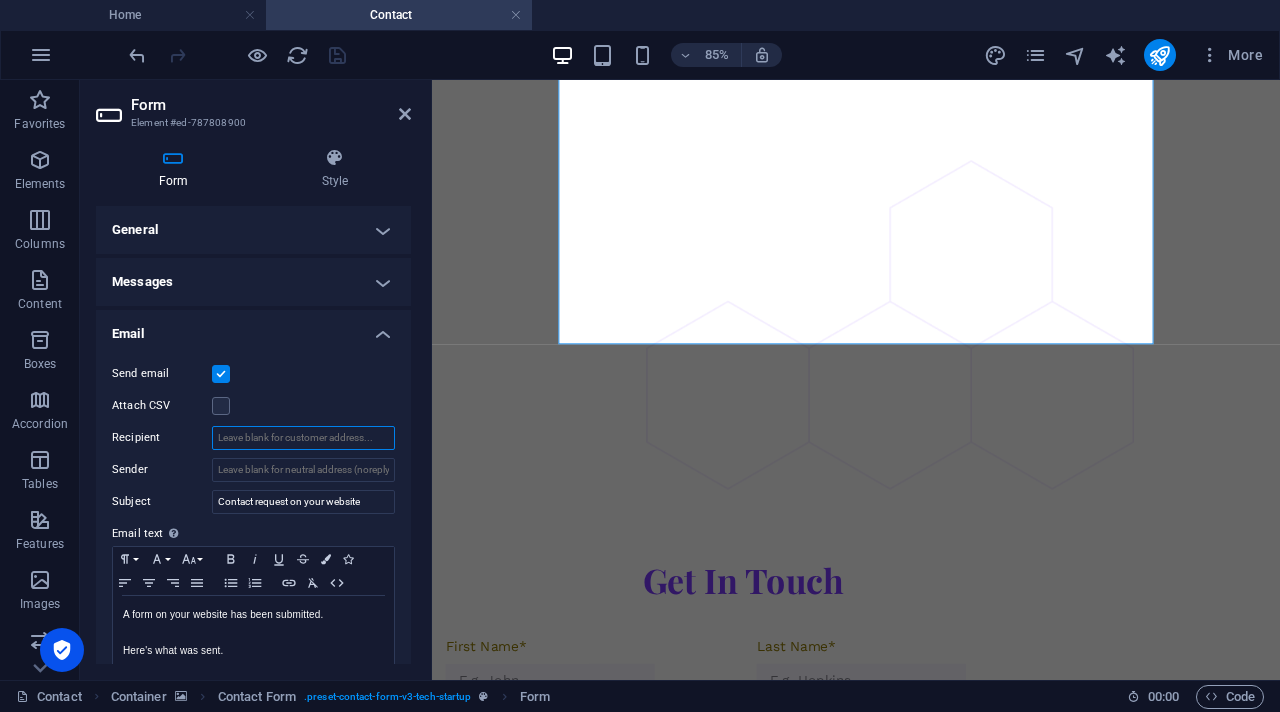 click on "Recipient" at bounding box center [303, 438] 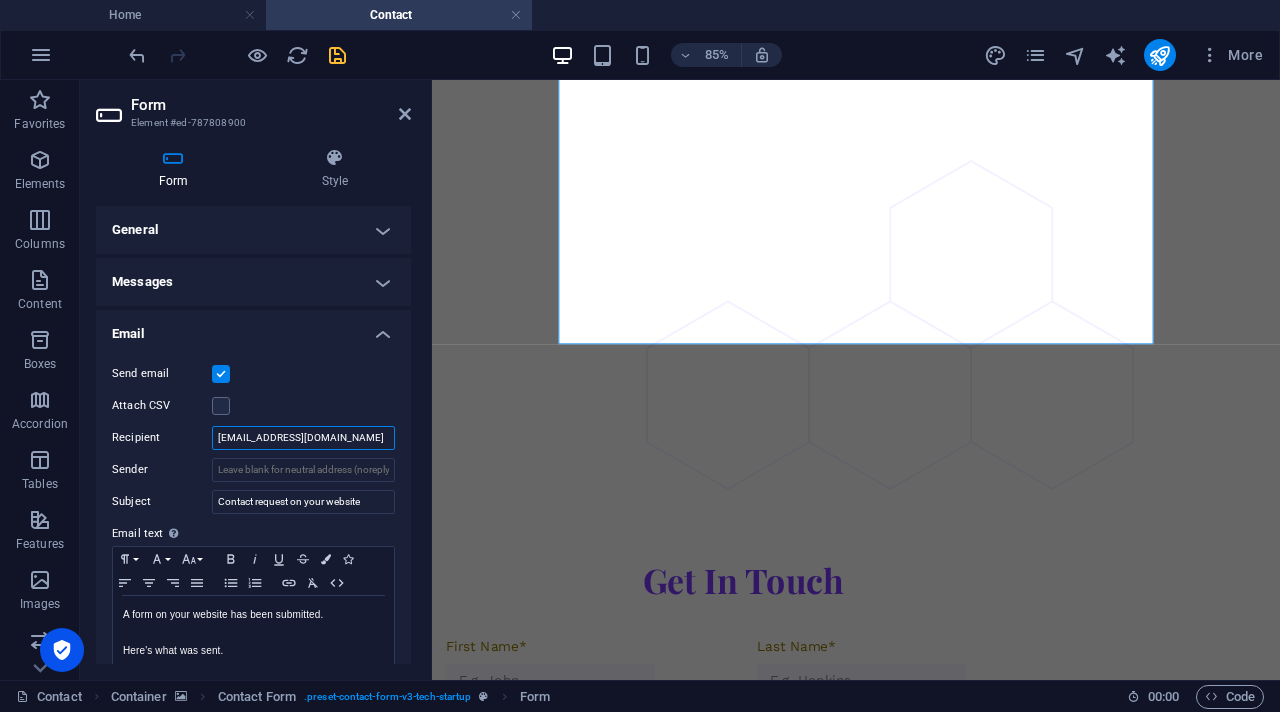 type on "info@sogodimsolutions.co.za" 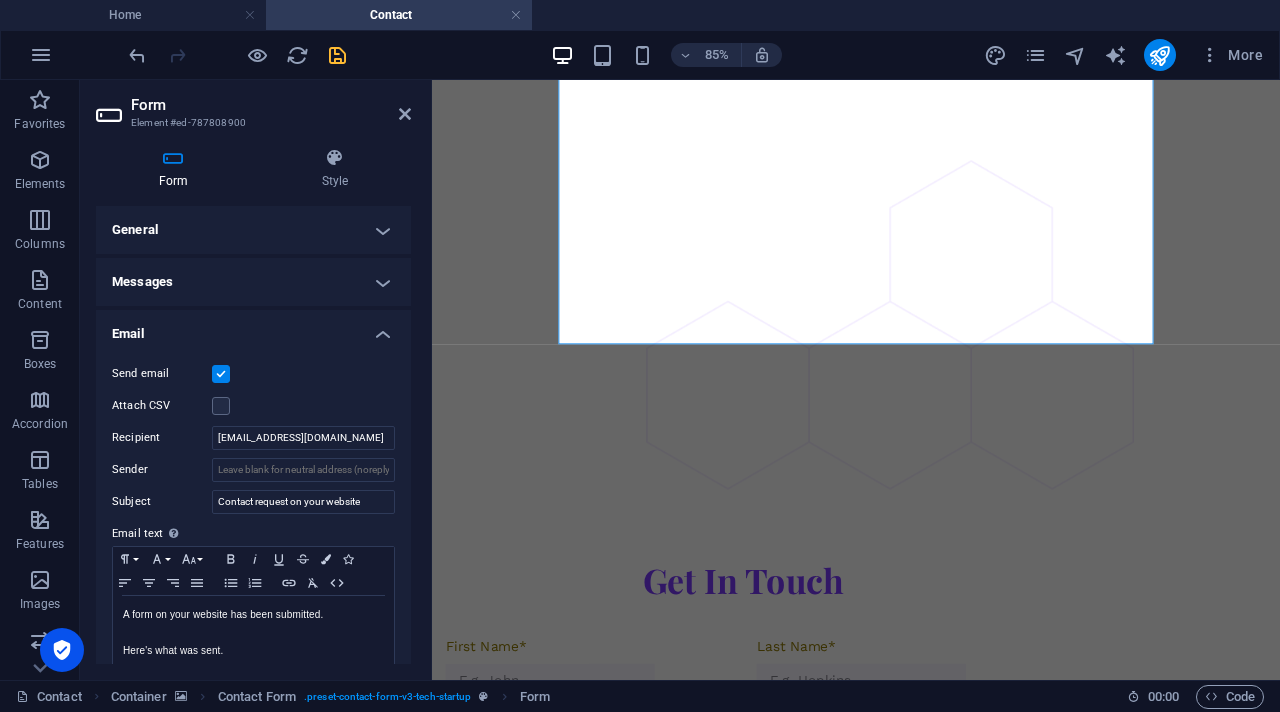 click on "General" at bounding box center [253, 230] 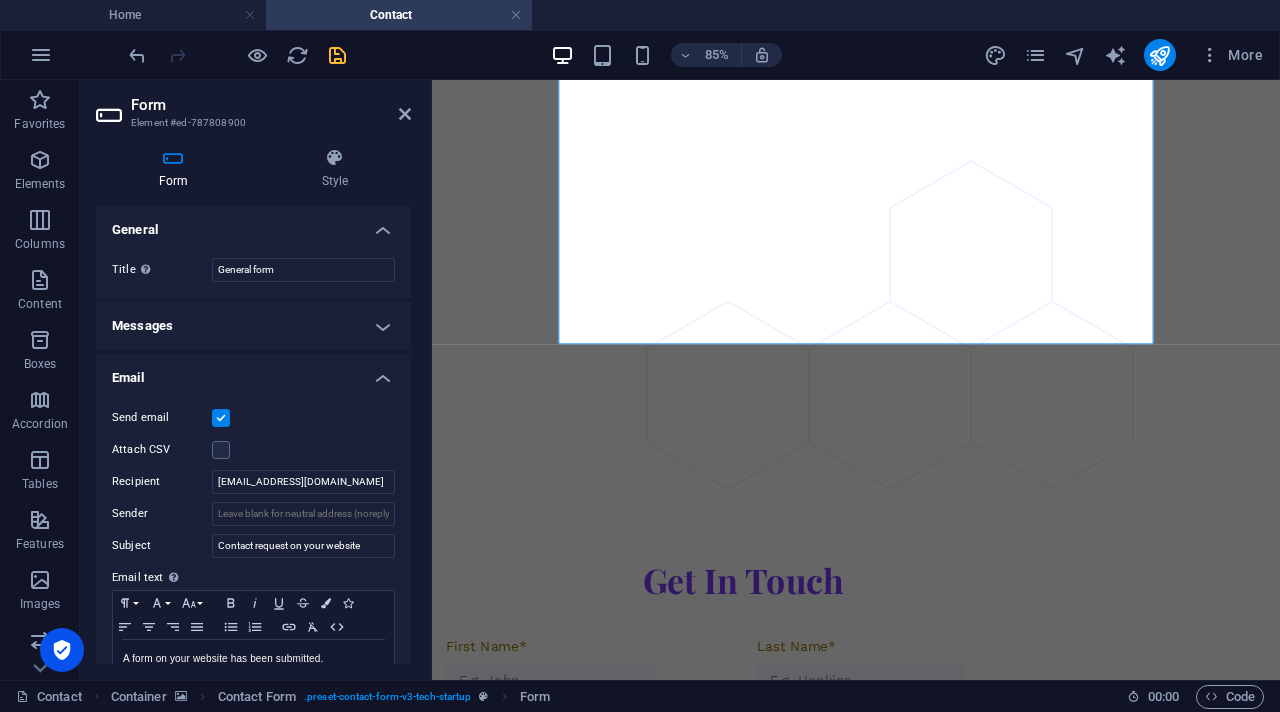 click on "General" at bounding box center (253, 224) 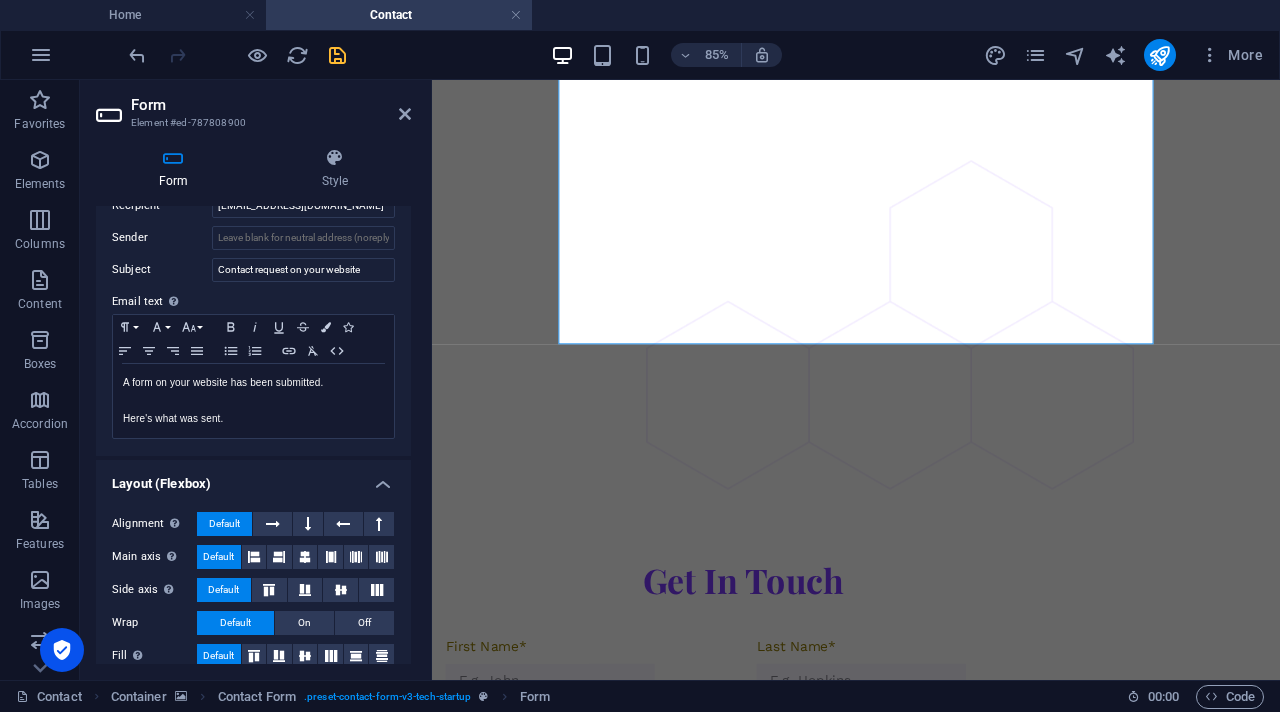 scroll, scrollTop: 253, scrollLeft: 0, axis: vertical 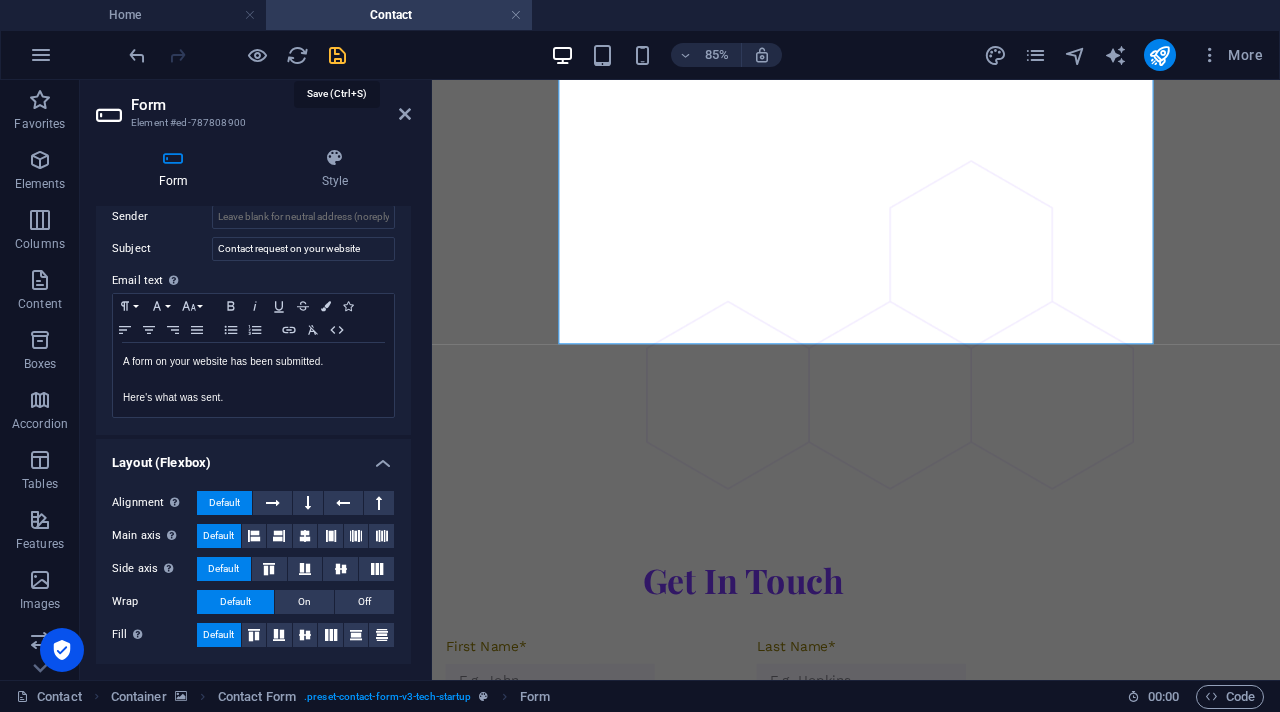 click at bounding box center [337, 55] 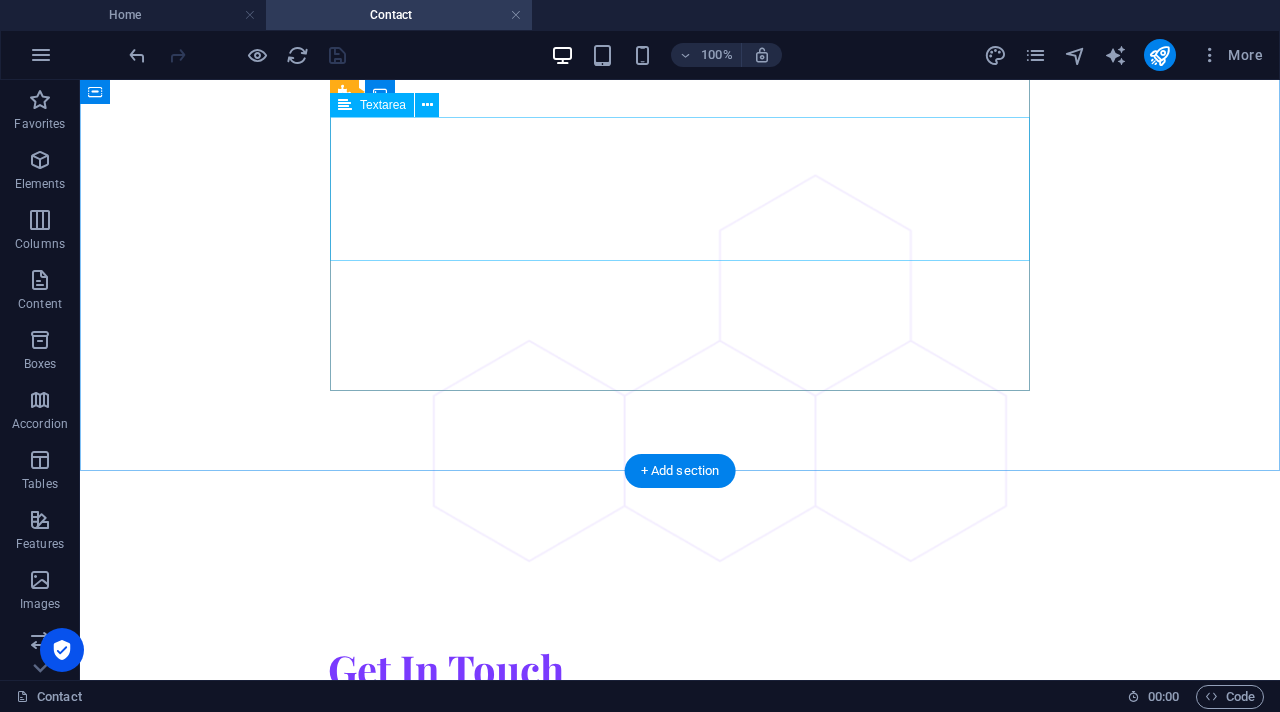 click on "How may you be assisted?" at bounding box center (446, 1006) 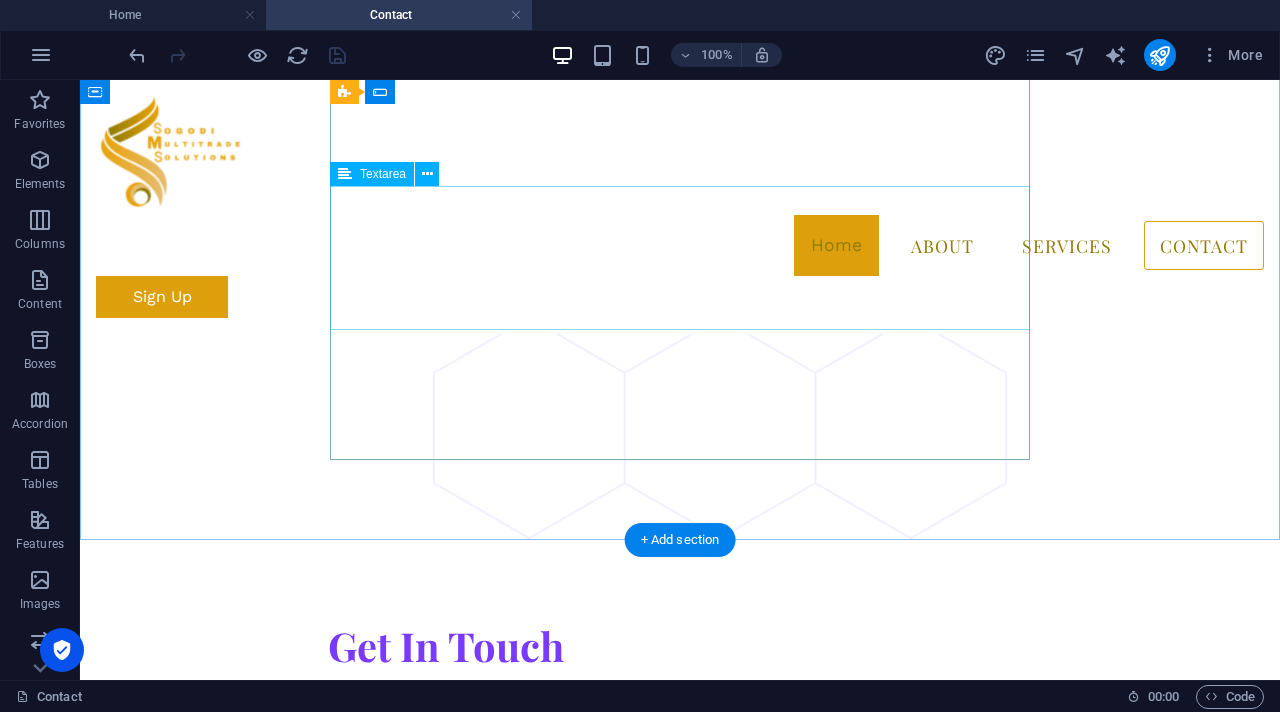 scroll, scrollTop: 352, scrollLeft: 0, axis: vertical 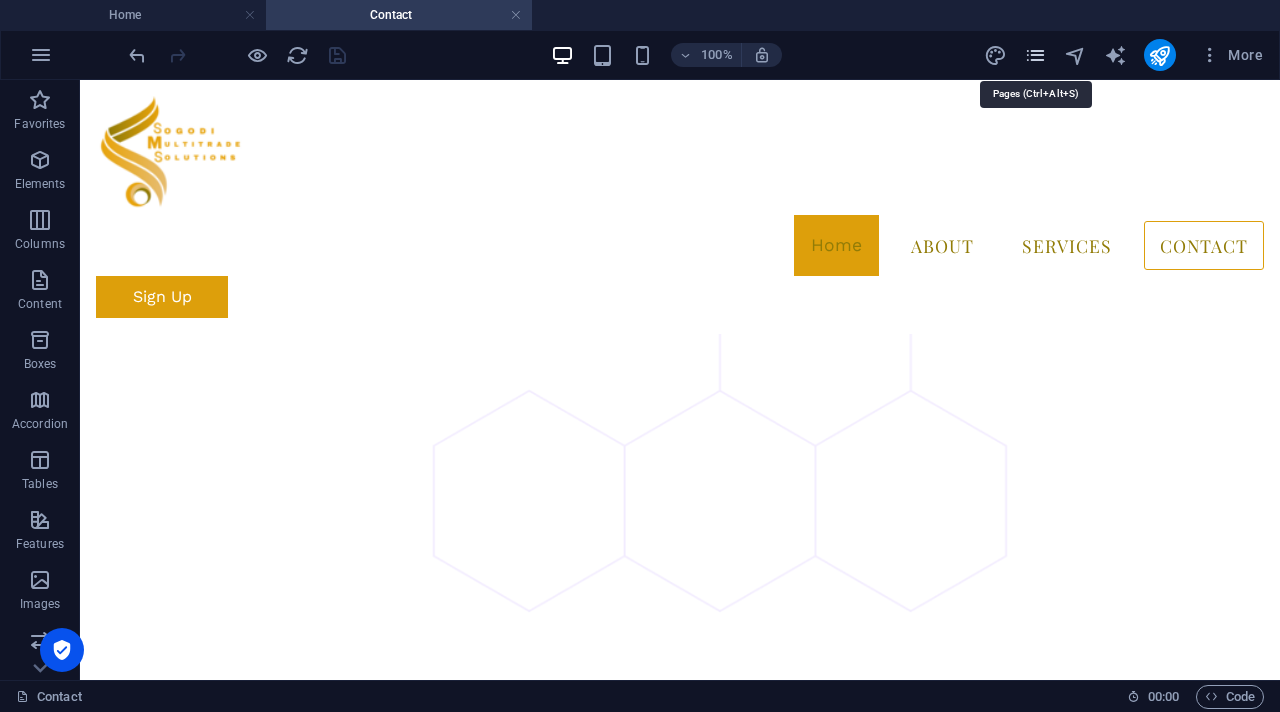 click at bounding box center [1035, 55] 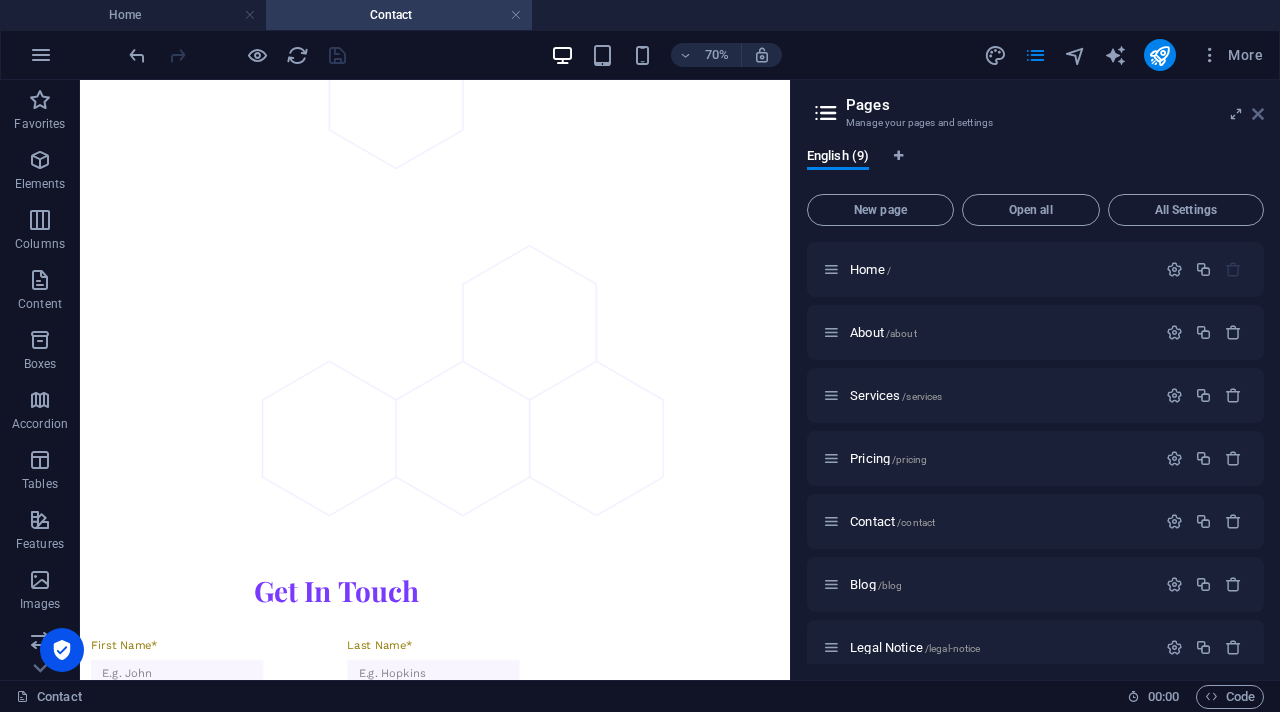 click at bounding box center (1258, 114) 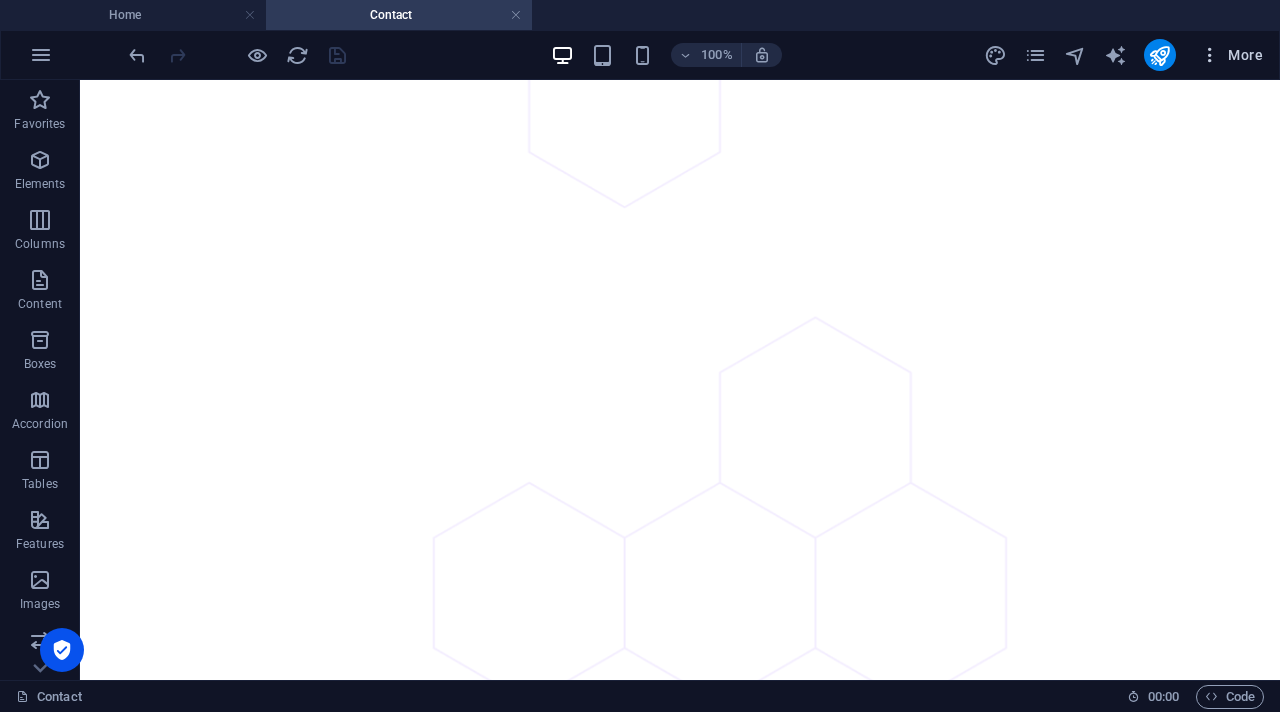 click on "More" at bounding box center (1231, 55) 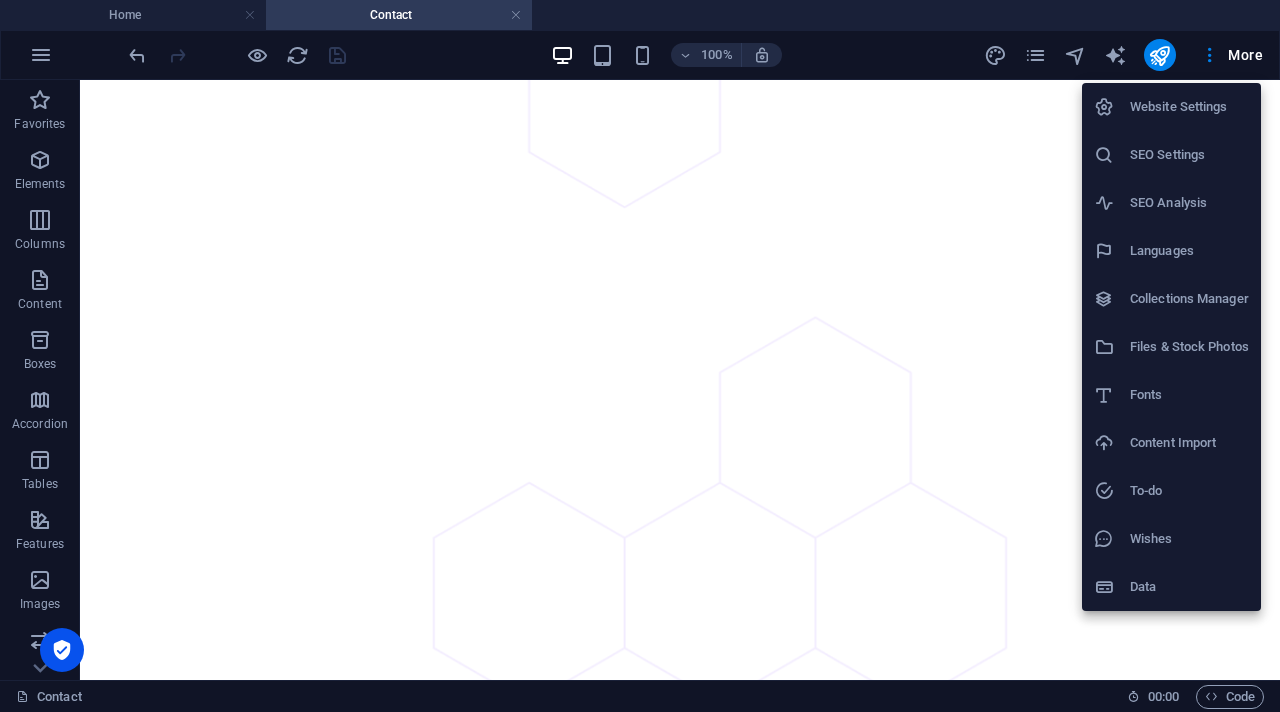 click at bounding box center [640, 356] 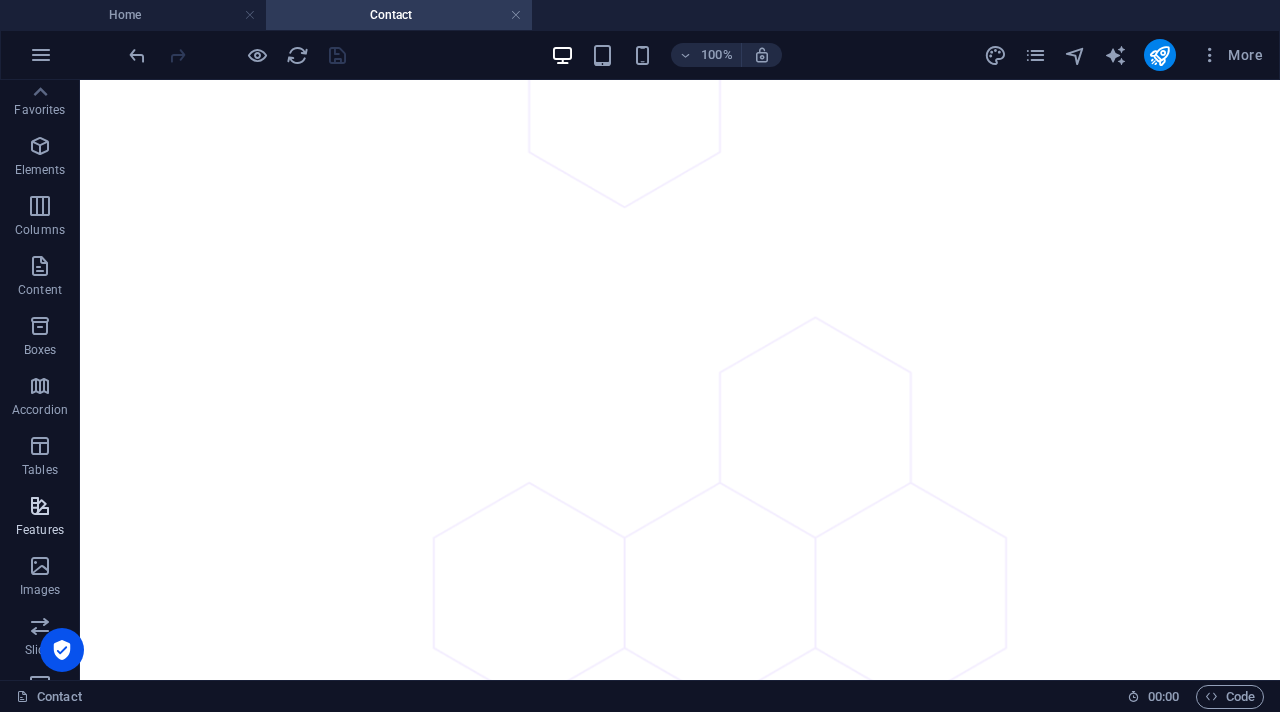 scroll, scrollTop: 0, scrollLeft: 0, axis: both 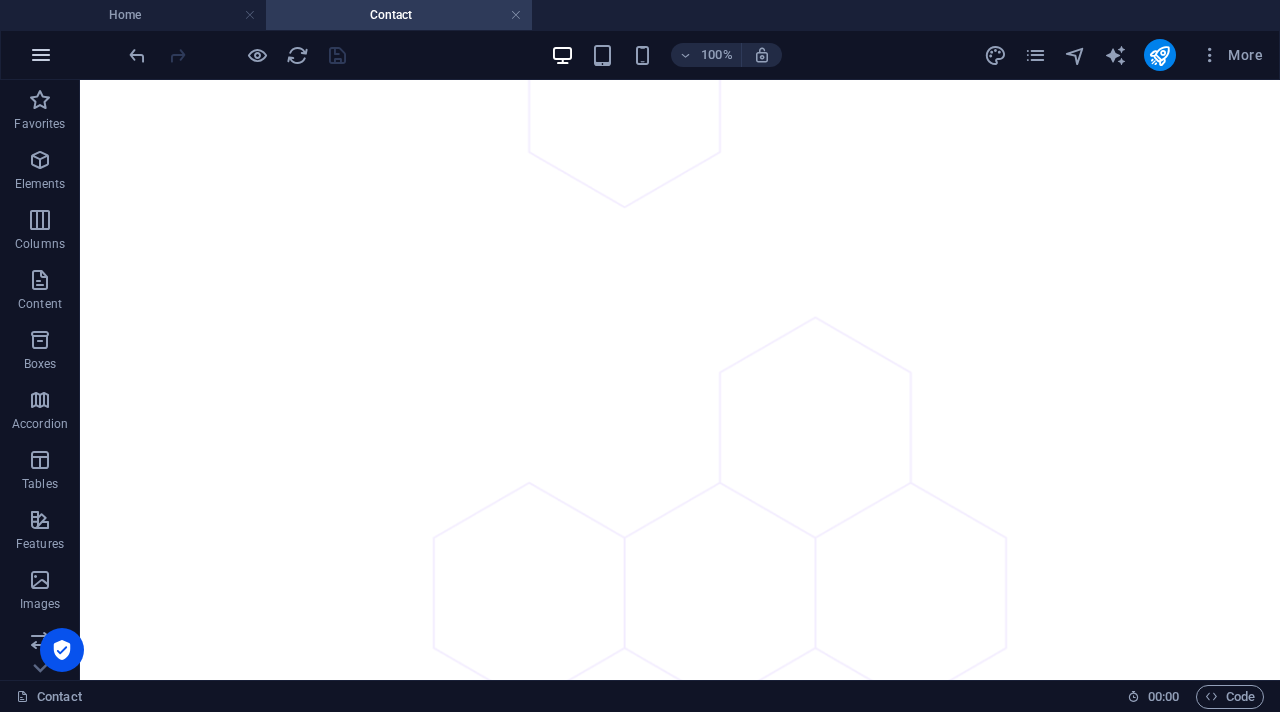 click at bounding box center [41, 55] 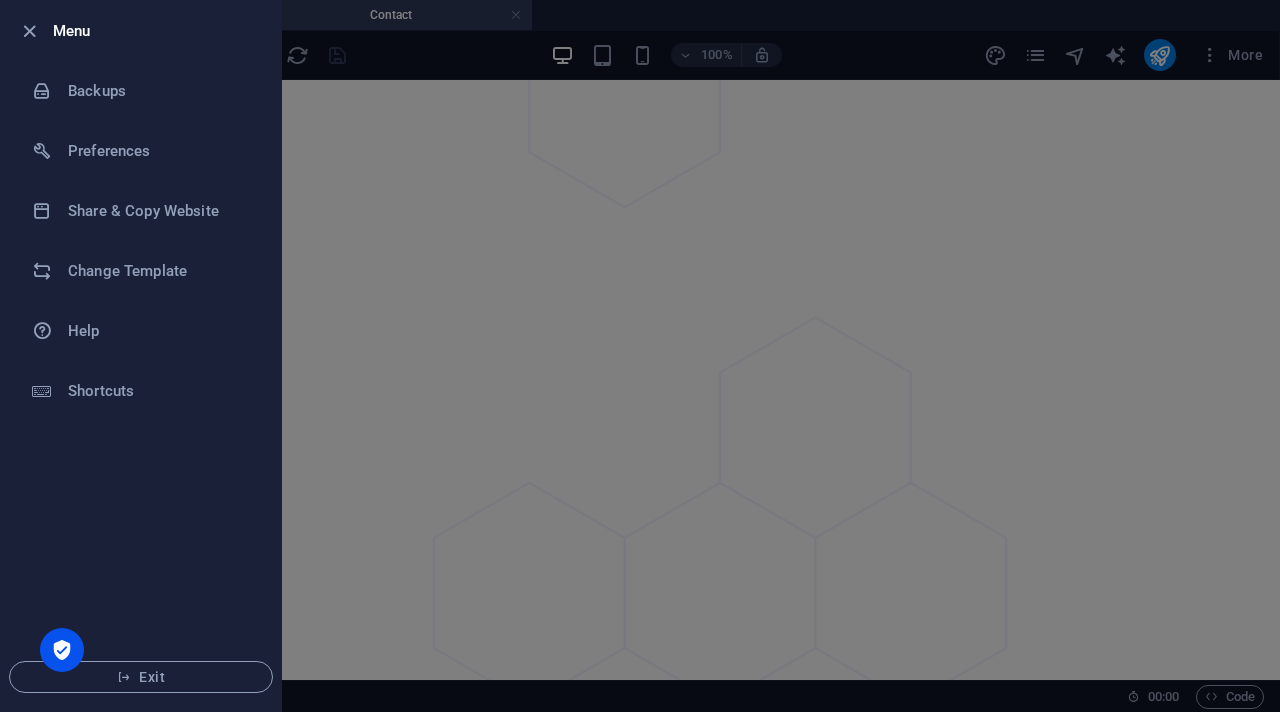 click at bounding box center [640, 356] 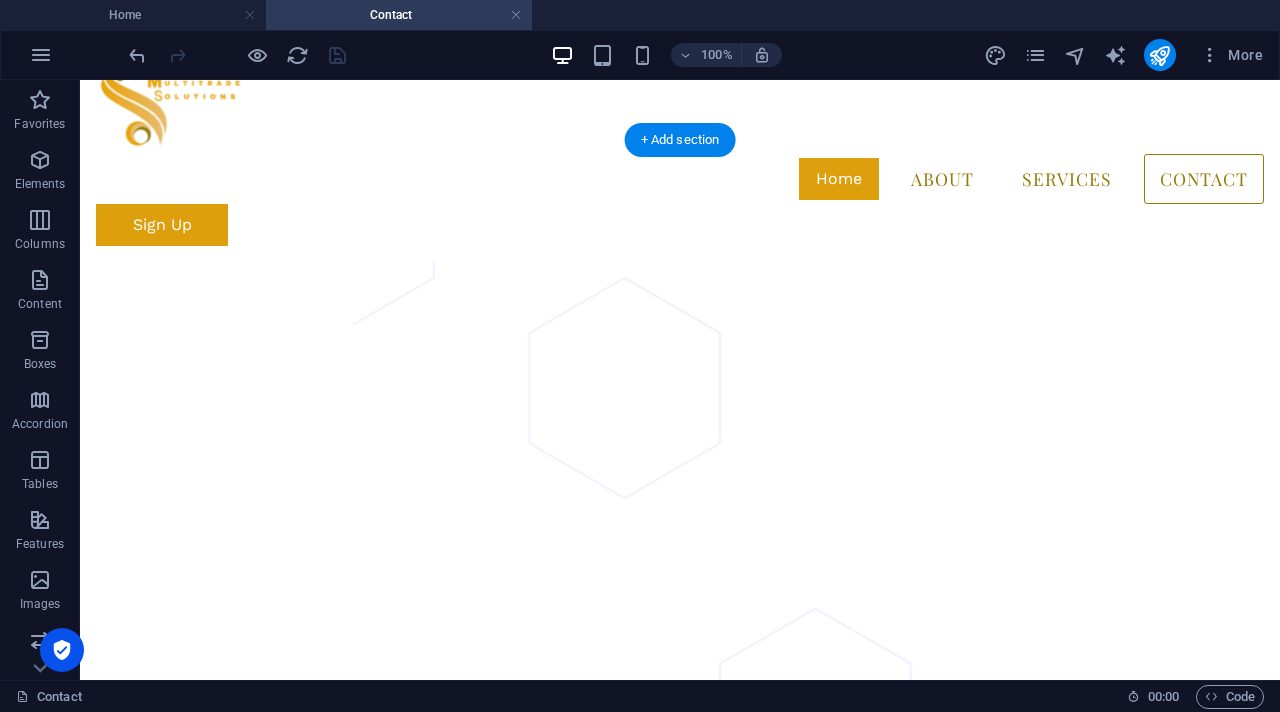 scroll, scrollTop: 0, scrollLeft: 0, axis: both 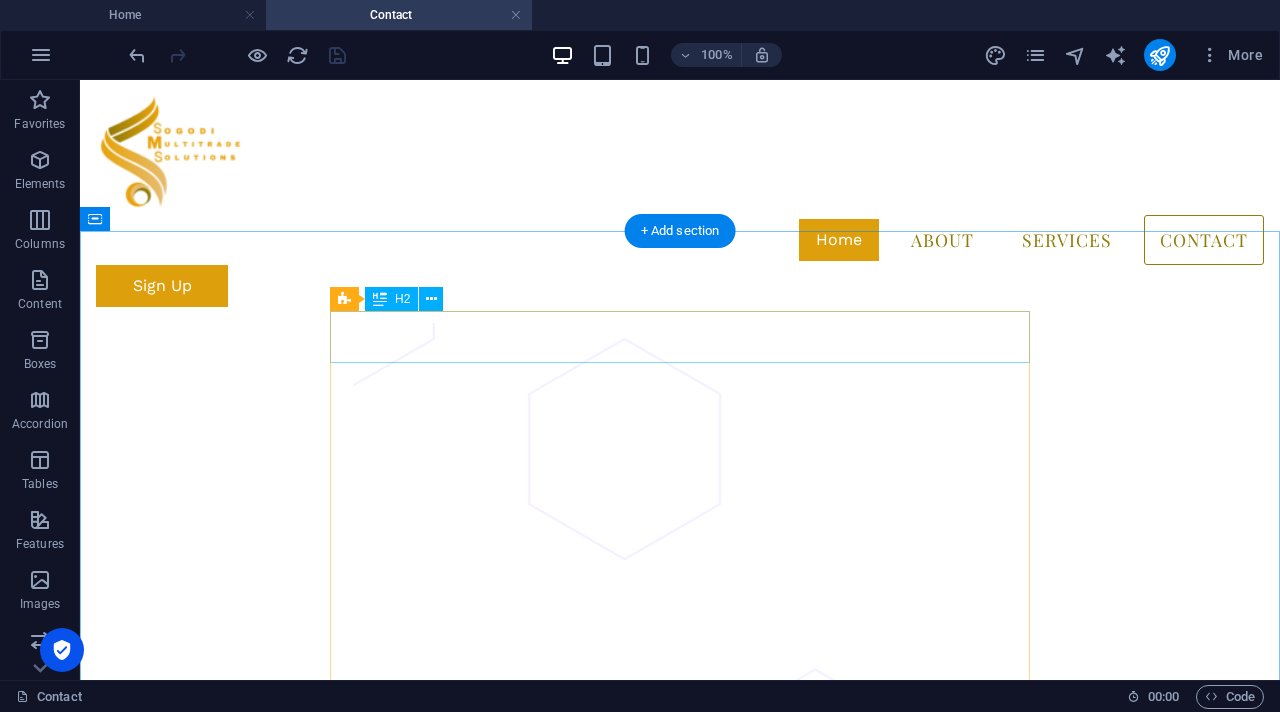 click on "Get In Touch" at bounding box center [446, 1163] 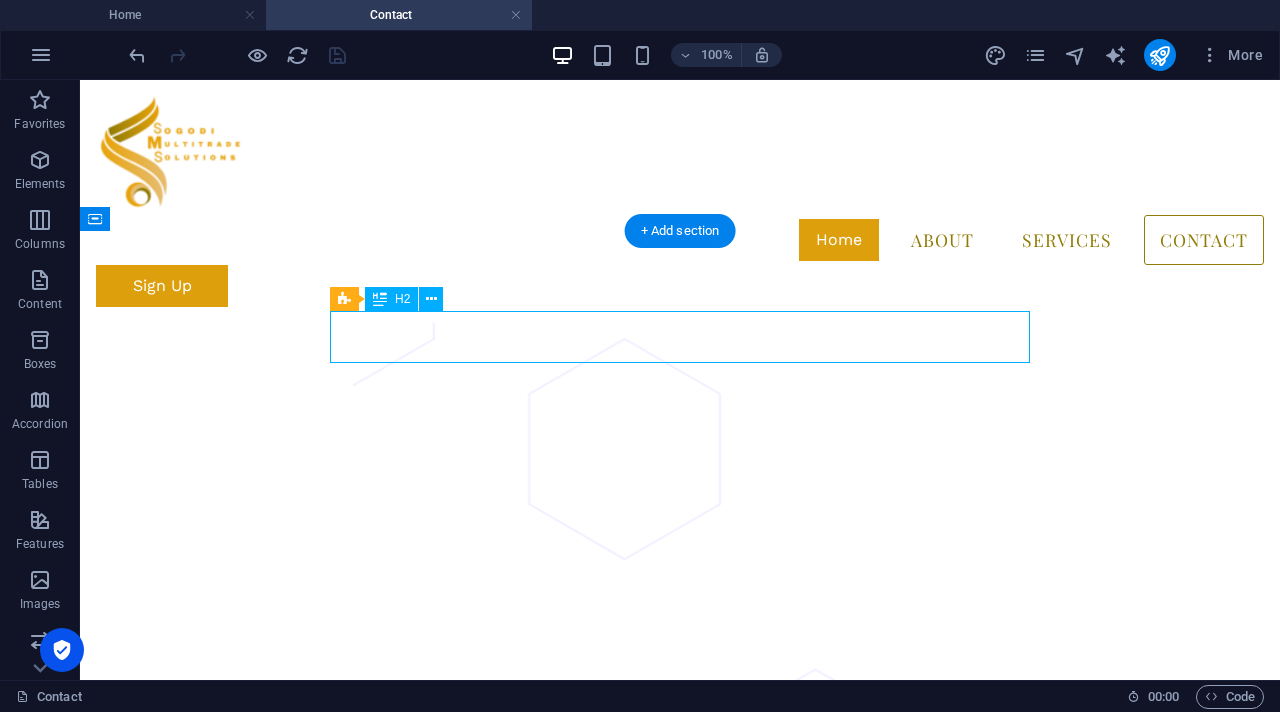 click on "Get In Touch" at bounding box center (446, 1163) 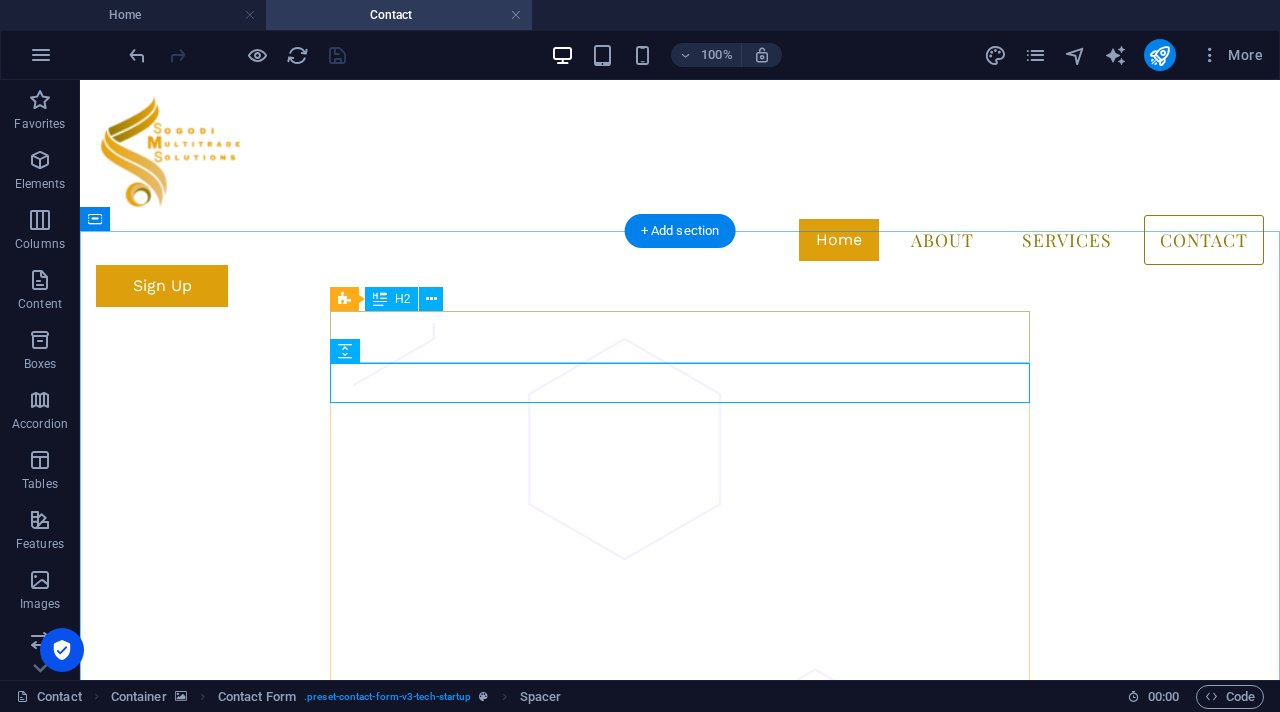 click on "Get In Touch" at bounding box center [446, 1163] 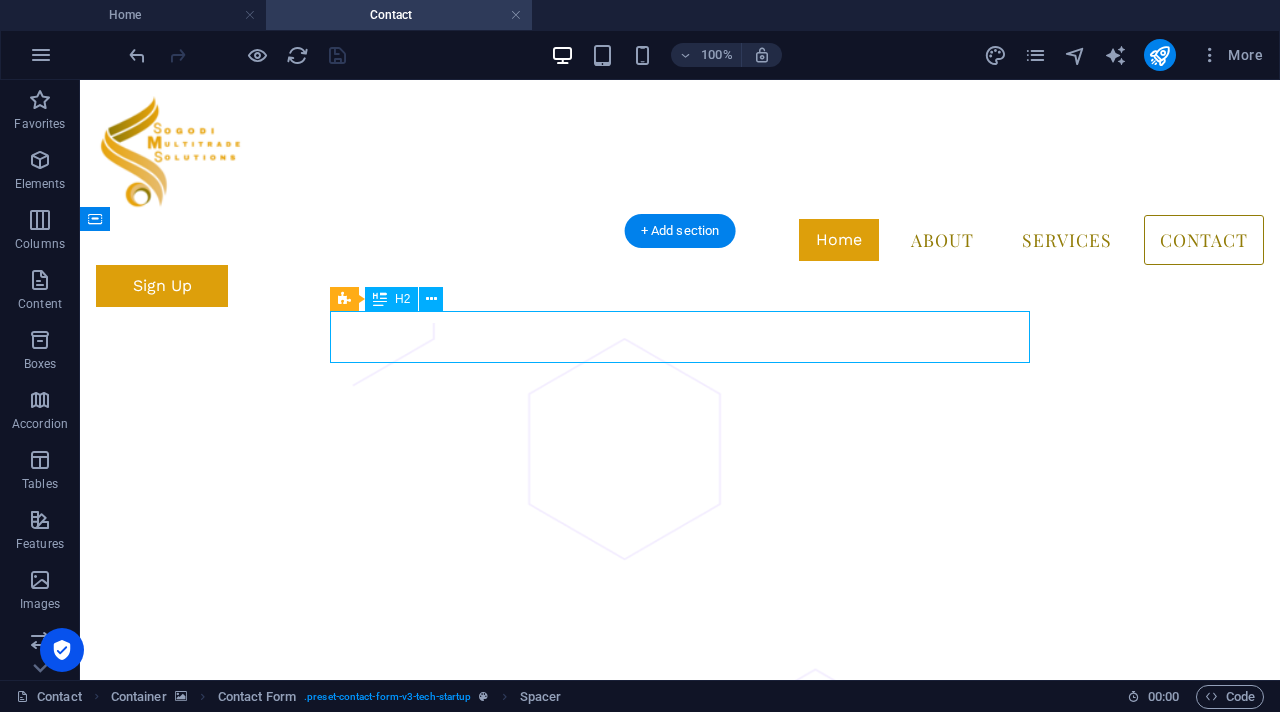 click on "Get In Touch" at bounding box center [446, 1163] 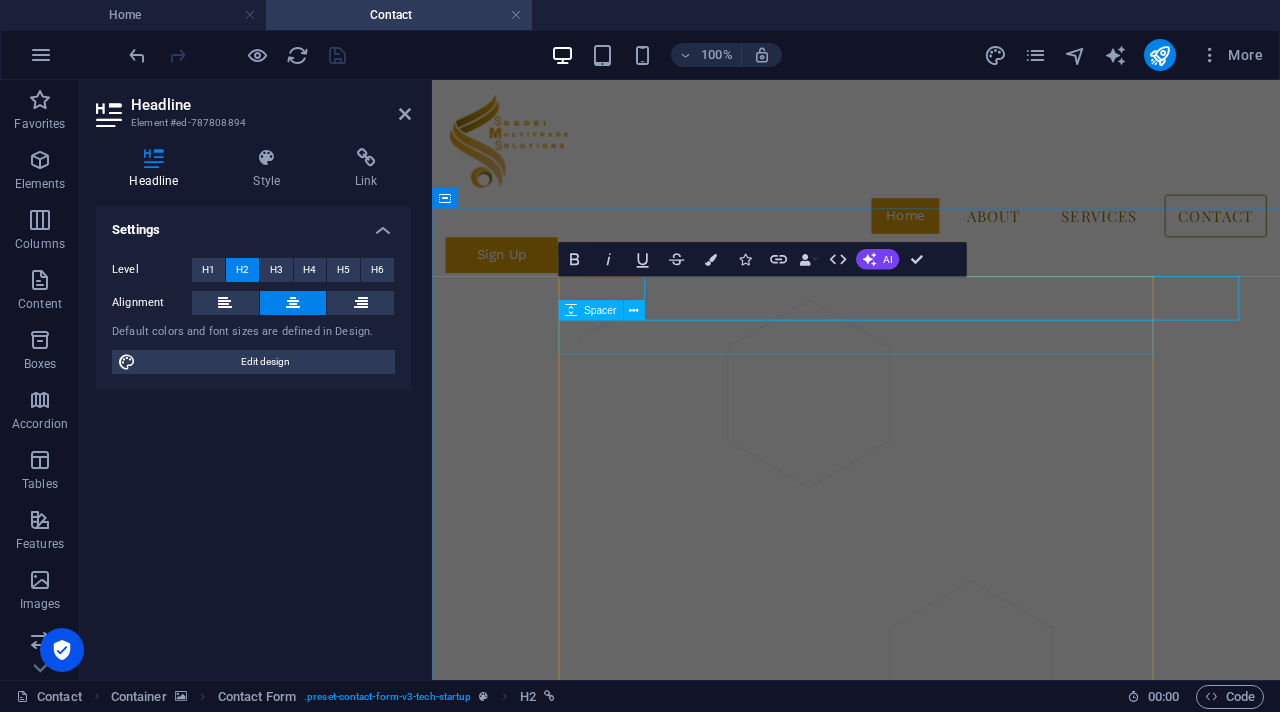 click at bounding box center (798, 1209) 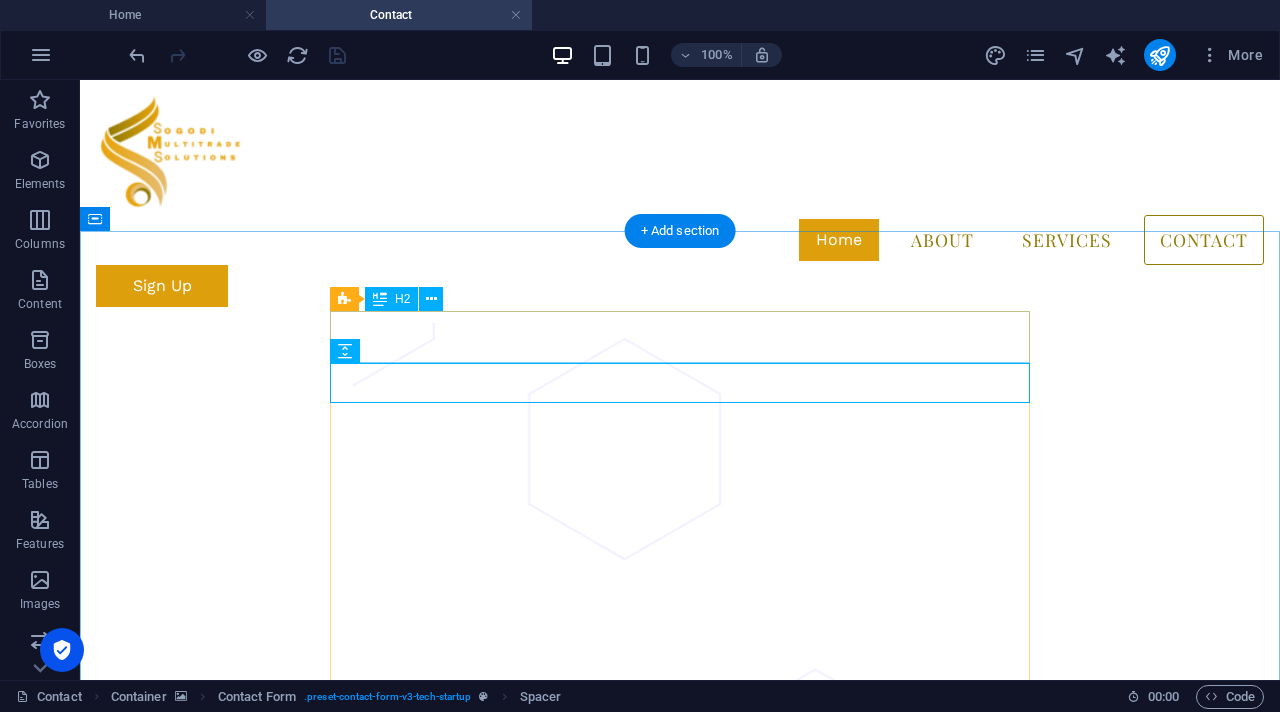 click on "Get In Touch" at bounding box center (446, 1163) 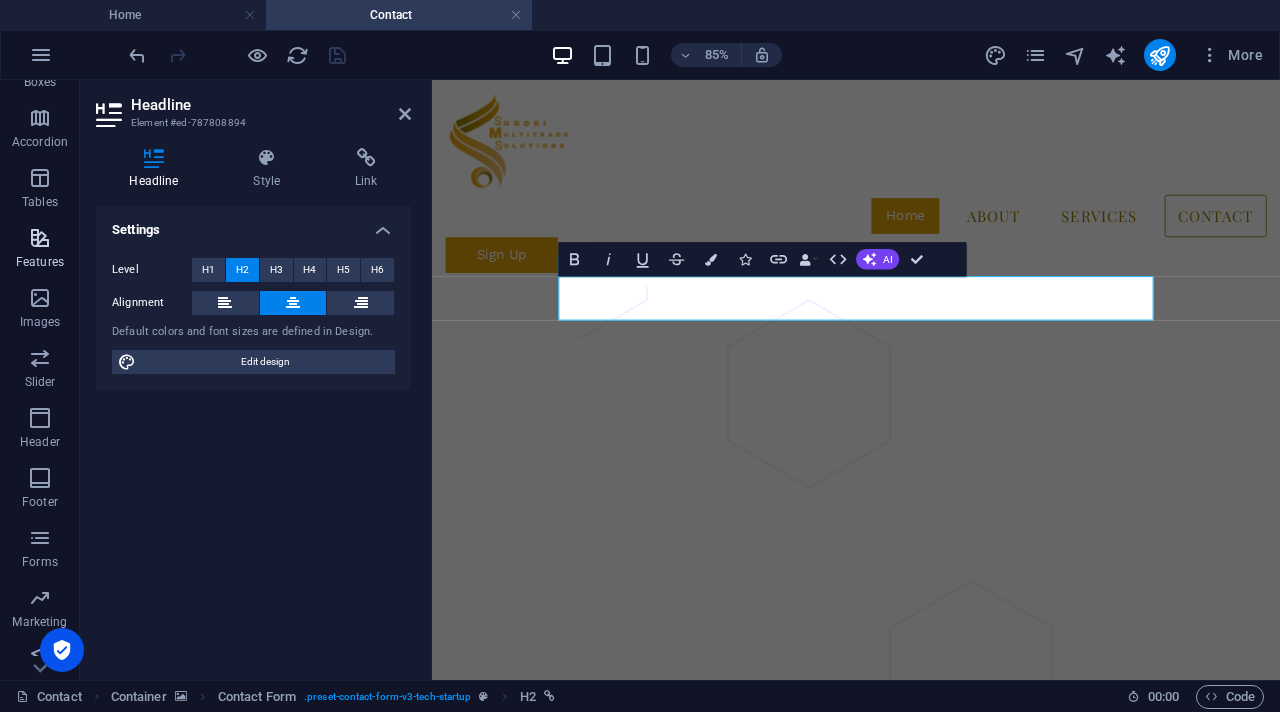scroll, scrollTop: 300, scrollLeft: 0, axis: vertical 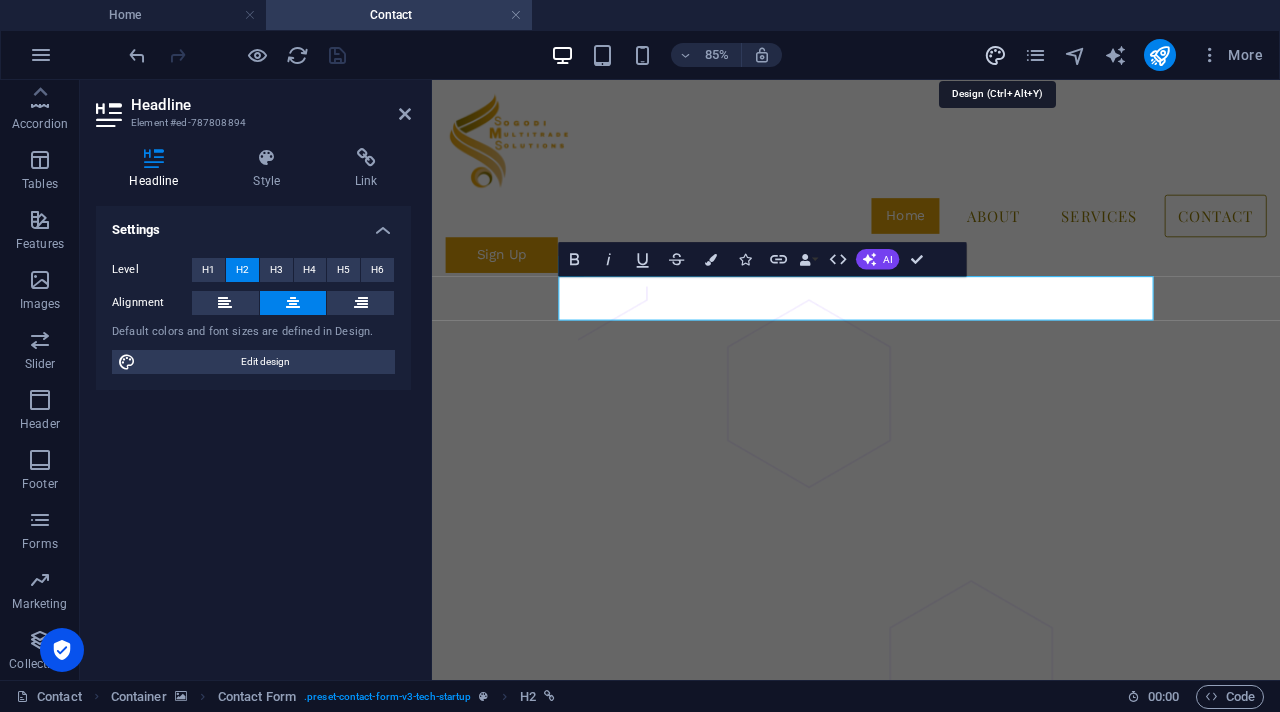 click at bounding box center (995, 55) 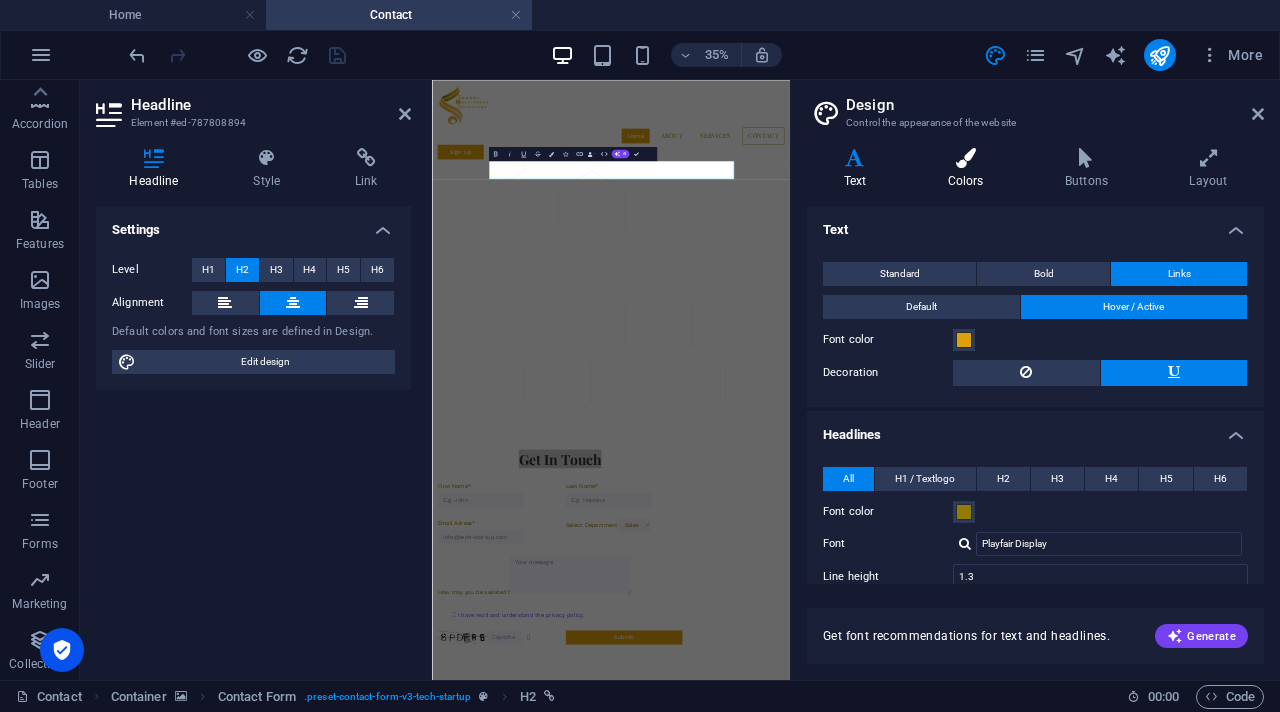 click on "Colors" at bounding box center [969, 169] 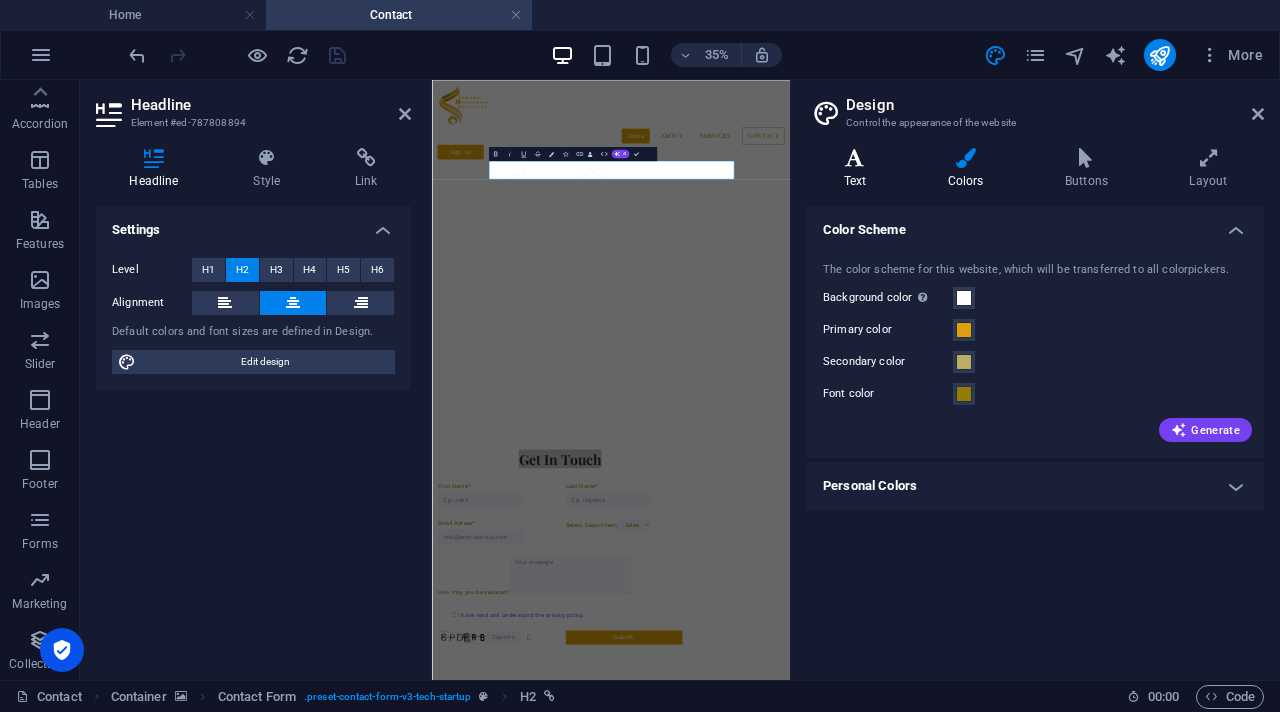 click at bounding box center (855, 158) 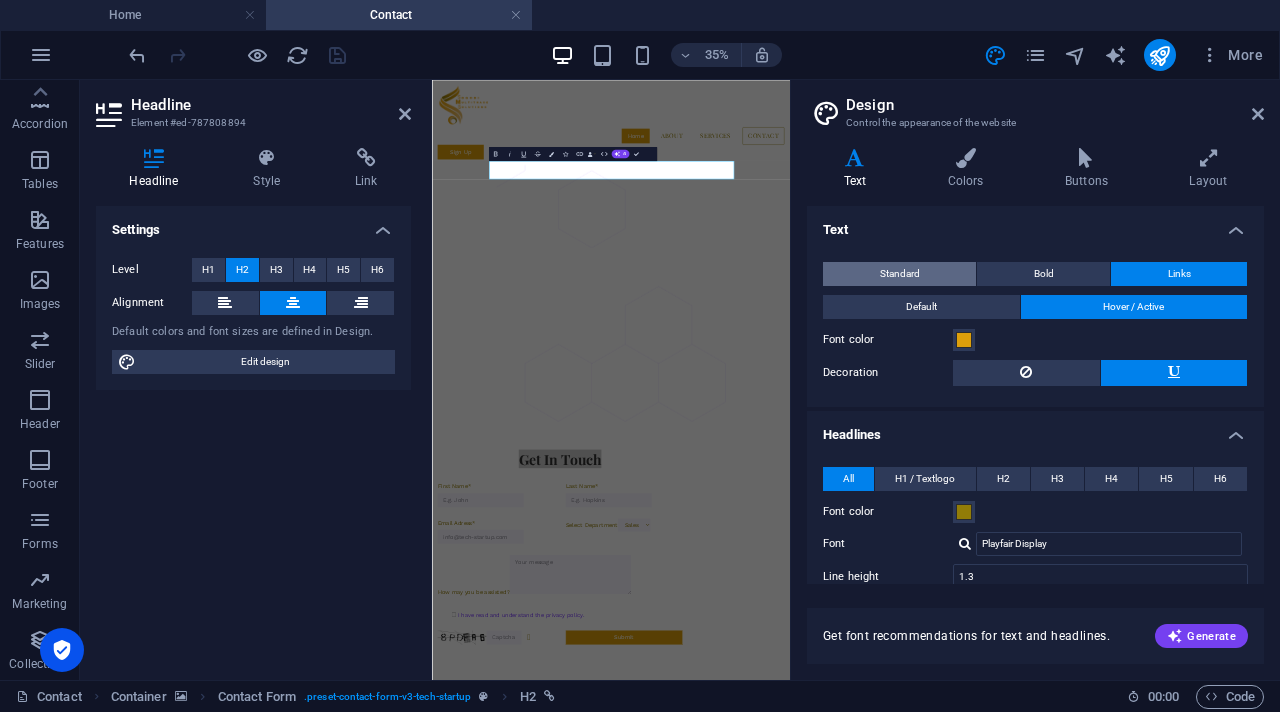 click on "Standard" at bounding box center [899, 274] 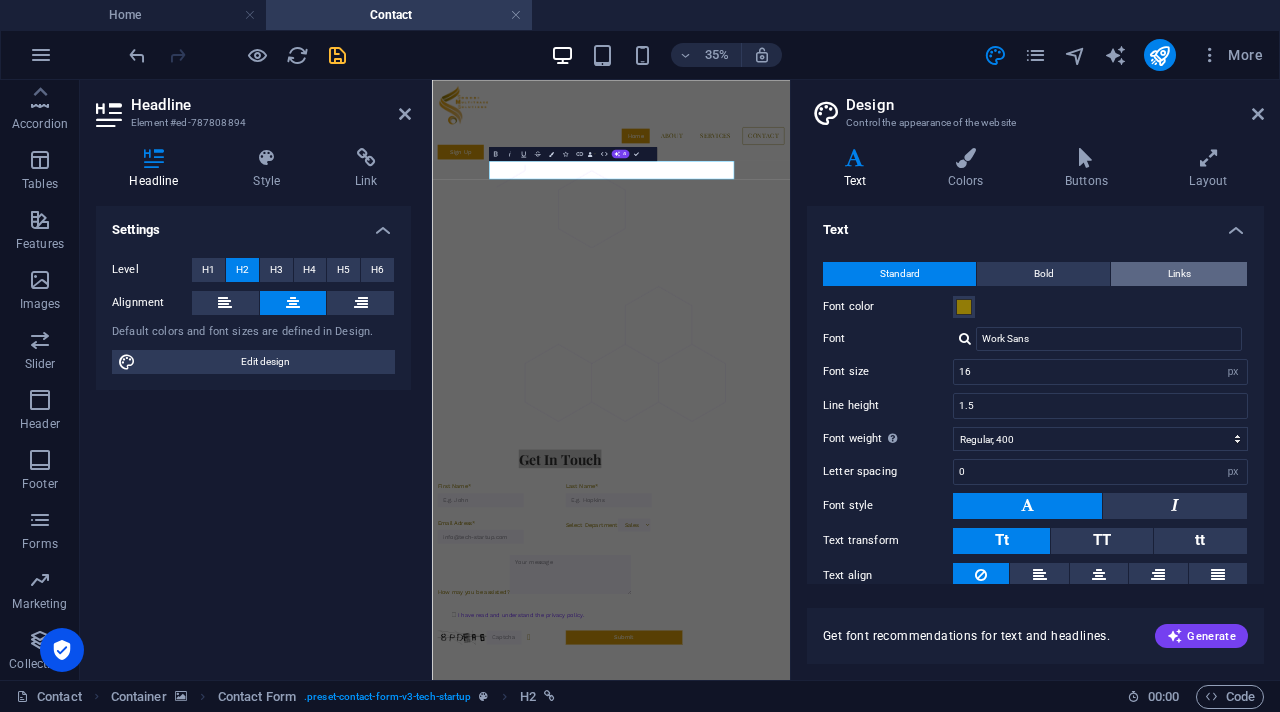 click on "Links" at bounding box center (1179, 274) 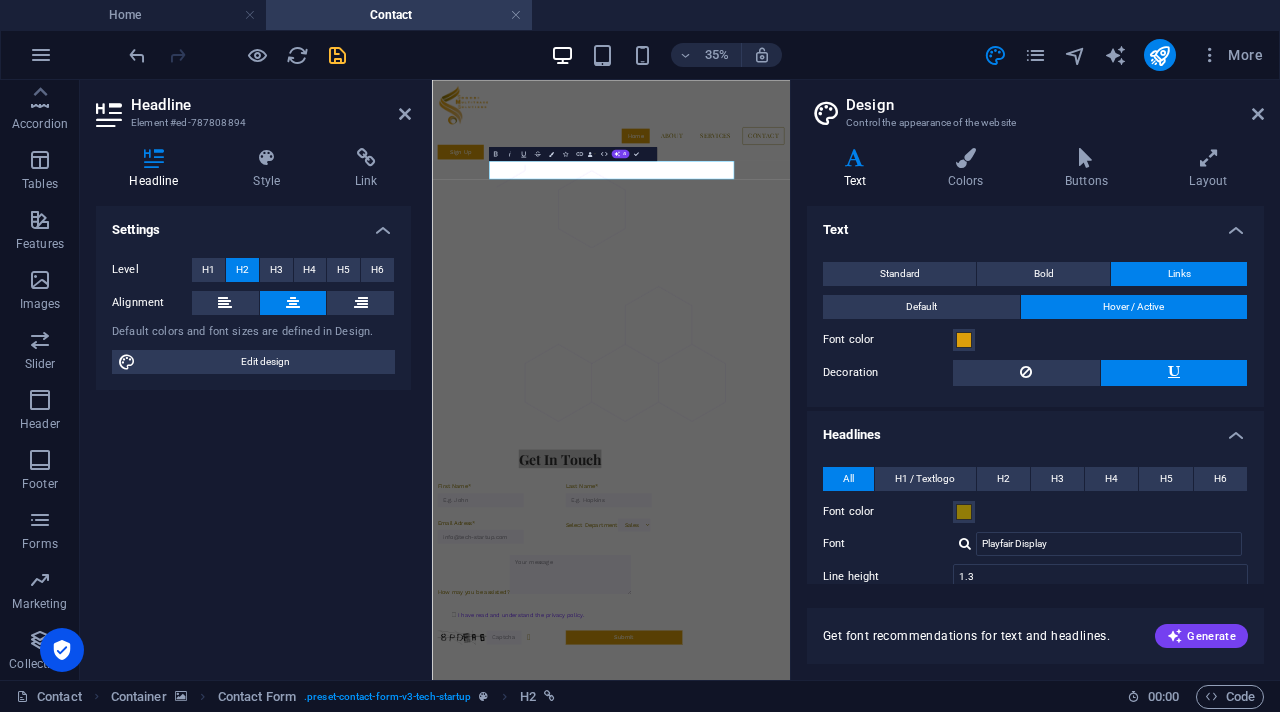 click on "Hover / Active" at bounding box center [1134, 307] 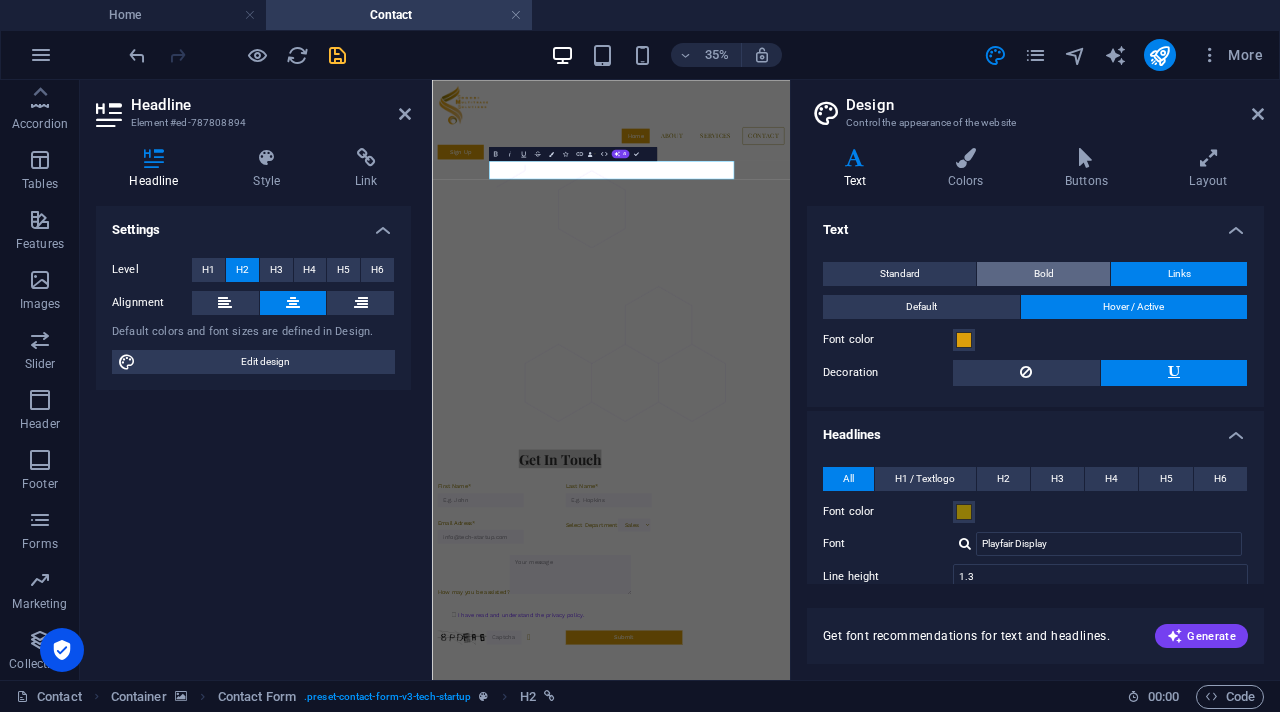 click on "Bold" at bounding box center [1043, 274] 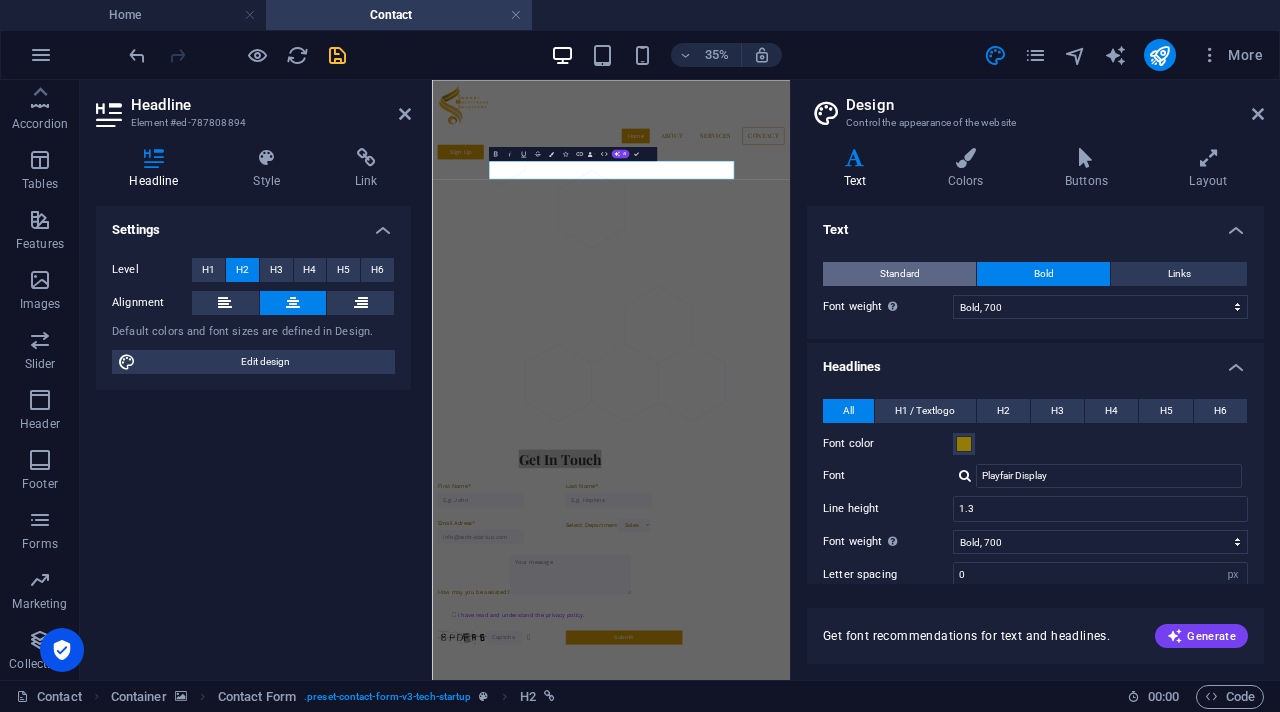 click on "Standard" at bounding box center [899, 274] 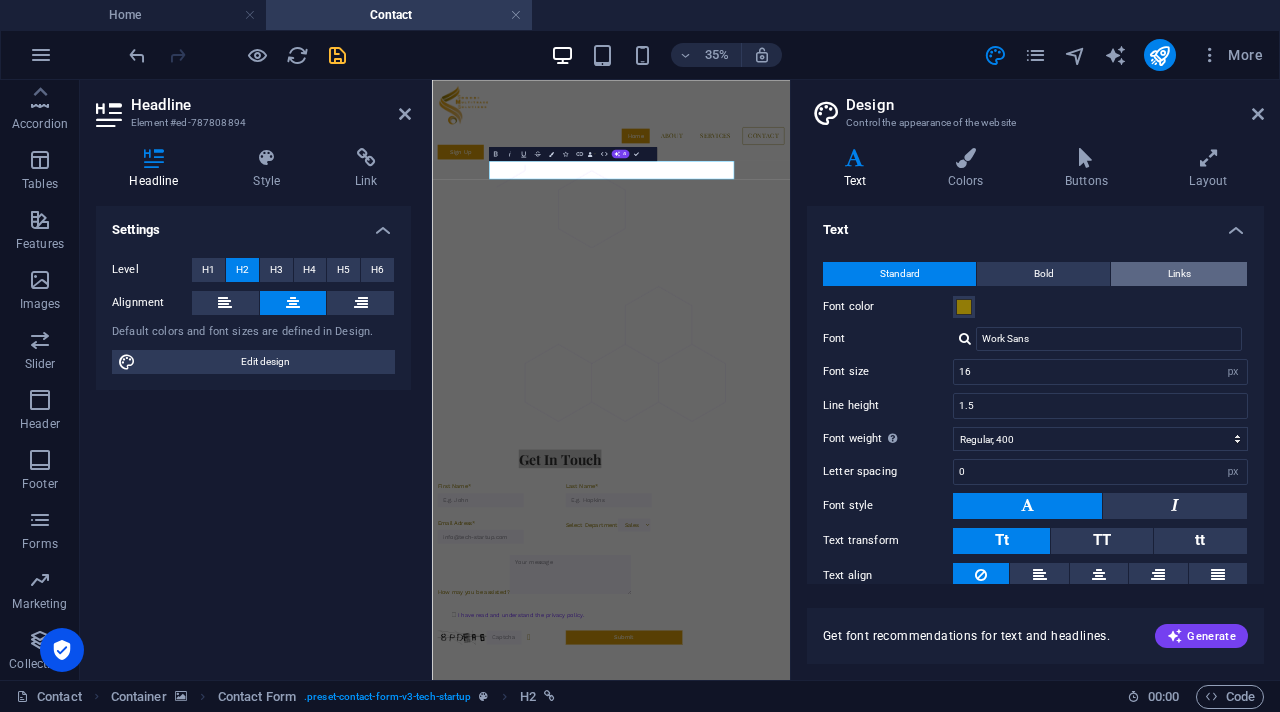 click on "Links" at bounding box center [1179, 274] 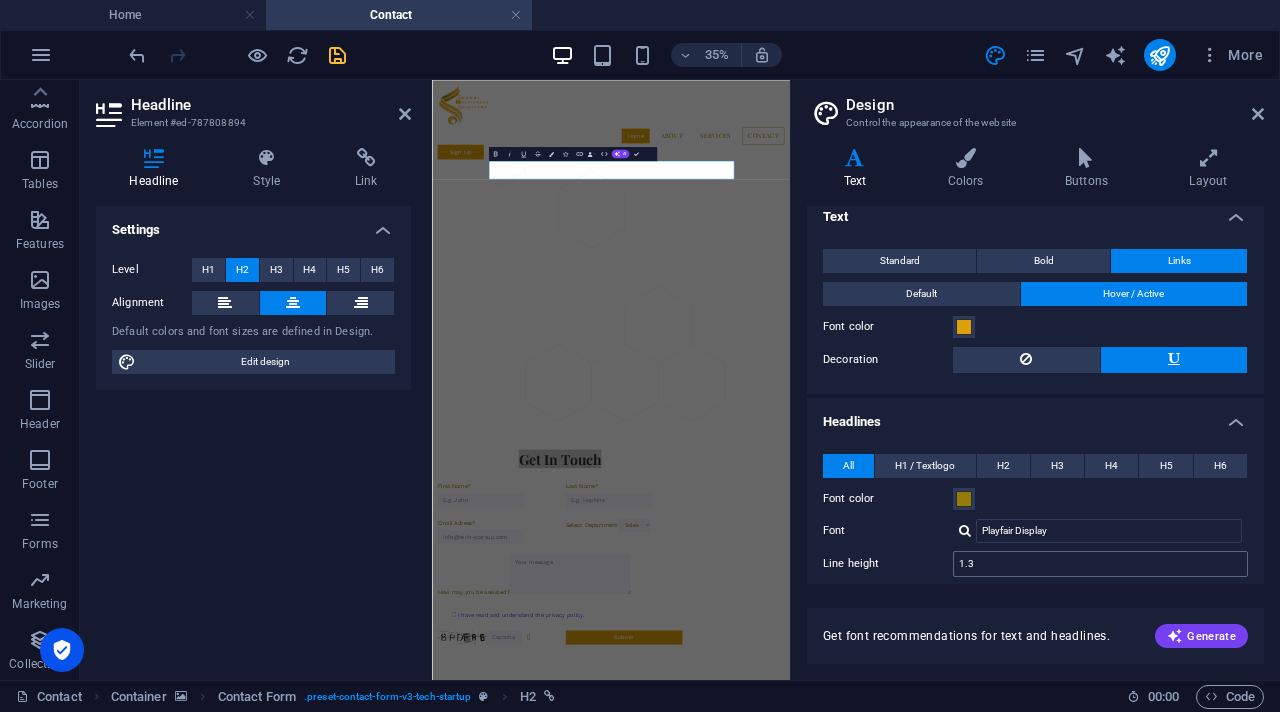 scroll, scrollTop: 0, scrollLeft: 0, axis: both 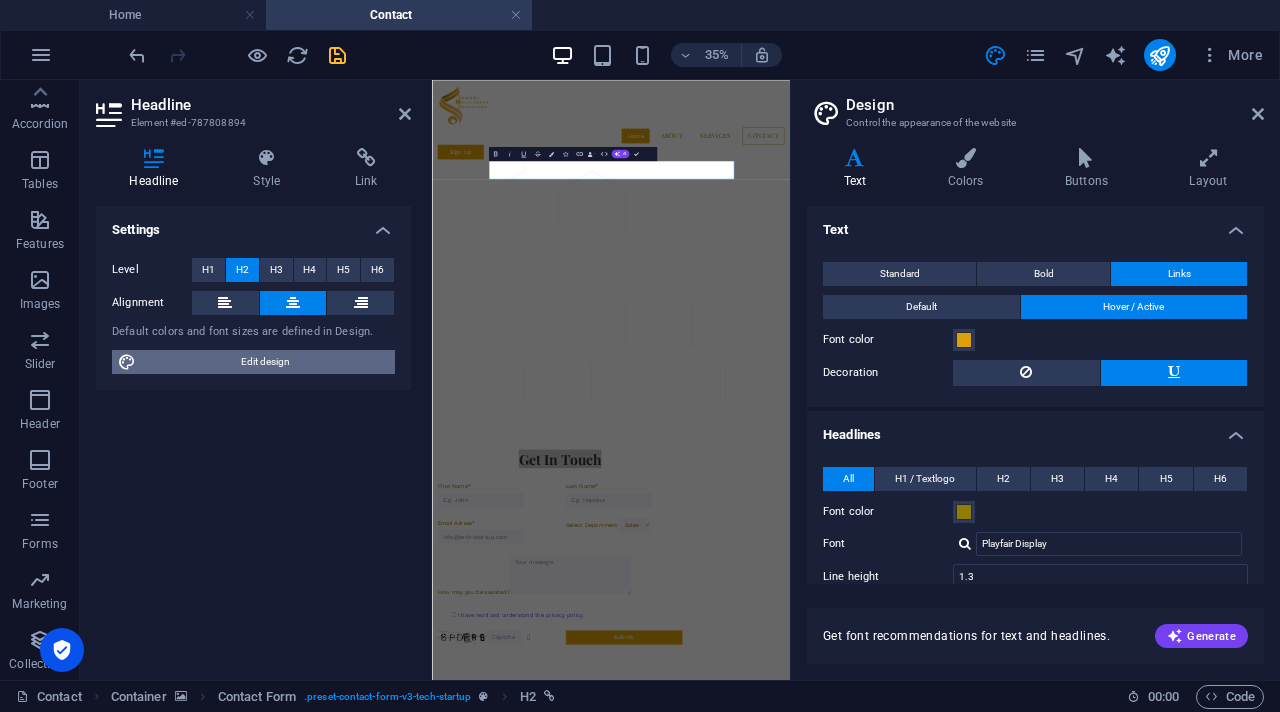 click on "Edit design" at bounding box center (265, 362) 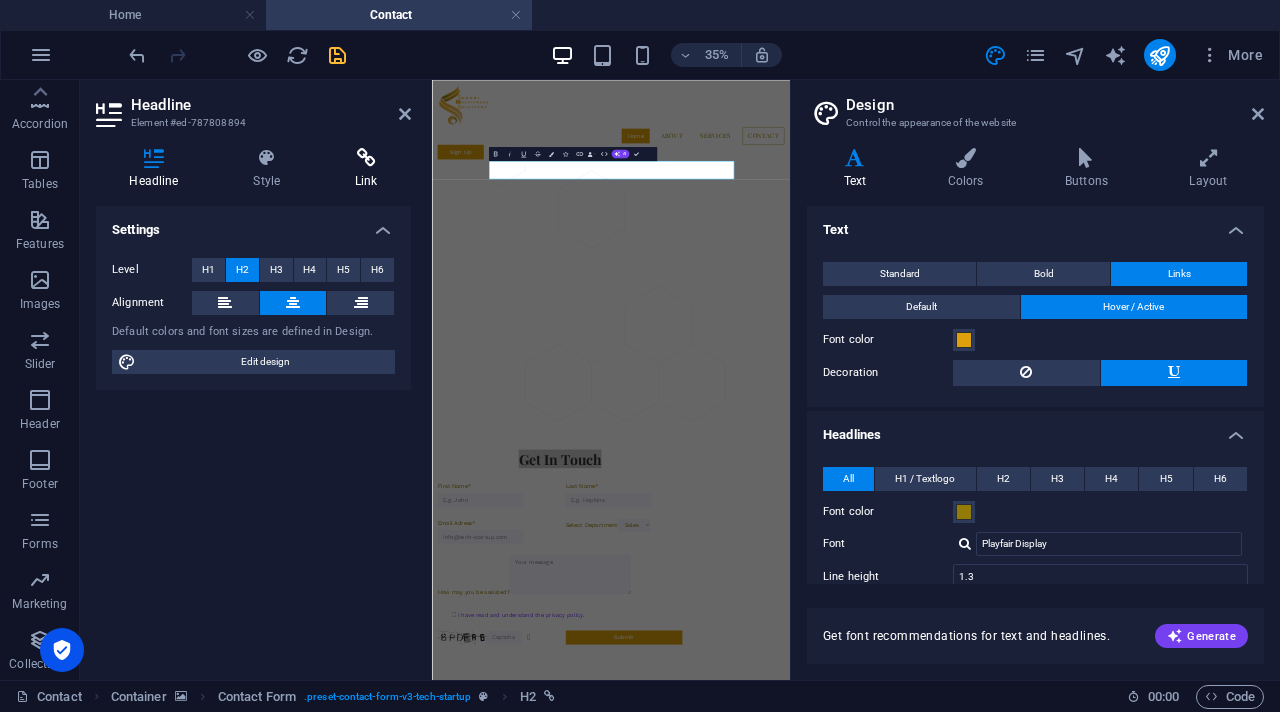 click at bounding box center [366, 158] 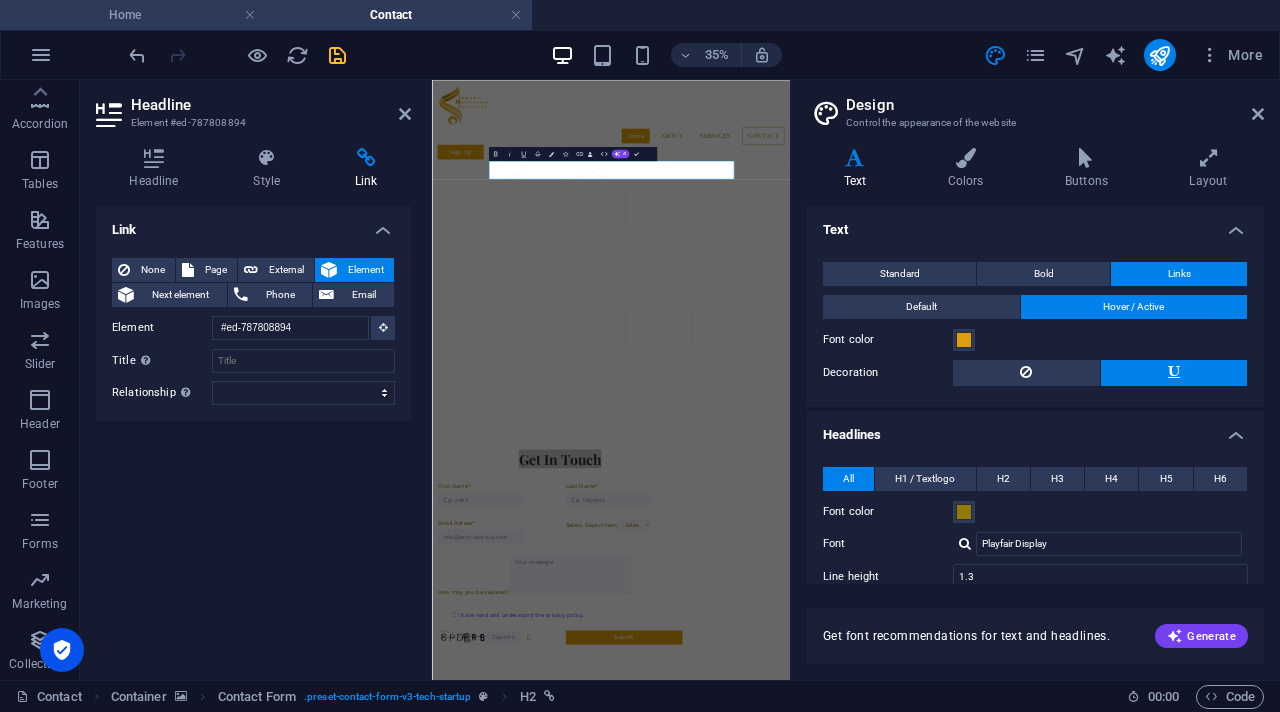 click on "Home" at bounding box center [133, 15] 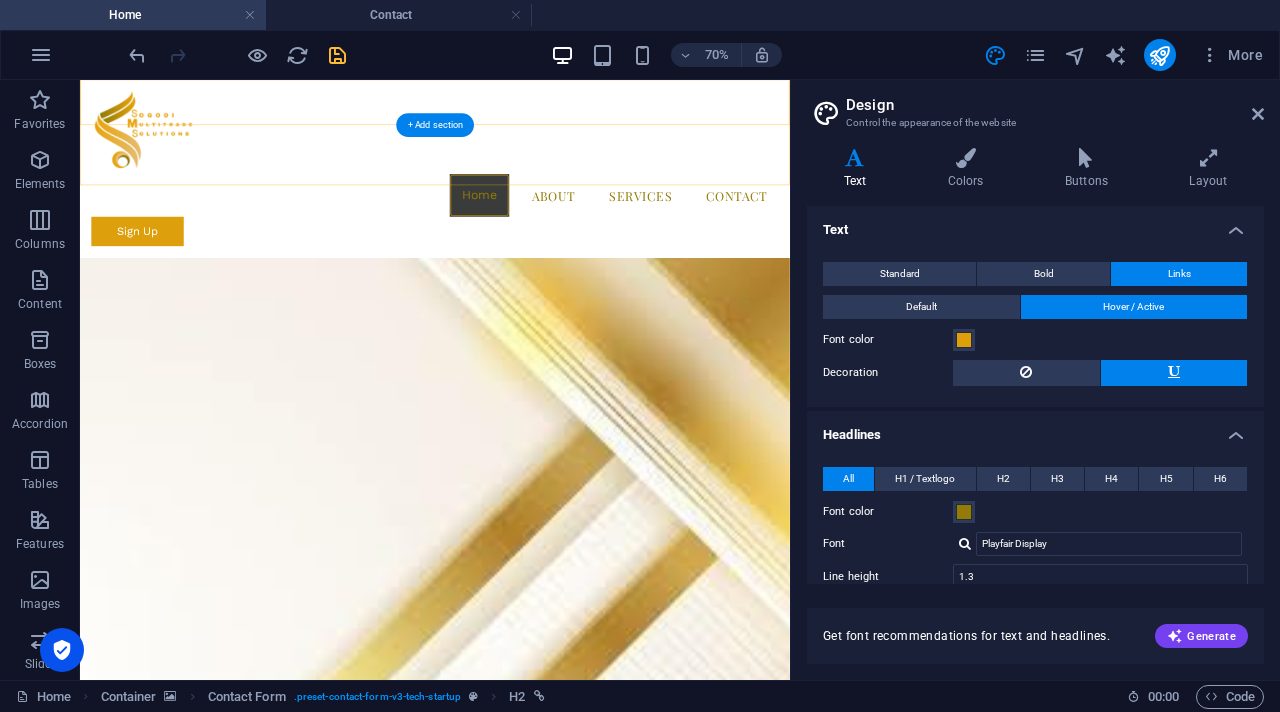 scroll, scrollTop: 565, scrollLeft: 0, axis: vertical 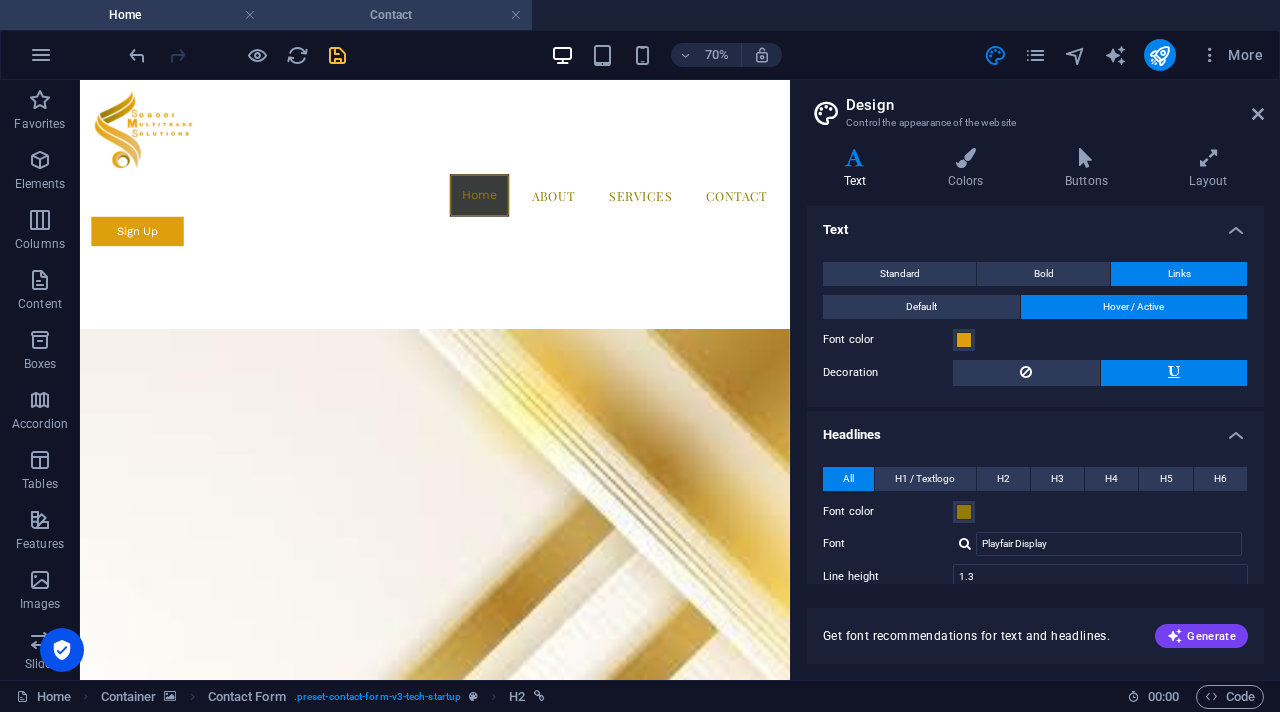 click on "Contact" at bounding box center (399, 15) 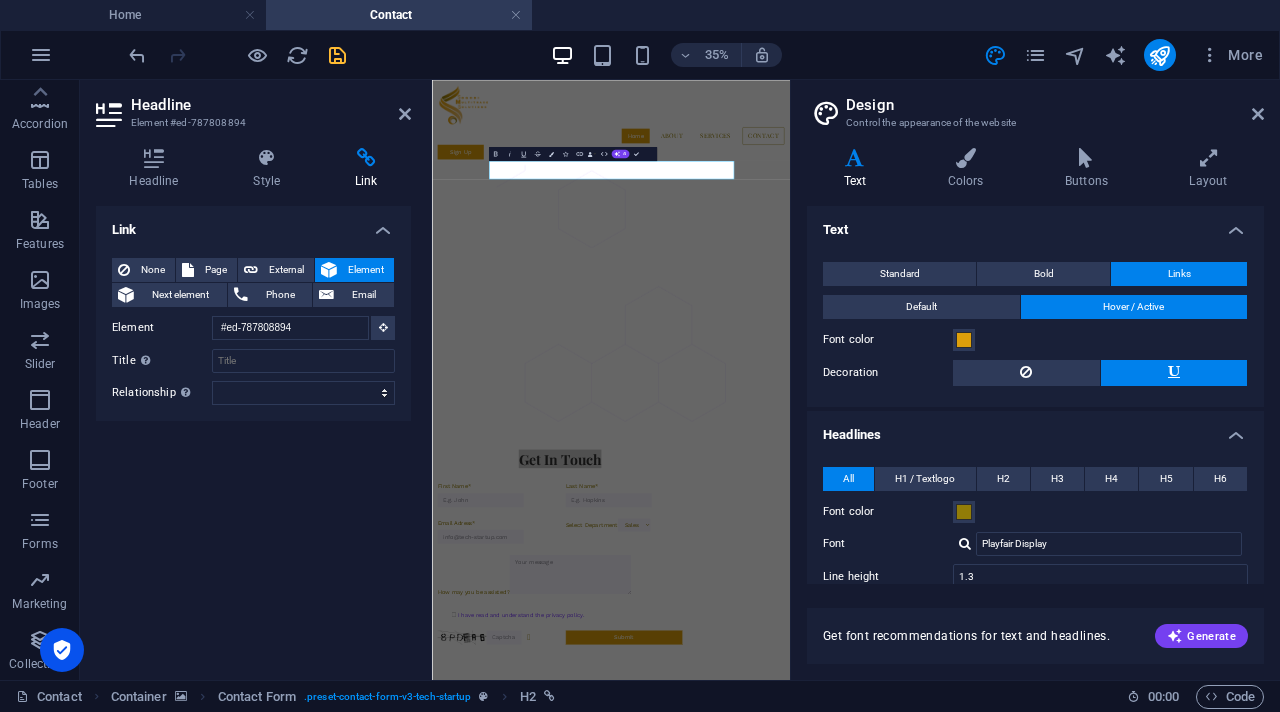 scroll, scrollTop: 0, scrollLeft: 0, axis: both 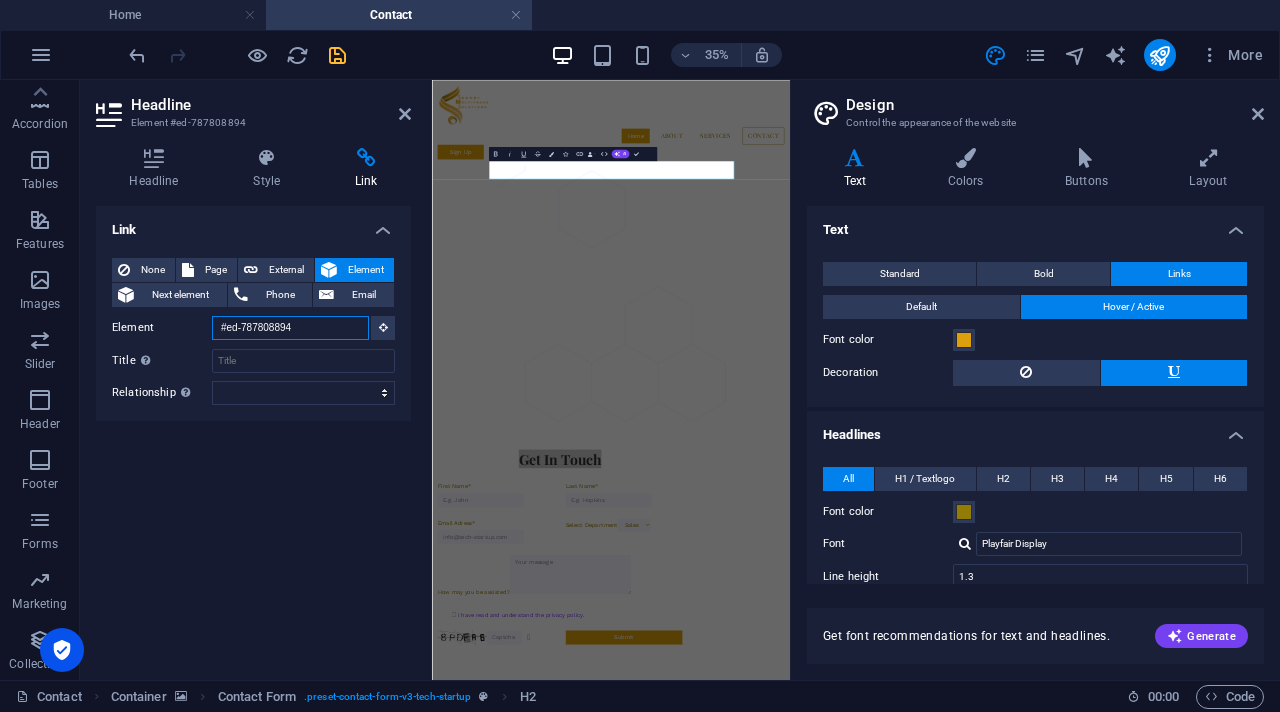 click on "#ed-787808894" at bounding box center (290, 328) 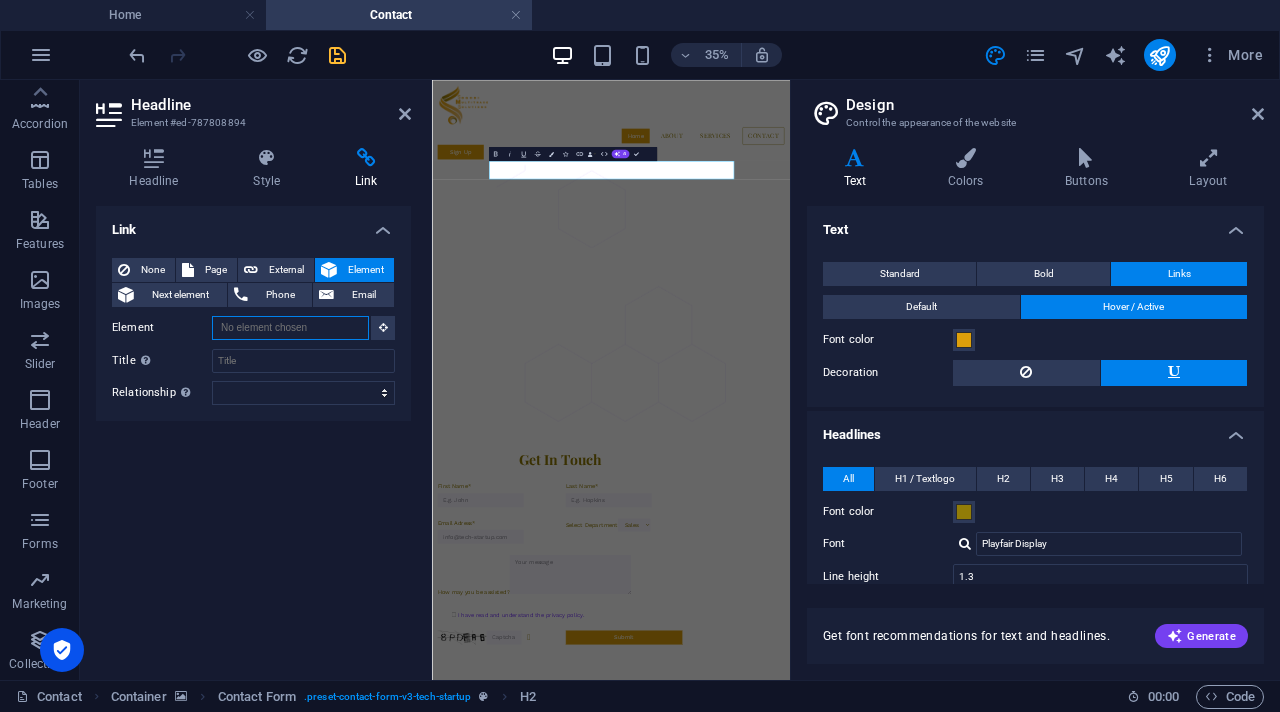 type 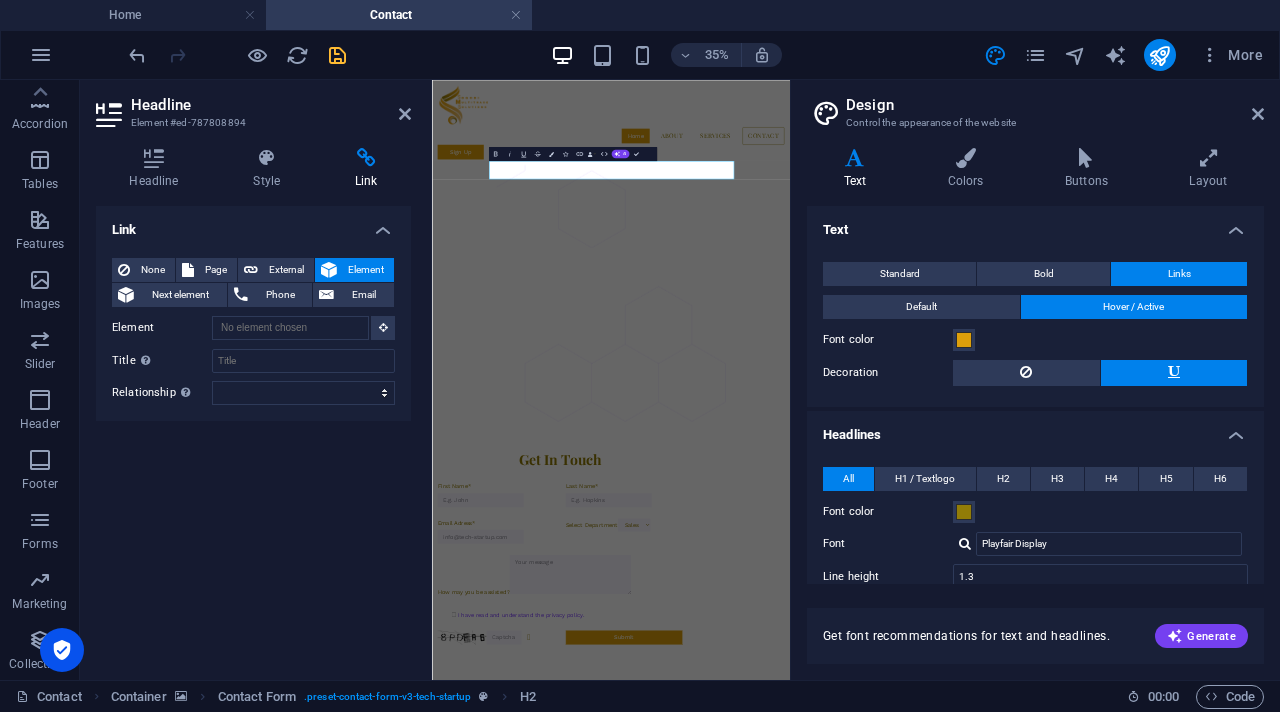 click on "Link None Page External Element Next element Phone Email Page Home About Services Pricing Contact Blog Legal Notice Privacy Element
URL Phone Email Link target New tab Same tab Overlay Title Additional link description, should not be the same as the link text. The title is most often shown as a tooltip text when the mouse moves over the element. Leave empty if uncertain. Relationship Sets the  relationship of this link to the link target . For example, the value "nofollow" instructs search engines not to follow the link. Can be left empty. alternate author bookmark external help license next nofollow noreferrer noopener prev search tag" at bounding box center [253, 435] 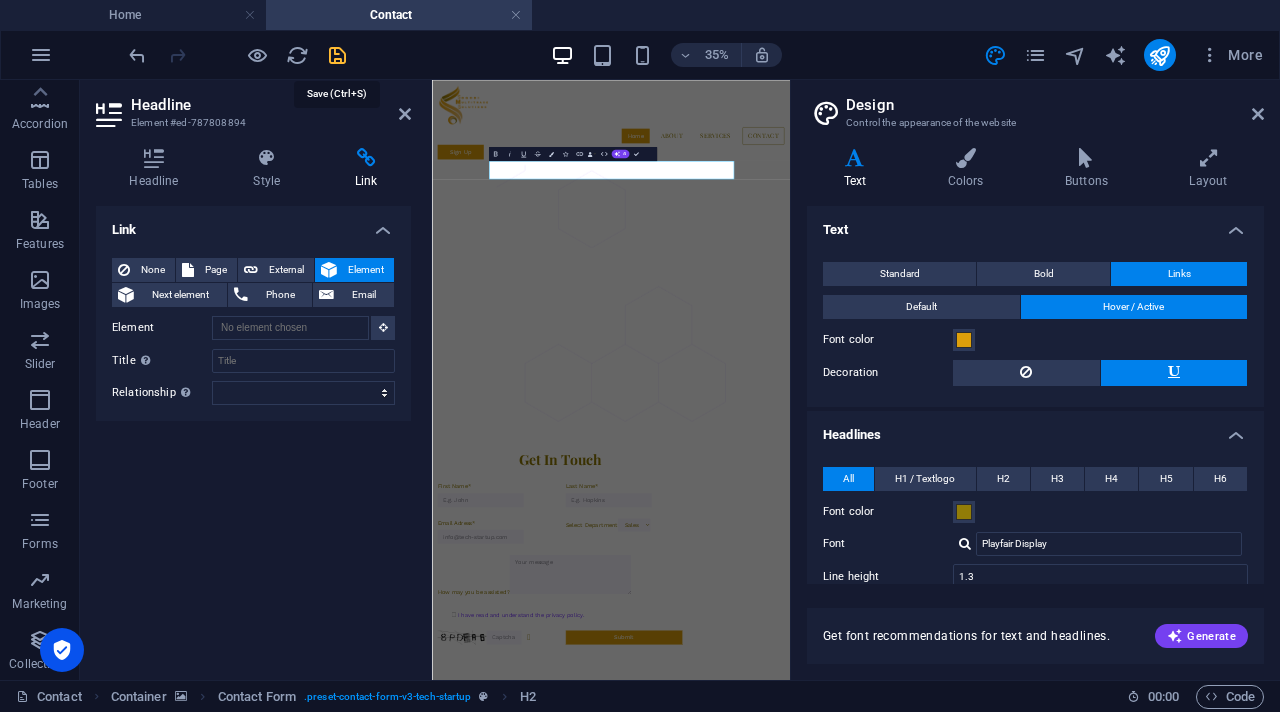click at bounding box center [337, 55] 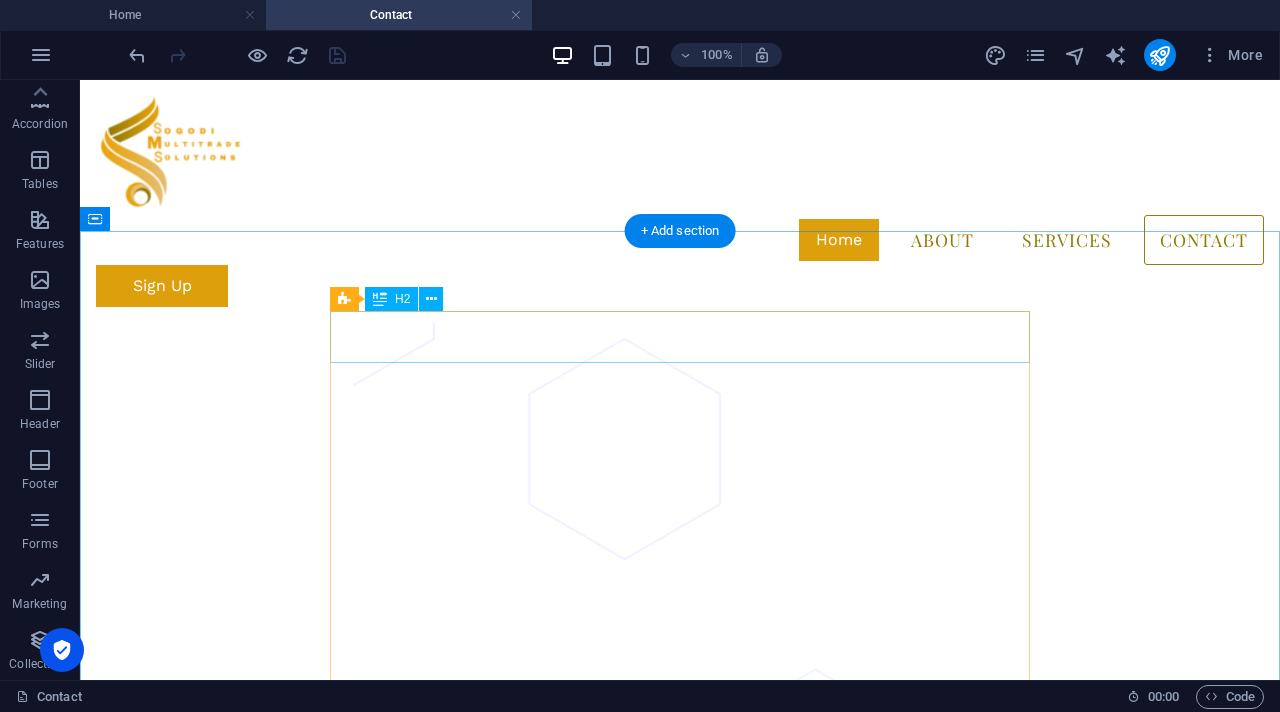 click on "Get In Touch" at bounding box center (446, 1163) 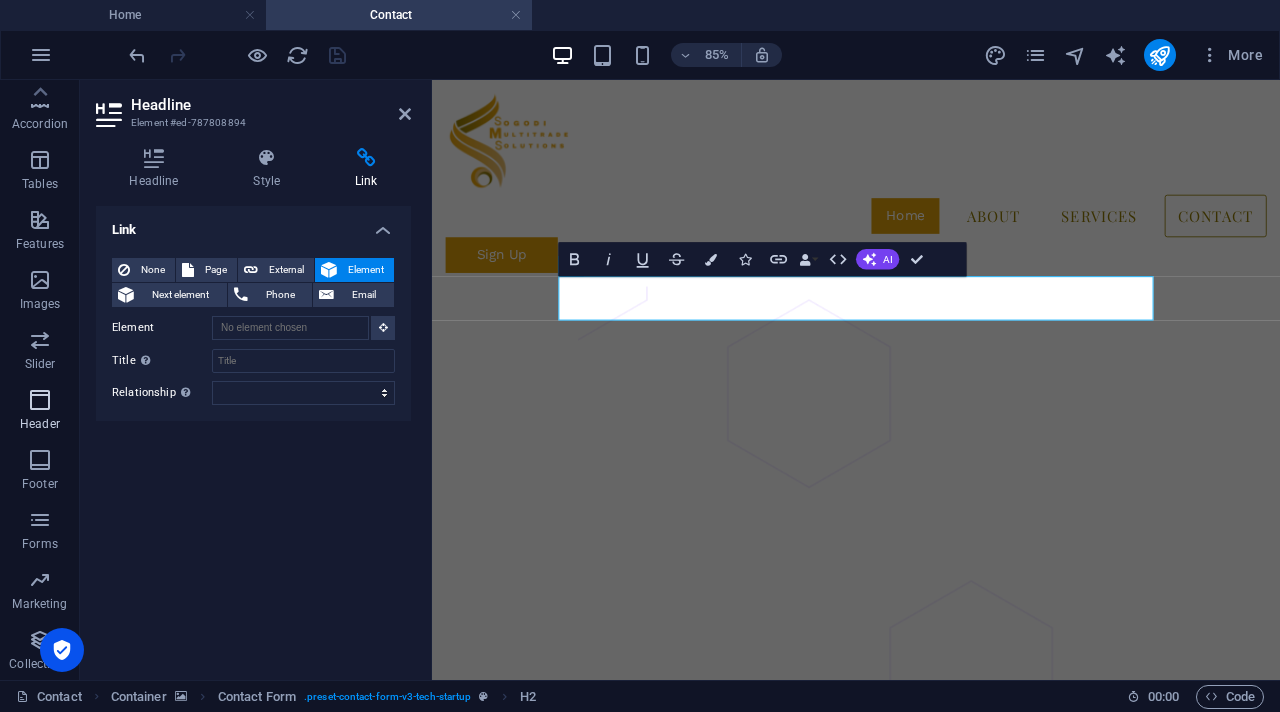 click at bounding box center [40, 400] 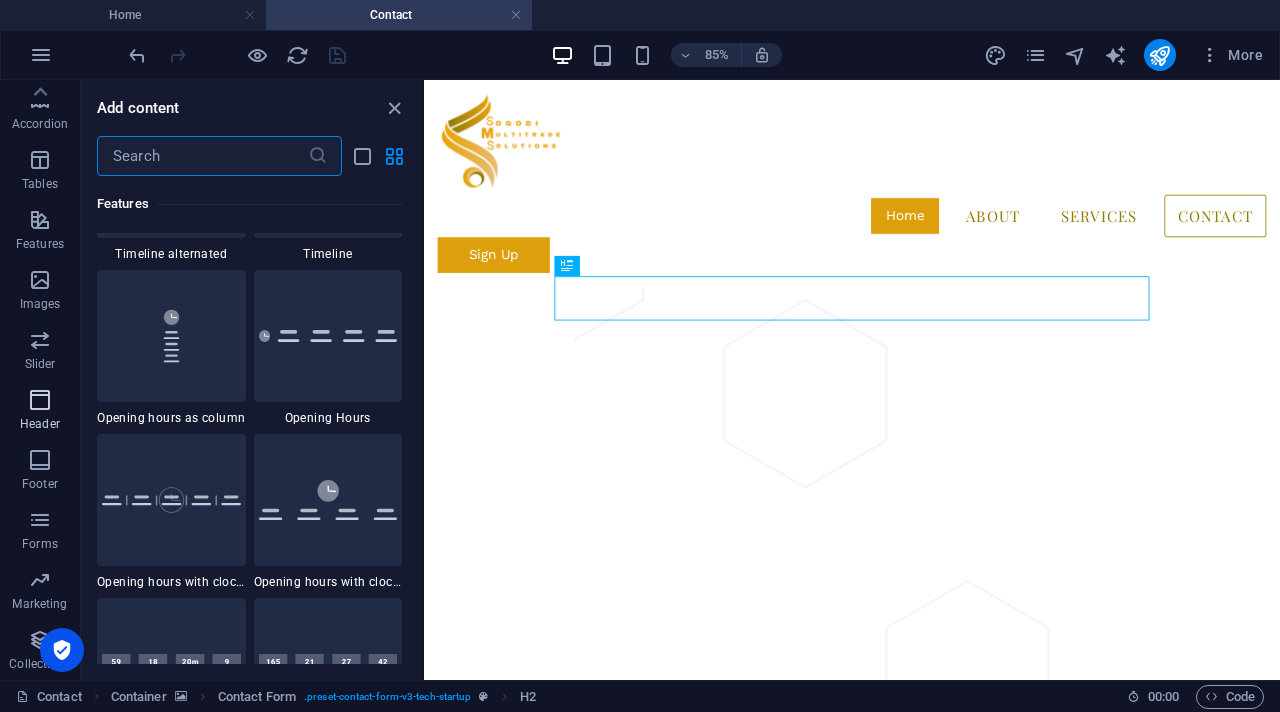 scroll, scrollTop: 11878, scrollLeft: 0, axis: vertical 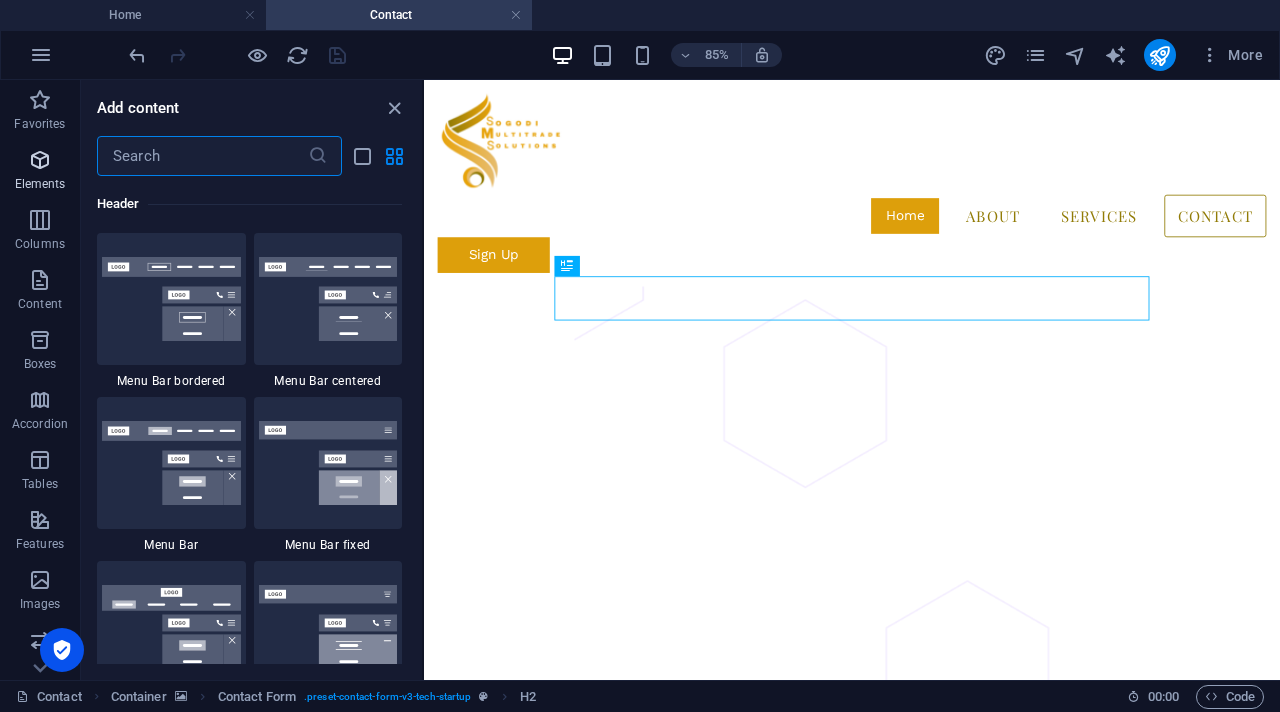 click at bounding box center (40, 160) 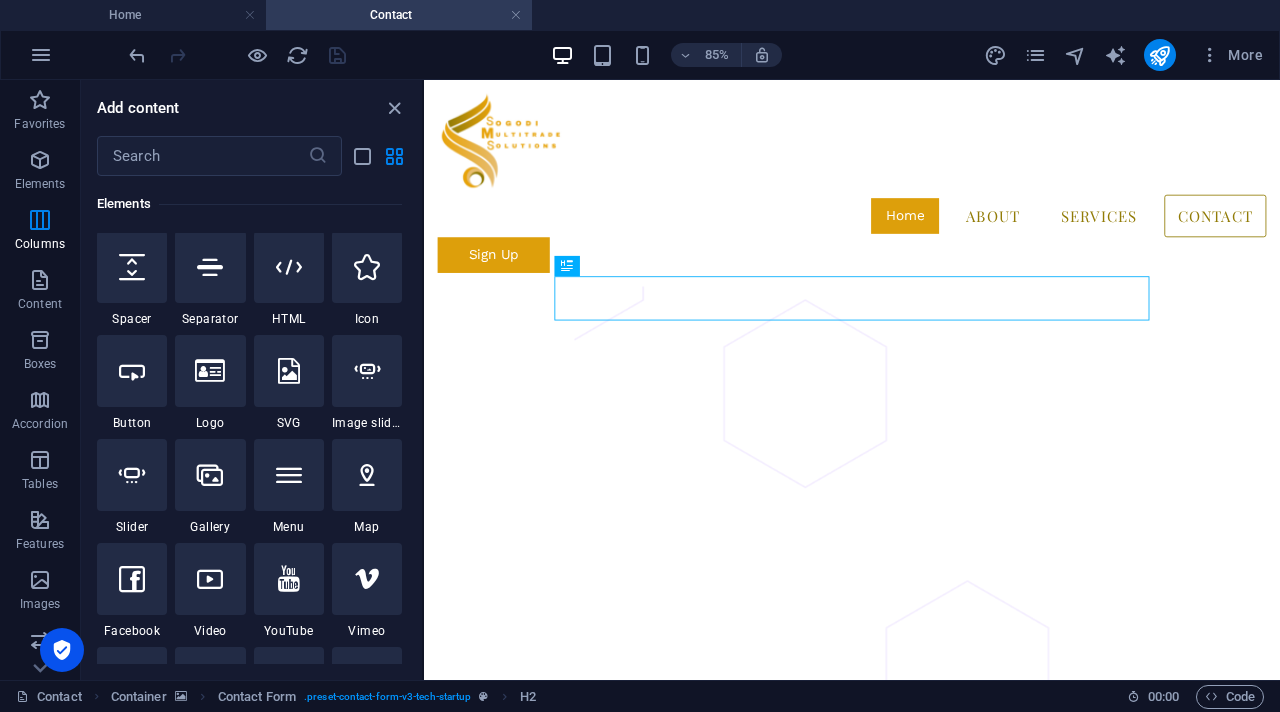 scroll, scrollTop: 299, scrollLeft: 0, axis: vertical 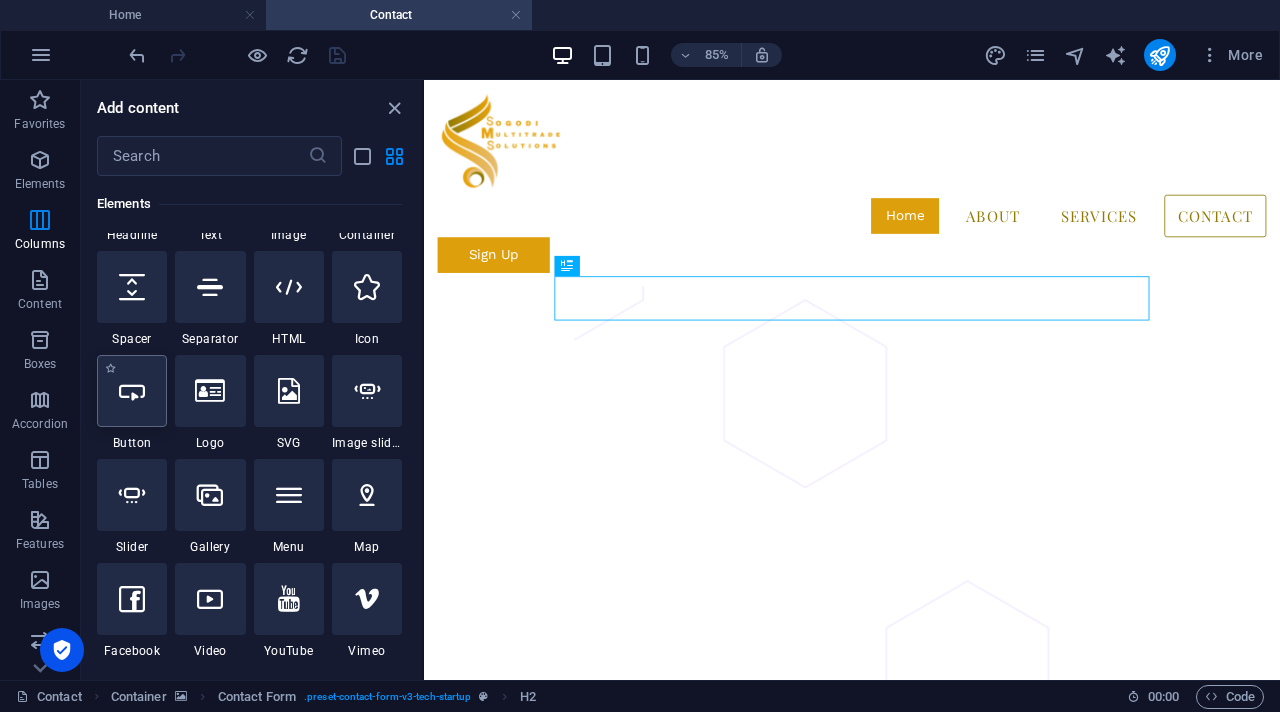 click at bounding box center [132, 391] 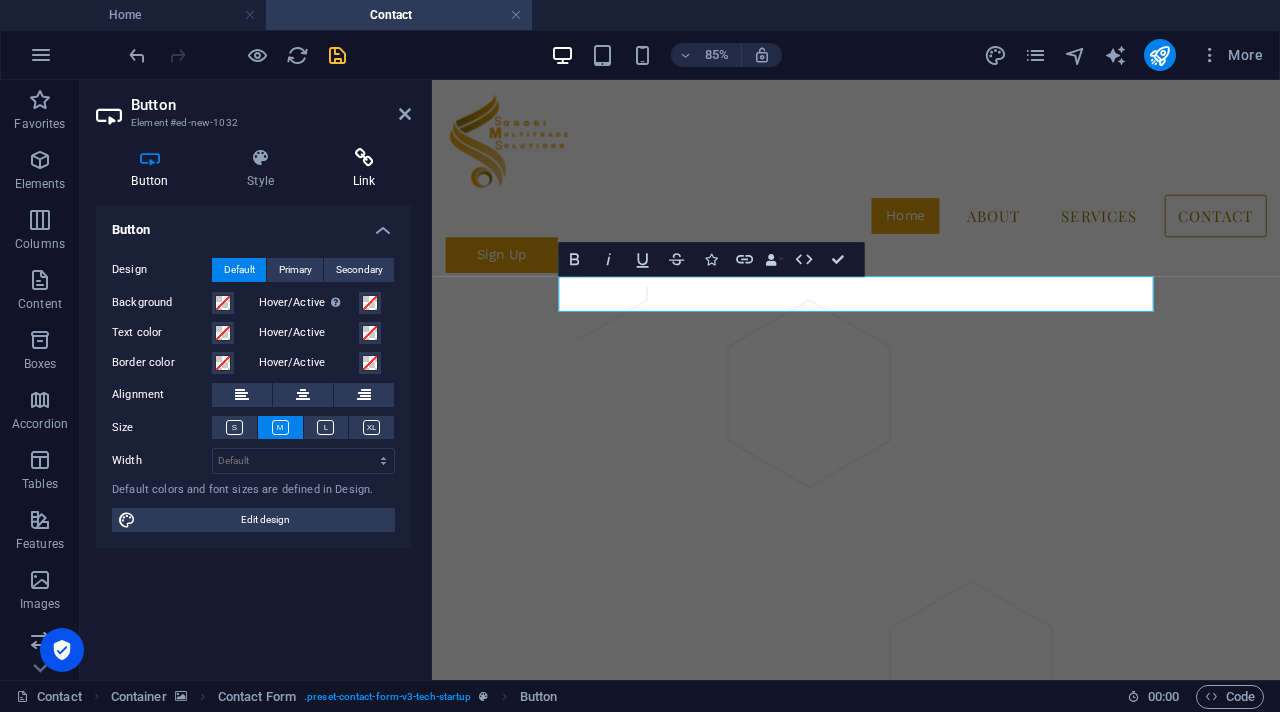 click at bounding box center [364, 158] 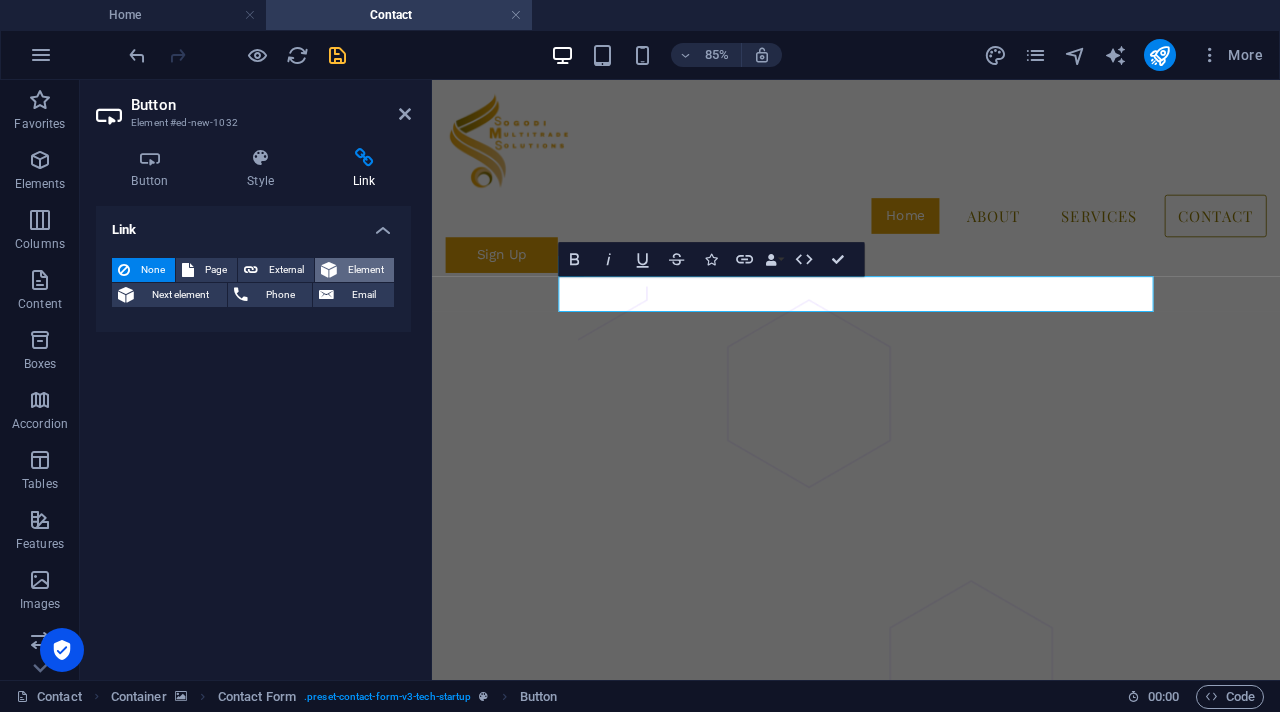 click on "Element" at bounding box center (365, 270) 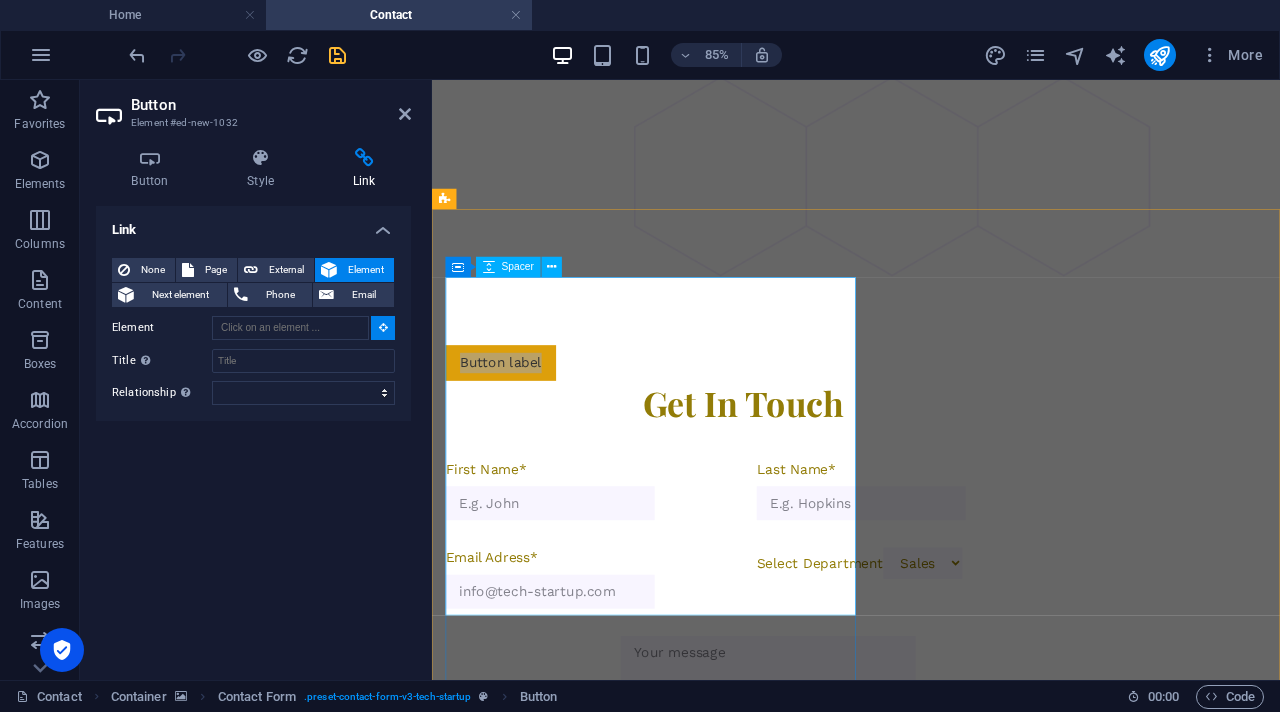 scroll, scrollTop: 801, scrollLeft: 0, axis: vertical 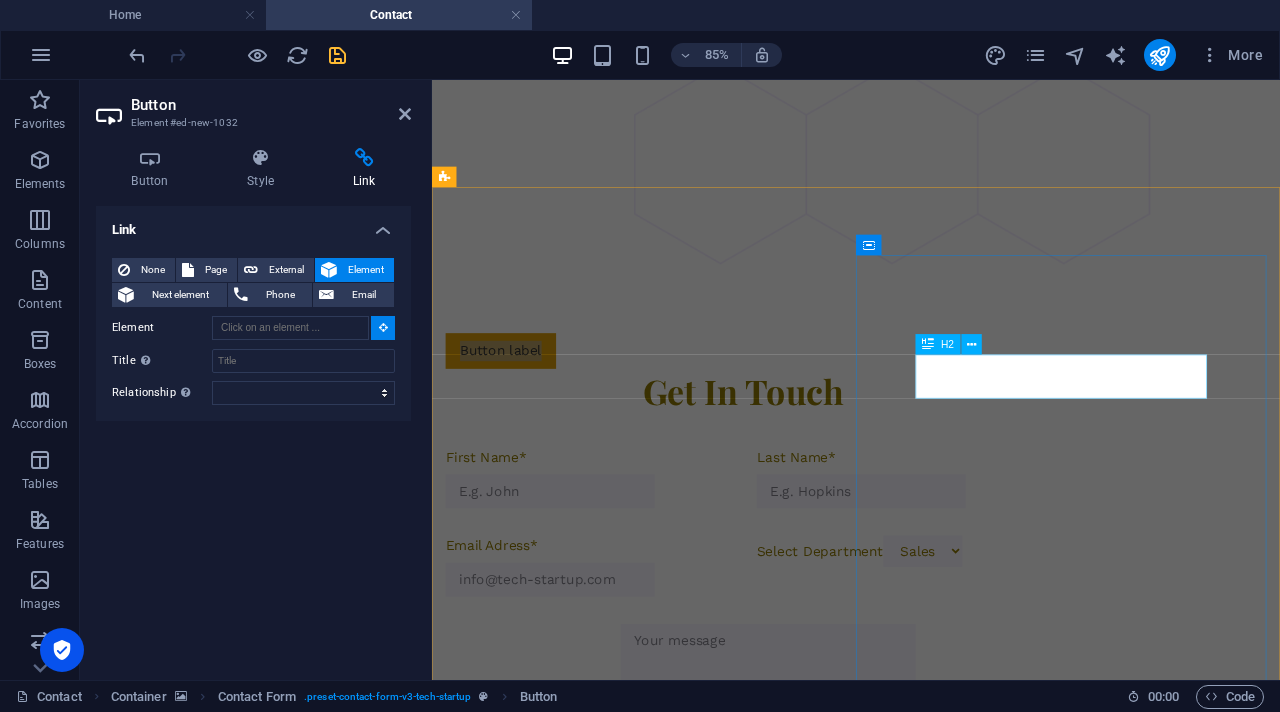 click on "Visit Us" at bounding box center [689, 2212] 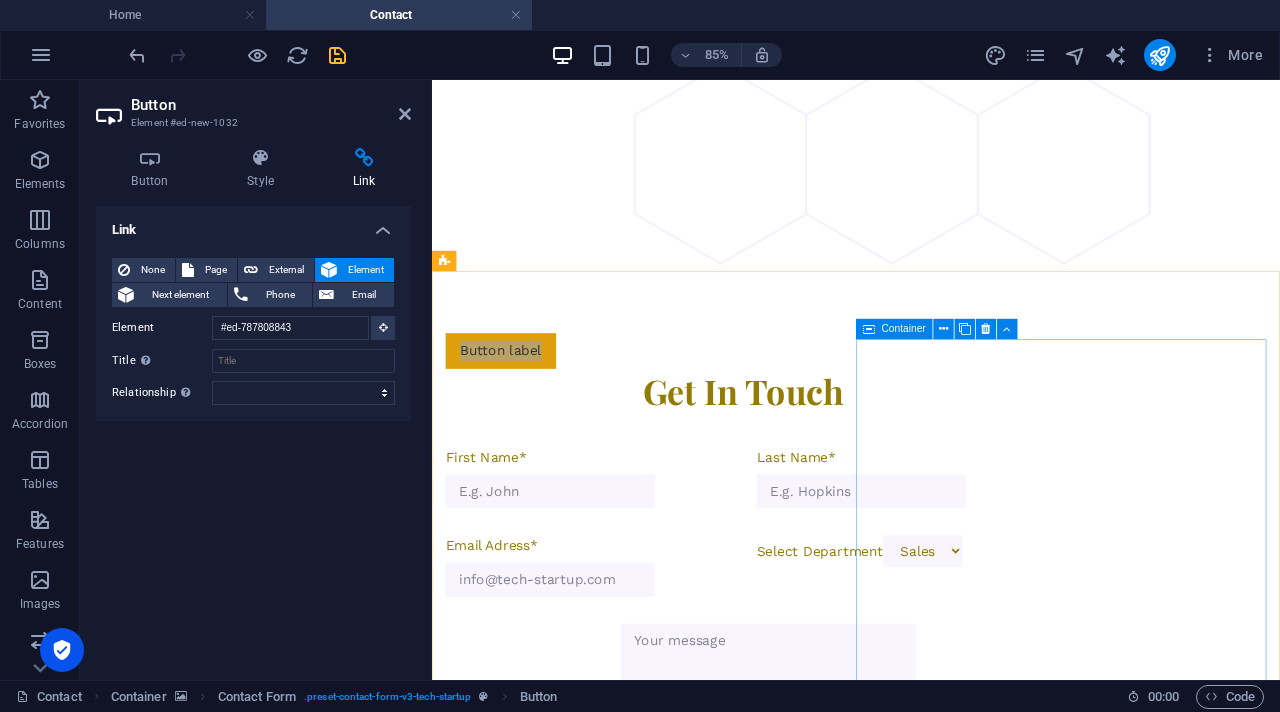 click on "Home About Services Contact Sign Up Button label Get In Touch First Name* Last Name* Email Adress* Select Department
Sales
HR
IT
How may you be assisted?   I have read and understand the privacy policy. Unreadable? Regenerate Submit Visit Us Let’s discuss how we can power your business forward. +2776 078 0987 info@sogodimsolutions.co.za   Driving growth with innovative IT & digital services. We help your business thrive in a connected world. HOME ABOUT SERVICES CONTACT 8 Incubation Dr, Riversands, Gauteng Riversands   1684 +2776 078 0987 All rights reserved.   2025 SOGODI MULTITRADE SOLUTIONS Legal Notice  |  Privacy Policy" at bounding box center [931, 1363] 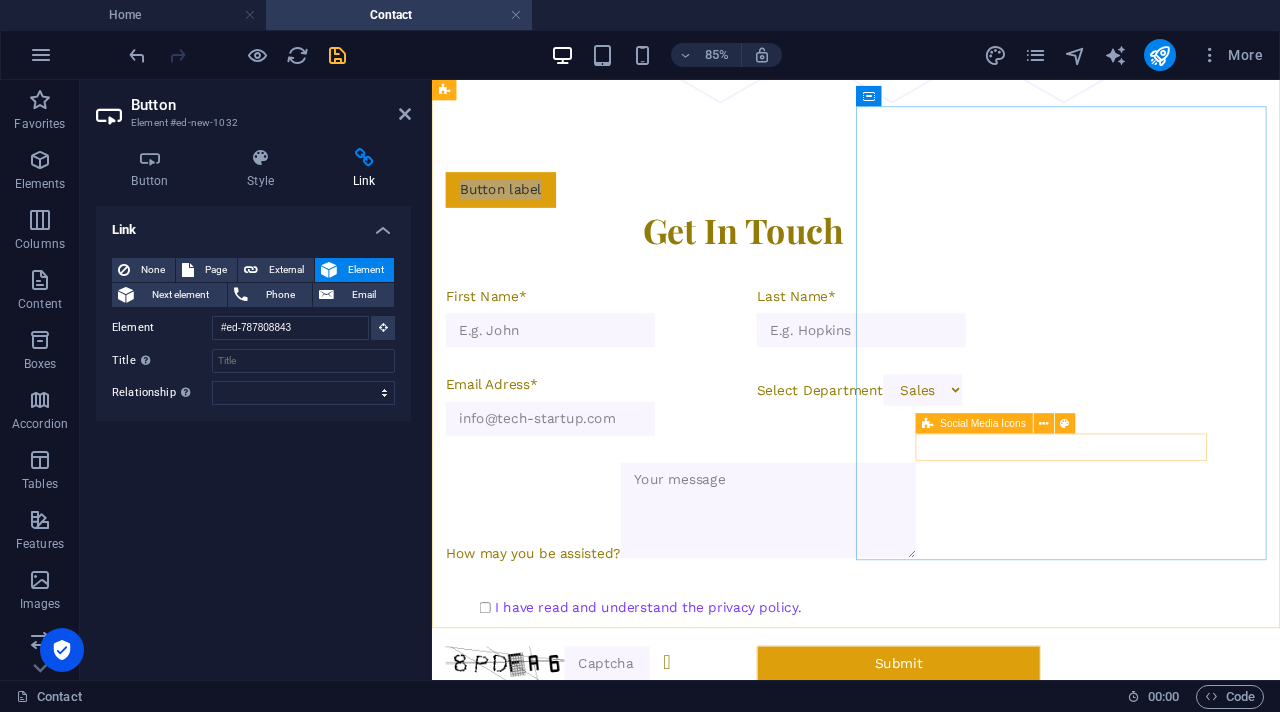scroll, scrollTop: 994, scrollLeft: 0, axis: vertical 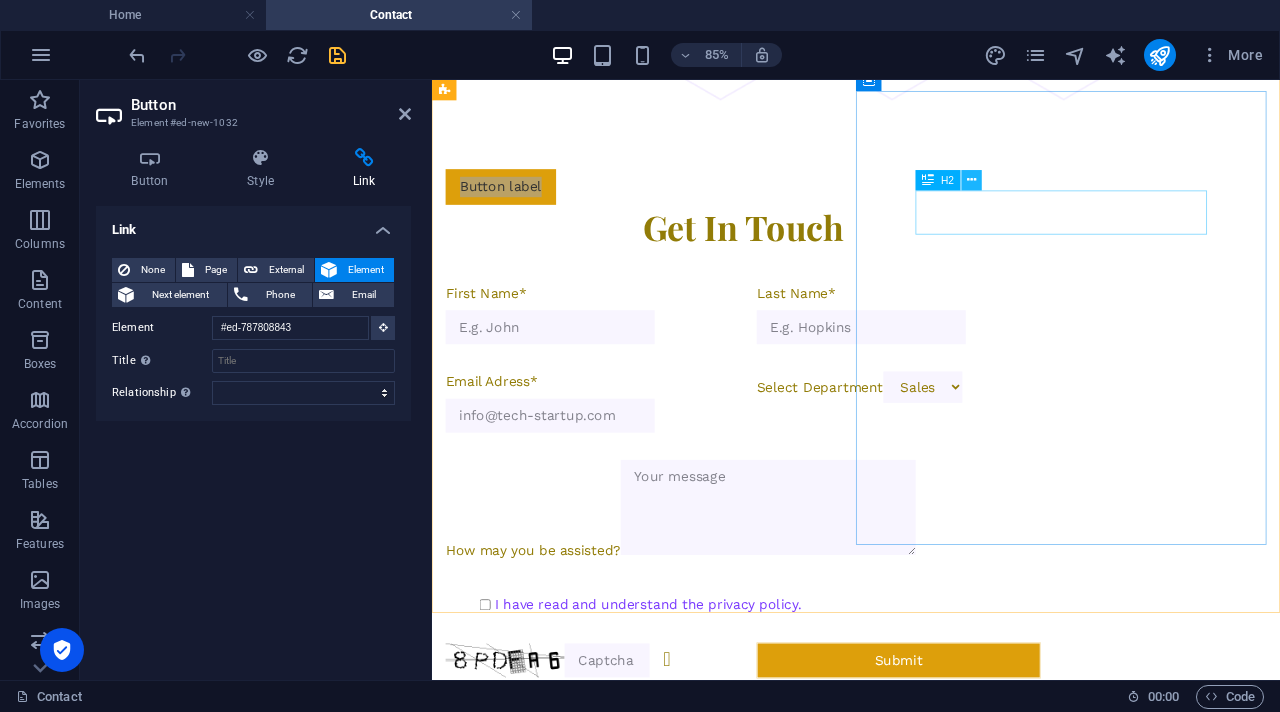 click at bounding box center [971, 181] 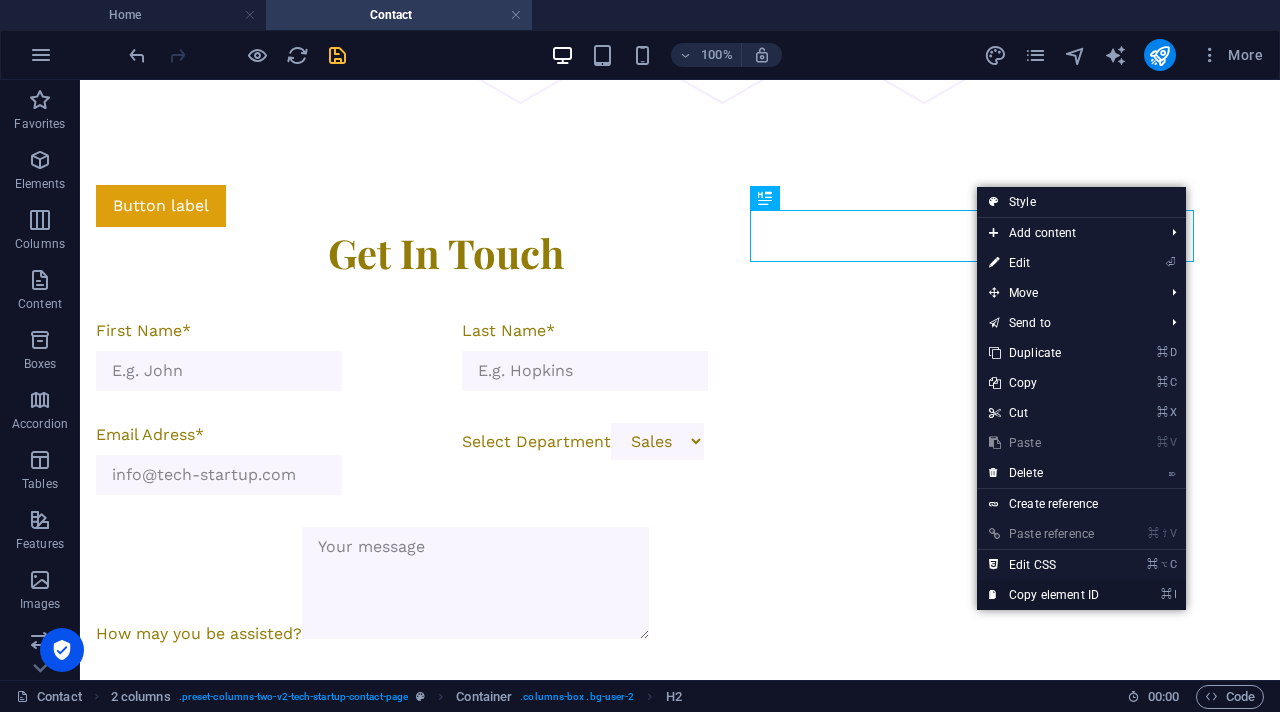 click on "⌘ I  Copy element ID" at bounding box center (1044, 595) 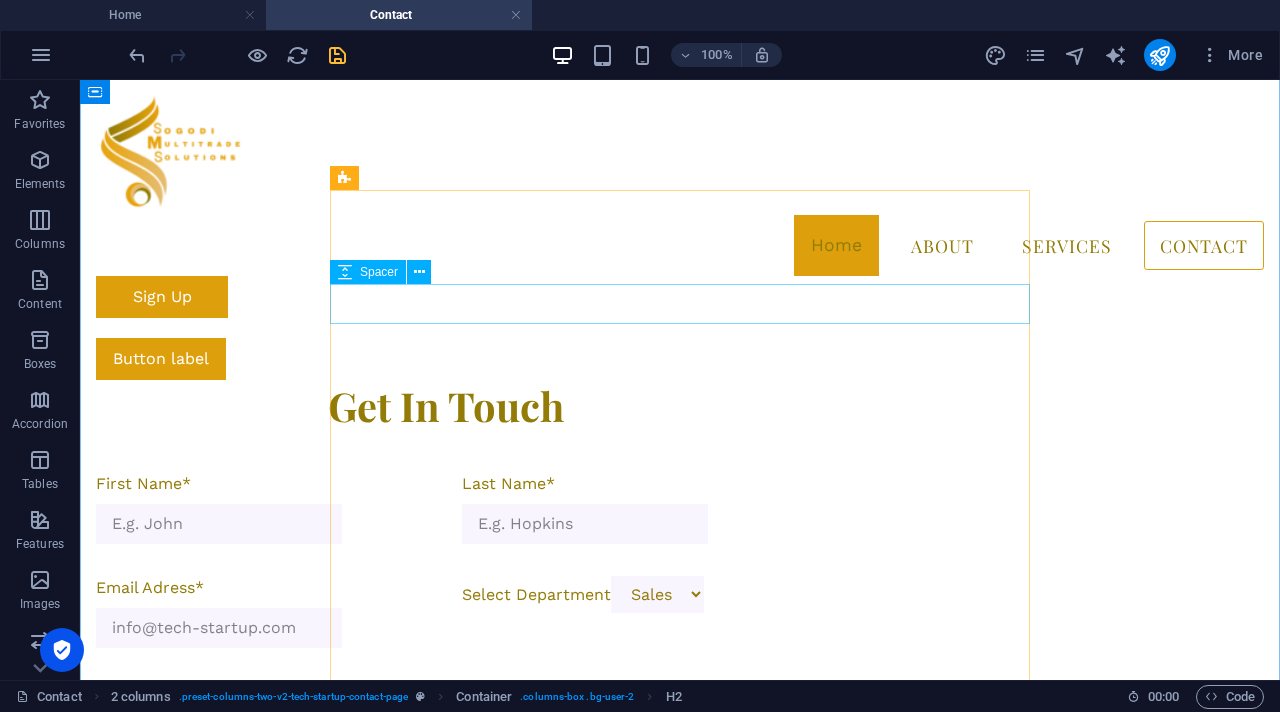 scroll, scrollTop: 0, scrollLeft: 0, axis: both 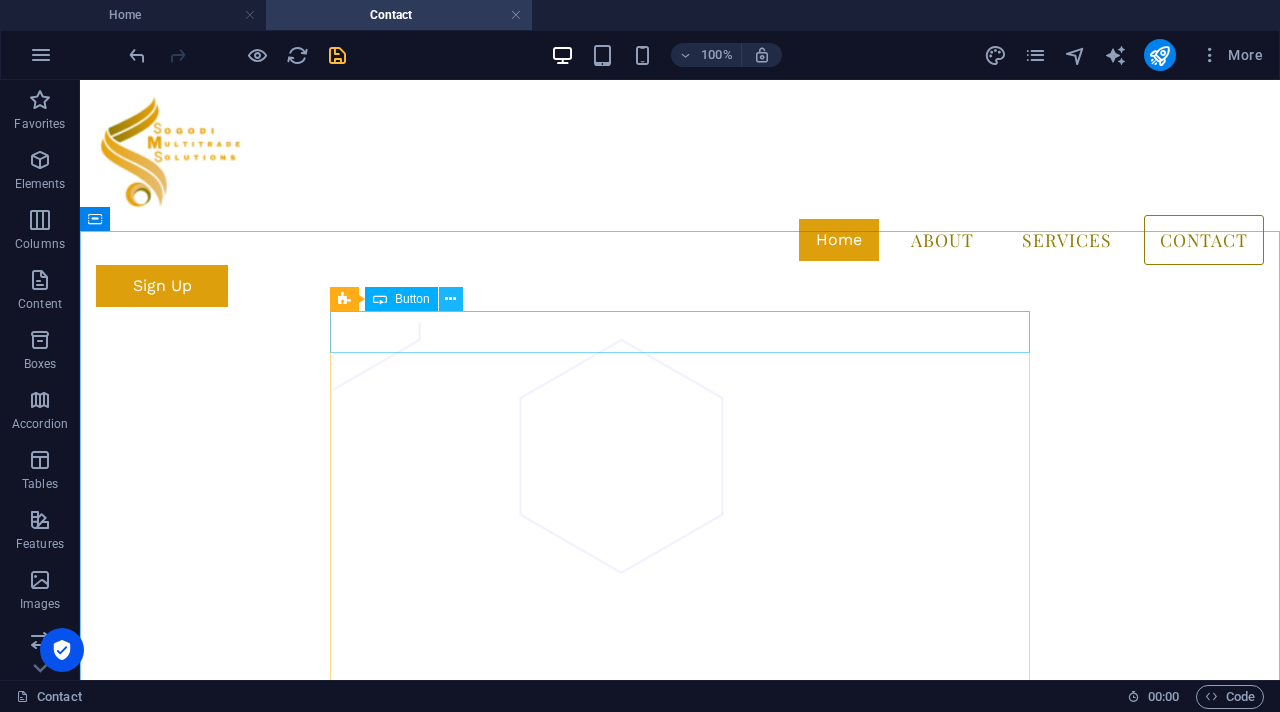 click at bounding box center [450, 299] 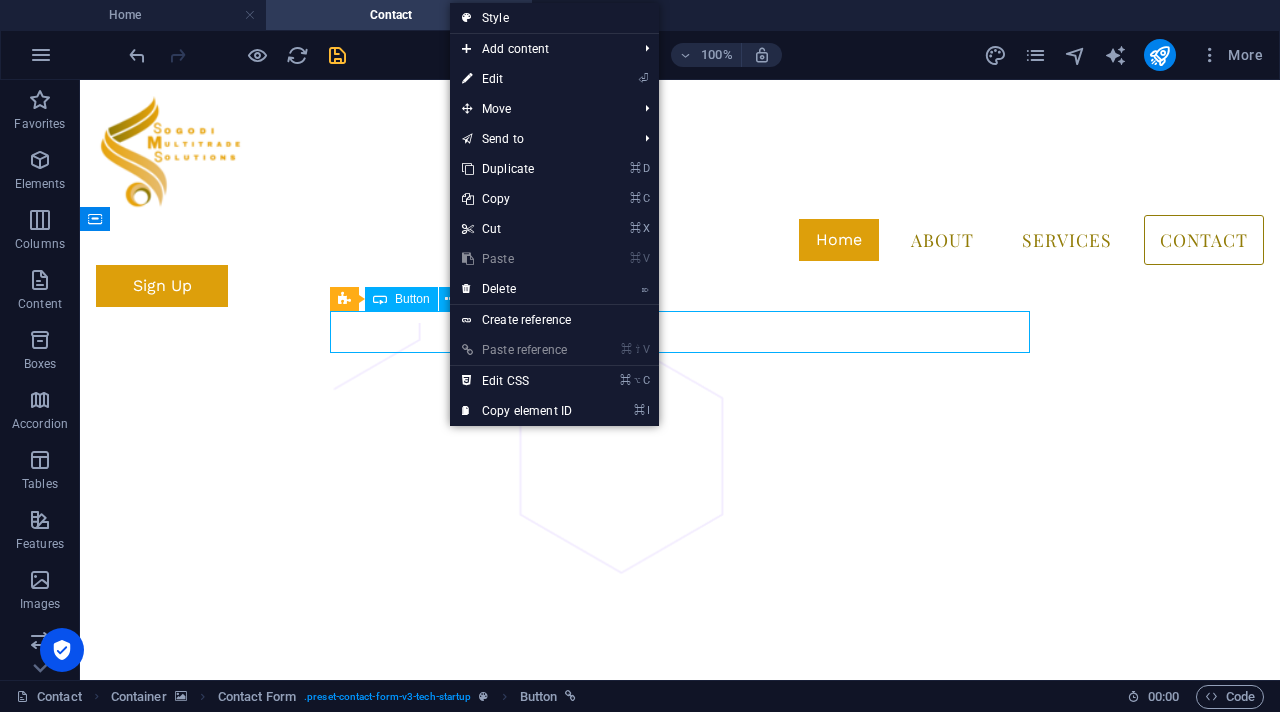 click on "Button" at bounding box center [412, 299] 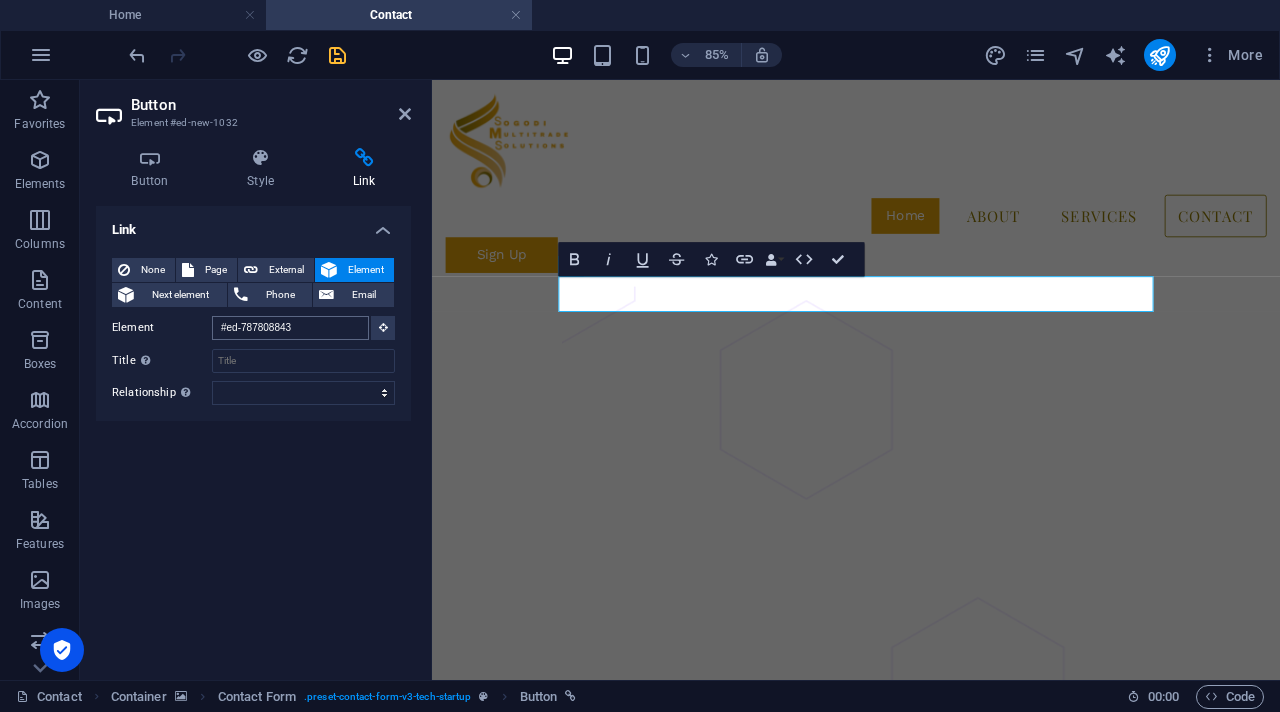 scroll, scrollTop: 797, scrollLeft: 0, axis: vertical 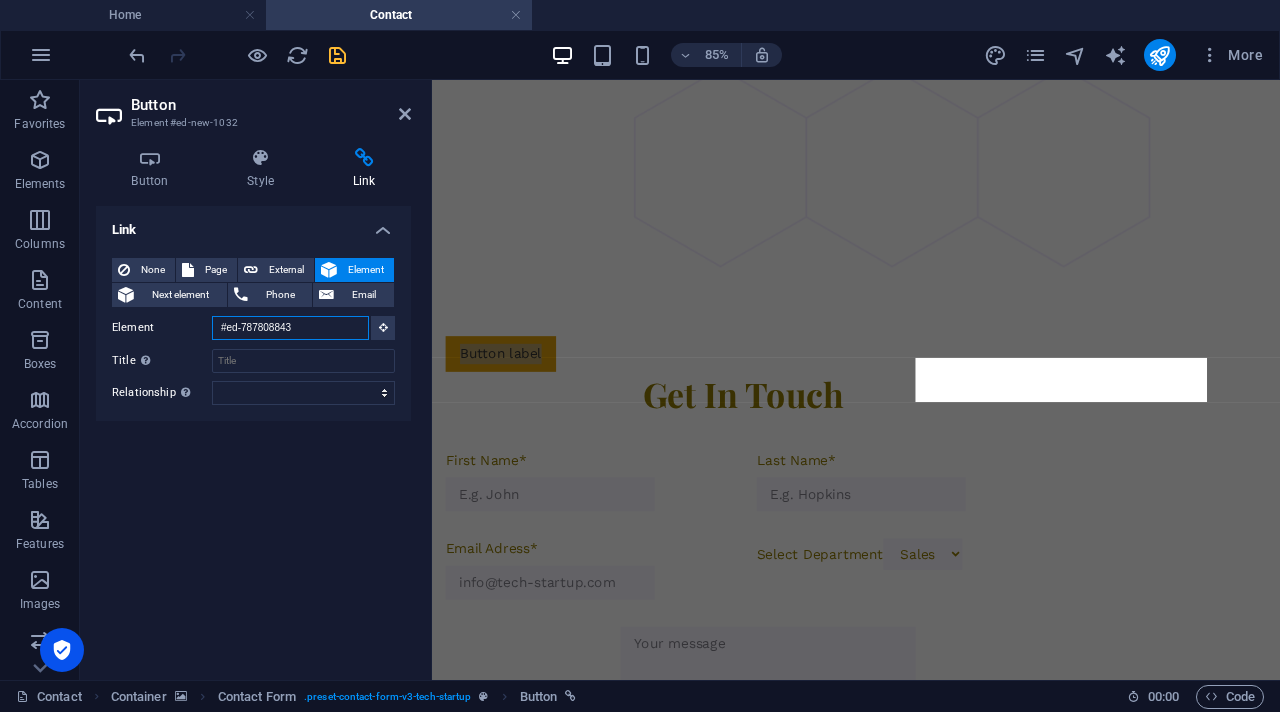 click on "#ed-787808843" at bounding box center [290, 328] 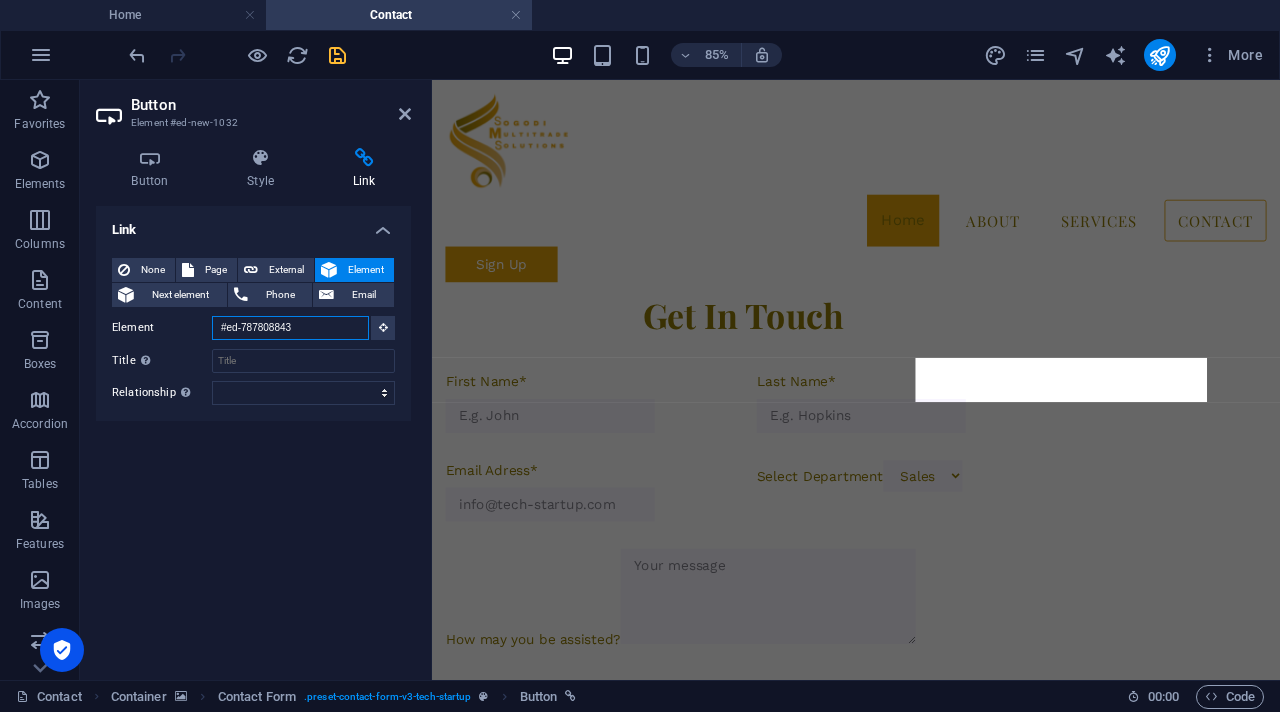scroll, scrollTop: 0, scrollLeft: 0, axis: both 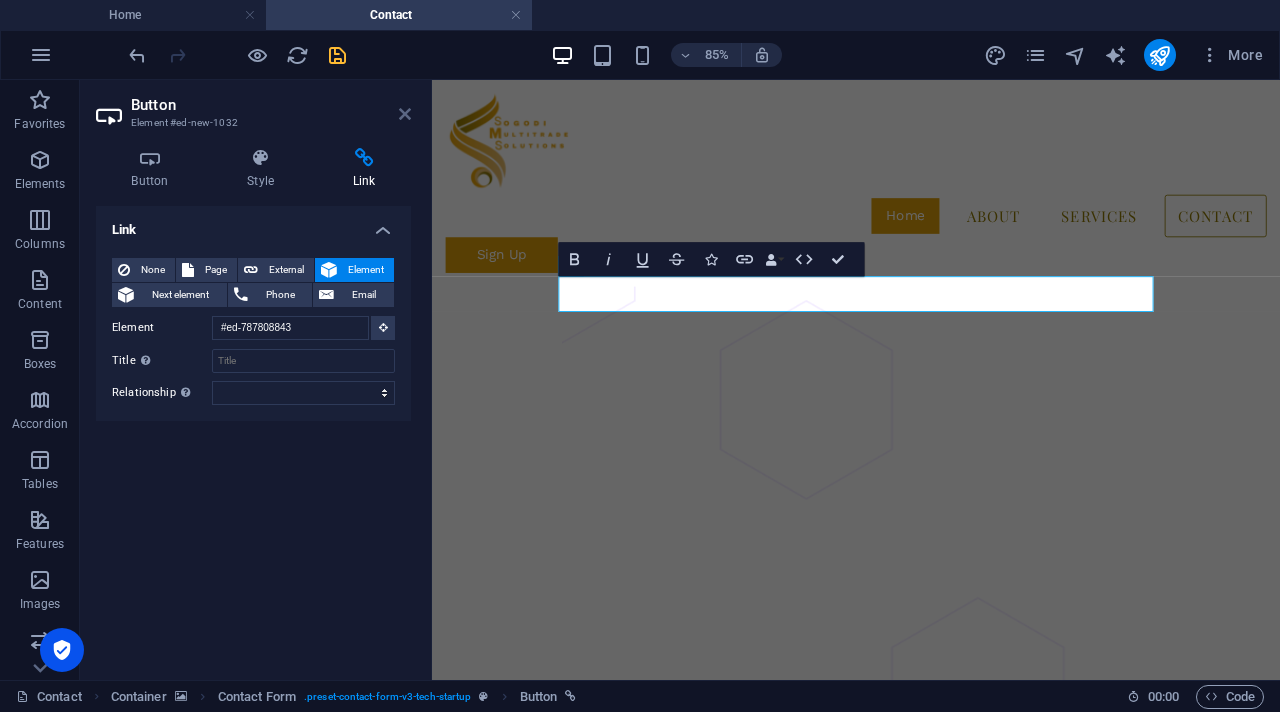 click at bounding box center (405, 114) 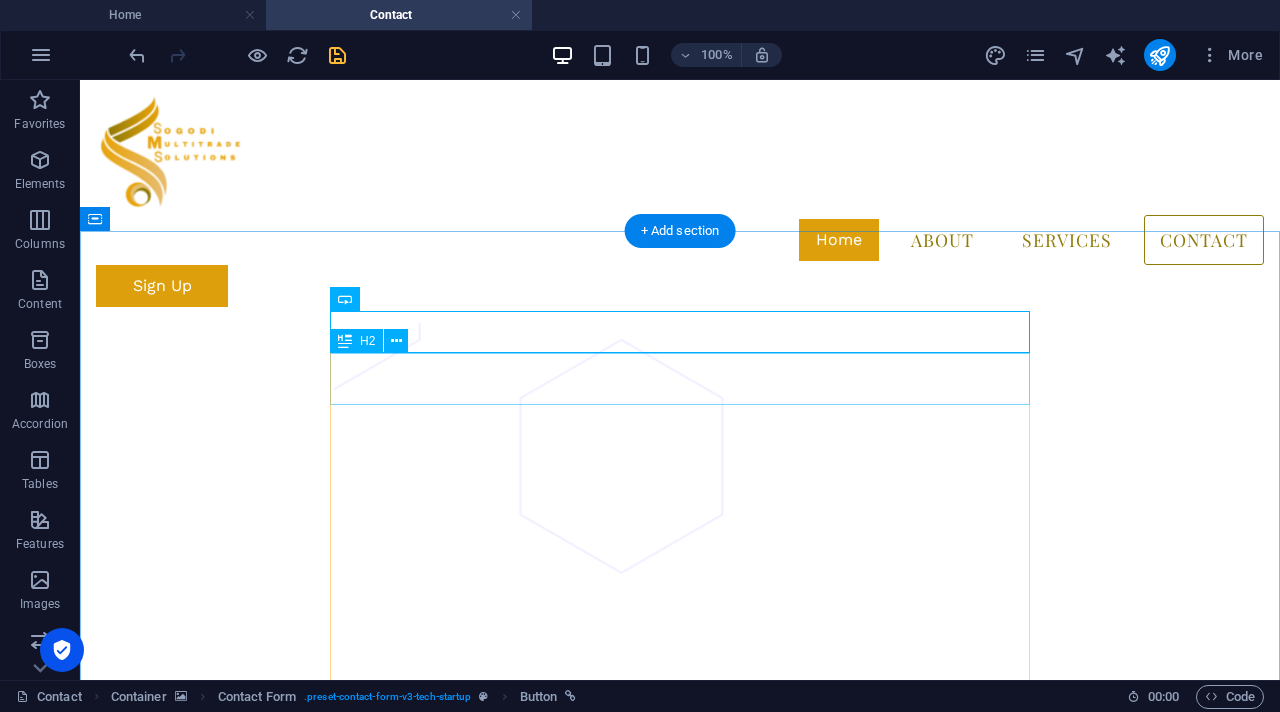 click on "Get In Touch" at bounding box center [446, 1247] 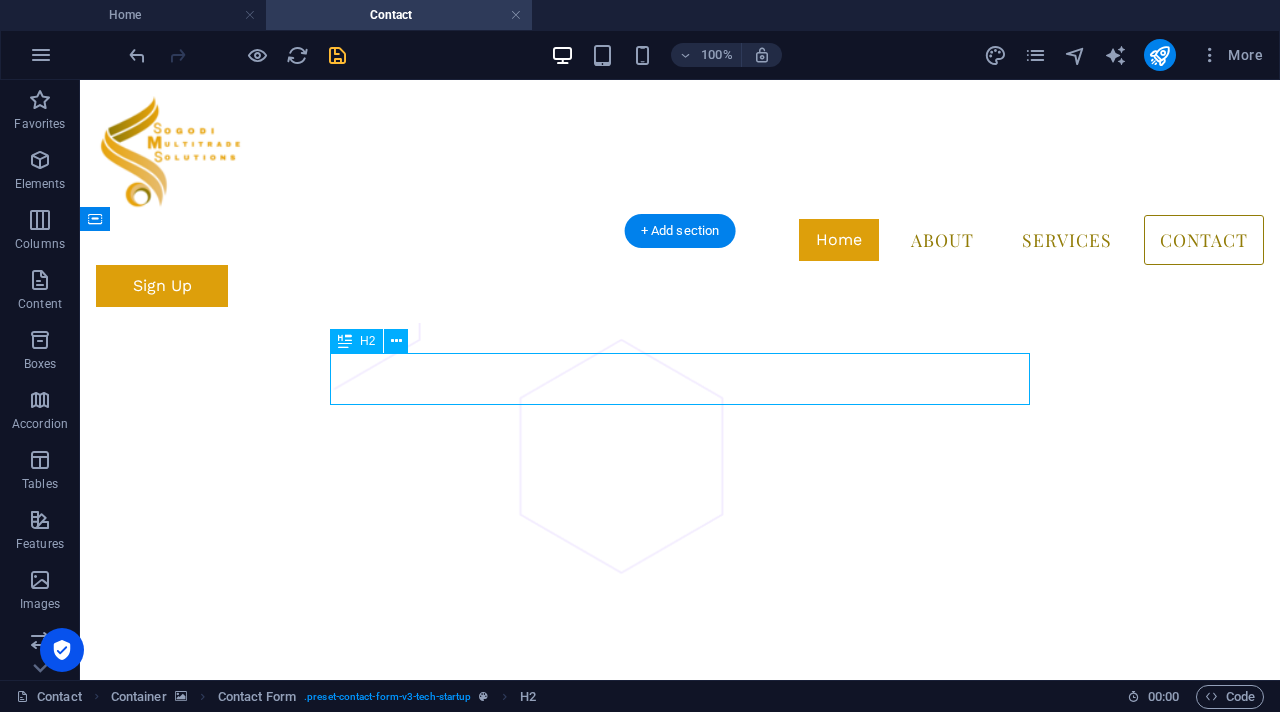 click on "Get In Touch" at bounding box center [446, 1247] 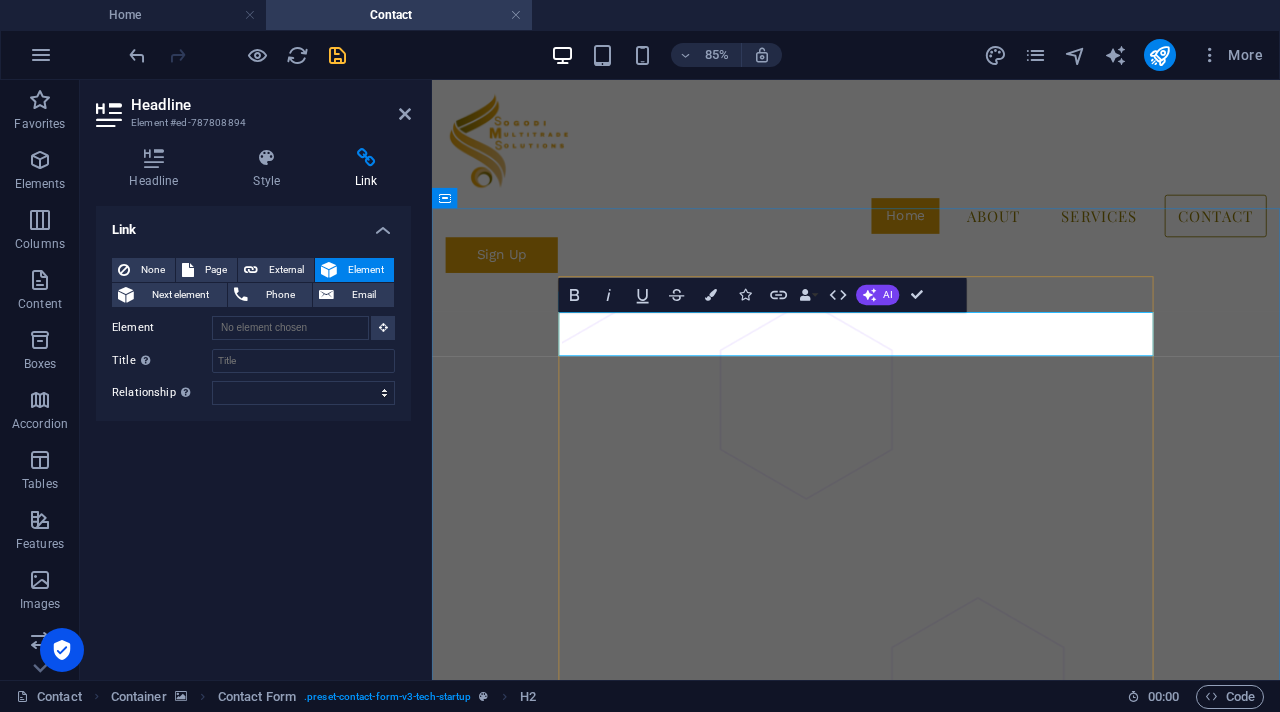 click on "Get In Touch" at bounding box center (798, 1247) 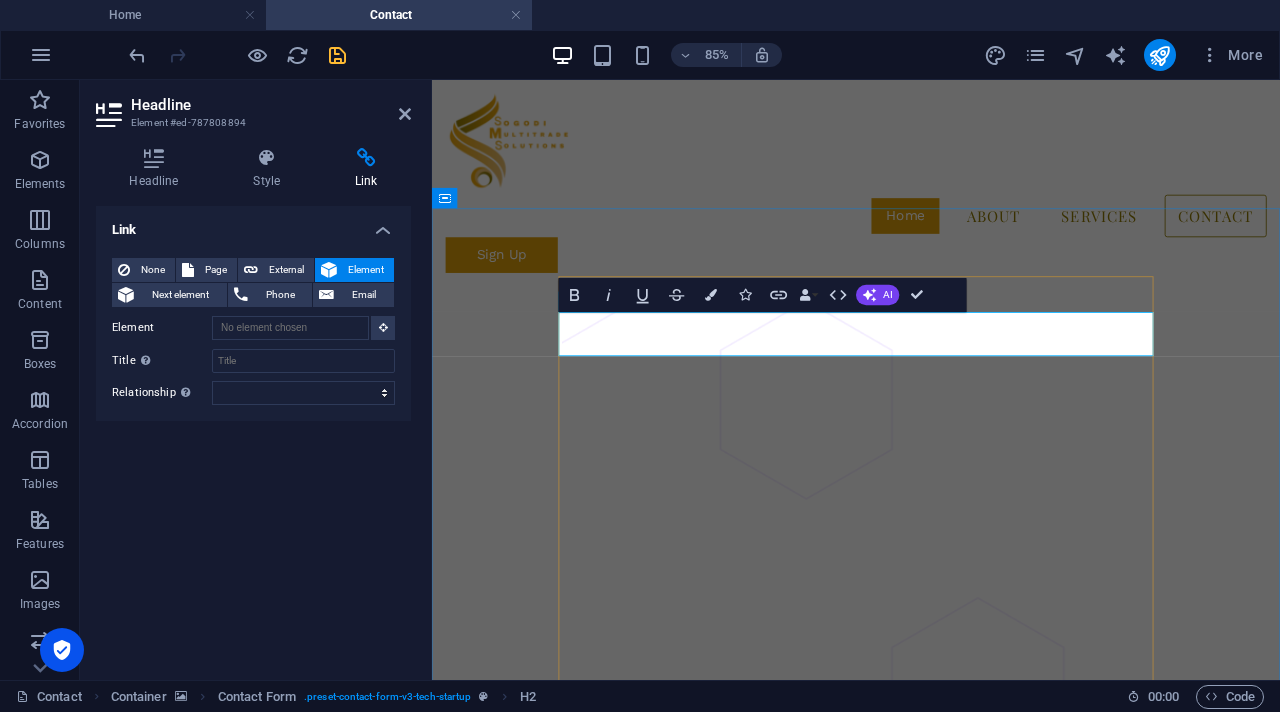 click on "Get In Touch" at bounding box center (798, 1247) 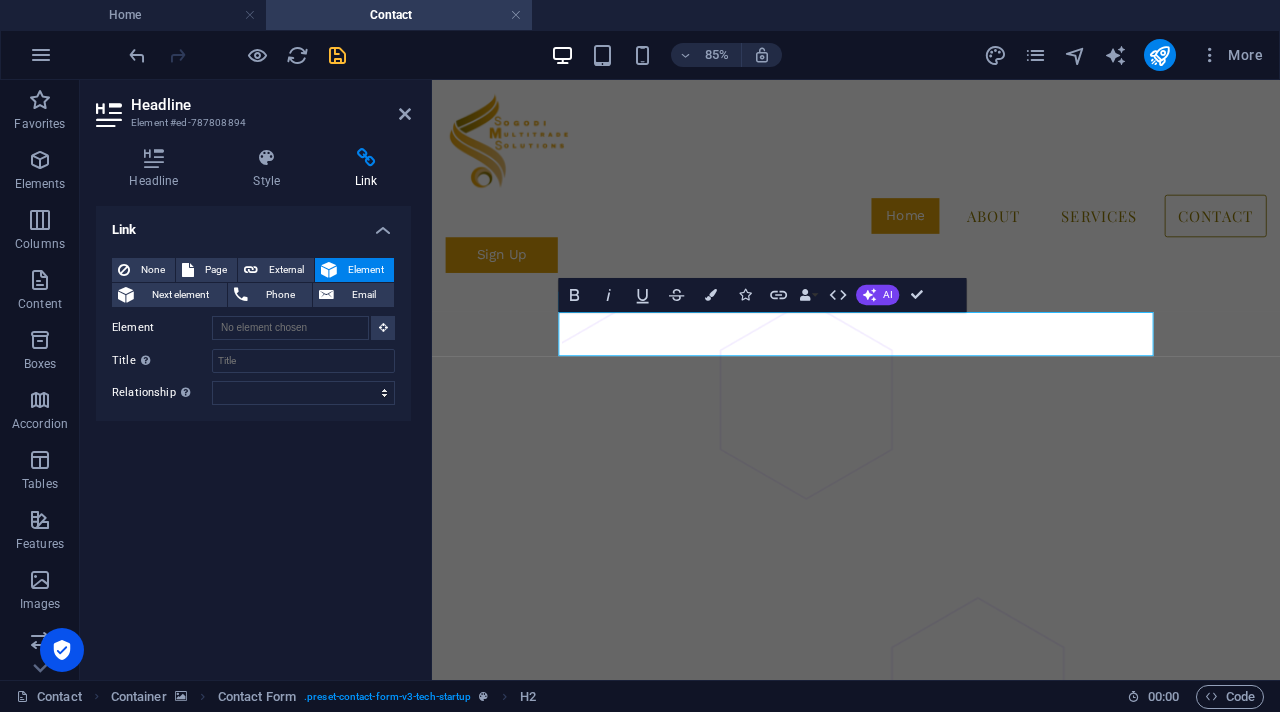 click at bounding box center (931, 711) 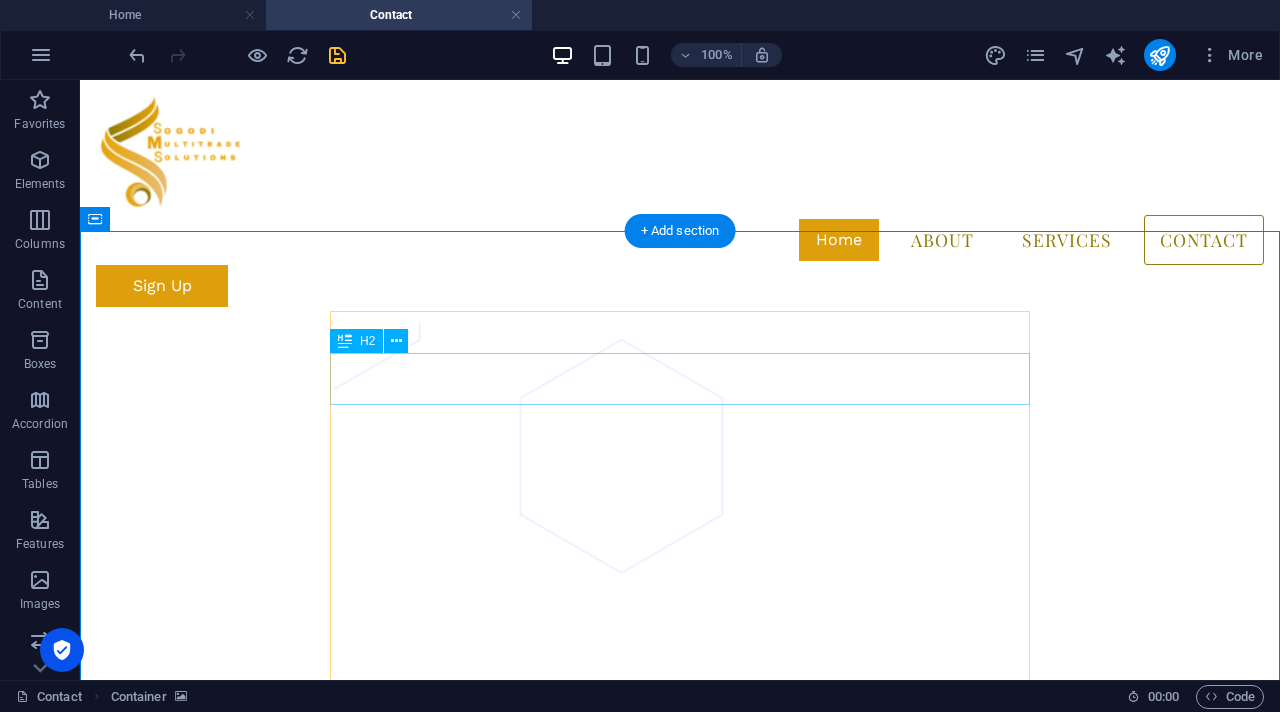 click on "Get In Touch" at bounding box center [446, 1247] 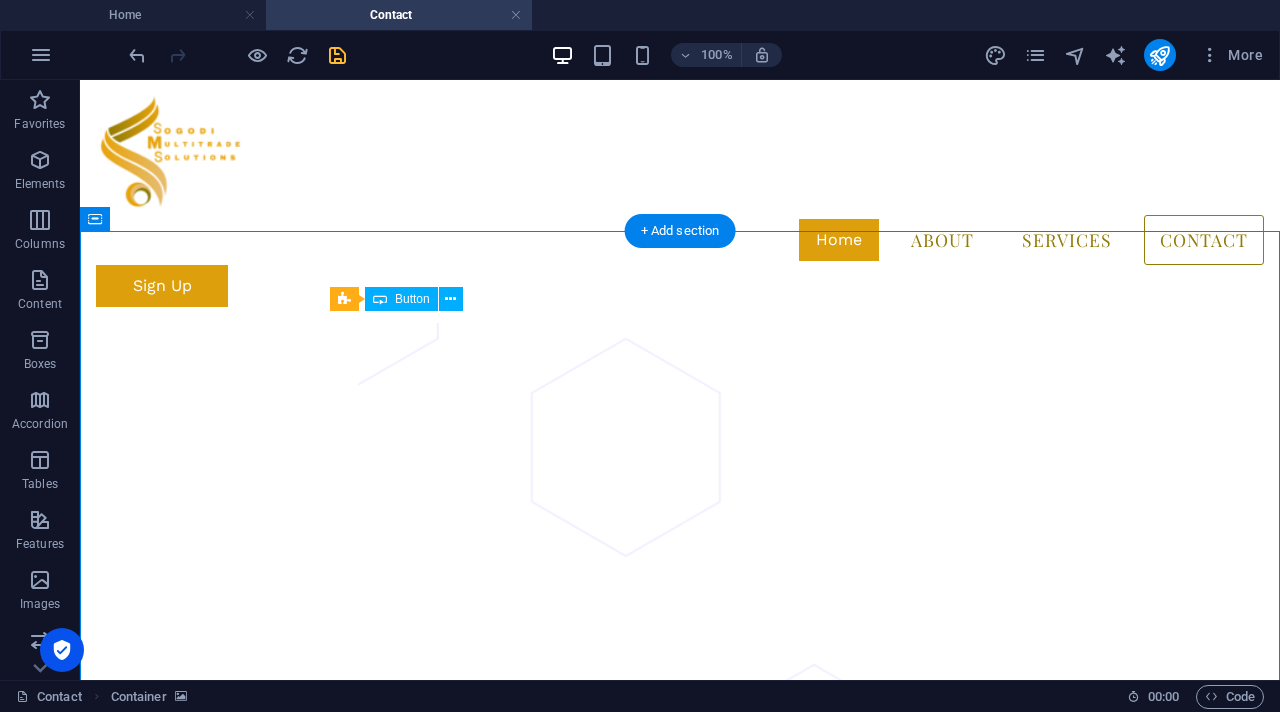 drag, startPoint x: 415, startPoint y: 335, endPoint x: 692, endPoint y: 328, distance: 277.08844 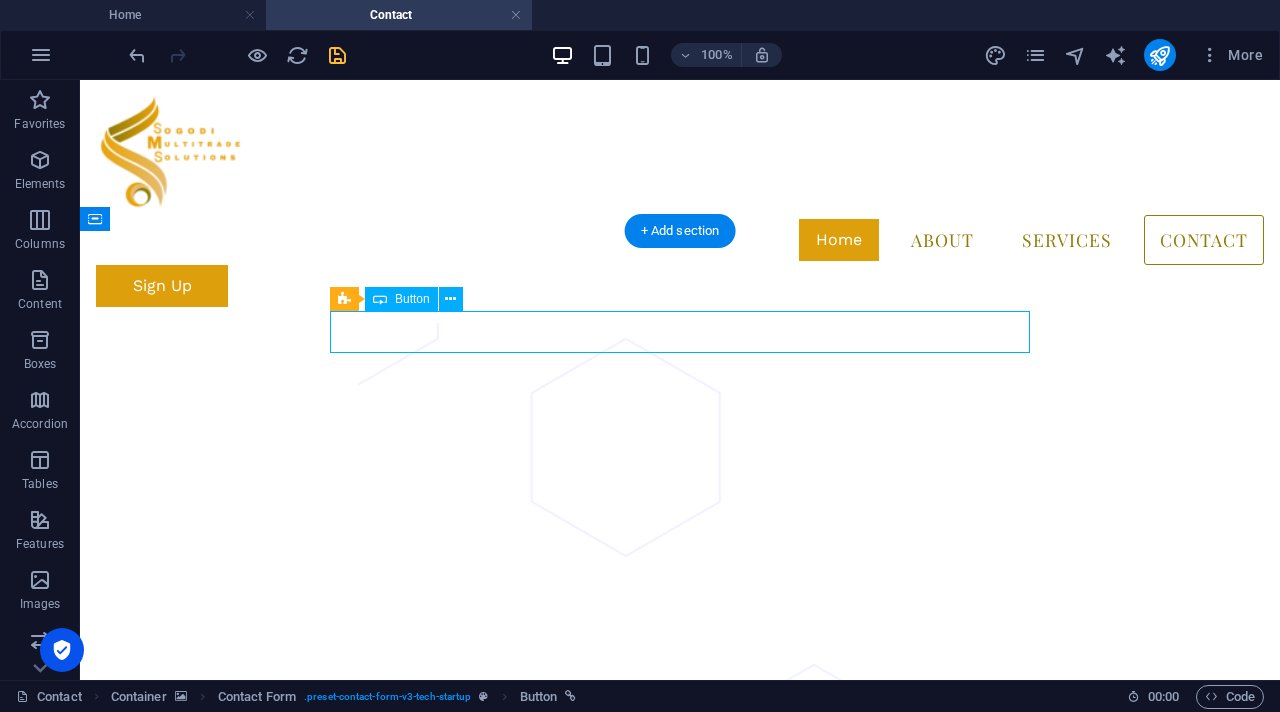 click on "Button label" at bounding box center (446, 1148) 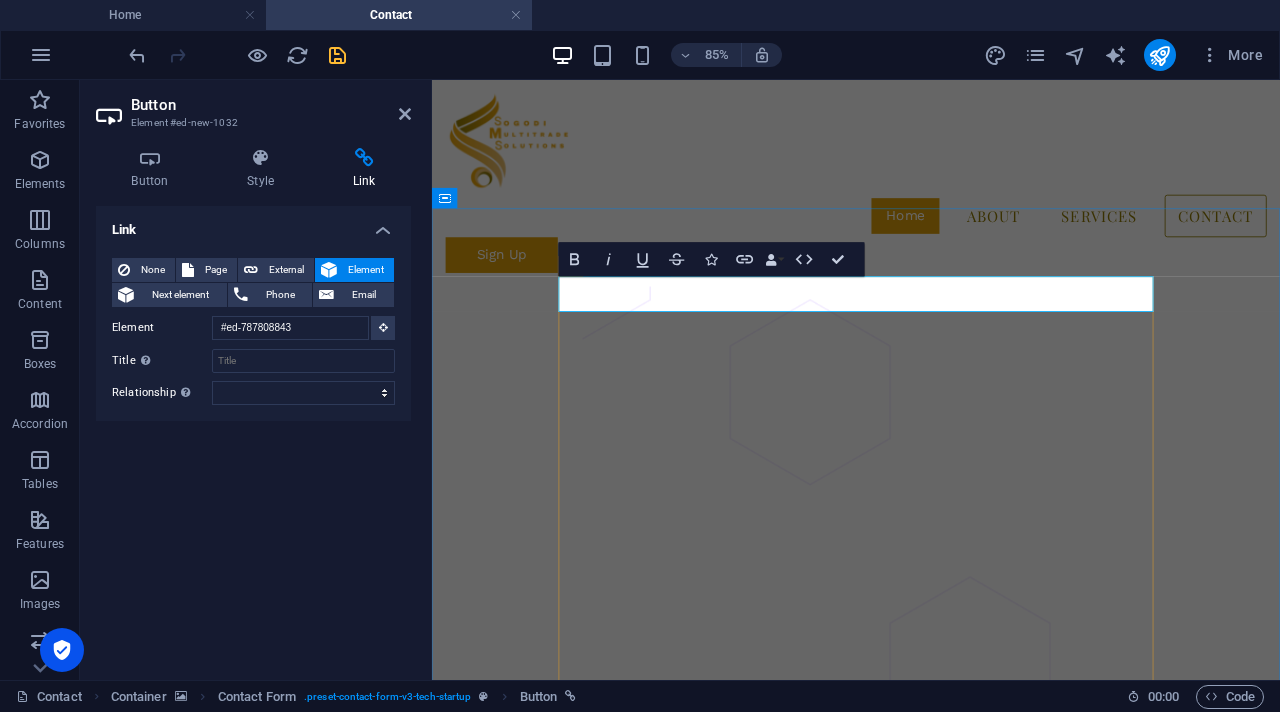 type 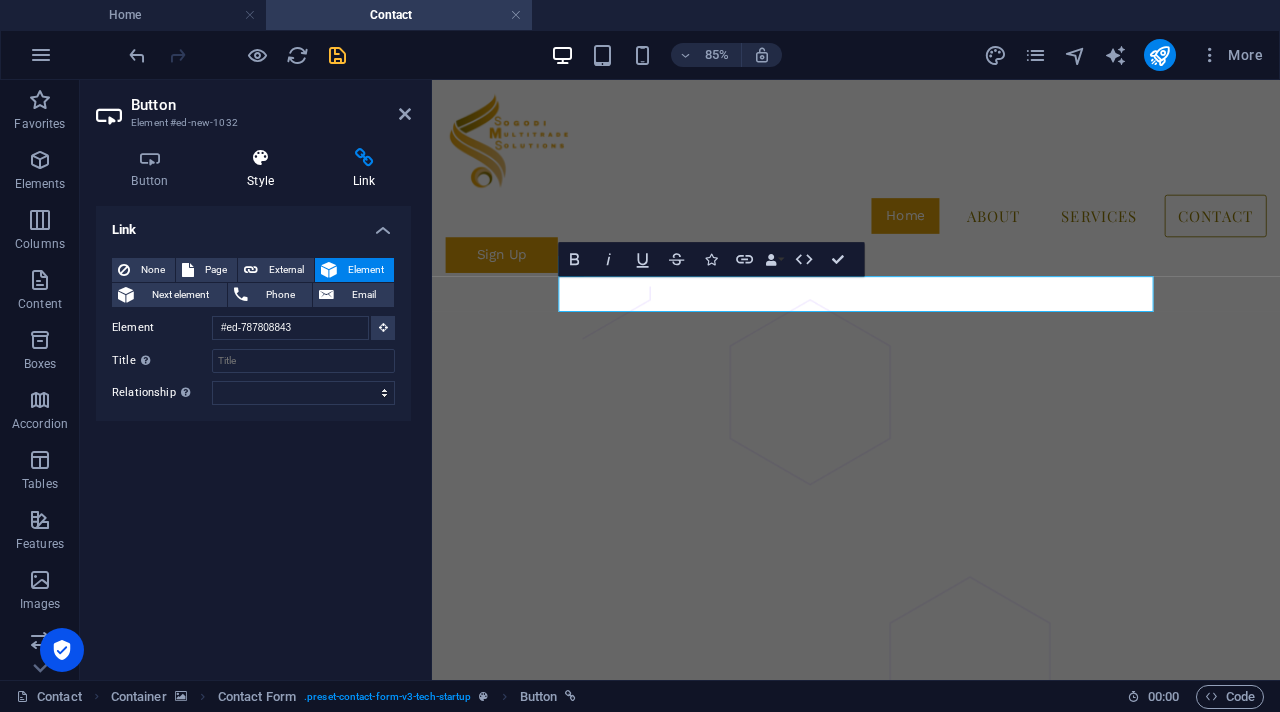 click on "Style" at bounding box center (265, 169) 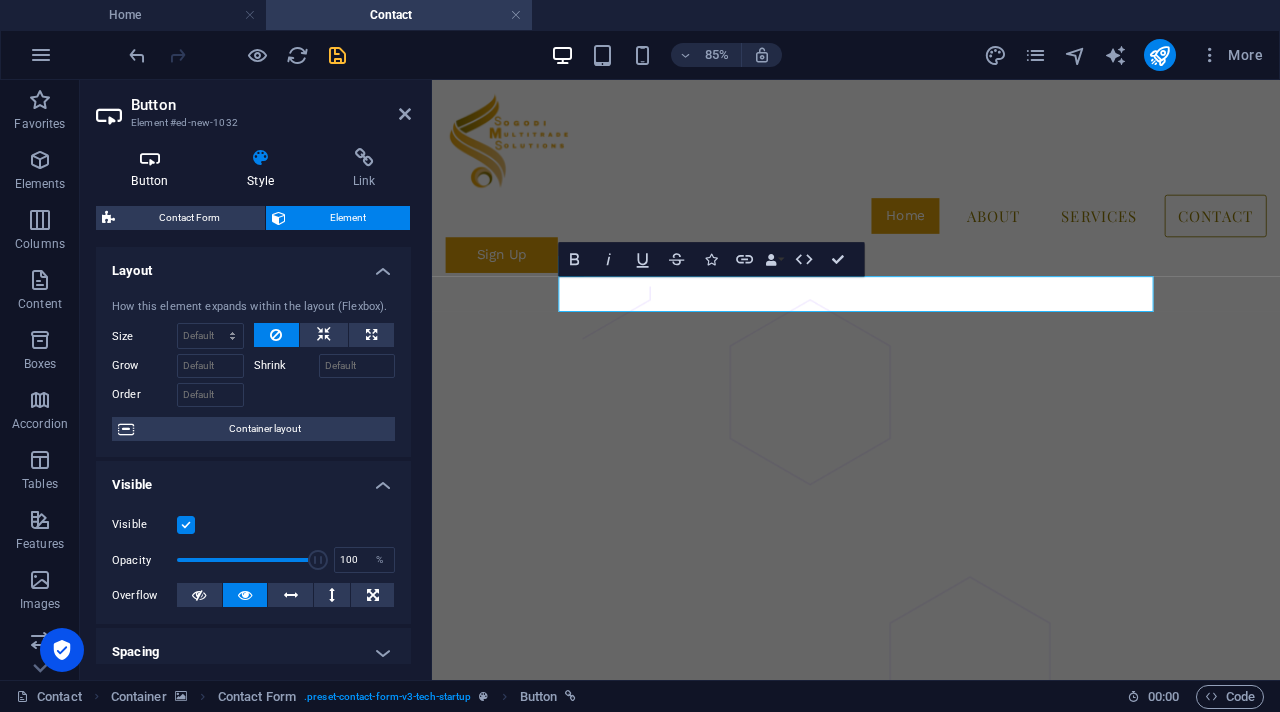 click on "Button" at bounding box center [154, 169] 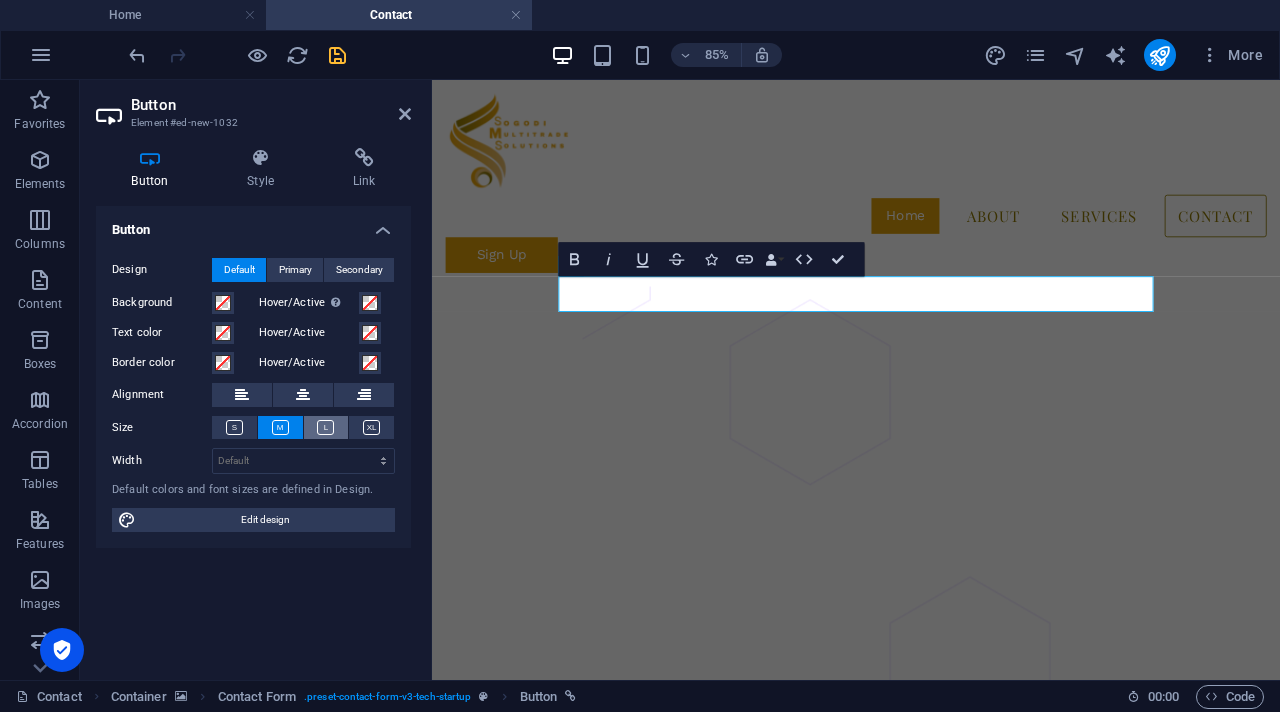 click at bounding box center [325, 427] 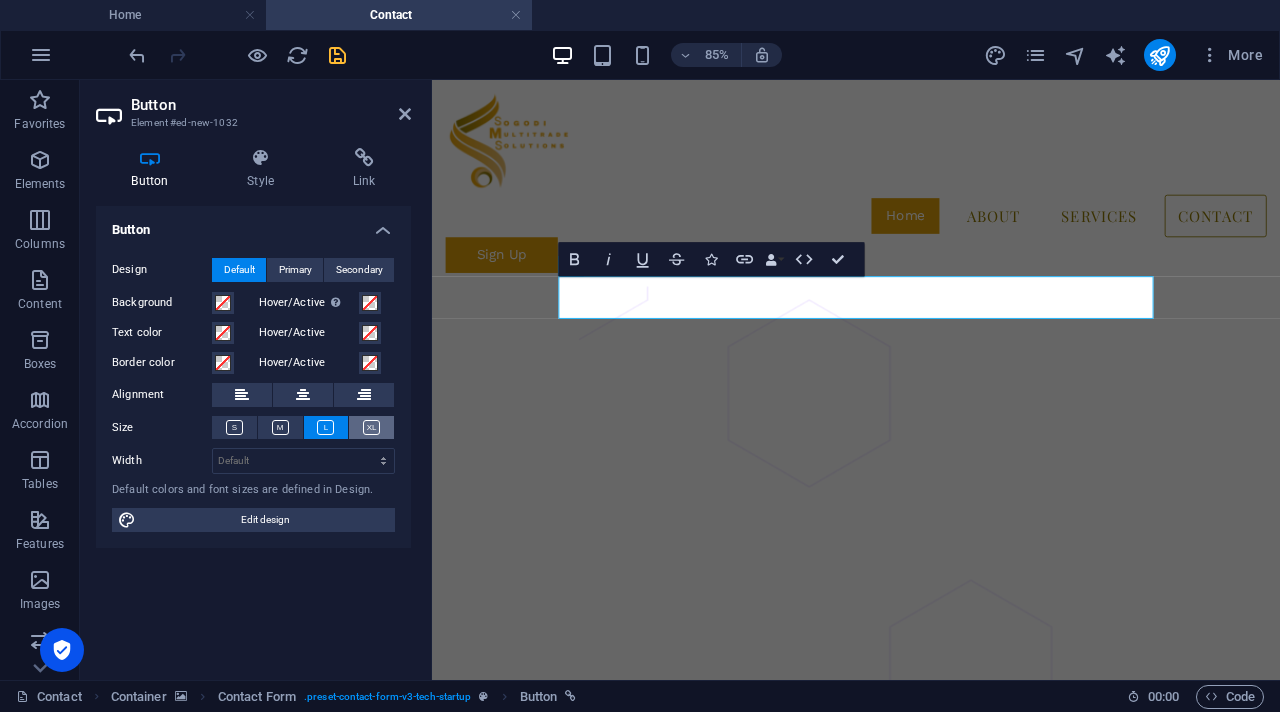 click at bounding box center (371, 427) 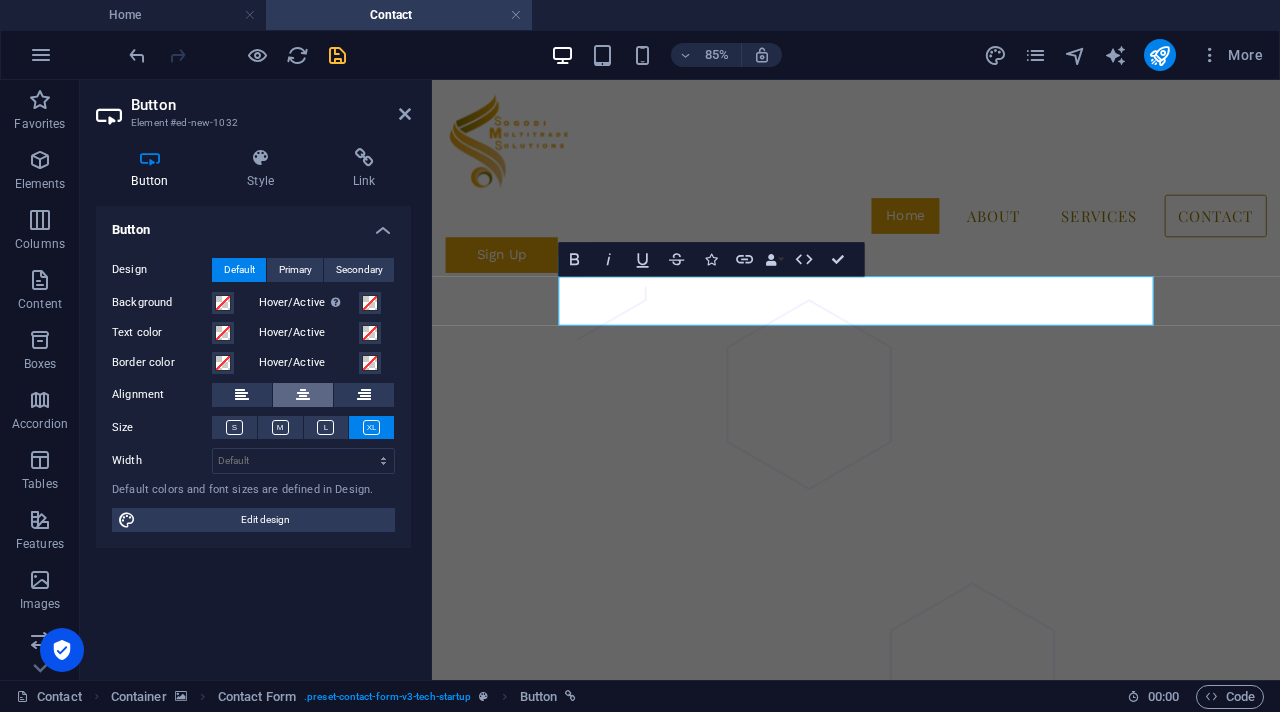 click at bounding box center (303, 395) 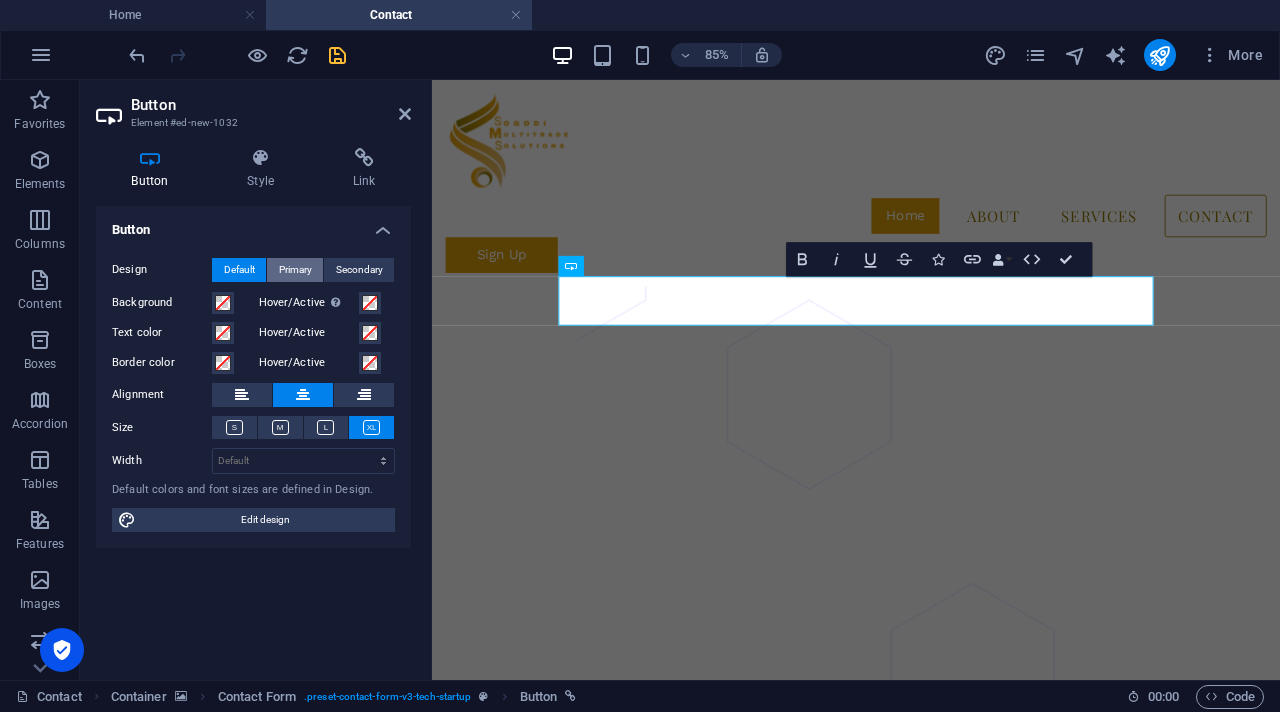 click on "Primary" at bounding box center (295, 270) 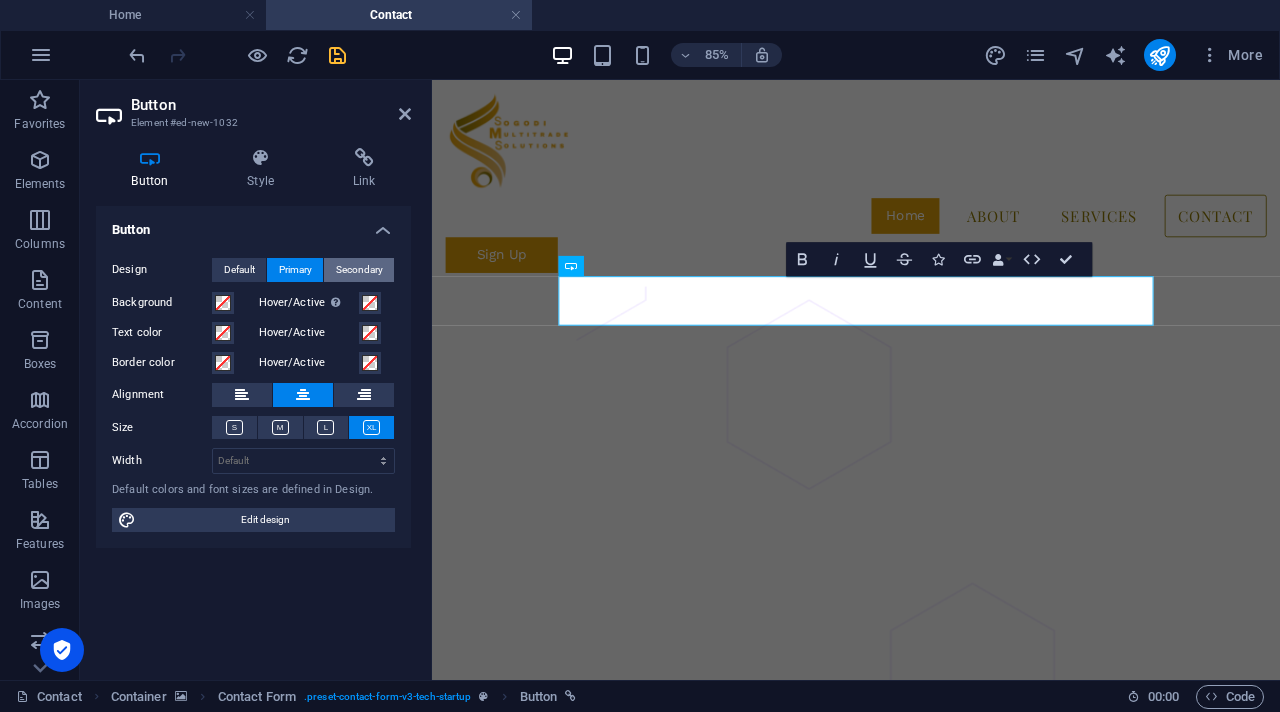 click on "Secondary" at bounding box center [359, 270] 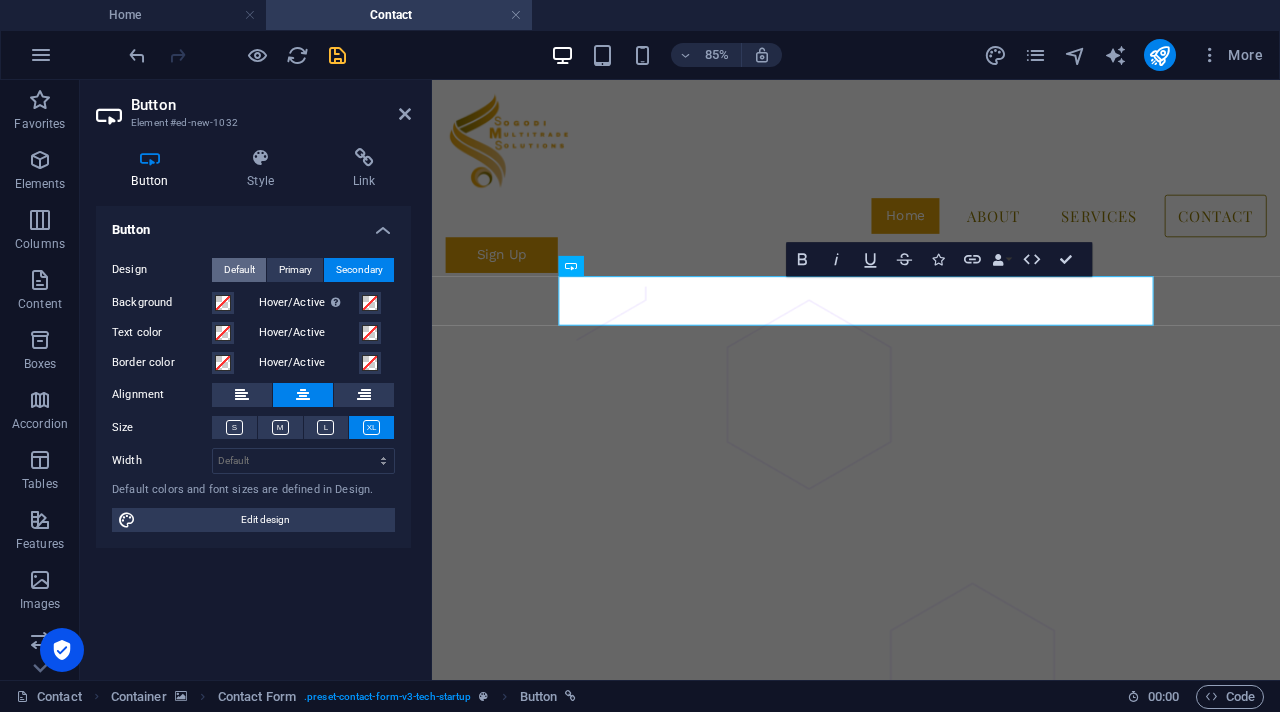 click on "Default" at bounding box center [239, 270] 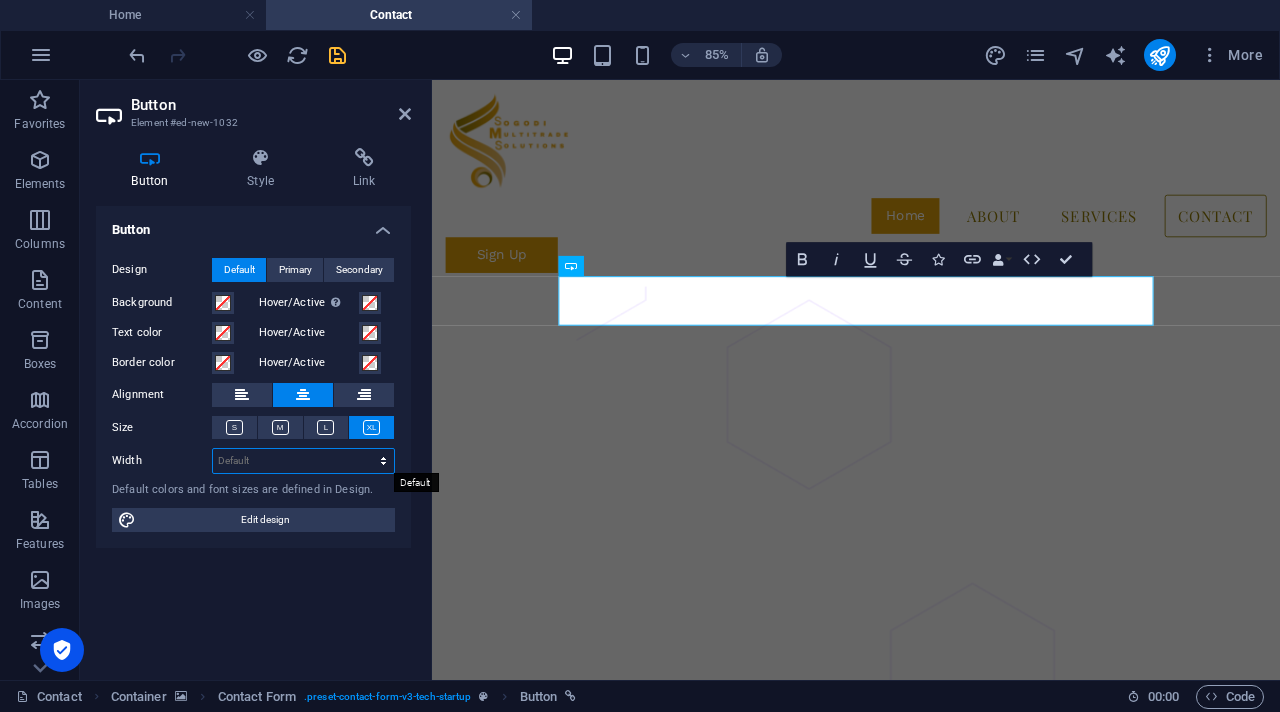 click on "Default px rem % em vh vw" at bounding box center (303, 461) 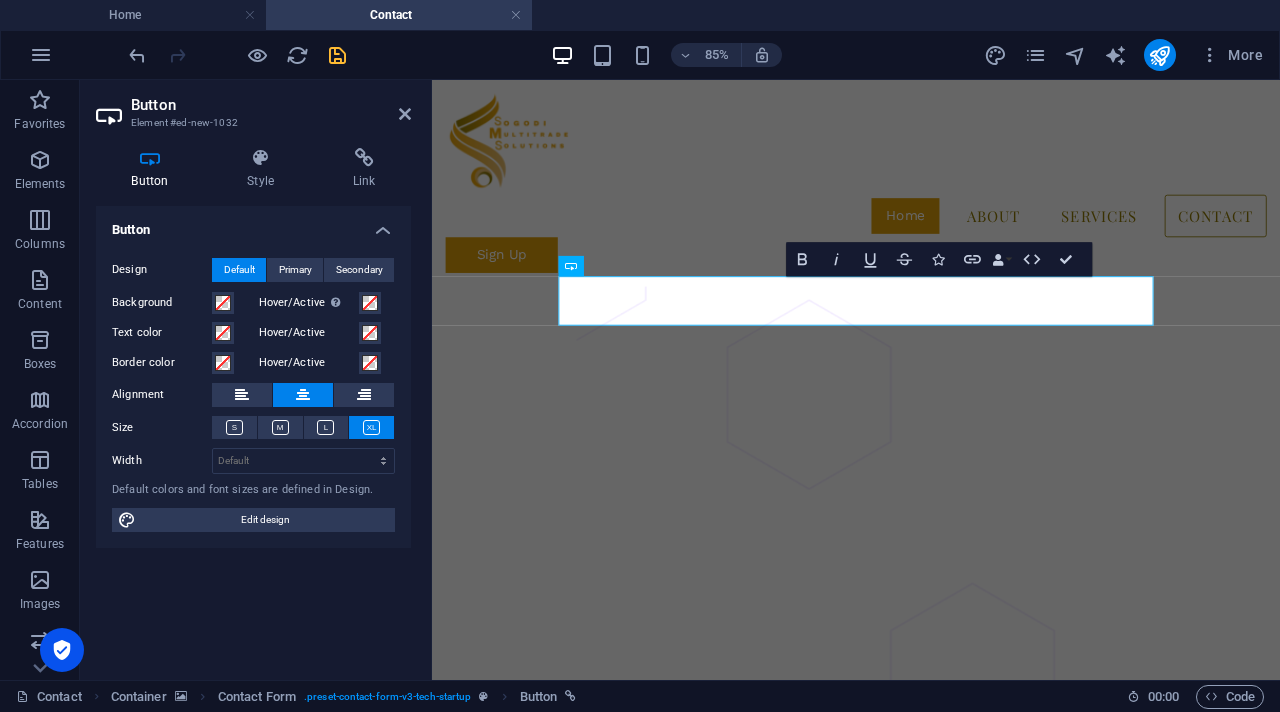 click on "Button Design Default Primary Secondary Background Hover/Active Switch to preview mode to test the active/hover state Text color Hover/Active Border color Hover/Active Alignment Size Width Default px rem % em vh vw Default colors and font sizes are defined in Design. Edit design" at bounding box center (253, 435) 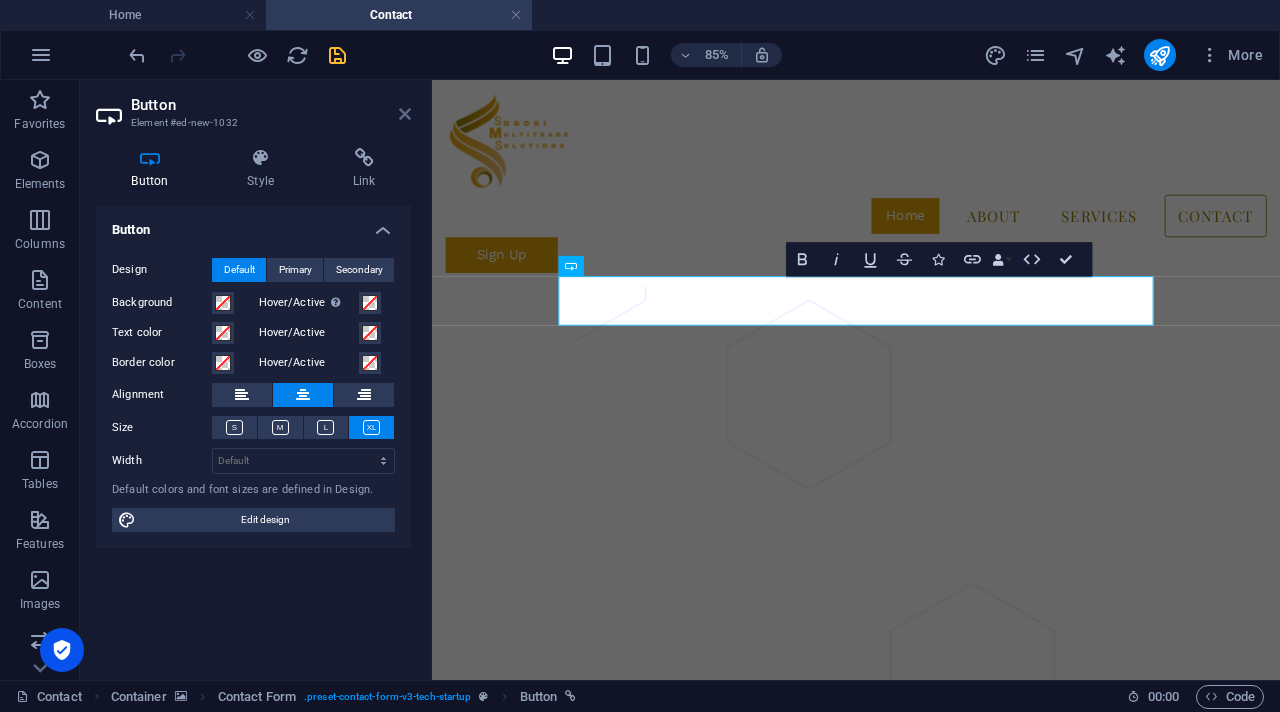 click at bounding box center (405, 114) 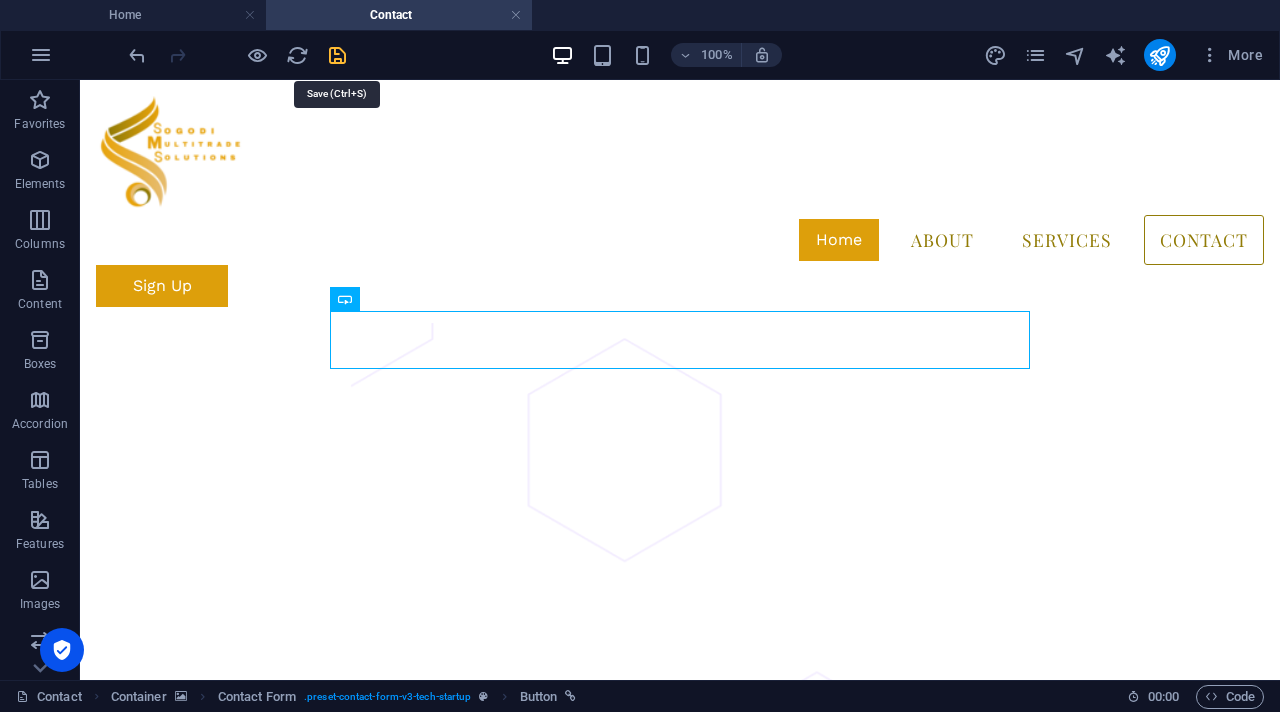 click at bounding box center [337, 55] 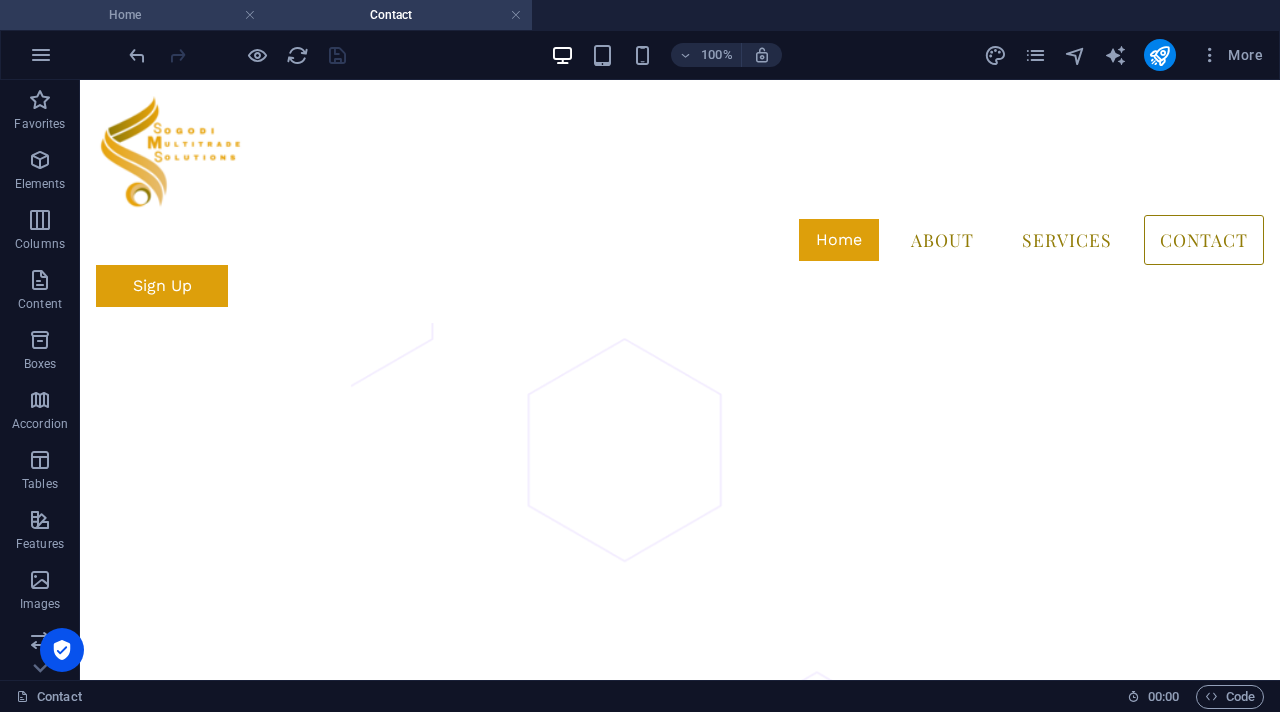 click on "Home" at bounding box center [133, 15] 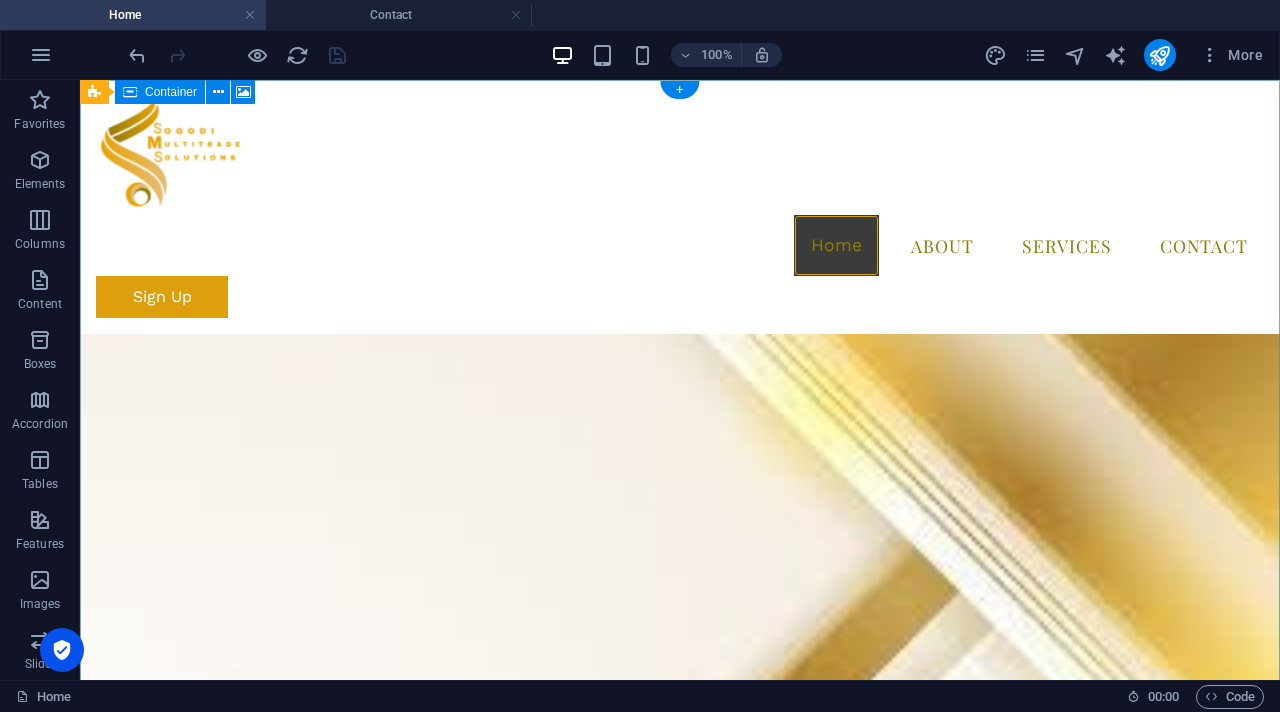 scroll, scrollTop: 0, scrollLeft: 0, axis: both 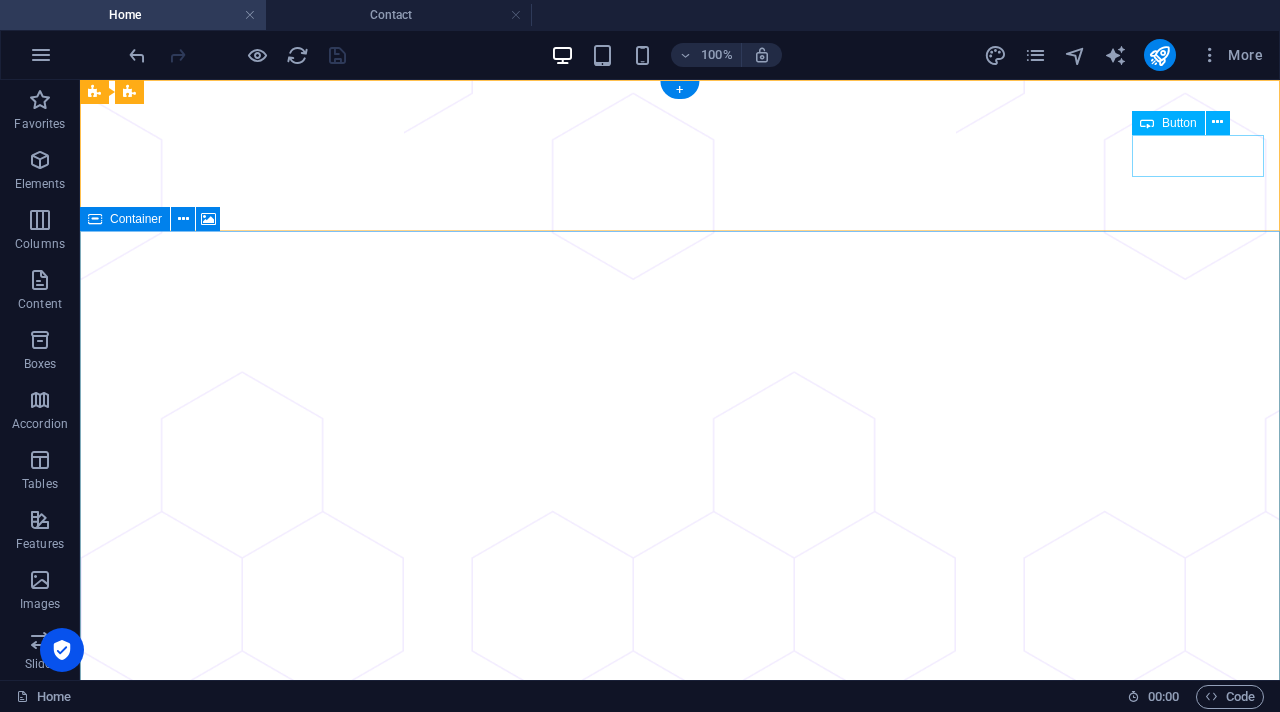 click on "Sign Up" at bounding box center (680, 905) 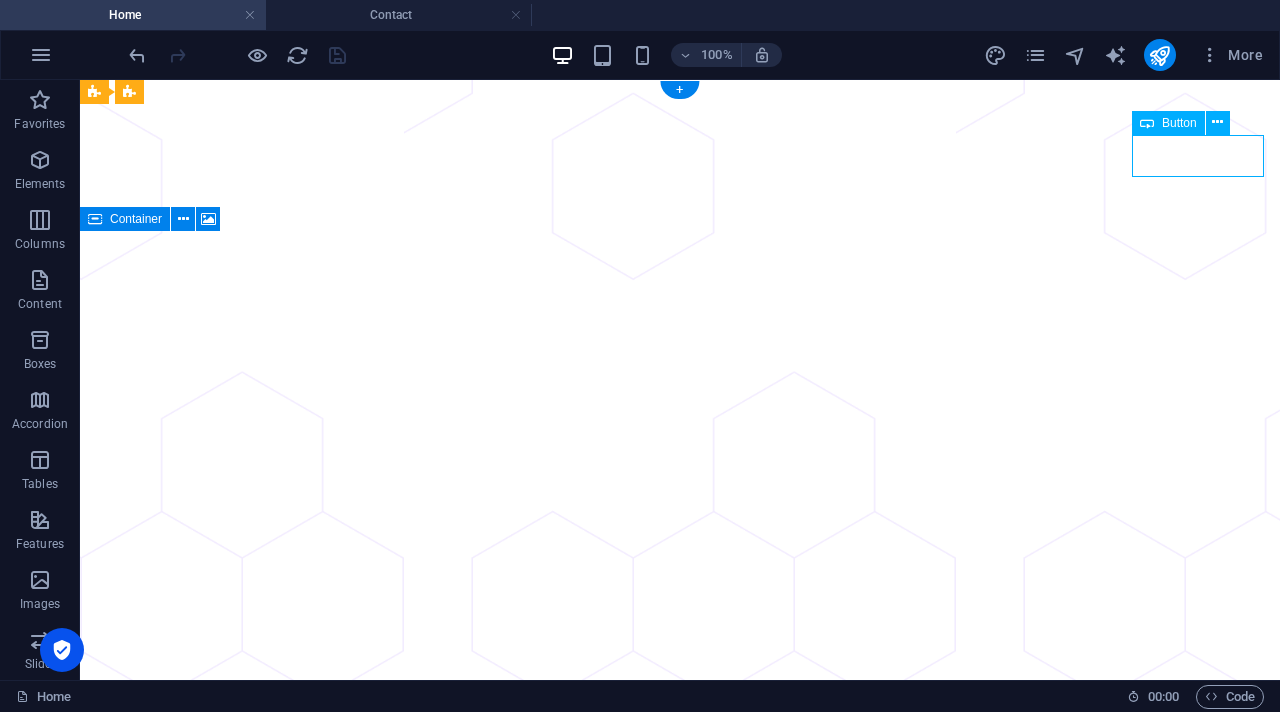 click on "Sign Up" at bounding box center [680, 905] 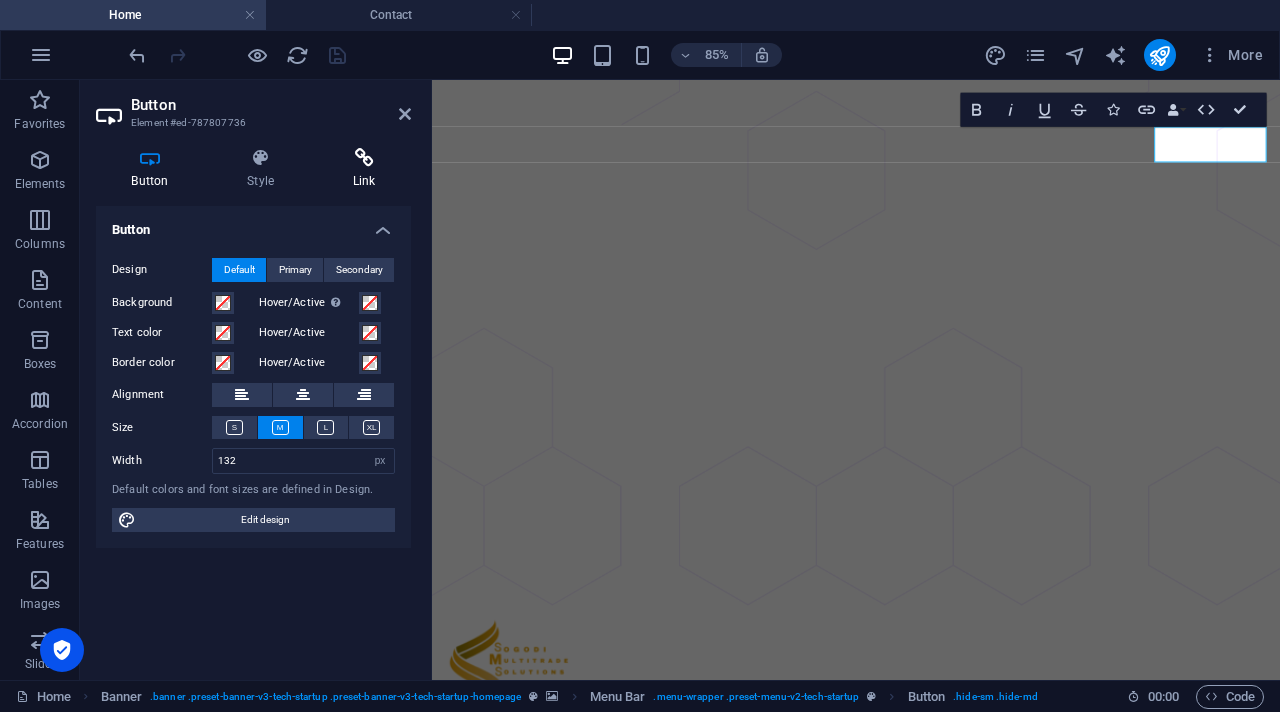 click on "Link" at bounding box center [364, 169] 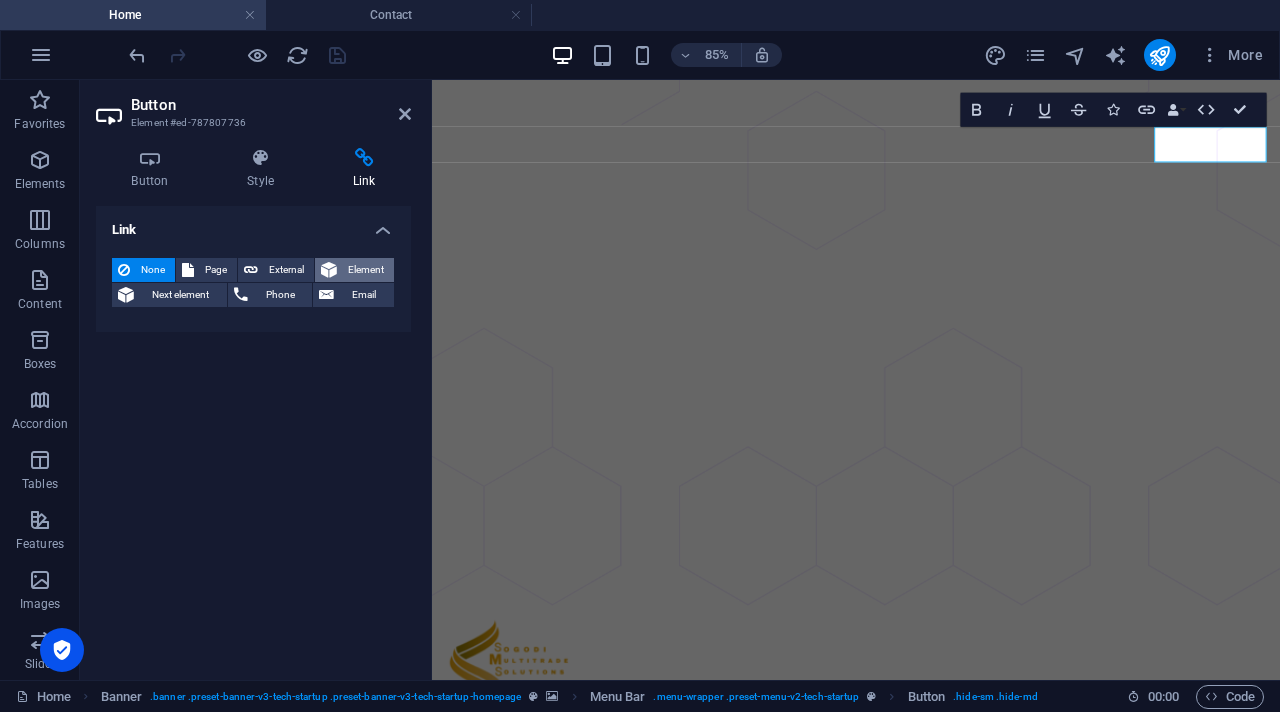 click on "Element" at bounding box center (365, 270) 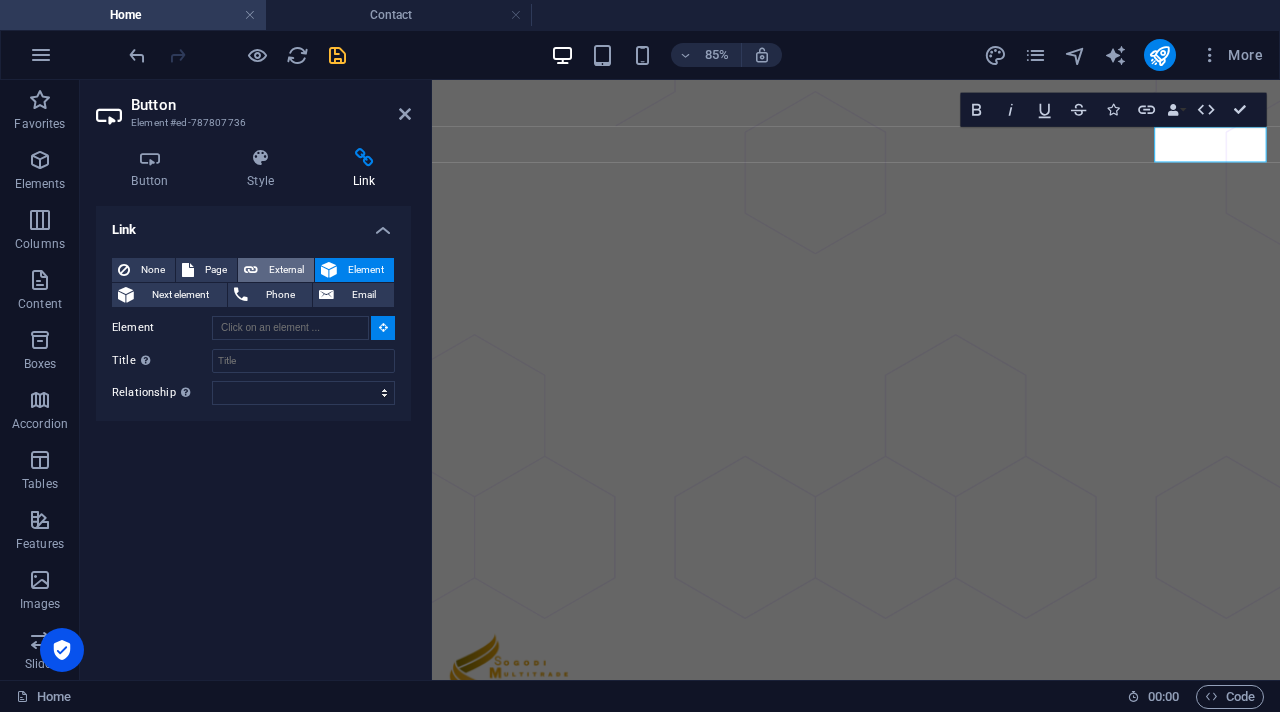click on "External" at bounding box center [286, 270] 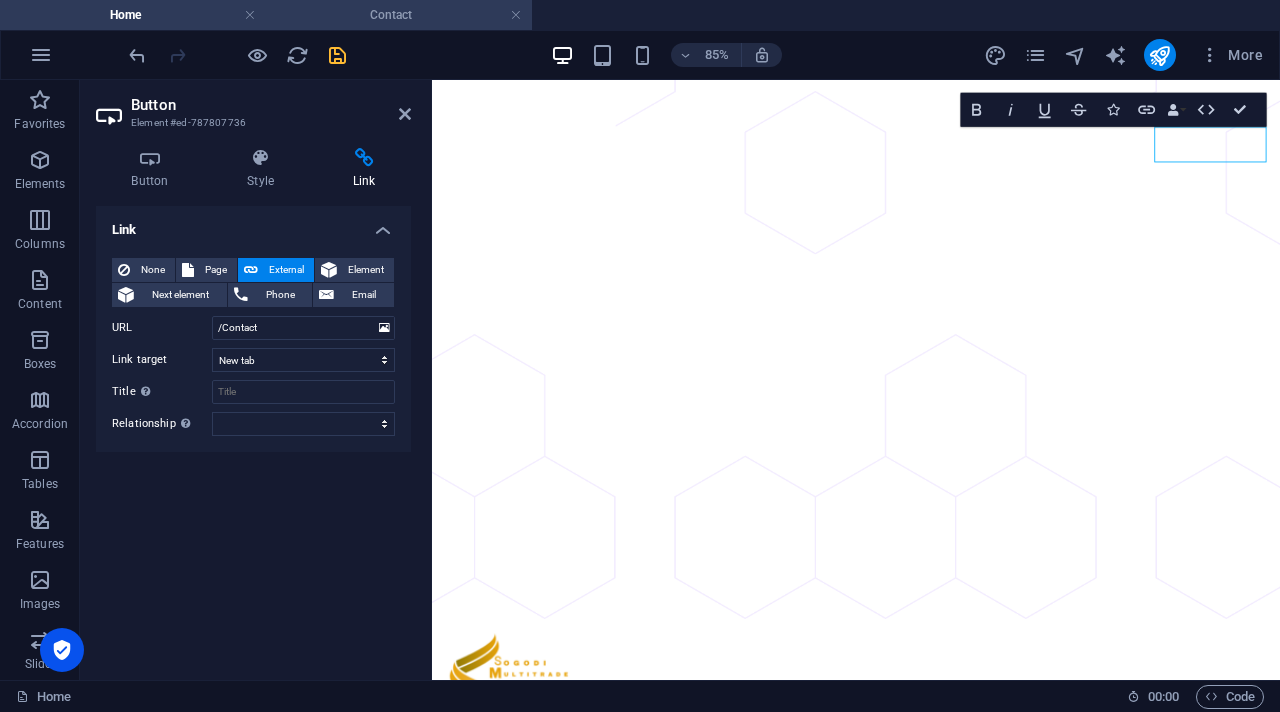 click on "Contact" at bounding box center [399, 15] 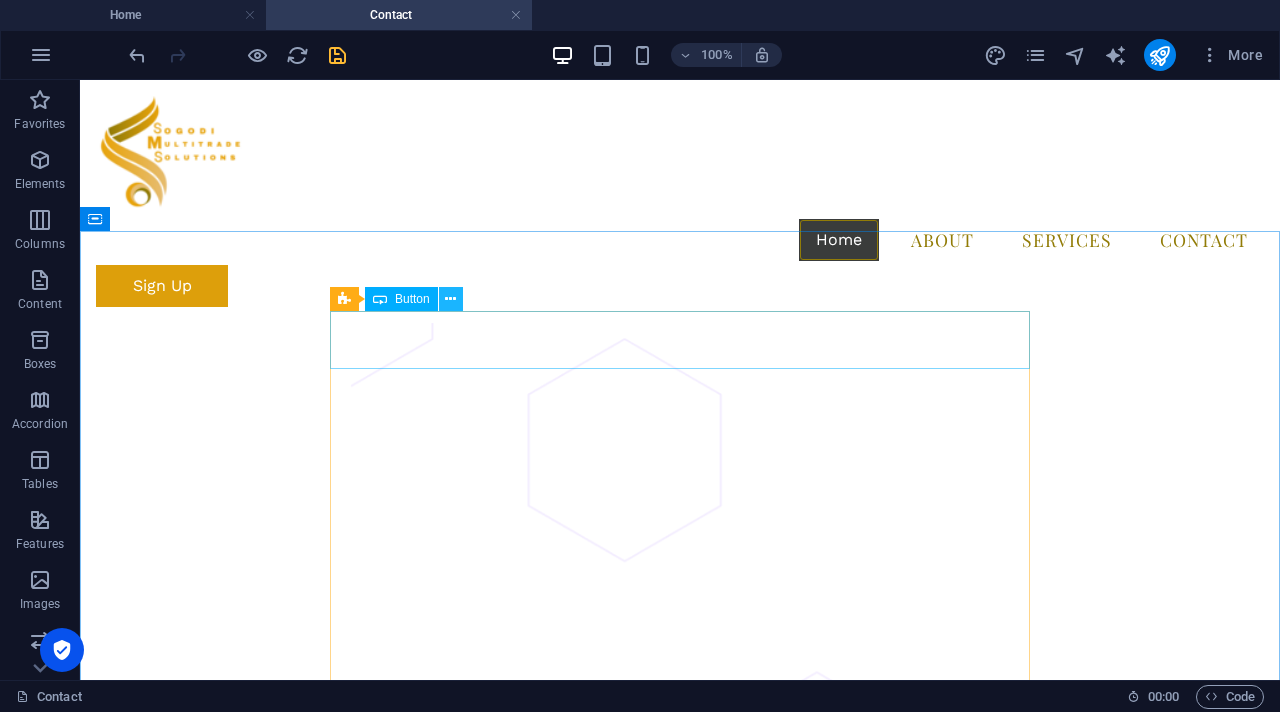 click at bounding box center [450, 299] 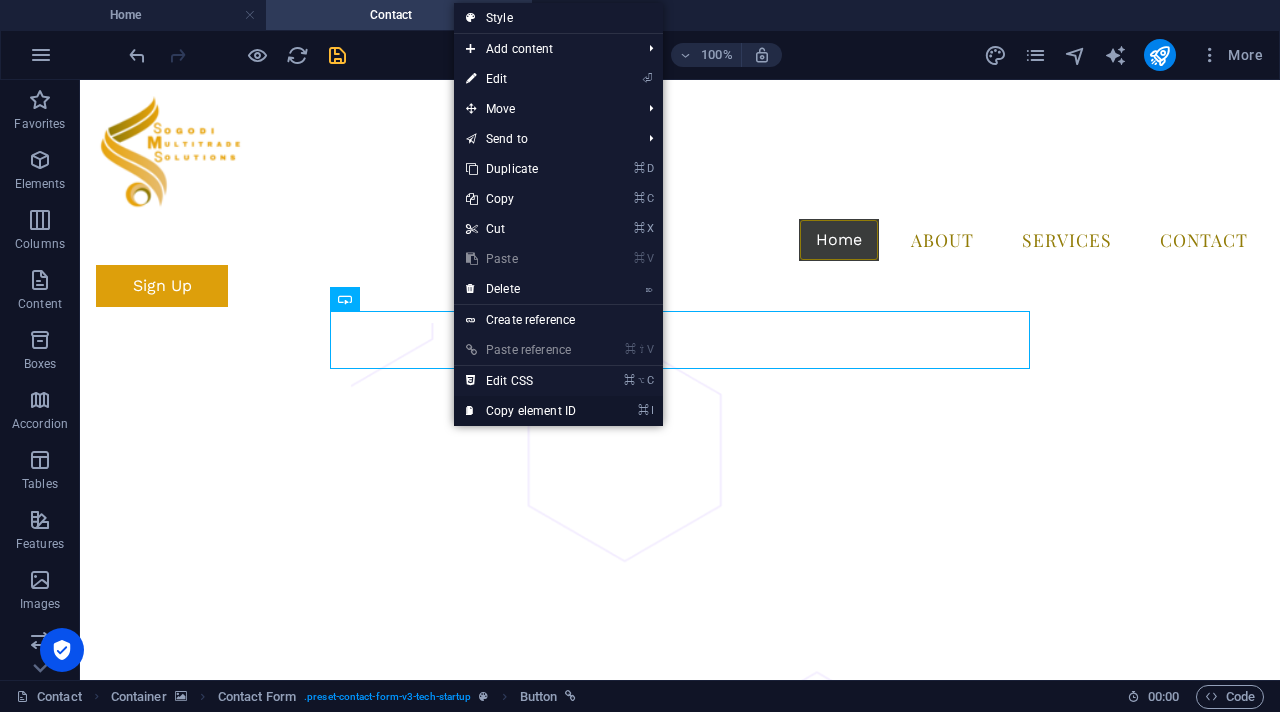 click on "⌘ I  Copy element ID" at bounding box center [521, 411] 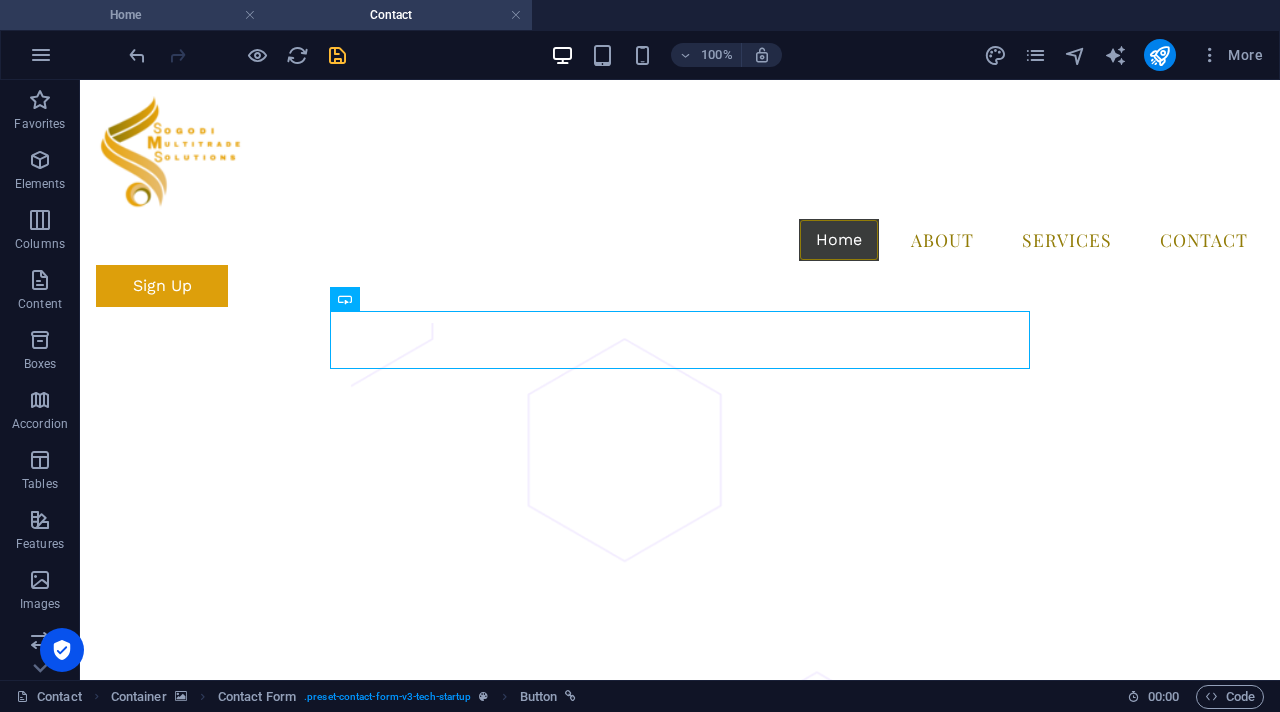 click on "Home" at bounding box center [133, 15] 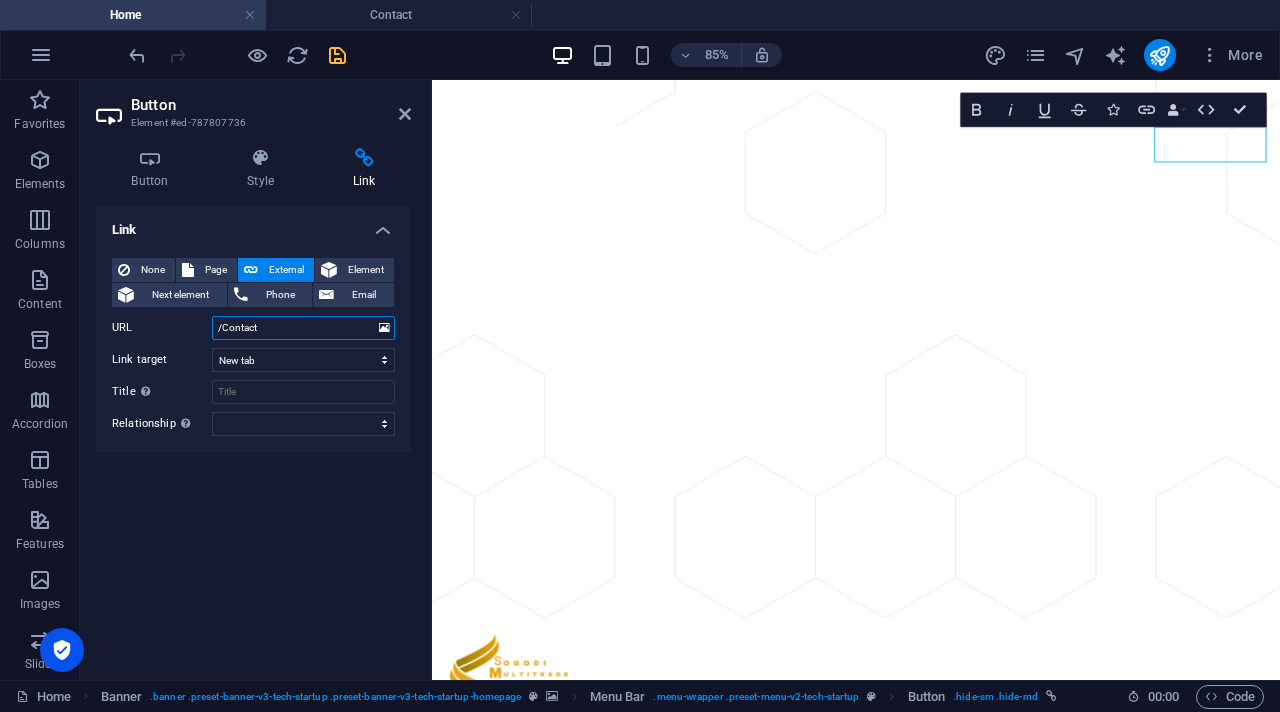 click on "/Contact" at bounding box center (303, 328) 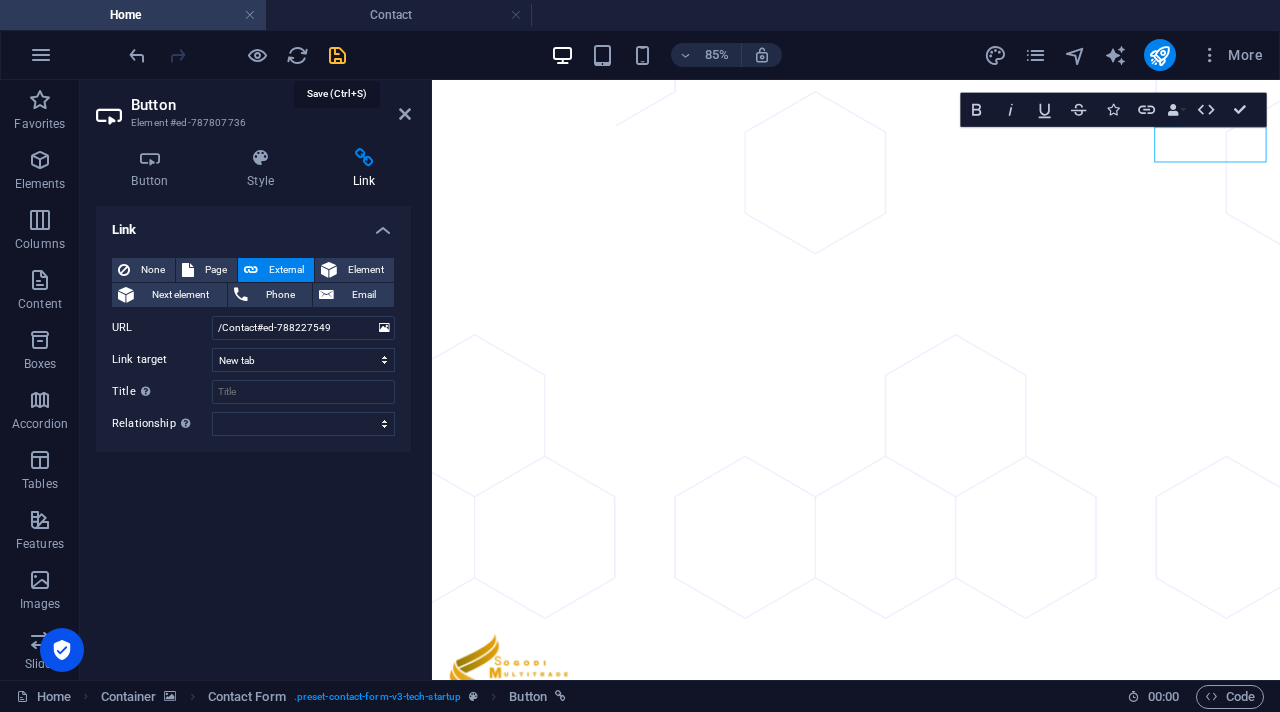 click at bounding box center [337, 55] 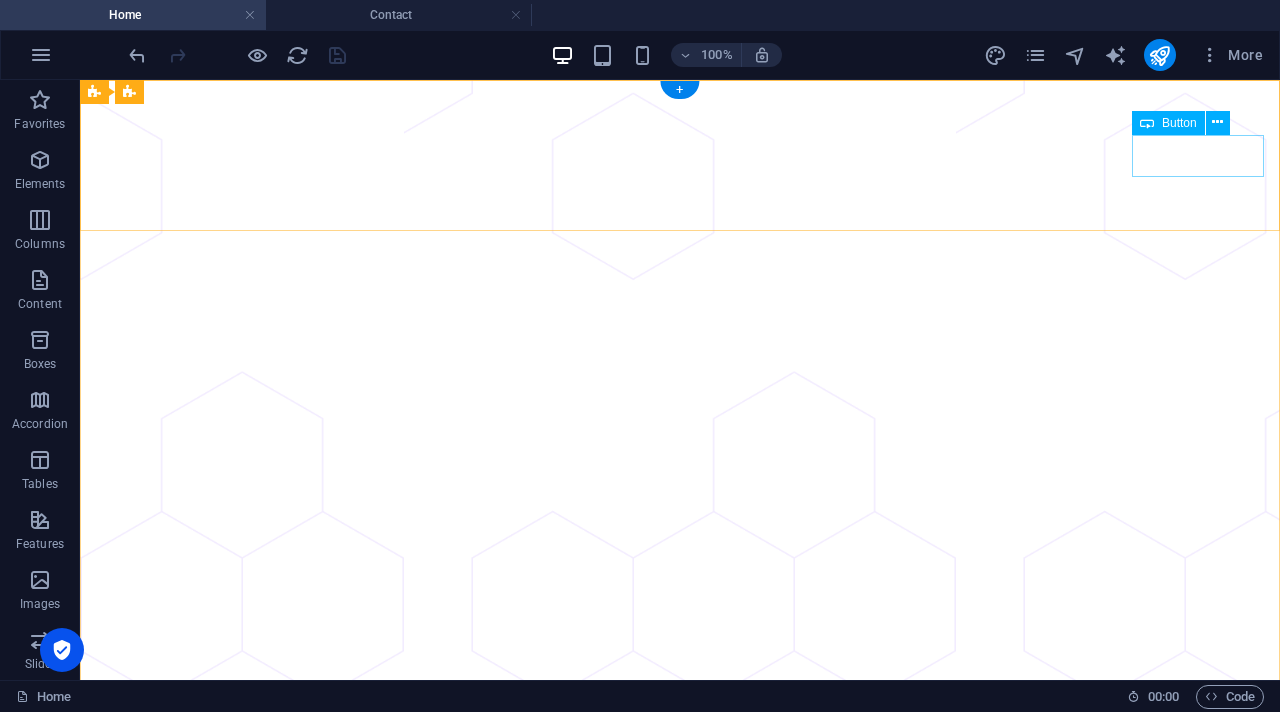 click on "Sign Up" at bounding box center [680, 905] 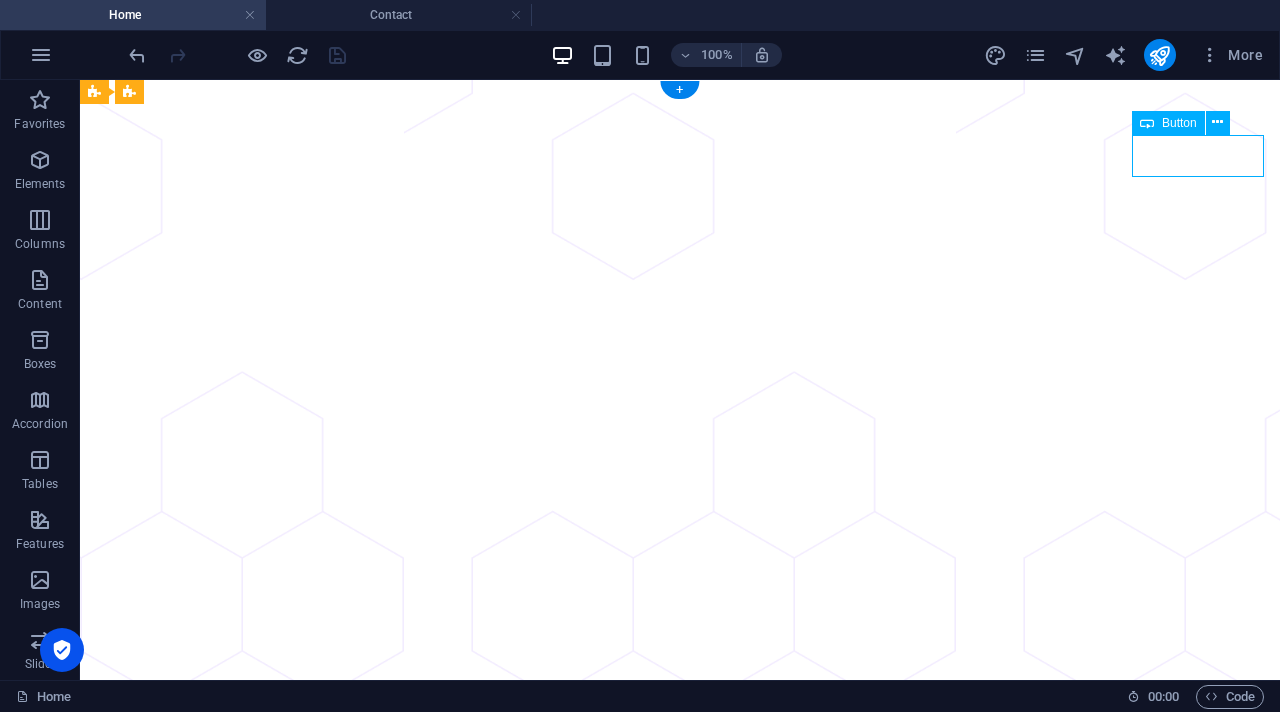 click on "Sign Up" at bounding box center [680, 905] 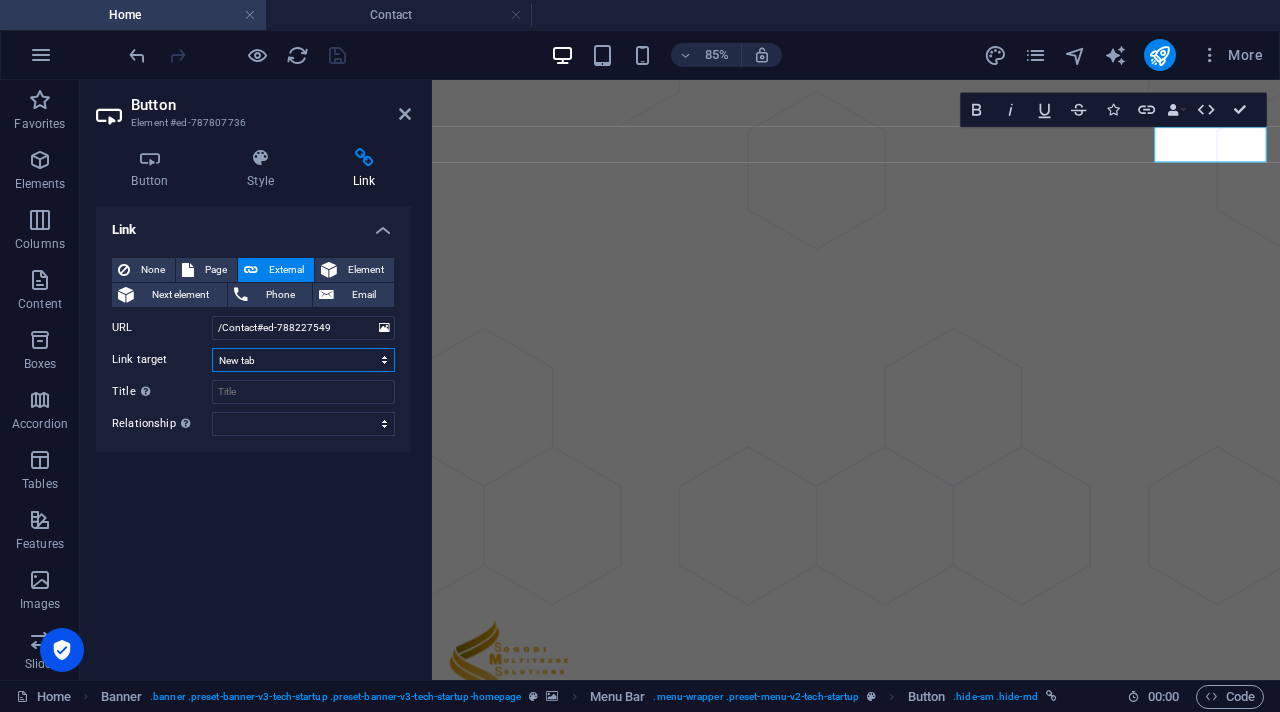 click on "New tab Same tab Overlay" at bounding box center (303, 360) 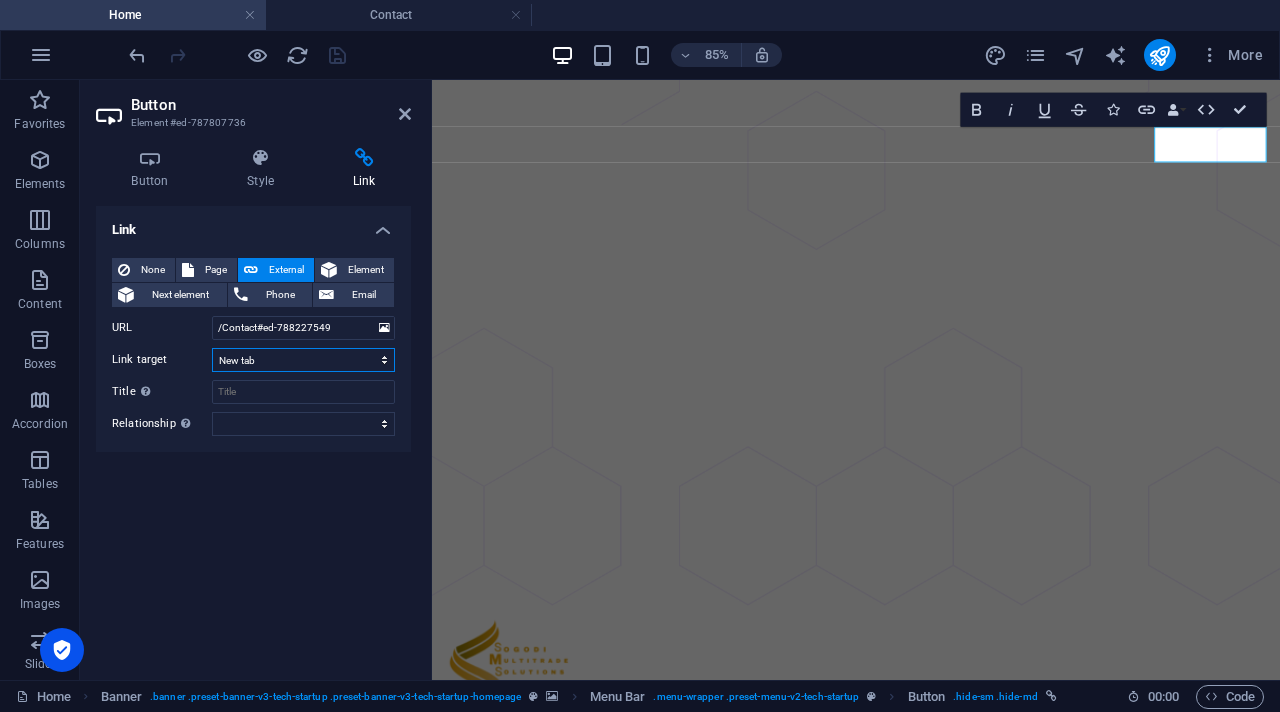 select on "overlay" 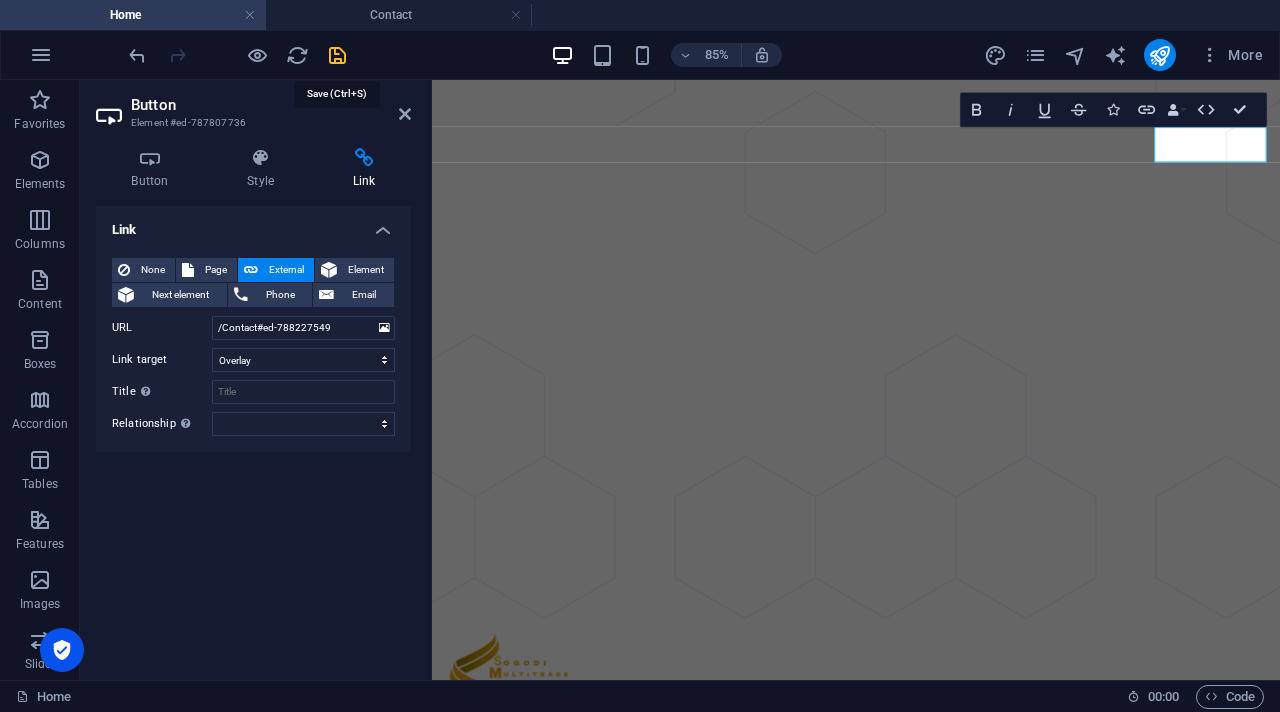 click at bounding box center [337, 55] 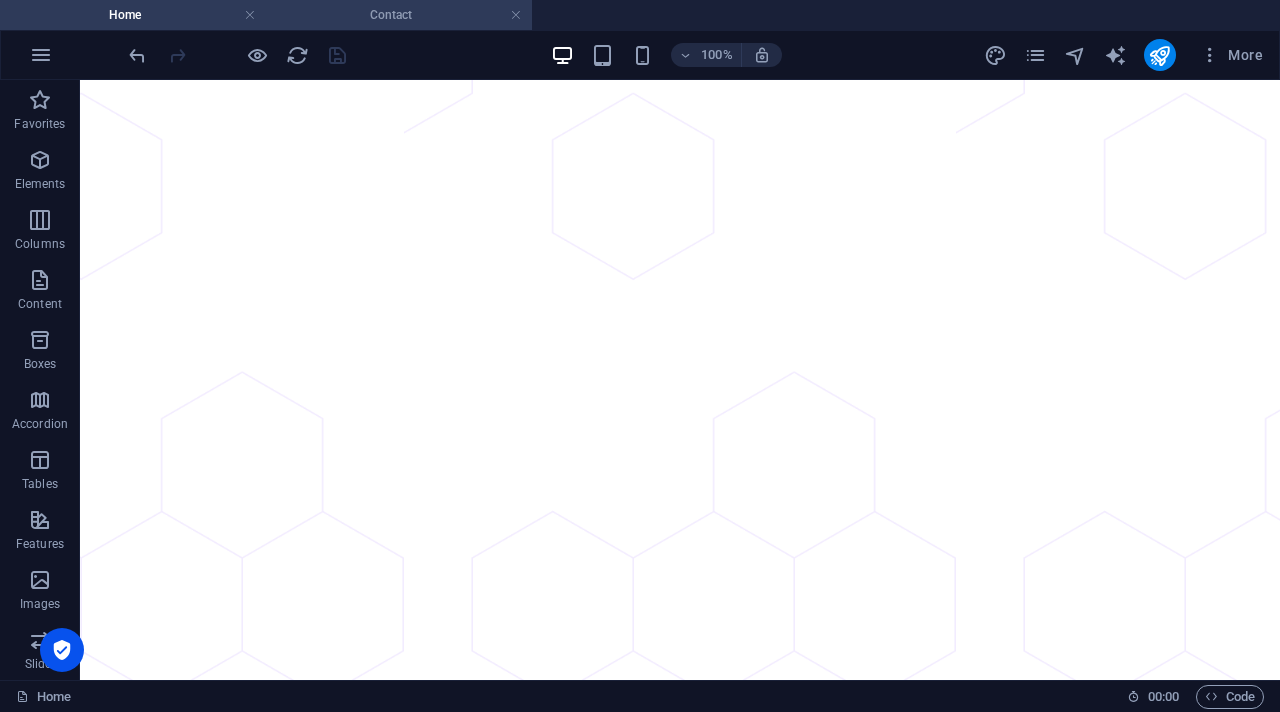 click on "Contact" at bounding box center (399, 15) 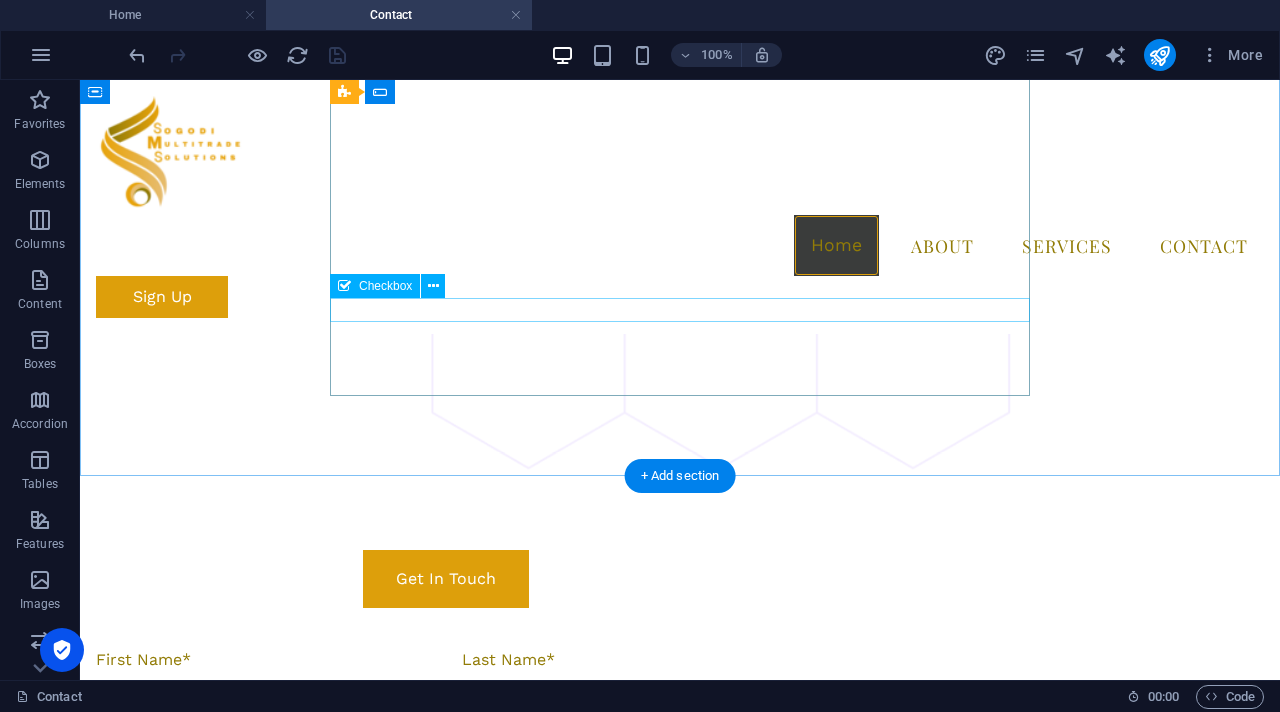 scroll, scrollTop: 491, scrollLeft: 0, axis: vertical 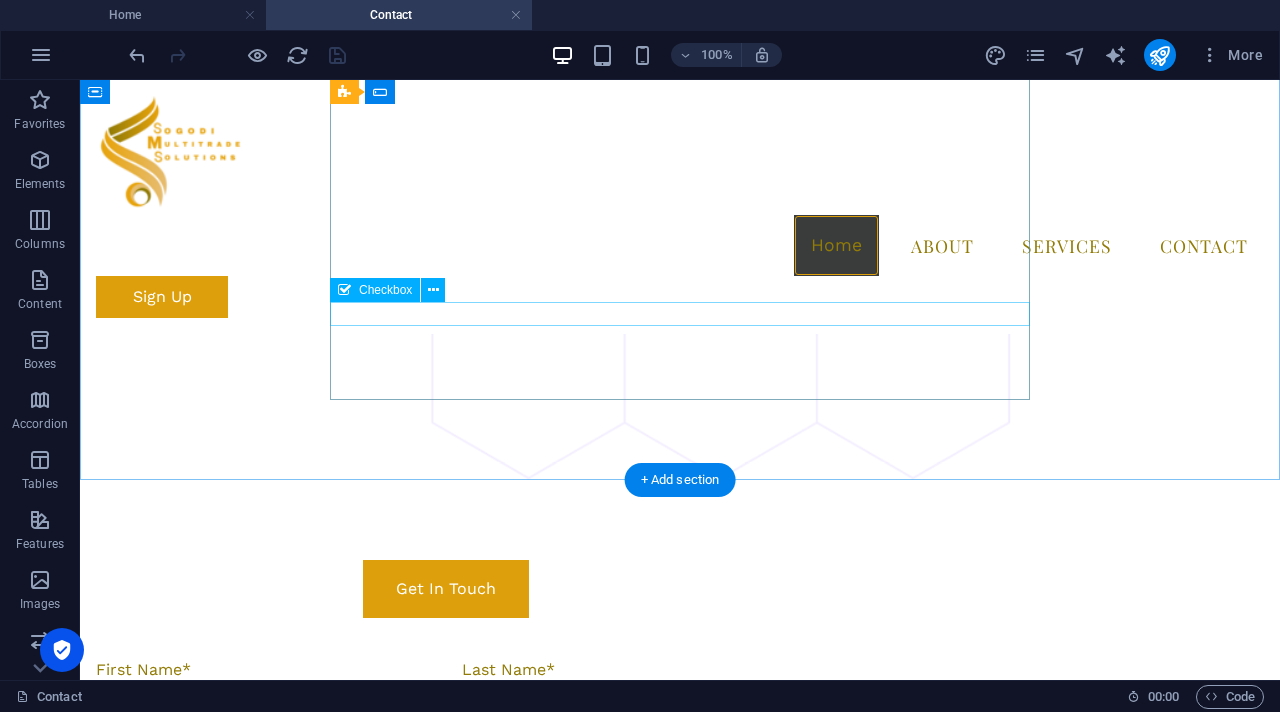 click on "I have read and understand the privacy policy." at bounding box center (446, 1037) 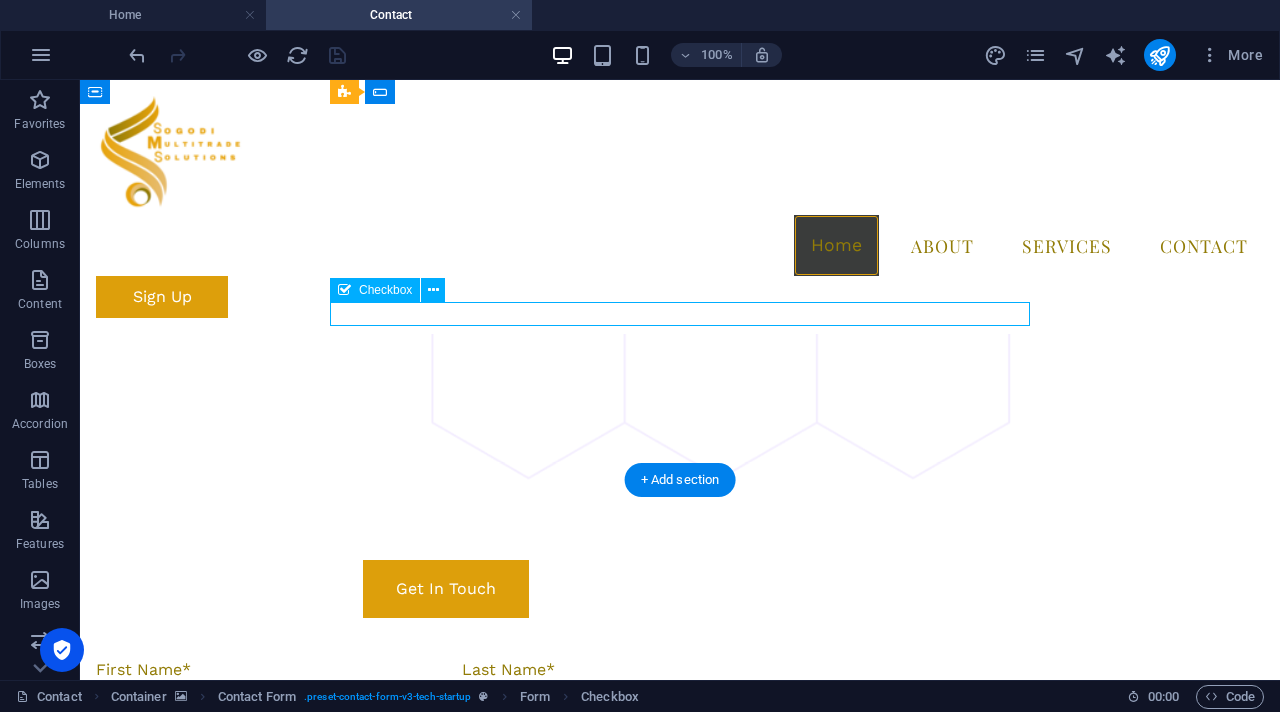 click on "I have read and understand the privacy policy." at bounding box center (446, 1037) 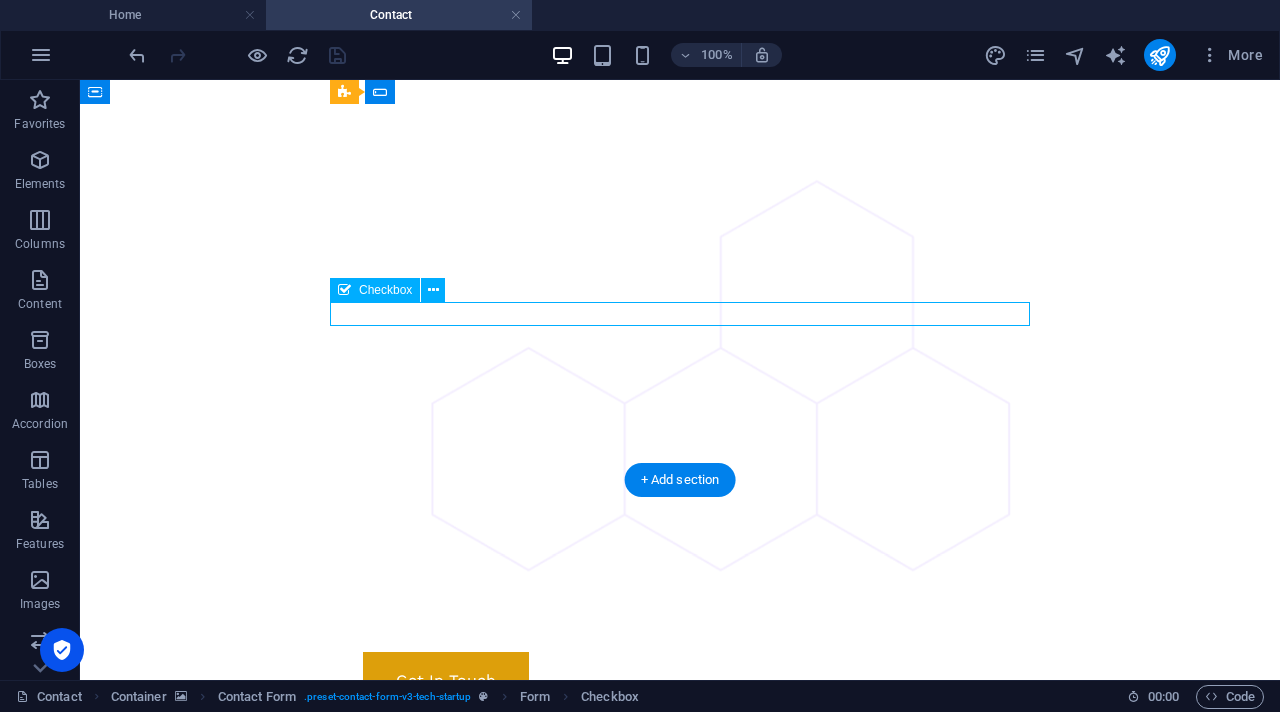 select on "%" 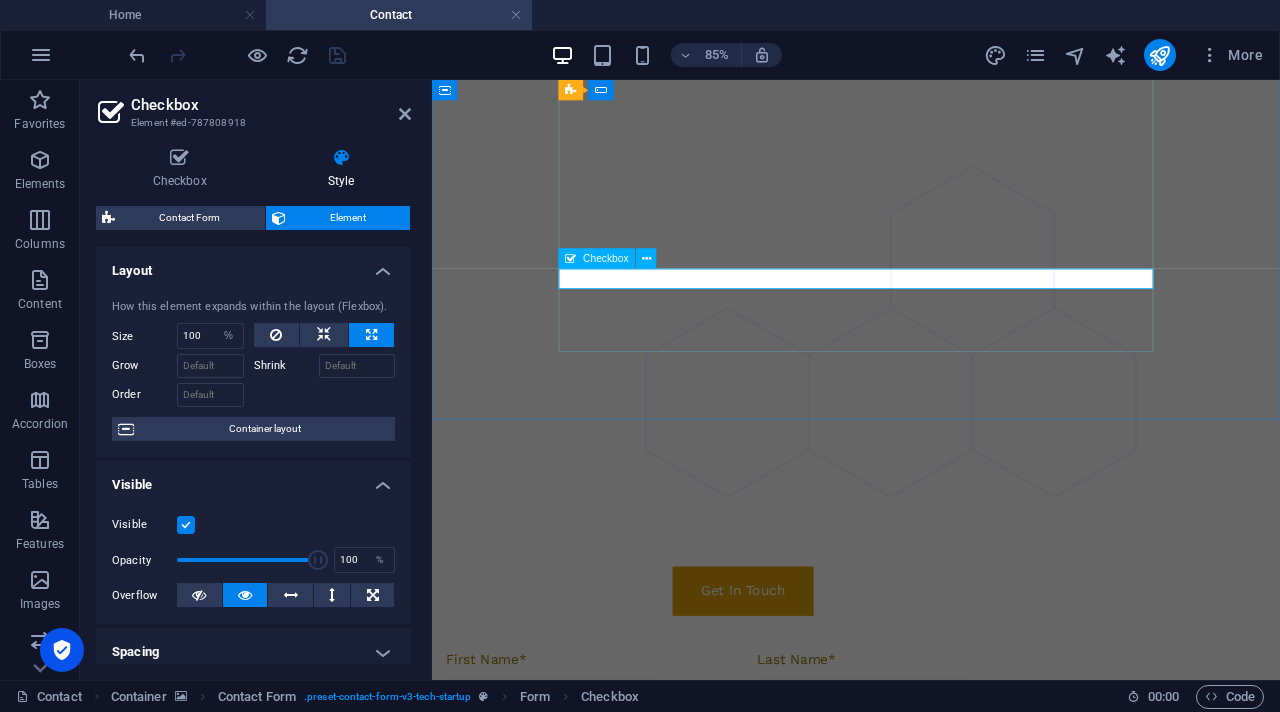click on "I have read and understand the privacy policy." at bounding box center (798, 1129) 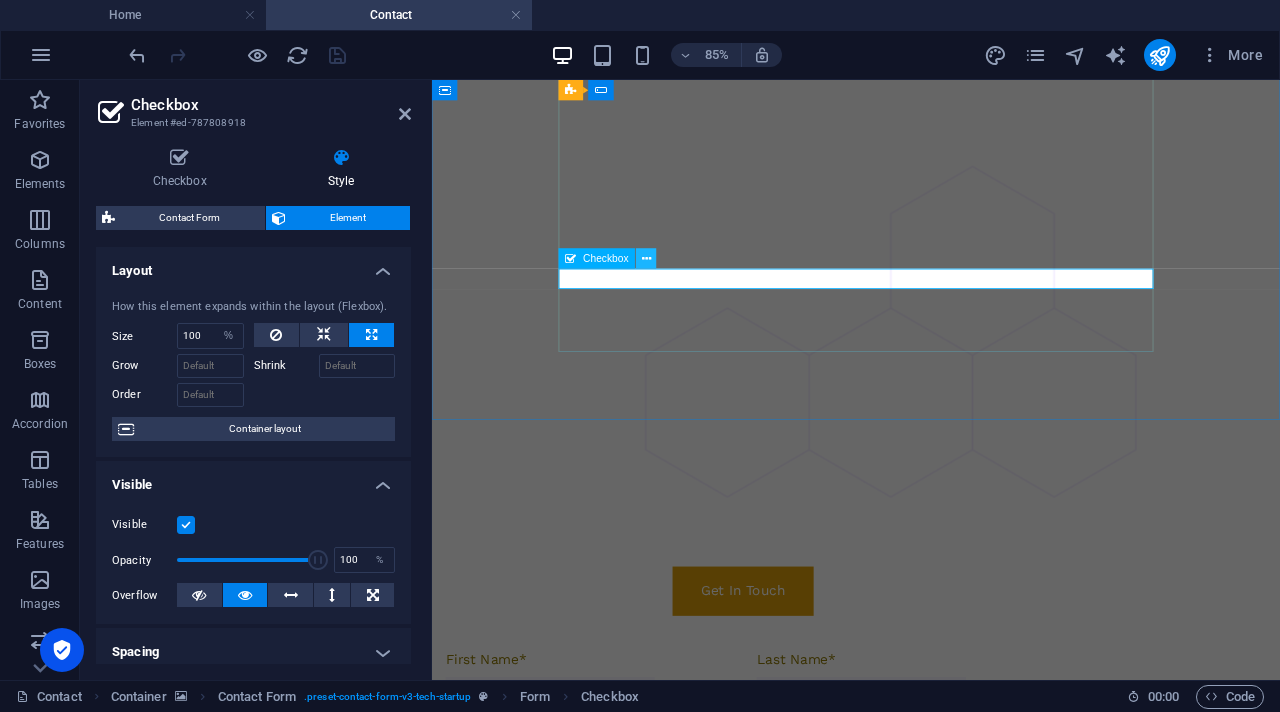 click at bounding box center (646, 259) 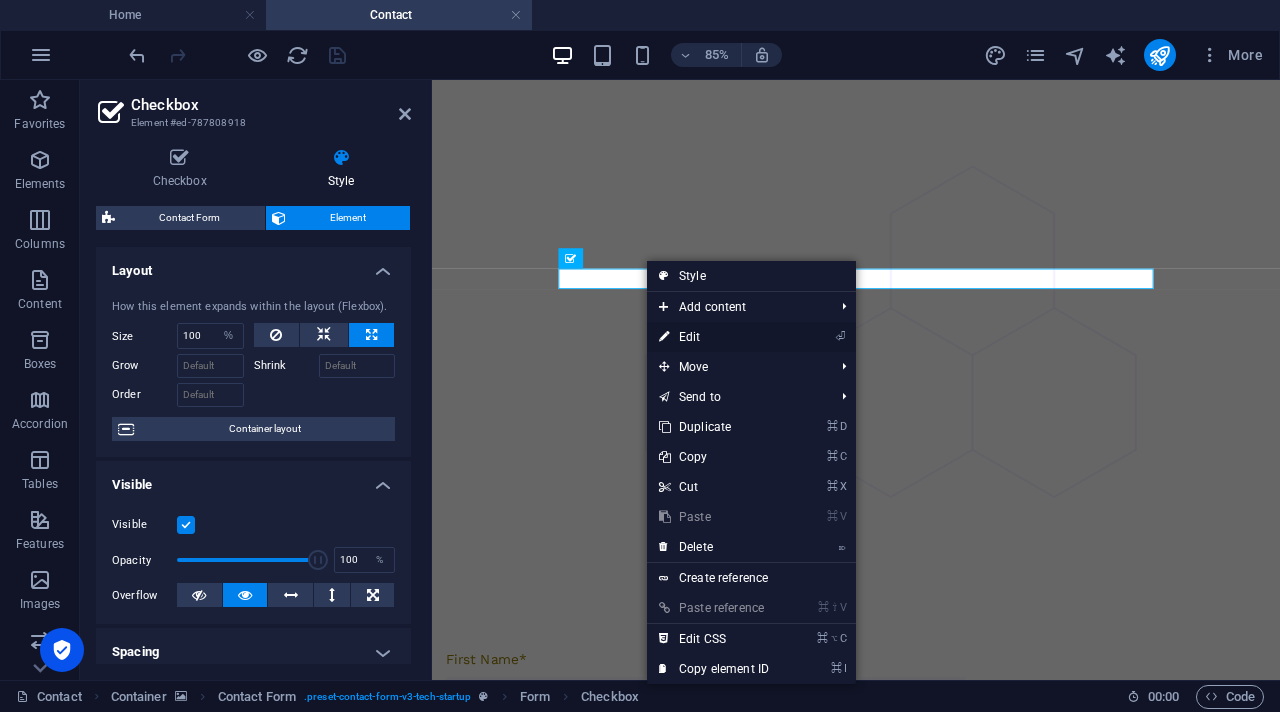 click on "⏎  Edit" at bounding box center (714, 337) 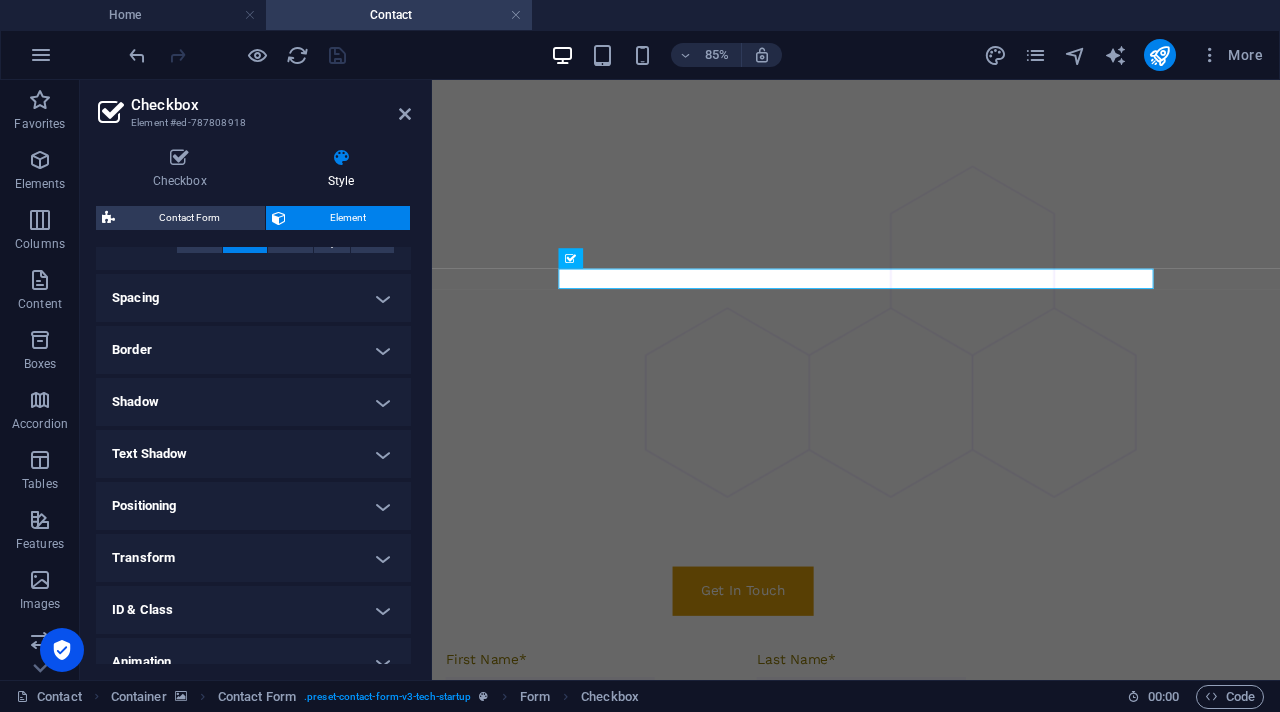 scroll, scrollTop: 357, scrollLeft: 0, axis: vertical 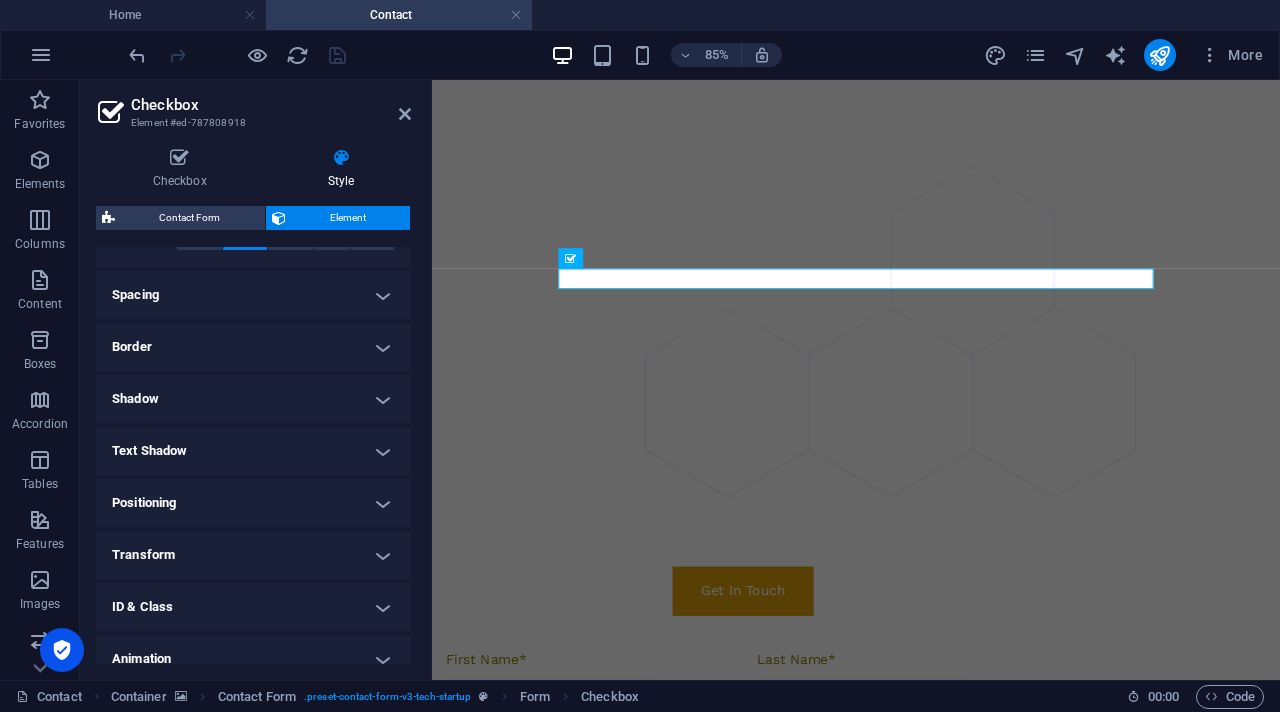 click on "Text Shadow" at bounding box center [253, 451] 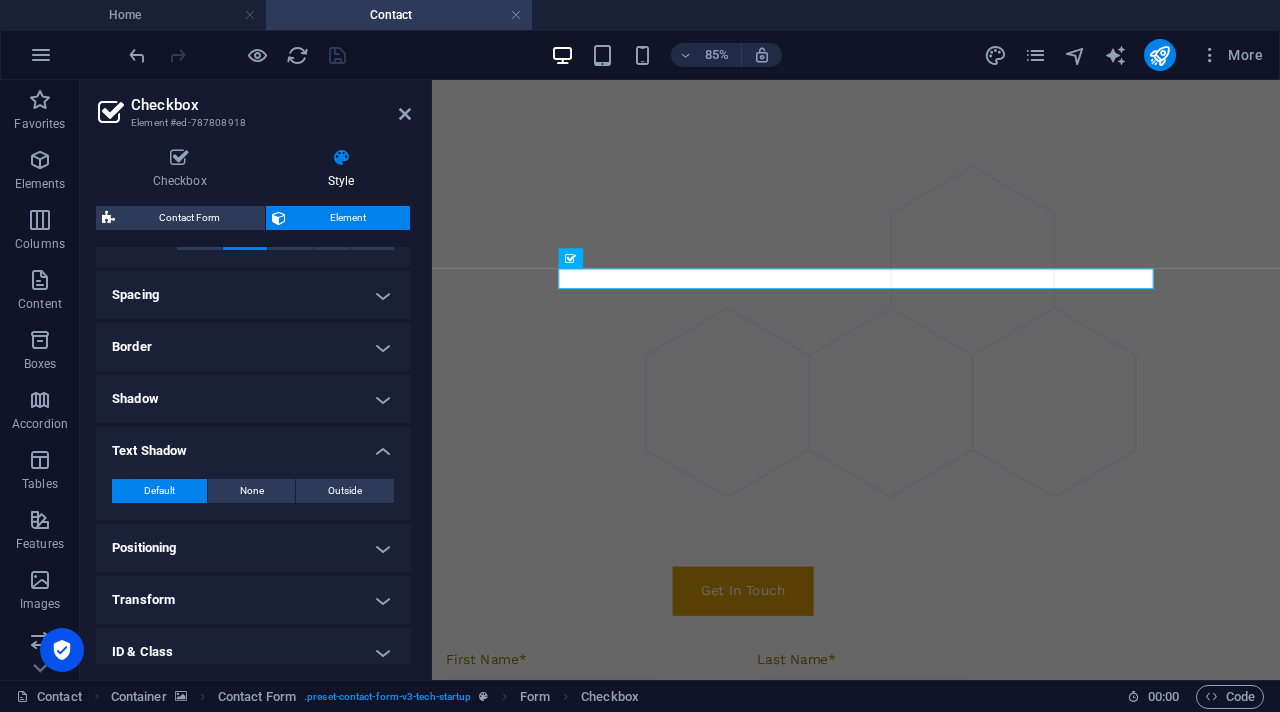 click on "Text Shadow" at bounding box center (253, 445) 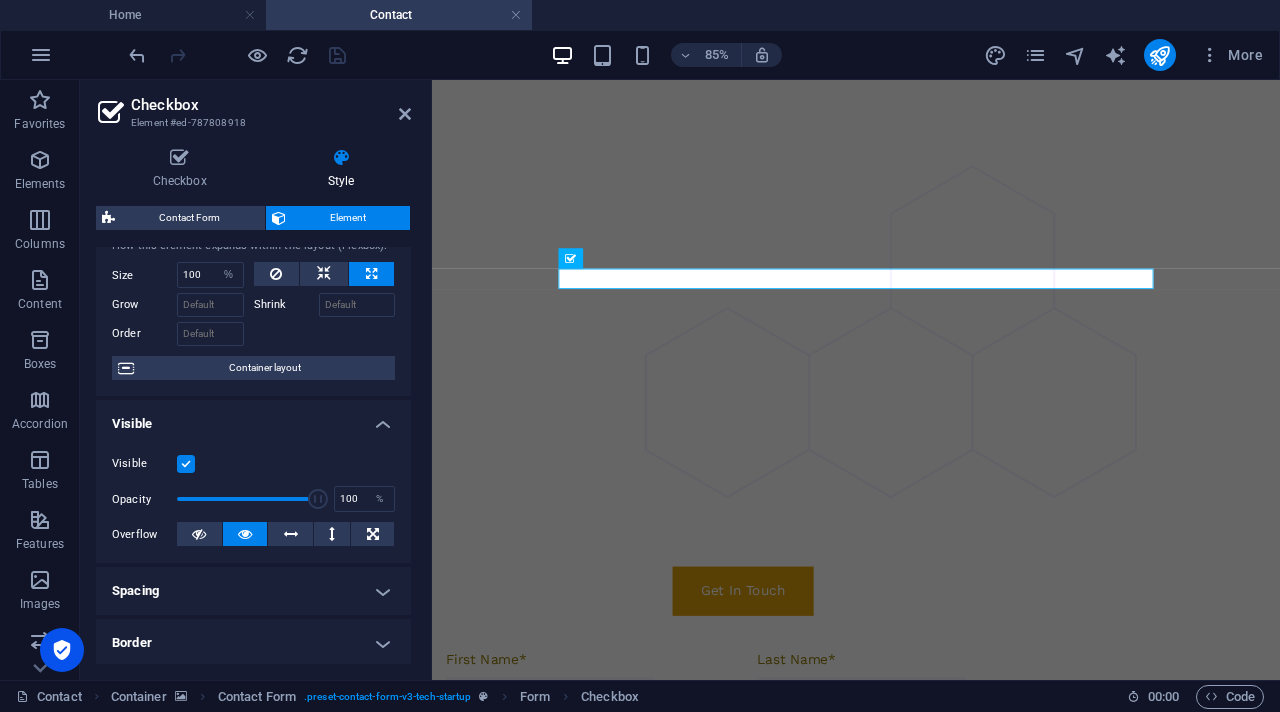 scroll, scrollTop: 0, scrollLeft: 0, axis: both 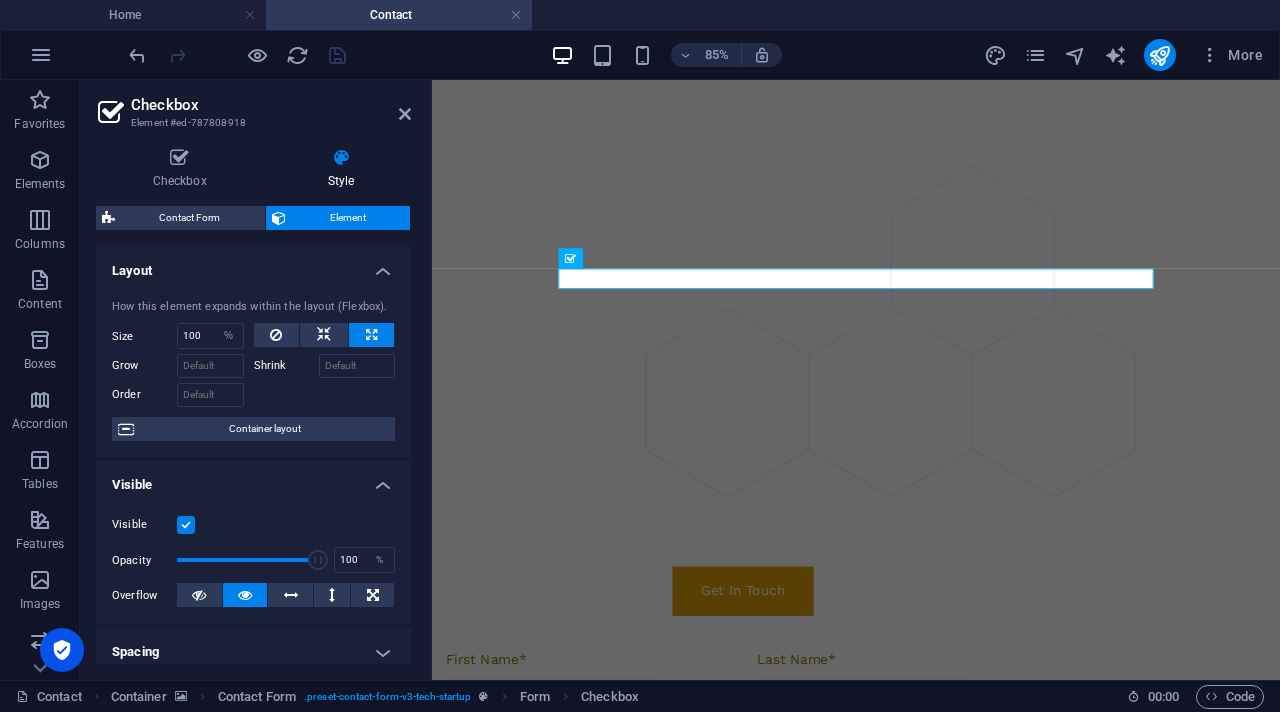 click on "Element" at bounding box center [348, 218] 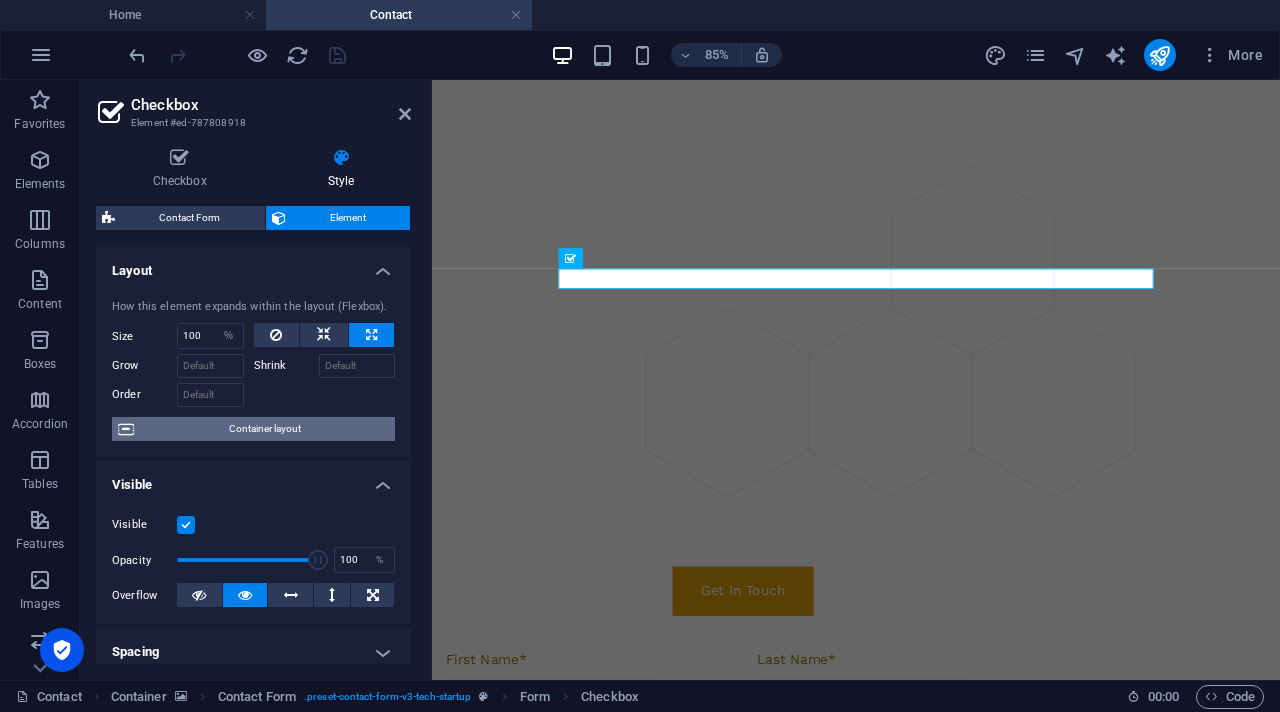 click on "Container layout" at bounding box center [264, 429] 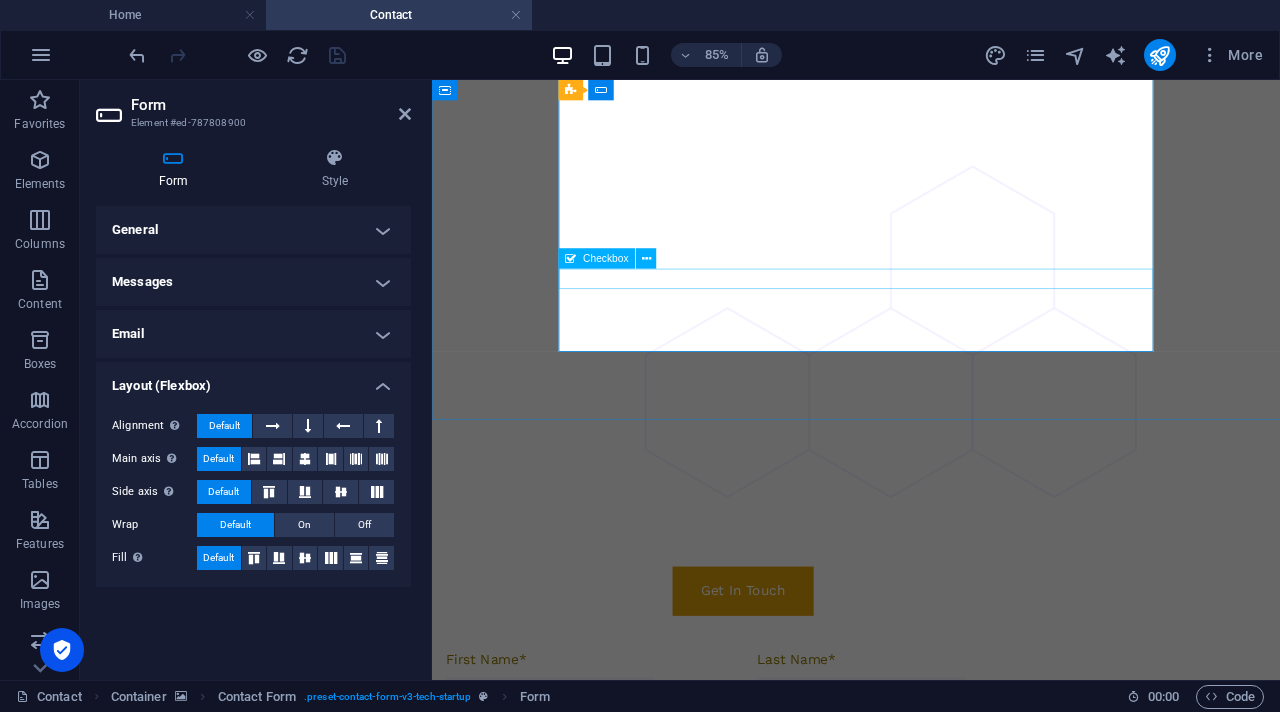 click on "I have read and understand the privacy policy." at bounding box center [798, 1129] 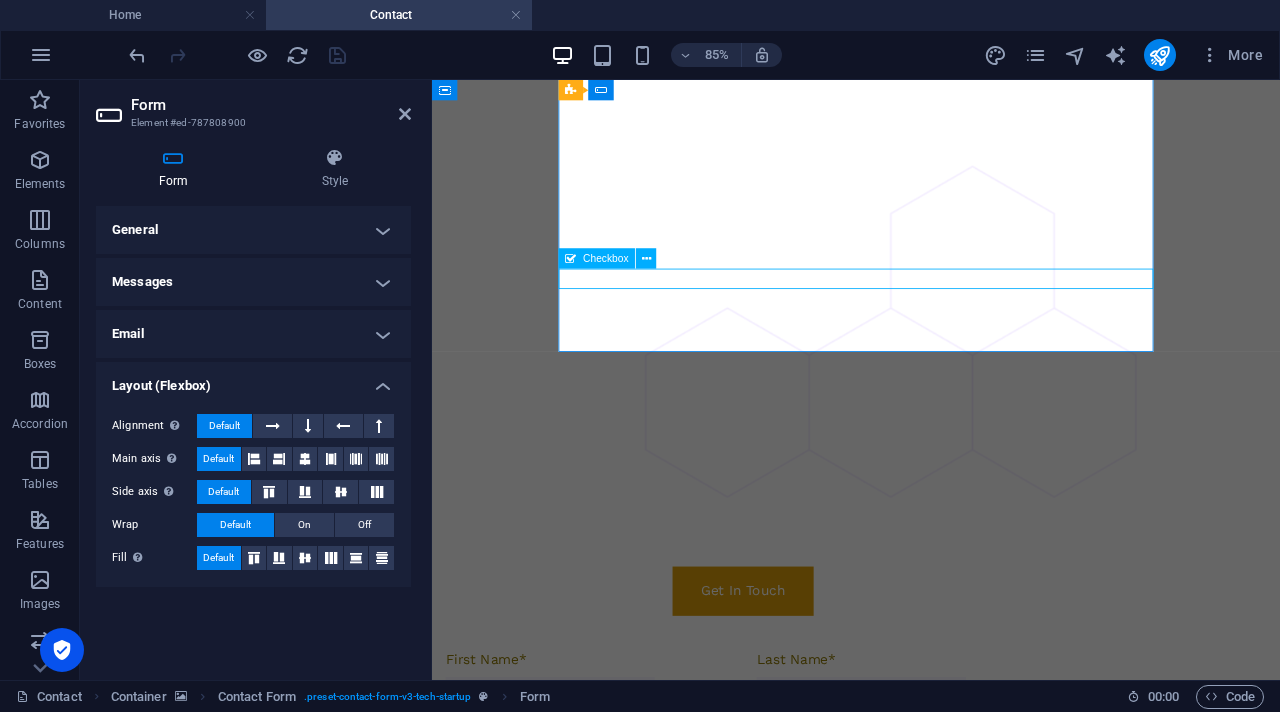 click on "I have read and understand the privacy policy." at bounding box center (798, 1129) 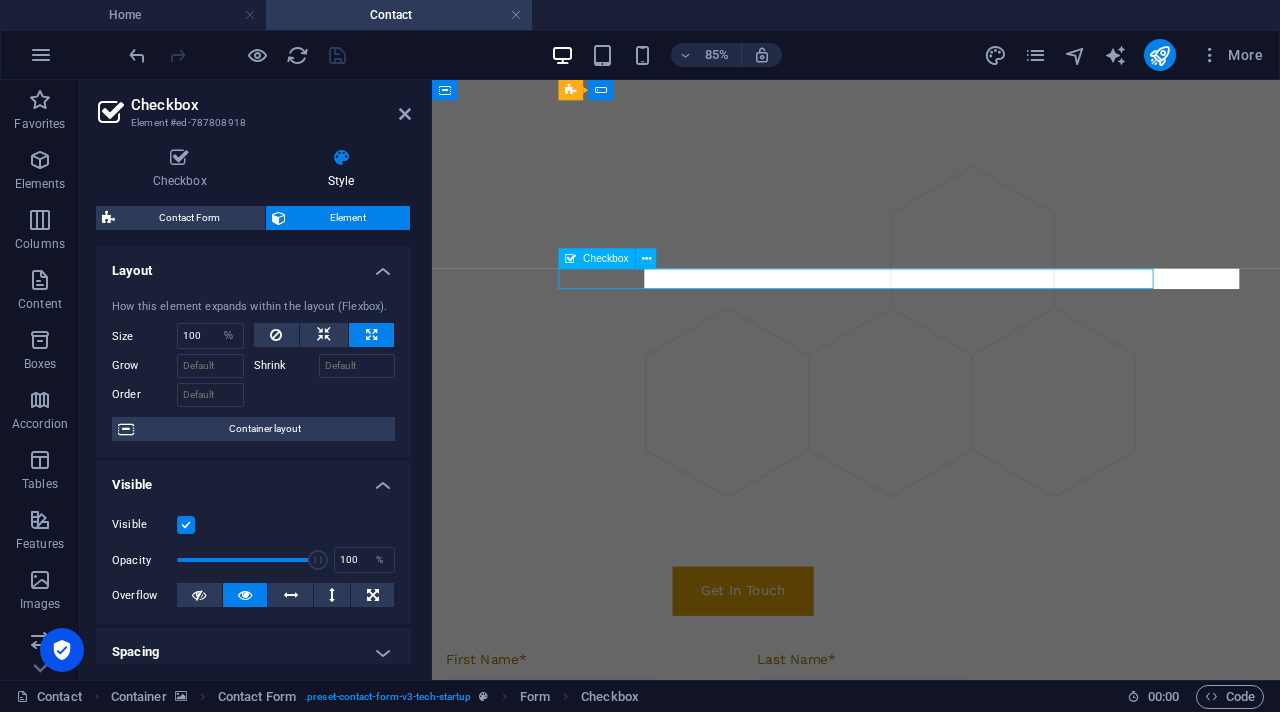 click on "I have read and understand the privacy policy." at bounding box center (798, 1129) 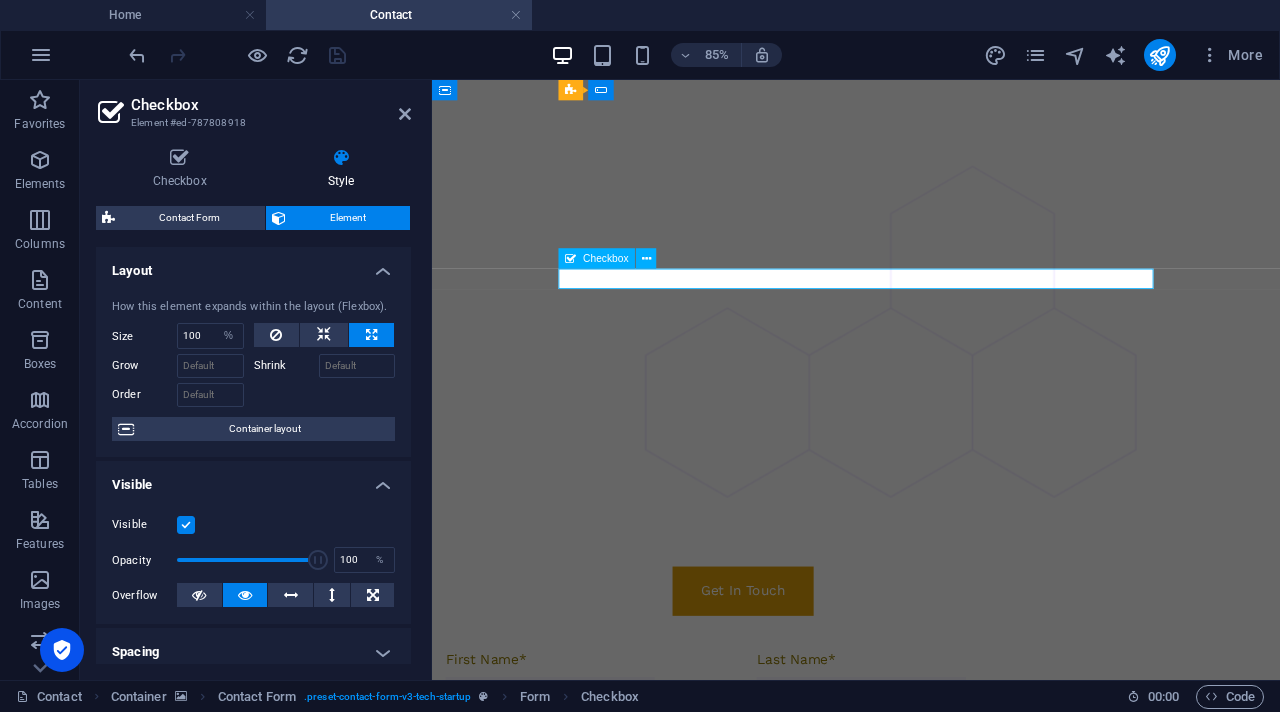 click on "I have read and understand the privacy policy." at bounding box center (798, 1129) 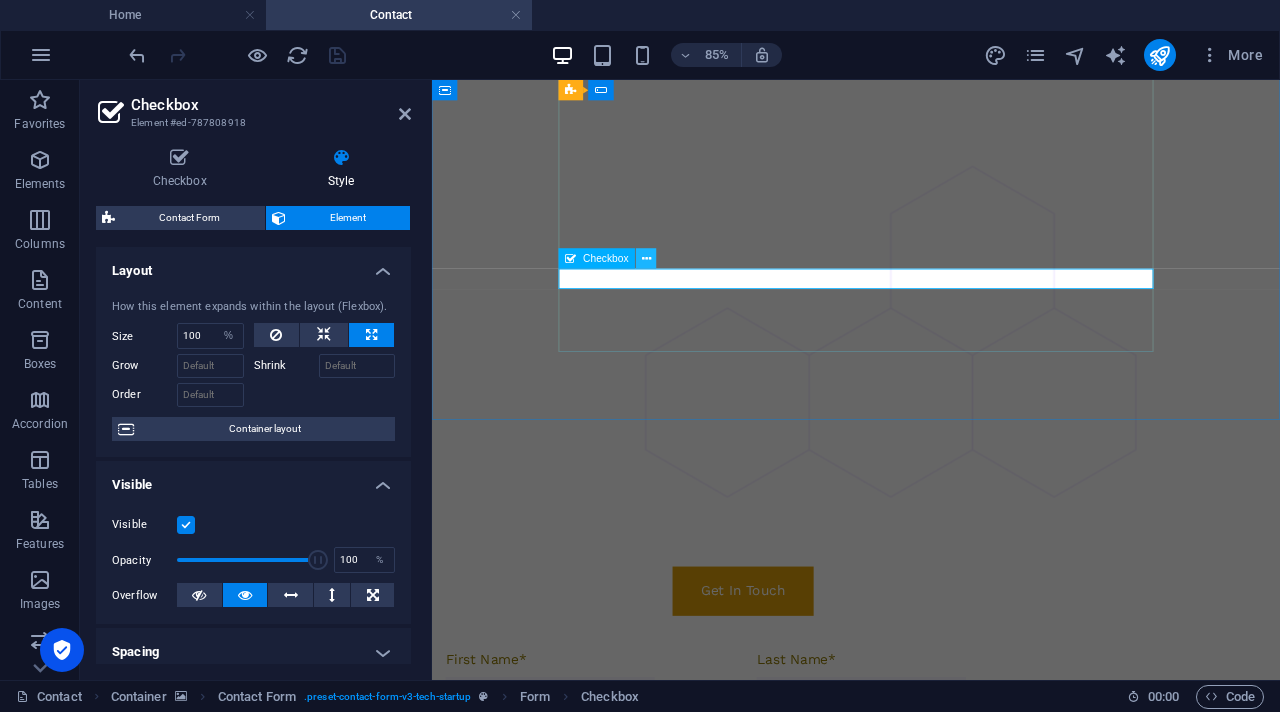 click at bounding box center (646, 259) 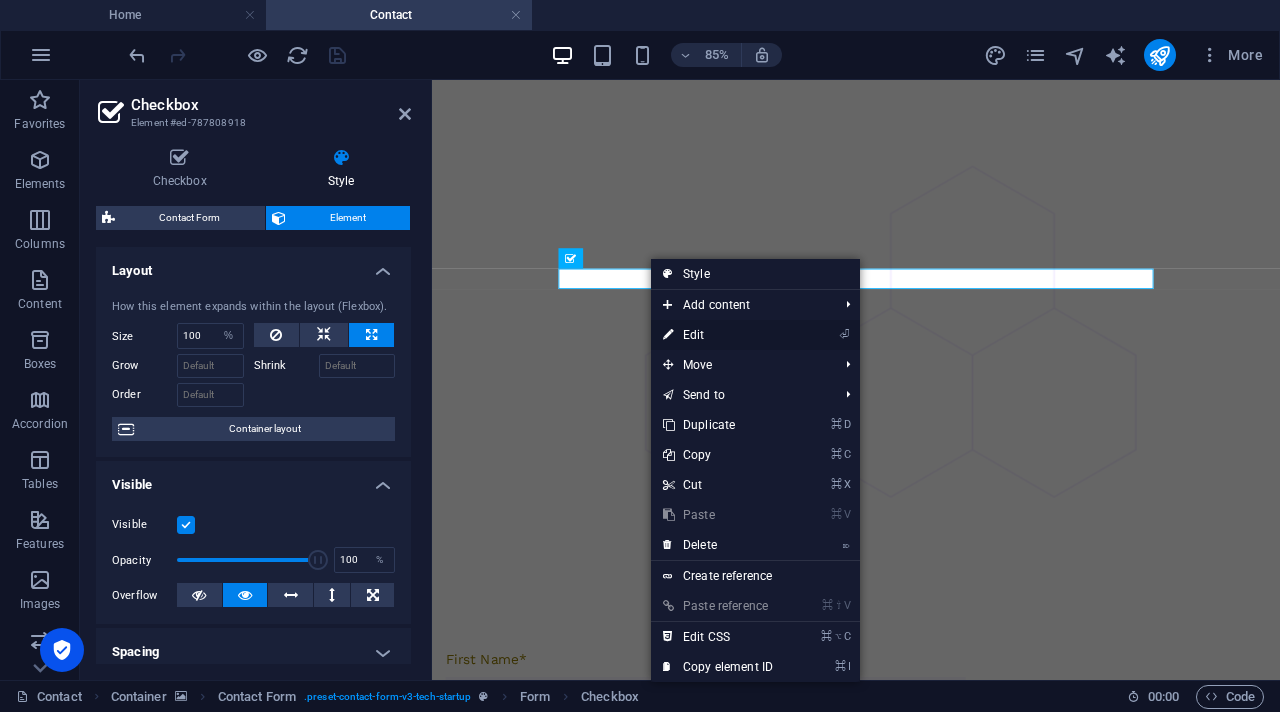 click on "⏎  Edit" at bounding box center [718, 335] 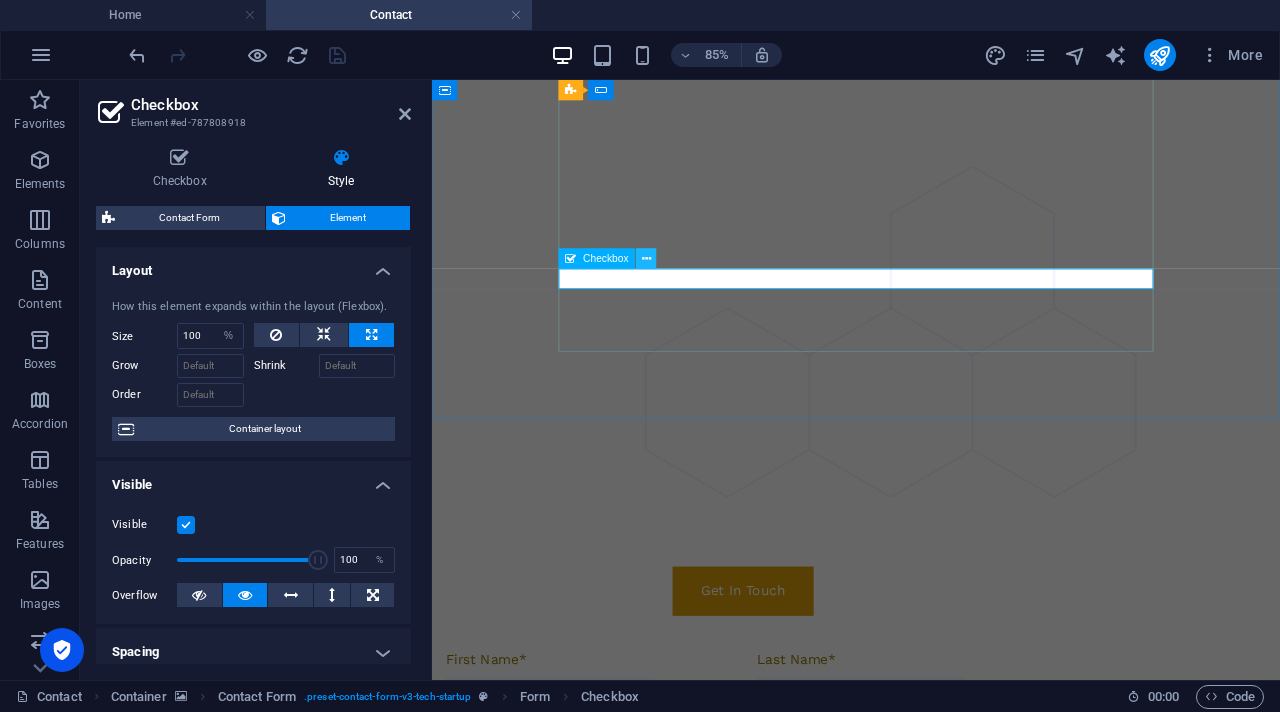 click at bounding box center (646, 259) 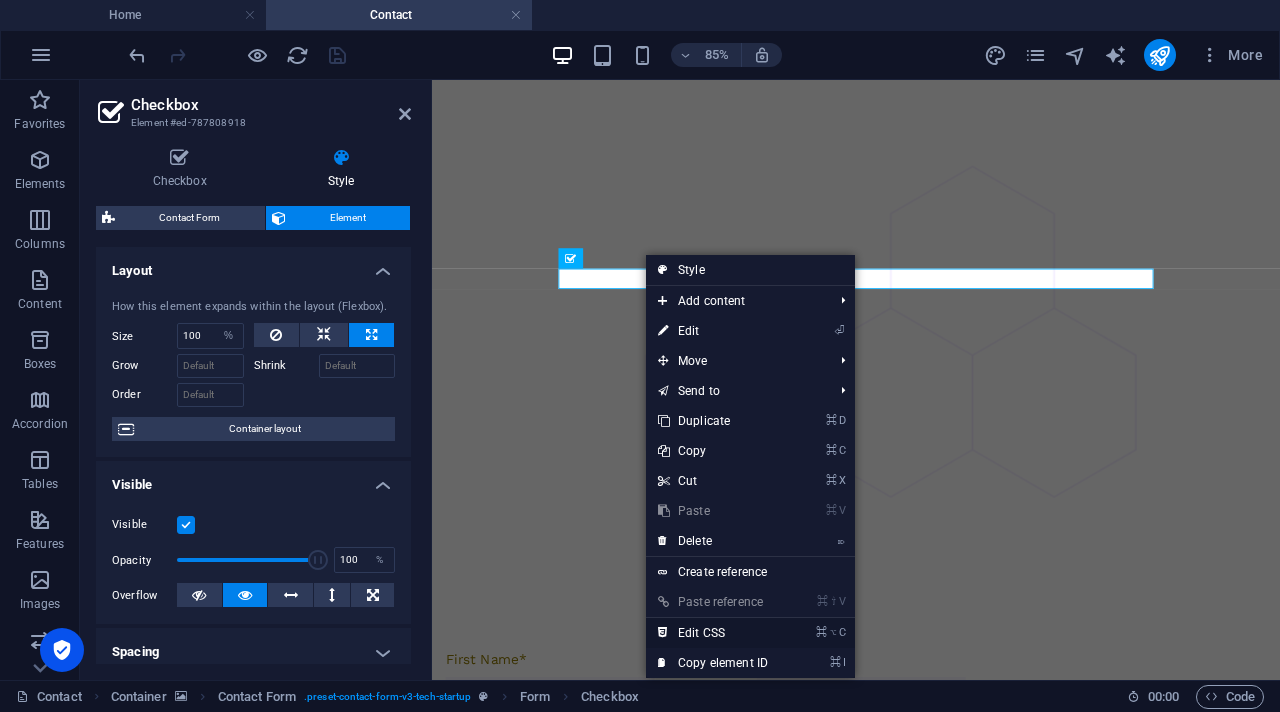 click on "⌘ ⌥ C  Edit CSS" at bounding box center [713, 633] 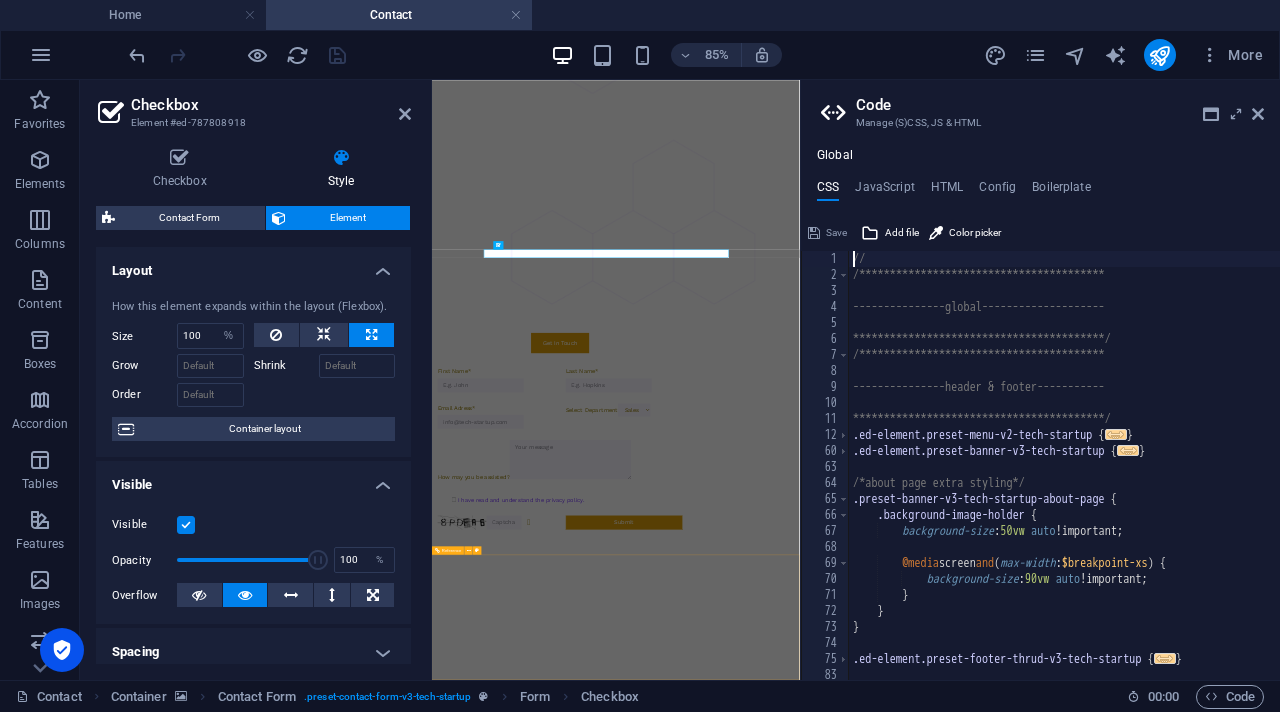 scroll, scrollTop: 229, scrollLeft: 0, axis: vertical 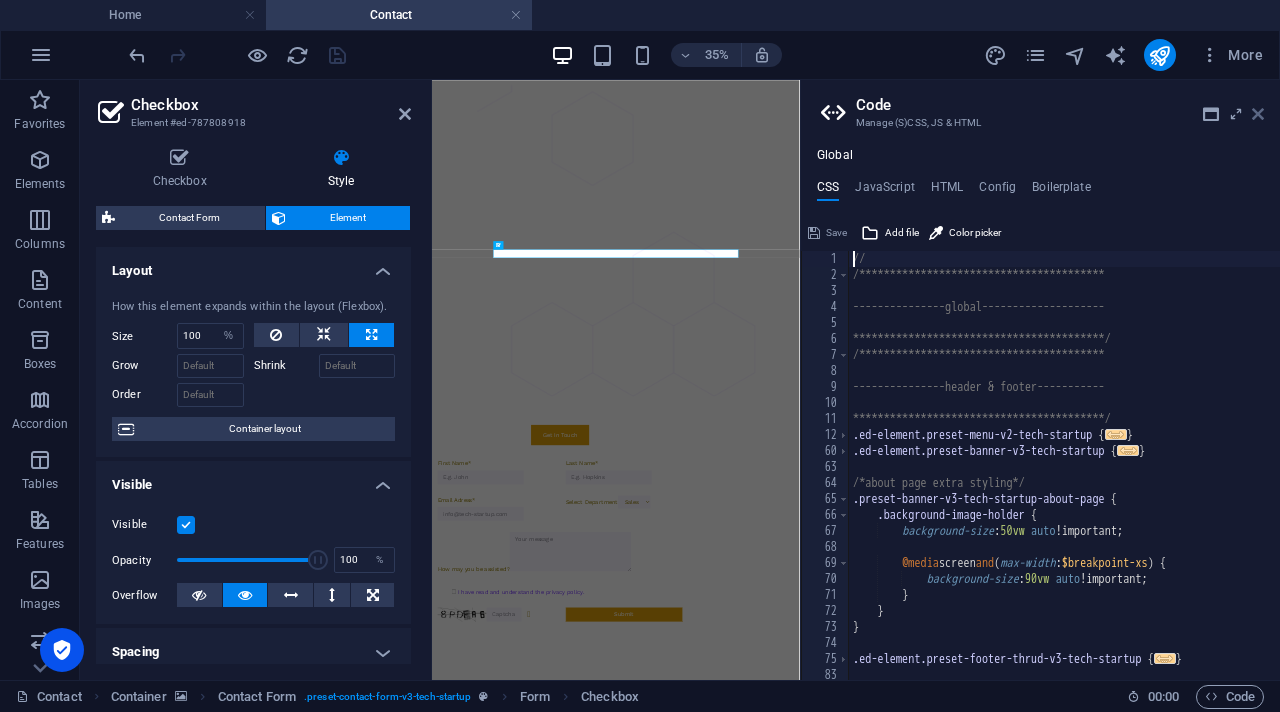 click at bounding box center [1258, 114] 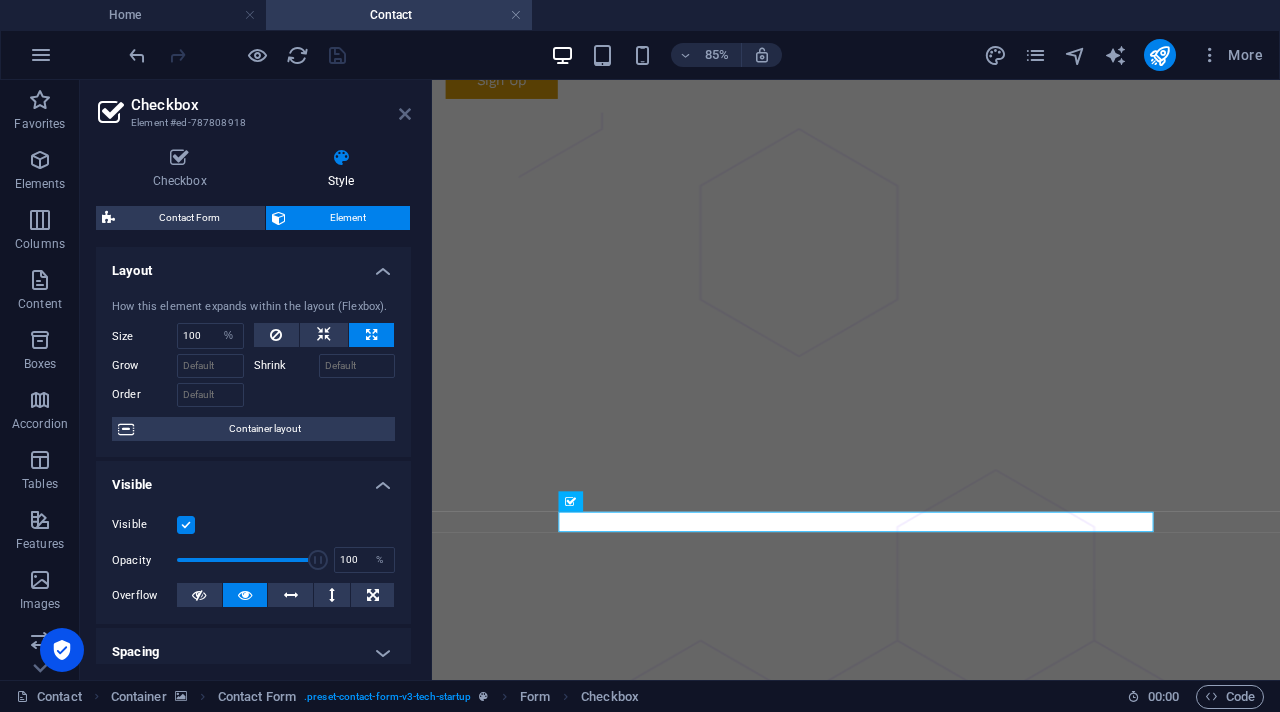 click at bounding box center [405, 114] 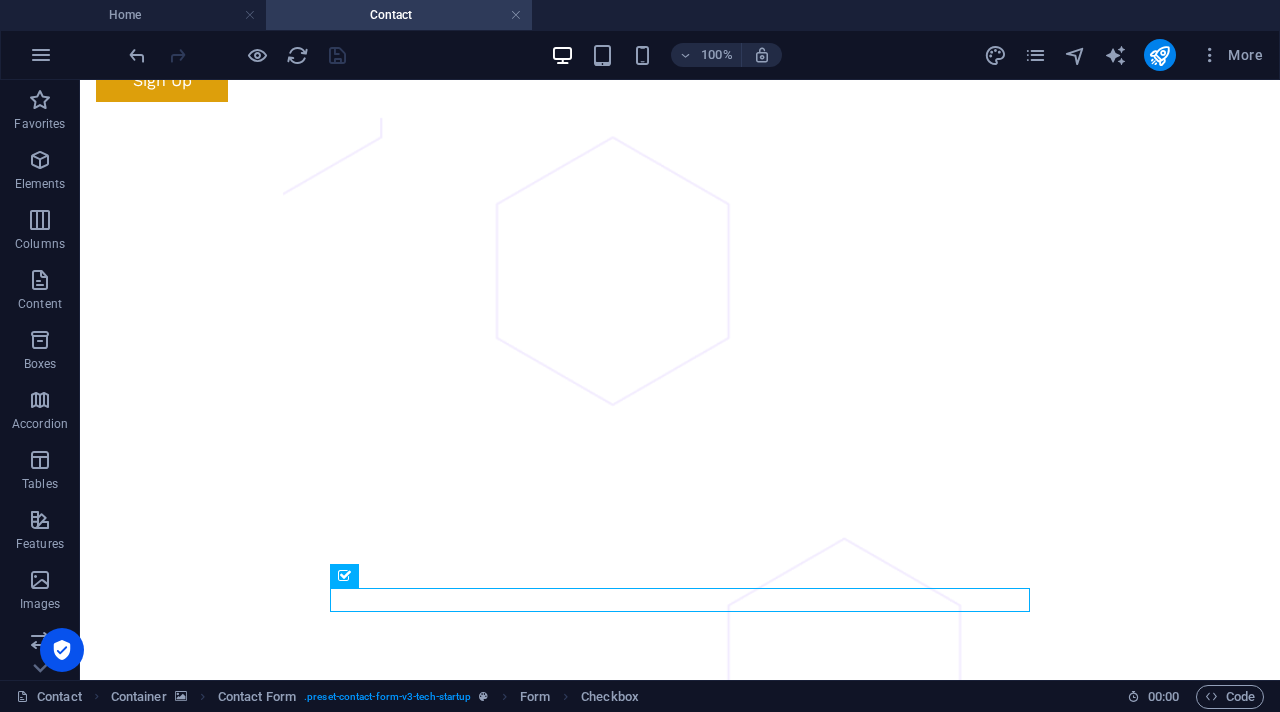click on "Contact" at bounding box center (399, 15) 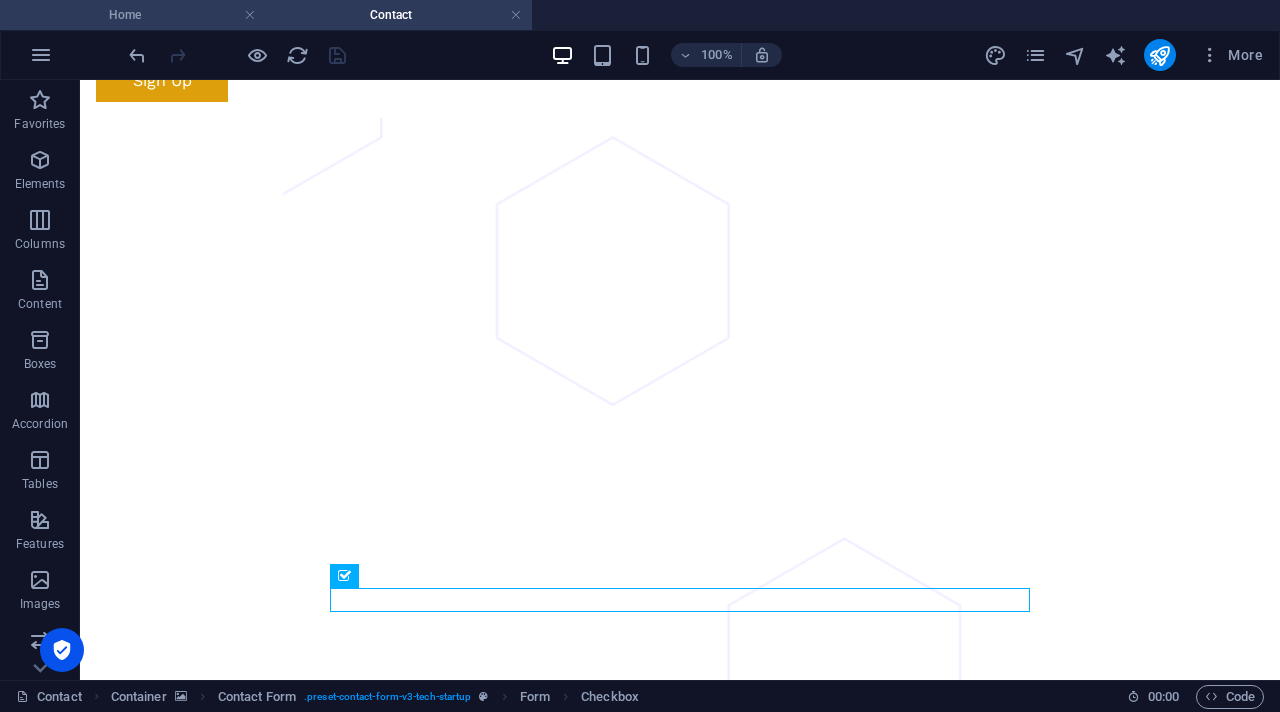 click on "Home" at bounding box center (133, 15) 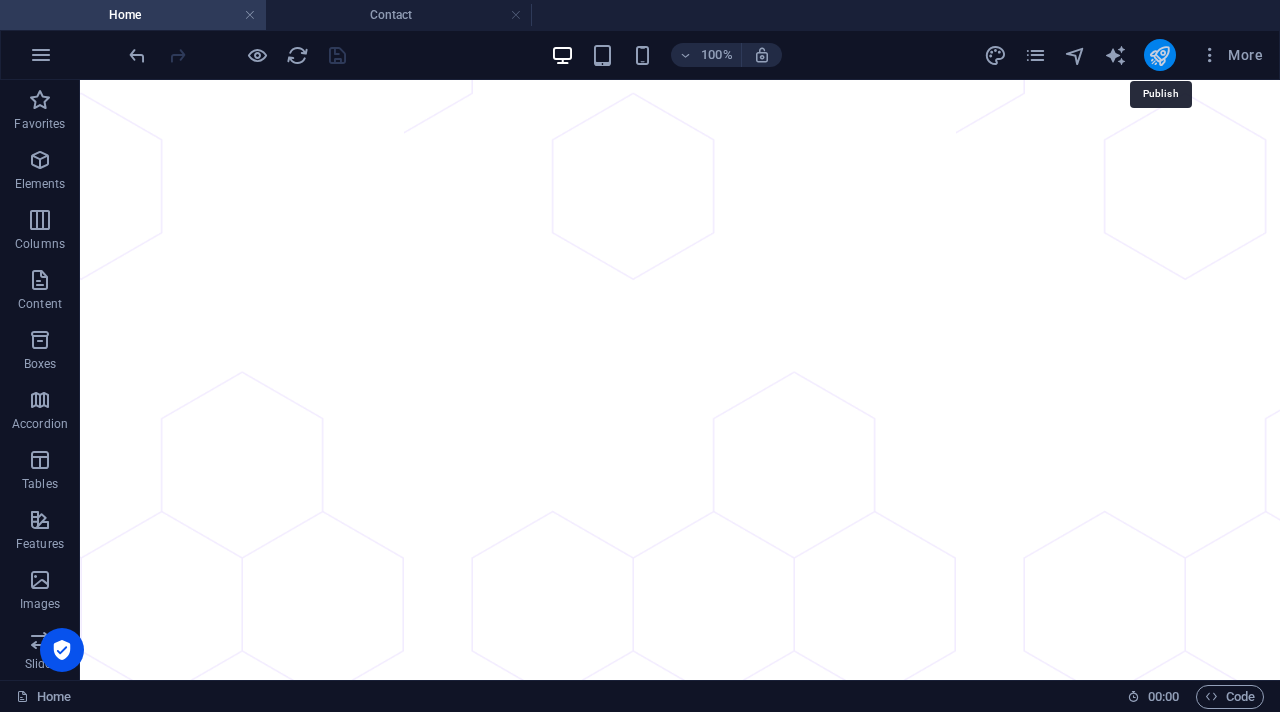 click at bounding box center (1159, 55) 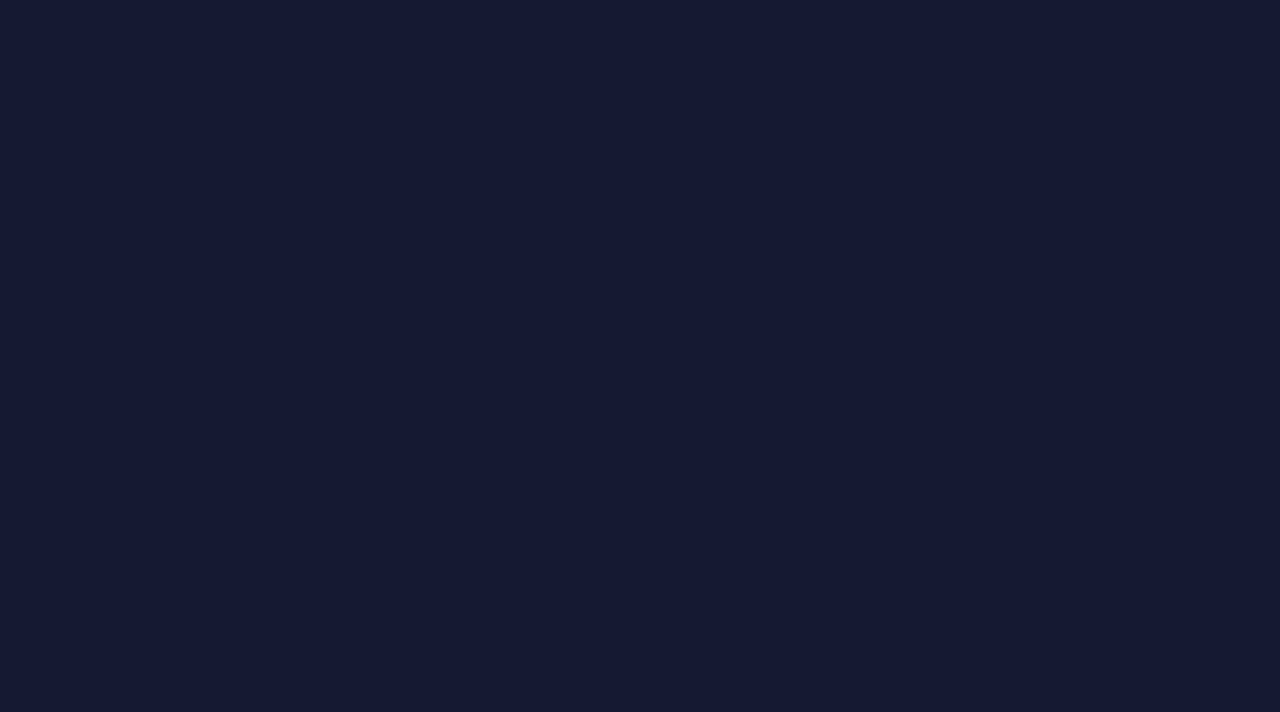 scroll, scrollTop: 0, scrollLeft: 0, axis: both 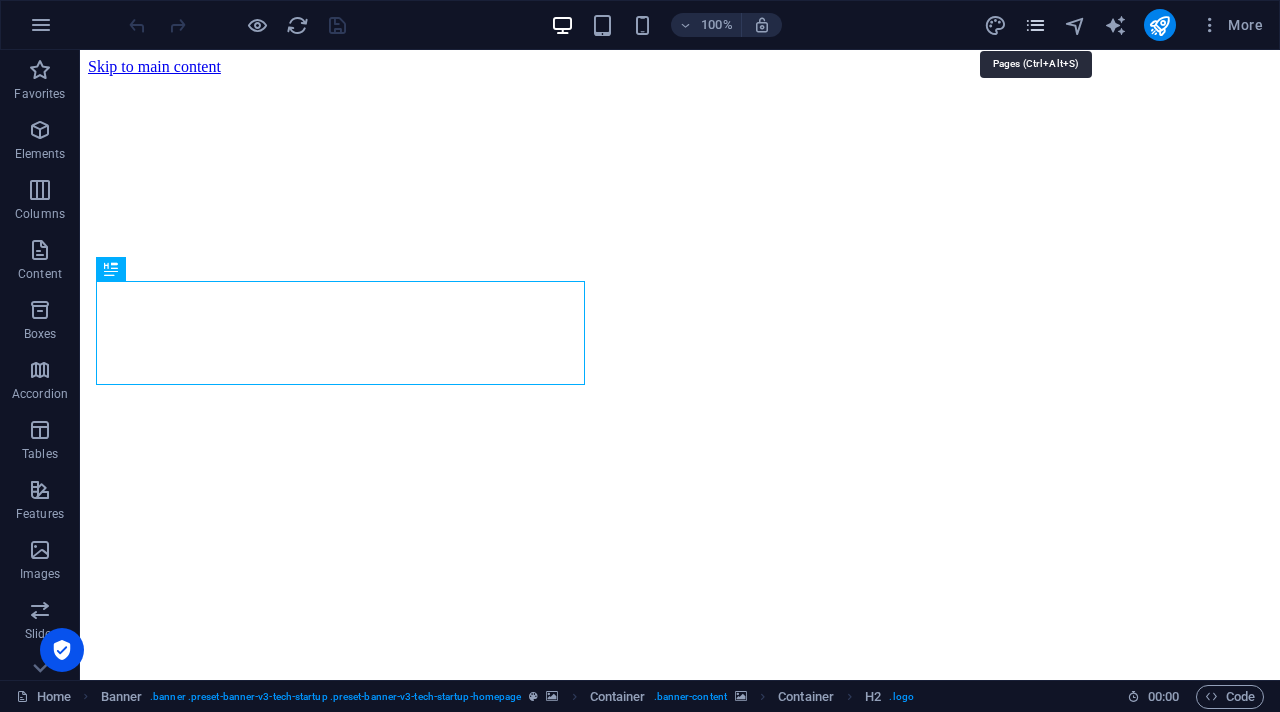 click at bounding box center (1035, 25) 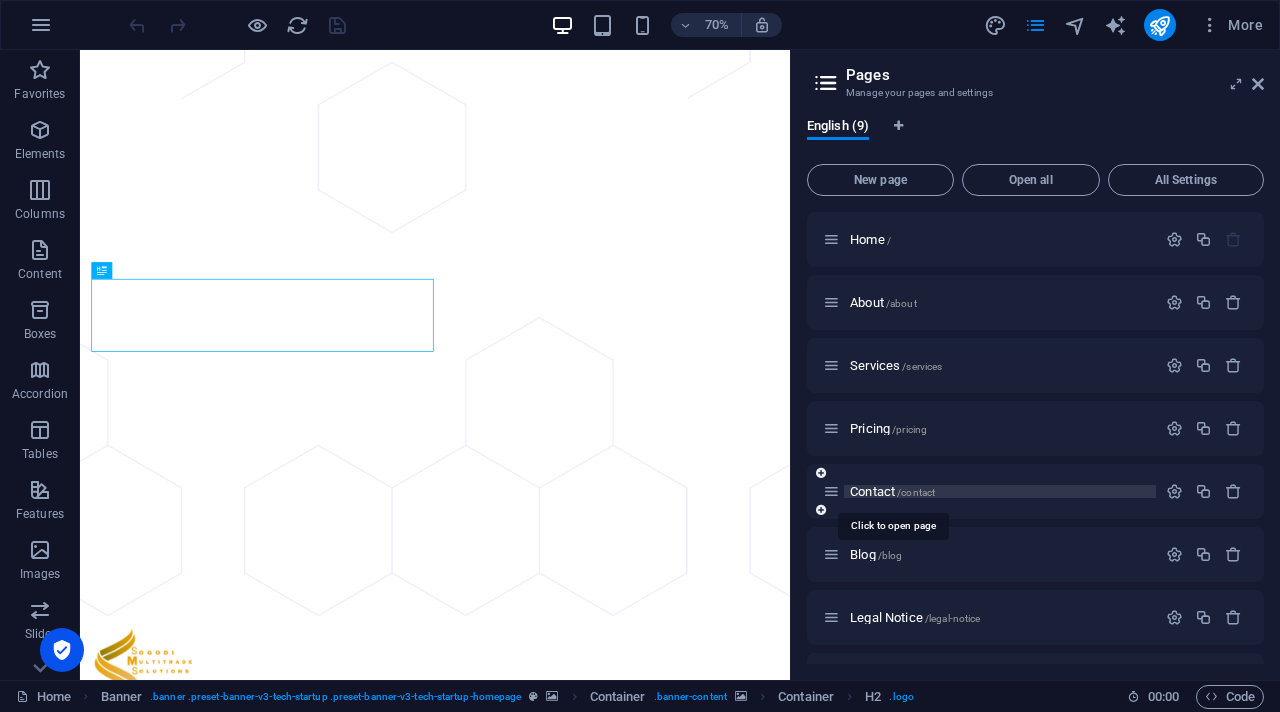 click on "Contact /contact" at bounding box center (892, 491) 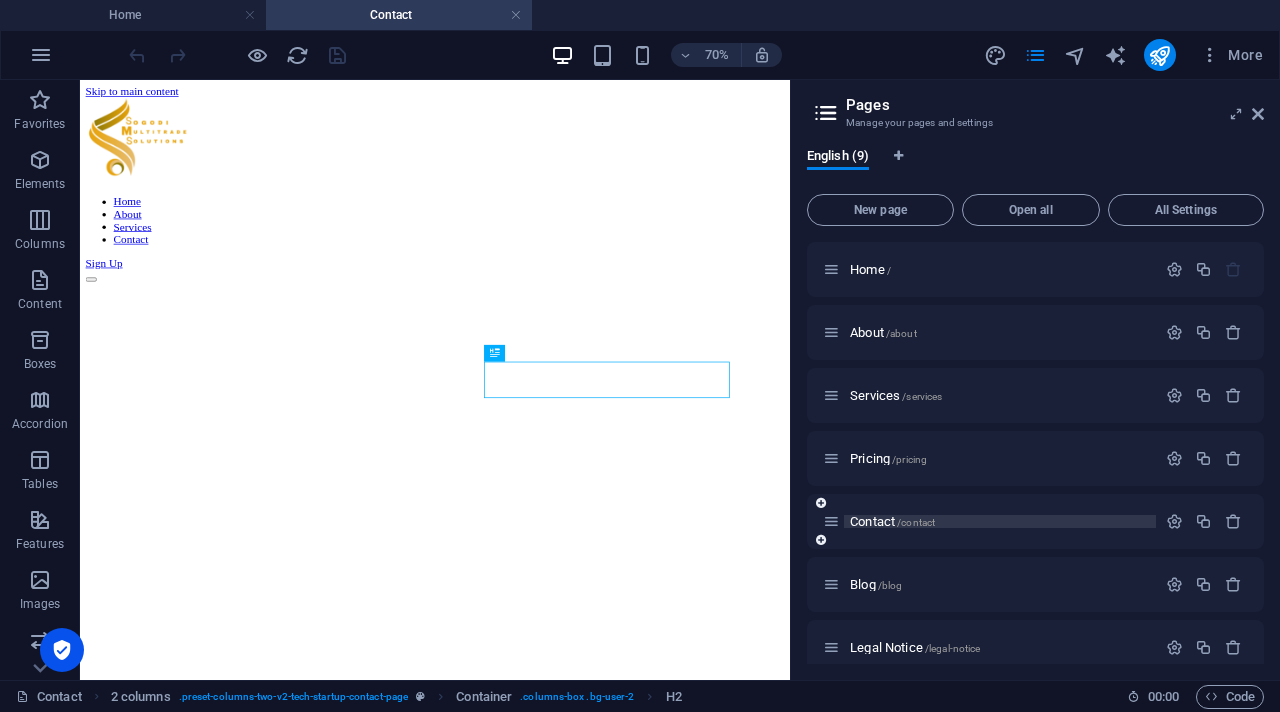 scroll, scrollTop: 685, scrollLeft: 0, axis: vertical 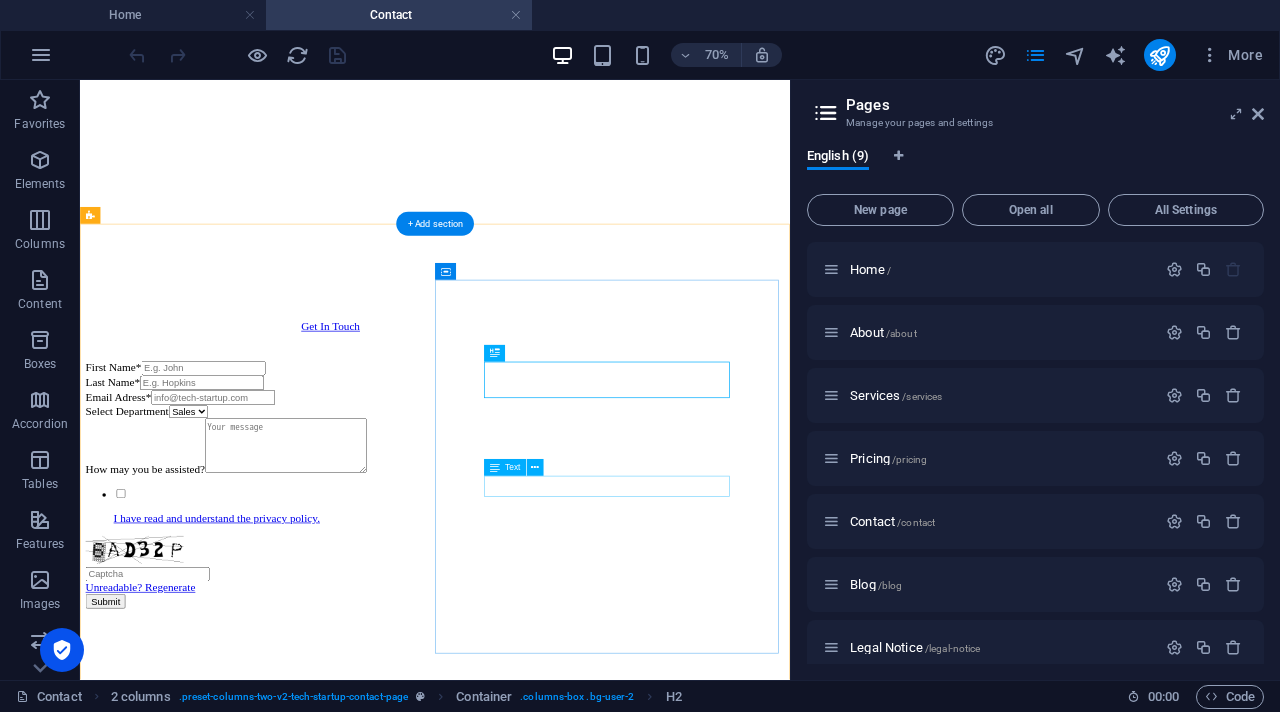 click on "[PHONE_NUMBER]" at bounding box center [249, 2092] 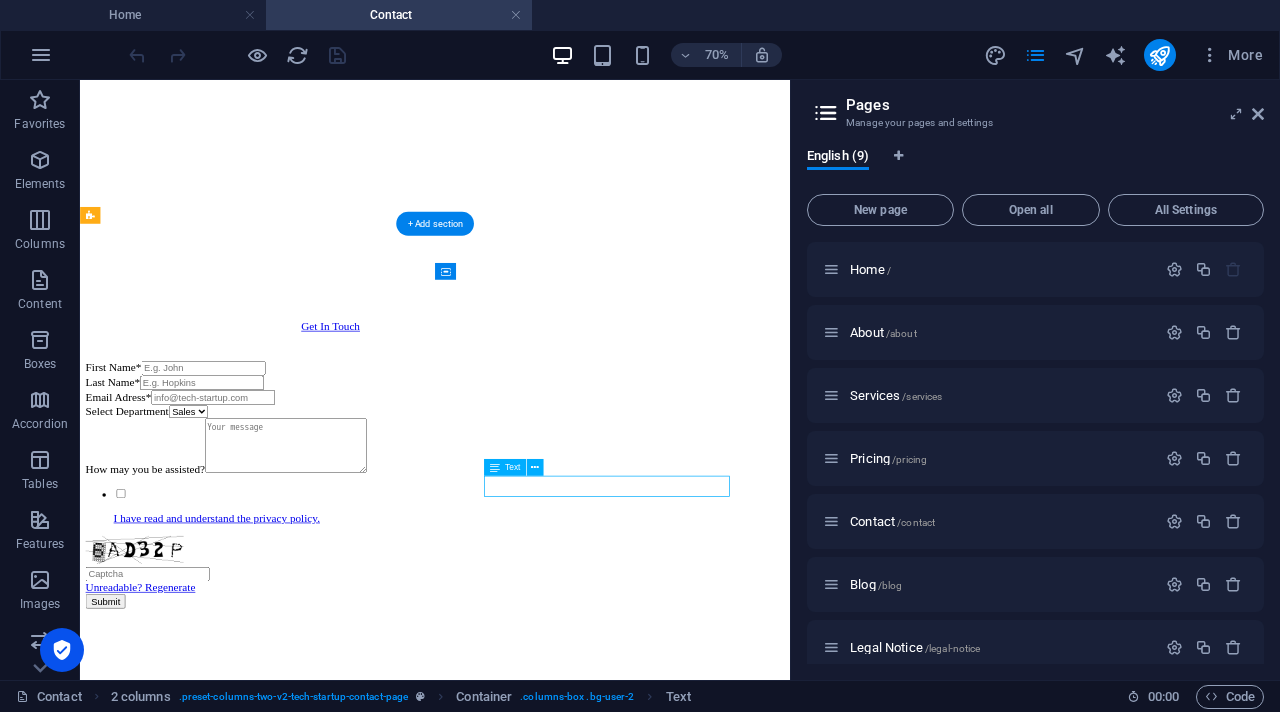 click on "[PHONE_NUMBER]" at bounding box center [249, 2092] 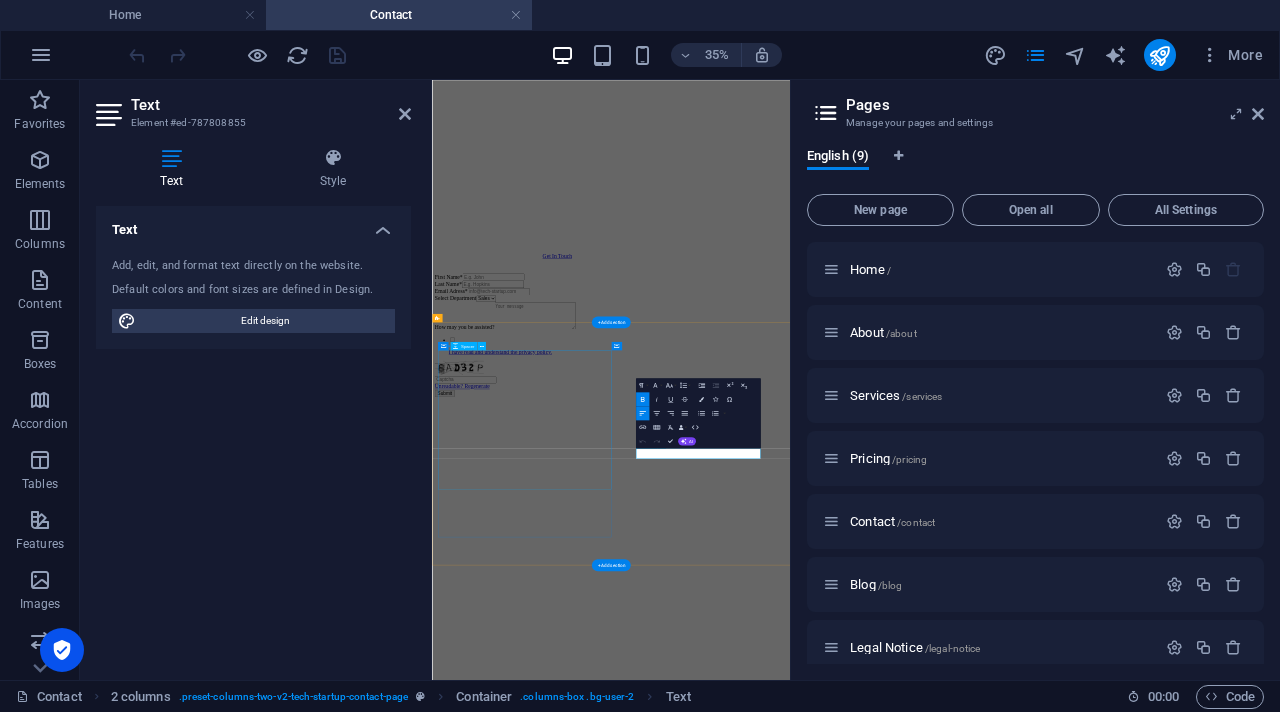 scroll, scrollTop: 199, scrollLeft: 0, axis: vertical 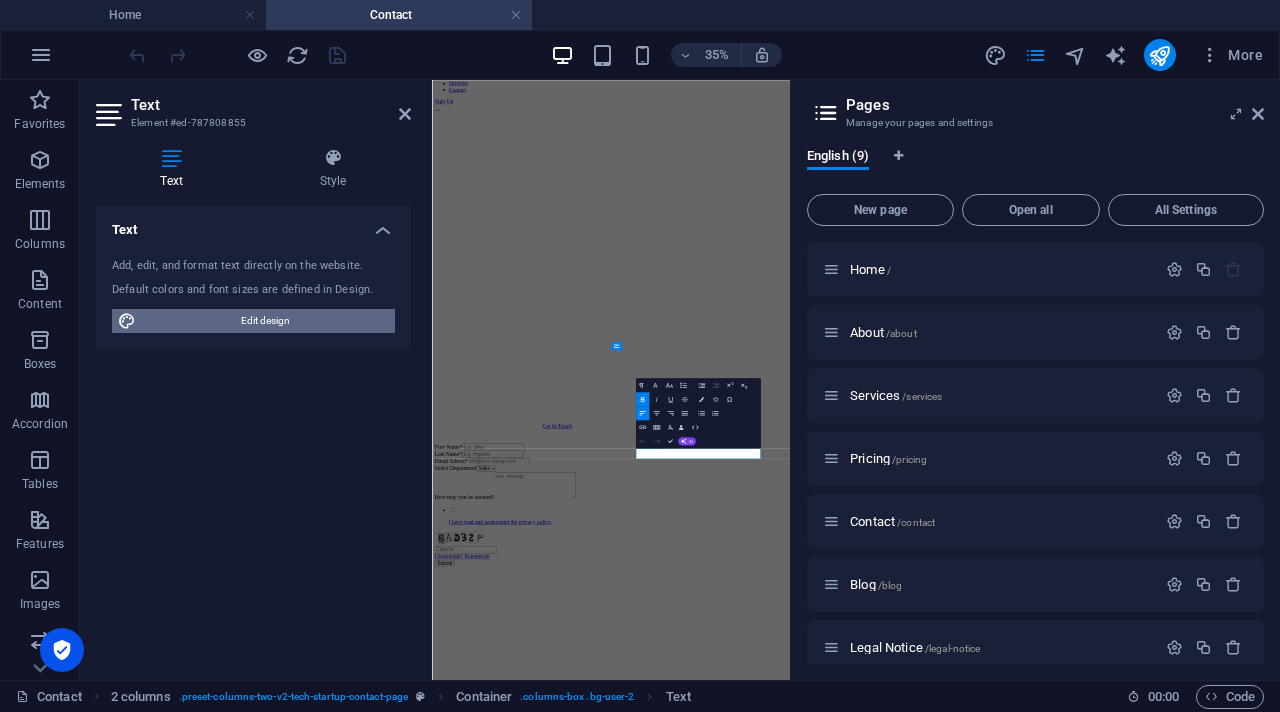 click on "Edit design" at bounding box center [265, 321] 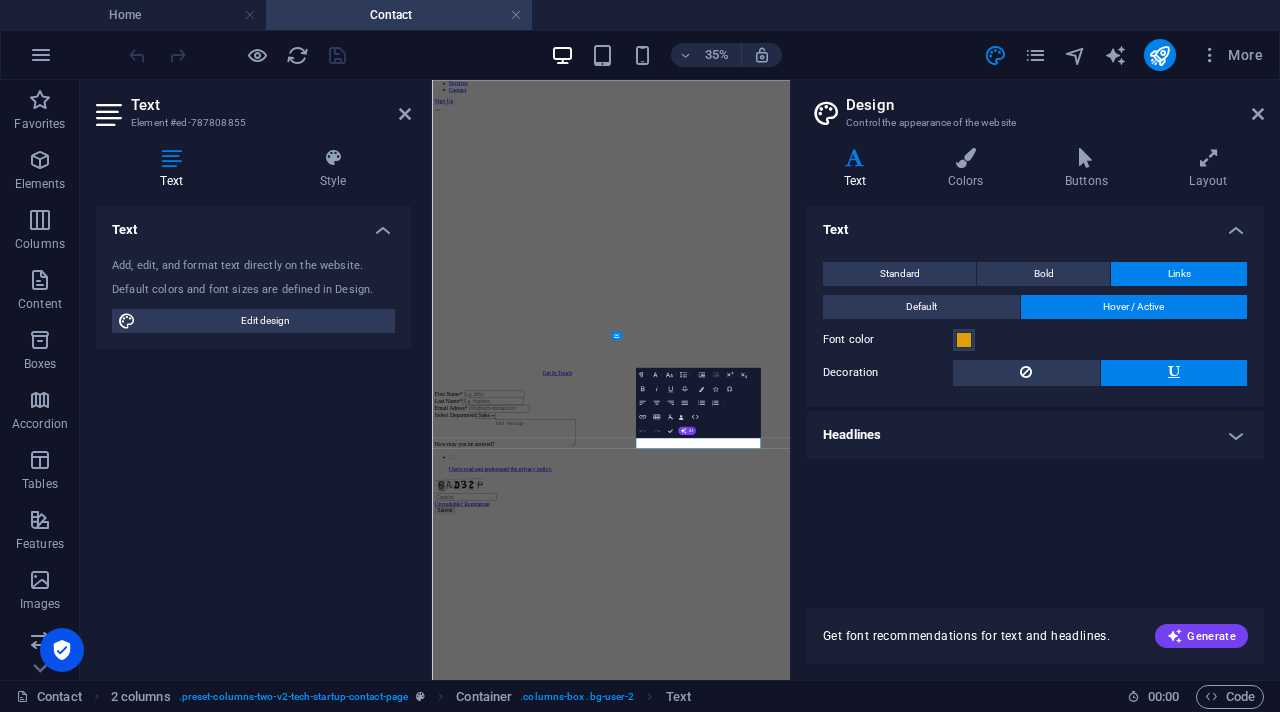scroll, scrollTop: 229, scrollLeft: 0, axis: vertical 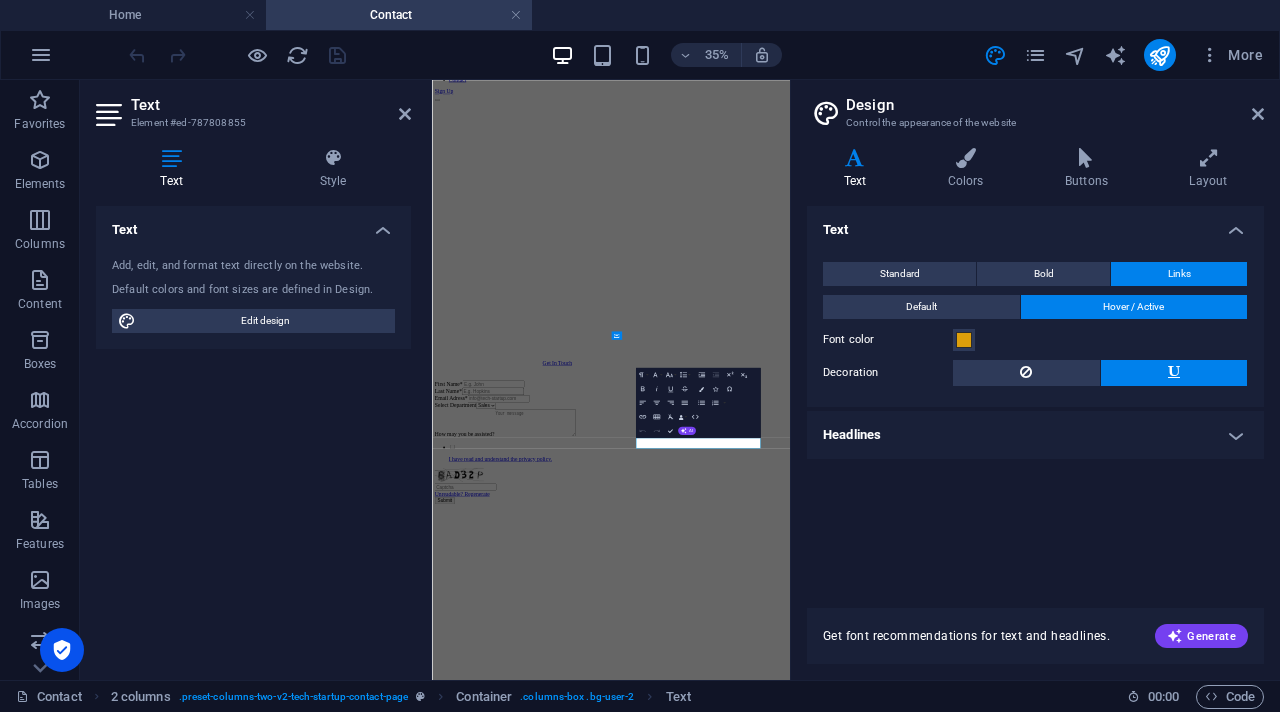 click on "Headlines" at bounding box center (1035, 435) 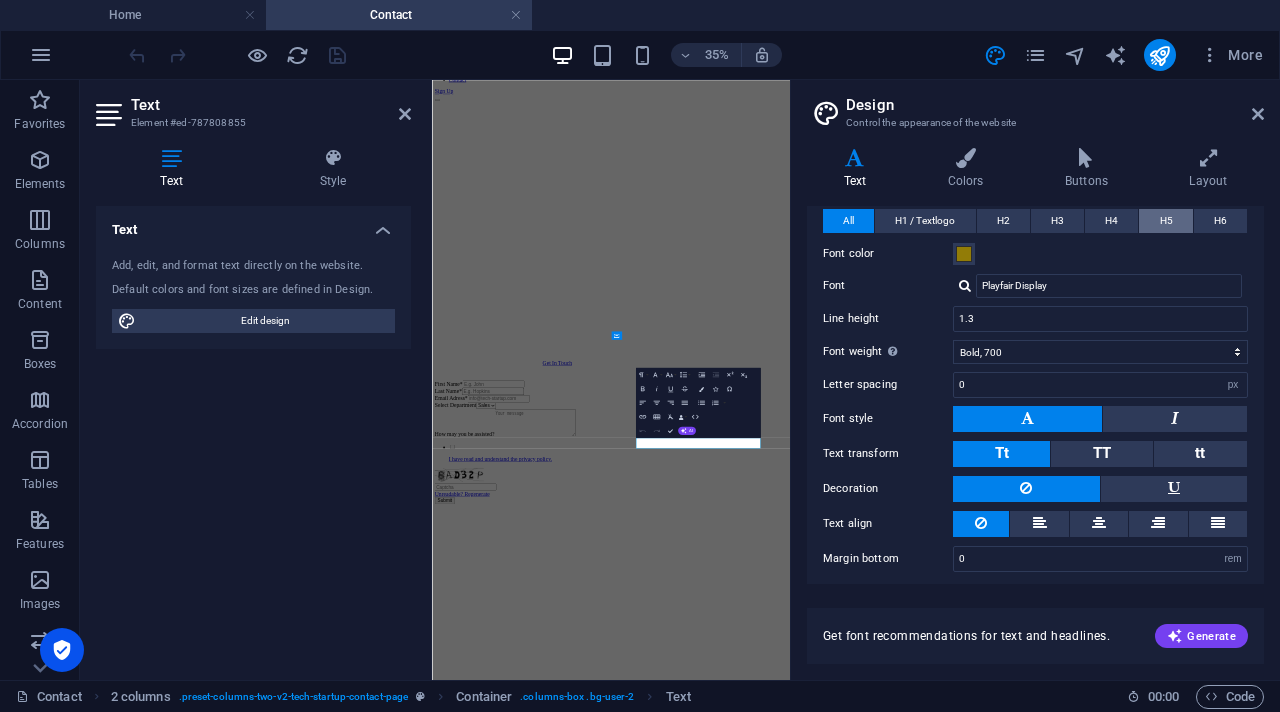 scroll, scrollTop: 266, scrollLeft: 0, axis: vertical 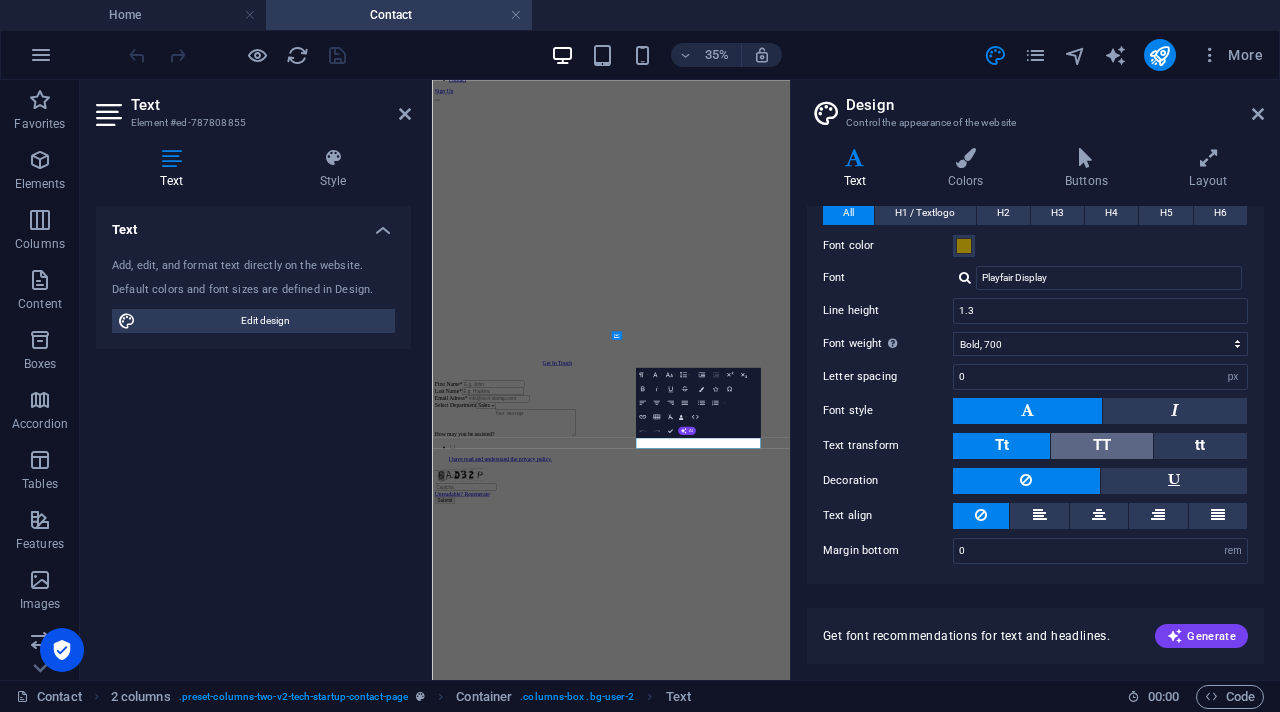 click on "TT" at bounding box center [1101, 446] 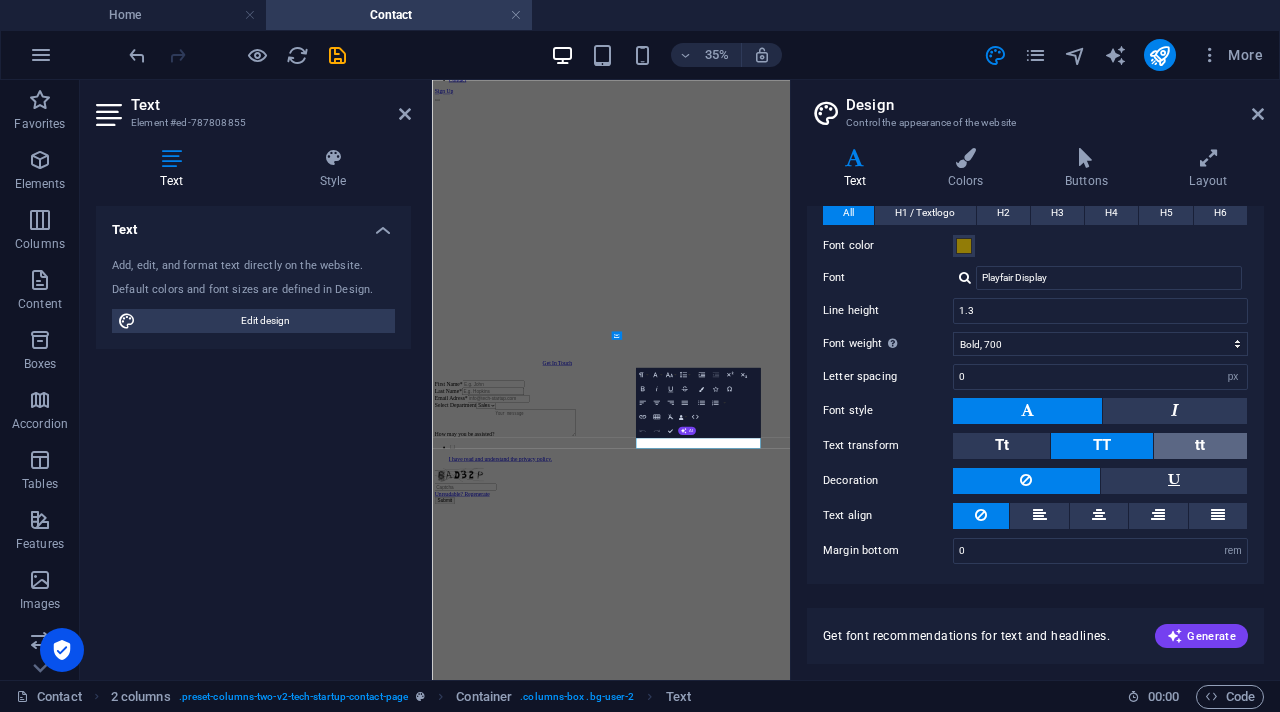 click on "tt" at bounding box center (1200, 445) 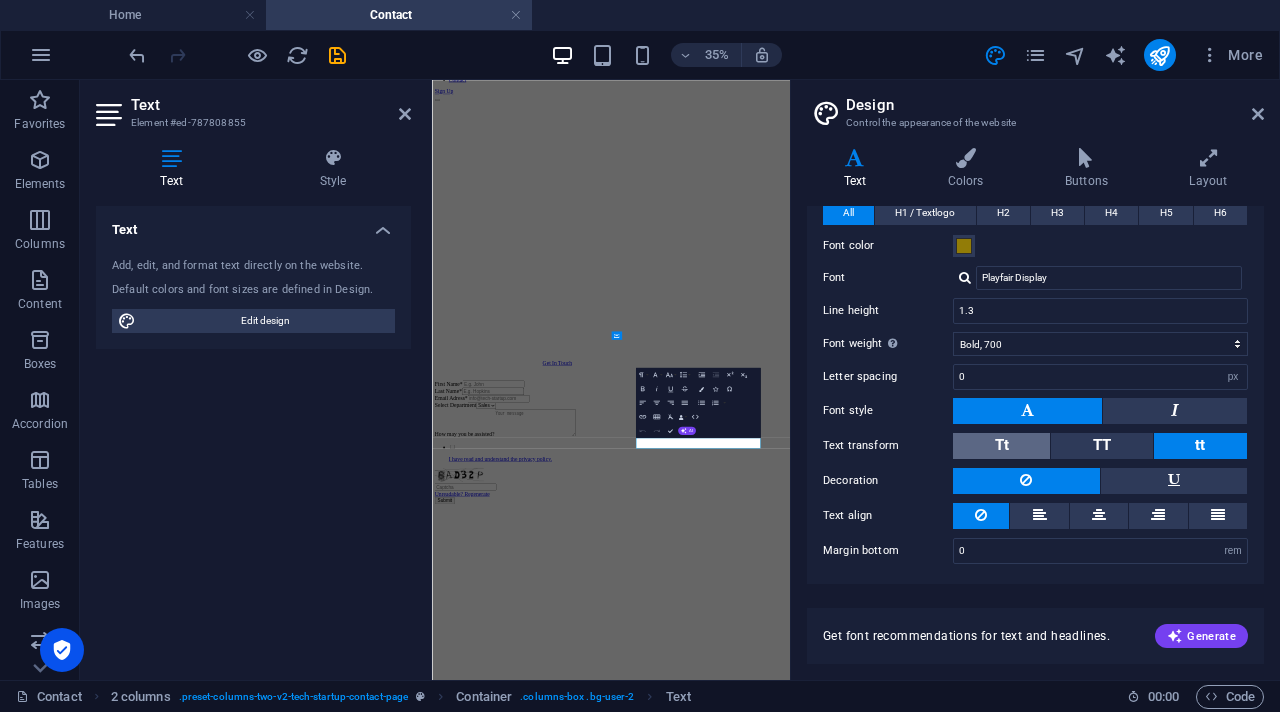 click on "Tt" at bounding box center (1002, 445) 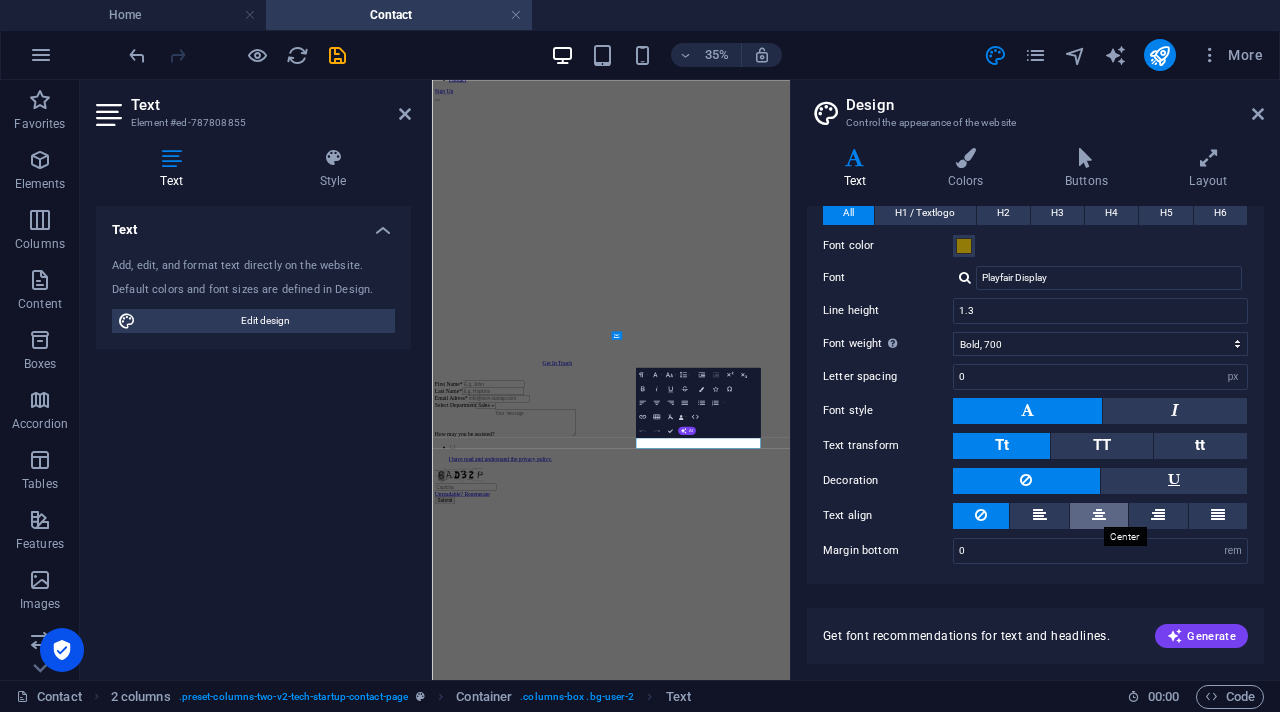 click at bounding box center [1099, 515] 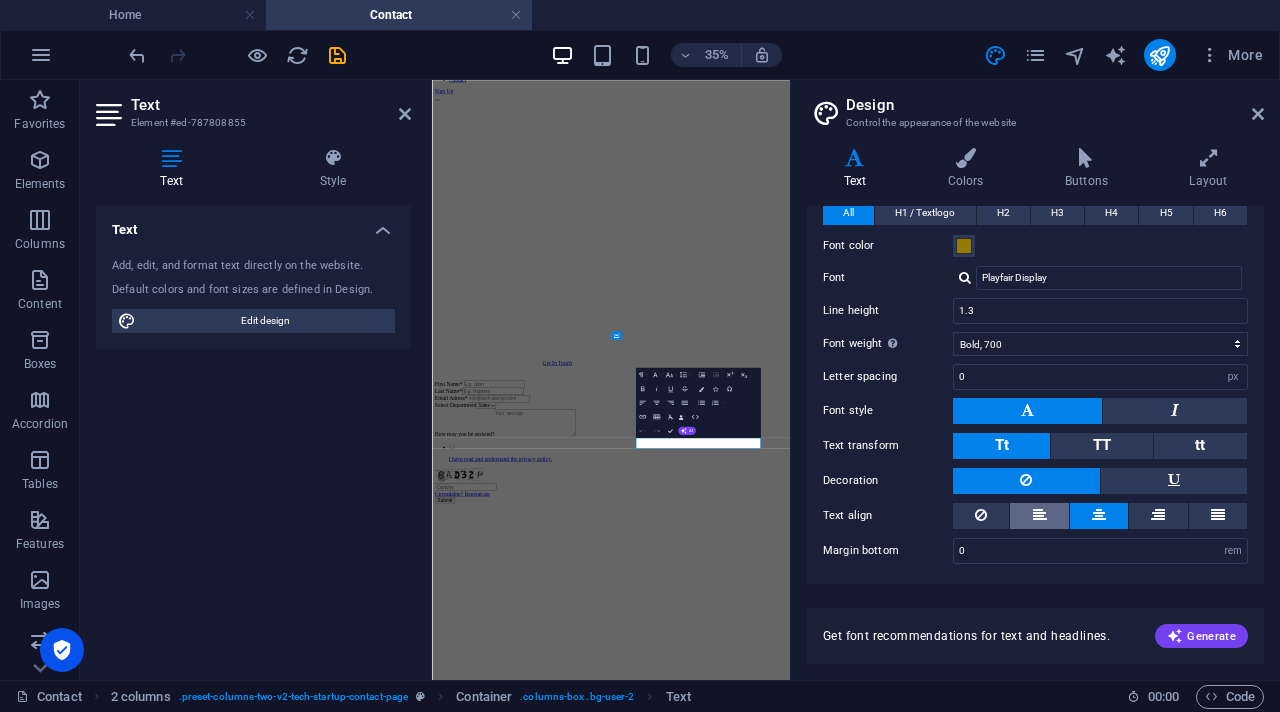 click at bounding box center (1040, 515) 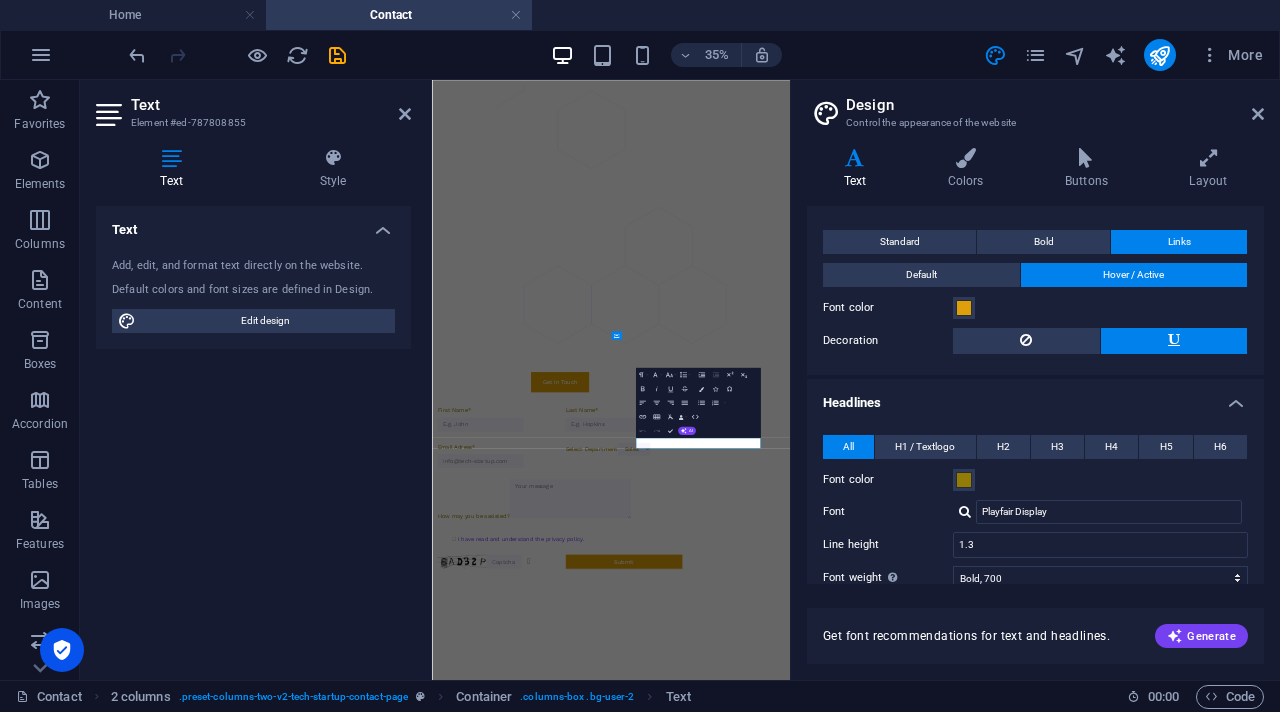 scroll, scrollTop: 0, scrollLeft: 0, axis: both 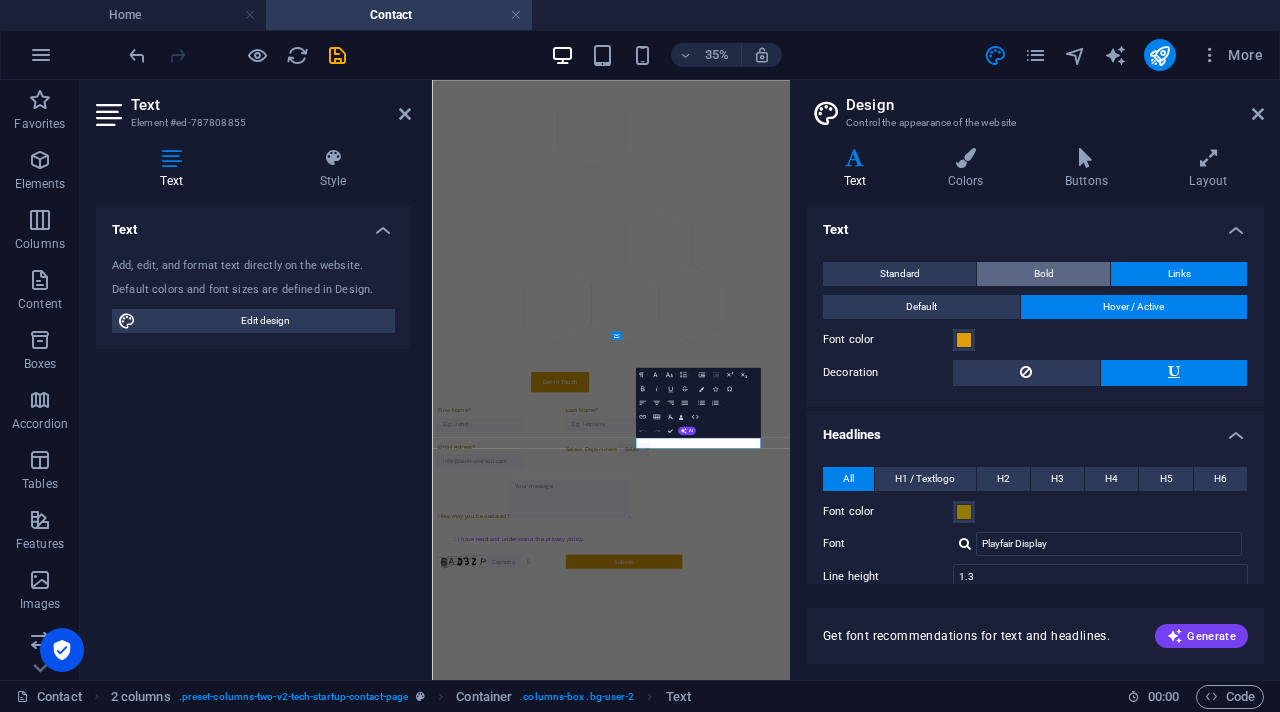 click on "Bold" at bounding box center [1044, 274] 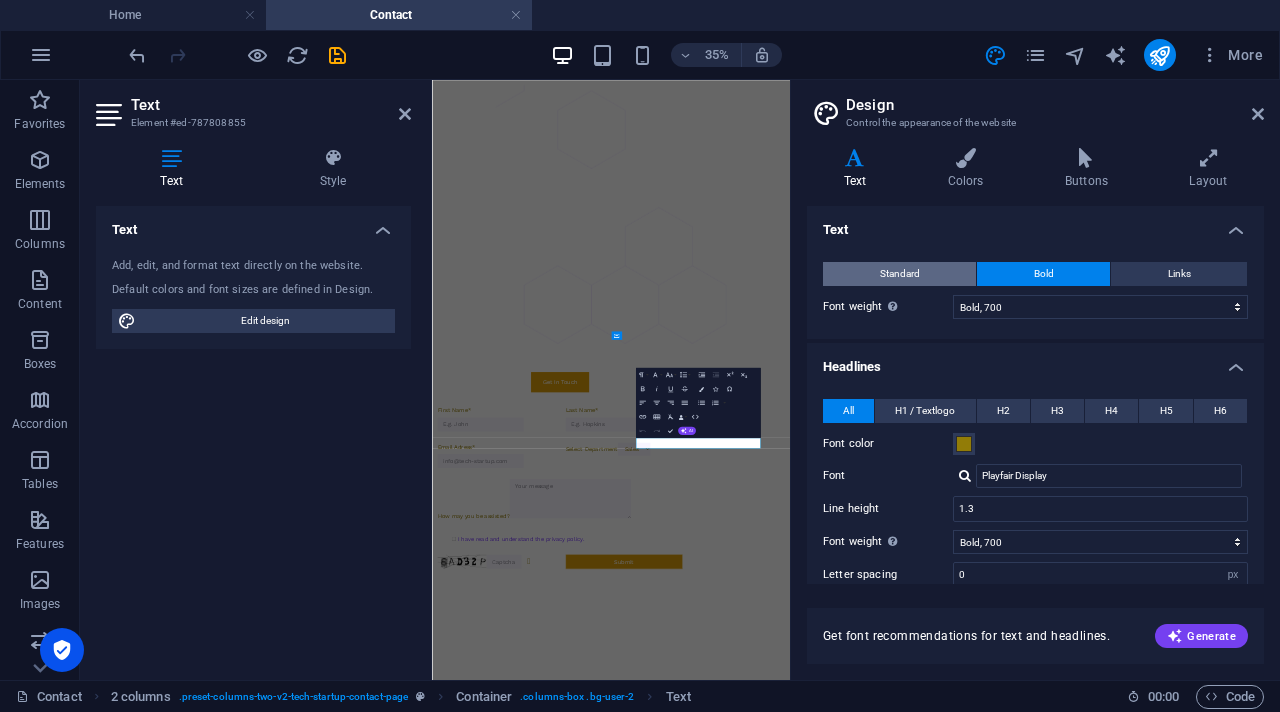 click on "Standard" at bounding box center (899, 274) 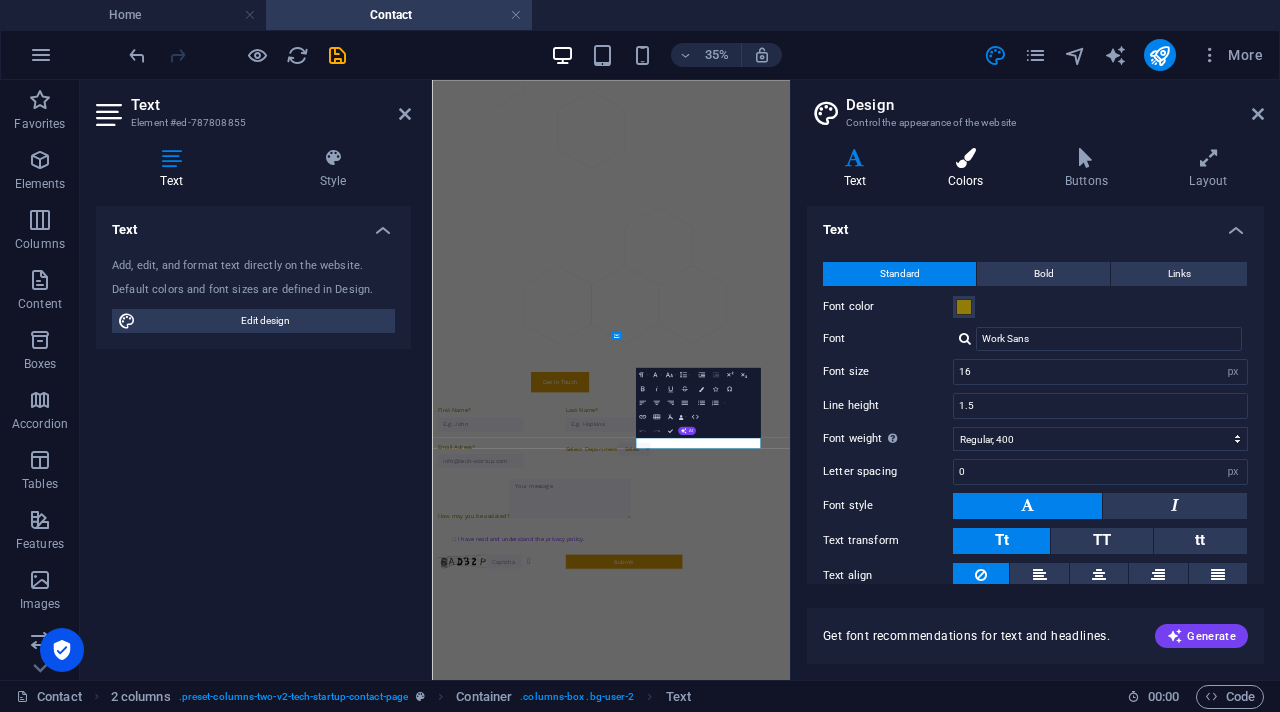 click on "Colors" at bounding box center (969, 169) 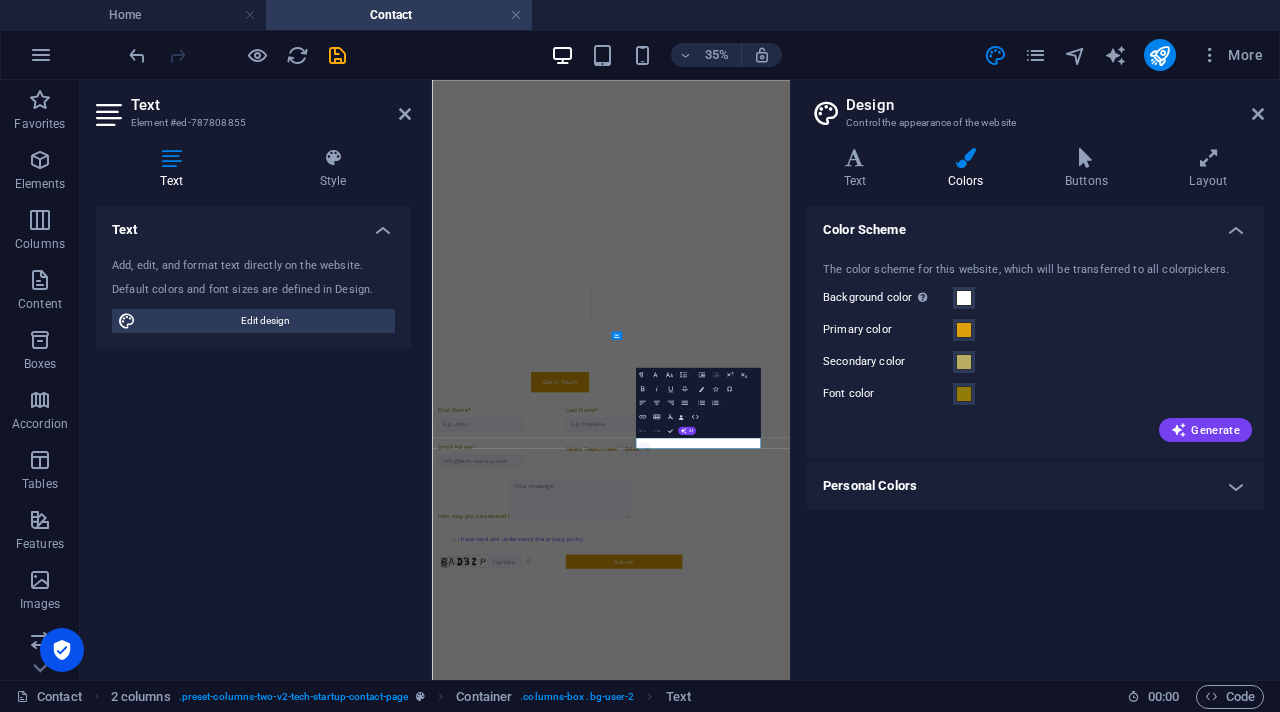 click on "Personal Colors" at bounding box center (1035, 486) 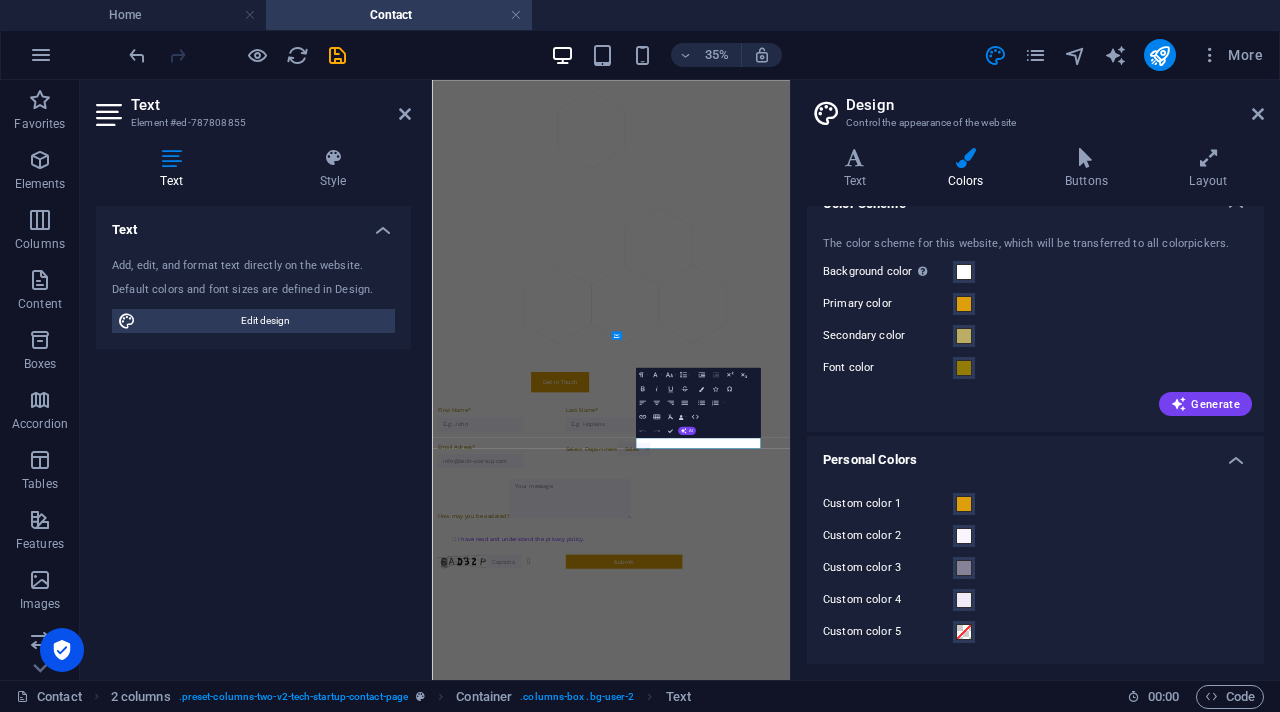 scroll, scrollTop: 0, scrollLeft: 0, axis: both 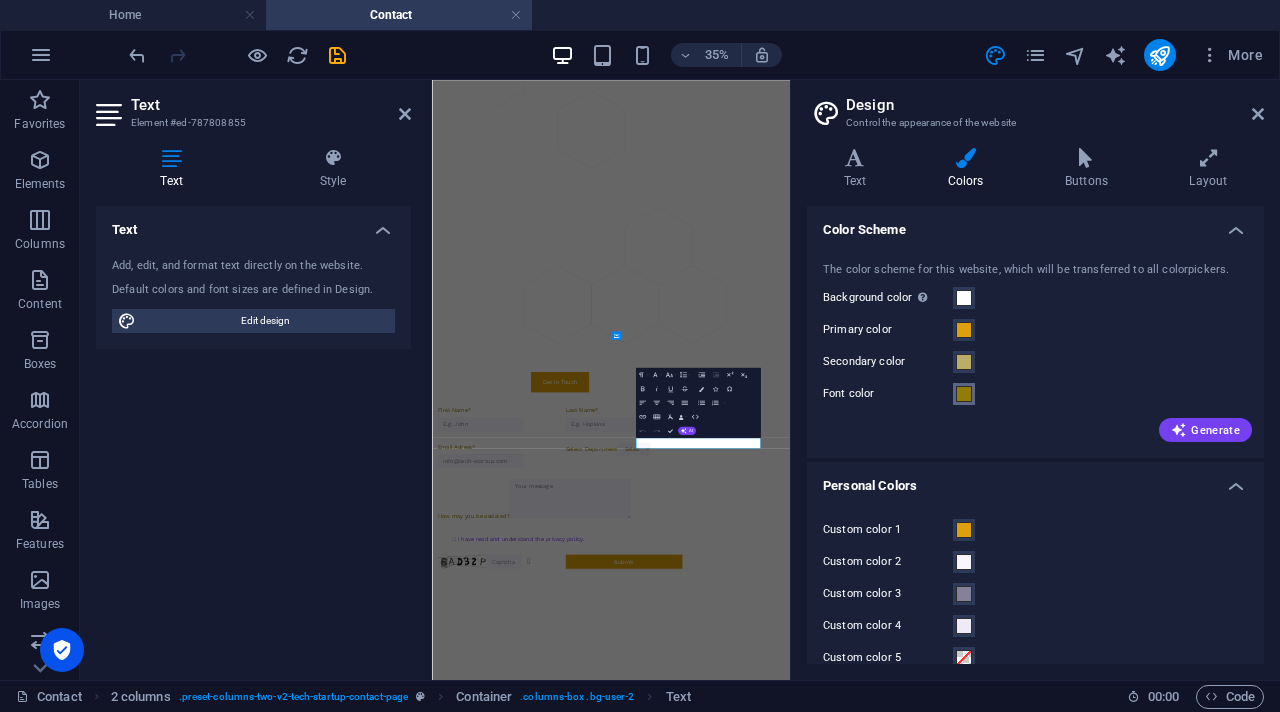click at bounding box center (964, 394) 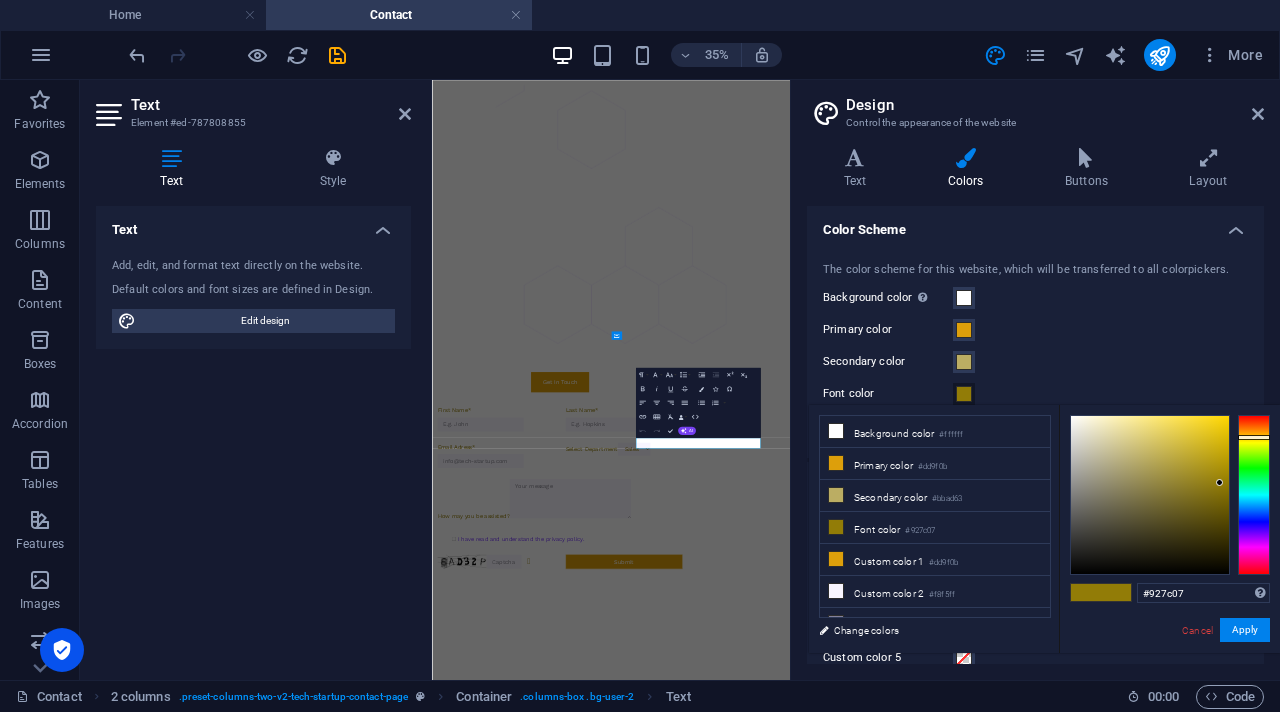 click at bounding box center [964, 394] 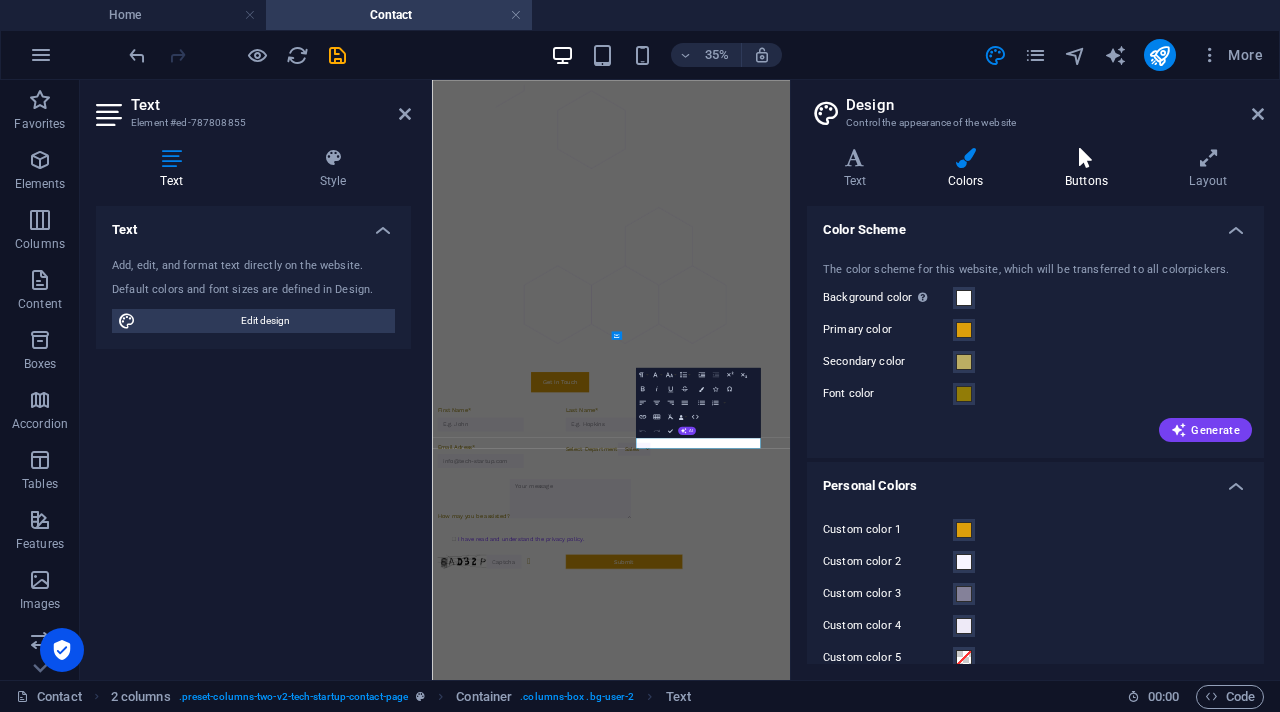 click at bounding box center (1086, 158) 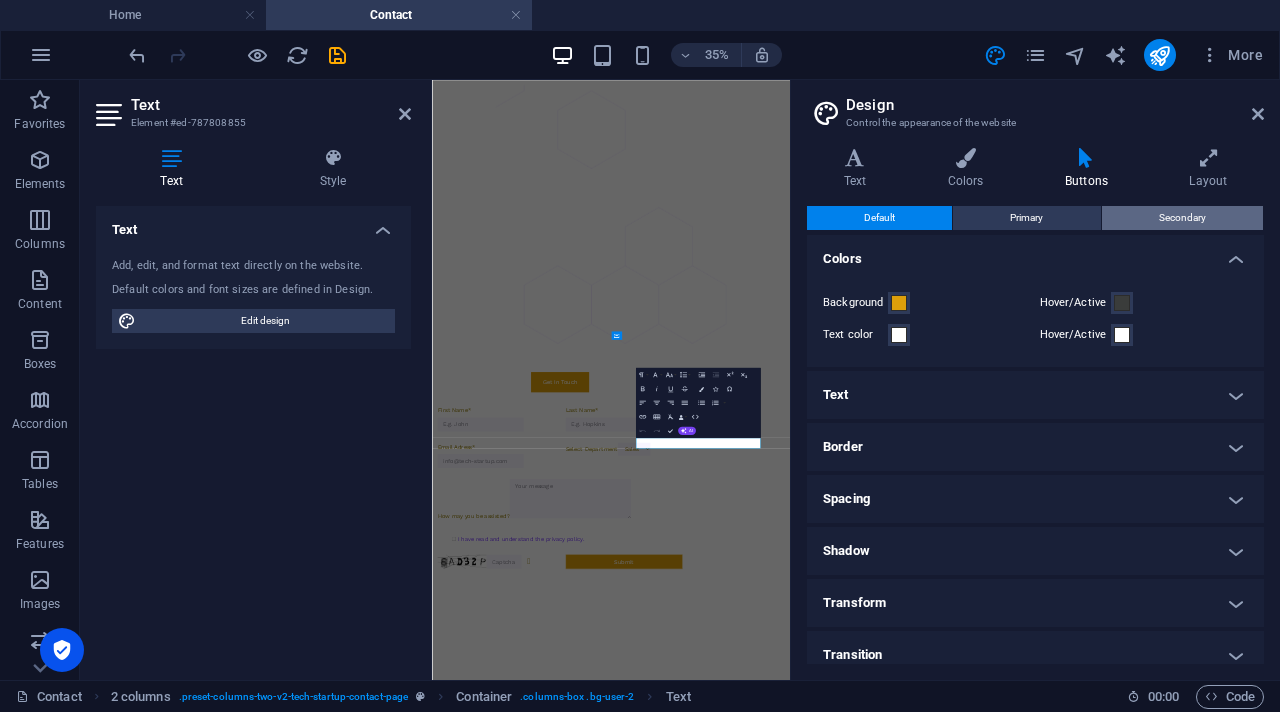 click on "Secondary" at bounding box center [1182, 218] 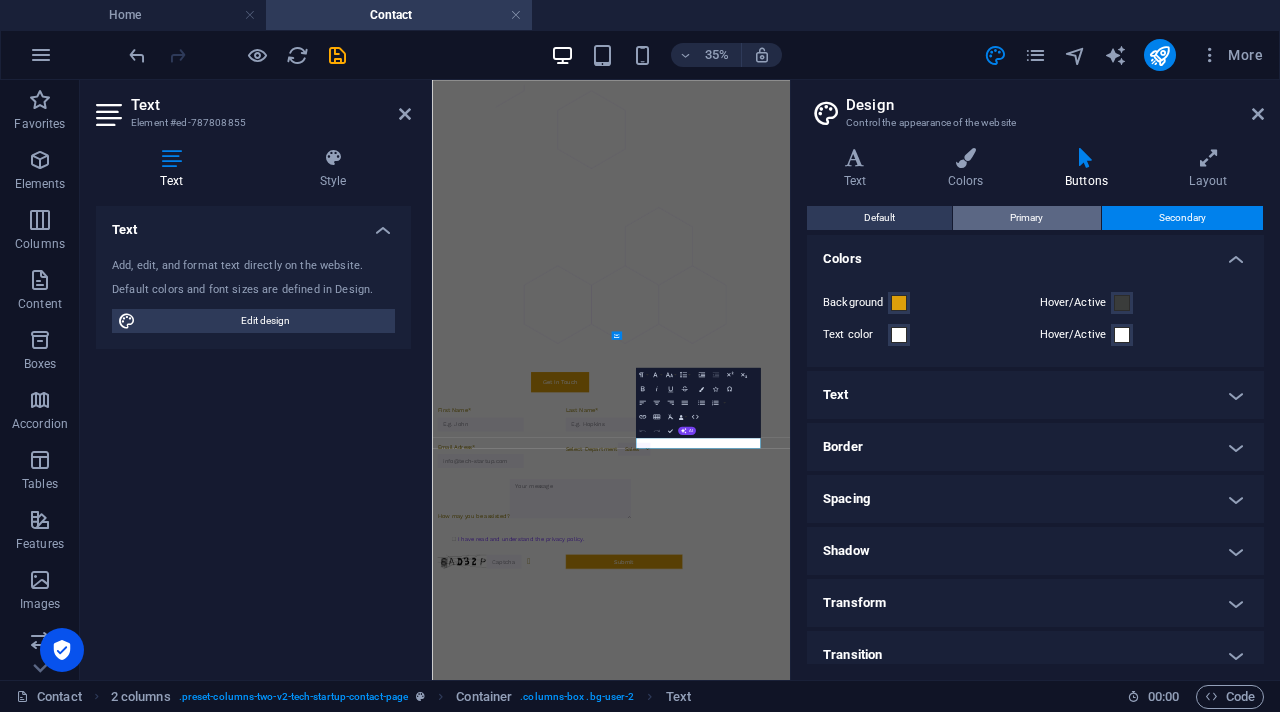 click on "Primary" at bounding box center [1026, 218] 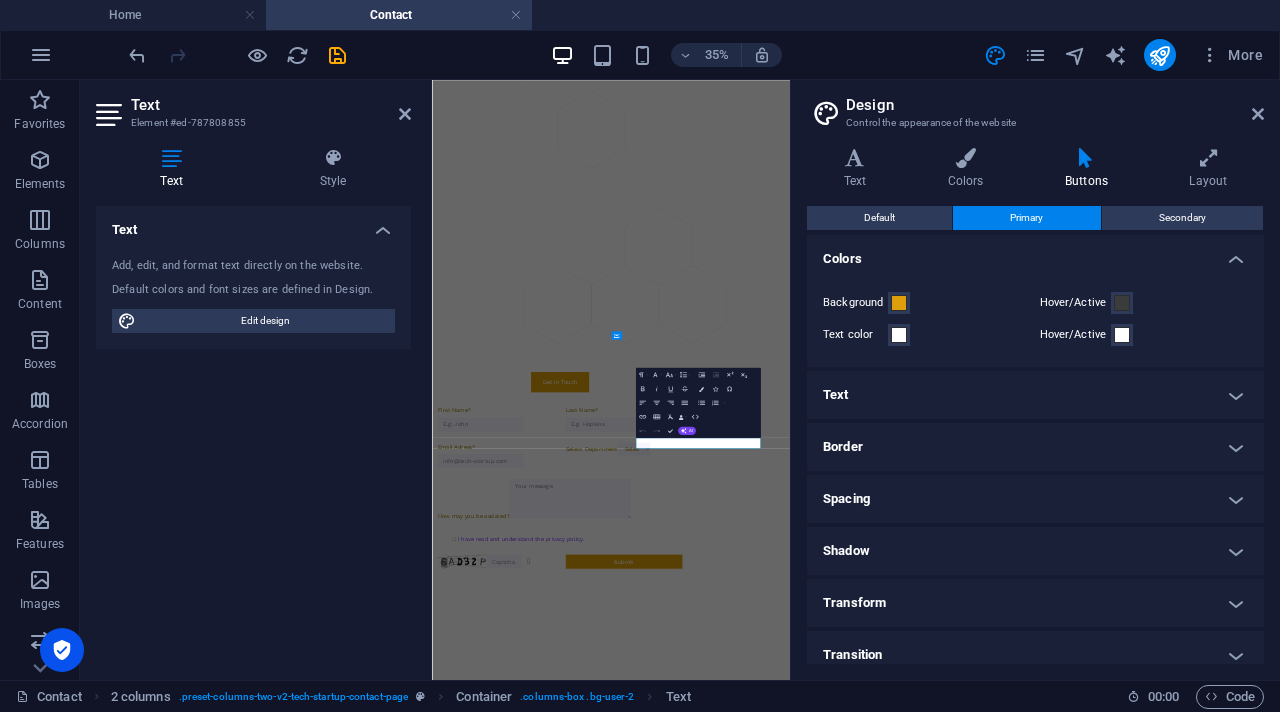 click on "Text" at bounding box center (1035, 395) 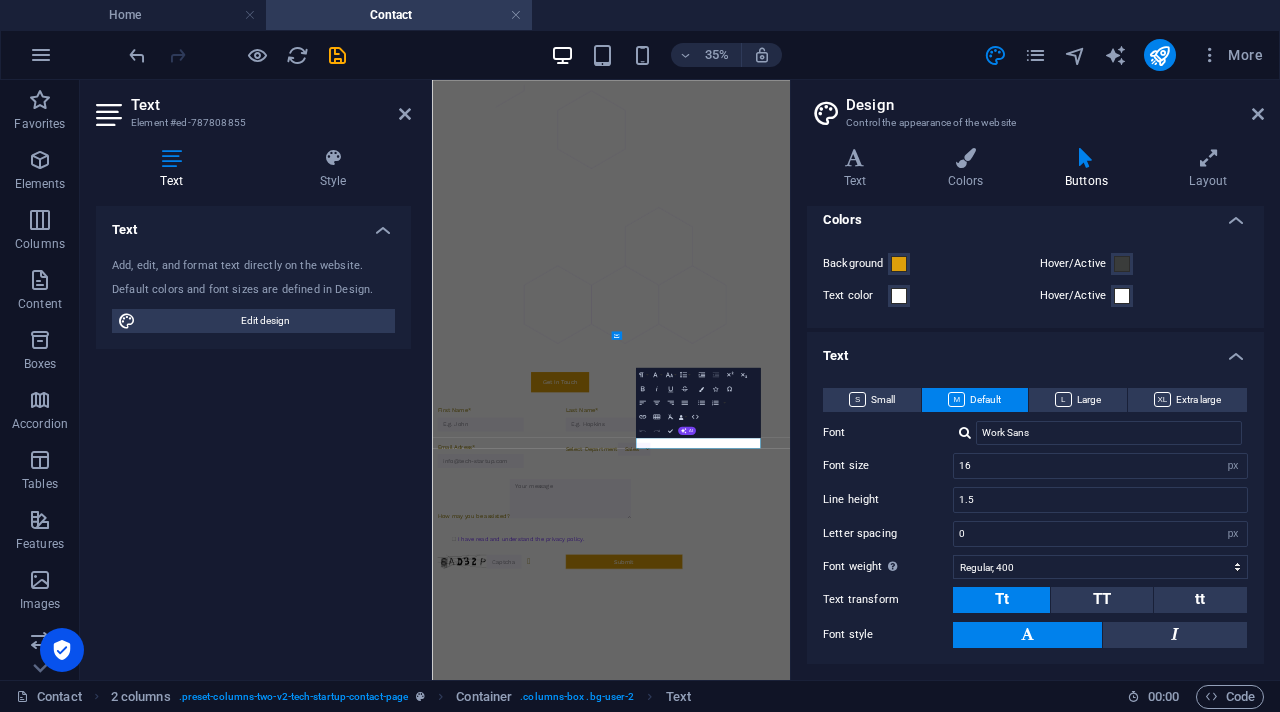 scroll, scrollTop: 0, scrollLeft: 0, axis: both 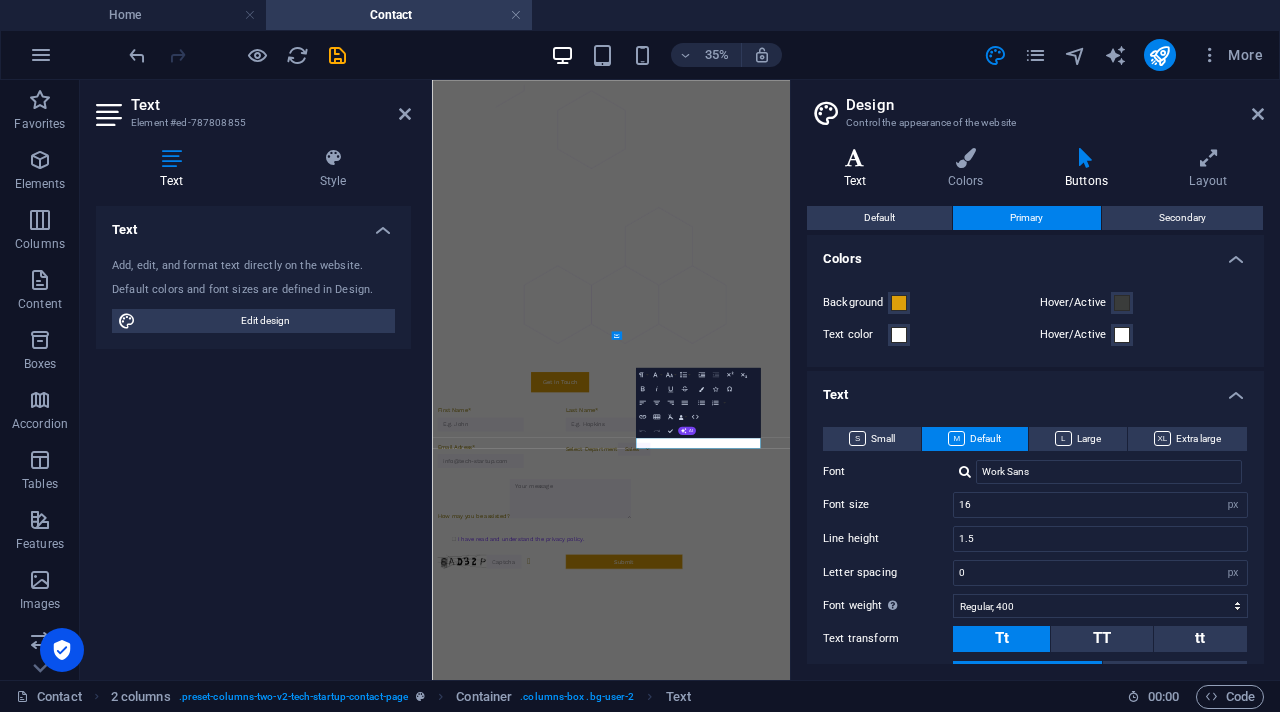 click on "Text" at bounding box center (859, 169) 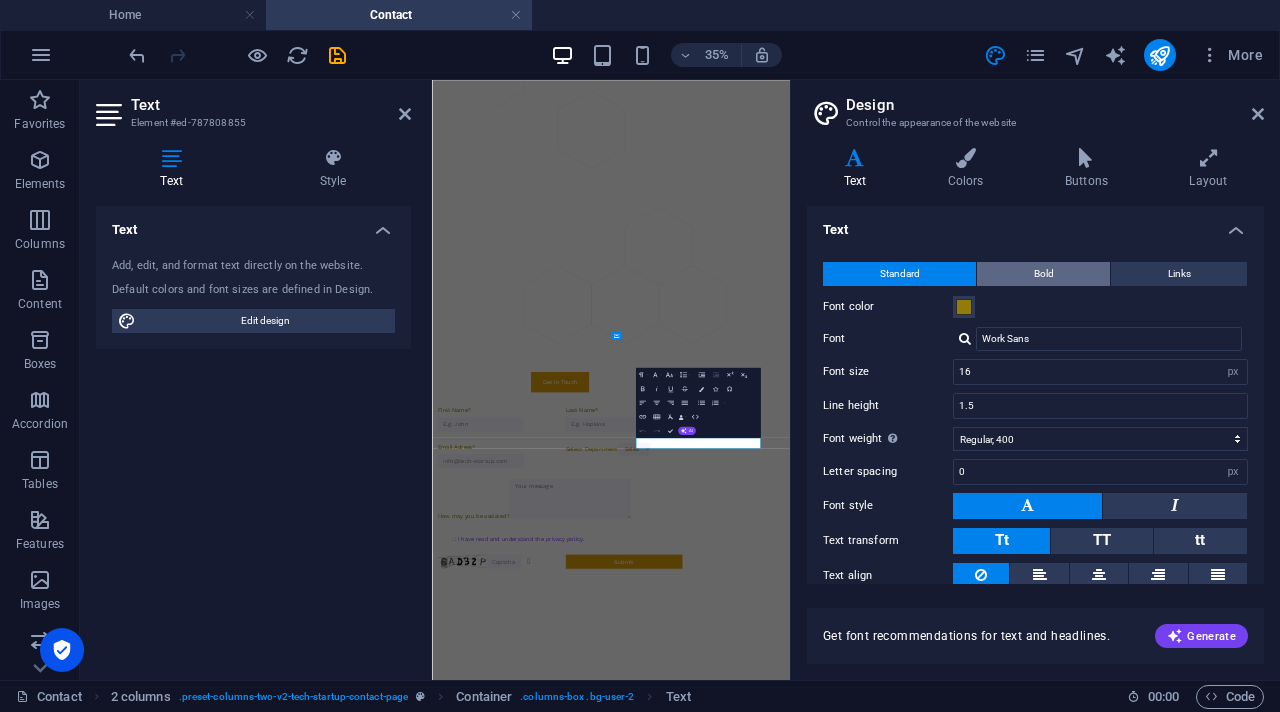 click on "Bold" at bounding box center (1043, 274) 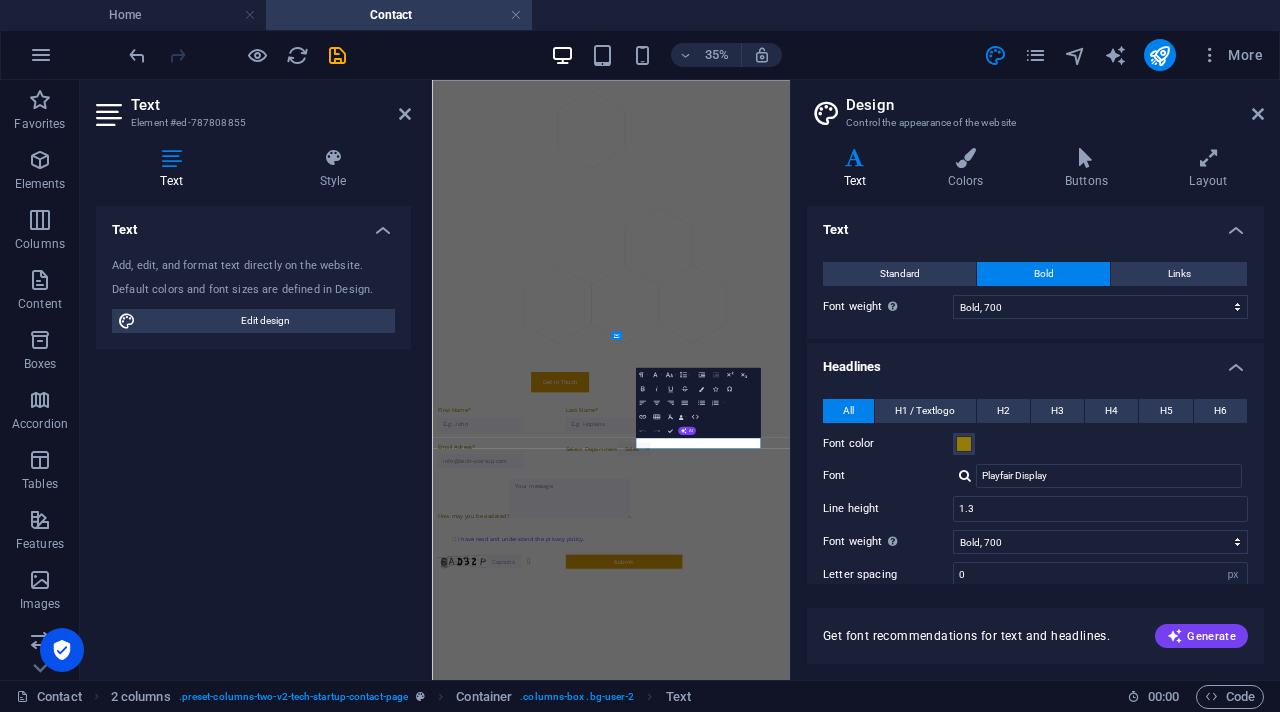 scroll, scrollTop: 15, scrollLeft: 0, axis: vertical 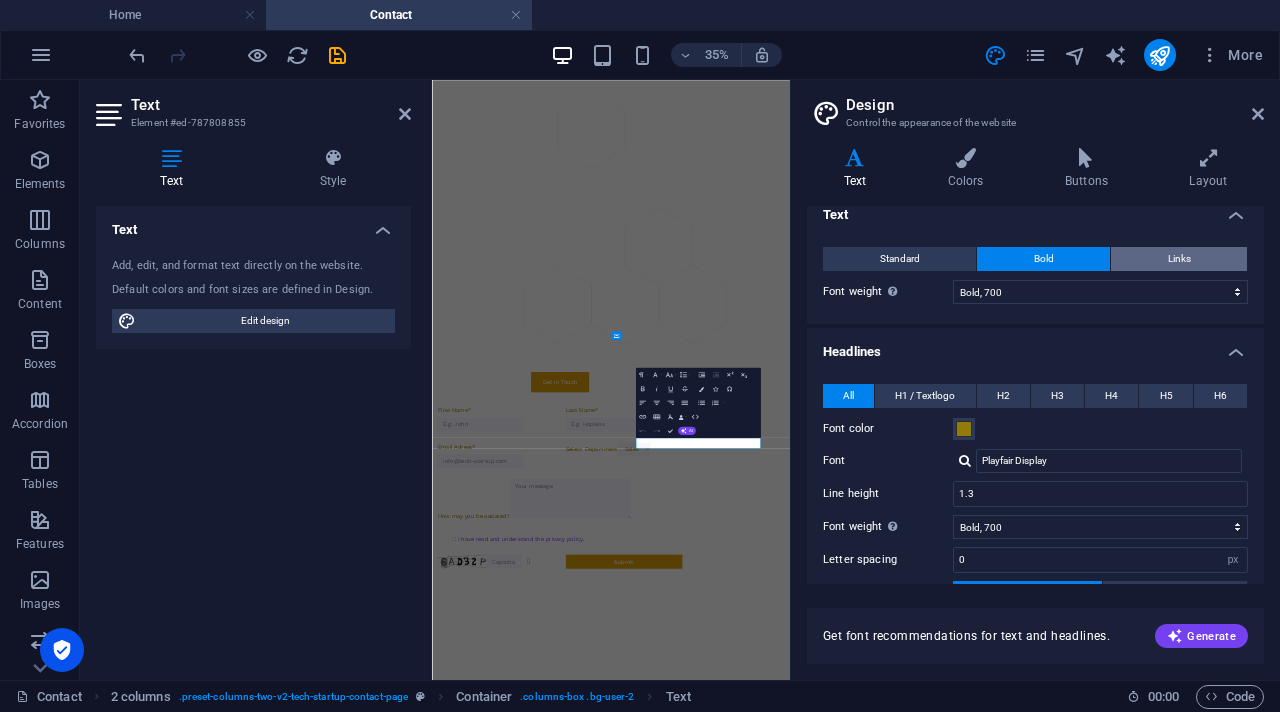 click on "Links" at bounding box center [1179, 259] 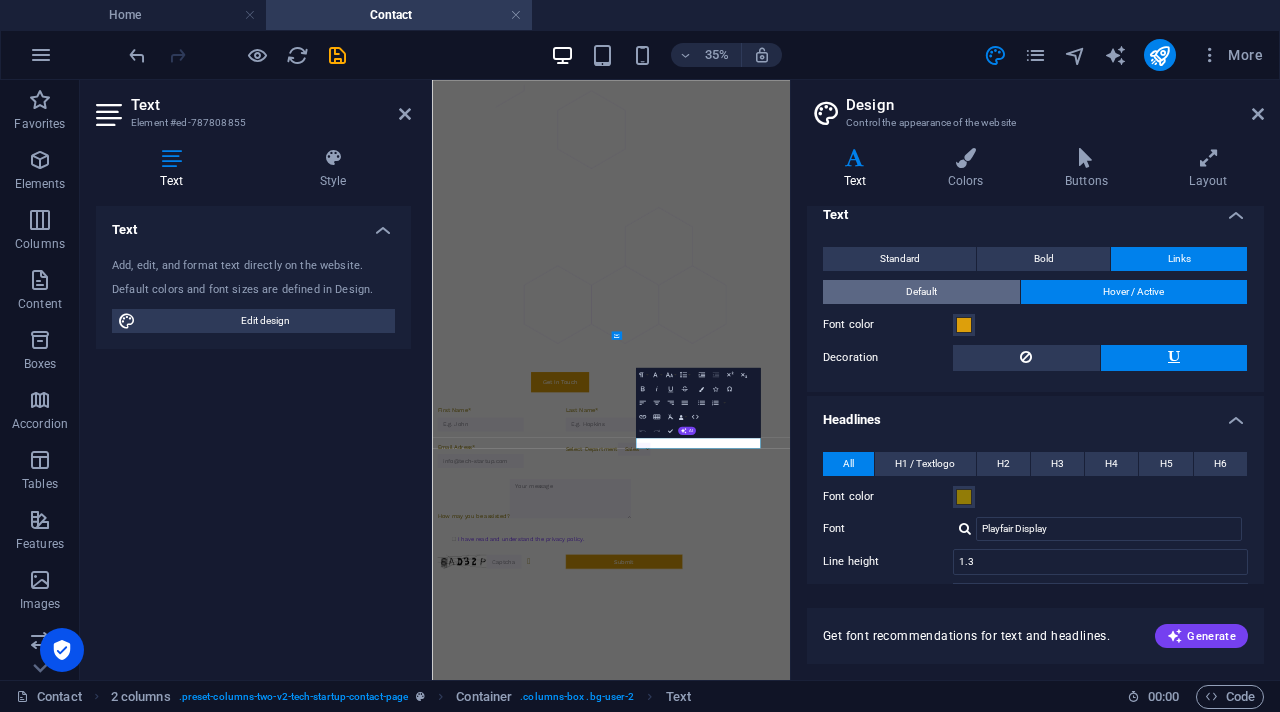 click on "Default" at bounding box center (921, 292) 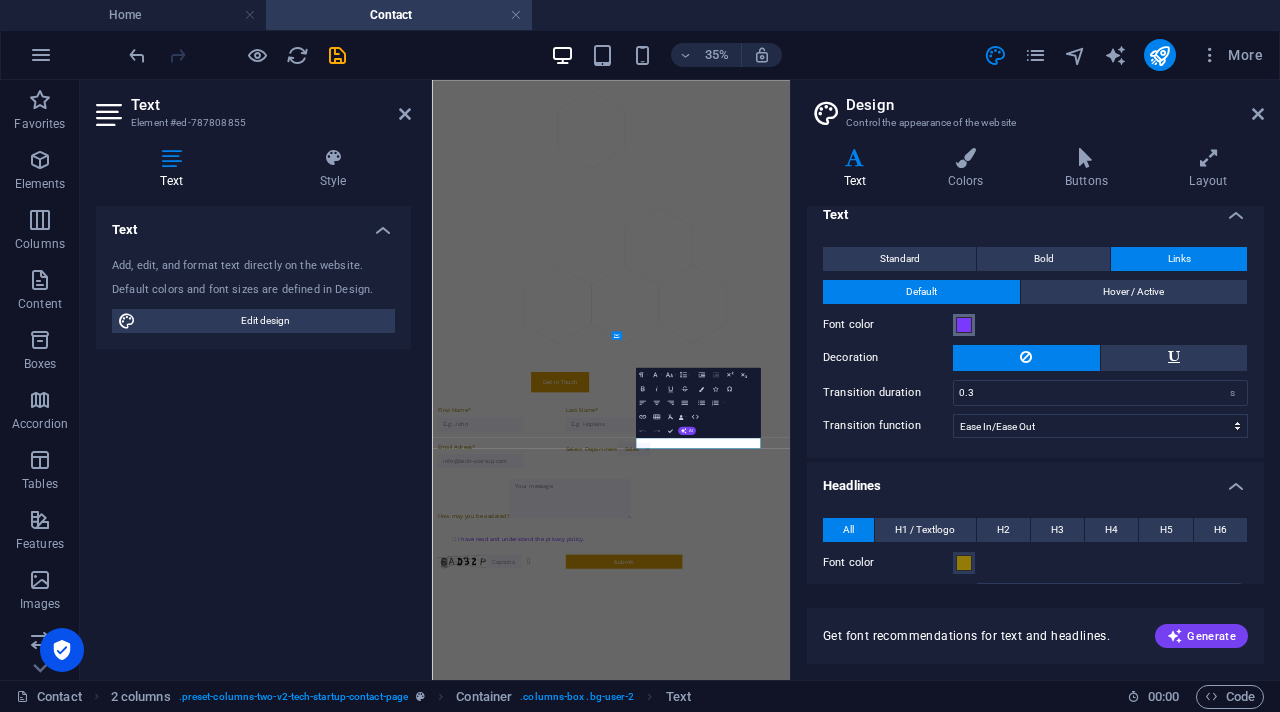 click at bounding box center [964, 325] 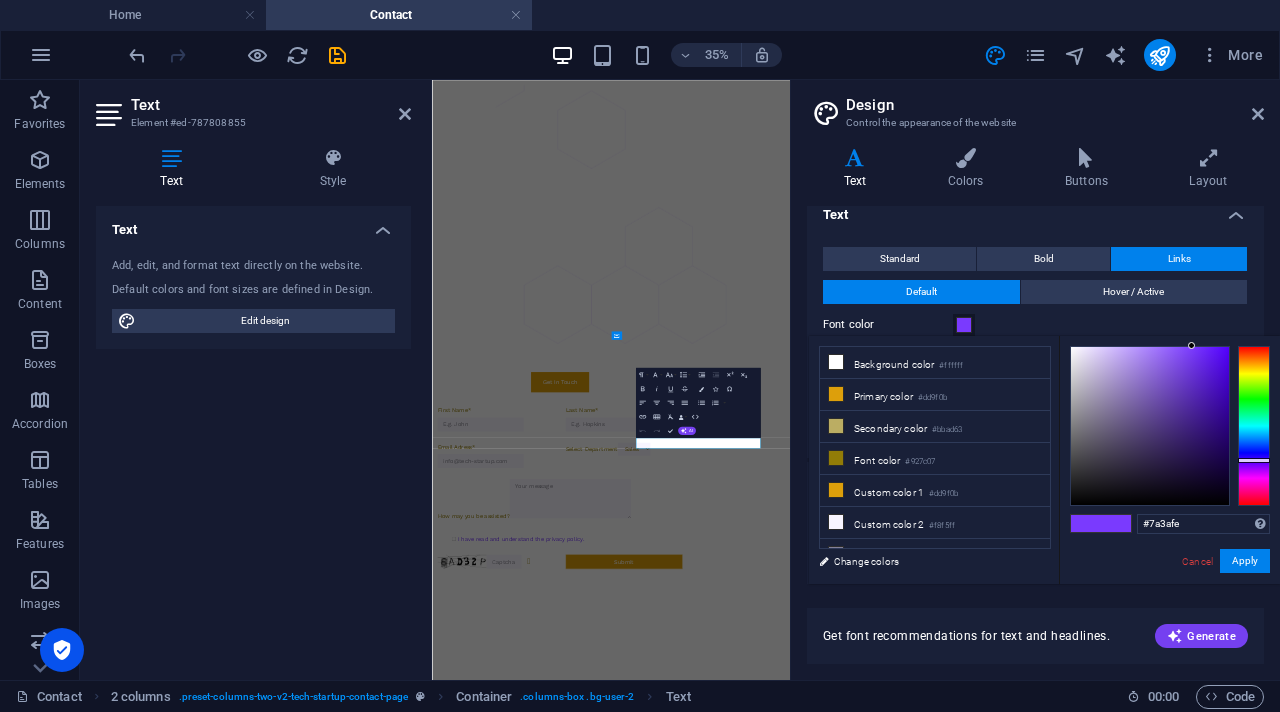 click at bounding box center [1116, 523] 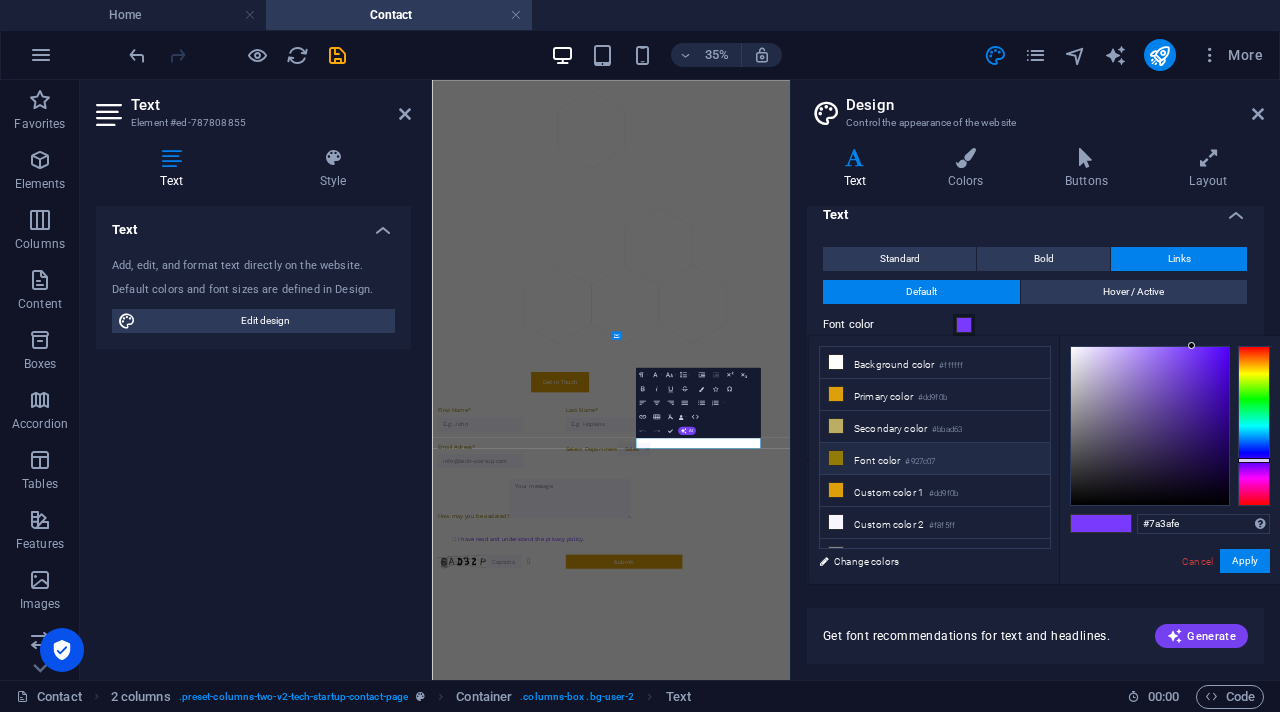 click on "Font color
#927c07" at bounding box center [935, 459] 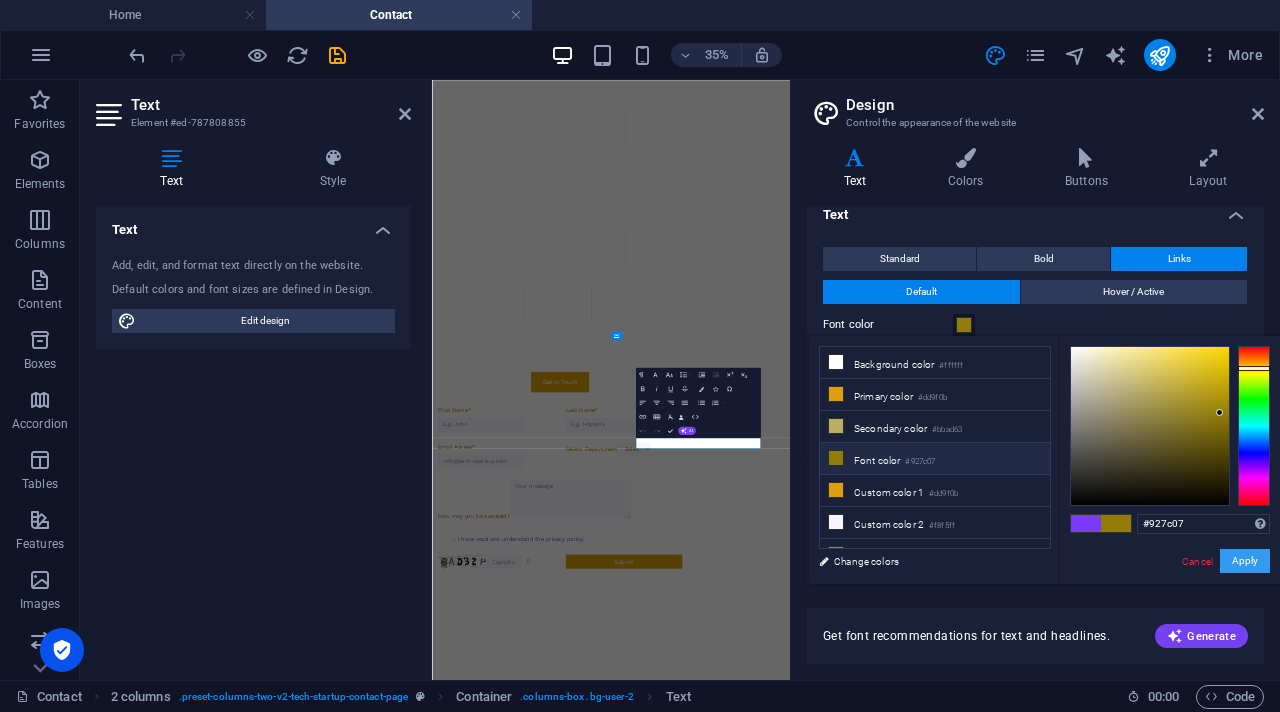 click on "Apply" at bounding box center [1245, 561] 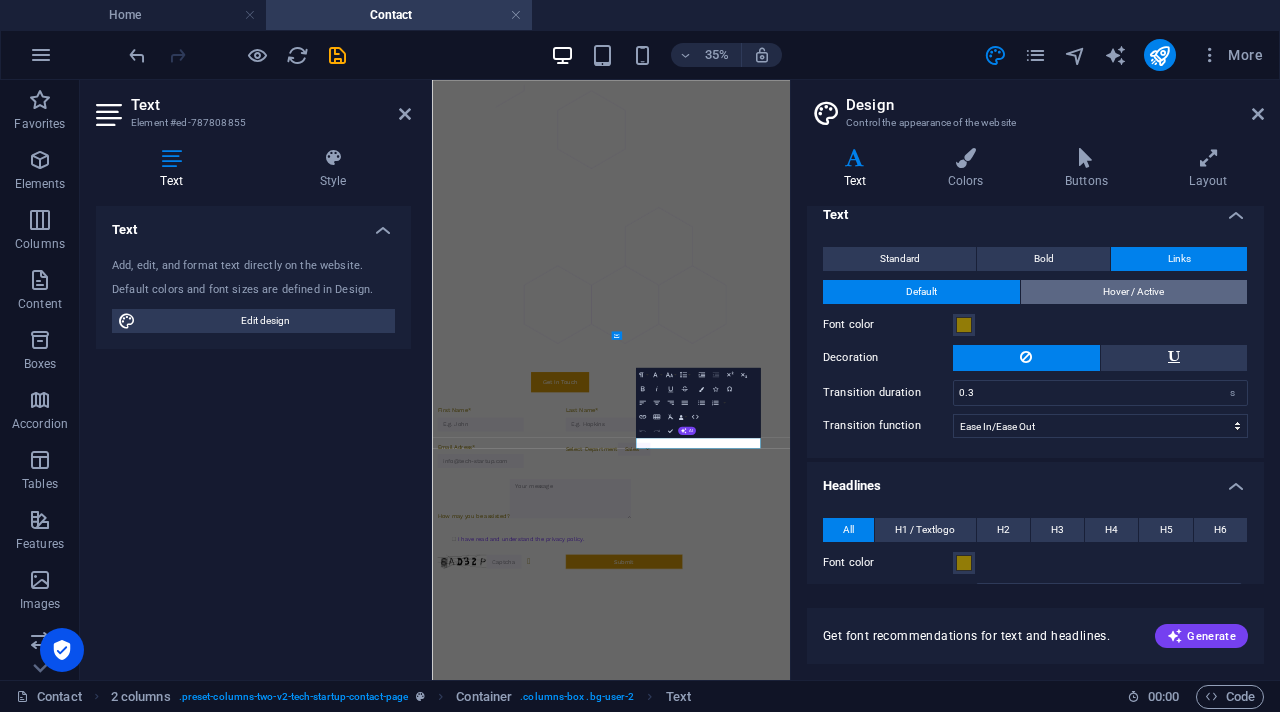 click on "Hover / Active" at bounding box center [1133, 292] 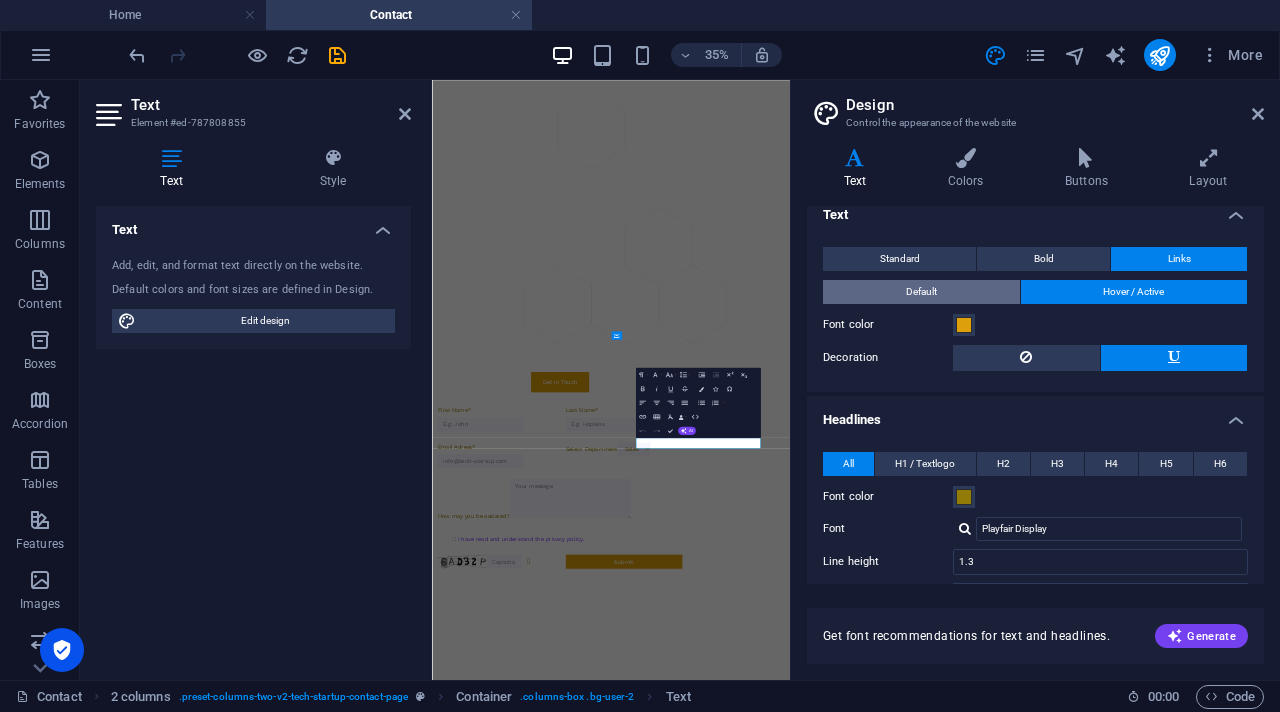 click on "Default" at bounding box center (921, 292) 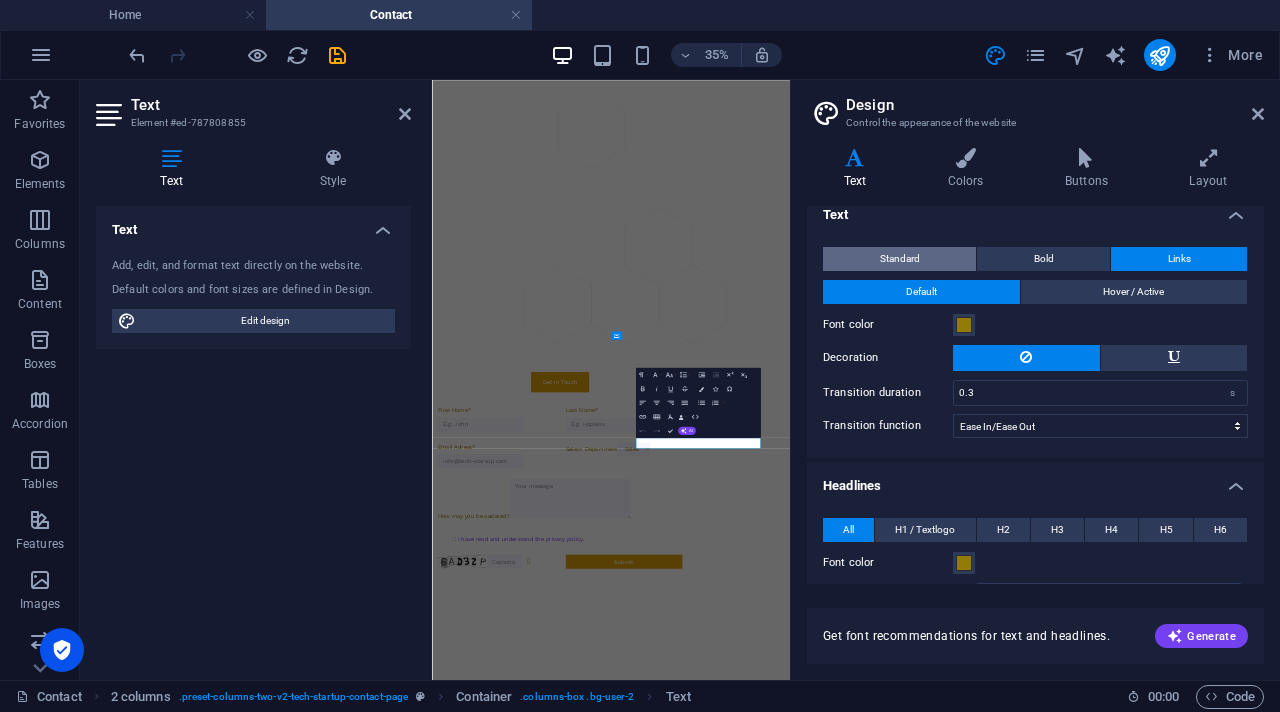 click on "Standard" at bounding box center (899, 259) 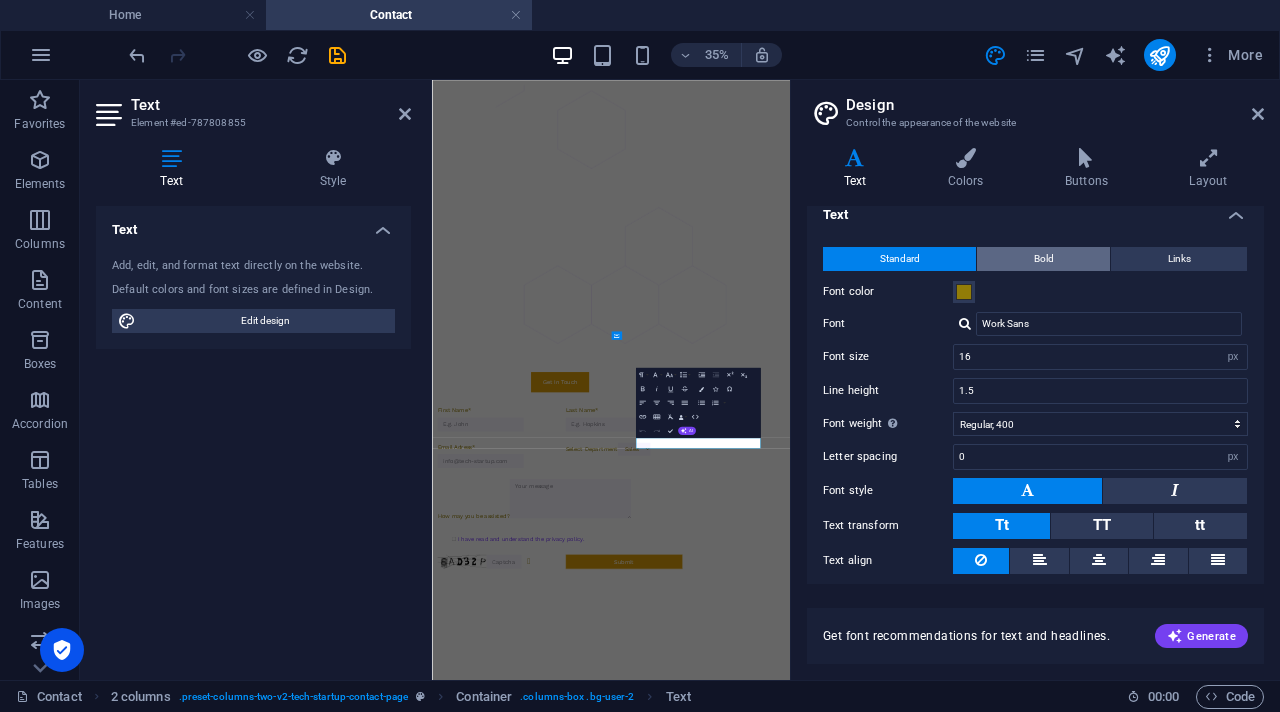 click on "Bold" at bounding box center (1043, 259) 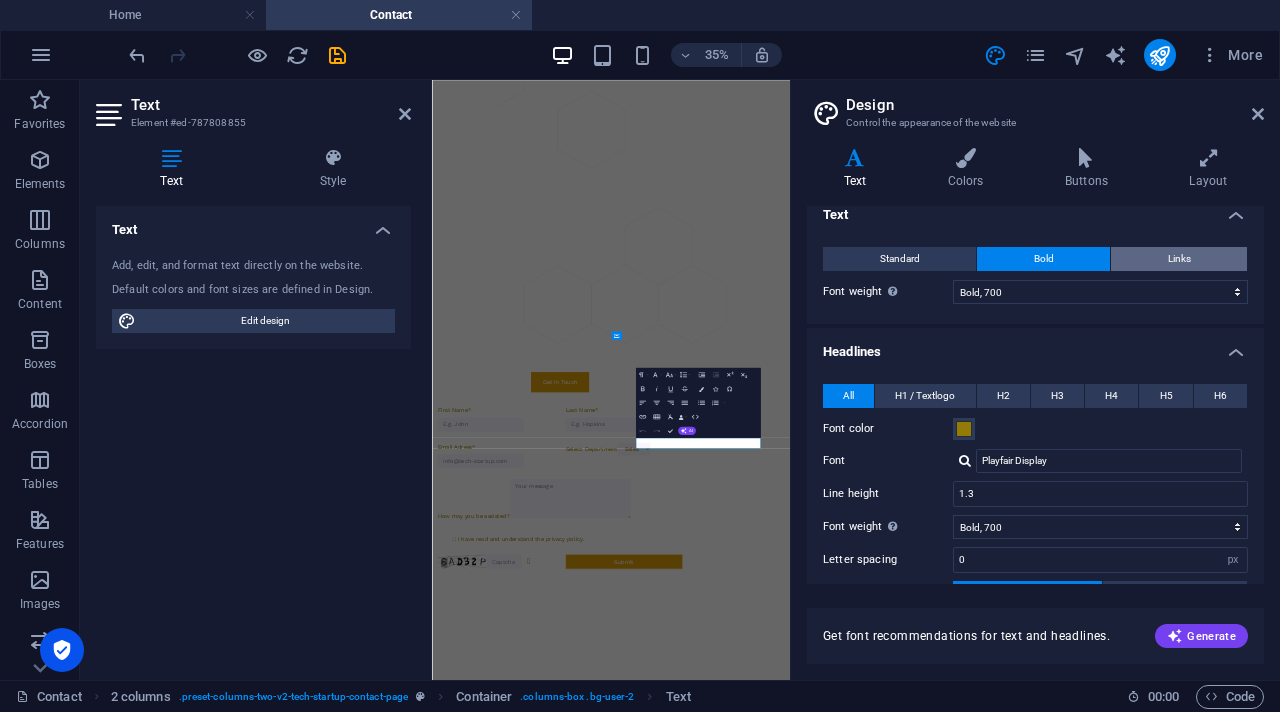 click on "Links" at bounding box center [1179, 259] 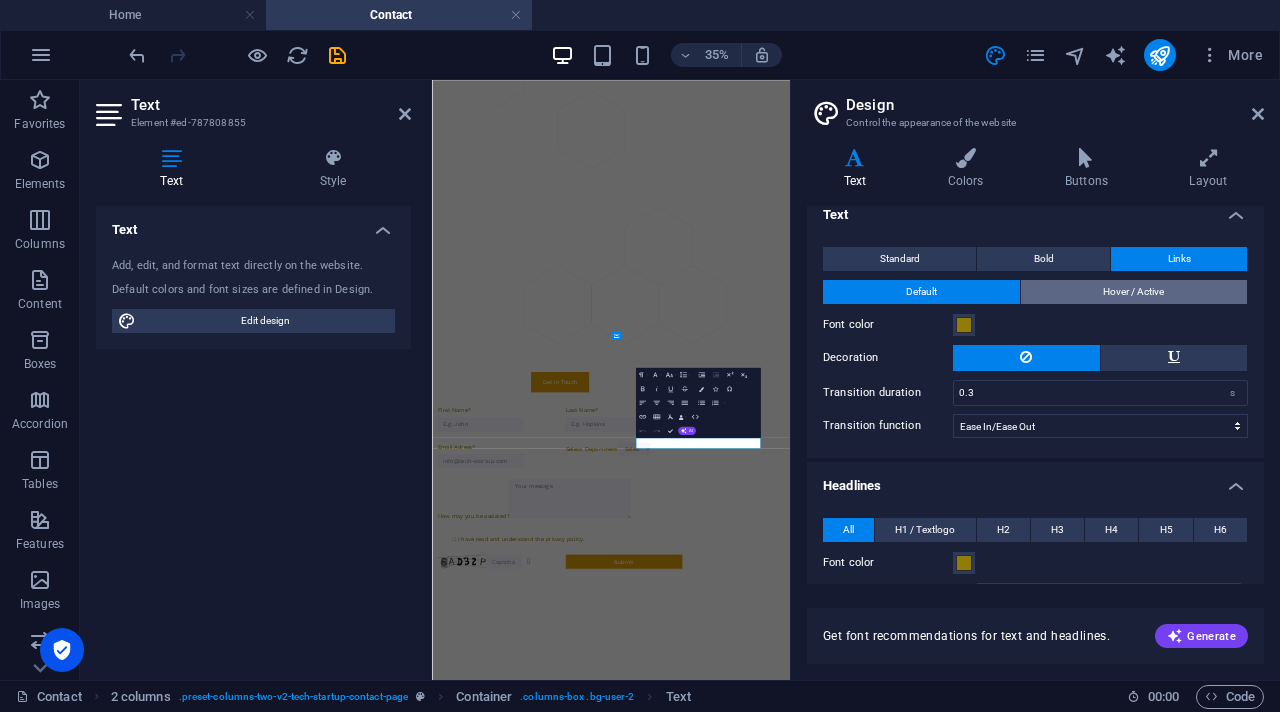 click on "Hover / Active" at bounding box center [1134, 292] 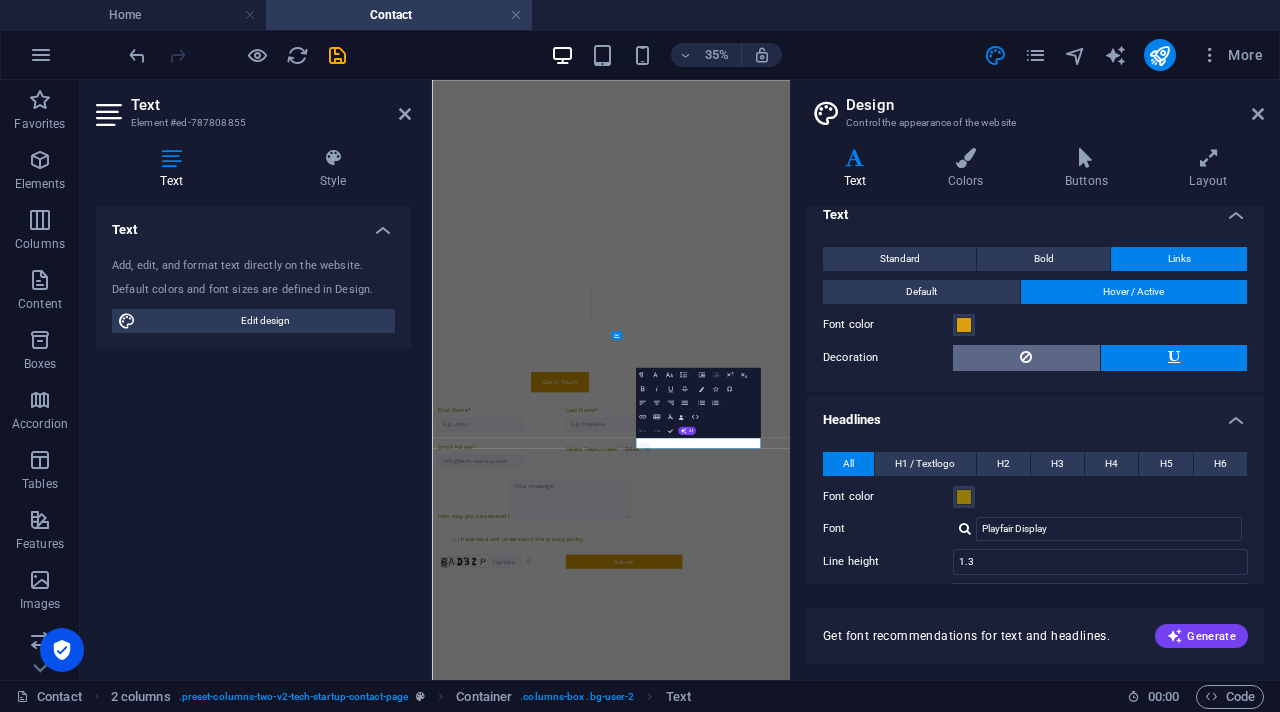 click at bounding box center (1026, 358) 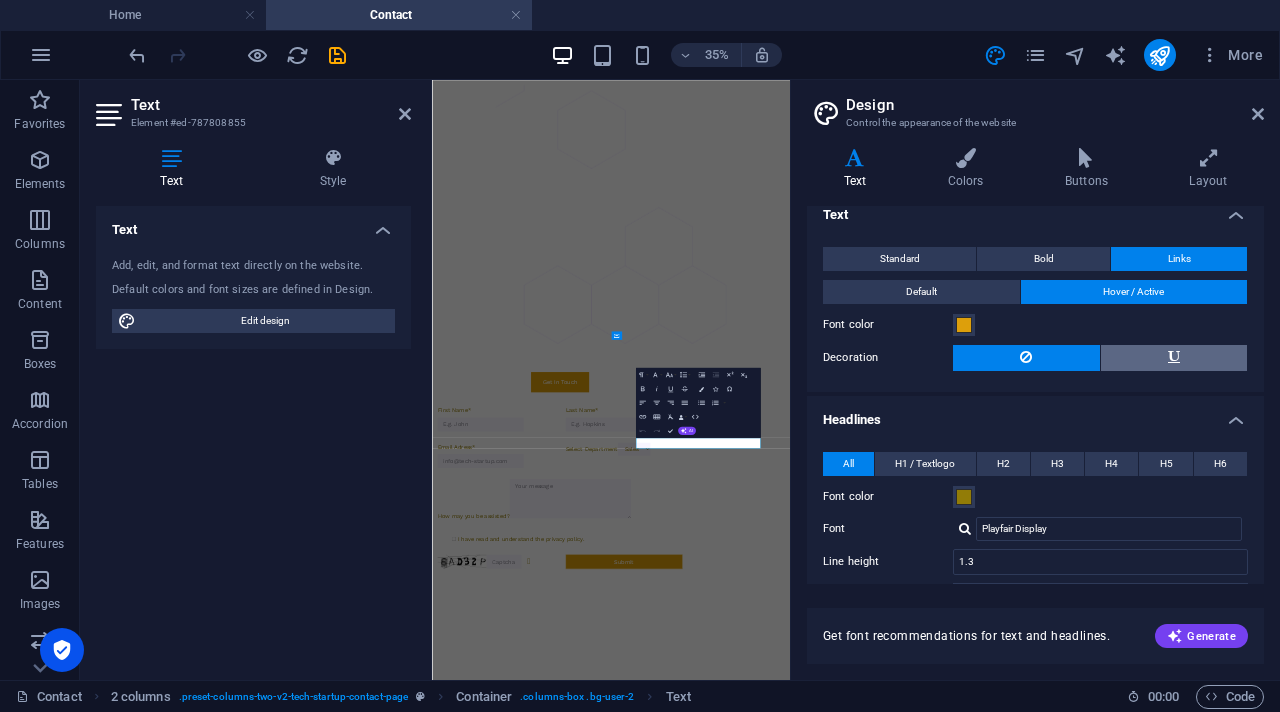 click at bounding box center (1174, 358) 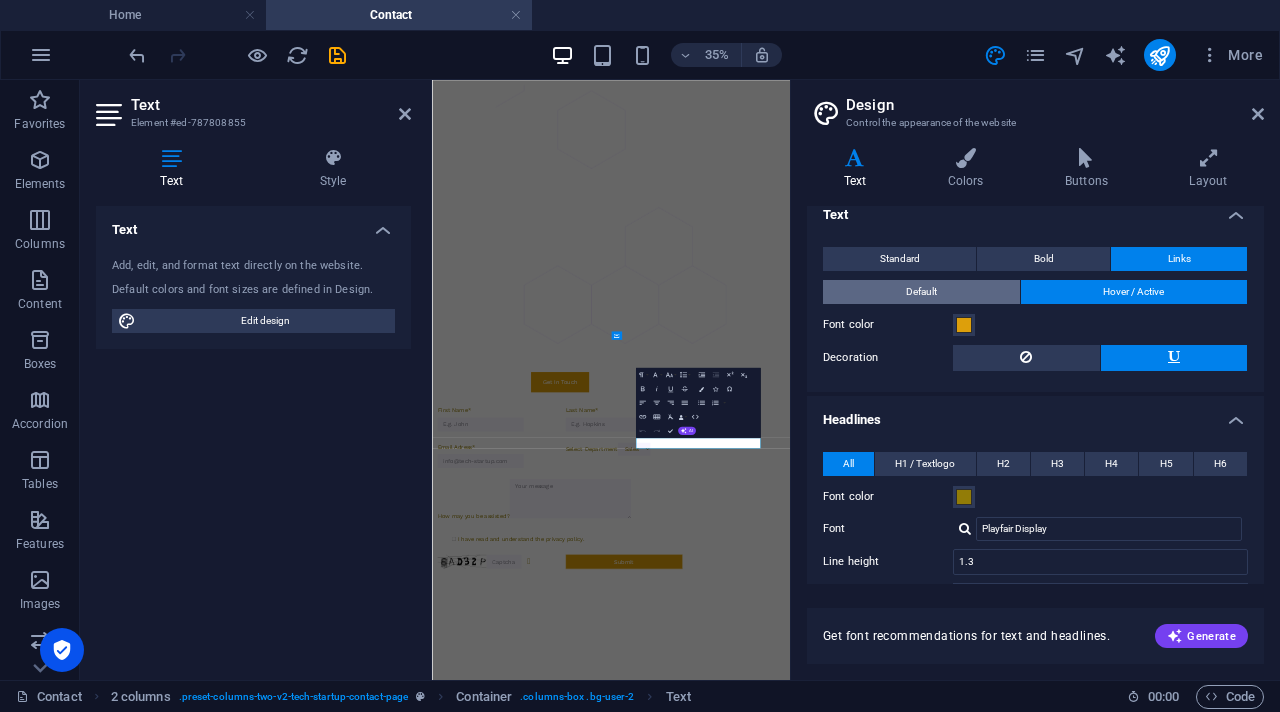 click on "Default" at bounding box center [921, 292] 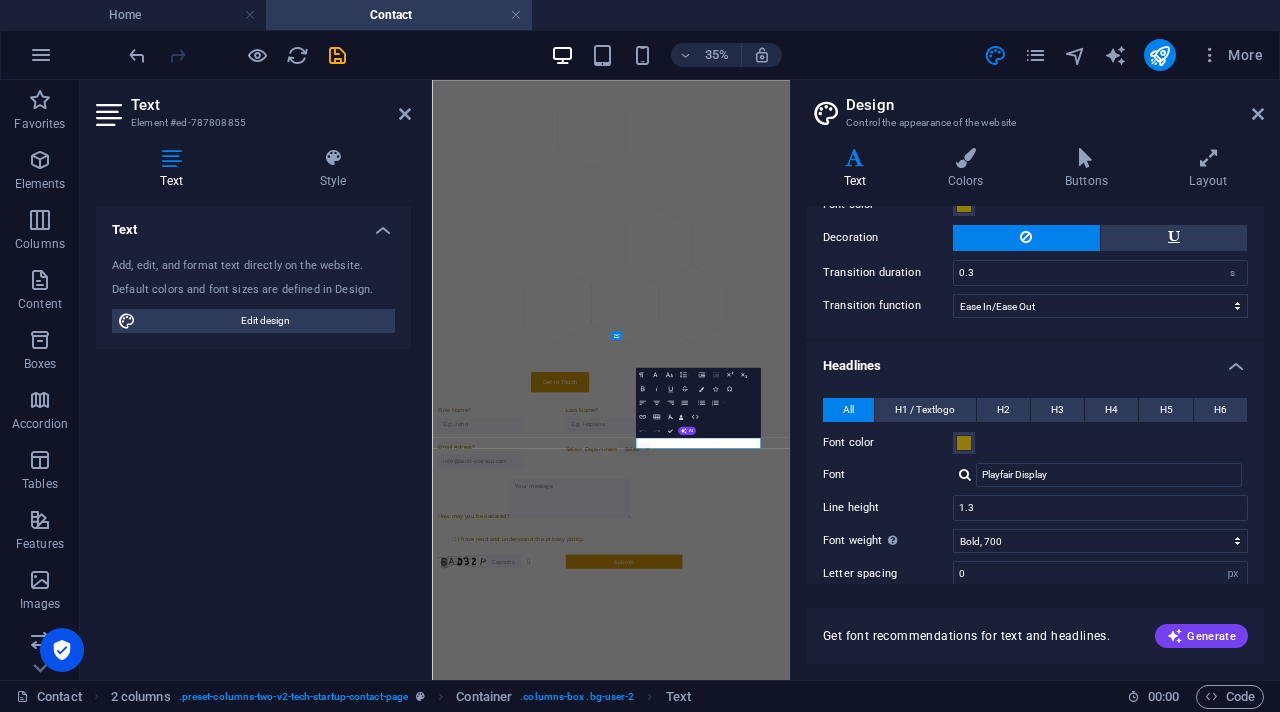 scroll, scrollTop: 0, scrollLeft: 0, axis: both 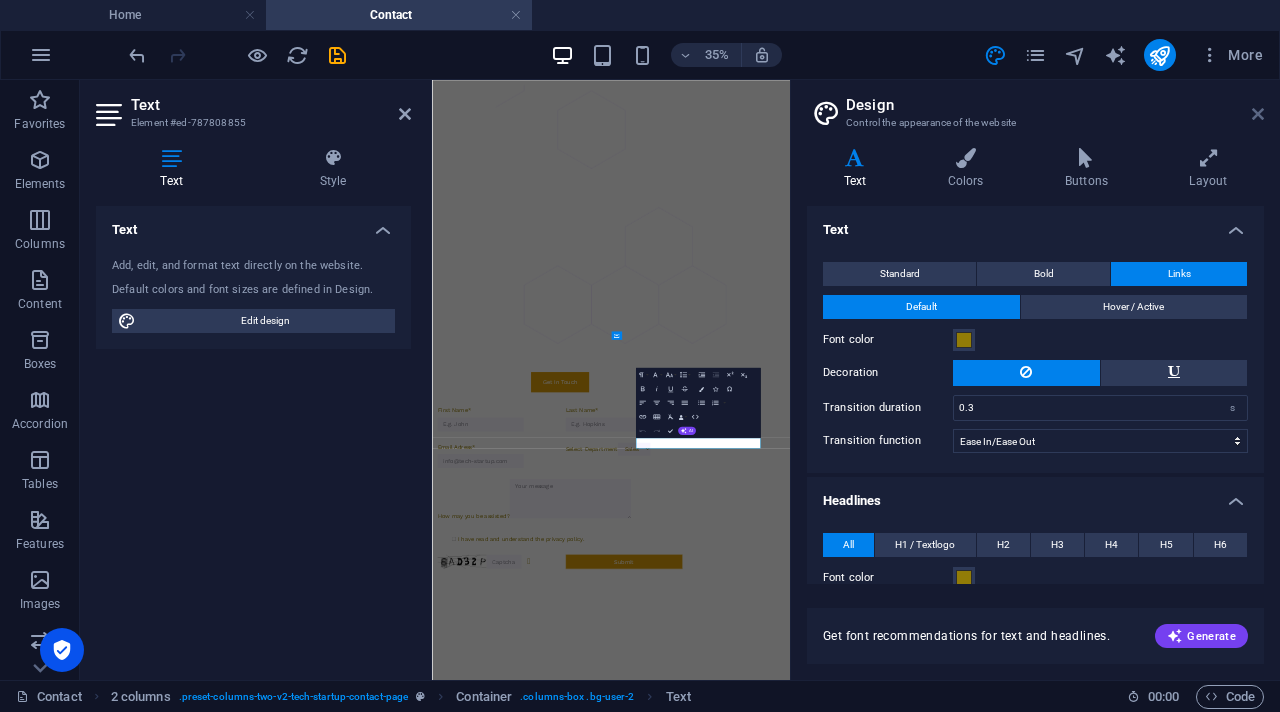 click at bounding box center (1258, 114) 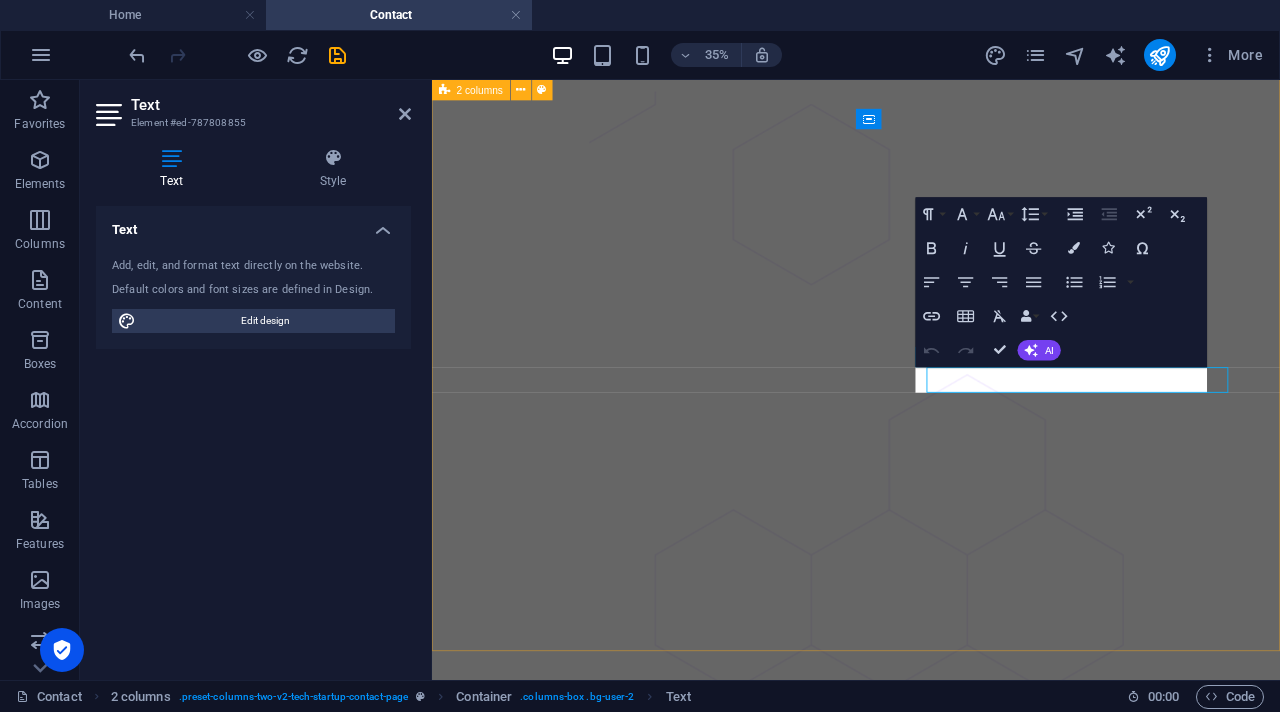 scroll, scrollTop: 913, scrollLeft: 0, axis: vertical 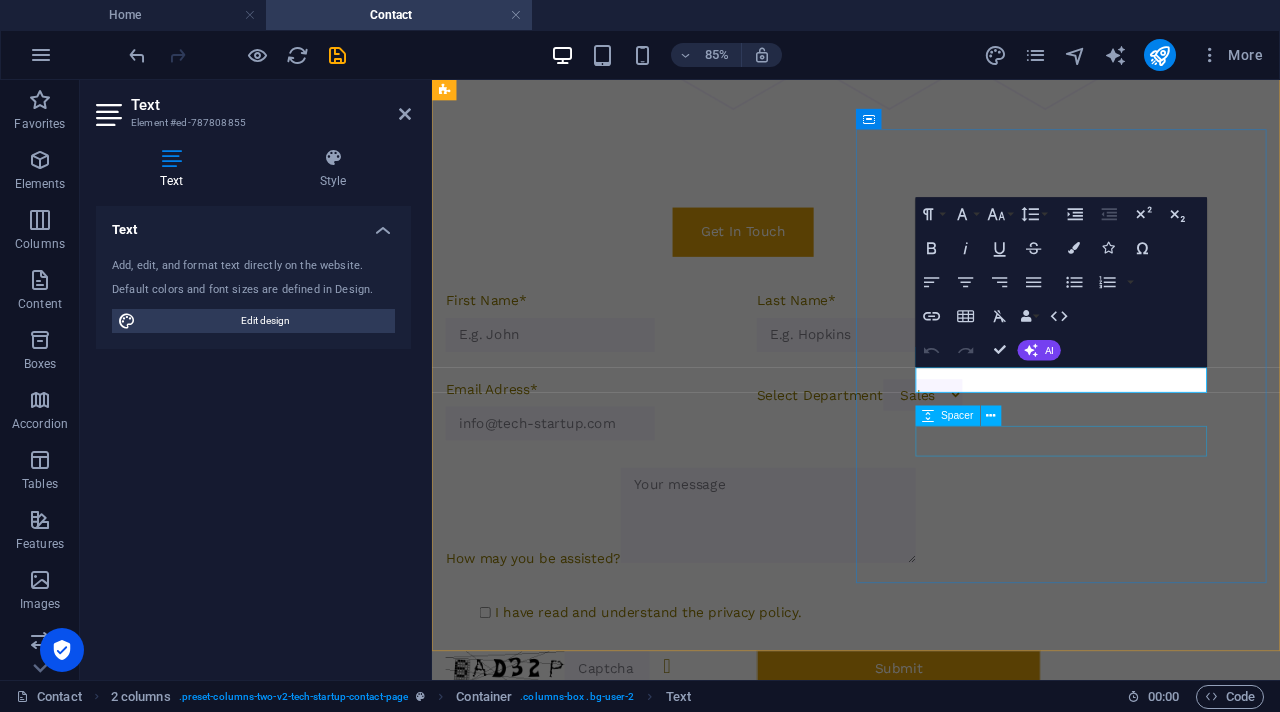 click at bounding box center [689, 2282] 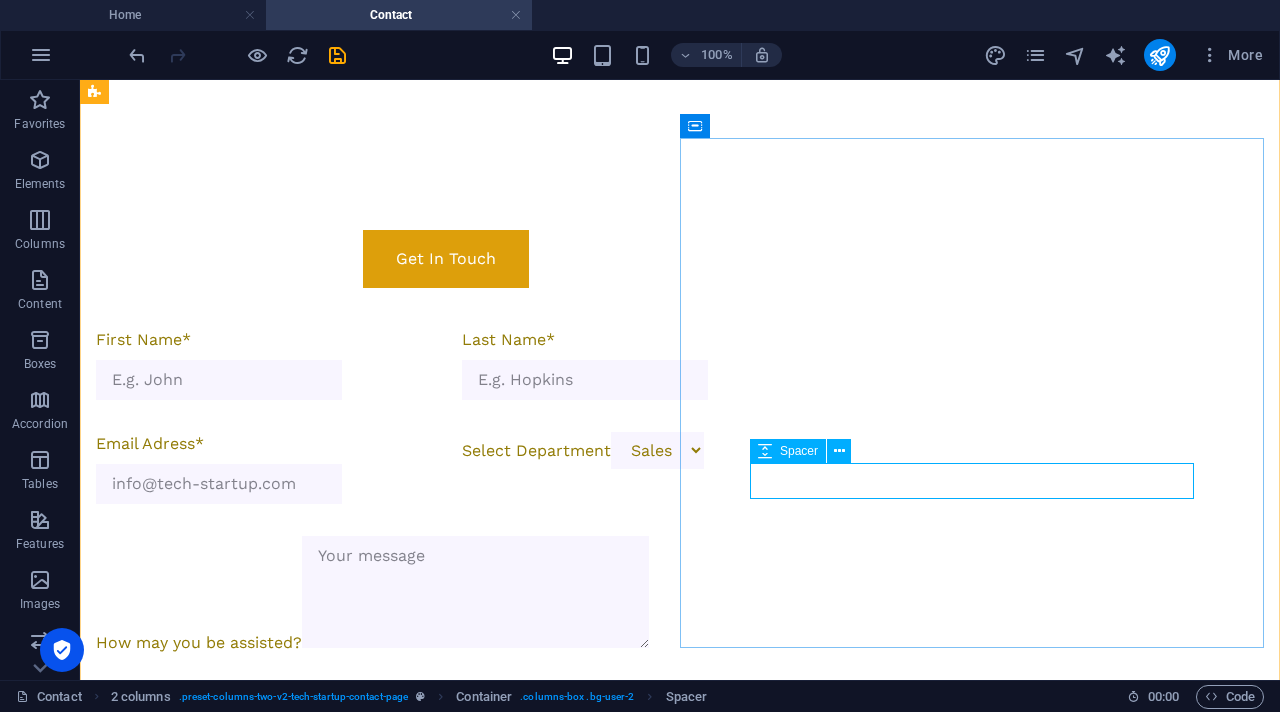 click at bounding box center (388, 2228) 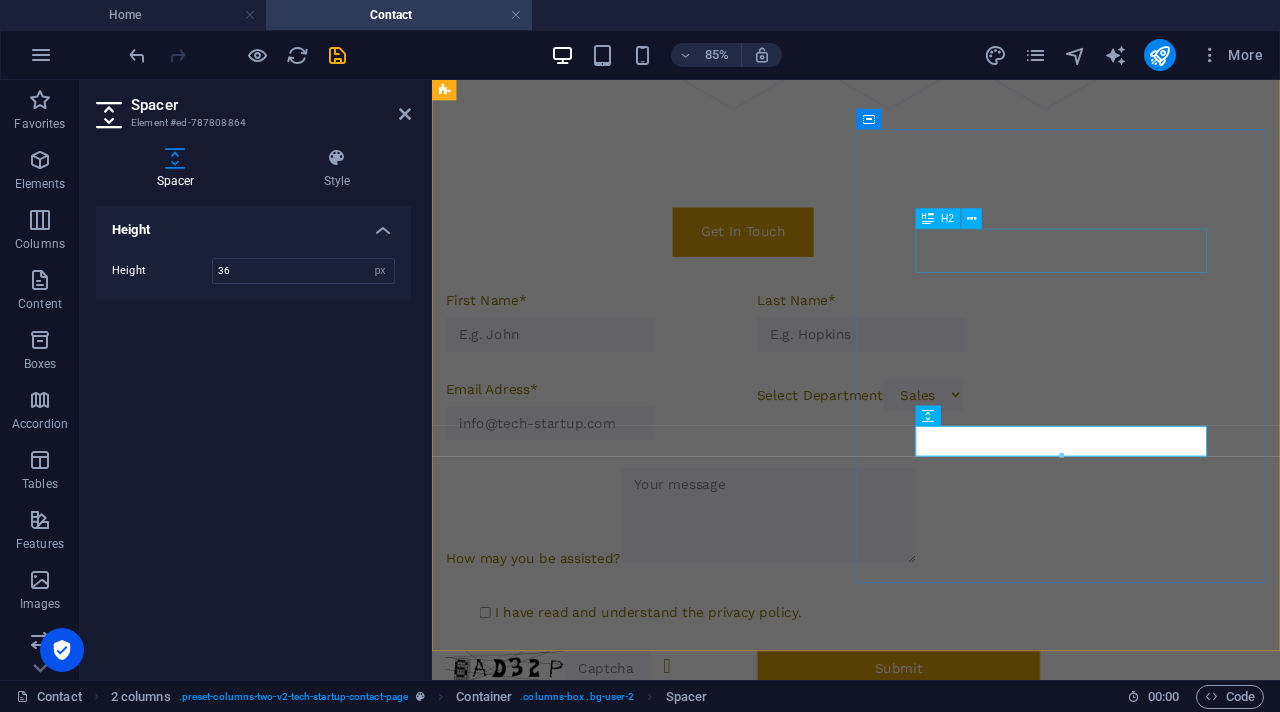 click on "Visit Us" at bounding box center [689, 2028] 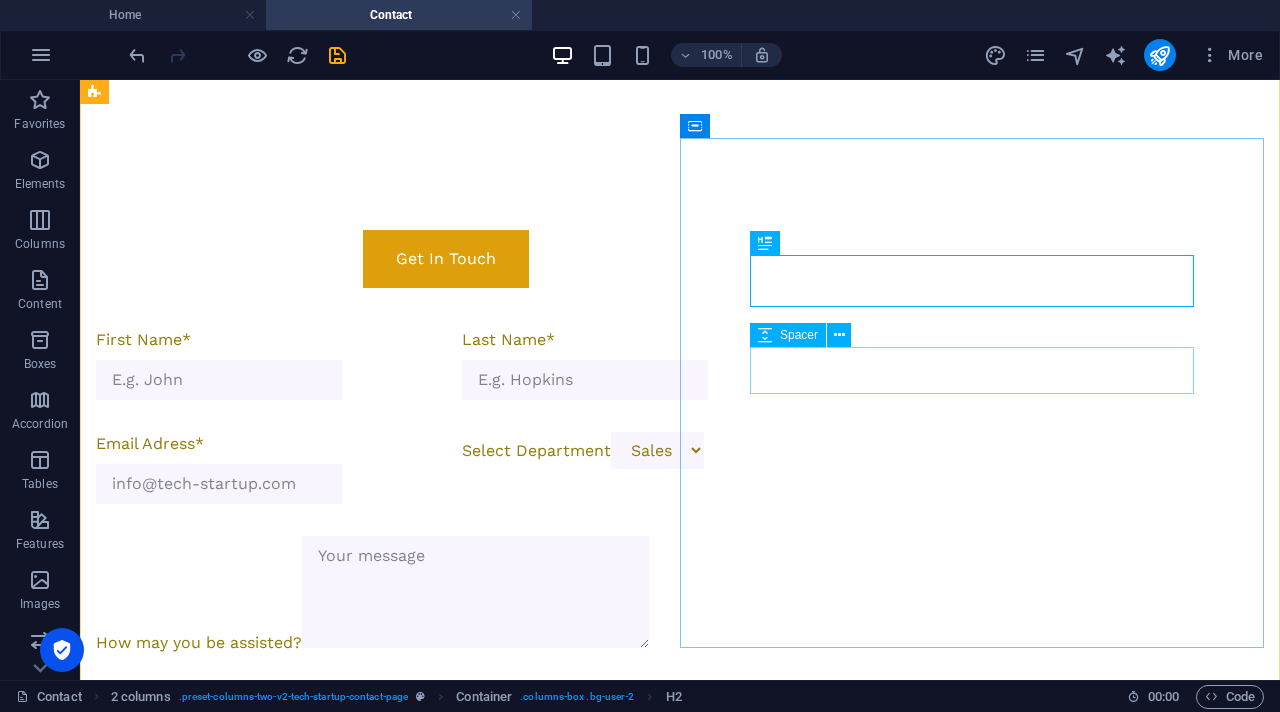 click at bounding box center [388, 2117] 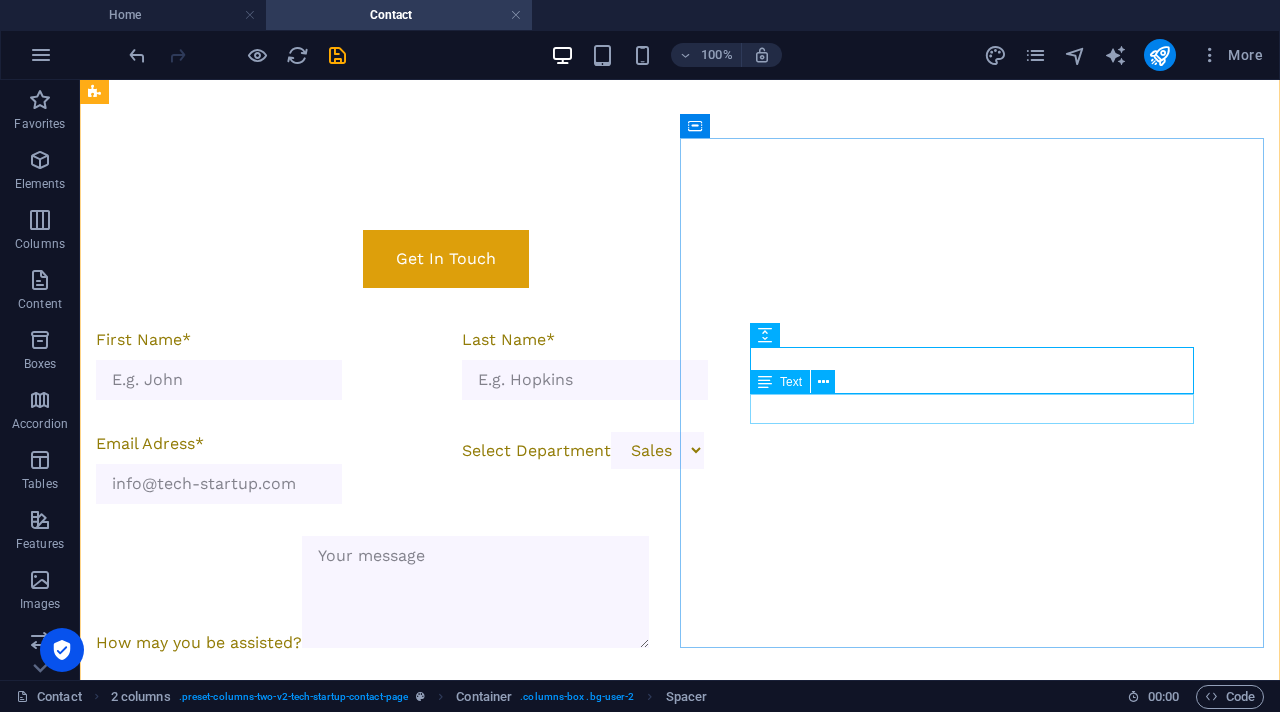 click on "[PHONE_NUMBER]" at bounding box center [388, 2156] 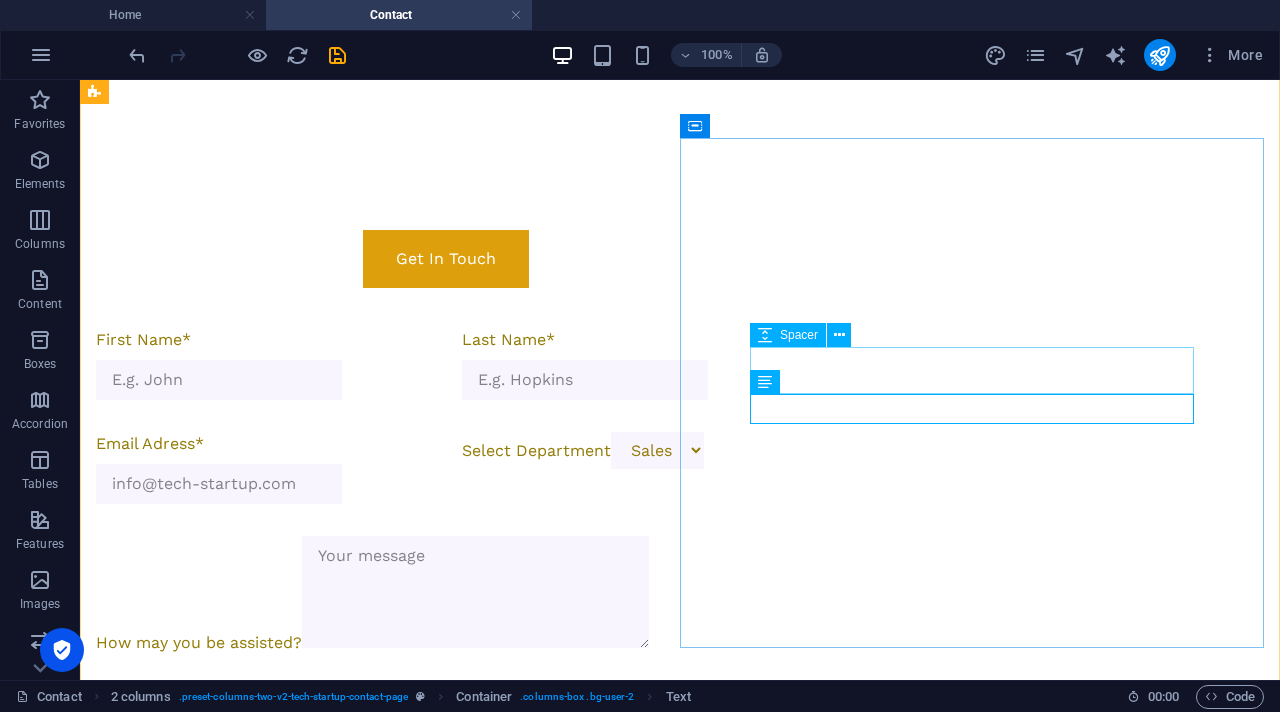 click at bounding box center [388, 2117] 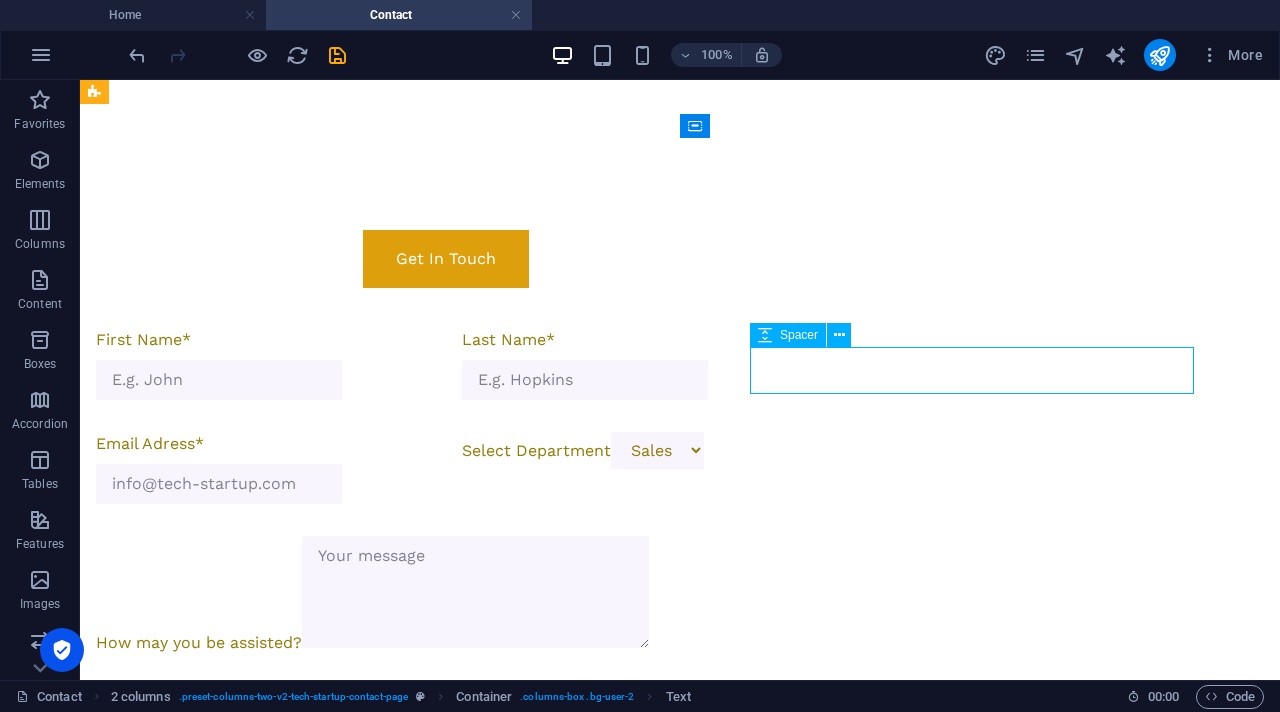 click at bounding box center (388, 2117) 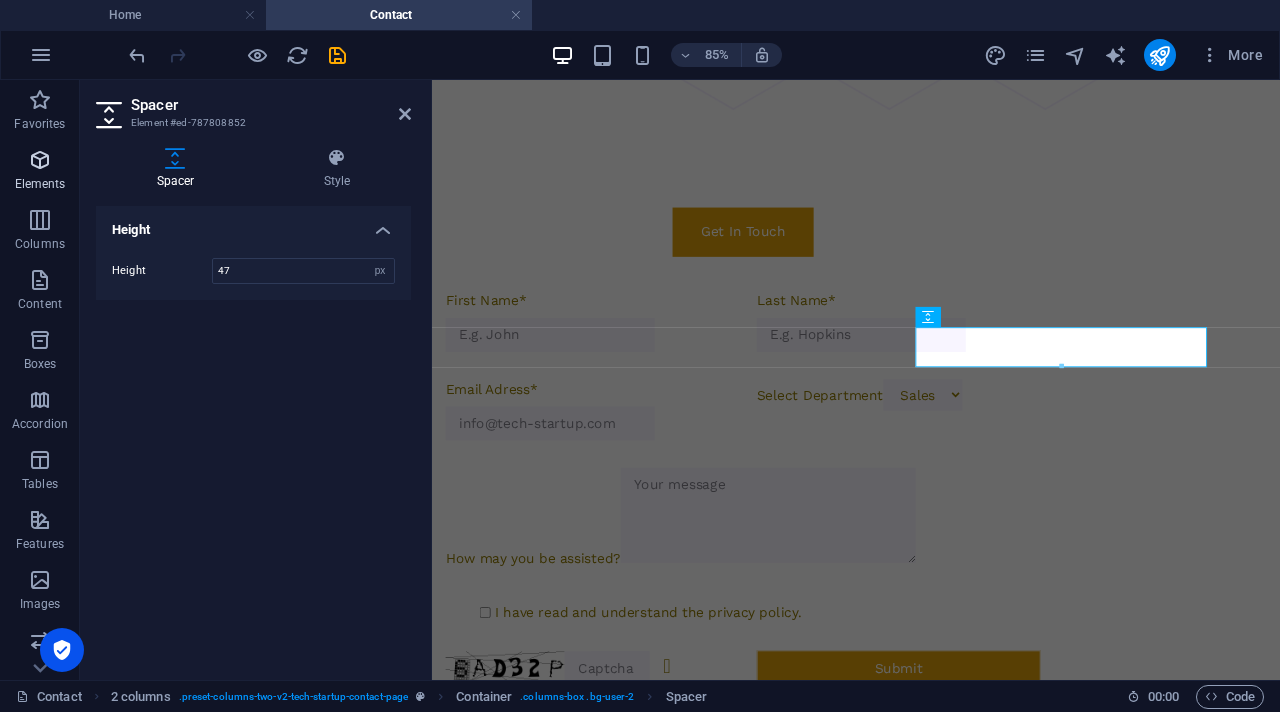 click at bounding box center (40, 160) 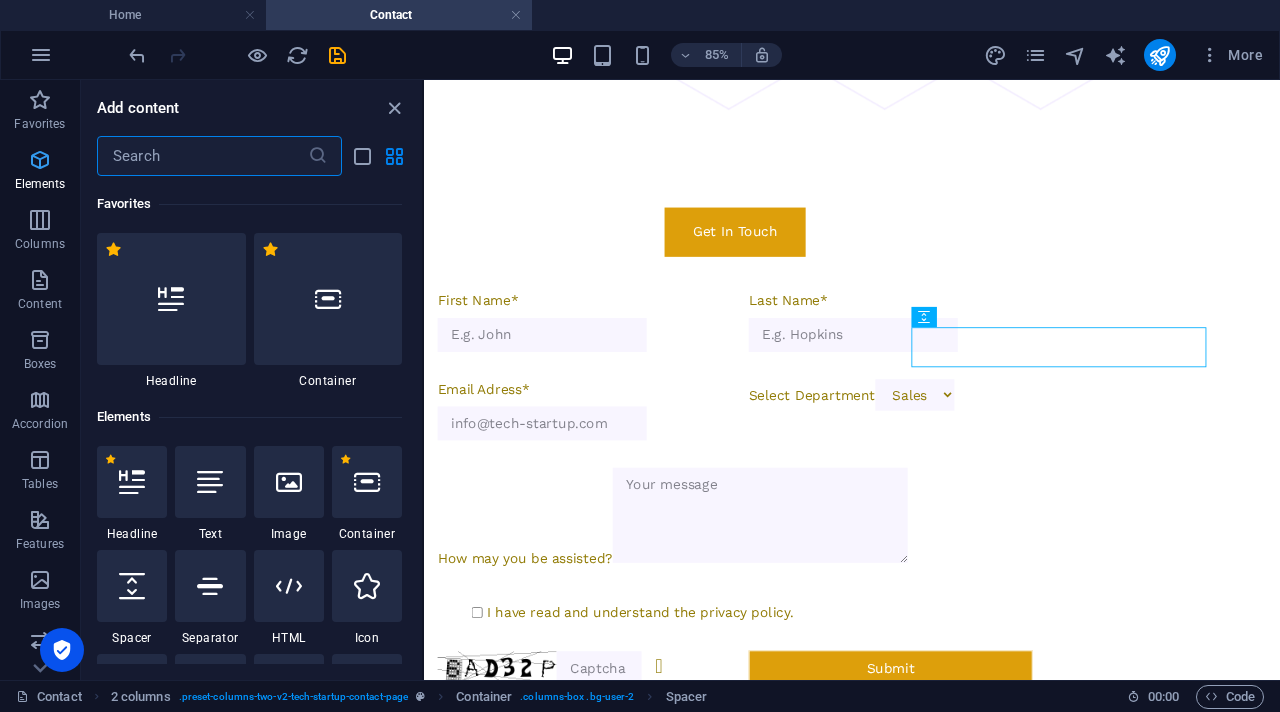scroll, scrollTop: 213, scrollLeft: 0, axis: vertical 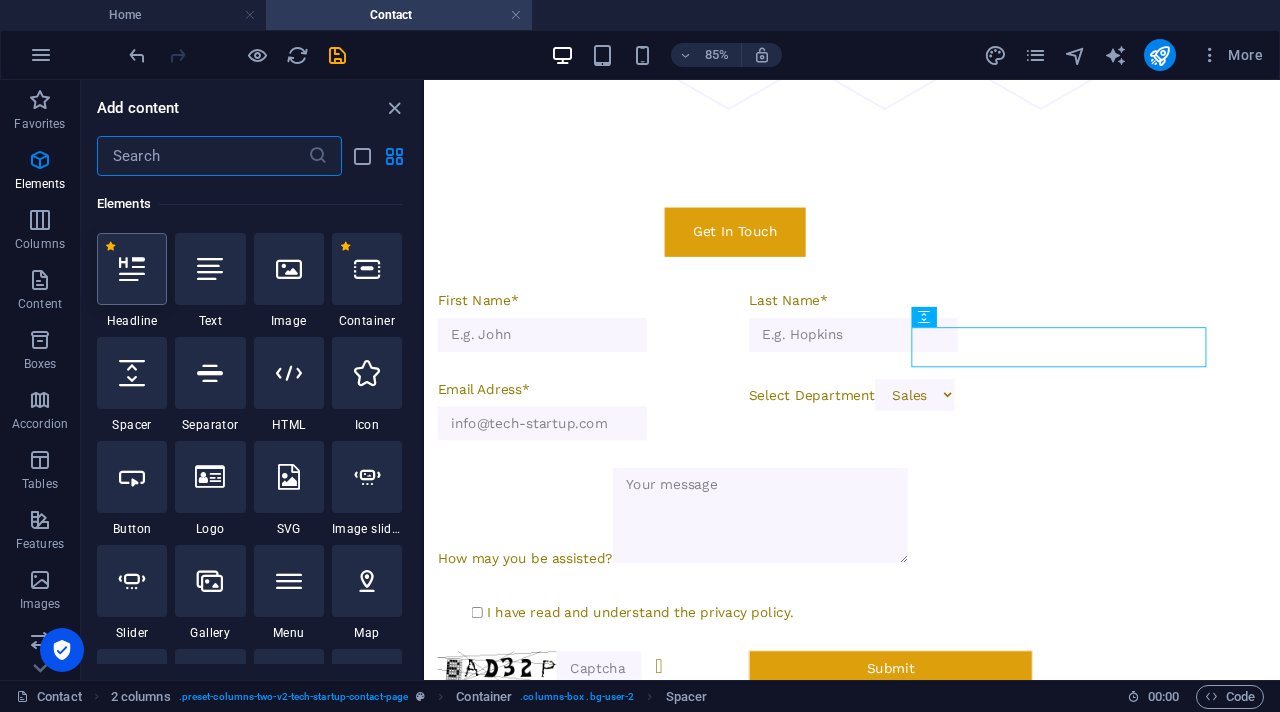 click at bounding box center [132, 269] 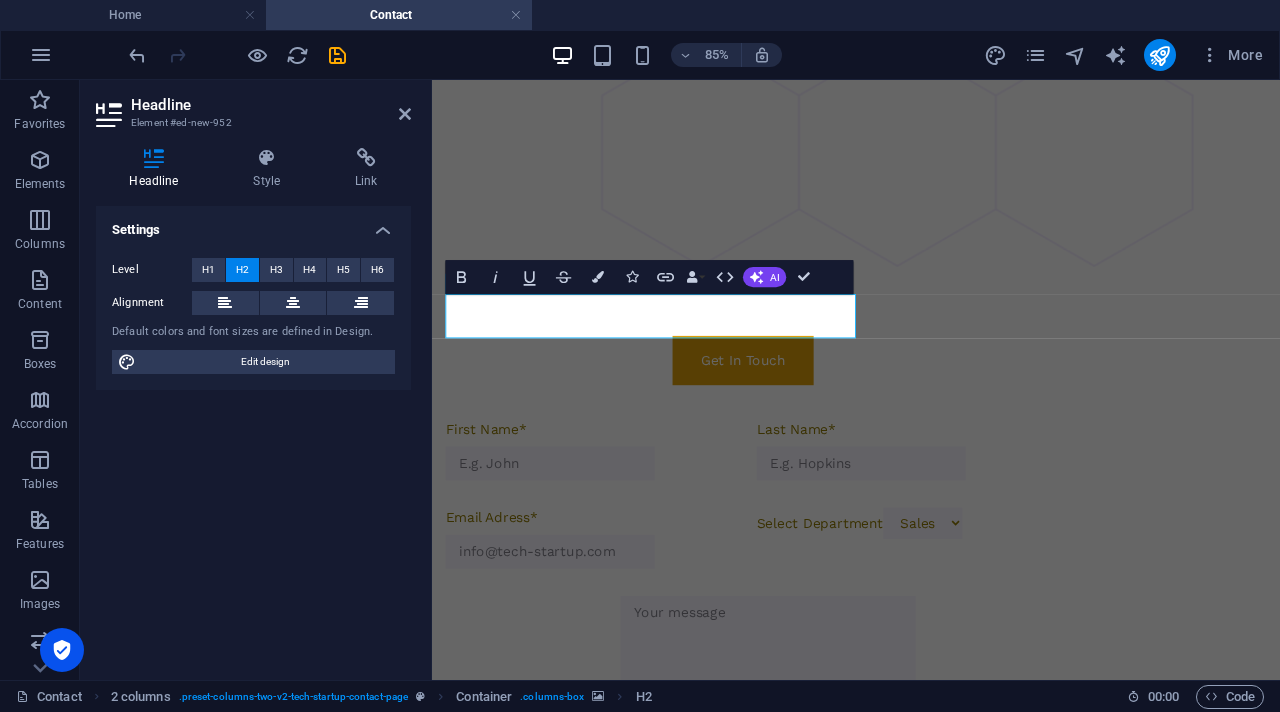 scroll, scrollTop: 719, scrollLeft: 0, axis: vertical 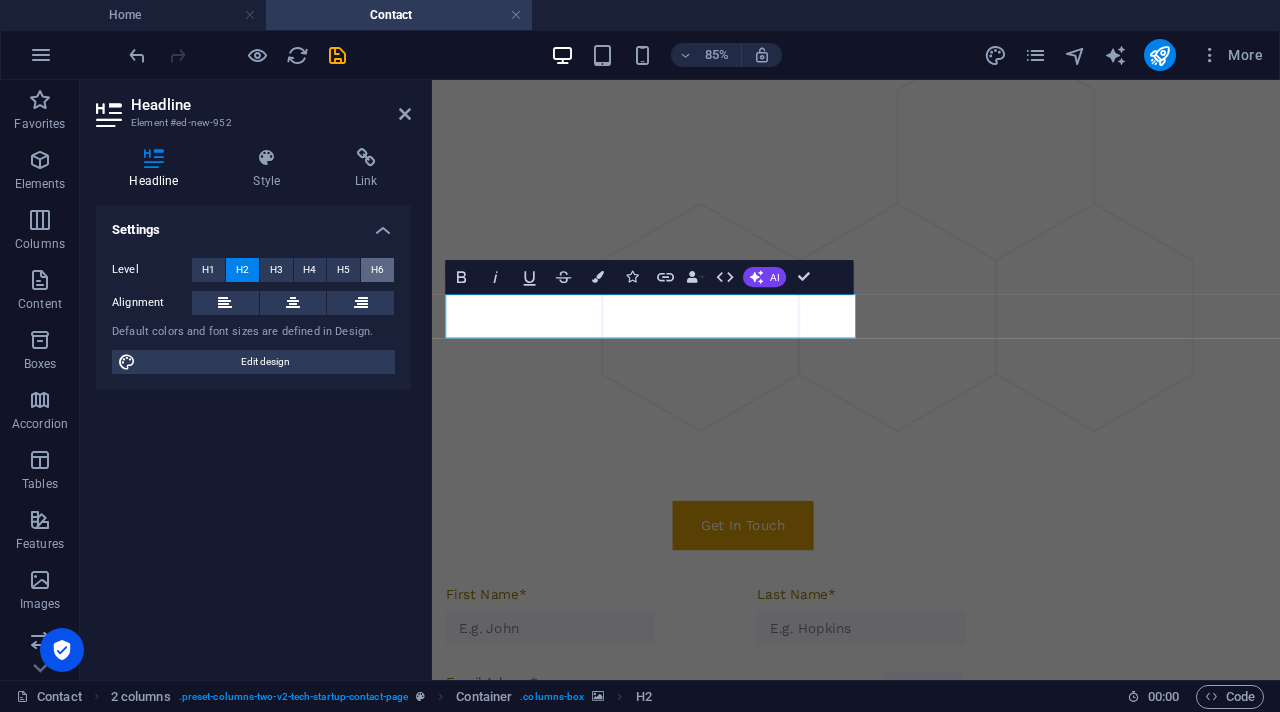 click on "H6" at bounding box center [377, 270] 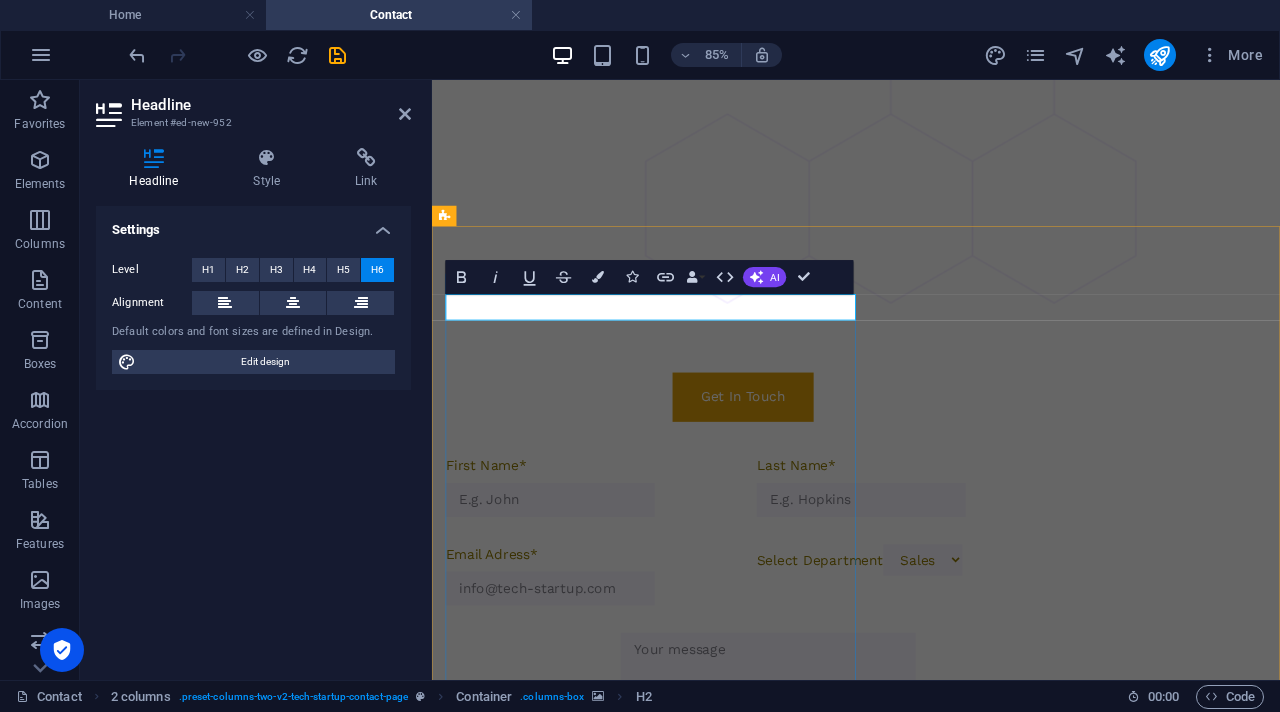 click on "New headline" at bounding box center [689, 1696] 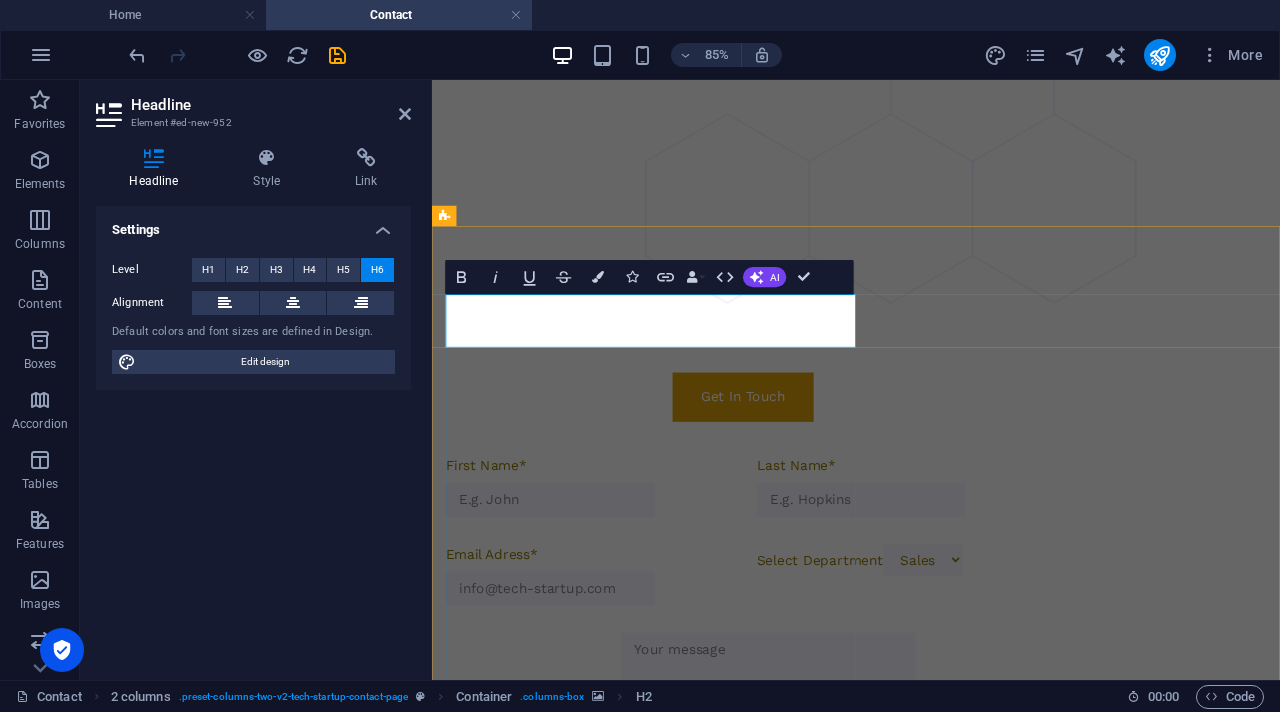 click on "​+2776 078 0987 ​" at bounding box center (689, 1712) 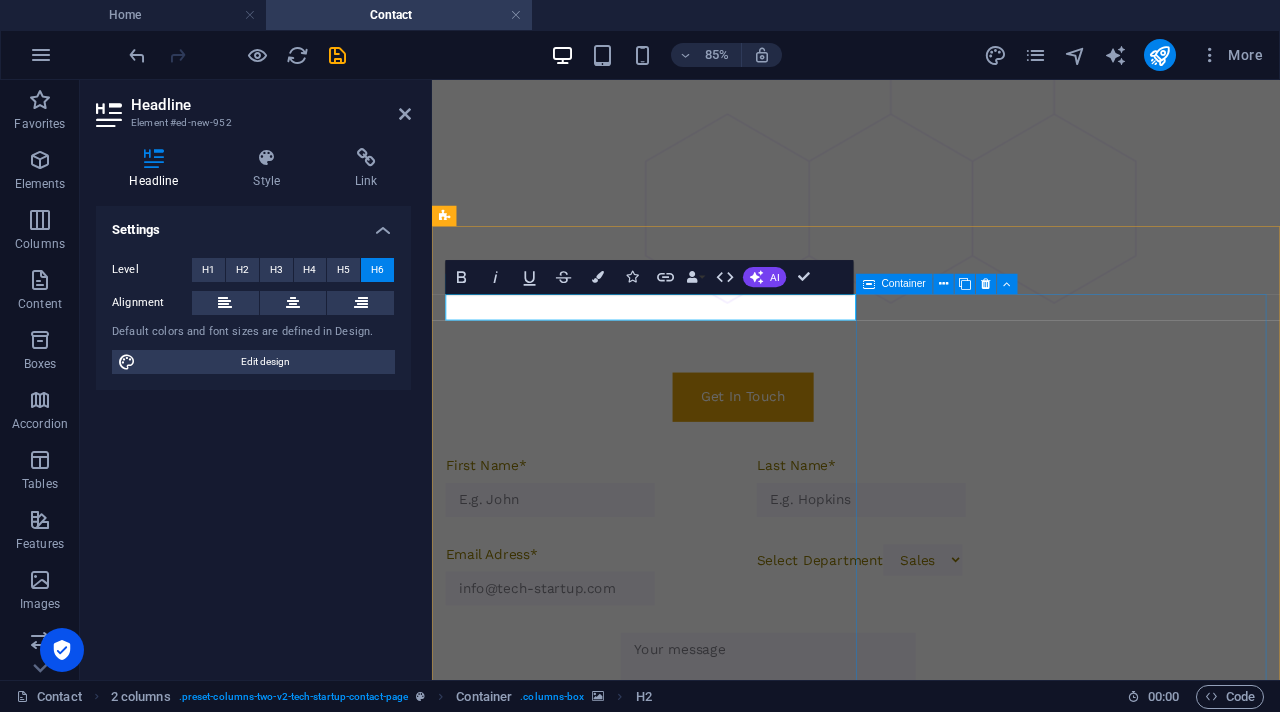 click on "Visit Us Let’s discuss how we can power your business forward. +2776 078 0987 info@sogodimsolutions.co.za" at bounding box center (689, 2472) 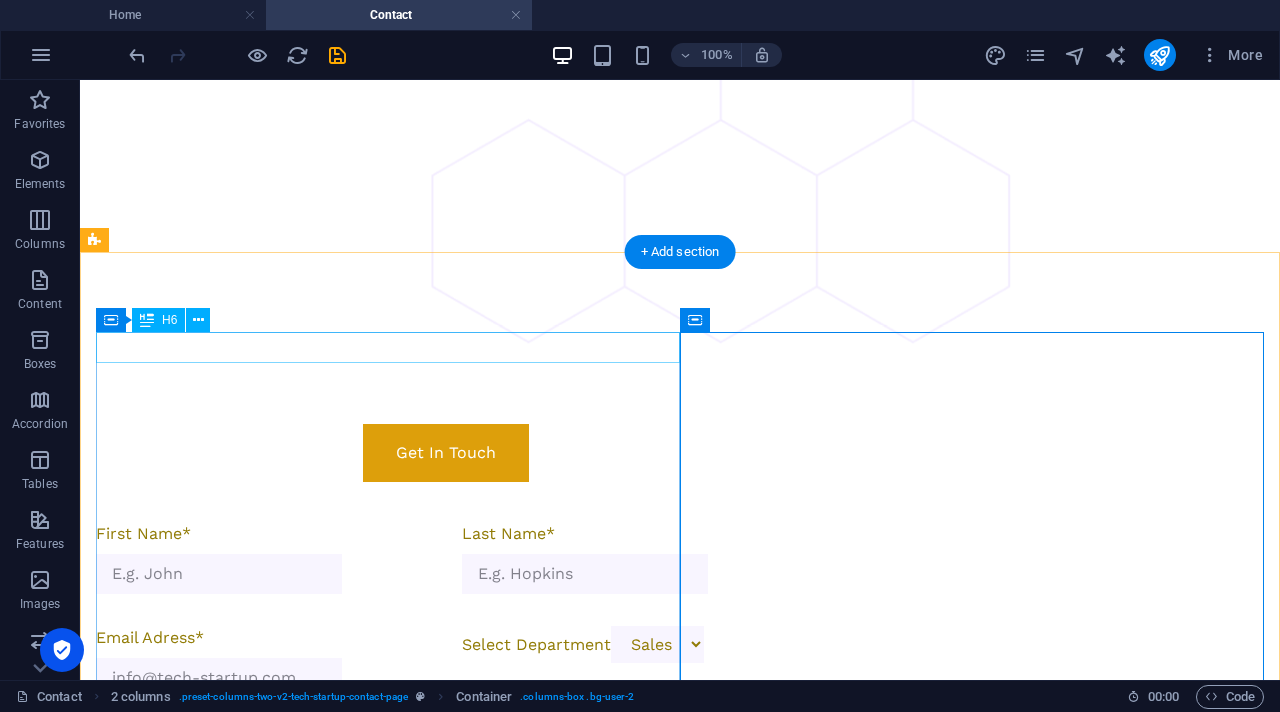 click on "[PHONE_NUMBER]" at bounding box center (388, 1672) 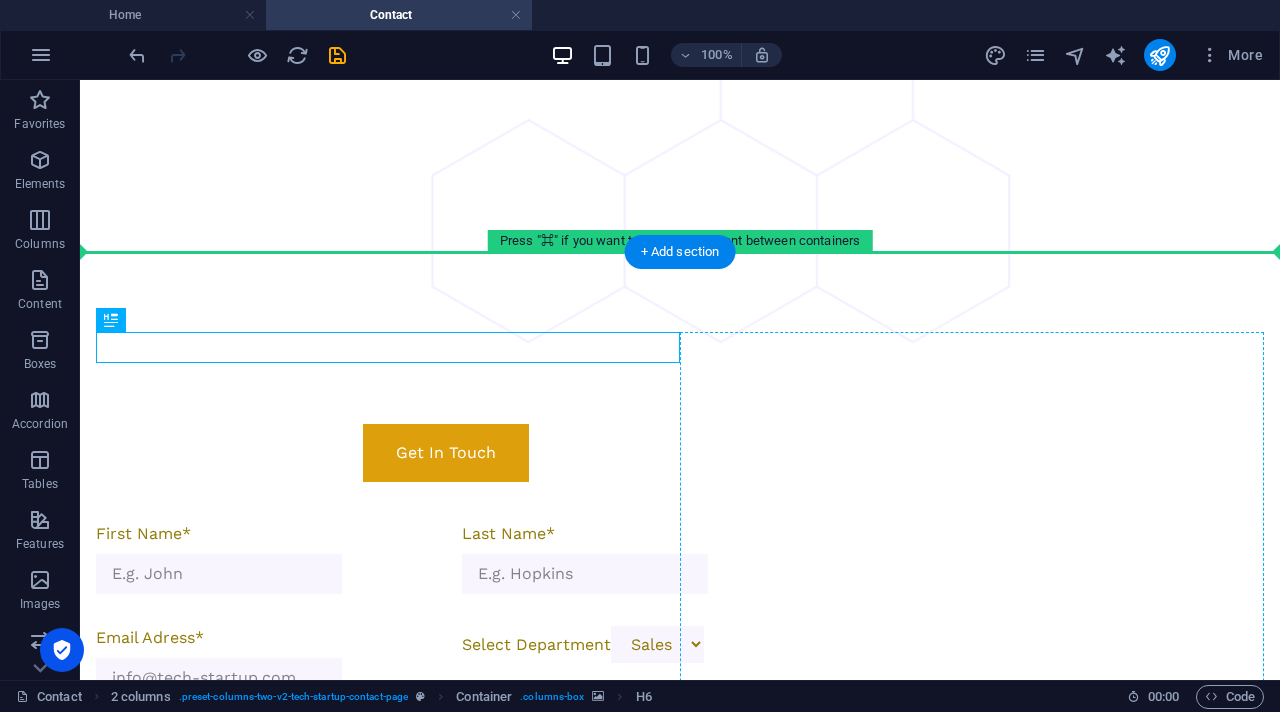drag, startPoint x: 241, startPoint y: 350, endPoint x: 891, endPoint y: 564, distance: 684.32153 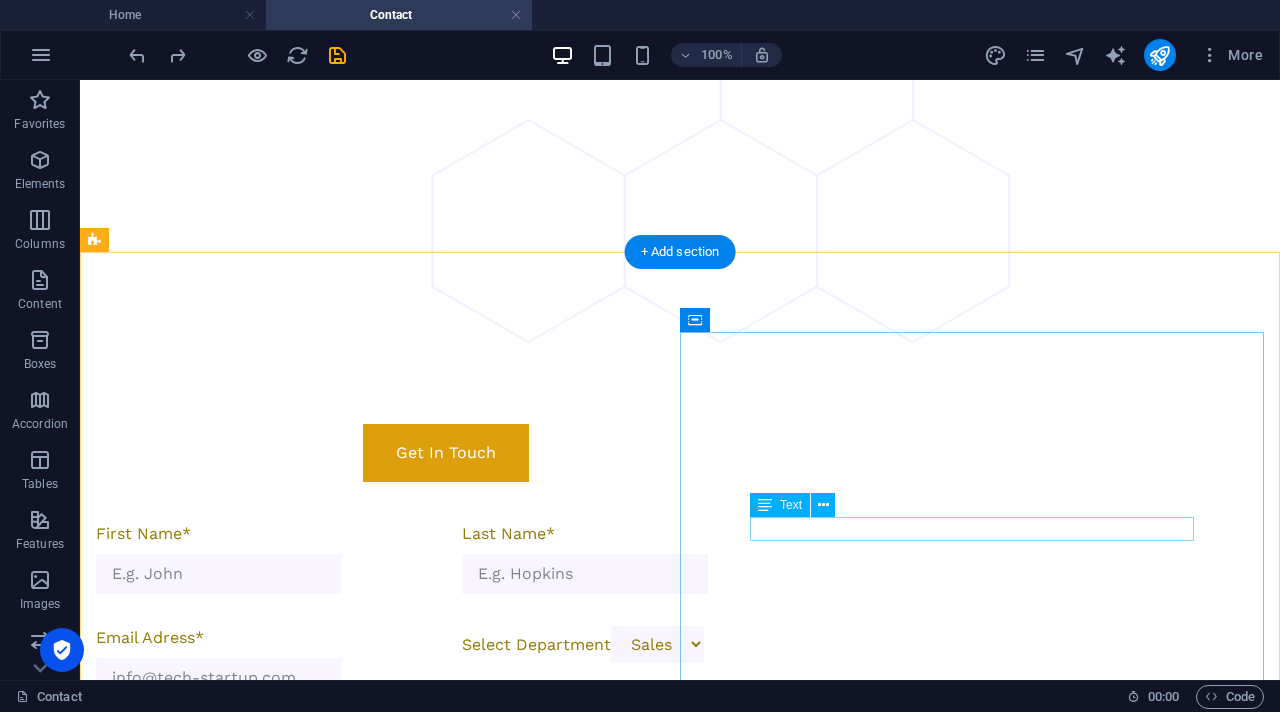 click on "Let’s discuss how we can power your business forward." at bounding box center (388, 2252) 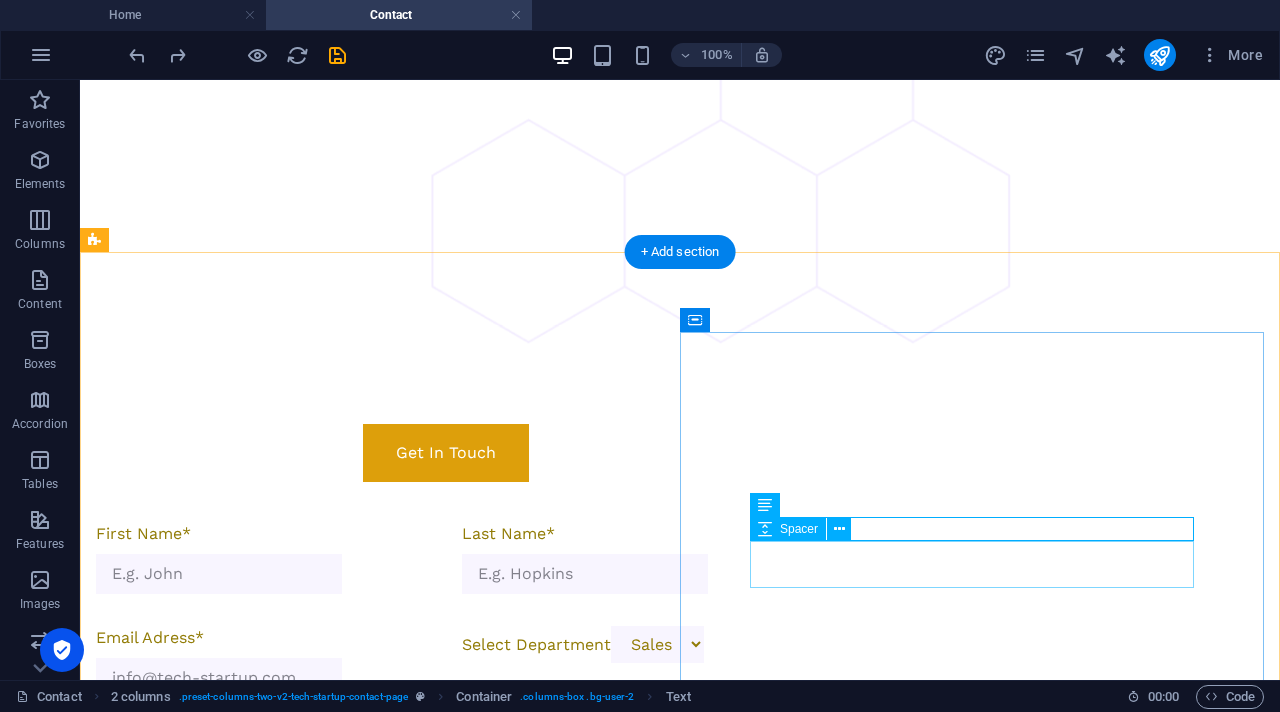 click at bounding box center [388, 2287] 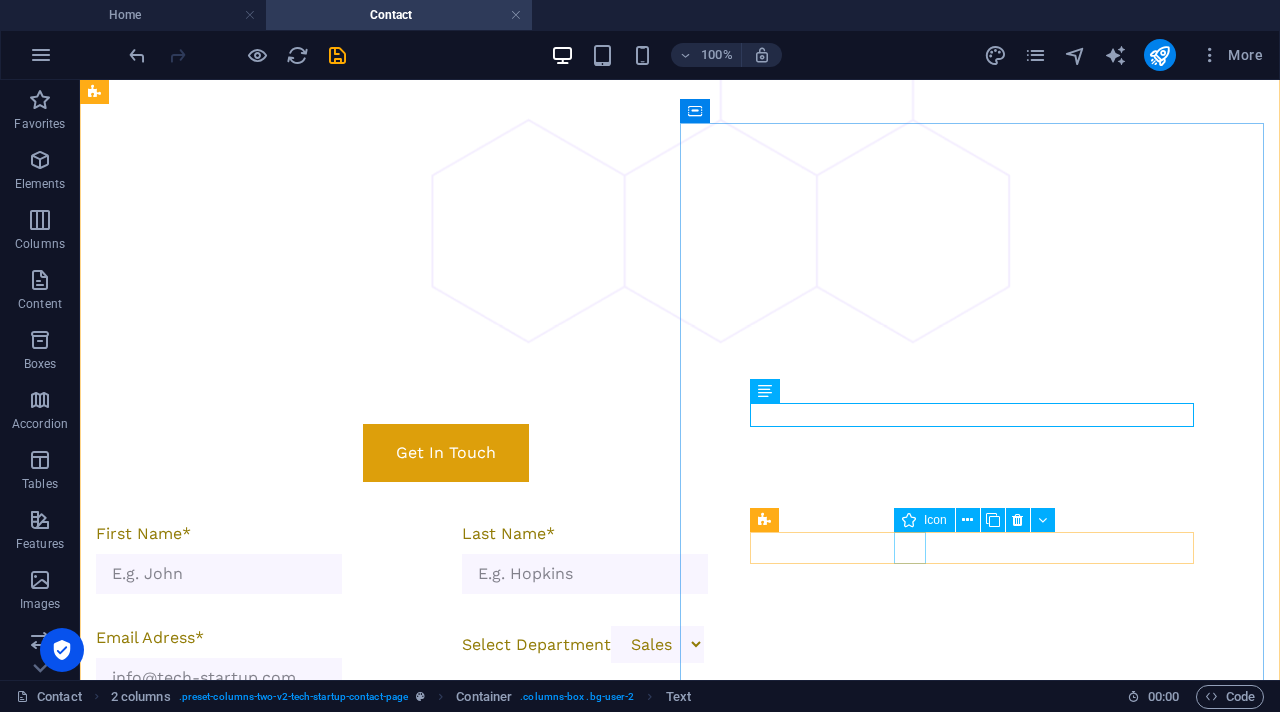 scroll, scrollTop: 931, scrollLeft: 0, axis: vertical 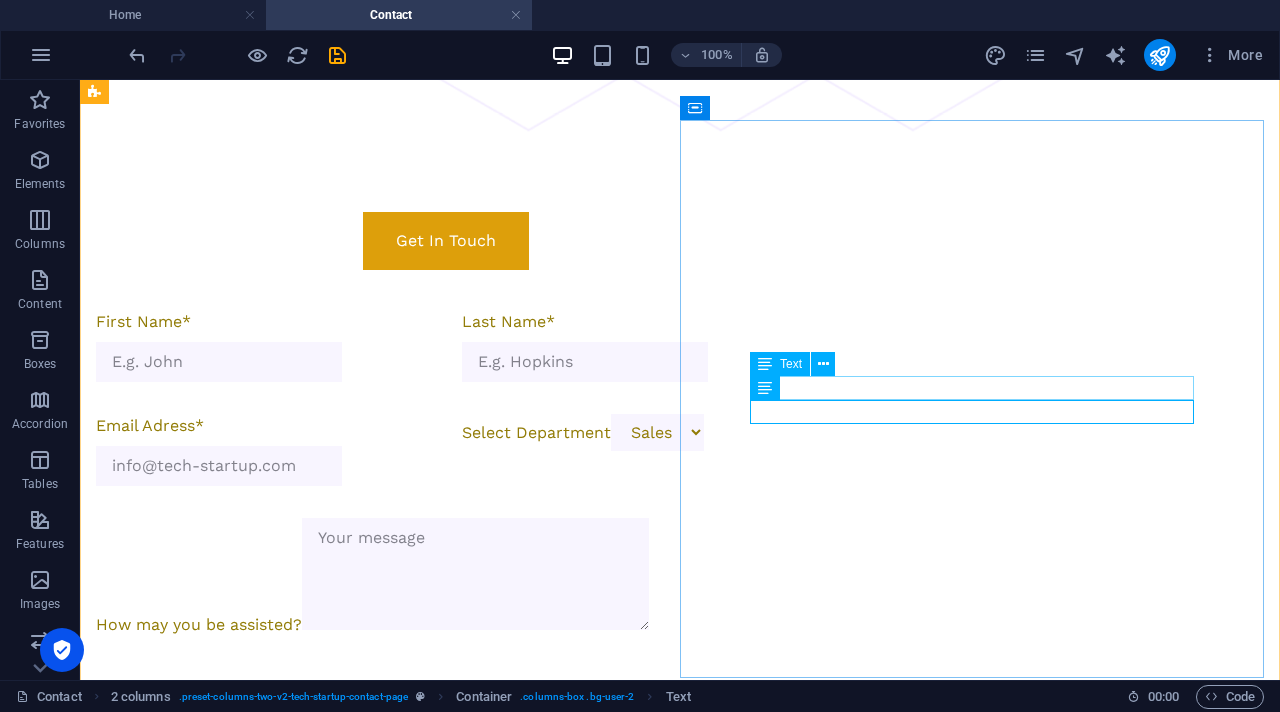 click on "Let’s discuss how we can power your business forward." at bounding box center [388, 2159] 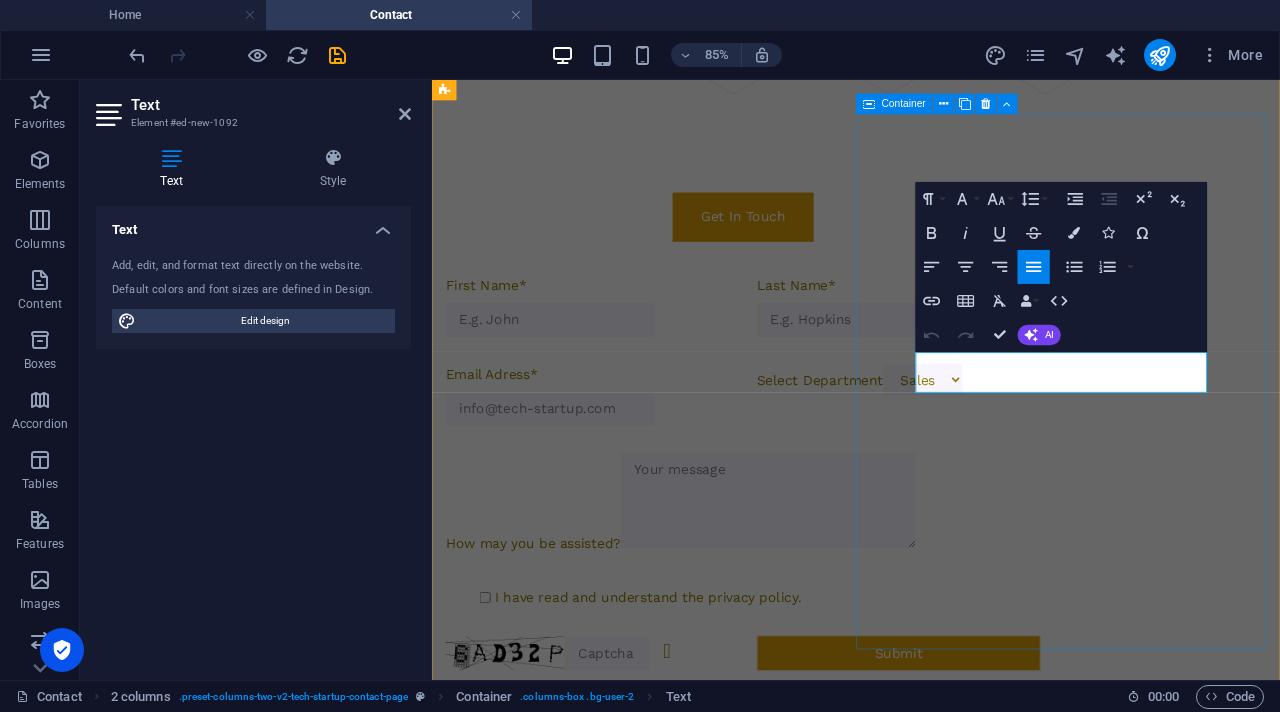 click on "Visit Us Let’s discuss how we can power your business forward. Let’s discuss how we can power your business forward. Let’s discuss how we can power your business forward. +2776 078 0987 info@sogodimsolutions.co.za" at bounding box center [689, 2373] 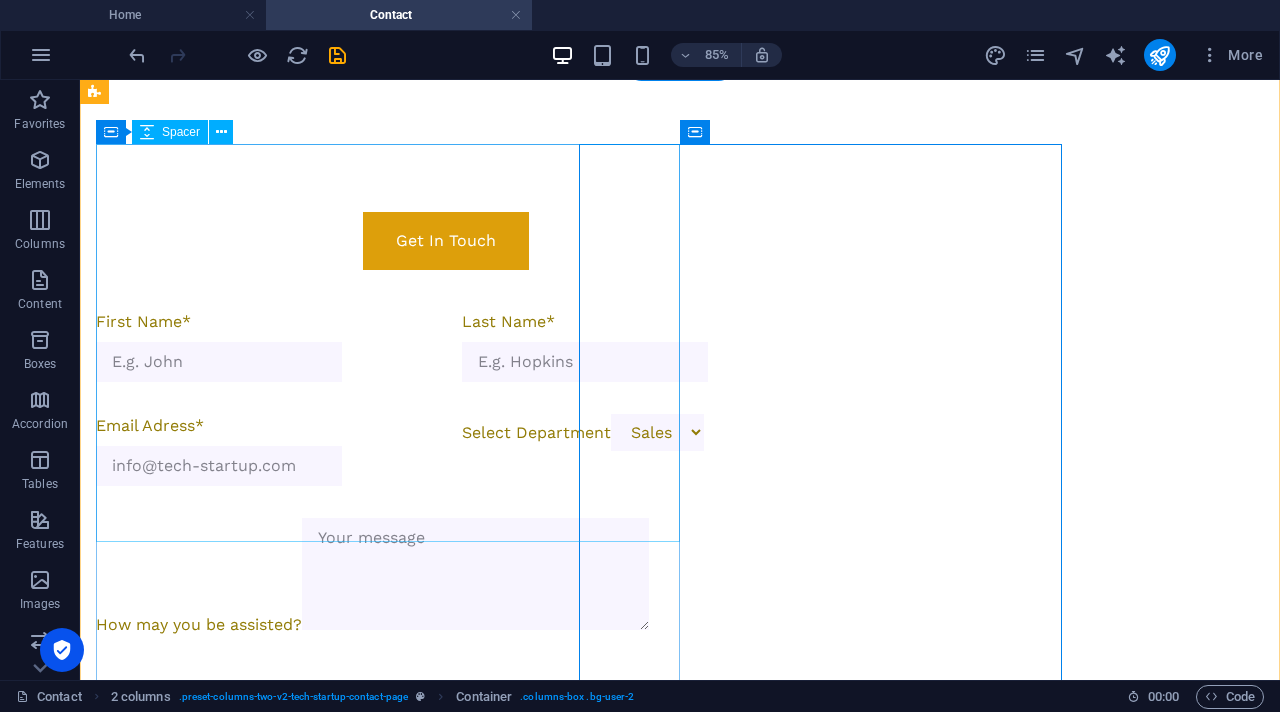 scroll, scrollTop: 907, scrollLeft: 0, axis: vertical 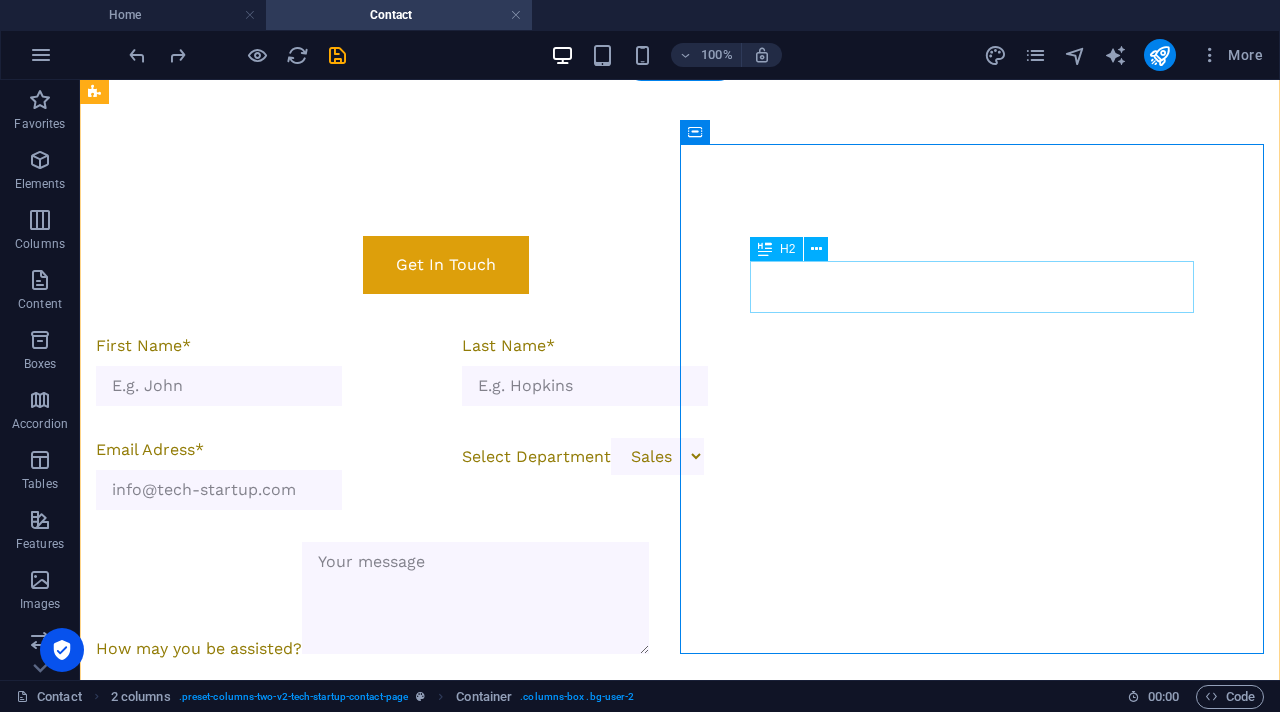 click on "Visit Us" at bounding box center (388, 2010) 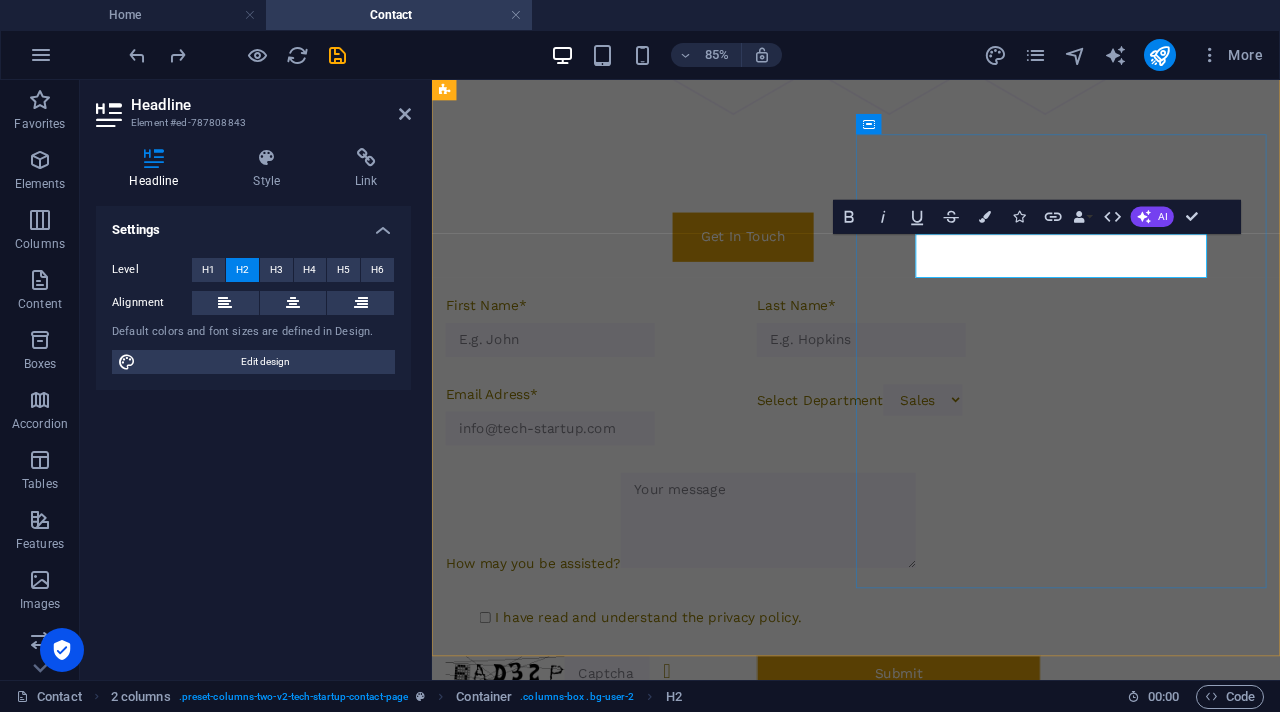 click on "Visit Us" at bounding box center (689, 2010) 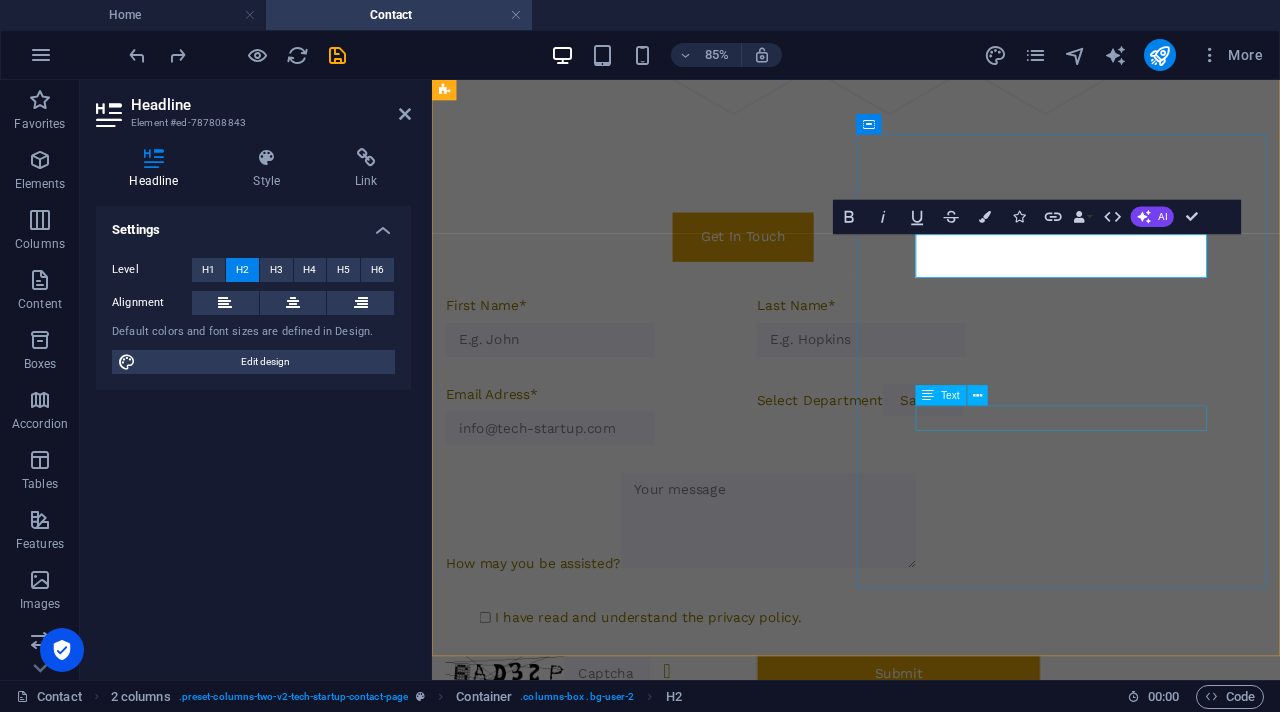 click on "info@sogodimsolutions.co.za" at bounding box center (610, 2240) 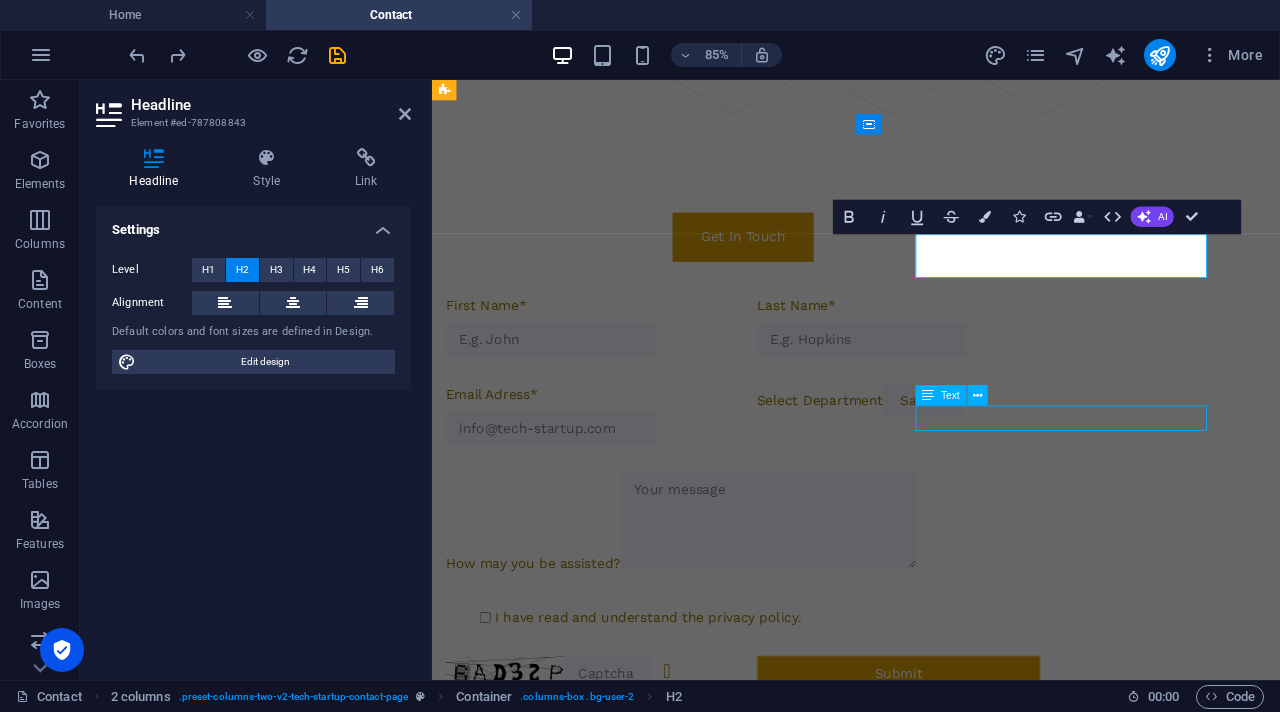click on "info@sogodimsolutions.co.za" at bounding box center (610, 2240) 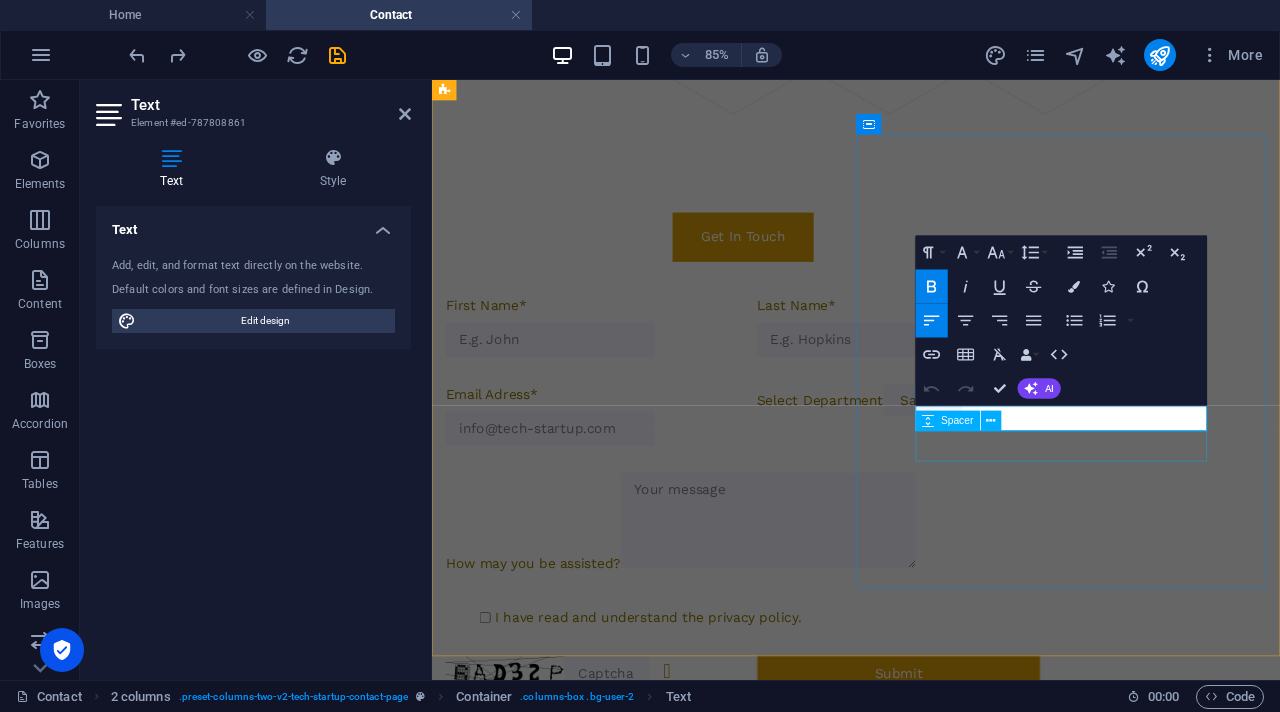 click on "Visit Us Let’s discuss how we can power your business forward. +2776 078 0987 info@sogodimsolutions.co.za" at bounding box center [689, 2253] 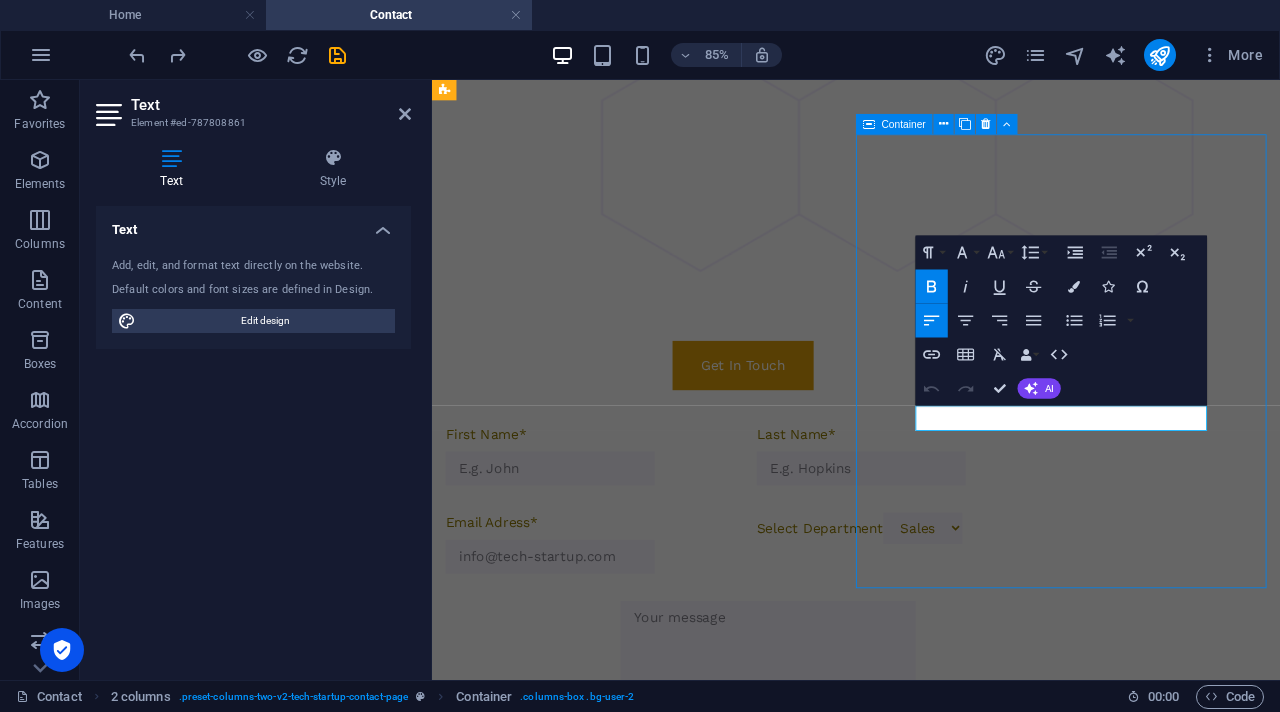 scroll, scrollTop: 883, scrollLeft: 0, axis: vertical 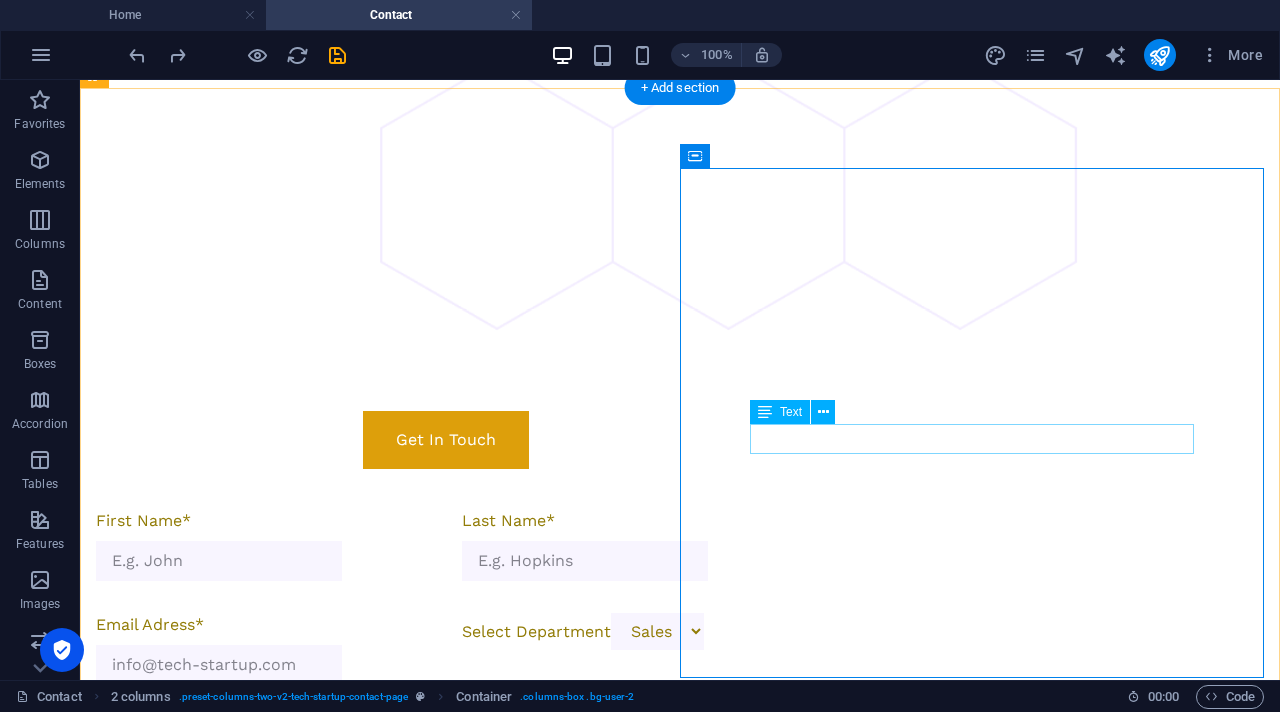 click on "[PHONE_NUMBER]" at bounding box center [388, 2313] 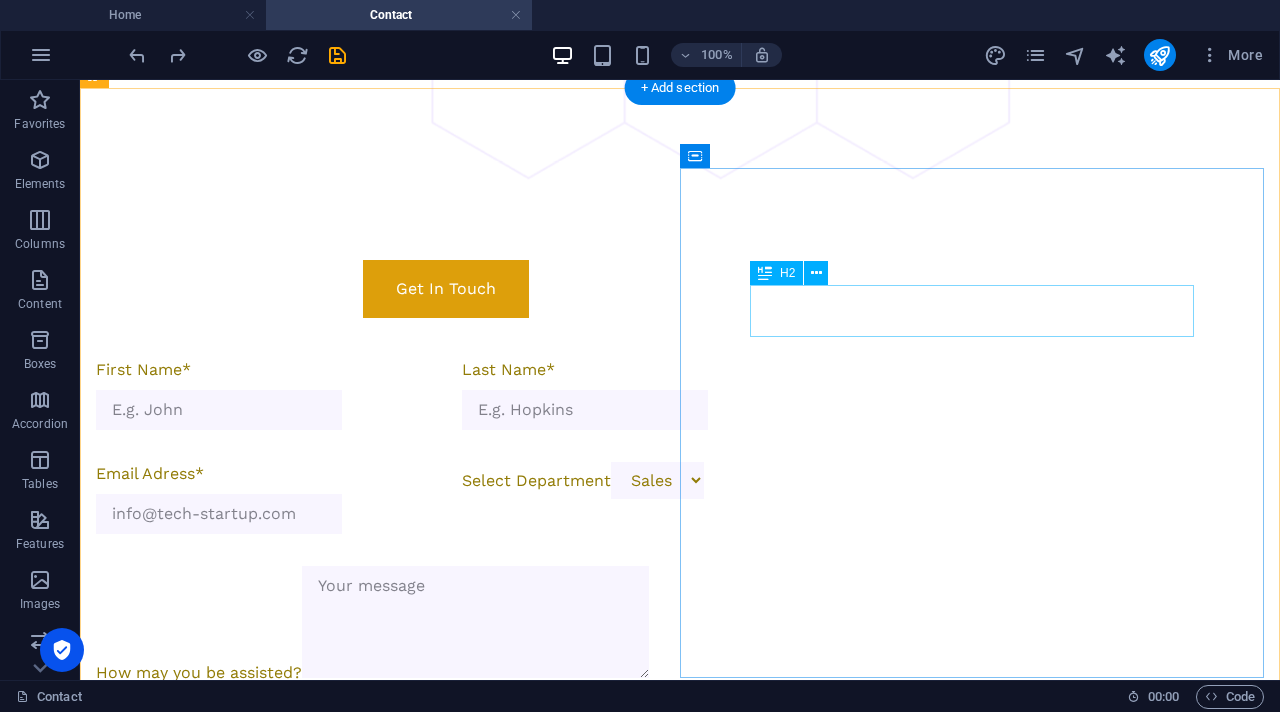 click on "Visit Us" at bounding box center [388, 2034] 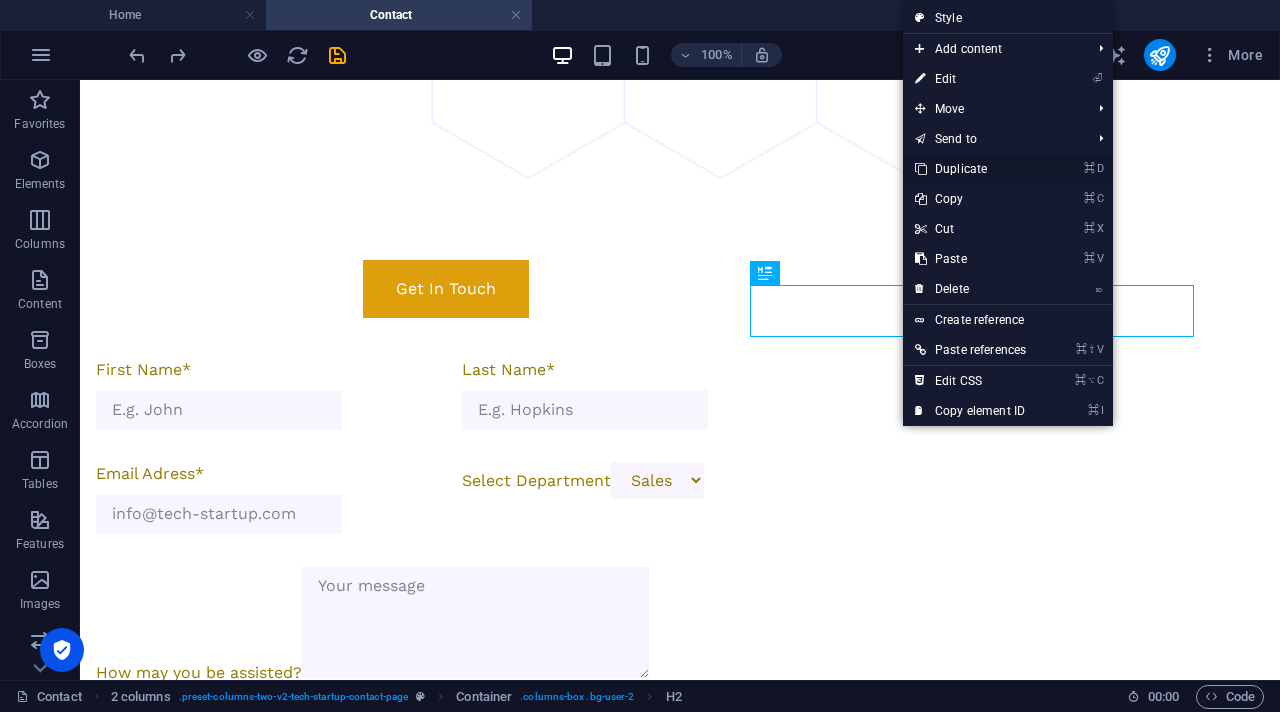 click on "⌘ D  Duplicate" at bounding box center (970, 169) 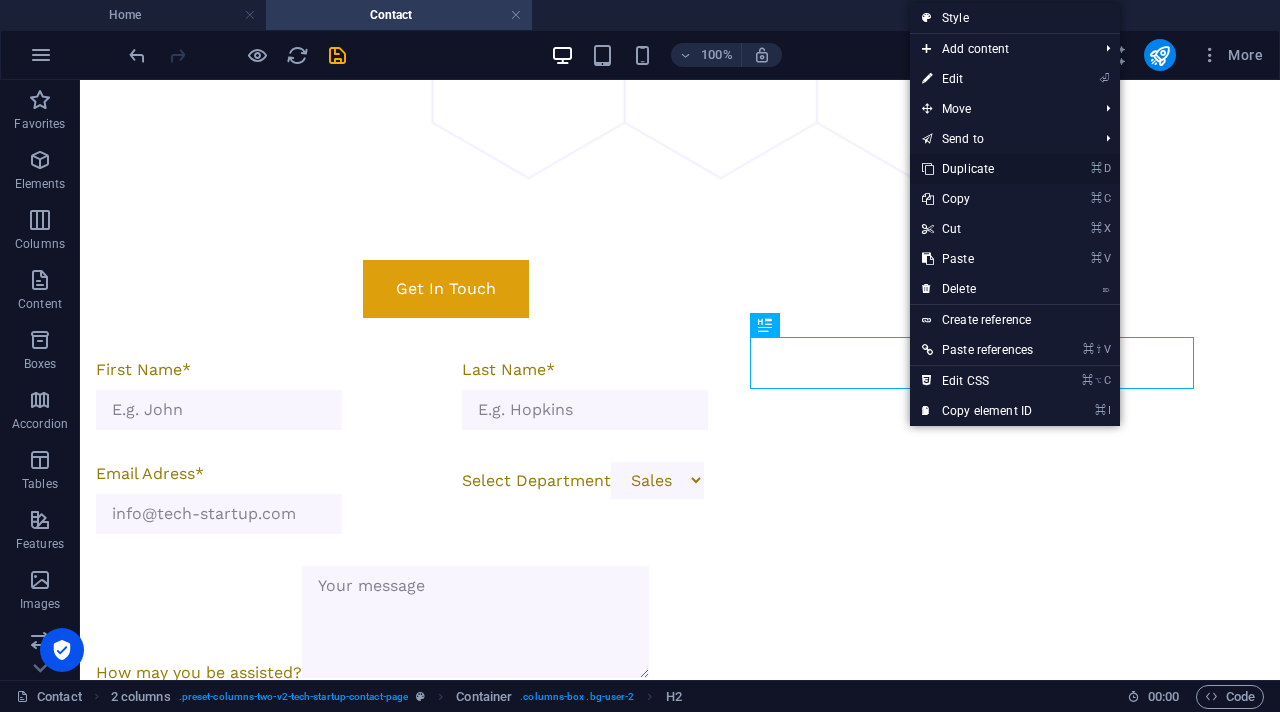 click on "⌘ D  Duplicate" at bounding box center [977, 169] 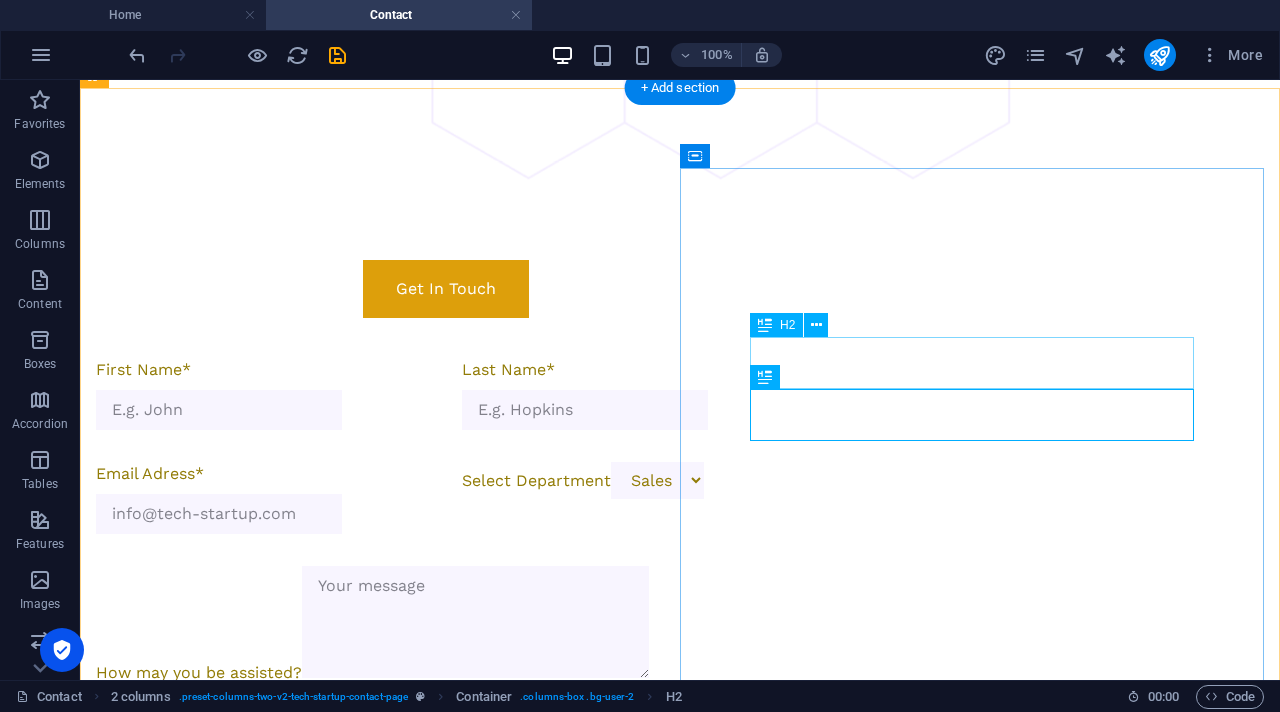 click on "Visit Us" at bounding box center [388, 2190] 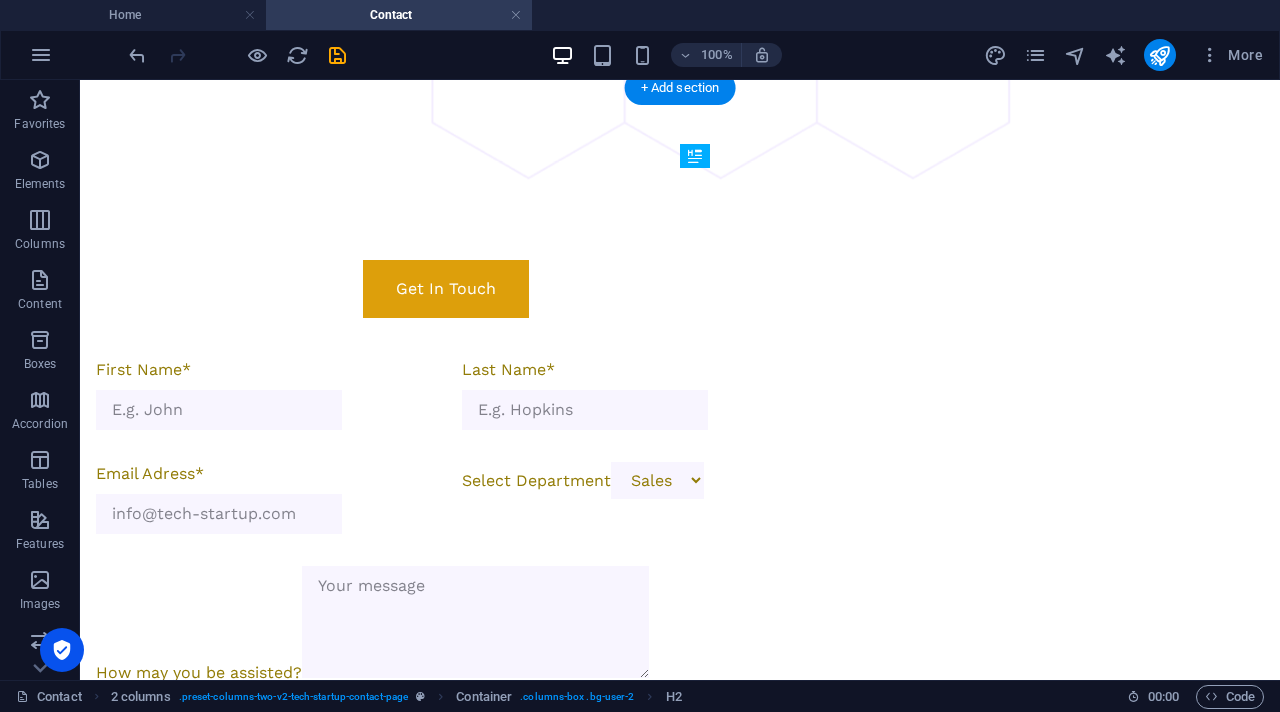 drag, startPoint x: 858, startPoint y: 361, endPoint x: 839, endPoint y: 557, distance: 196.91876 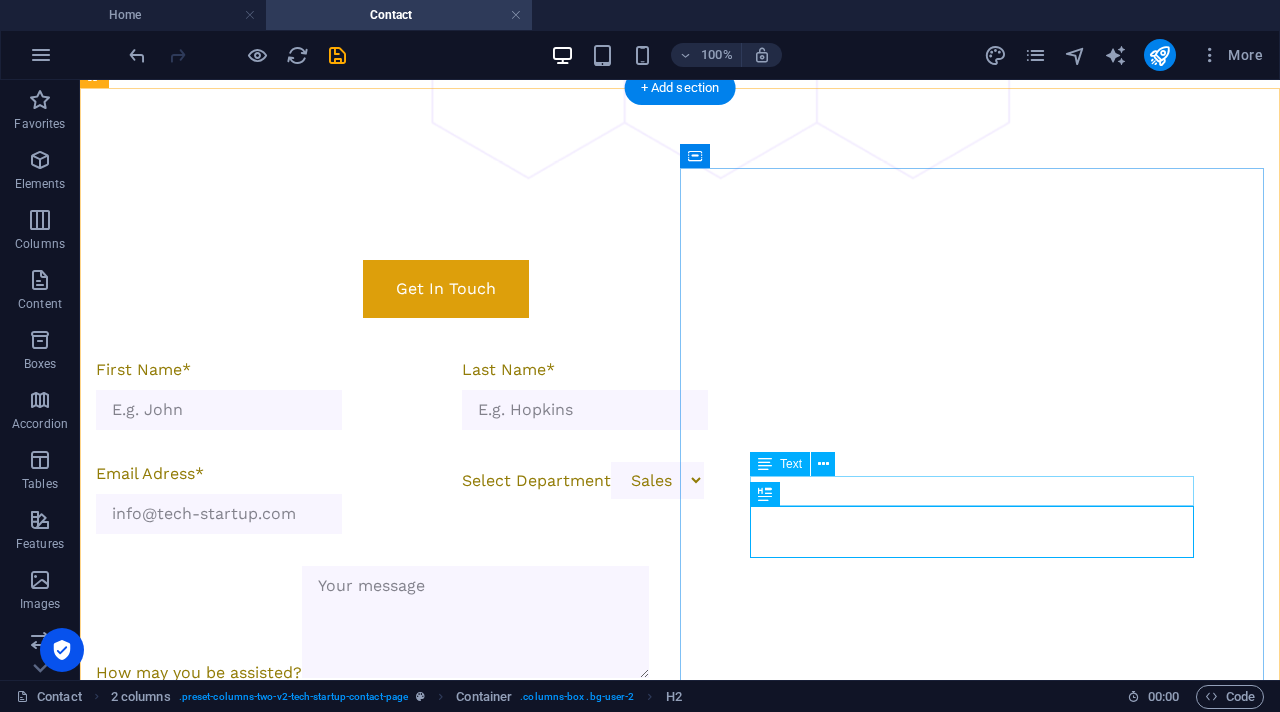 click on "[PHONE_NUMBER]" at bounding box center [258, 2370] 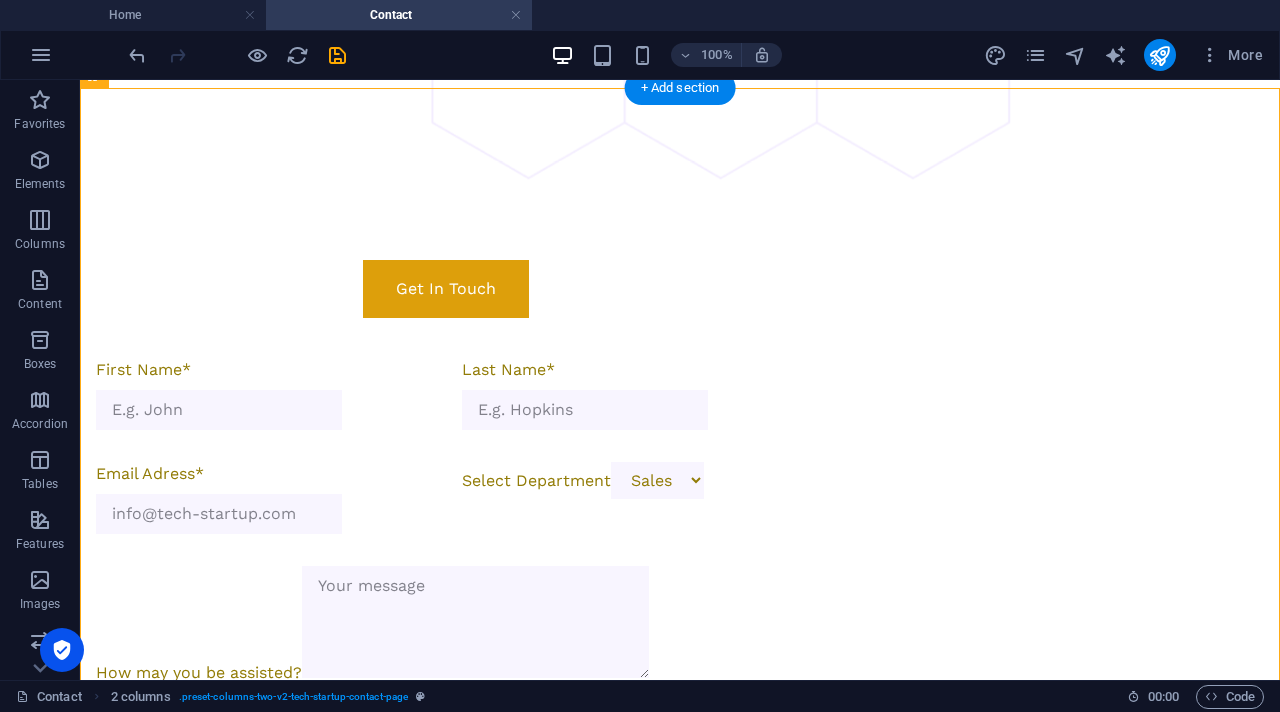 drag, startPoint x: 830, startPoint y: 365, endPoint x: 817, endPoint y: 561, distance: 196.43065 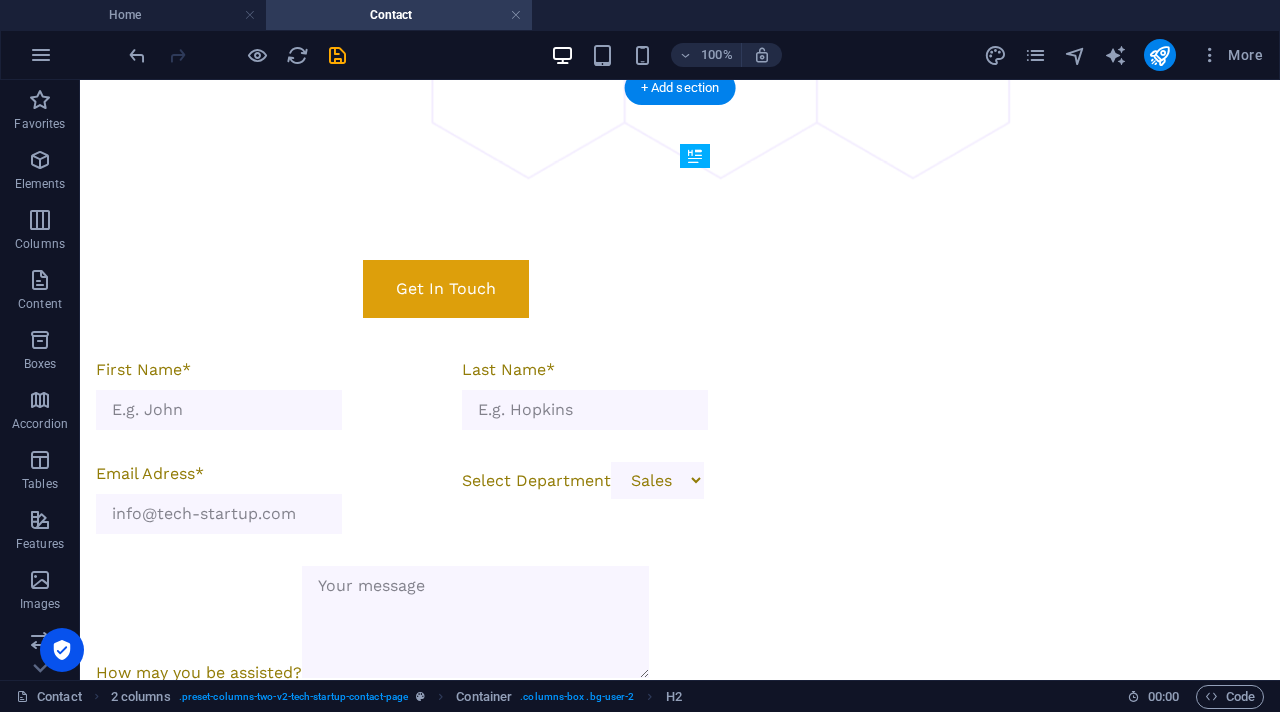 drag, startPoint x: 871, startPoint y: 361, endPoint x: 844, endPoint y: 552, distance: 192.89894 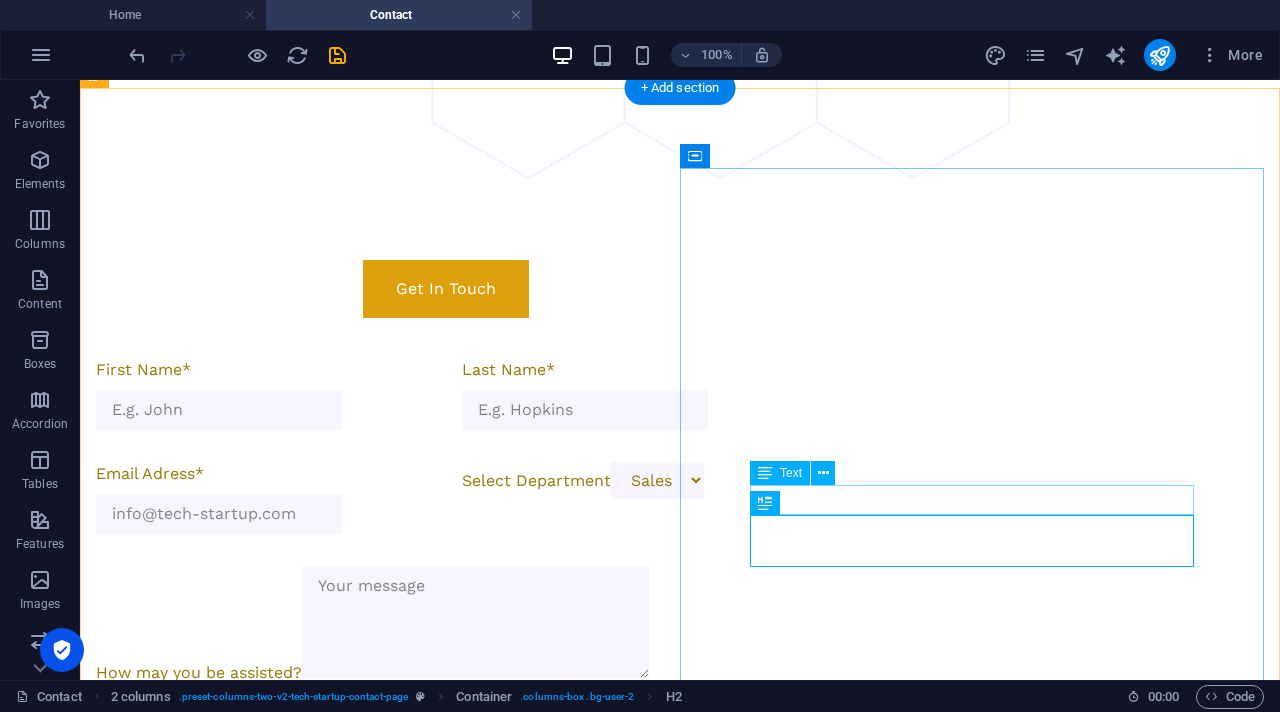 click on "info@sogodimsolutions.co.za" at bounding box center [342, 2349] 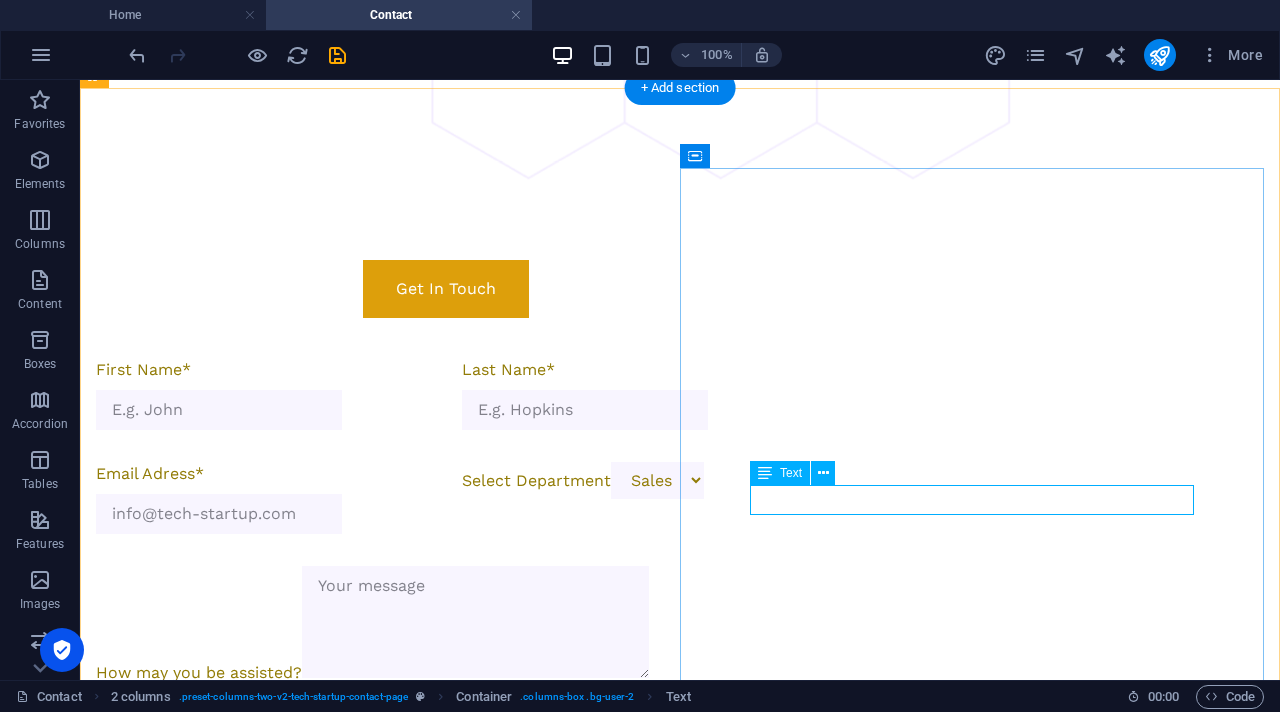 click on "info@sogodimsolutions.co.za" at bounding box center [388, 2349] 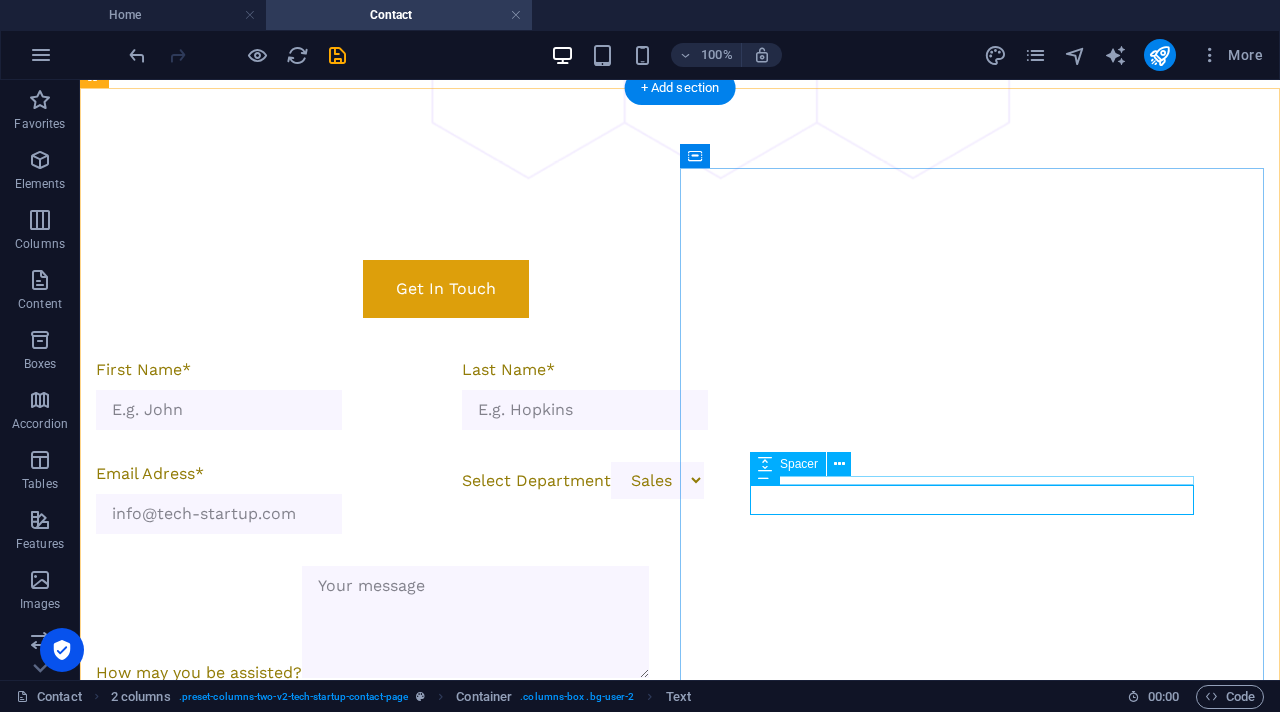 click at bounding box center [388, 2329] 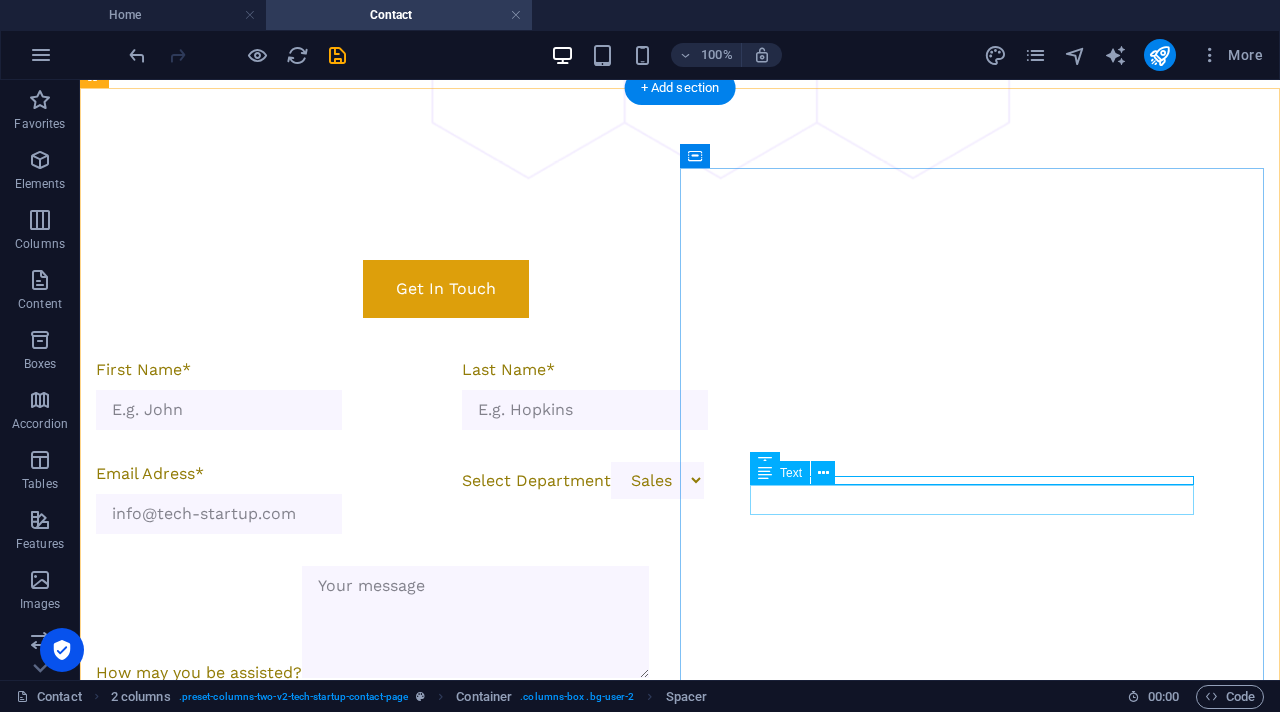 click on "info@sogodimsolutions.co.za" at bounding box center (388, 2349) 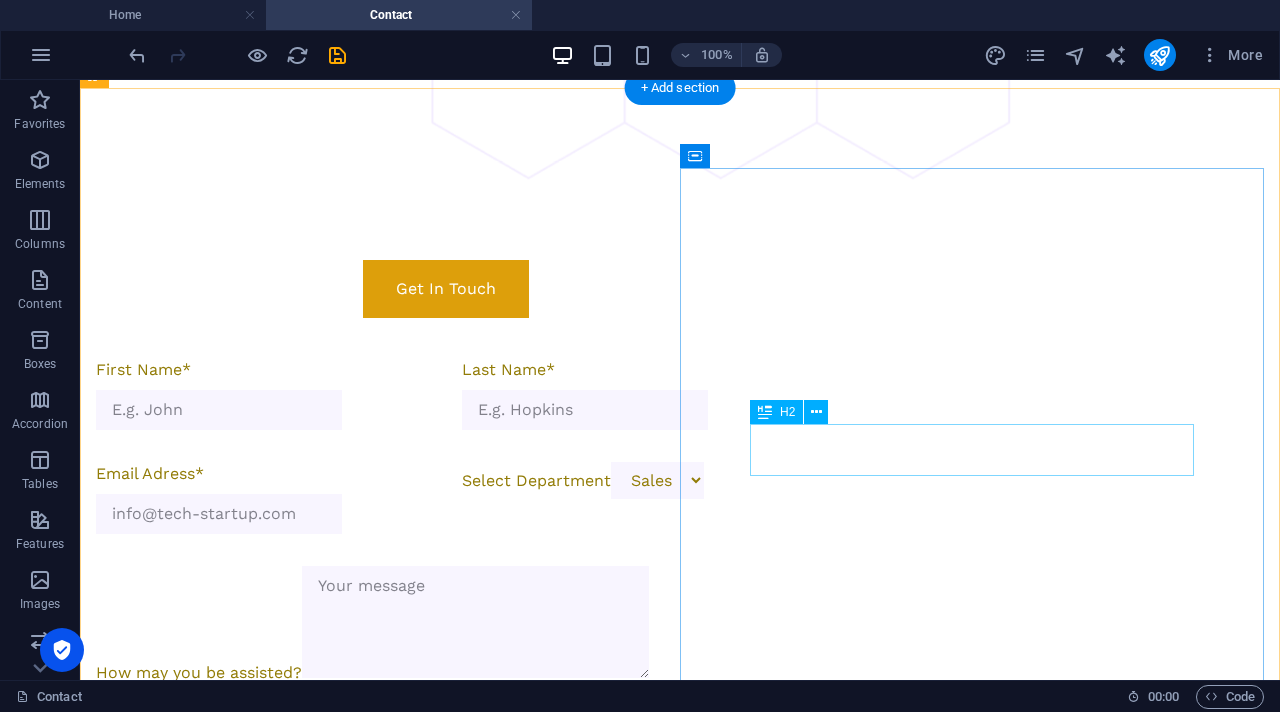 click on "Visit Us" at bounding box center [388, 2217] 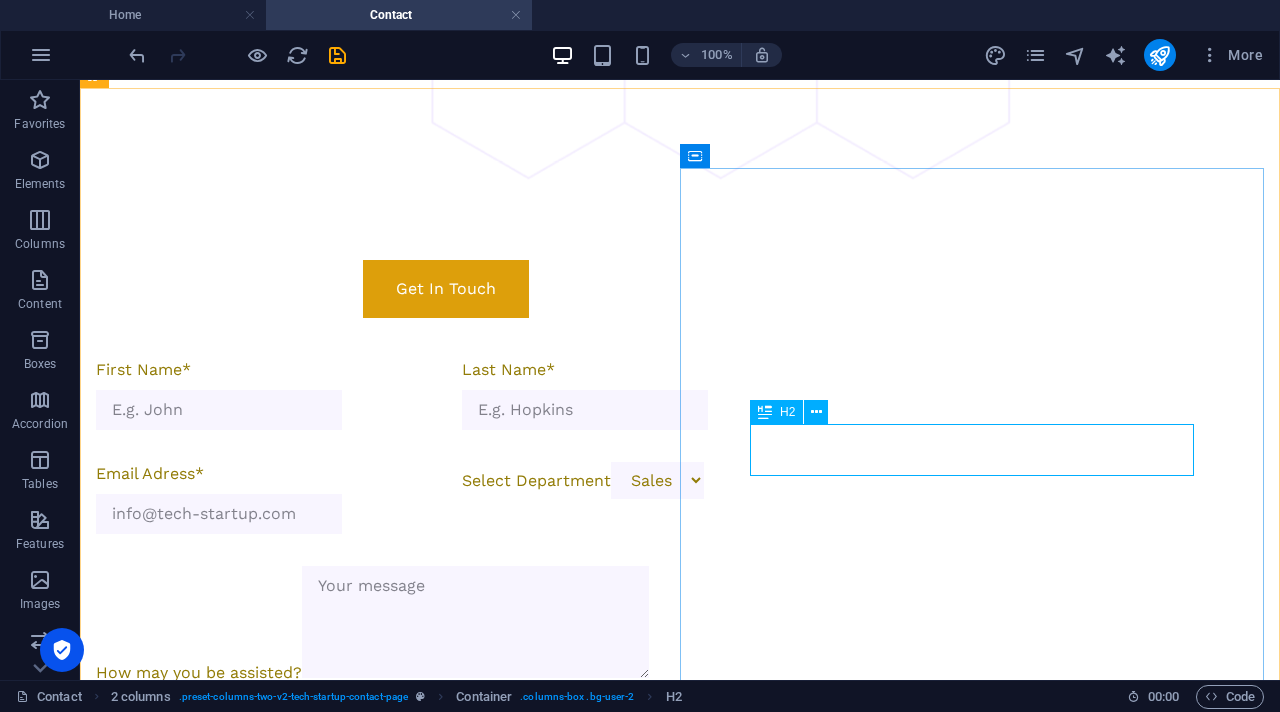 click on "H2" at bounding box center [787, 412] 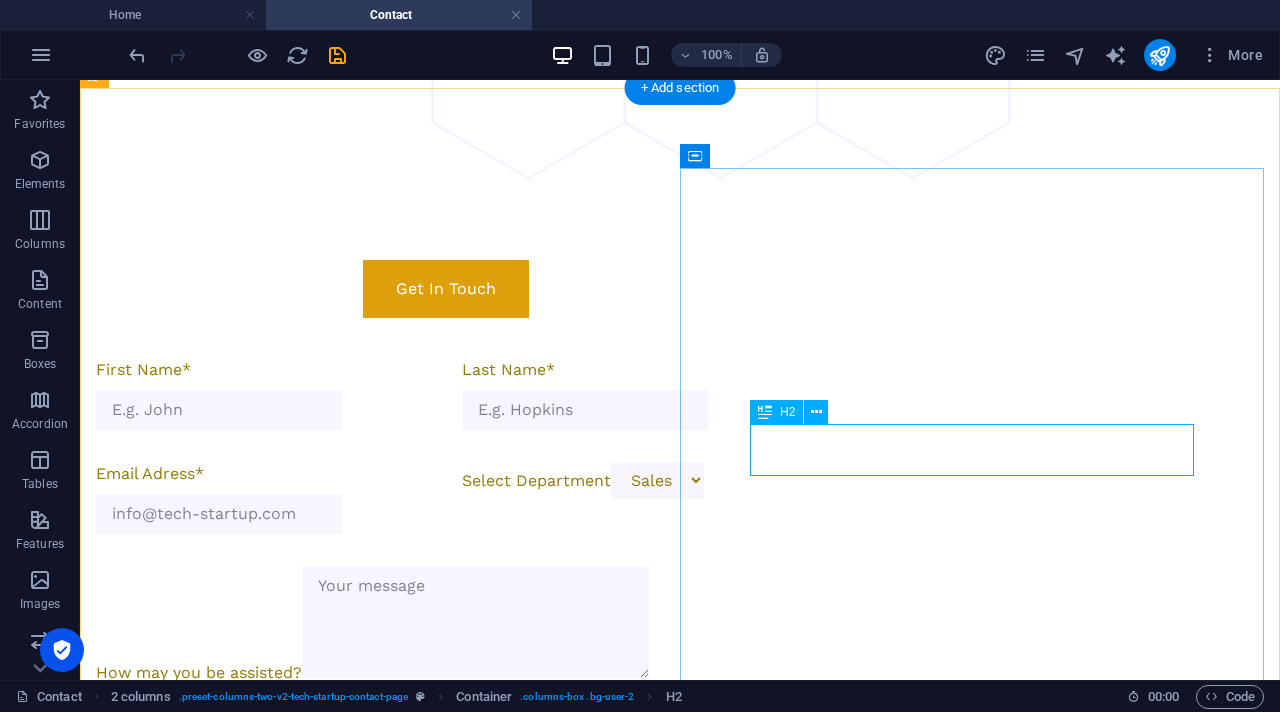 click on "Visit Us" at bounding box center (388, 2217) 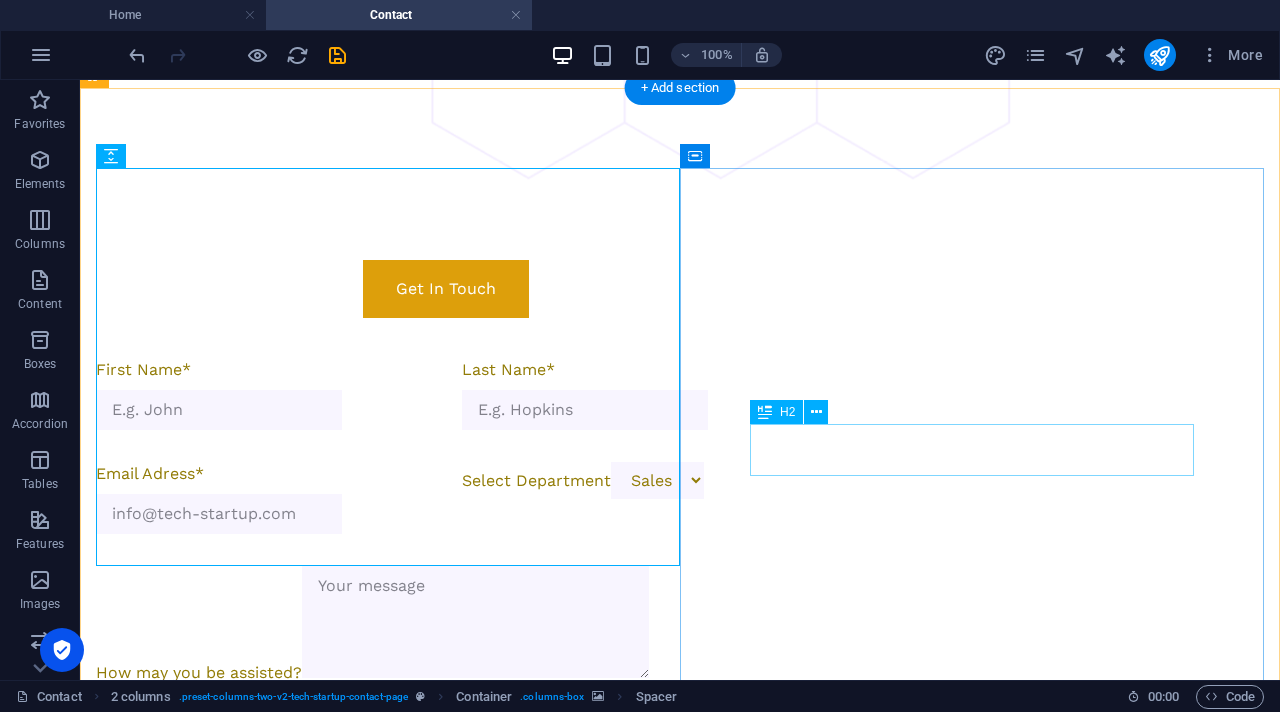 click on "Visit Us" at bounding box center (388, 2217) 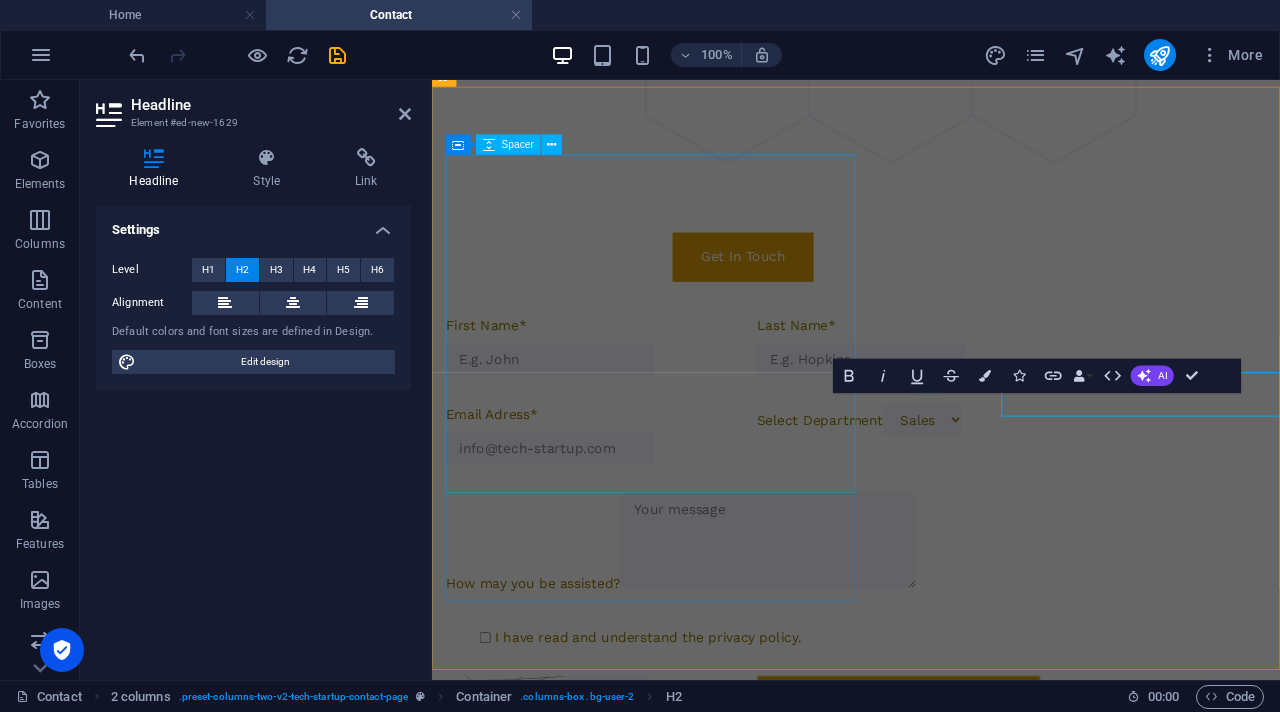 click at bounding box center [689, 1736] 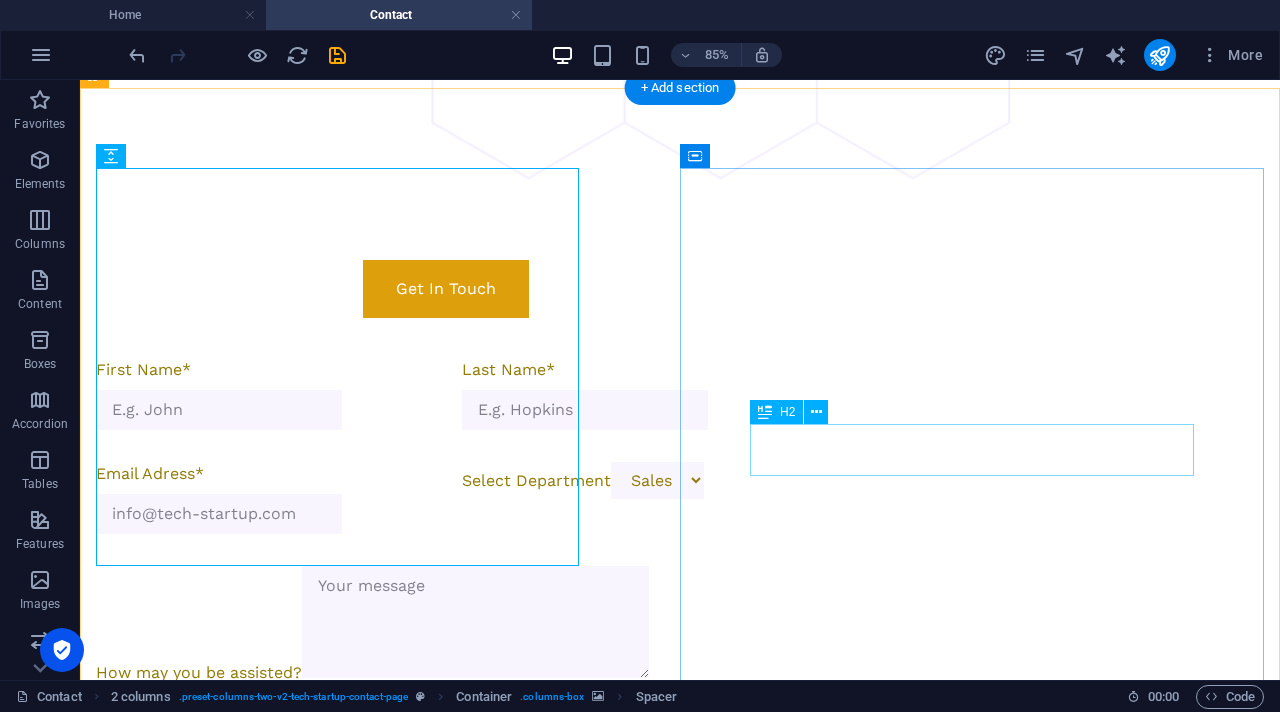 click on "Visit Us" at bounding box center [388, 2217] 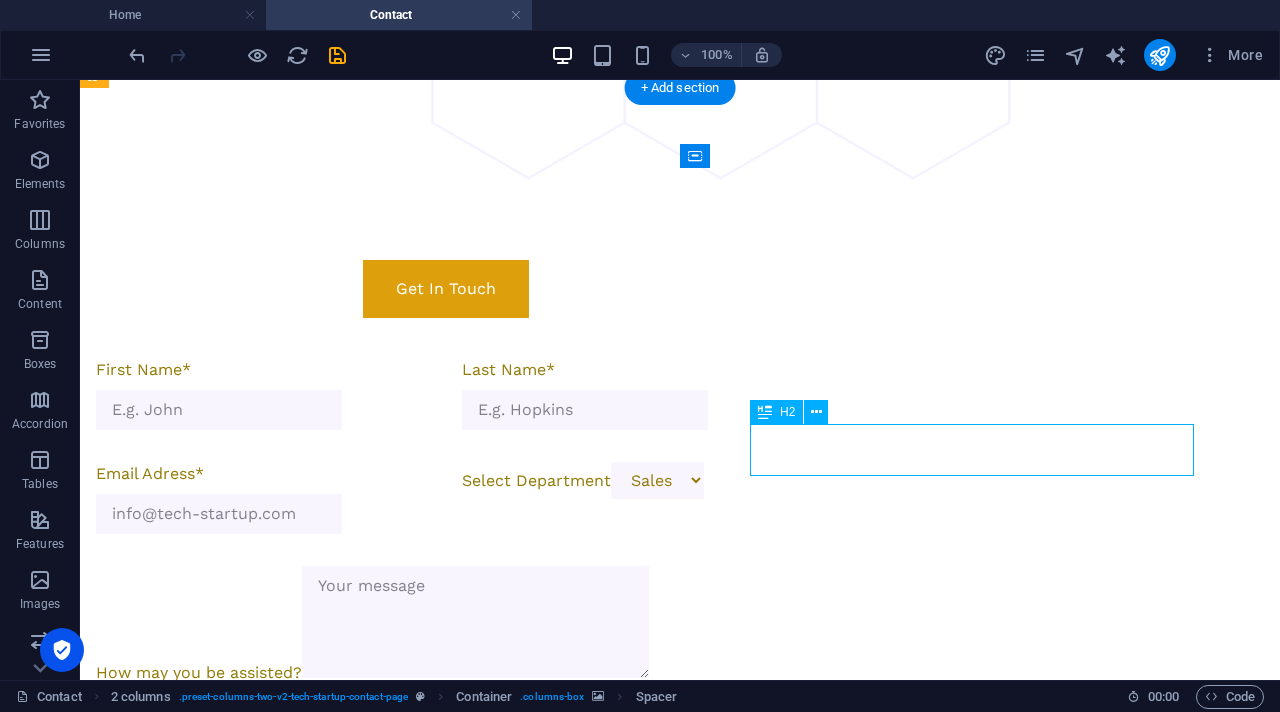 click on "Visit Us" at bounding box center [388, 2217] 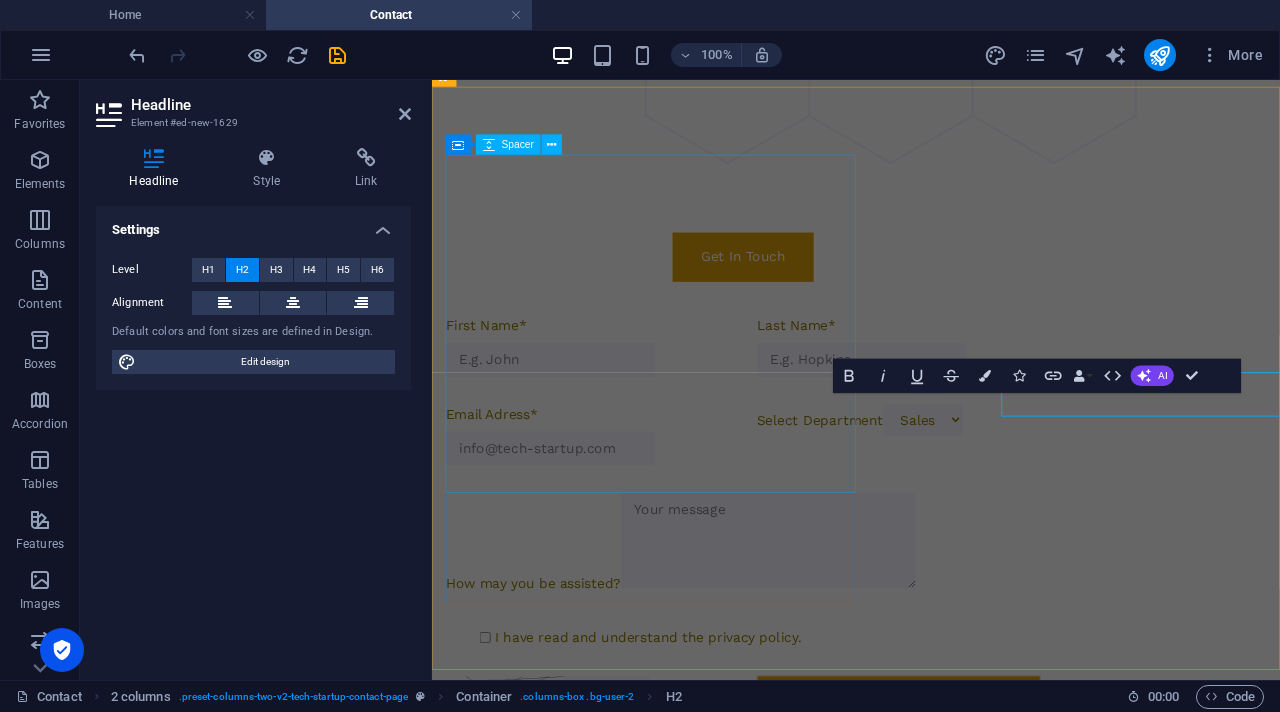 click at bounding box center (689, 1736) 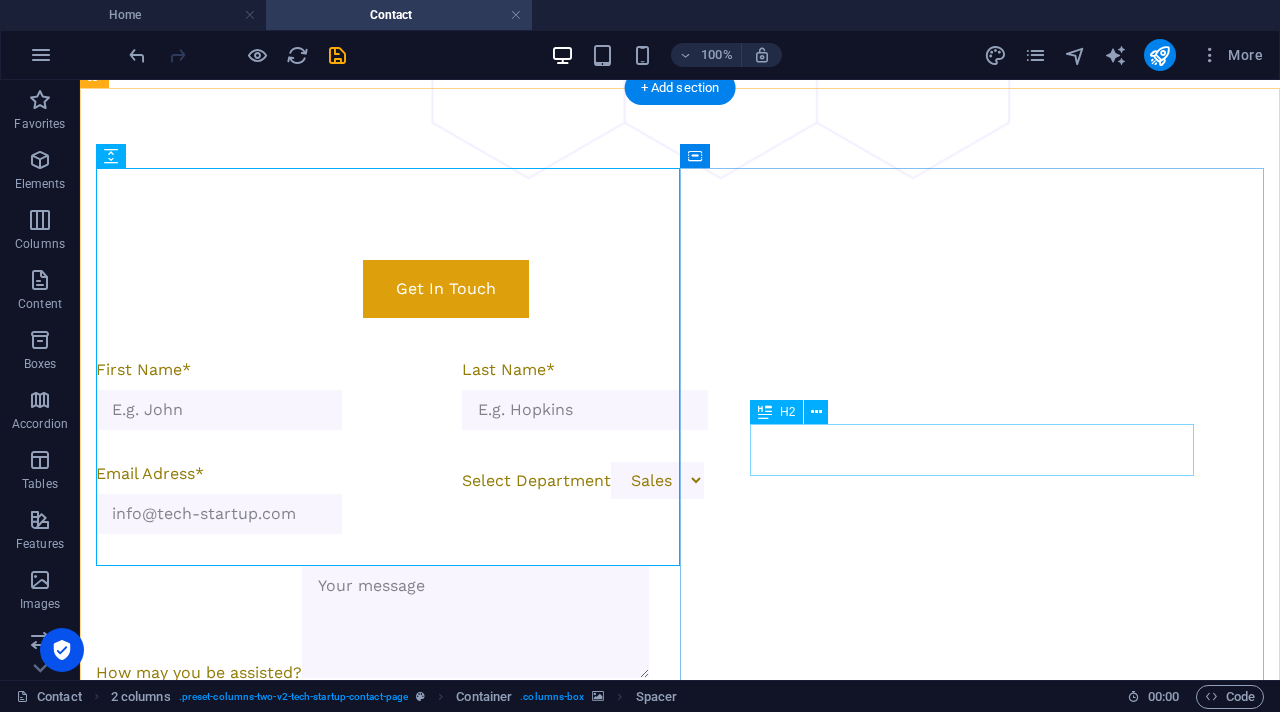 click on "Visit Us" at bounding box center [388, 2217] 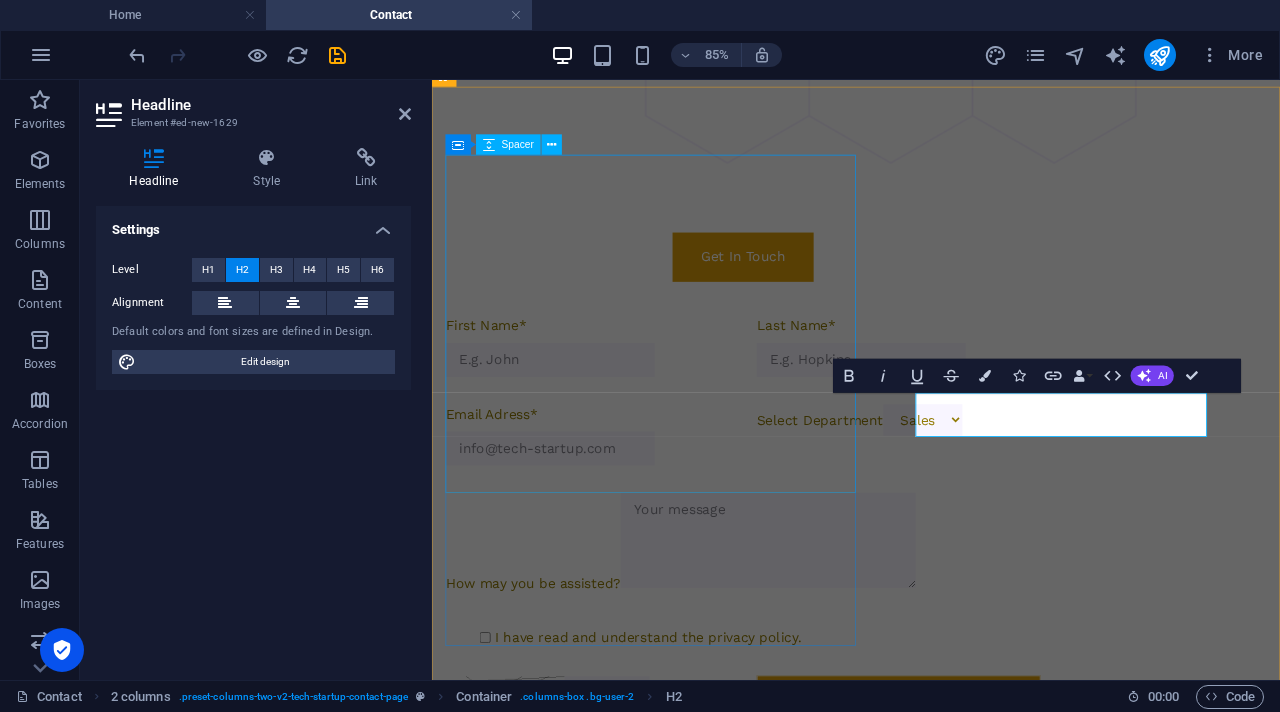type 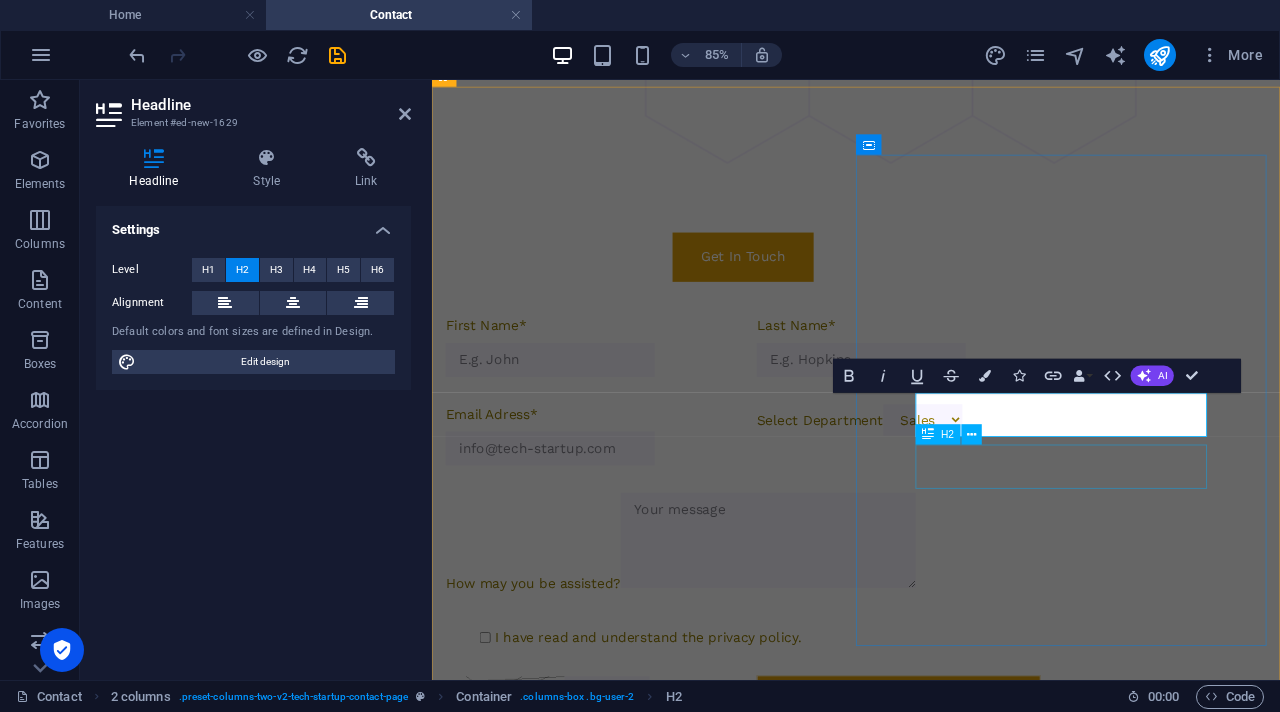 click on "Visit Us" at bounding box center (689, 2378) 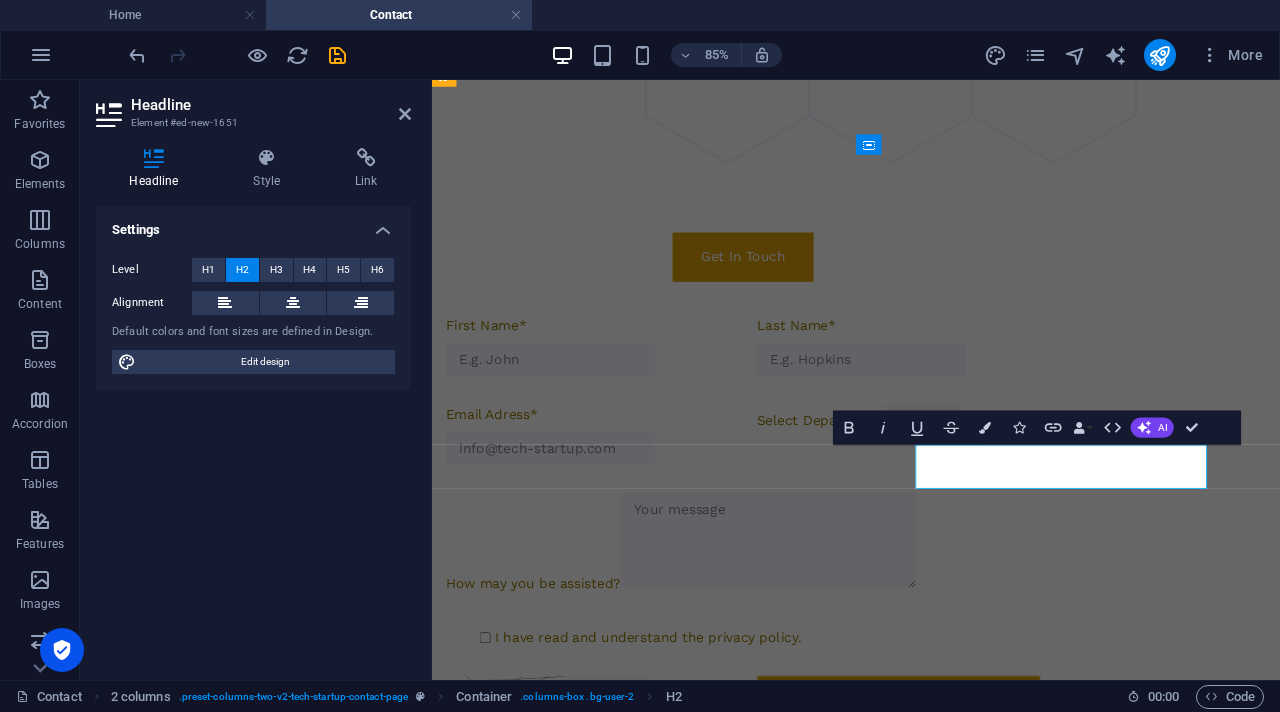 type 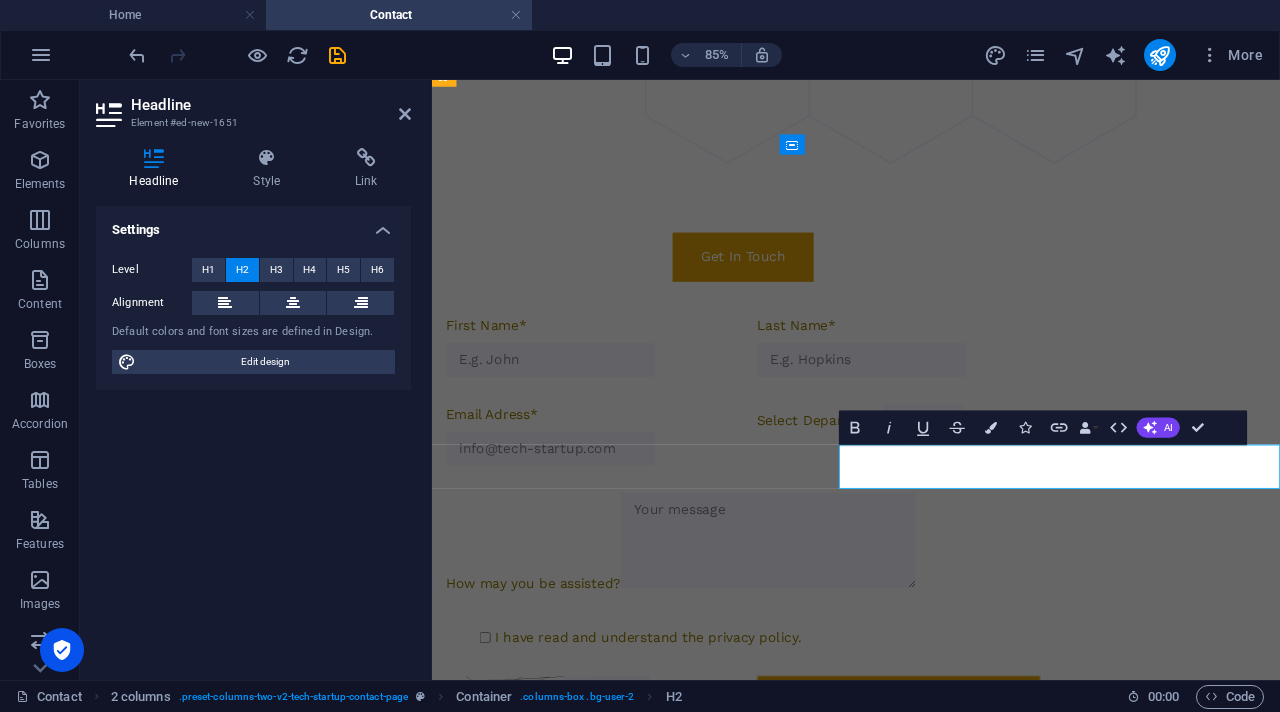 scroll, scrollTop: 0, scrollLeft: 110, axis: horizontal 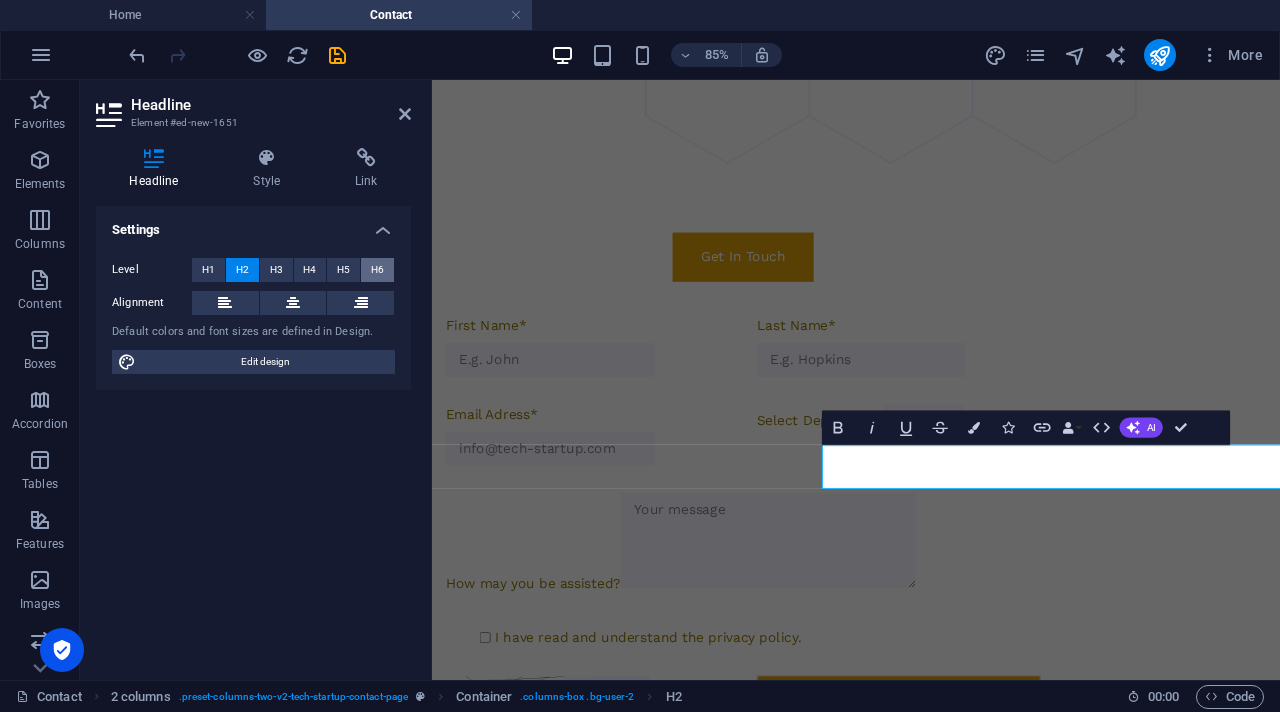 click on "H6" at bounding box center [377, 270] 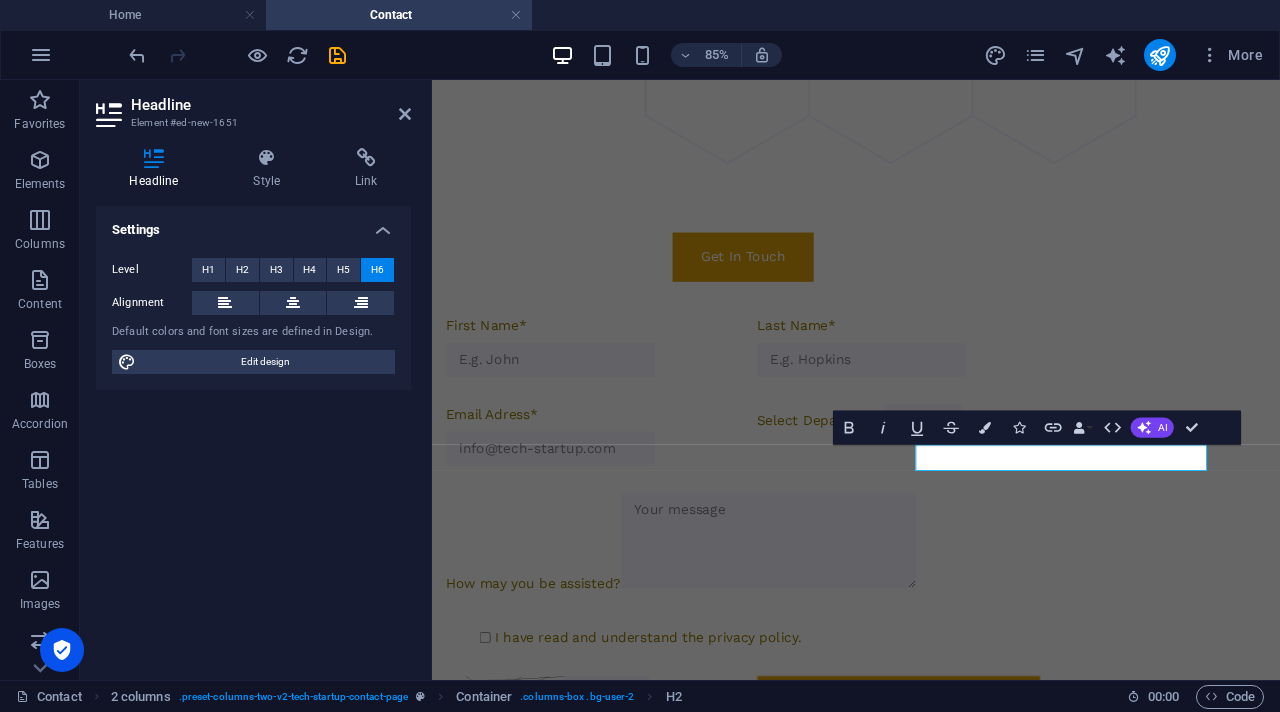 scroll, scrollTop: 0, scrollLeft: 0, axis: both 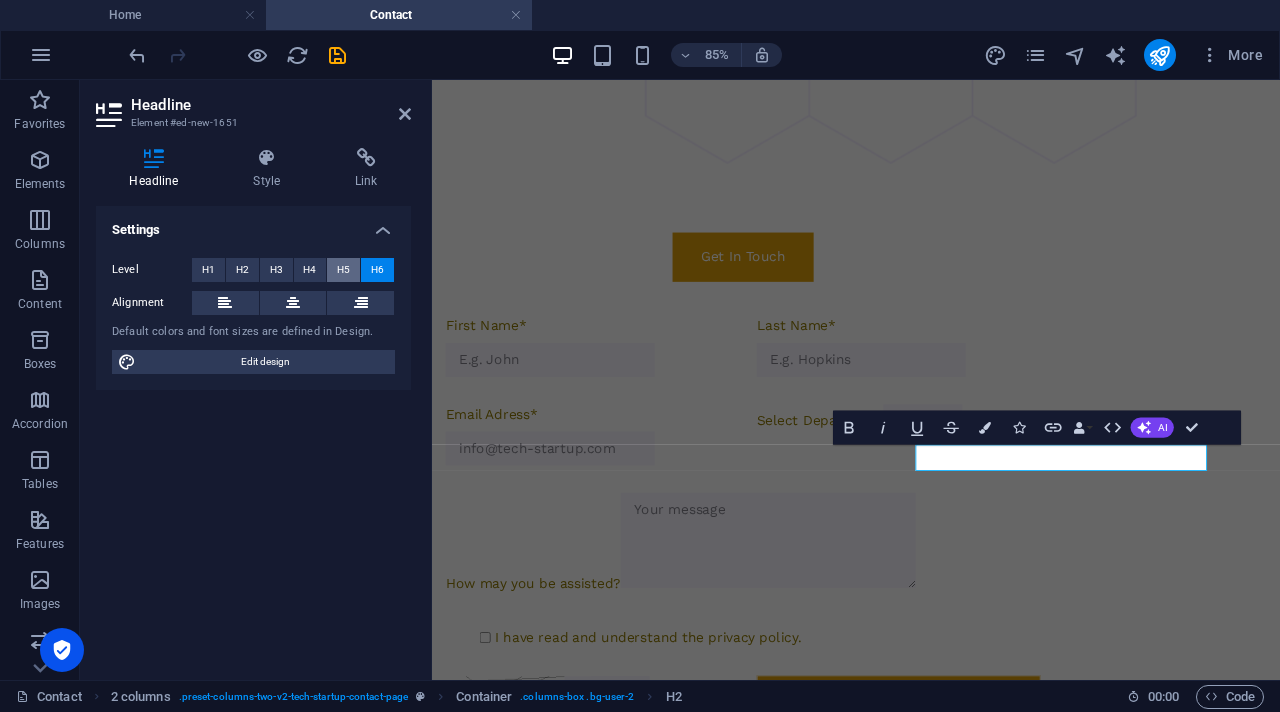 click on "H5" at bounding box center (343, 270) 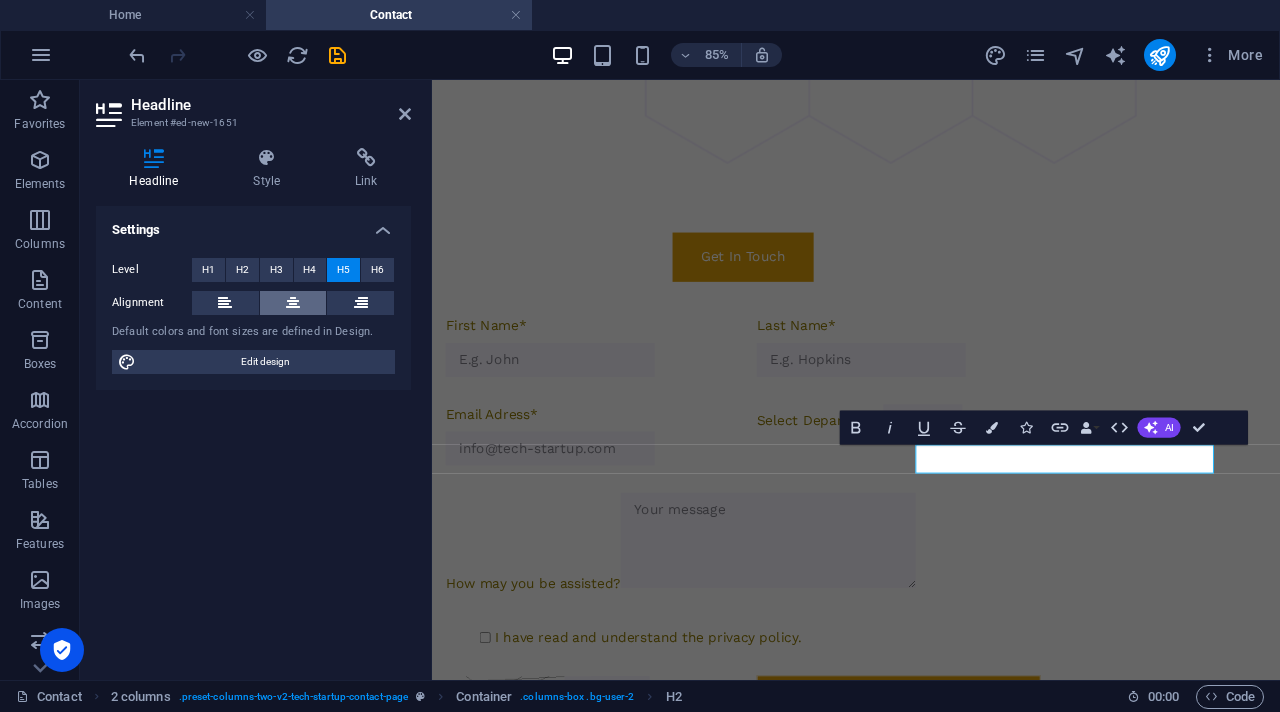 click at bounding box center [293, 303] 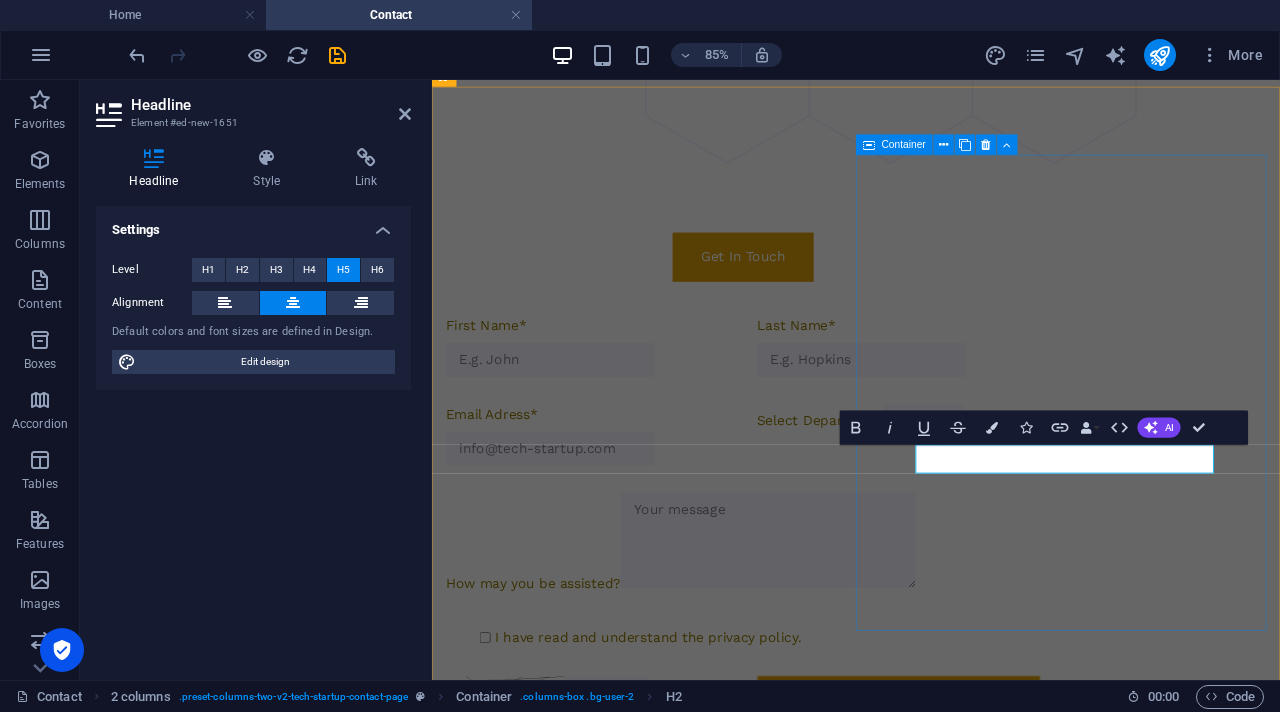 click on "Visit Us Let’s discuss how we can power your business forward. +2776 078 0987 info@sogodimsolutions.co.za" at bounding box center (689, 2318) 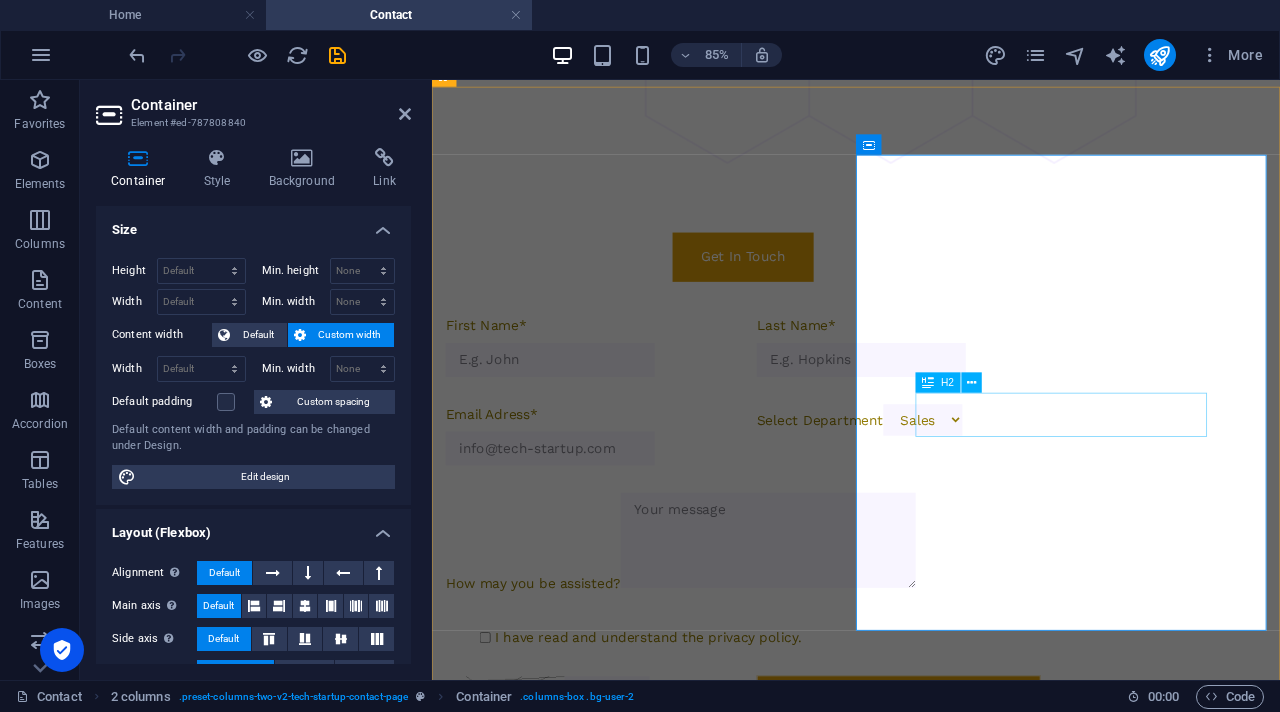 click on "[PHONE_NUMBER]" at bounding box center (689, 2223) 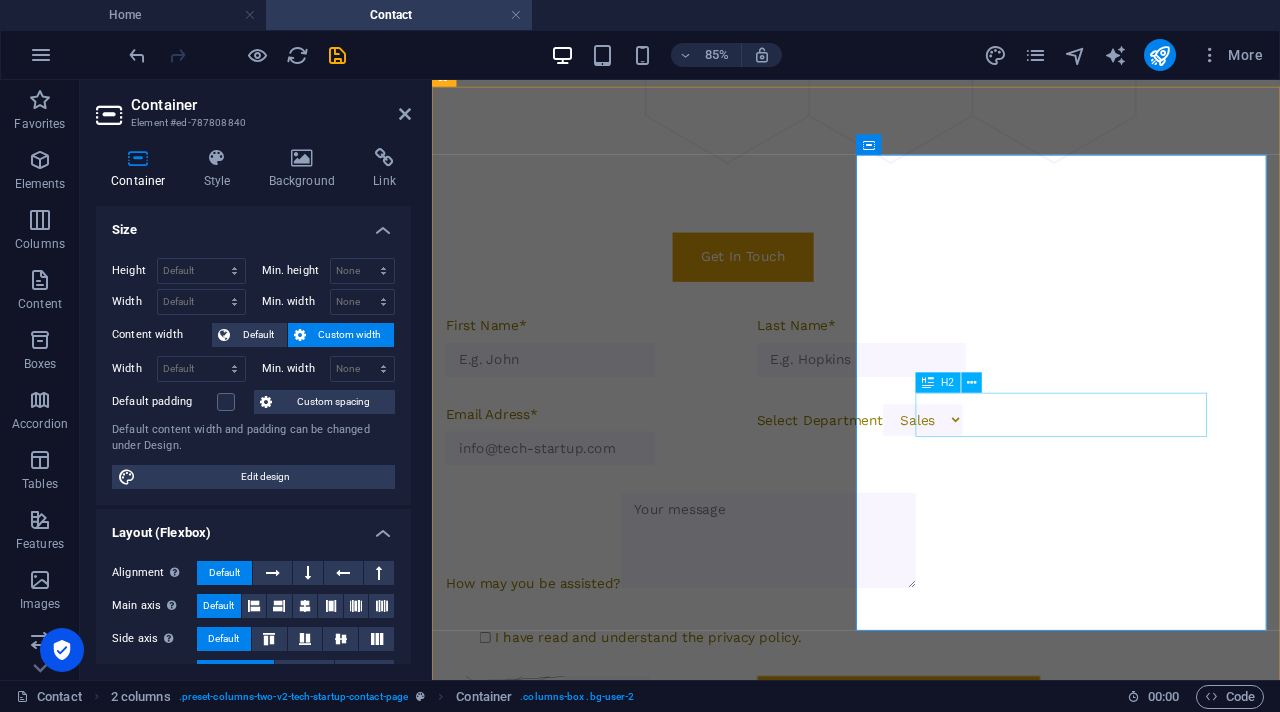 click on "[PHONE_NUMBER]" at bounding box center (689, 2223) 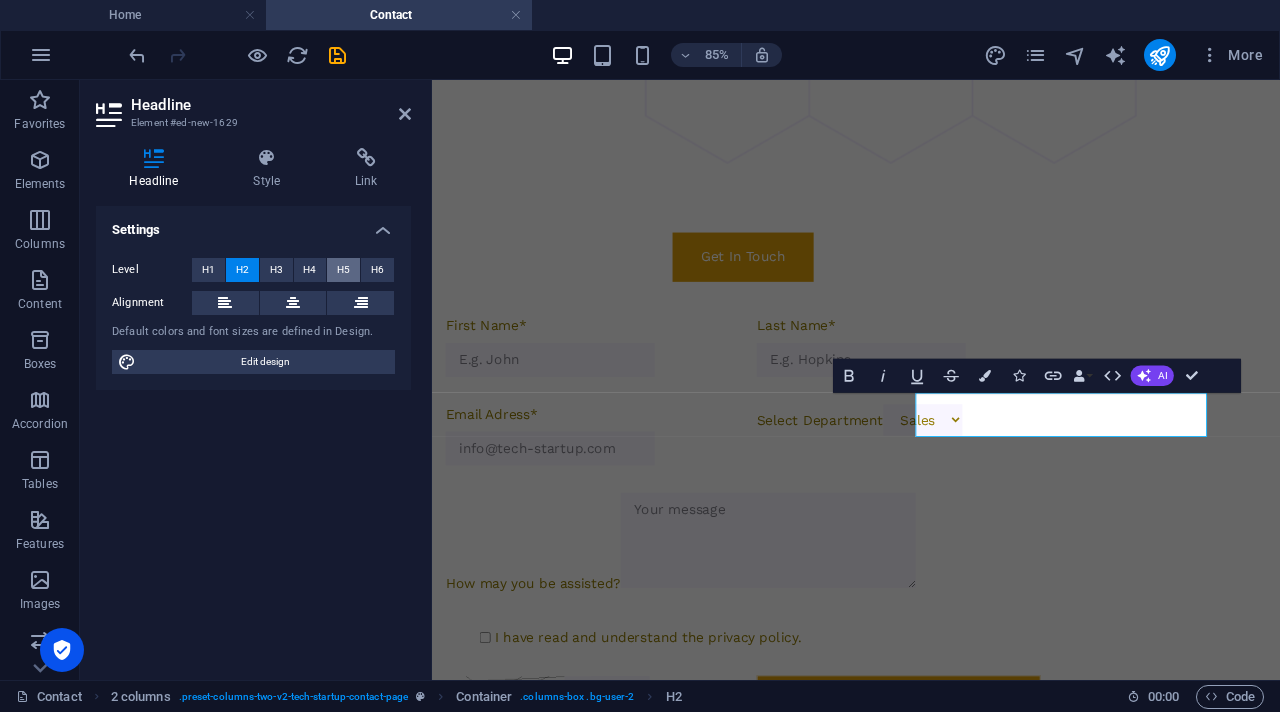 click on "H5" at bounding box center [343, 270] 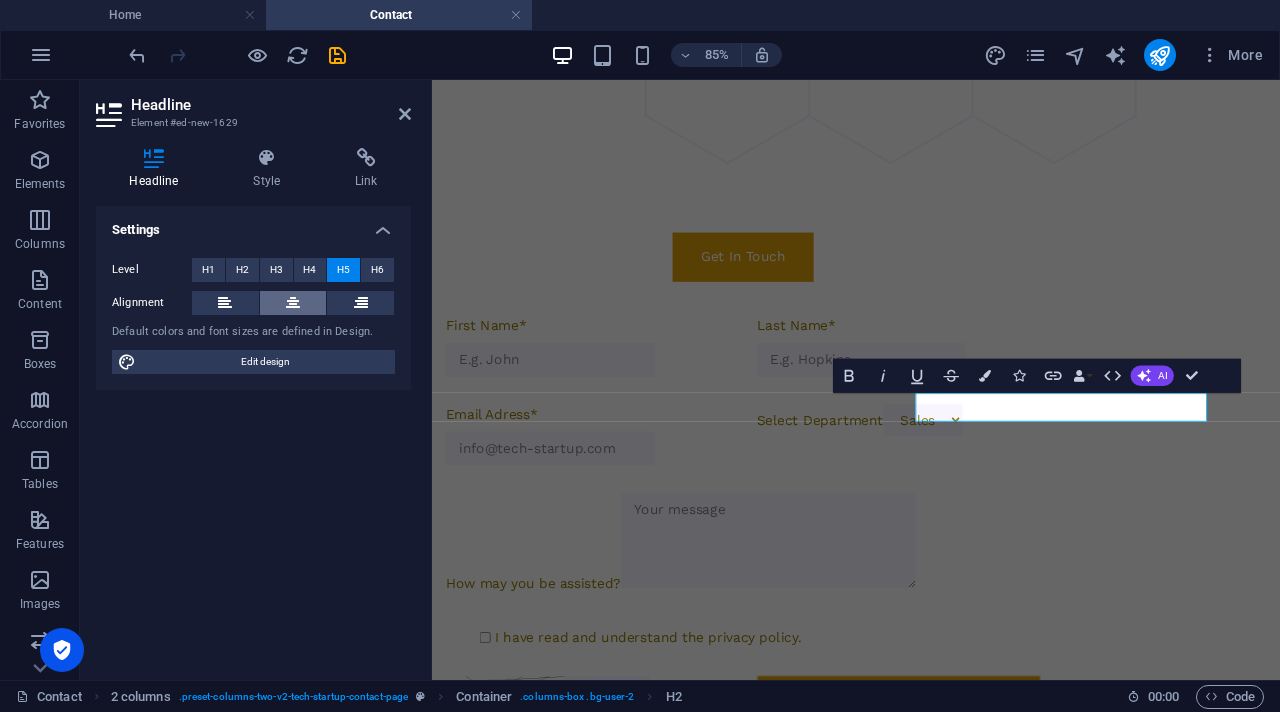 click at bounding box center [293, 303] 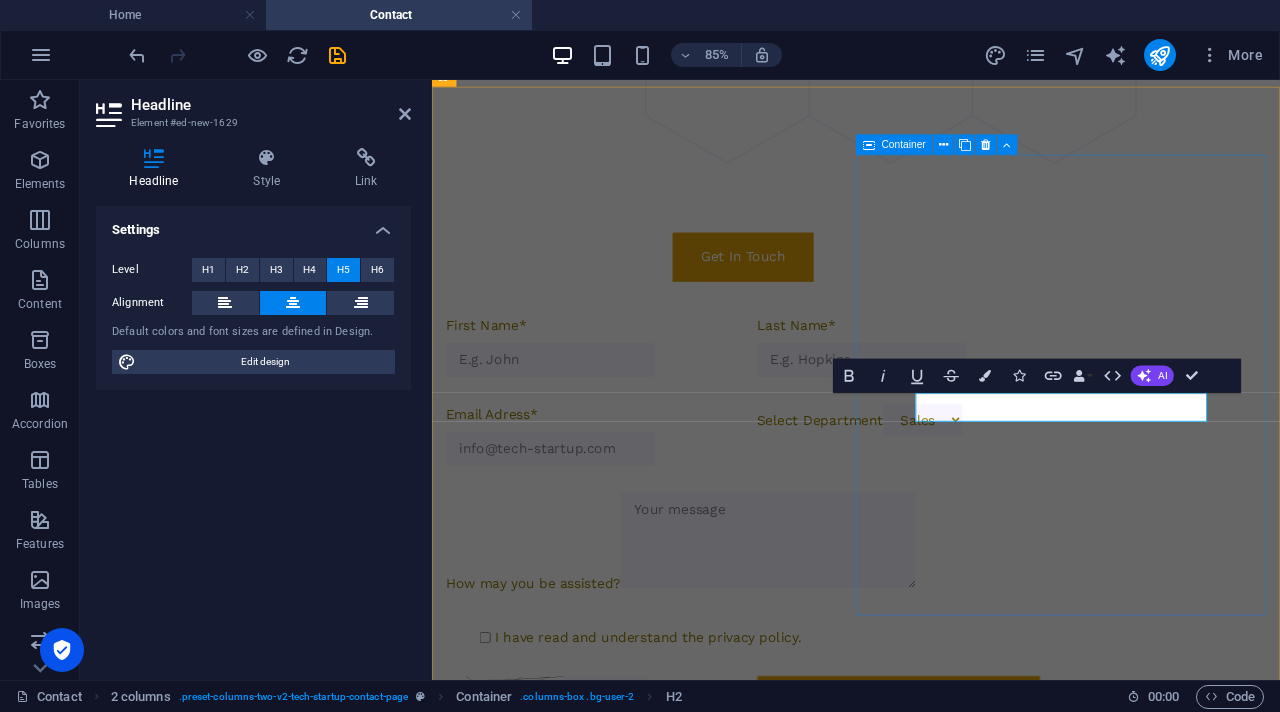 click on "Visit Us Let’s discuss how we can power your business forward. +2776 078 0987 info@sogodimsolutions.co.za" at bounding box center [689, 2290] 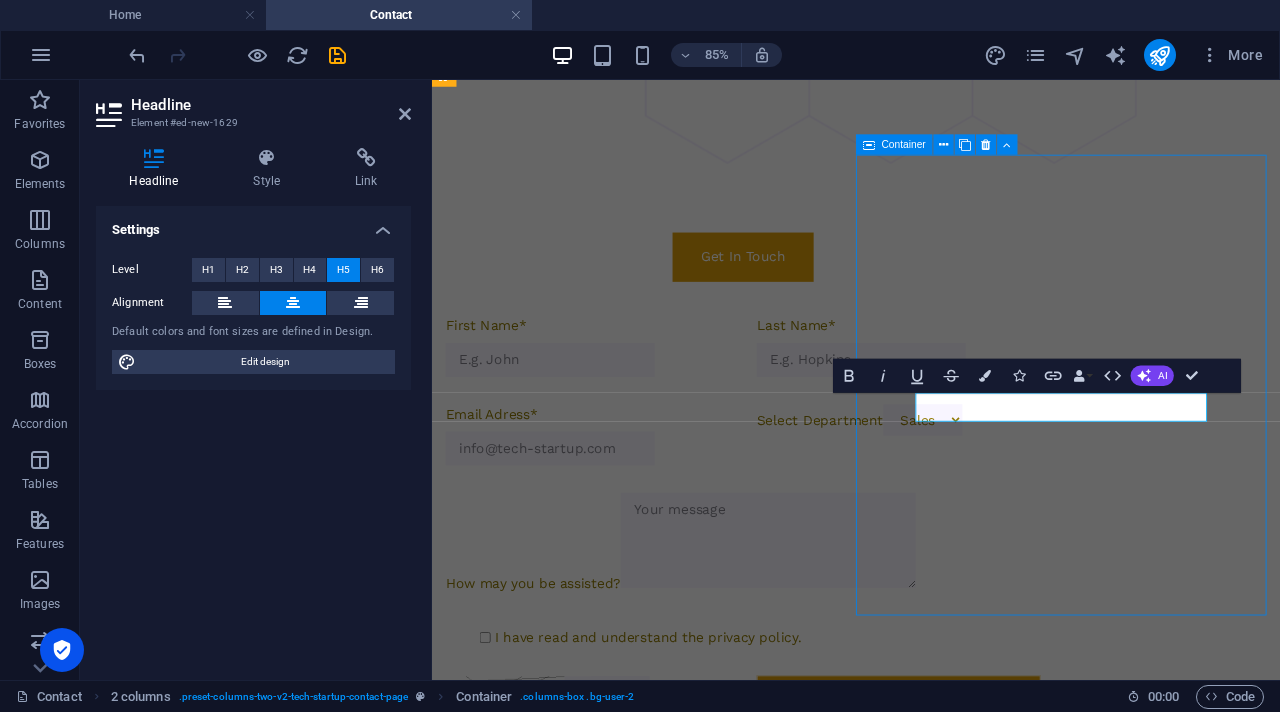 click on "Visit Us Let’s discuss how we can power your business forward. +2776 078 0987 info@sogodimsolutions.co.za" at bounding box center [689, 2290] 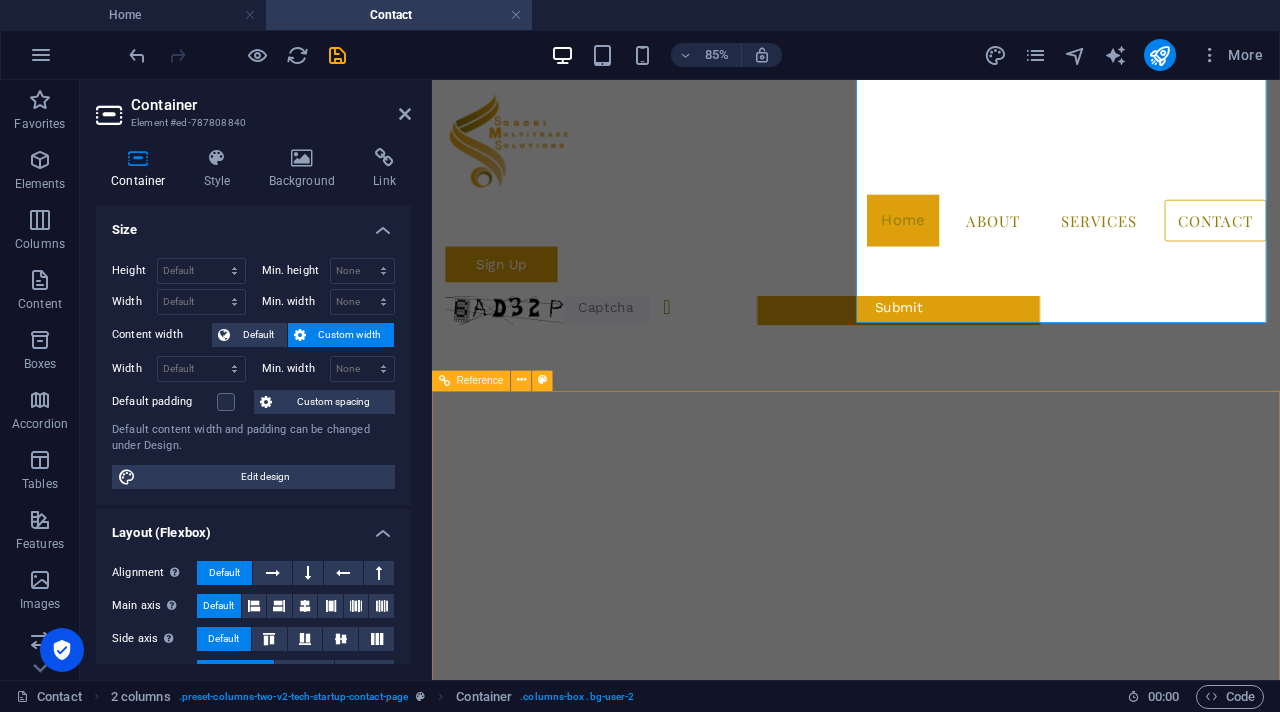 scroll, scrollTop: 0, scrollLeft: 0, axis: both 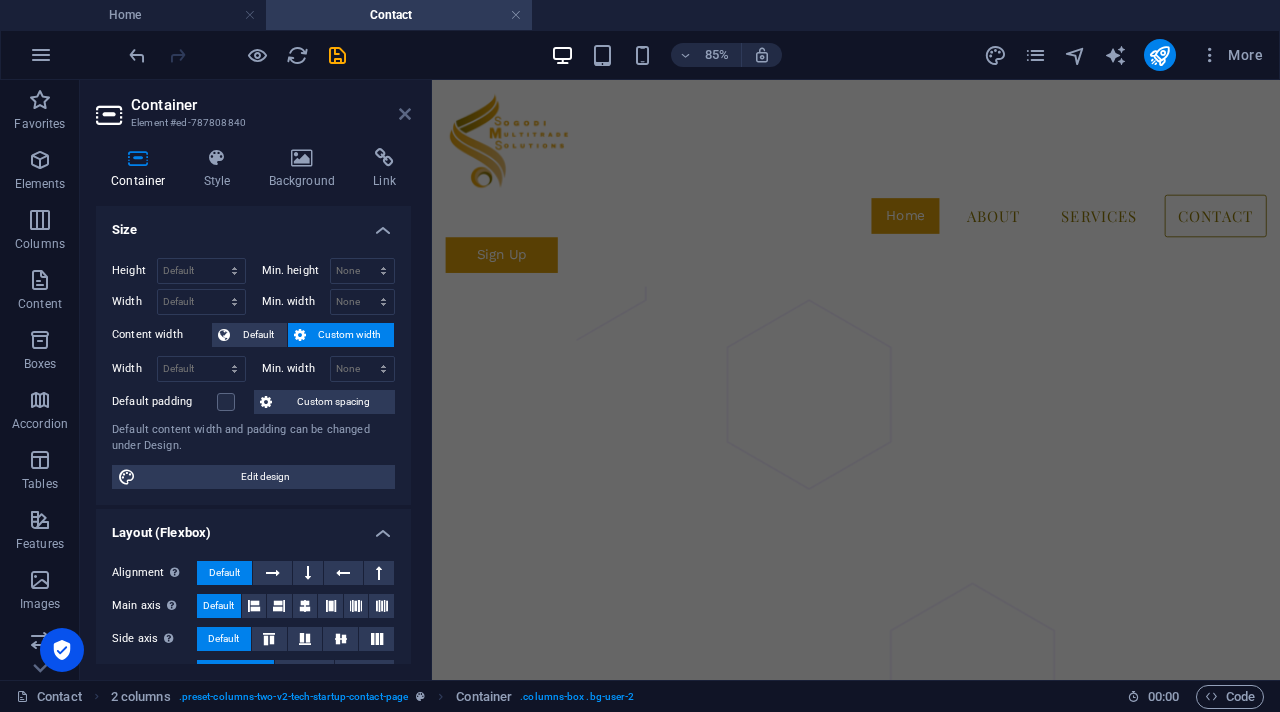 click at bounding box center [405, 114] 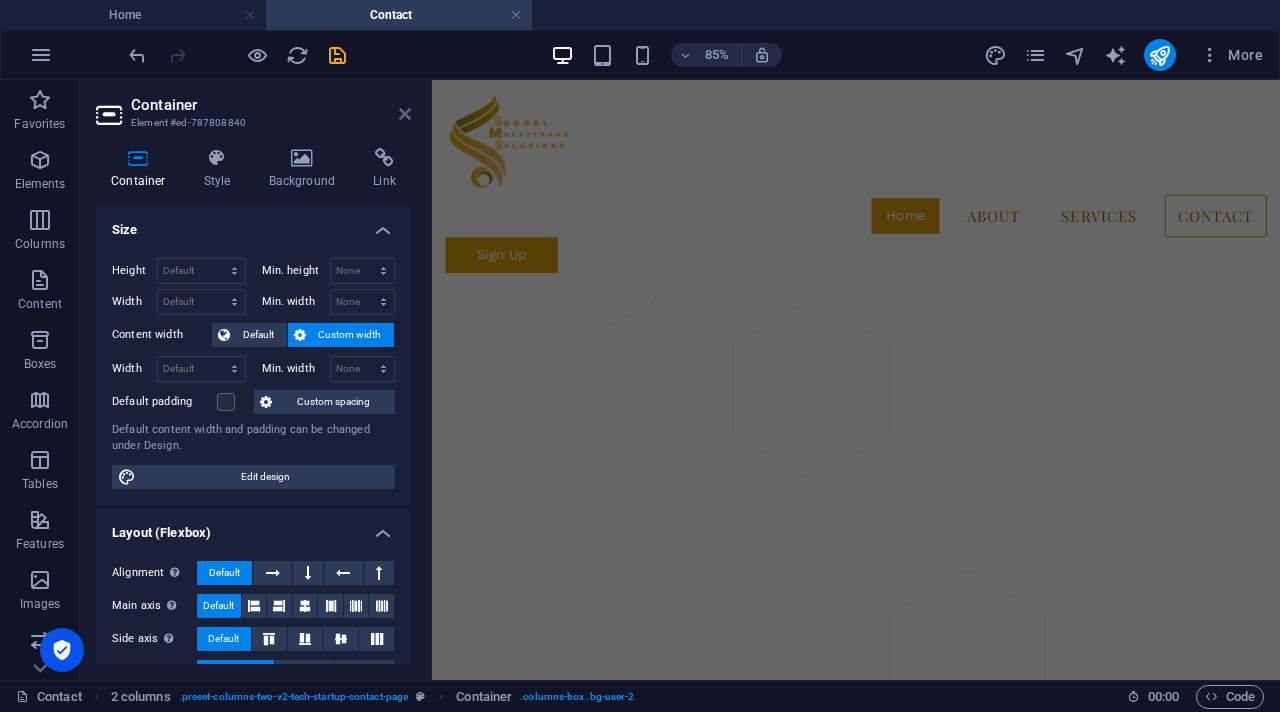 scroll, scrollTop: 930, scrollLeft: 0, axis: vertical 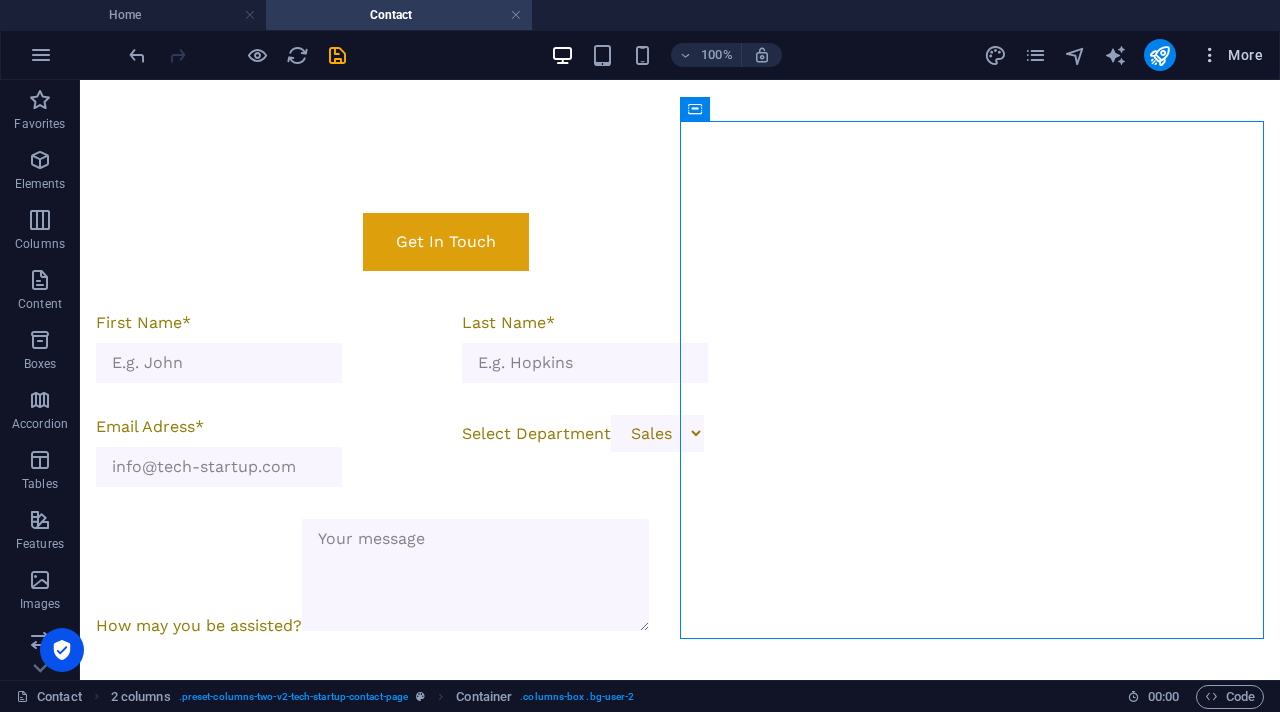 click on "More" at bounding box center [1231, 55] 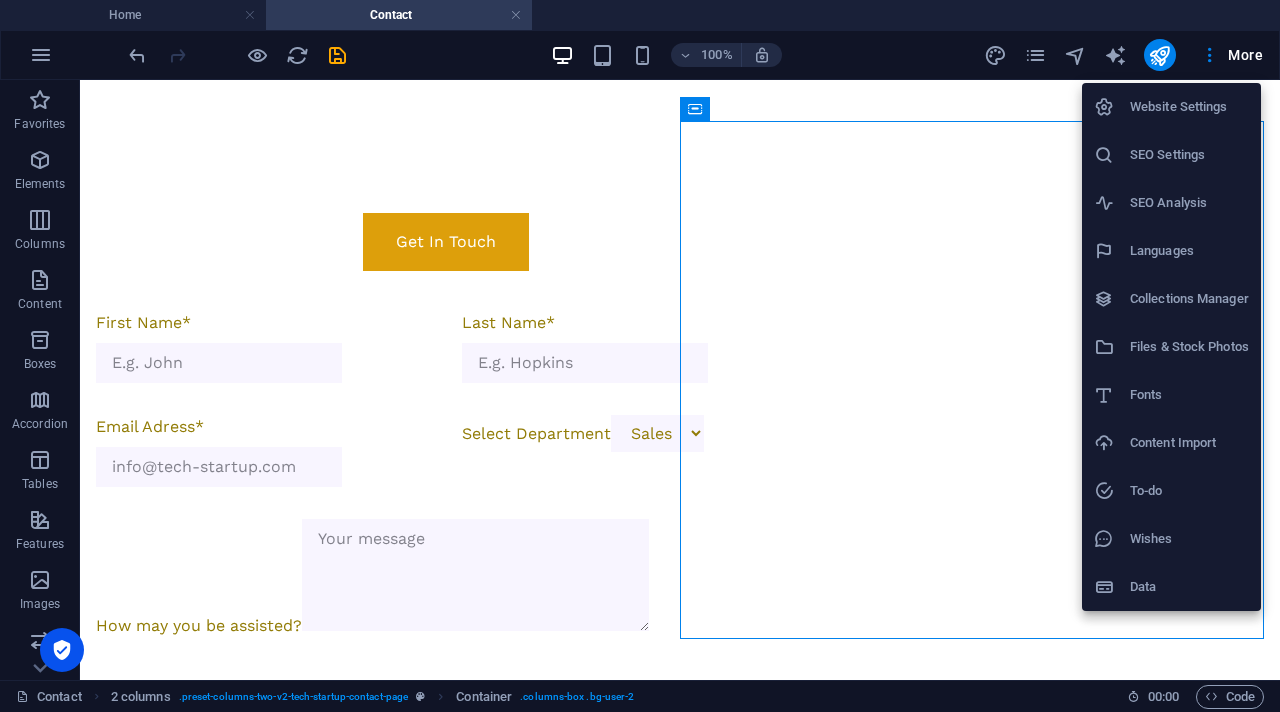 click on "SEO Settings" at bounding box center [1189, 155] 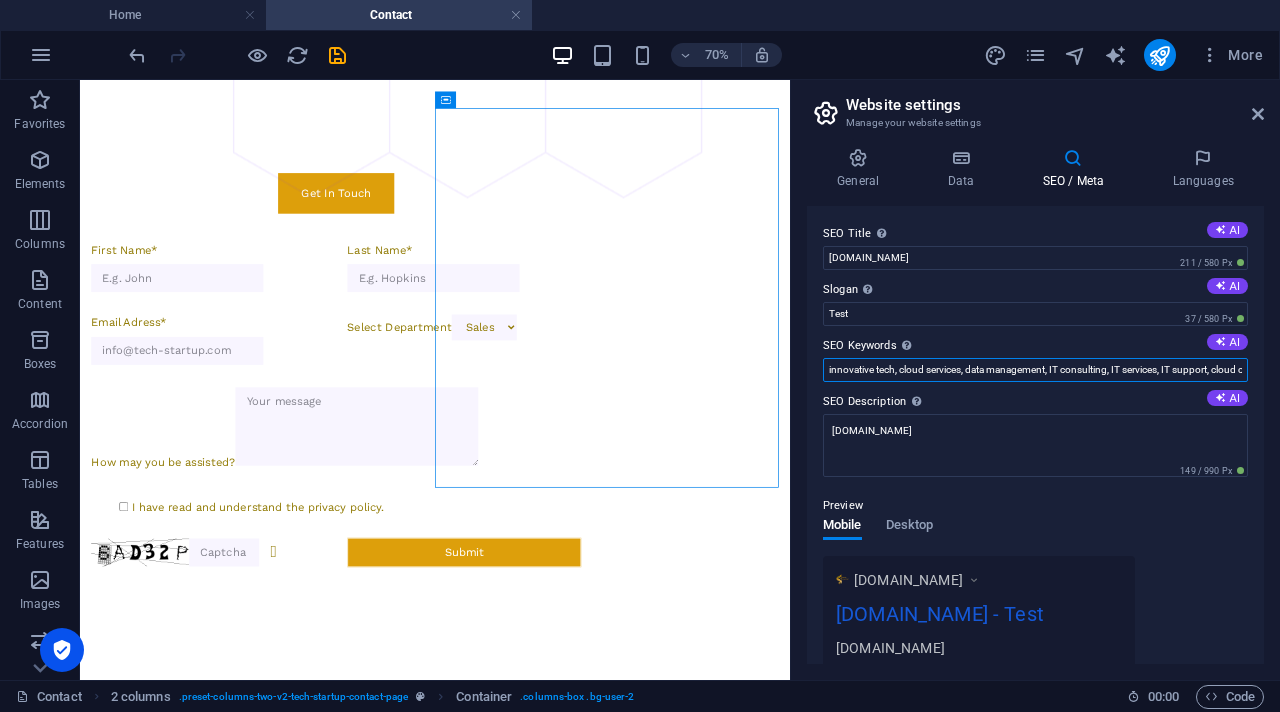 click on "innovative tech, cloud services, data management, IT consulting, IT services, IT support, cloud computing, sogodimsolutions.co.za, Test" at bounding box center (1035, 370) 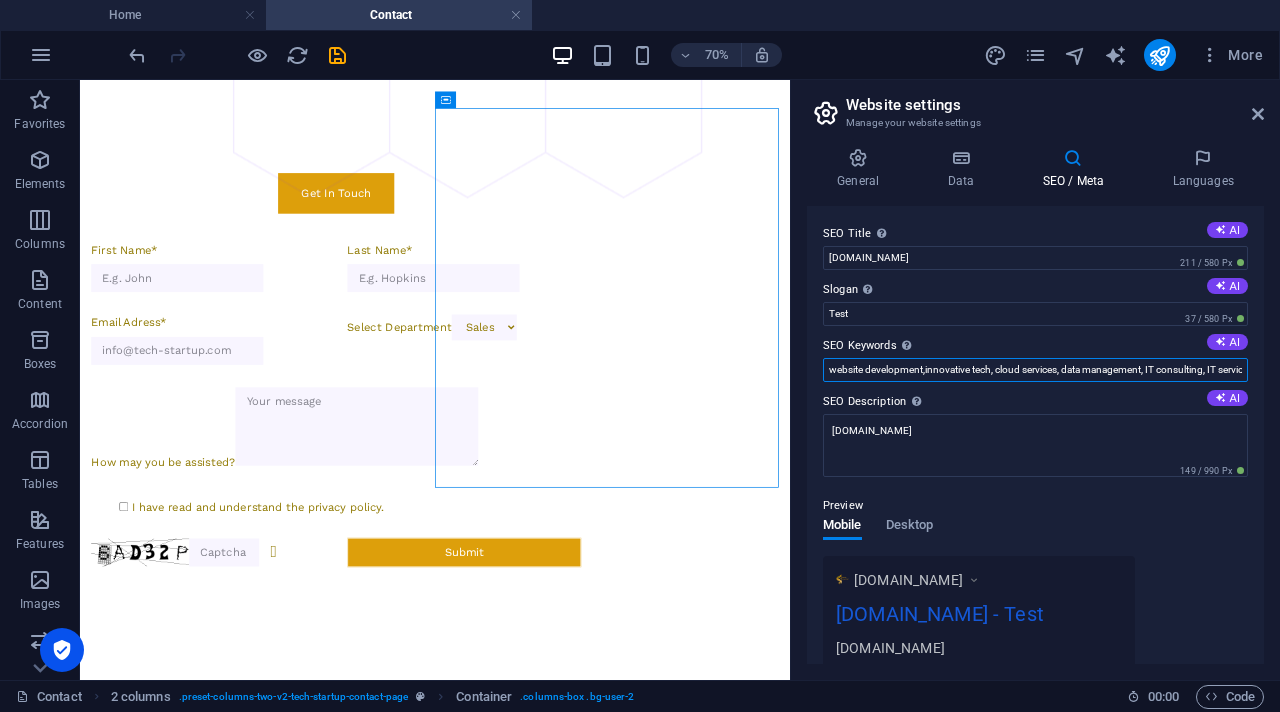 click on "website development,innovative tech, cloud services, data management, IT consulting, IT services, IT support, cloud computing, sogodimsolutions.co.za, Test" at bounding box center (1035, 370) 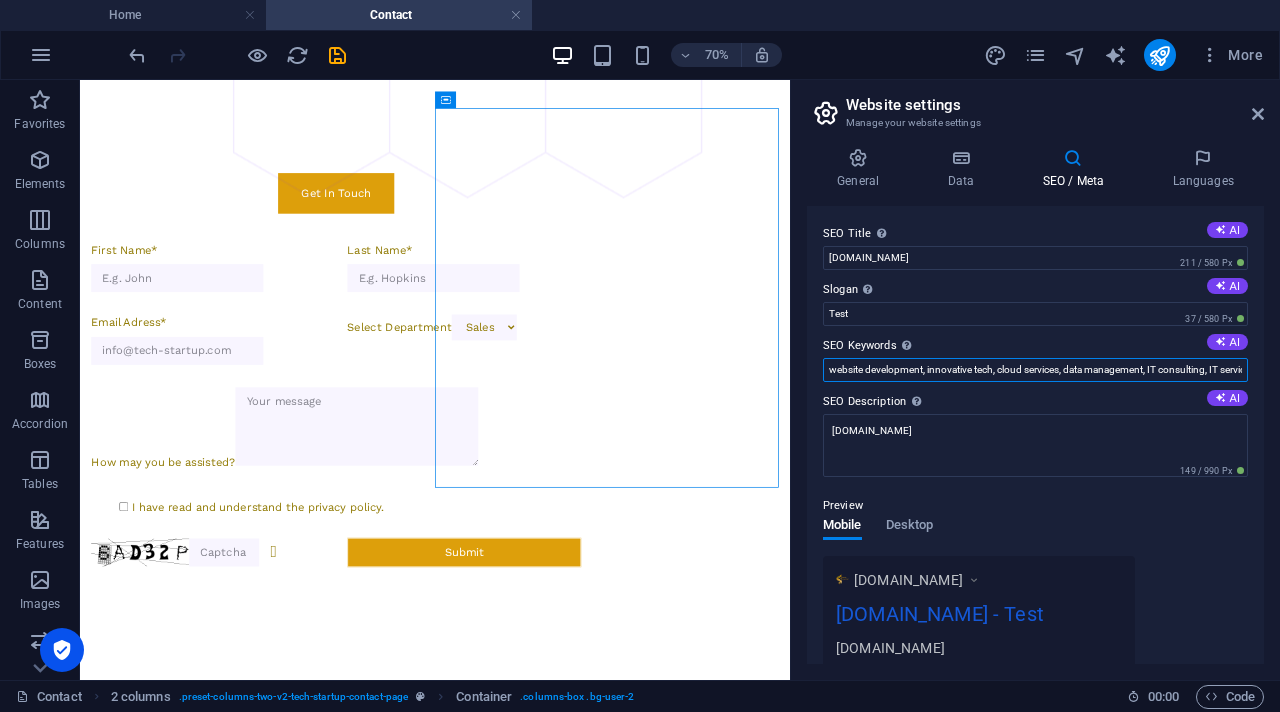 click on "website development, innovative tech, cloud services, data management, IT consulting, IT services, IT support, cloud computing, sogodimsolutions.co.za, Test" at bounding box center [1035, 370] 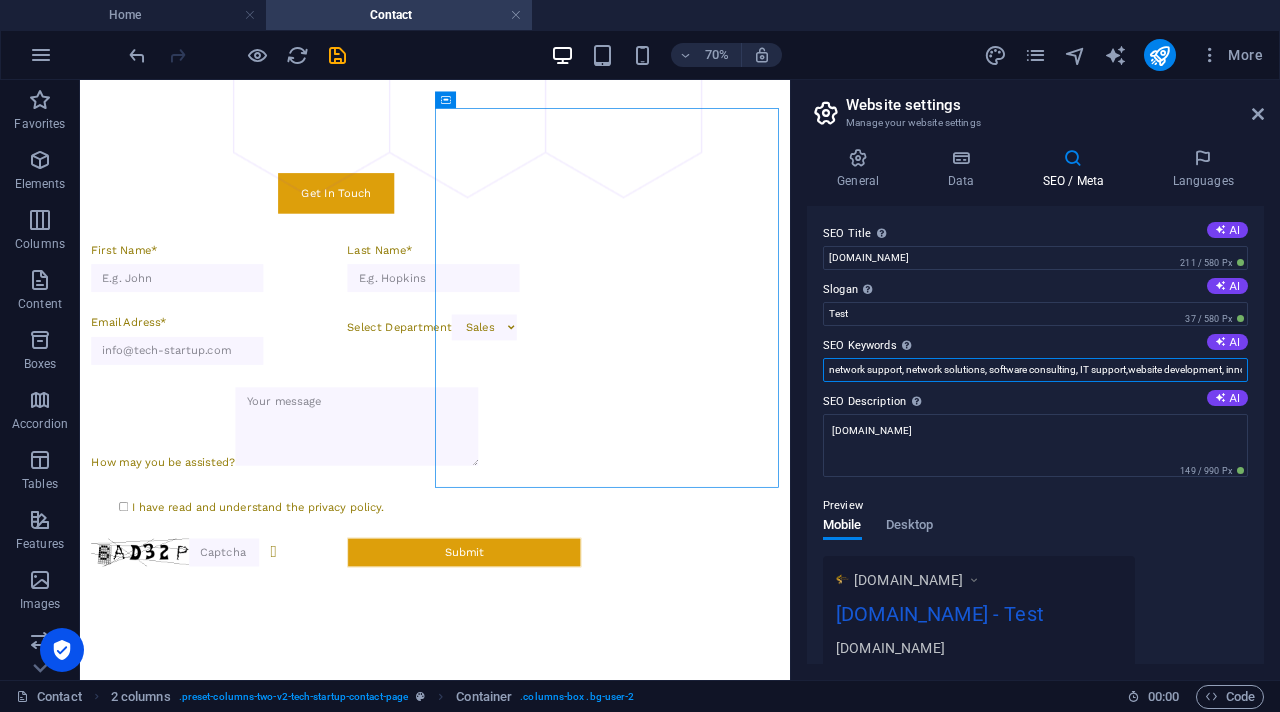 type on "network support, network solutions, software consulting, IT support, website development, innovative tech, cloud services, data management, IT consulting, IT services, IT support, cloud computing, sogodimsolutions.co.za, Test" 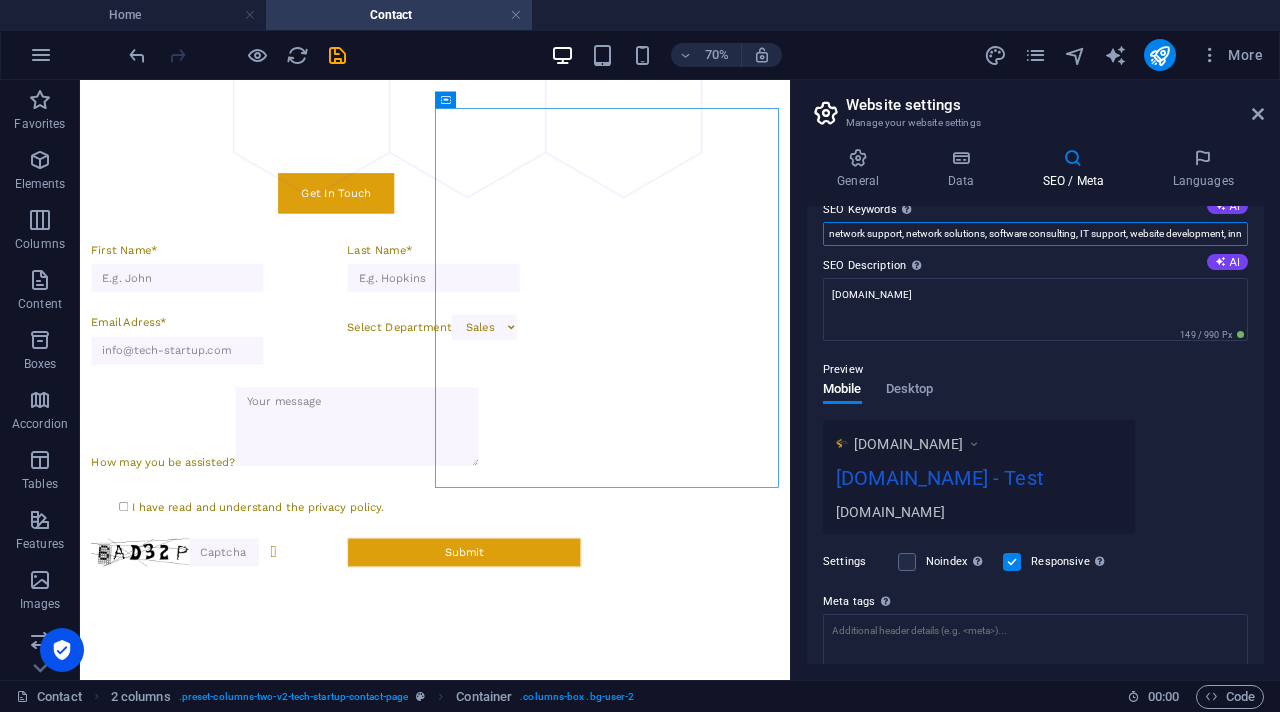 scroll, scrollTop: 0, scrollLeft: 0, axis: both 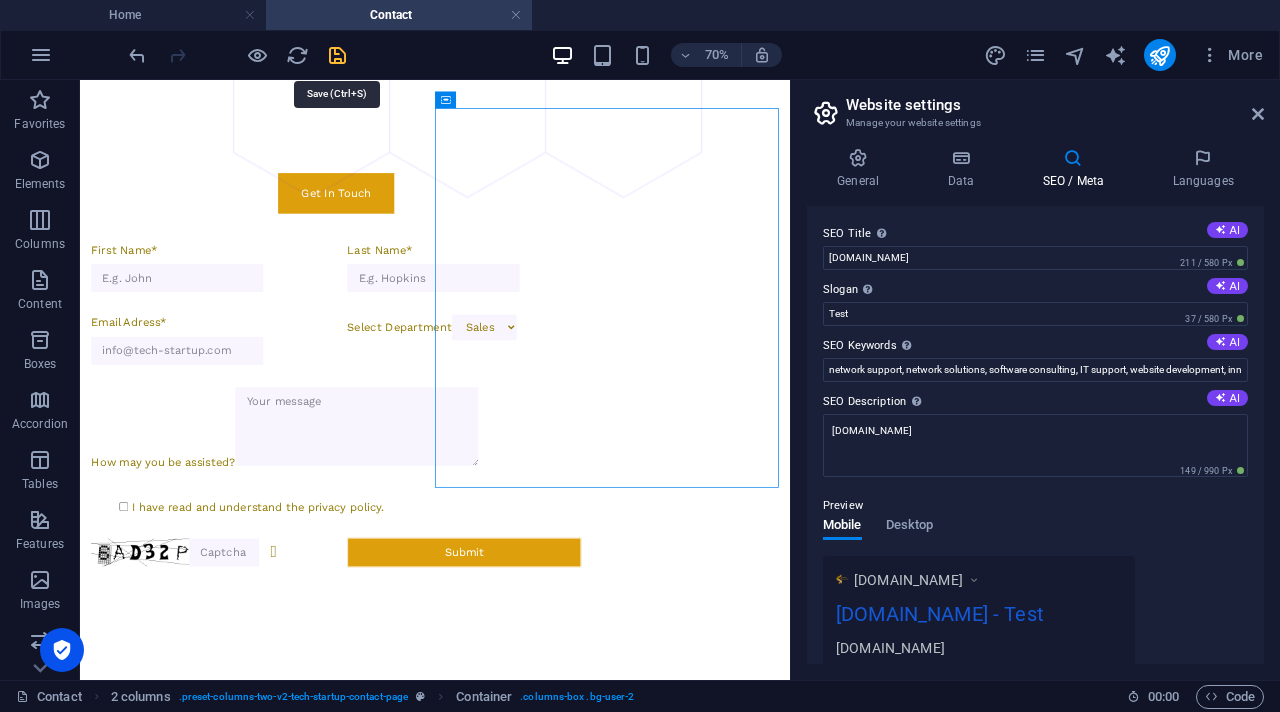 click at bounding box center [337, 55] 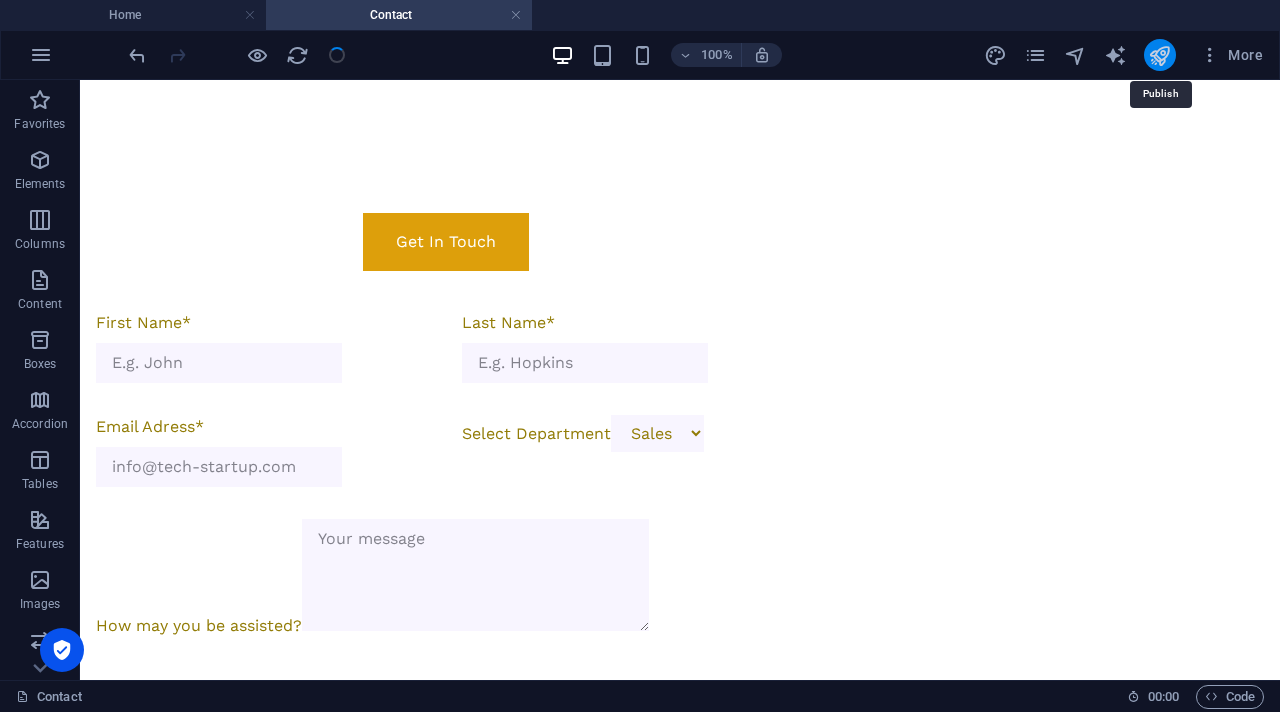 click at bounding box center [1159, 55] 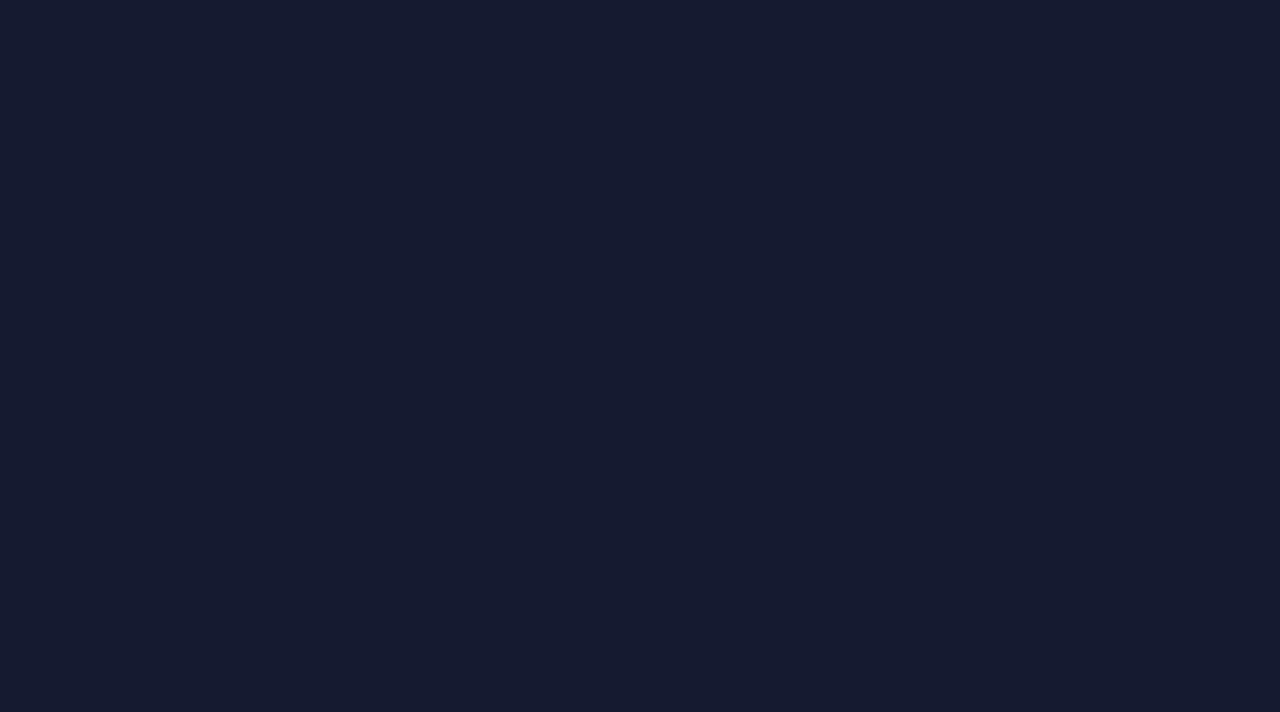 scroll, scrollTop: 0, scrollLeft: 0, axis: both 